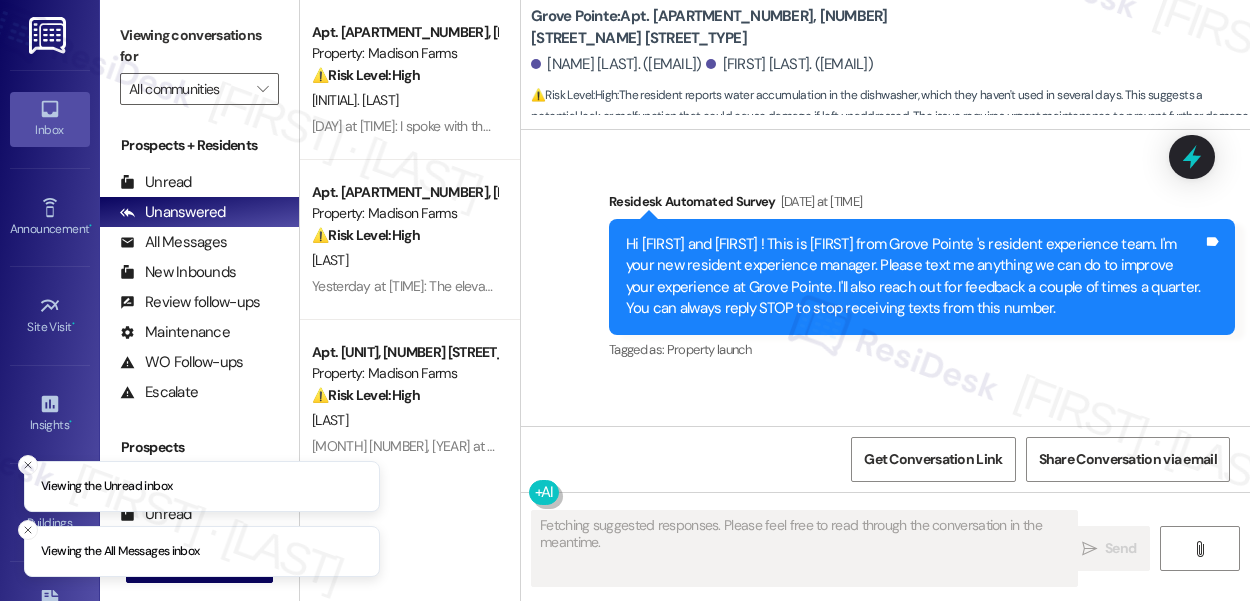 scroll, scrollTop: 0, scrollLeft: 0, axis: both 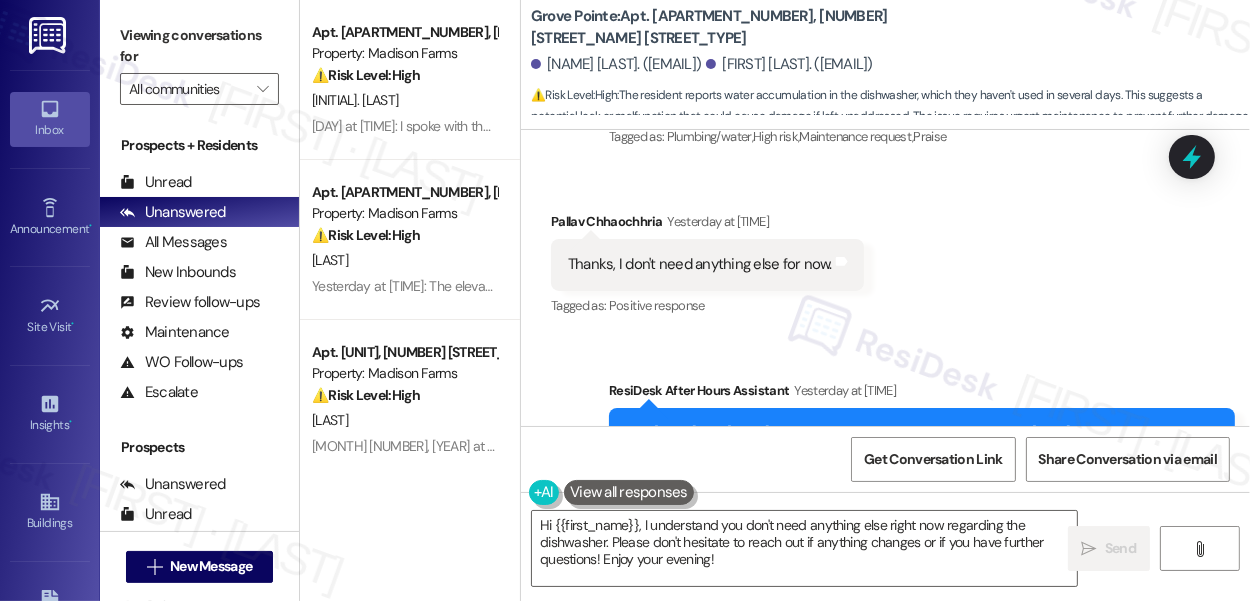 click on "[FIRST] [LAST]. ([EMAIL])" at bounding box center (789, 64) 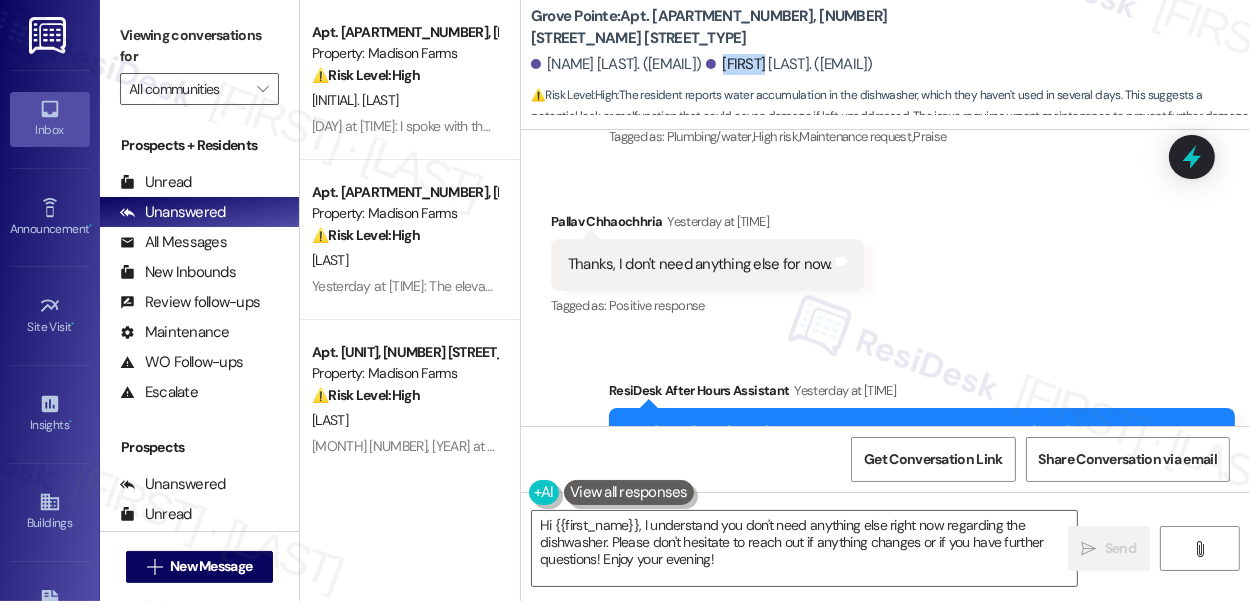 click on "Pallav Chhaochhria. (pallavc@yahoo.com)" at bounding box center (789, 64) 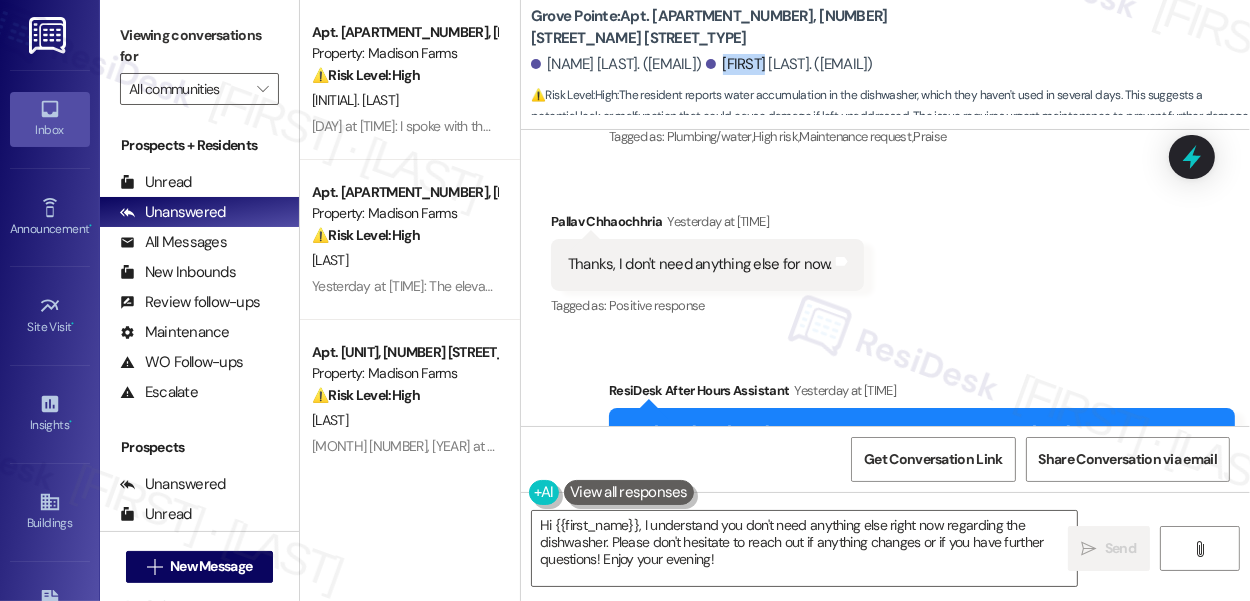 copy on "Pallav" 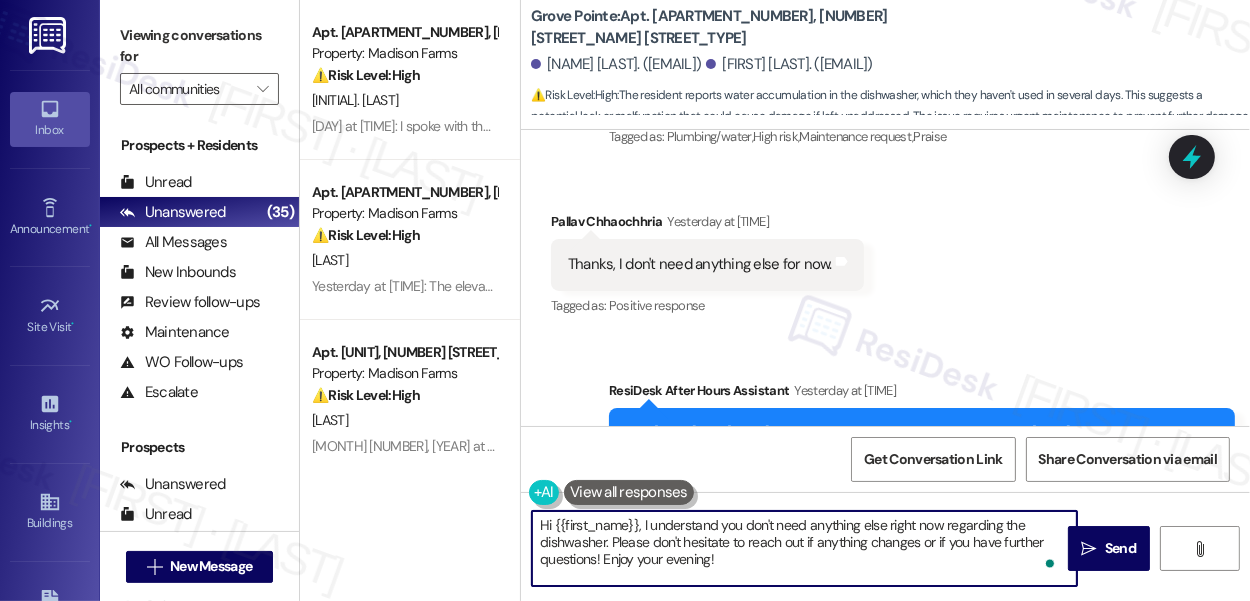 drag, startPoint x: 554, startPoint y: 524, endPoint x: 636, endPoint y: 509, distance: 83.360664 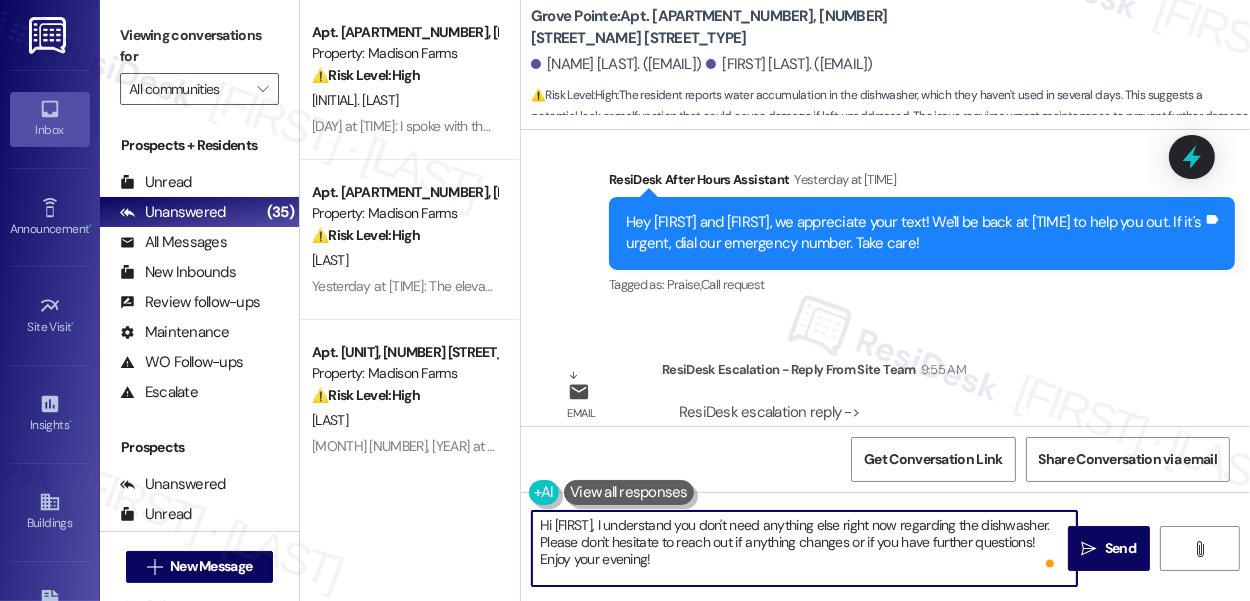 scroll, scrollTop: 27187, scrollLeft: 0, axis: vertical 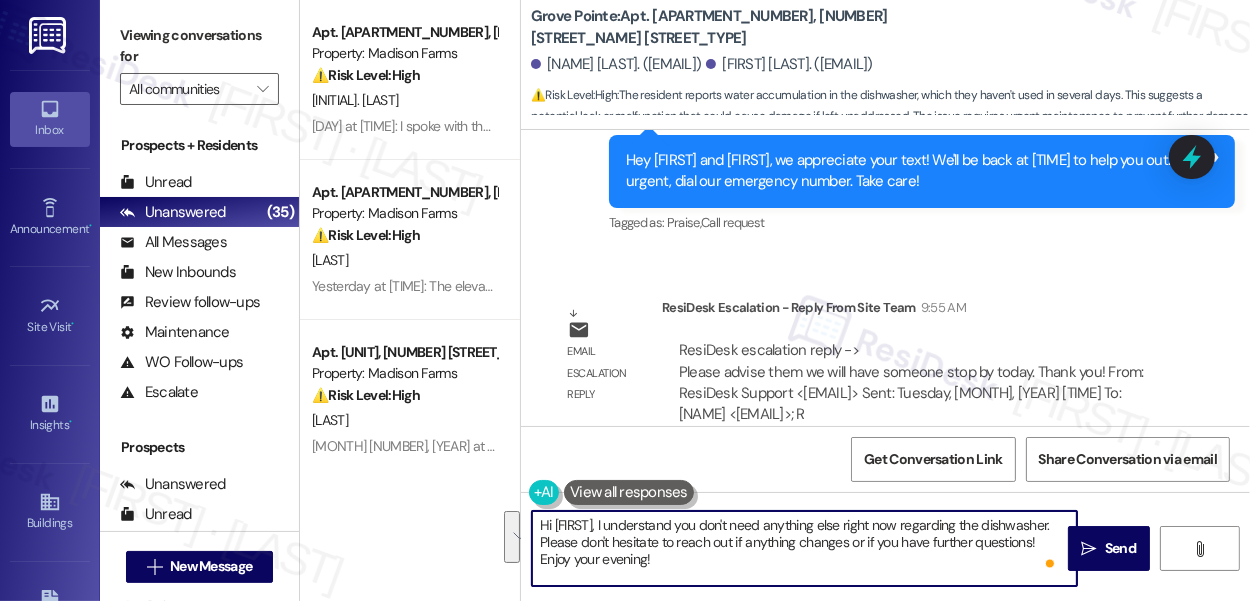 drag, startPoint x: 680, startPoint y: 560, endPoint x: 589, endPoint y: 533, distance: 94.92102 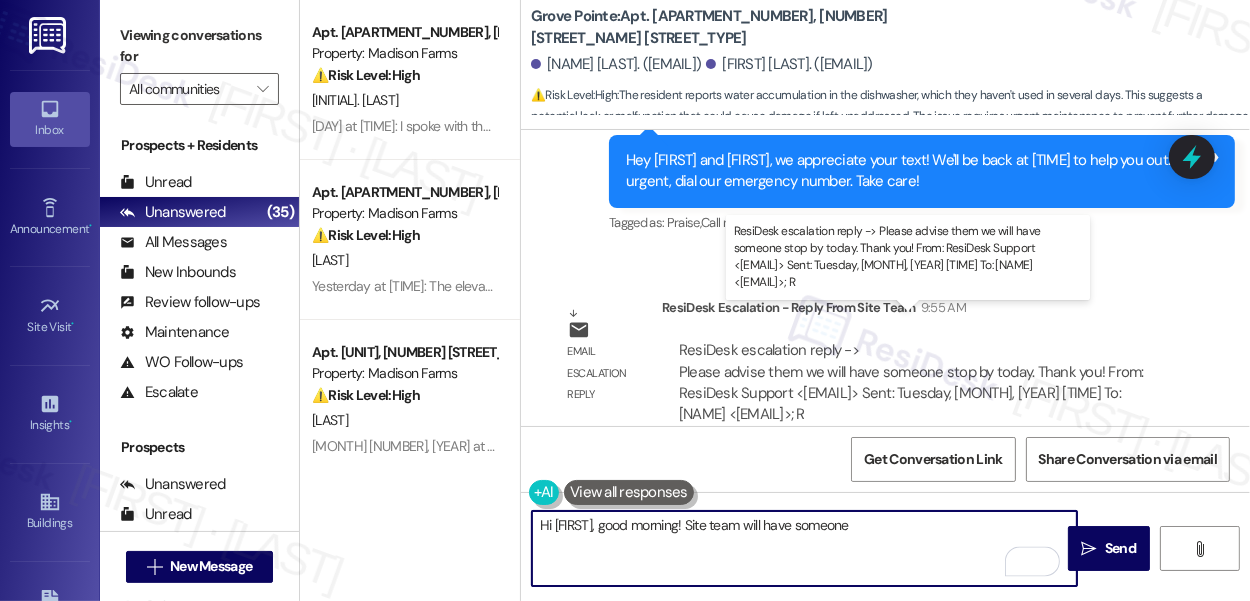 click on "ResiDesk escalation reply ->
Please advise them we will have someone stop by today. Thank you! From: ResiDesk Support <support@theresidesk.com> Sent: Tuesday, August 5, 2025 9:22 AM To: Tiffany Porras <tporras@thekregroup.com>; R ResiDesk escalation reply ->
Please advise them we will have someone stop by today. Thank you! From: ResiDesk Support <support@theresidesk.com> Sent: Tuesday, August 5, 2025 9:22 AM To: Tiffany Porras <tporras@thekregroup.com>; R" at bounding box center [911, 382] 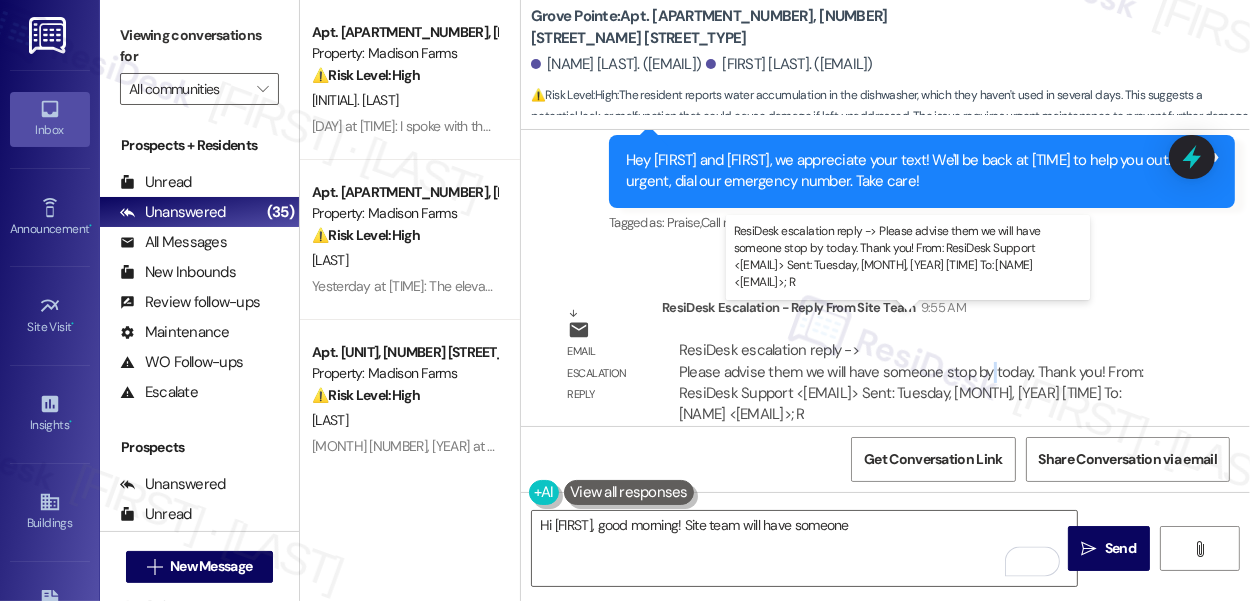 click on "ResiDesk escalation reply ->
Please advise them we will have someone stop by today. Thank you! From: ResiDesk Support <support@theresidesk.com> Sent: Tuesday, August 5, 2025 9:22 AM To: Tiffany Porras <tporras@thekregroup.com>; R ResiDesk escalation reply ->
Please advise them we will have someone stop by today. Thank you! From: ResiDesk Support <support@theresidesk.com> Sent: Tuesday, August 5, 2025 9:22 AM To: Tiffany Porras <tporras@thekregroup.com>; R" at bounding box center (911, 382) 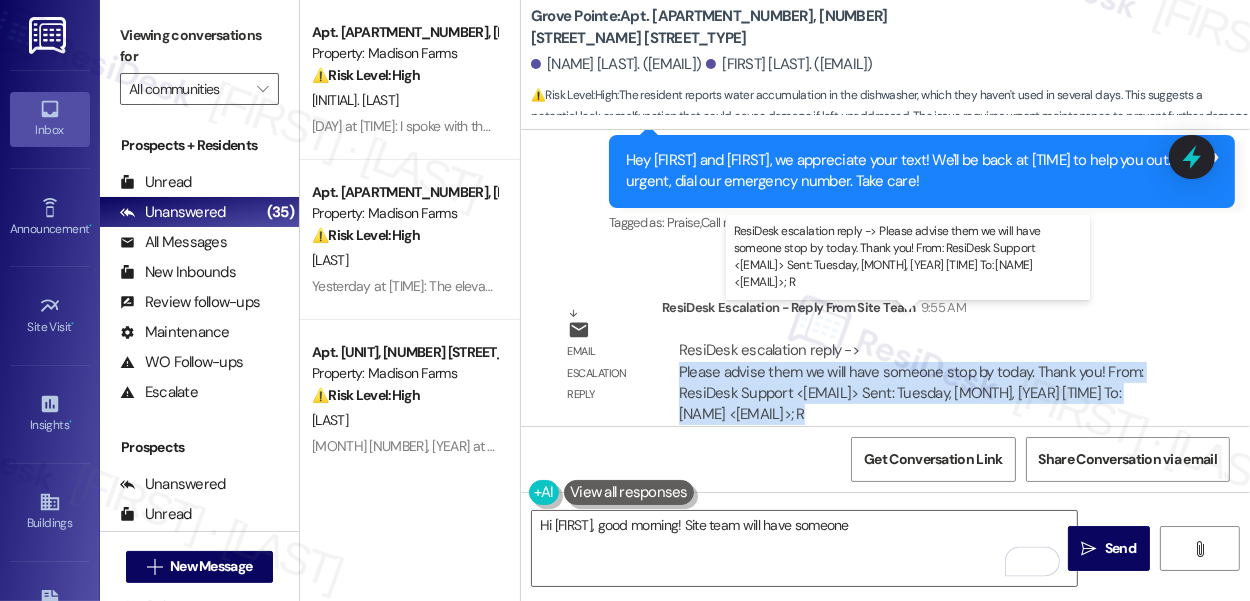 click on "ResiDesk escalation reply ->
Please advise them we will have someone stop by today. Thank you! From: ResiDesk Support <support@theresidesk.com> Sent: Tuesday, August 5, 2025 9:22 AM To: Tiffany Porras <tporras@thekregroup.com>; R ResiDesk escalation reply ->
Please advise them we will have someone stop by today. Thank you! From: ResiDesk Support <support@theresidesk.com> Sent: Tuesday, August 5, 2025 9:22 AM To: Tiffany Porras <tporras@thekregroup.com>; R" at bounding box center (911, 382) 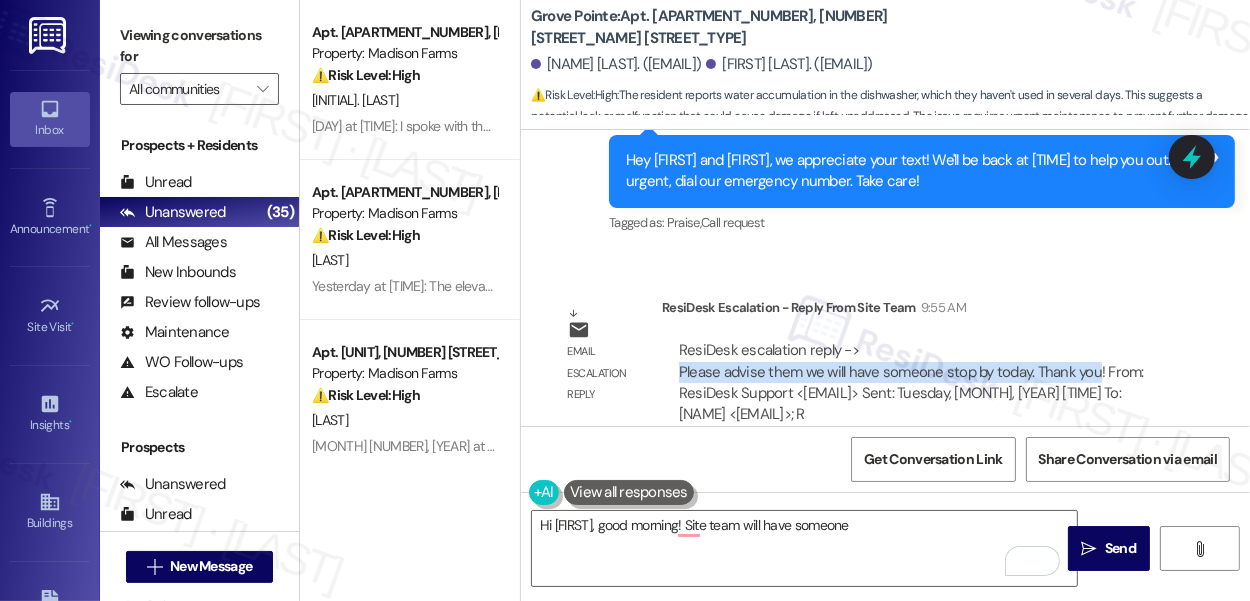 drag, startPoint x: 1096, startPoint y: 339, endPoint x: 676, endPoint y: 350, distance: 420.144 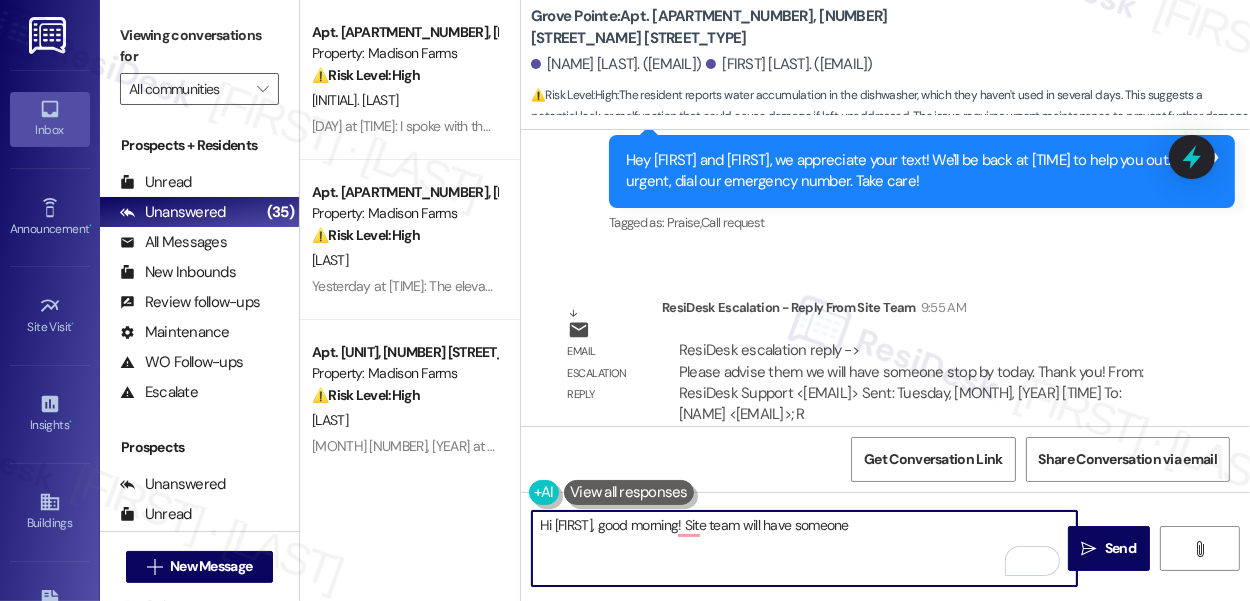 click on "Hi Pallav, good morning! Site team will have someone" at bounding box center [804, 548] 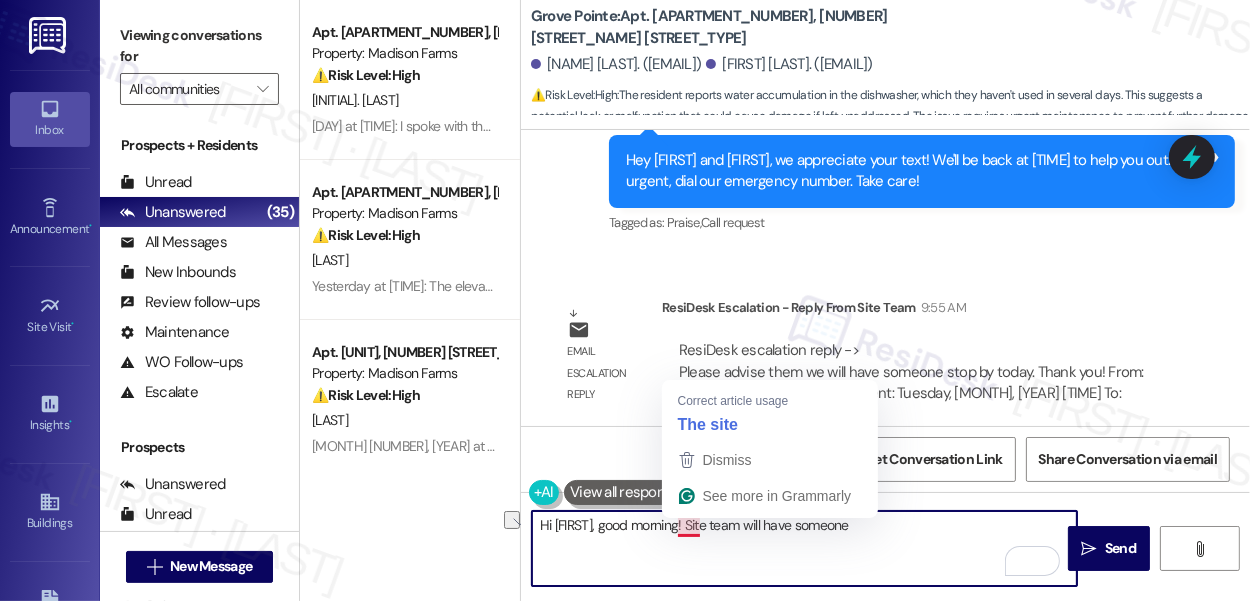 drag, startPoint x: 888, startPoint y: 525, endPoint x: 676, endPoint y: 527, distance: 212.00943 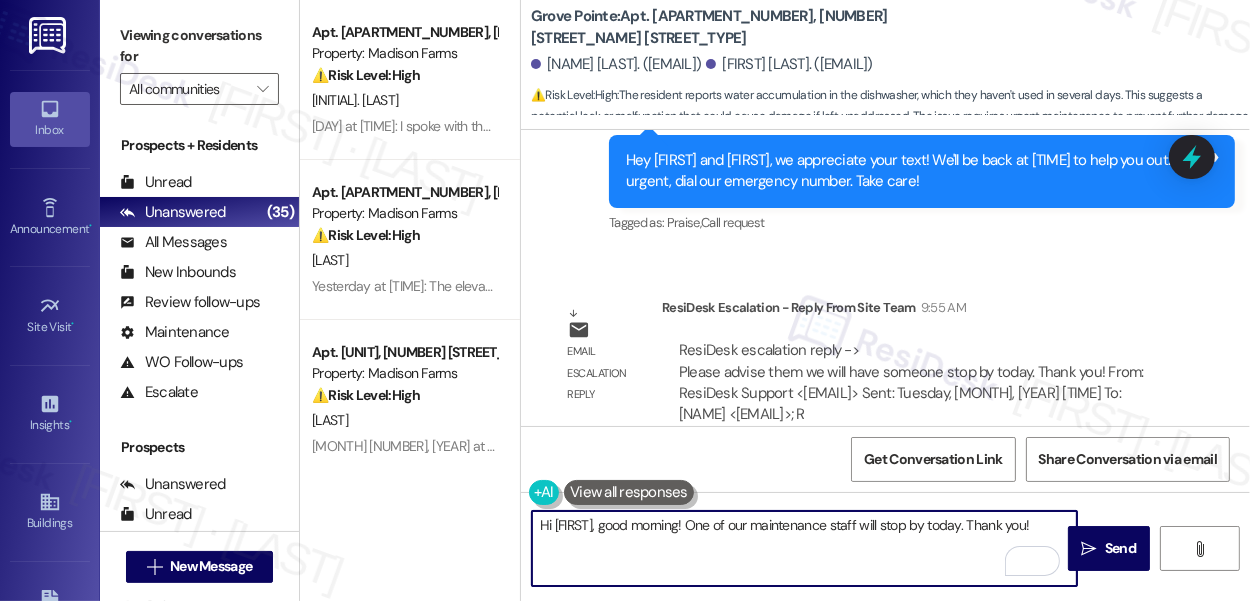 click on "Hi Pallav, good morning! One of our maintenance staff will stop by today. Thank you!" at bounding box center [804, 548] 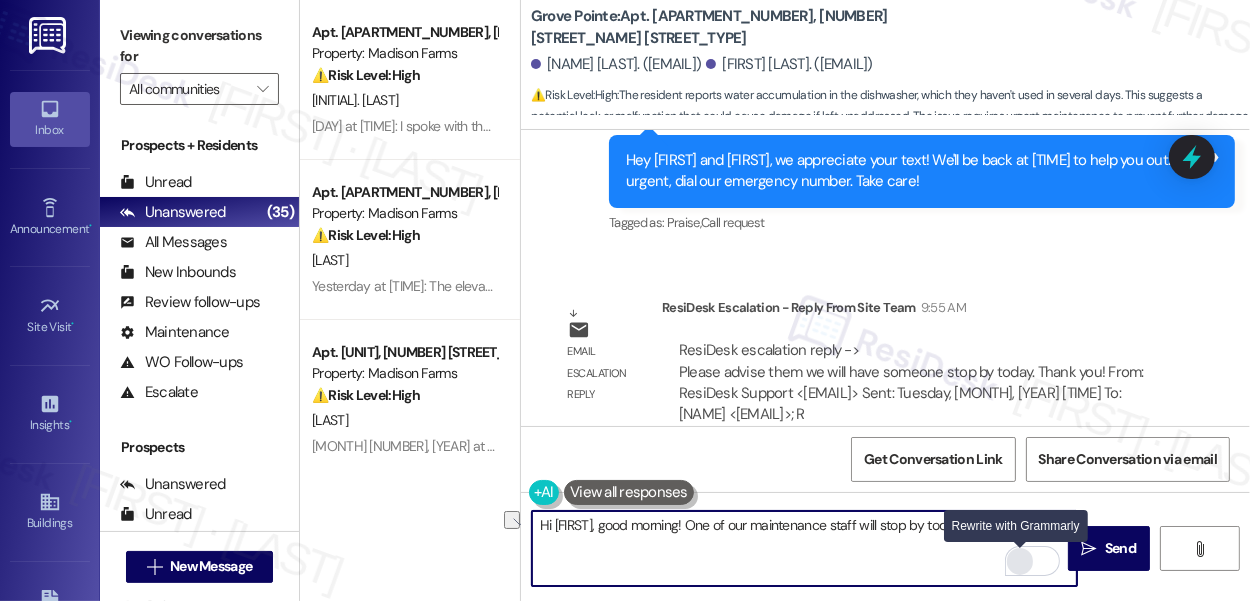 click at bounding box center (1020, 561) 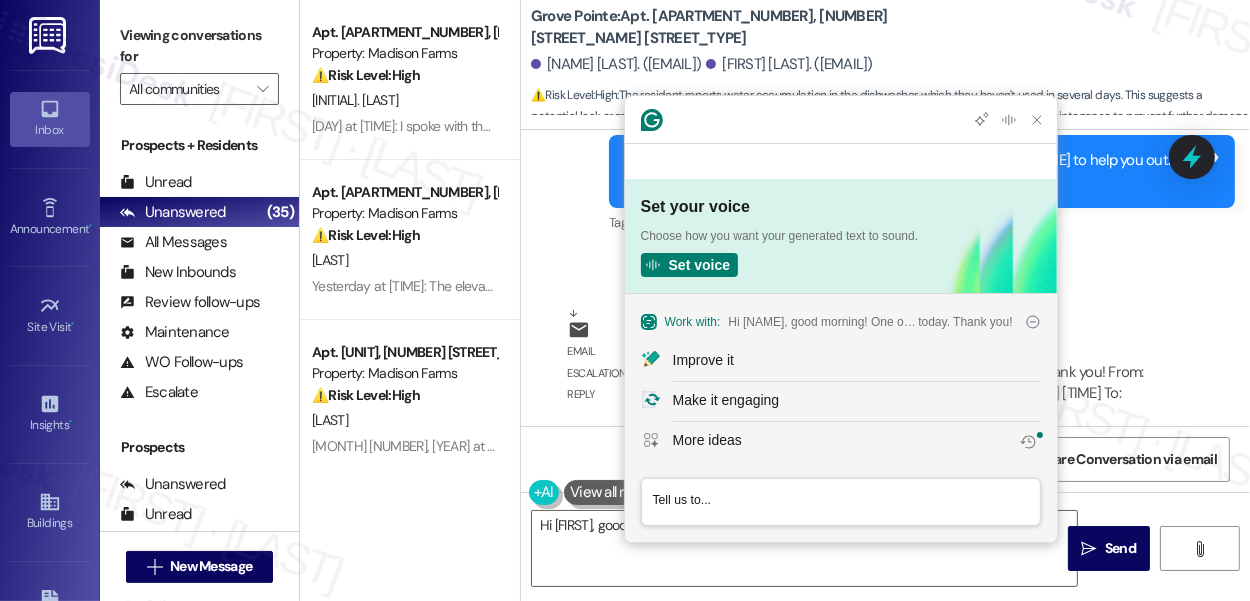 scroll, scrollTop: 0, scrollLeft: 0, axis: both 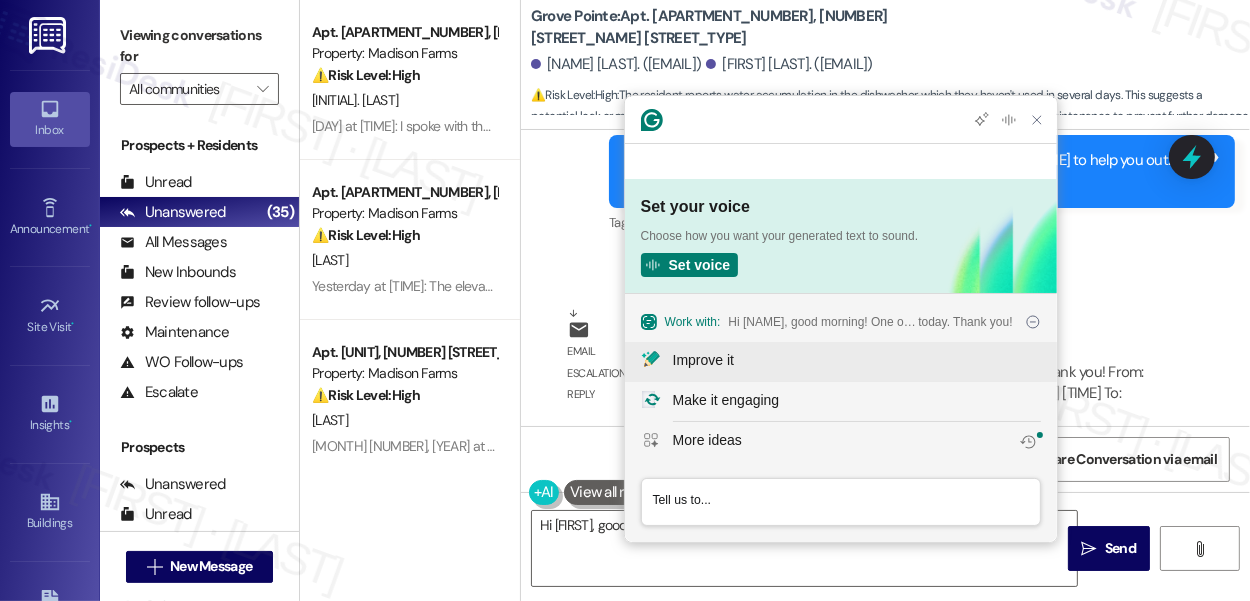 click on "Improve it" 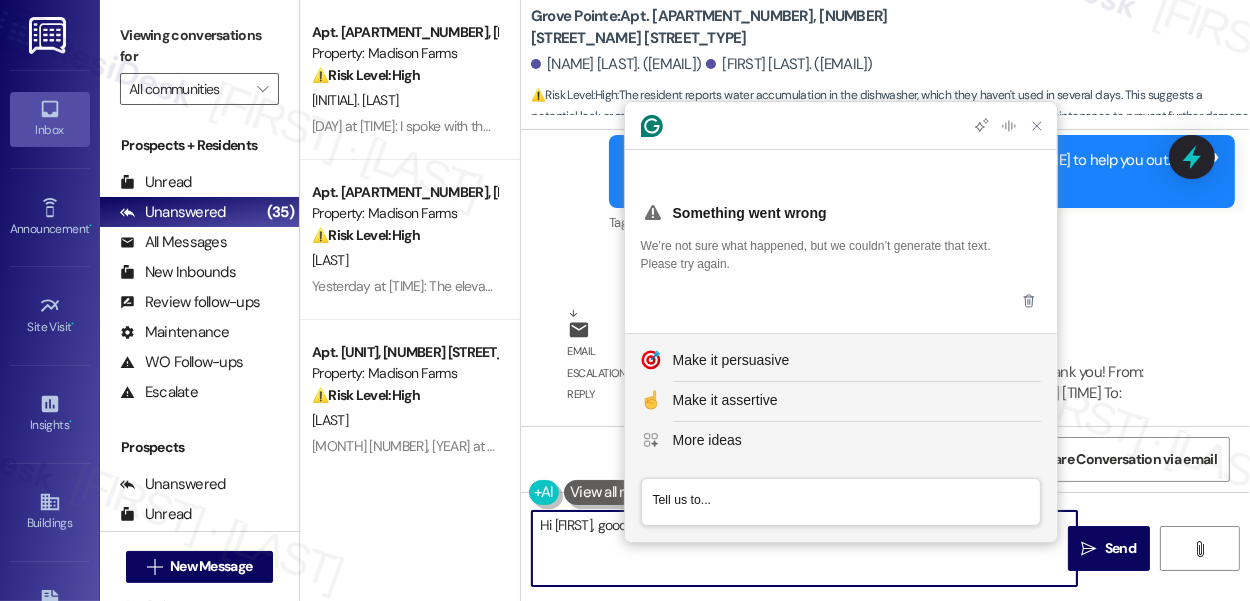 click on "Hi Pallav, good morning! One of our maintenance staff will stop by today. Thank you!" at bounding box center [804, 548] 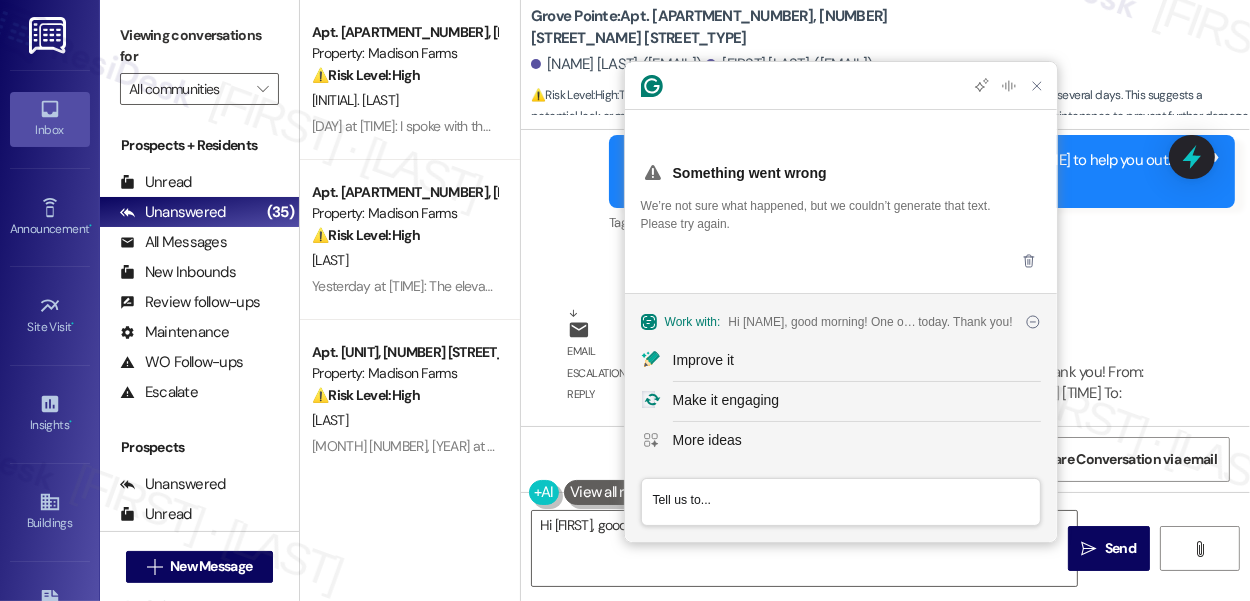click on "Apt. B2145, 4883 Riley Road Property: Madison Farms ⚠️  Risk Level:  High The resident initially reported brown water, then said to disregard, but later clarified the issue persists after running the water for two hours. They are now seeking reimbursement for excess water usage. This indicates a potential plumbing issue and a financial concern, escalating the situation to Tier 2. The resident also spoke with someone named Nelson who gave incorrect advice. M. Tunney Yesterday at 2:16 PM: I spoke with the office.  Yesterday at 2:16 PM: I spoke with the office.  Apt. K2436, 4883 Riley Road Property: Madison Farms ⚠️  Risk Level:  High The message reports an elevator malfunction that affects accessibility on the first floor of building K. This poses an inconvenience and potential safety risk for residents, particularly those with mobility issues, and requires urgent maintenance. T. Liguori Apt. D2361, 4883 Riley Road Property: Madison Farms ⚠️  Risk Level:  High J. Borges Apt. H2553, 4883 Riley Road" at bounding box center (410, 300) 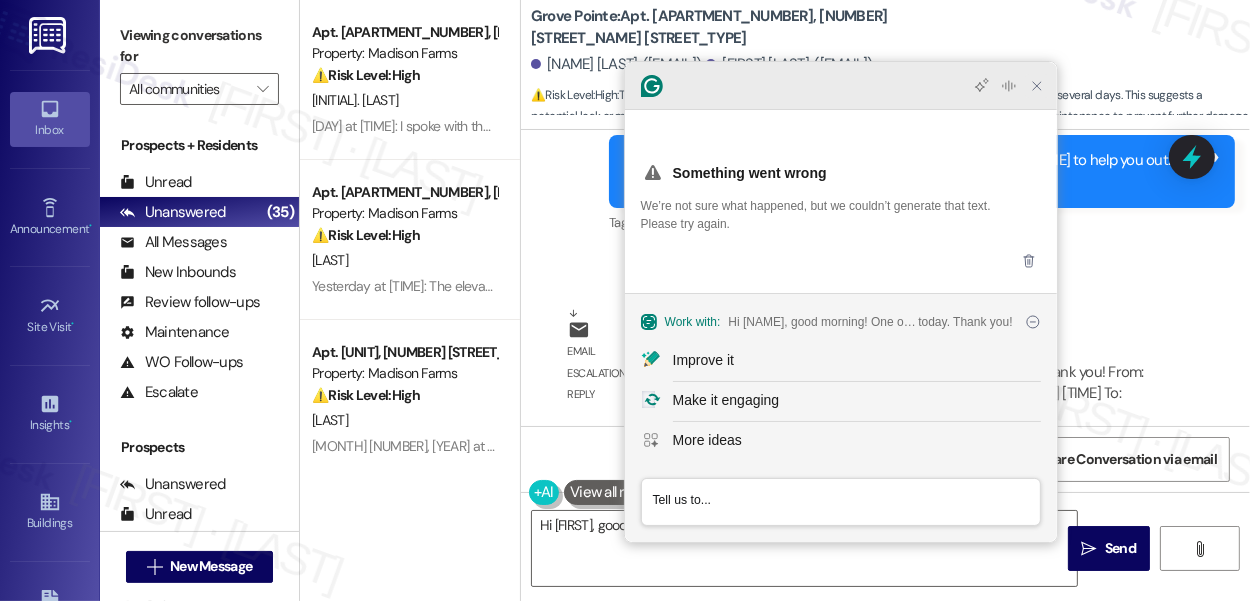 click 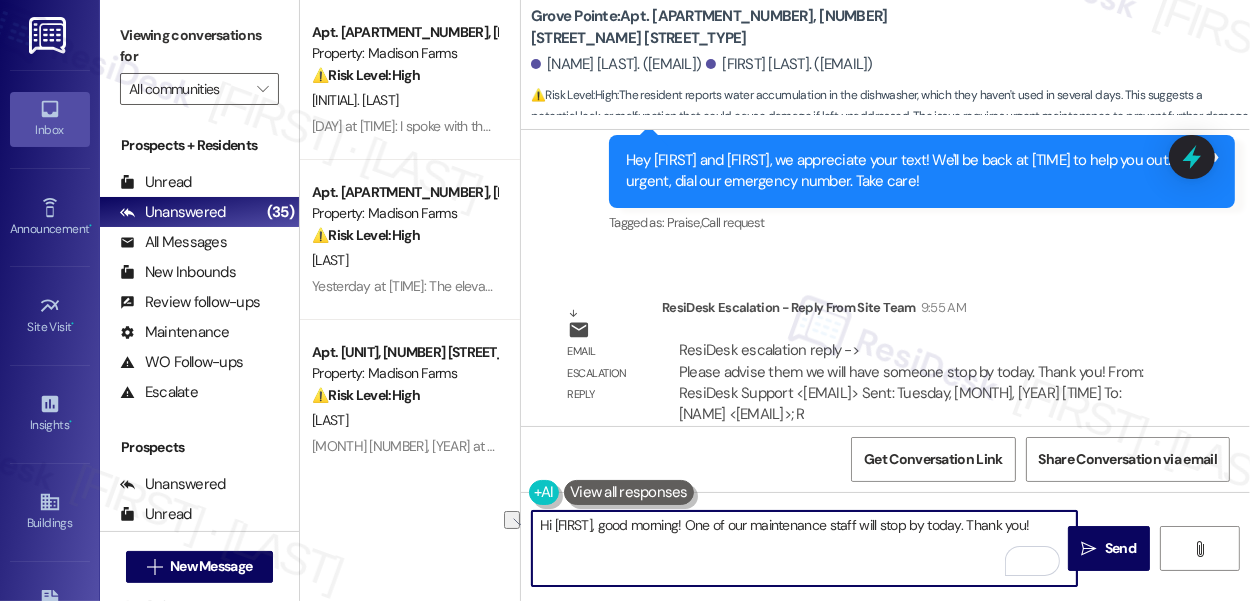 paste on "Just a quick note to let you know that one of our maintenance staff will be stopping by today. Thank you!" 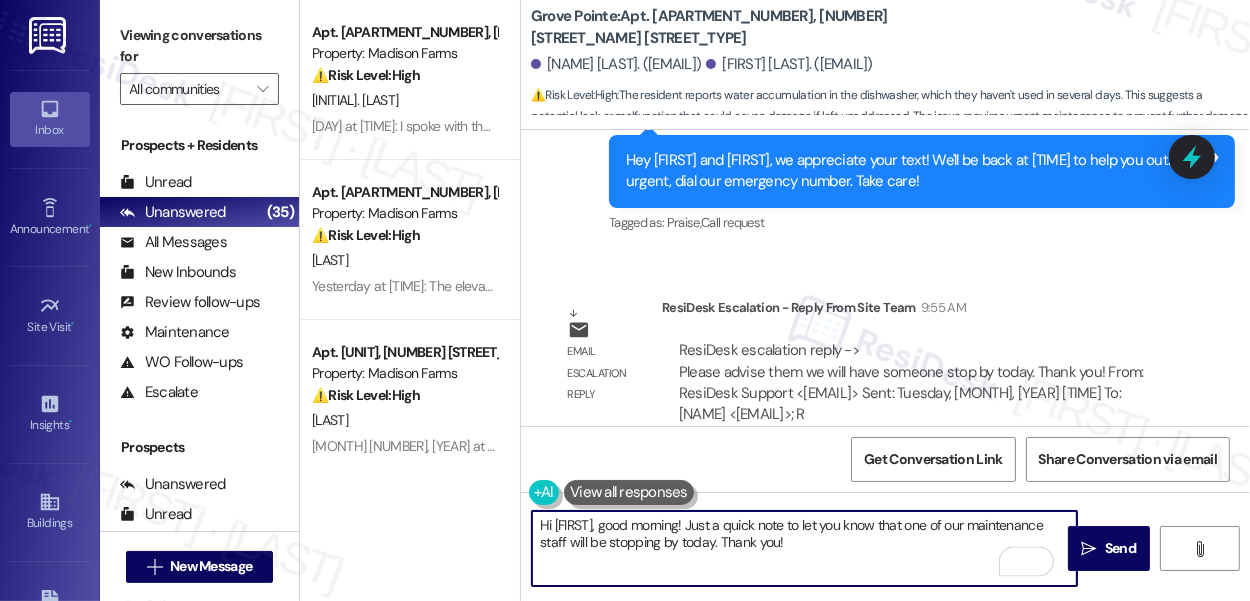 scroll, scrollTop: 4, scrollLeft: 0, axis: vertical 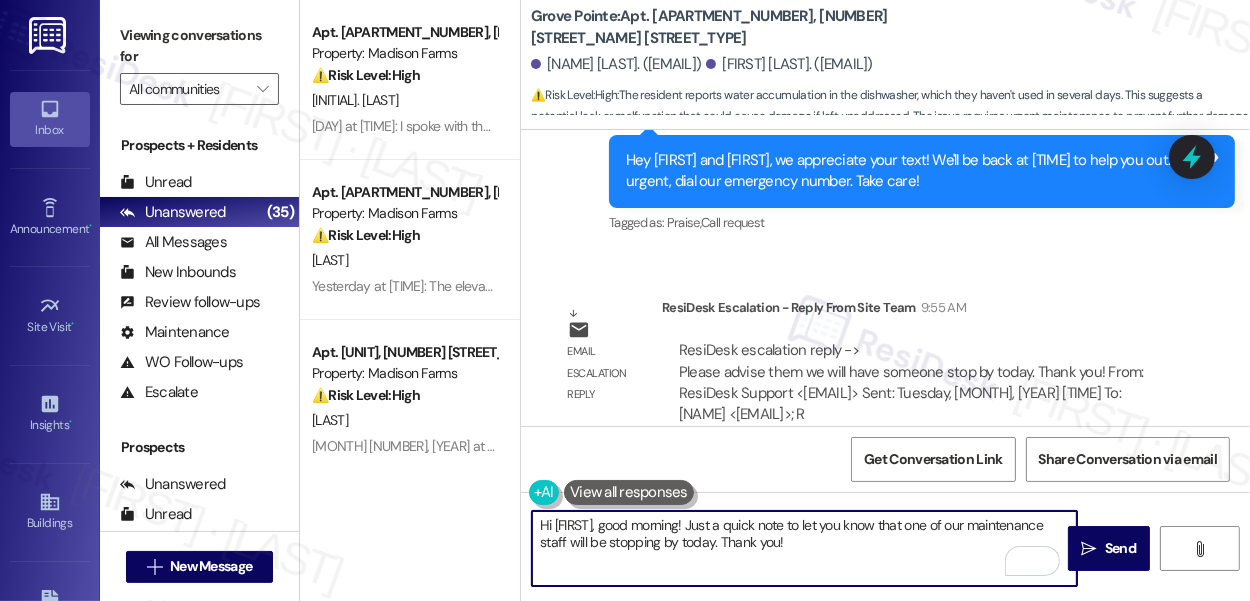 click on "Hi Pallav, good morning! Just a quick note to let you know that one of our maintenance staff will be stopping by today. Thank you!" at bounding box center (804, 548) 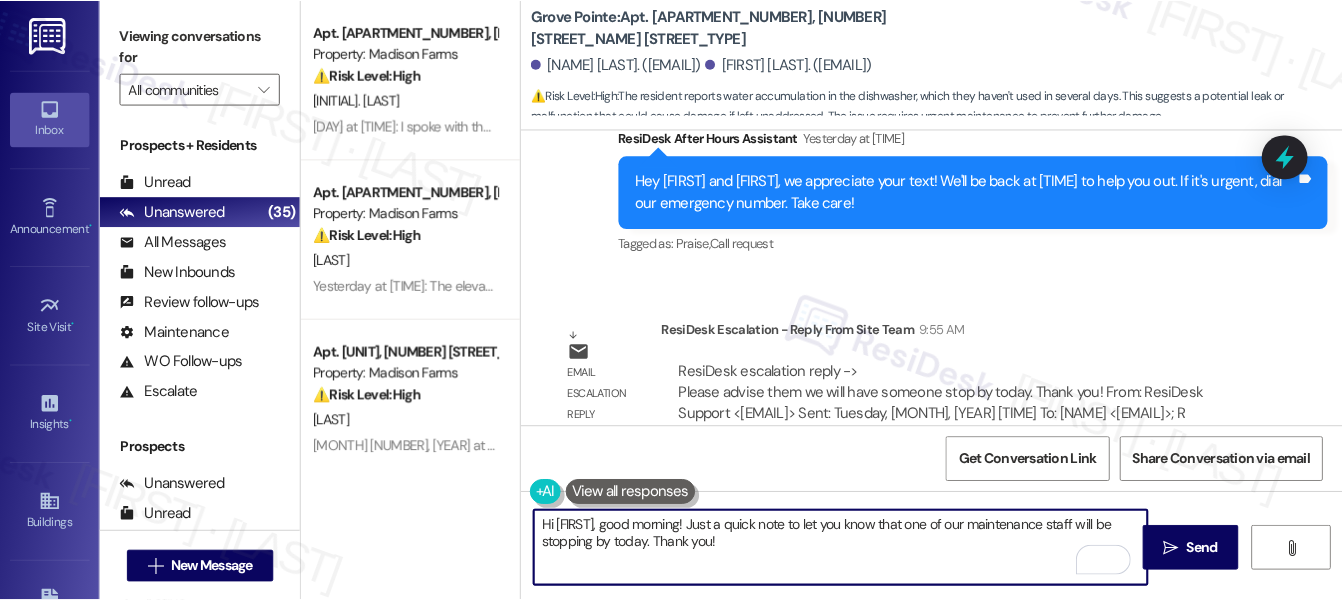 scroll, scrollTop: 26544, scrollLeft: 0, axis: vertical 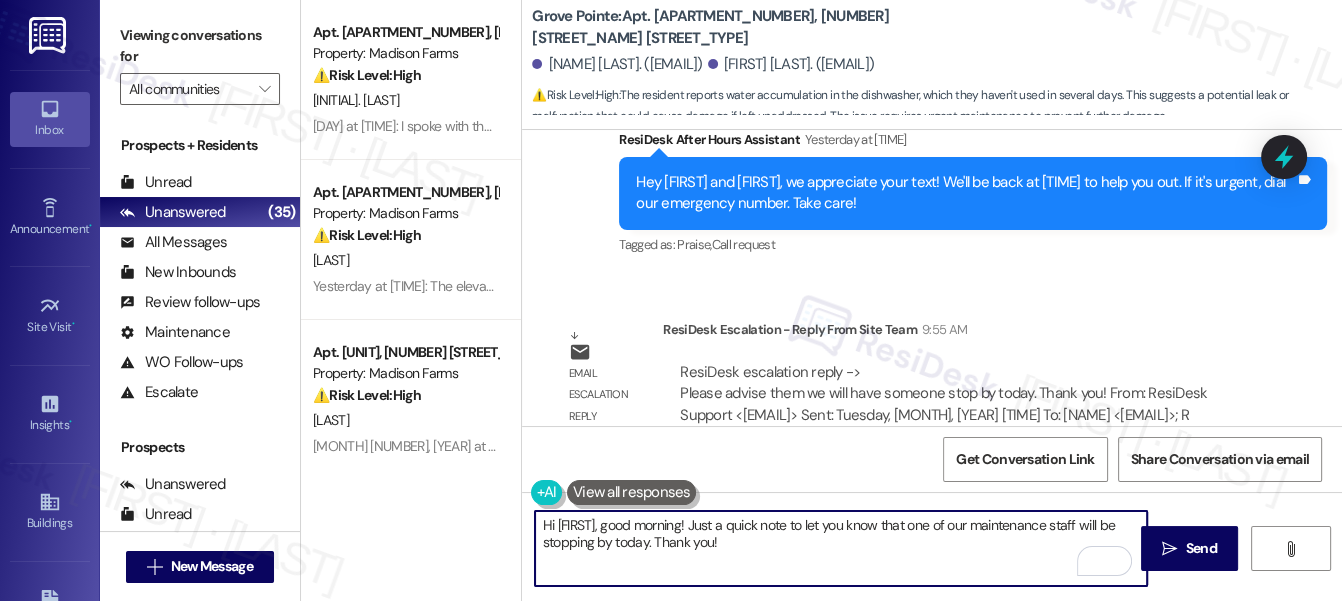 click on "Hi Pallav, good morning! Just a quick note to let you know that one of our maintenance staff will be stopping by today. Thank you!" at bounding box center (841, 548) 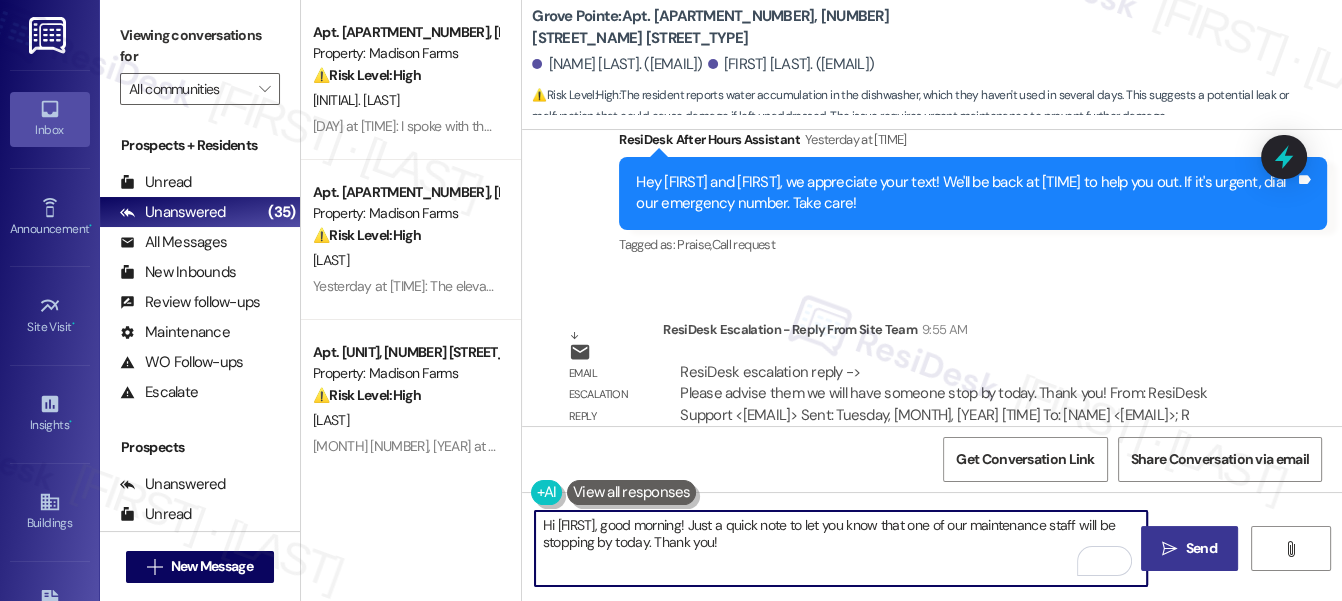 type on "Hi Pallav, good morning! Just a quick note to let you know that one of our maintenance staff will be stopping by today. Thank you!" 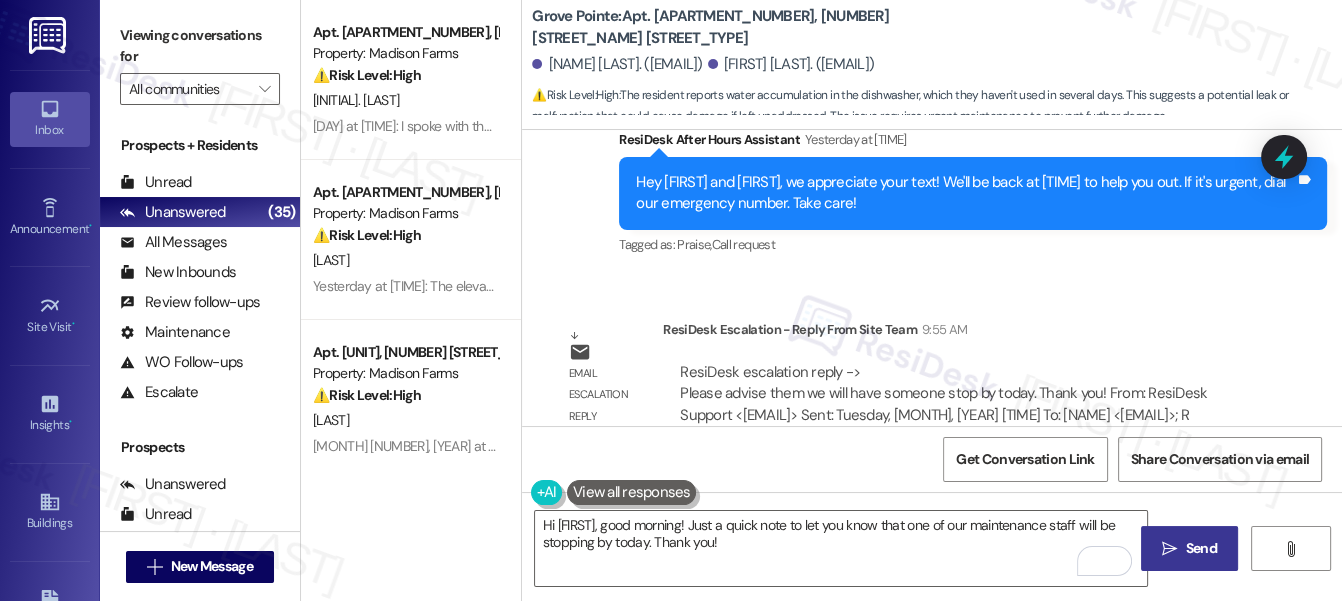 click on "" at bounding box center [1169, 549] 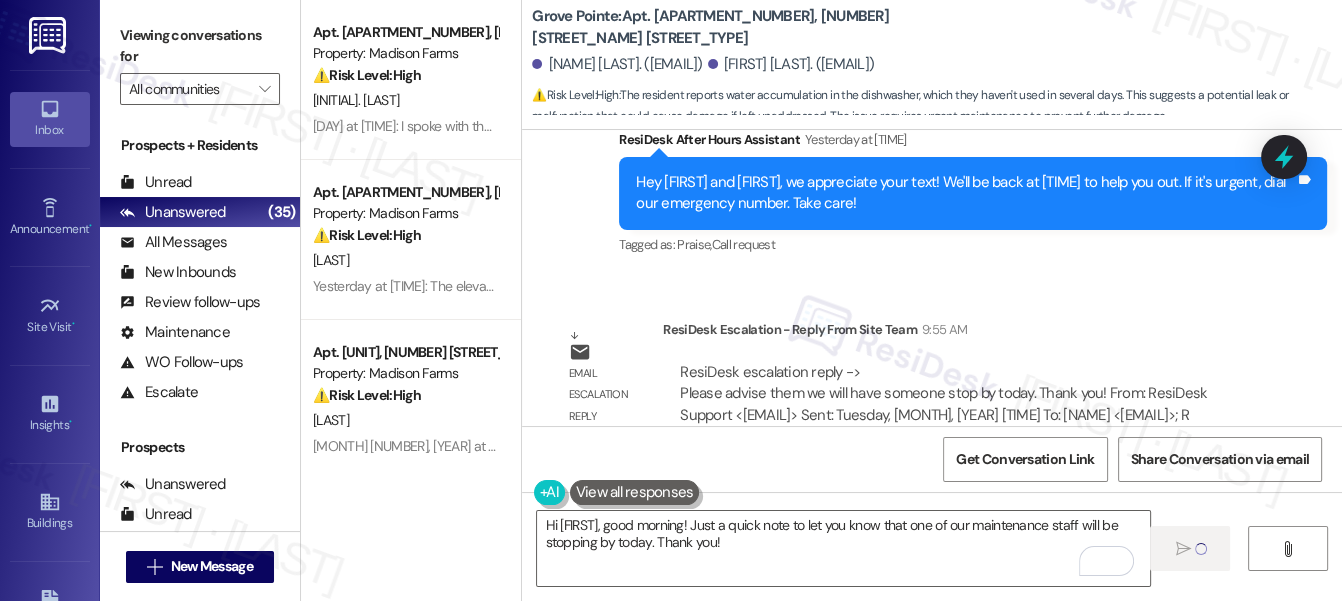 type 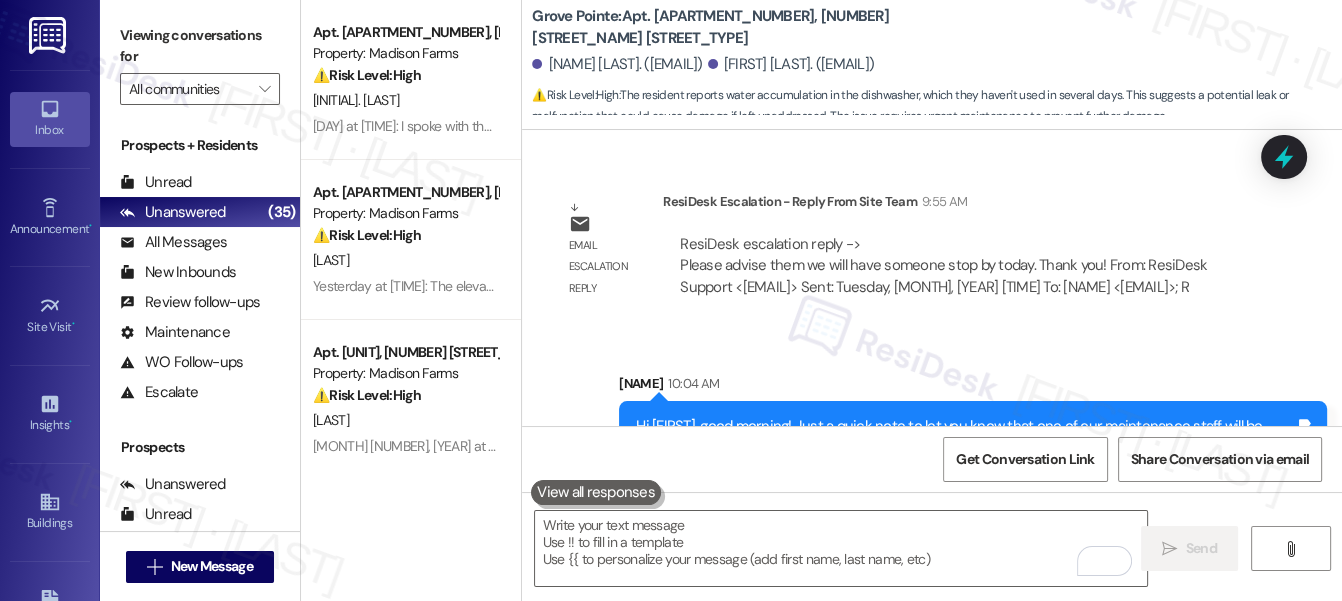scroll, scrollTop: 26705, scrollLeft: 0, axis: vertical 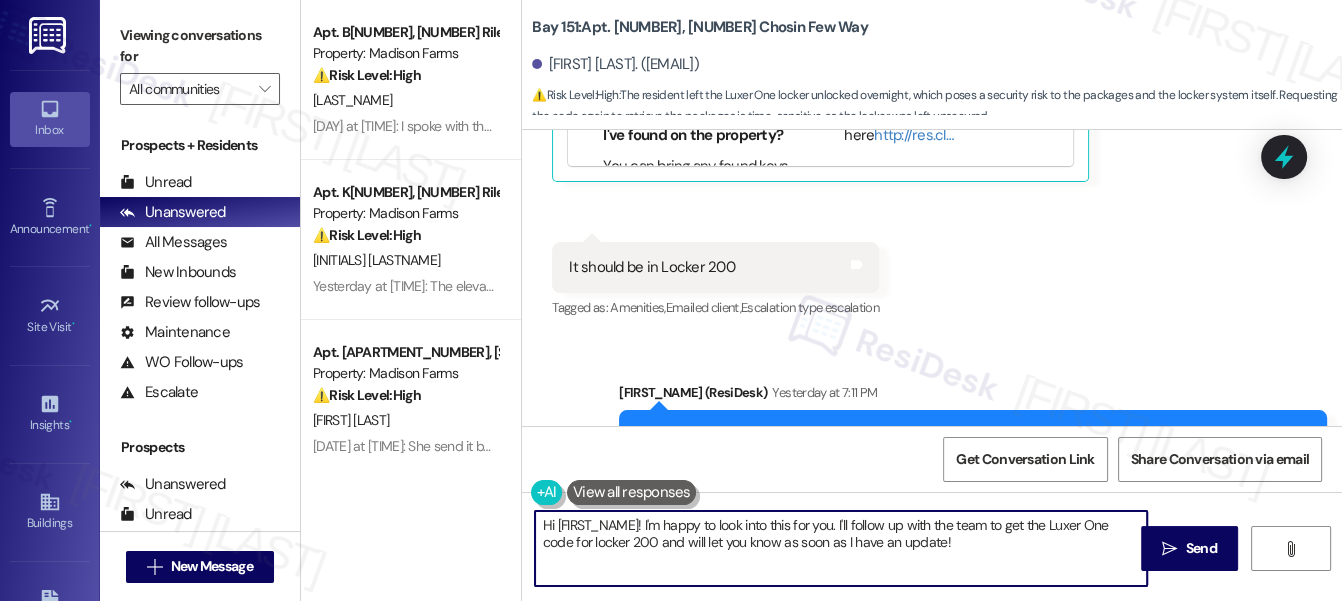 click on "Hi {{first_name}}! I'm happy to look into this for you. I'll follow up with the team to get the Luxer One code for locker 200 and will let you know as soon as I have an update!" at bounding box center (841, 548) 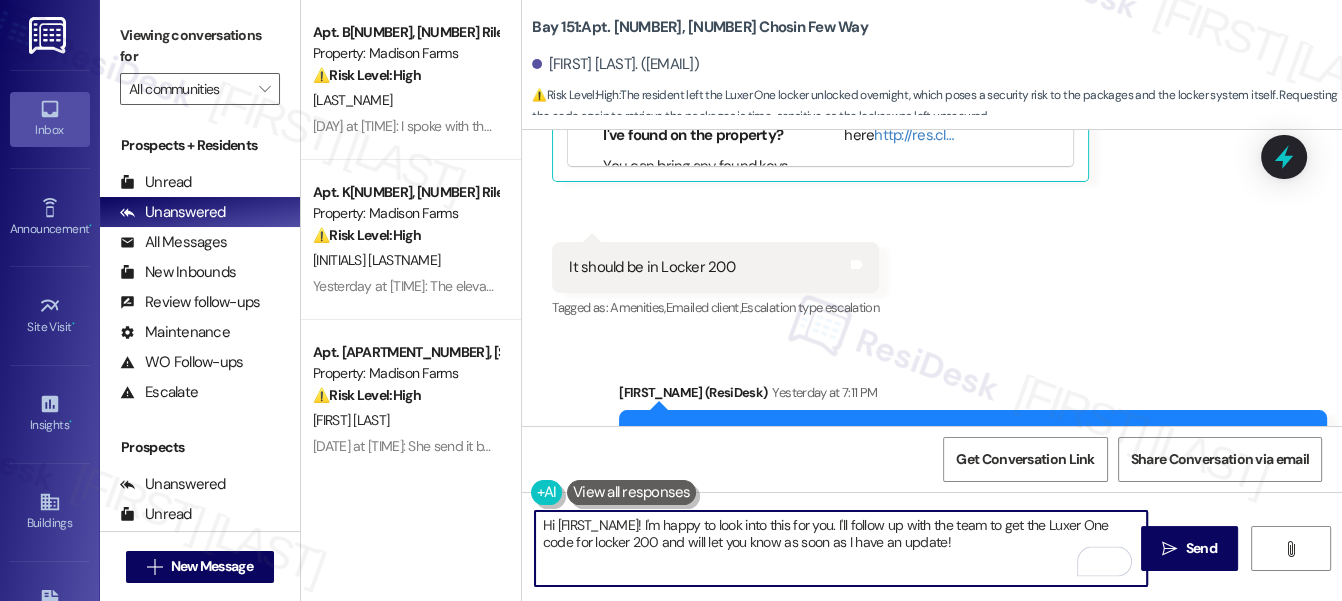 drag, startPoint x: 903, startPoint y: 562, endPoint x: 645, endPoint y: 519, distance: 261.55878 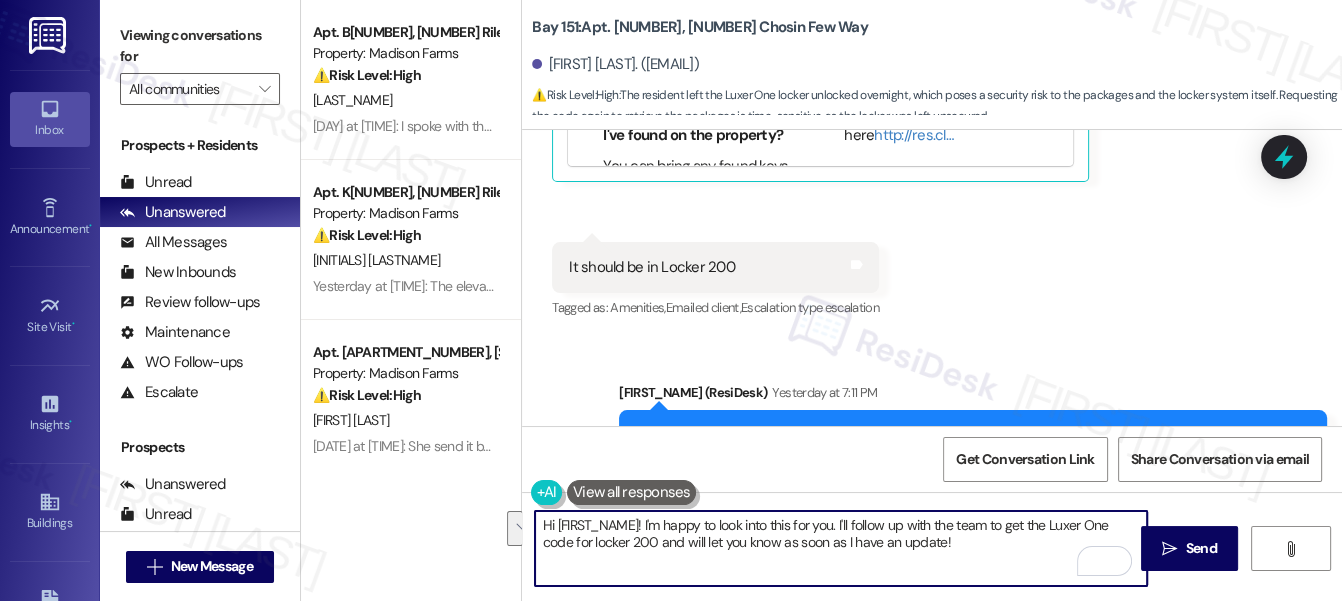 paste on "call the management office and we can have our package concierge go with them to assist with locating the packages." 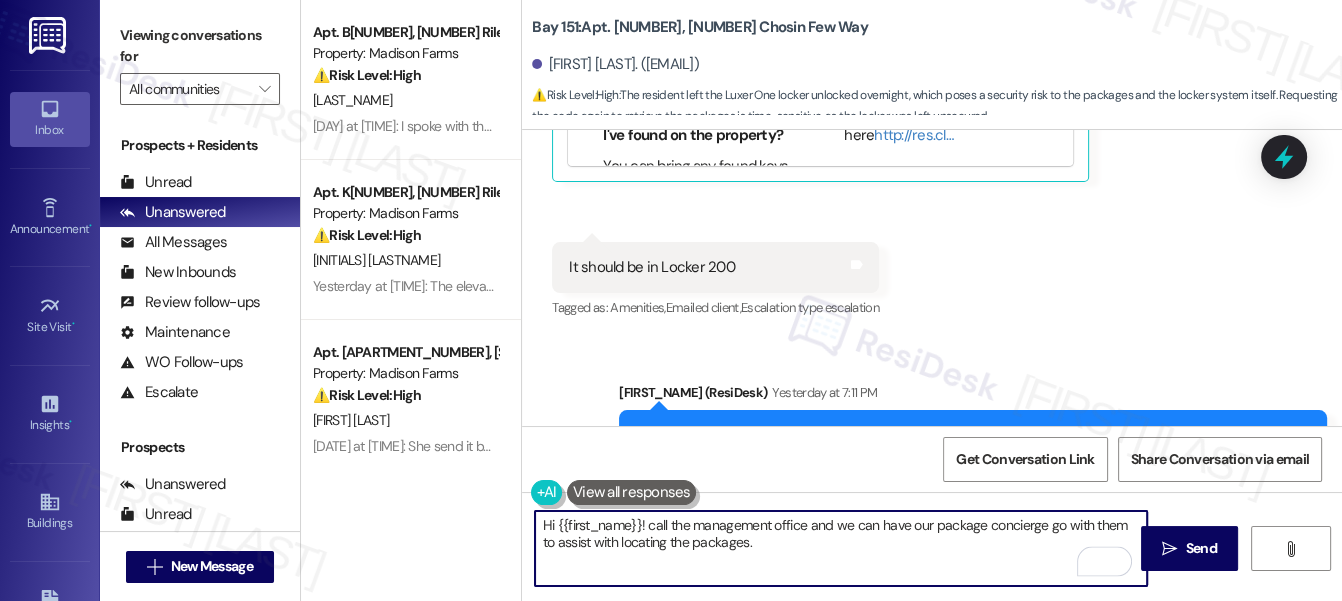 click on "Hi {{first_name}}! call the management office and we can have our package concierge go with them to assist with locating the packages." at bounding box center (841, 548) 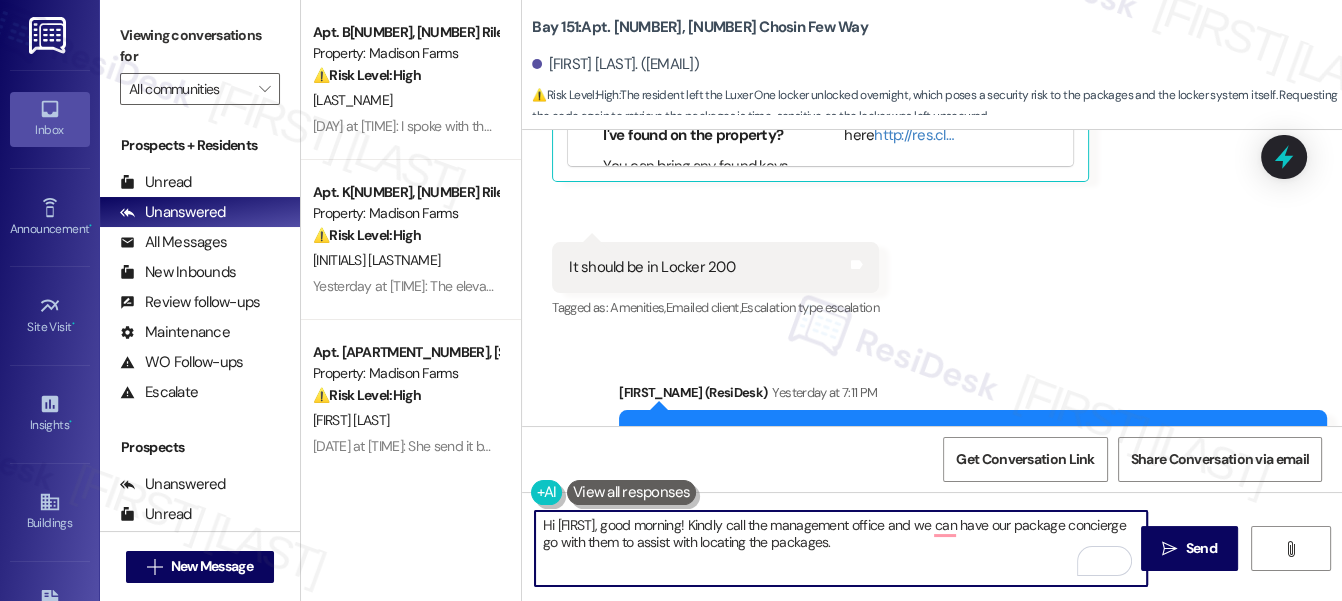 click on "Hi {{first_name}}, good morning! Kindly call the management office and we can have our package concierge go with them to assist with locating the packages." at bounding box center (841, 548) 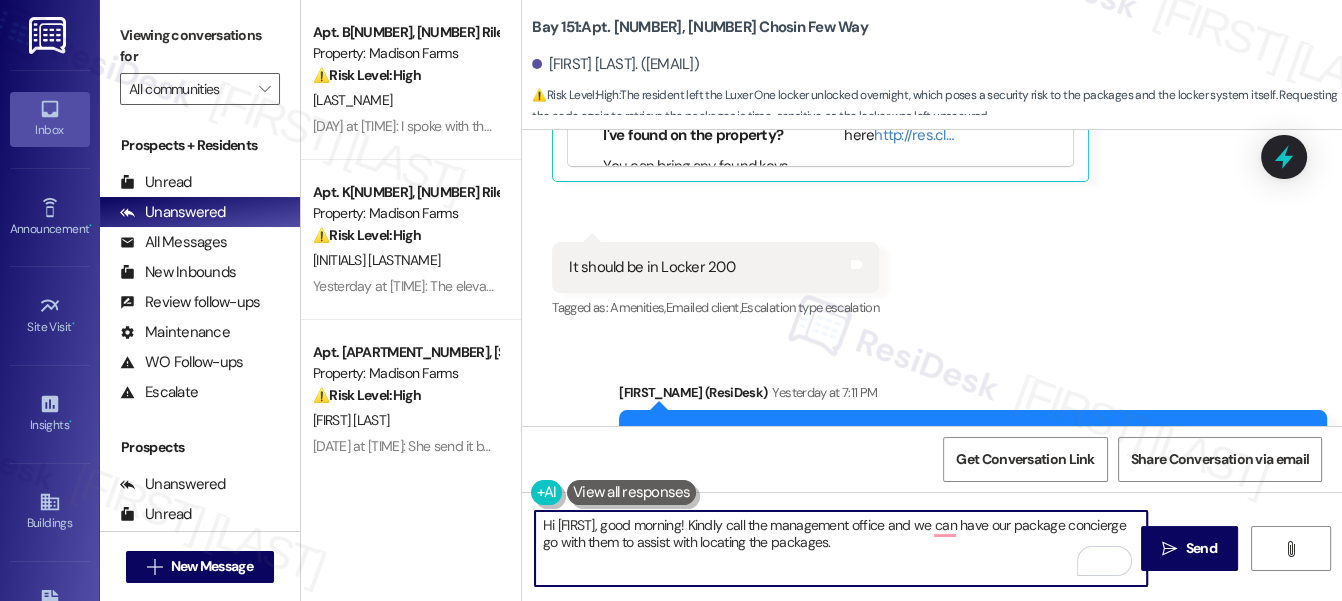 click on "Hi {{first_name}}, good morning! Kindly call the management office and we can have our package concierge go with them to assist with locating the packages." at bounding box center [841, 548] 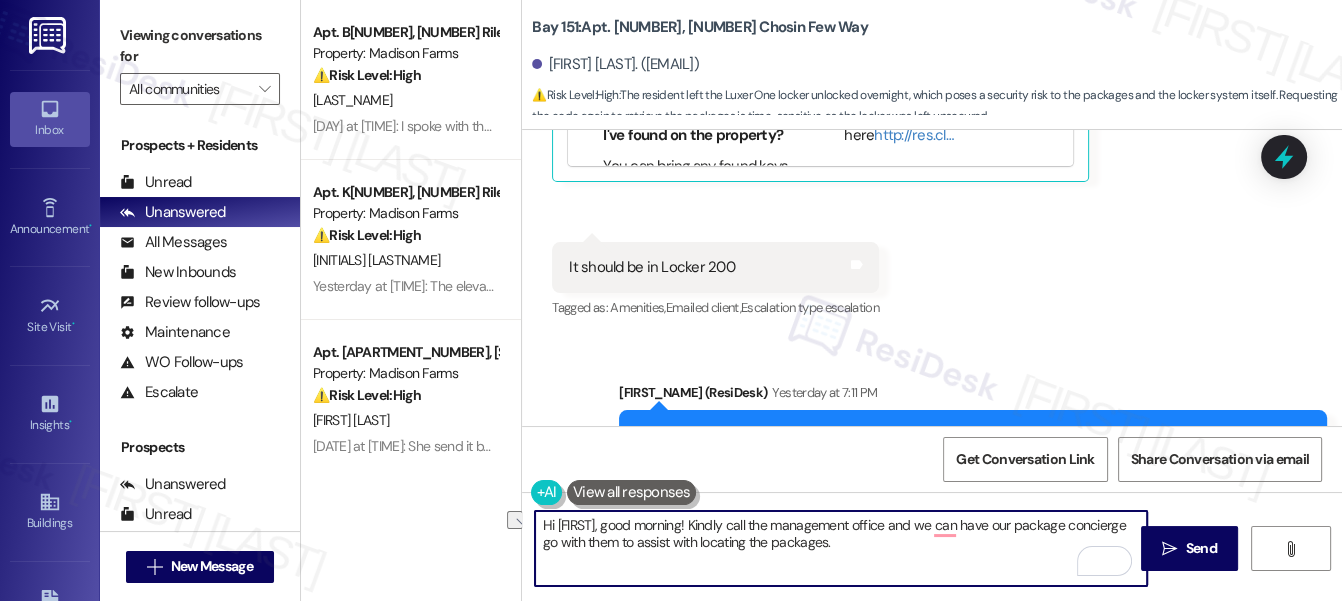 click on "Hi {{first_name}}, good morning! Kindly call the management office and we can have our package concierge go with them to assist with locating the packages." at bounding box center [841, 548] 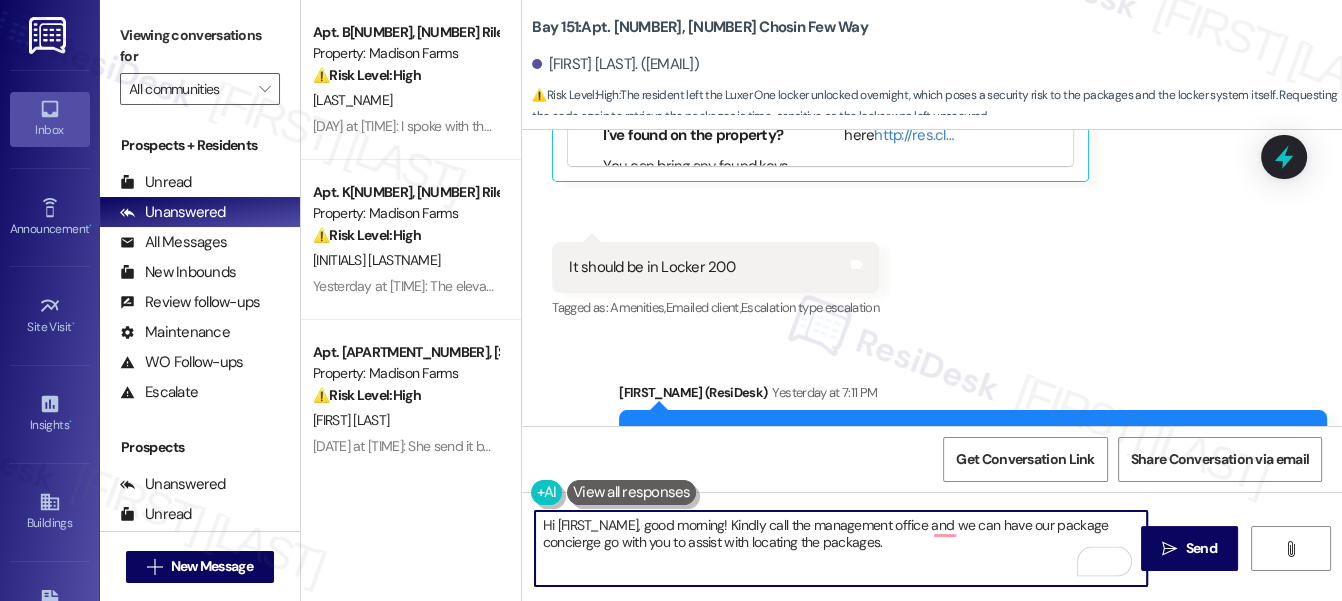 click on "Hi {{first_name}}, good morning! Kindly call the management office and we can have our package concierge go with you to assist with locating the packages." at bounding box center (841, 548) 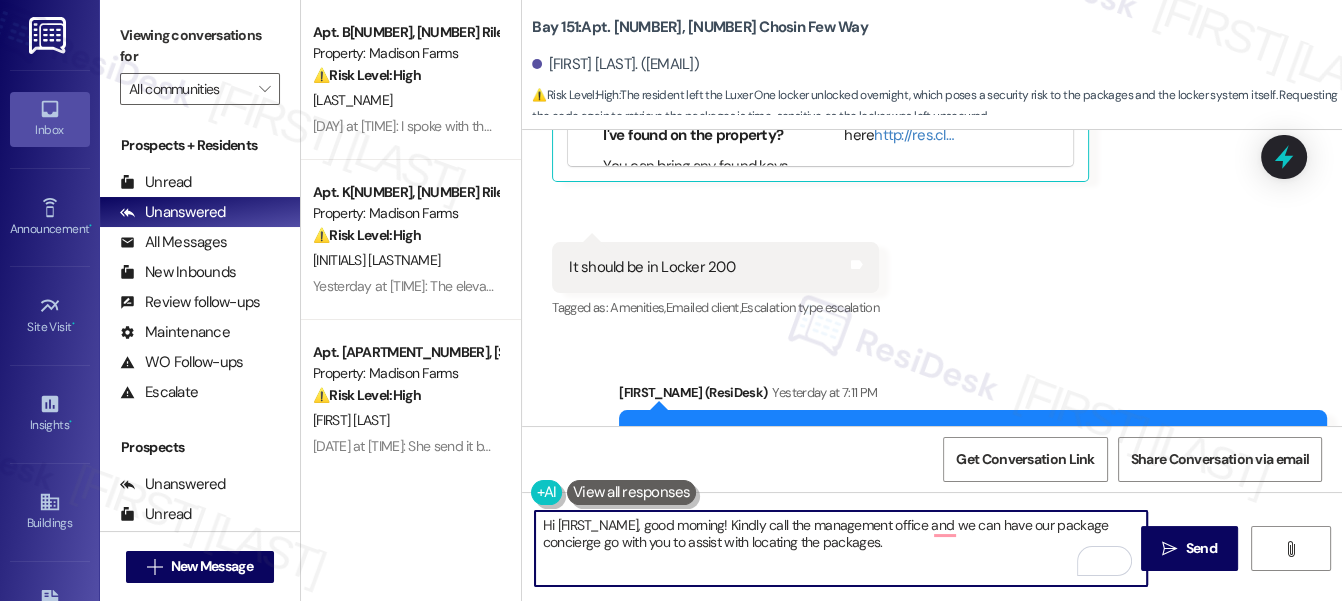 click on "Hi {{first_name}}, good morning! Kindly call the management office and we can have our package concierge go with you to assist with locating the packages." at bounding box center (841, 548) 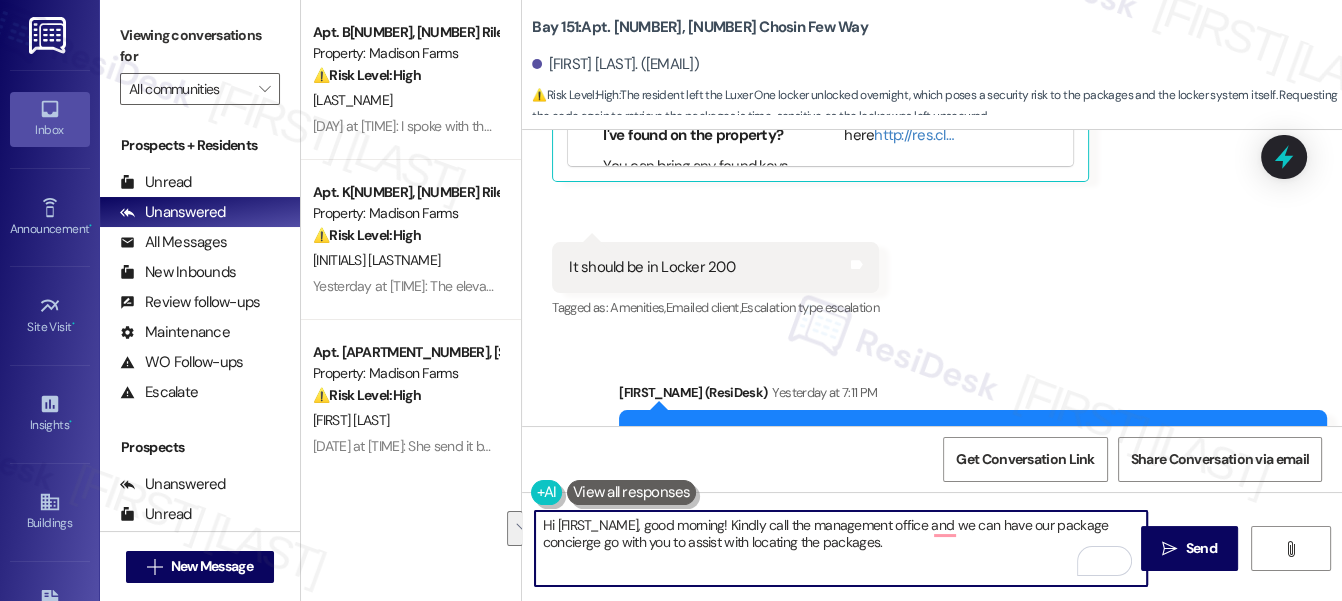 click on "Hi {{first_name}}, good morning! Kindly call the management office and we can have our package concierge go with you to assist with locating the packages." at bounding box center (841, 548) 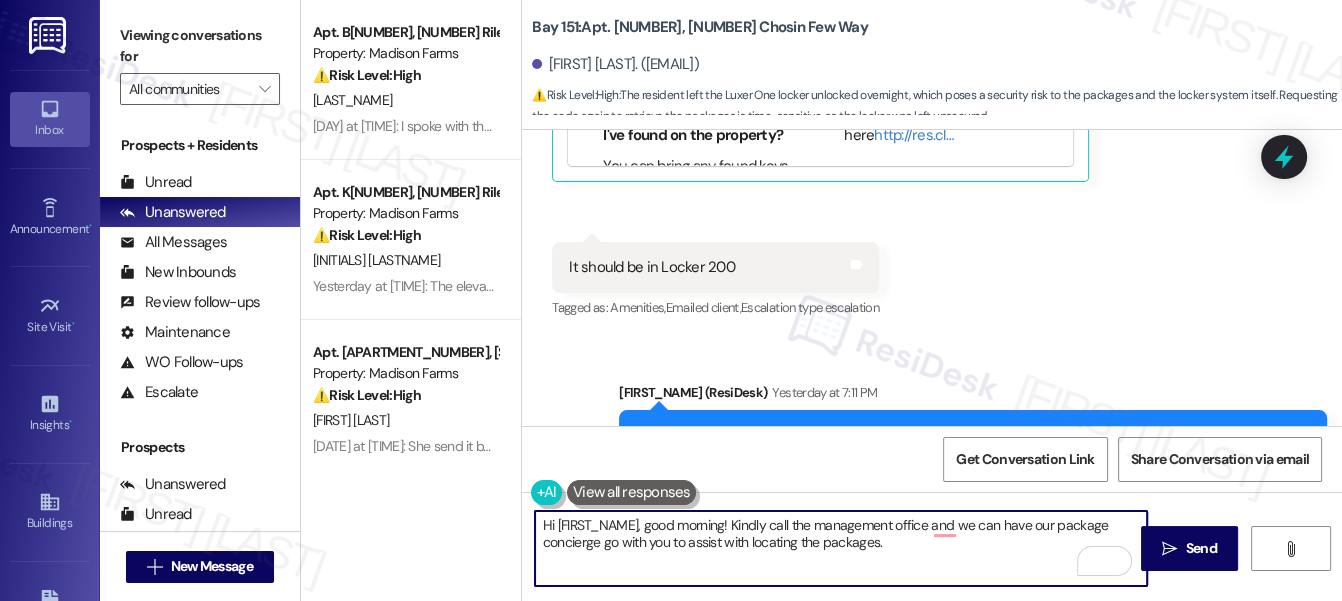 click on "Hi {{first_name}}, good morning! Kindly call the management office and we can have our package concierge go with you to assist with locating the packages." at bounding box center (841, 548) 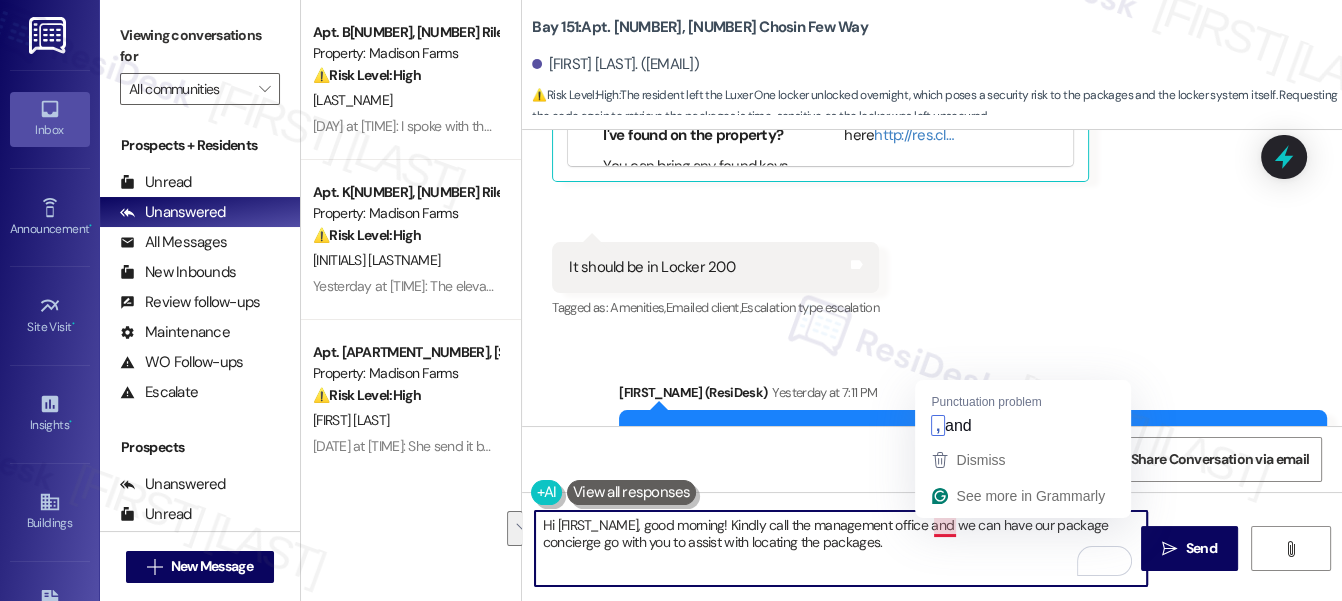 click on "Hi {{first_name}}, good morning! Kindly call the management office and we can have our package concierge go with you to assist with locating the packages." at bounding box center (841, 548) 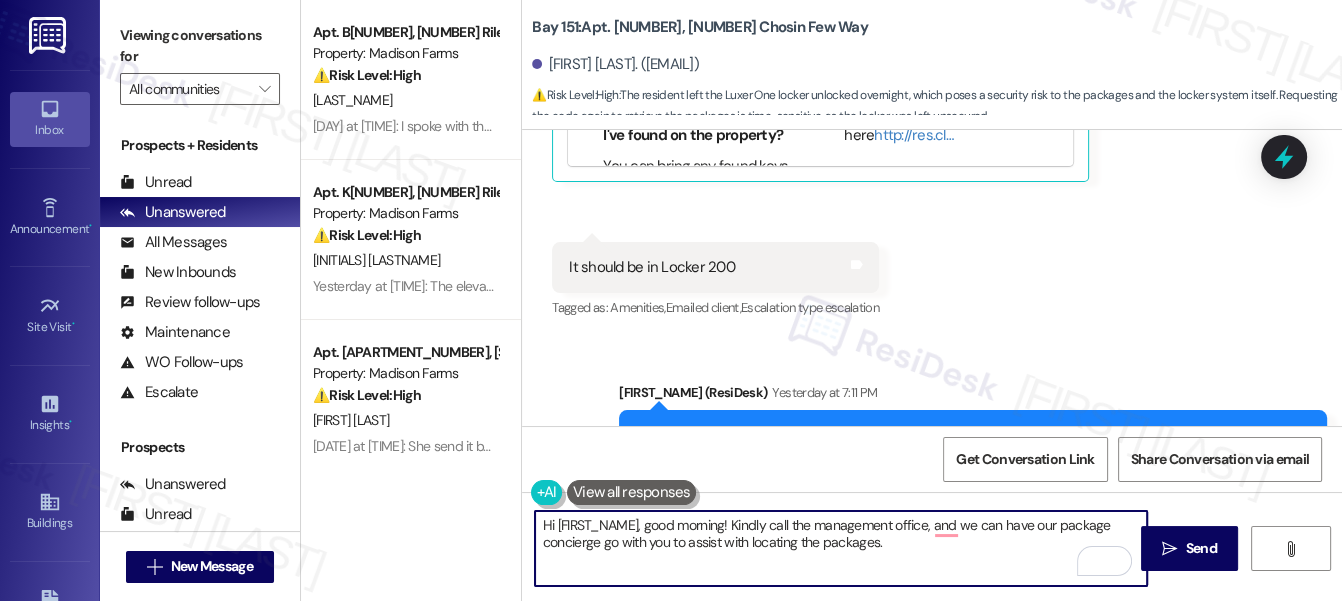 click on "Hi {{first_name}}, good morning! Kindly call the management office, and we can have our package concierge go with you to assist with locating the packages." at bounding box center [841, 548] 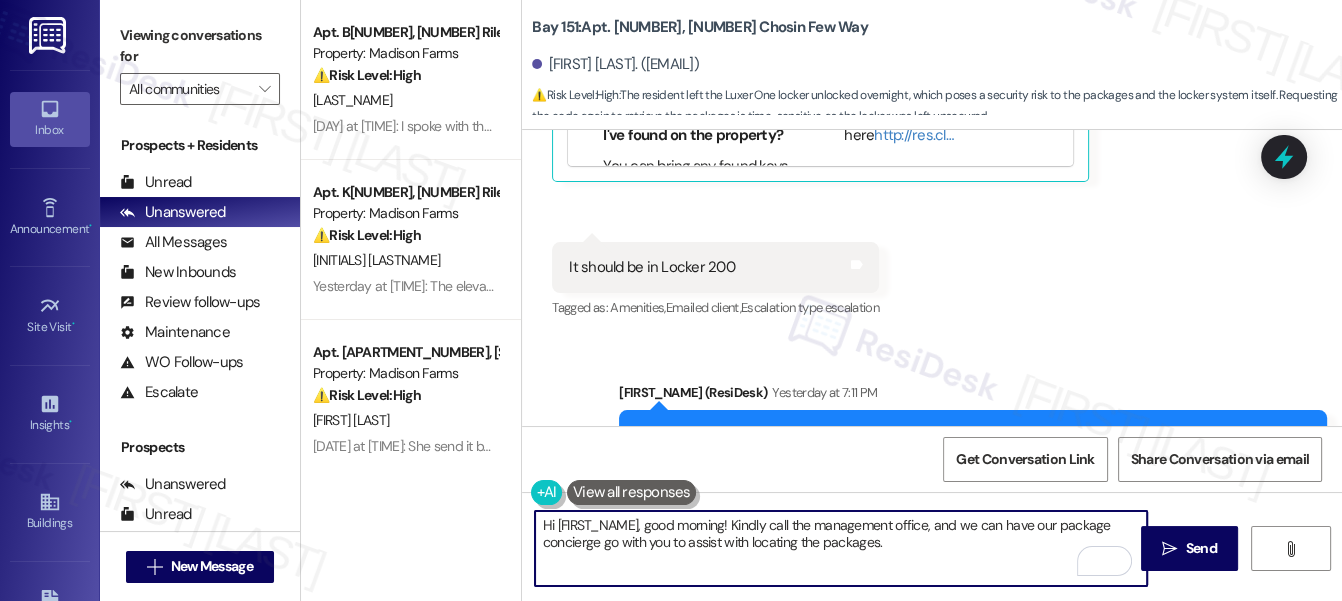 click on "Hi {{first_name}}, good morning! Kindly call the management office, and we can have our package concierge go with you to assist with locating the packages." at bounding box center [841, 548] 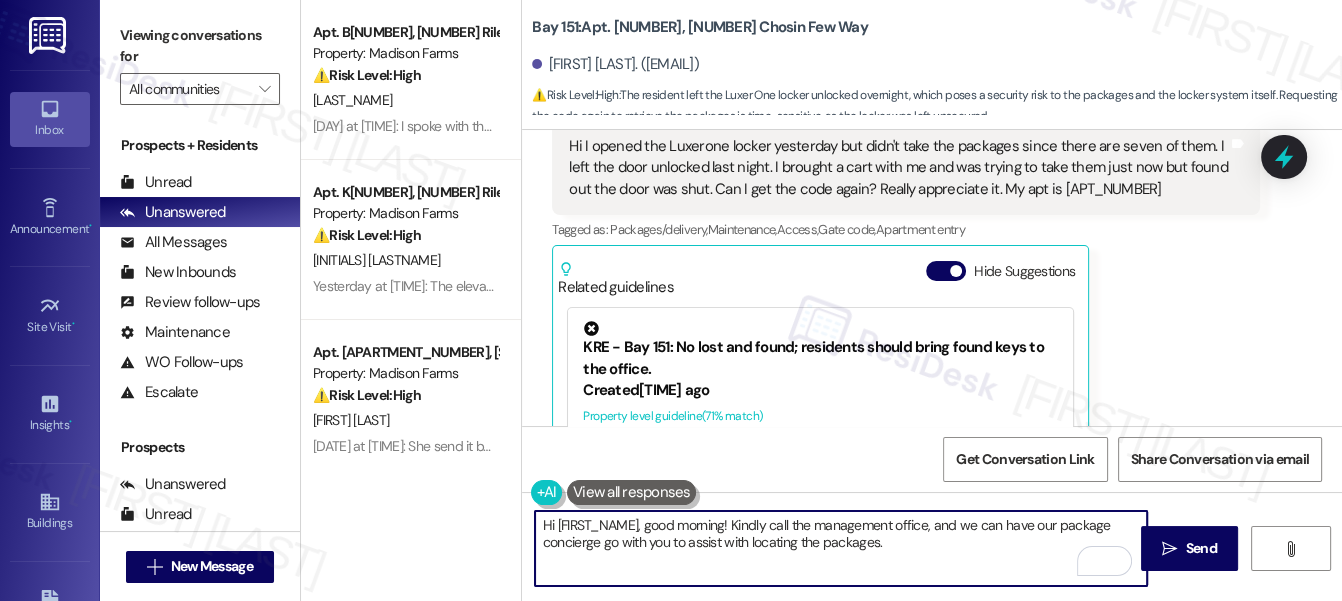 scroll, scrollTop: 18674, scrollLeft: 0, axis: vertical 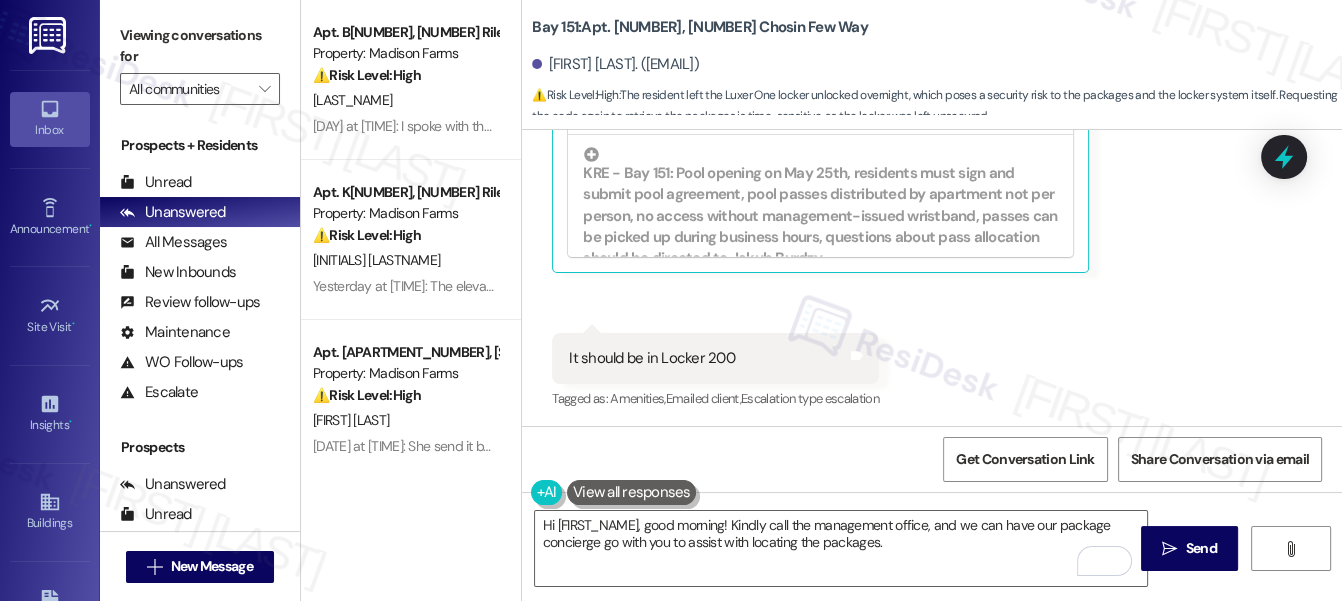 click on "Viewing conversations for All communities " at bounding box center [200, 62] 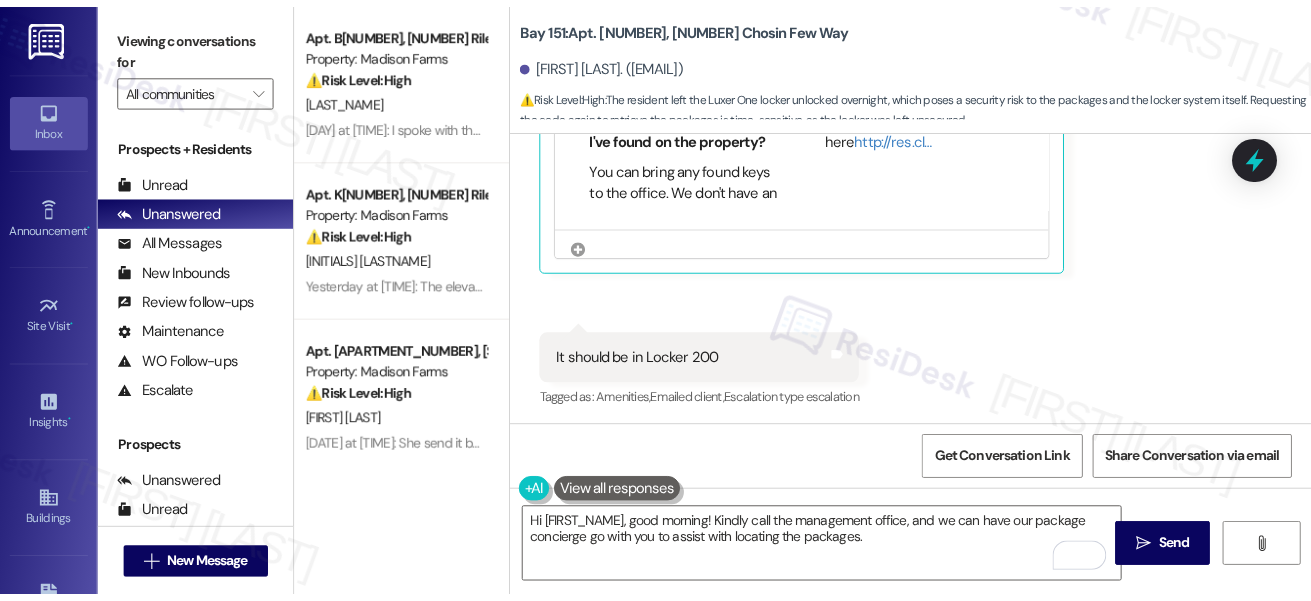 scroll, scrollTop: 0, scrollLeft: 0, axis: both 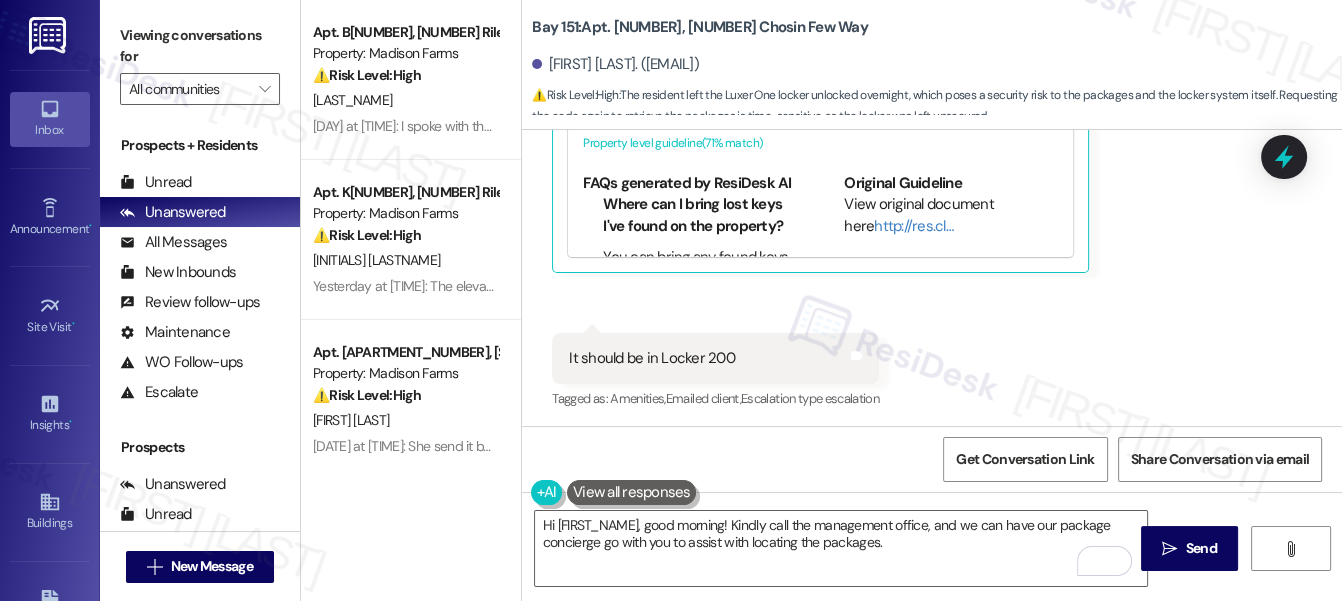 click on "Viewing conversations for" at bounding box center [200, 46] 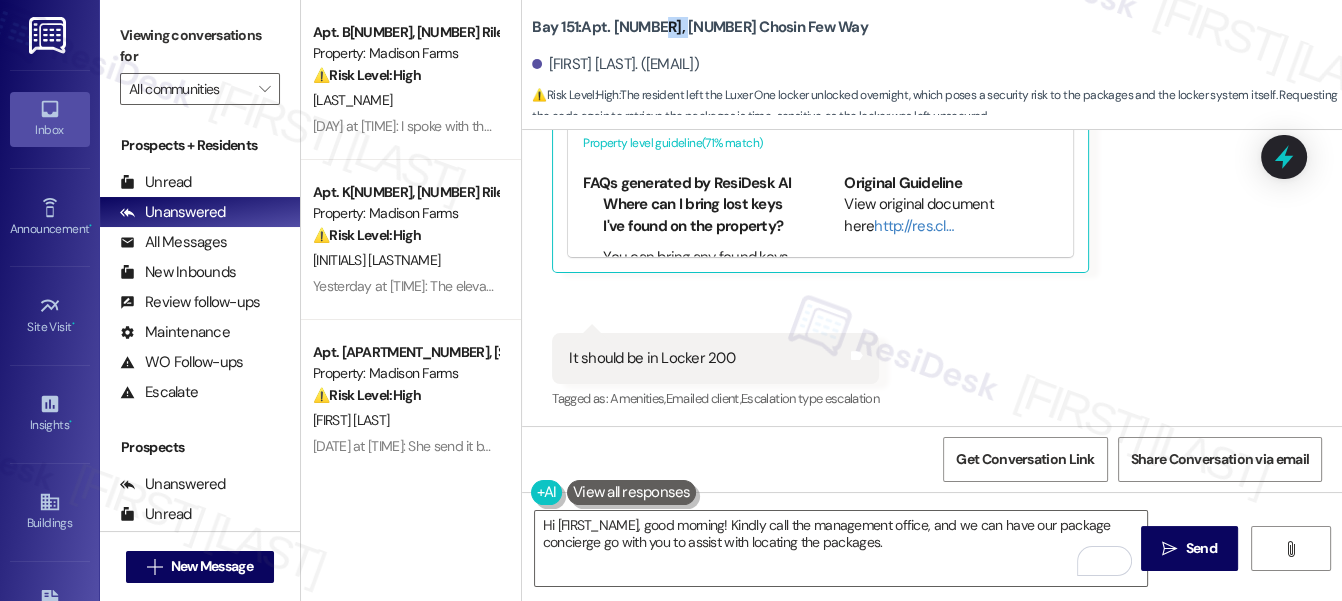 click on "Bay 151:  Apt. 3464, 225 Chosin Few Way" at bounding box center [700, 27] 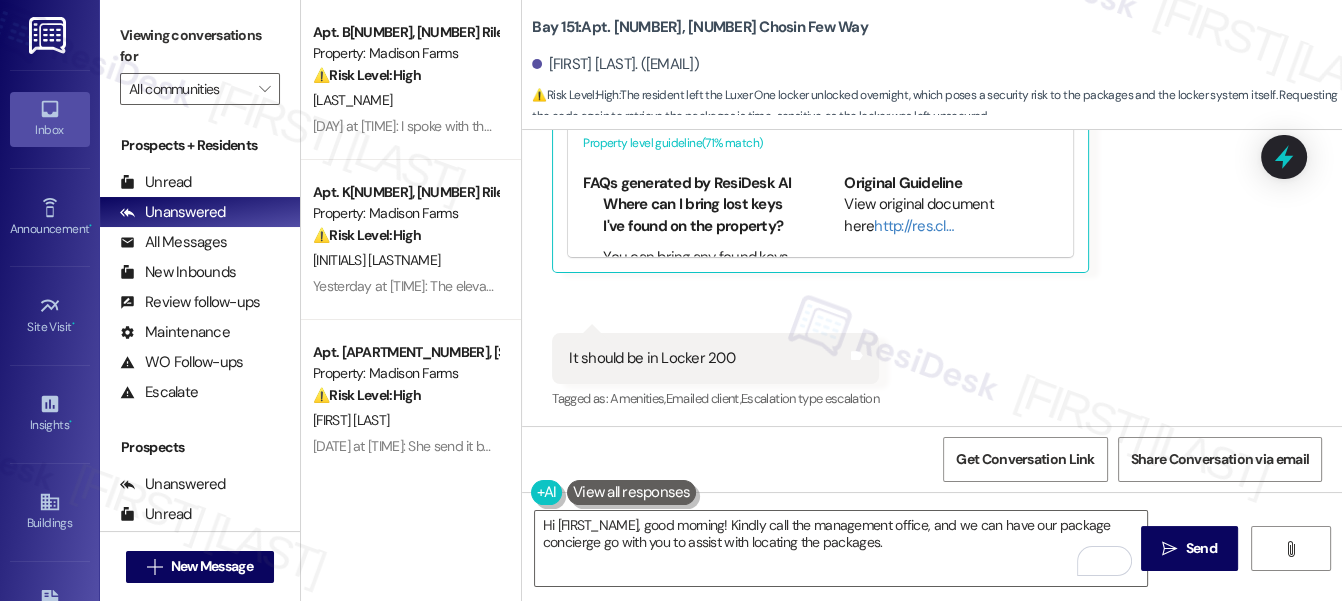 drag, startPoint x: 194, startPoint y: 34, endPoint x: 210, endPoint y: 39, distance: 16.763054 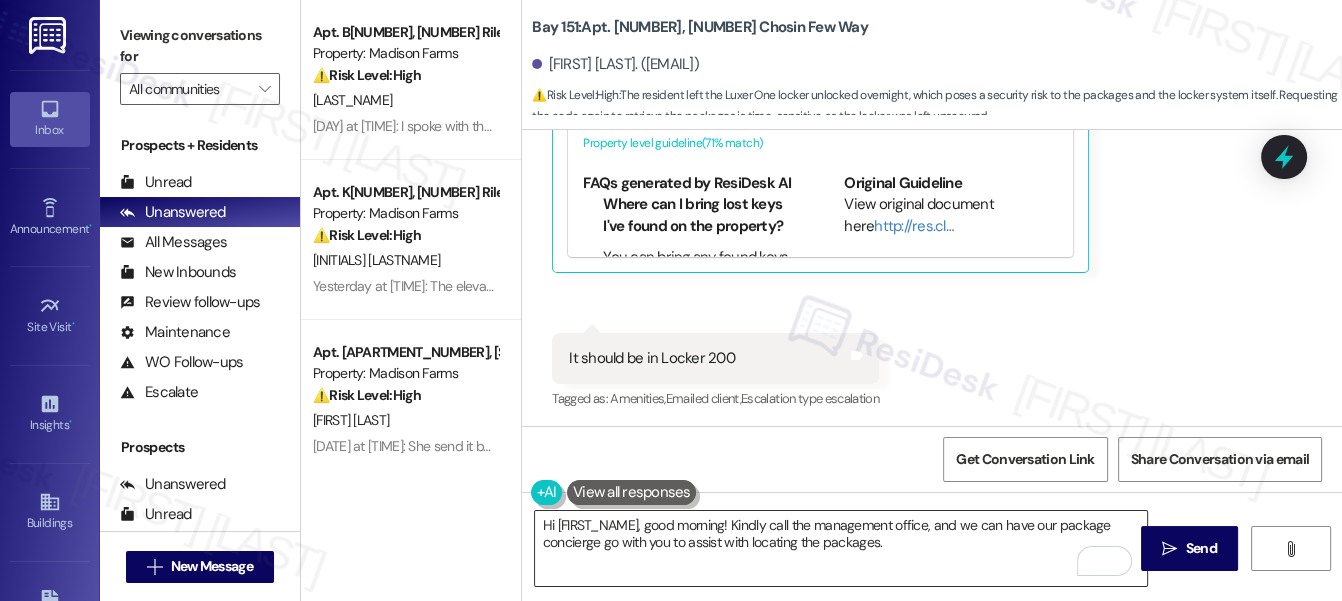 click on "Hi {{first_name}}, good morning! Kindly call the management office, and we can have our package concierge go with you to assist with locating the packages." at bounding box center [841, 548] 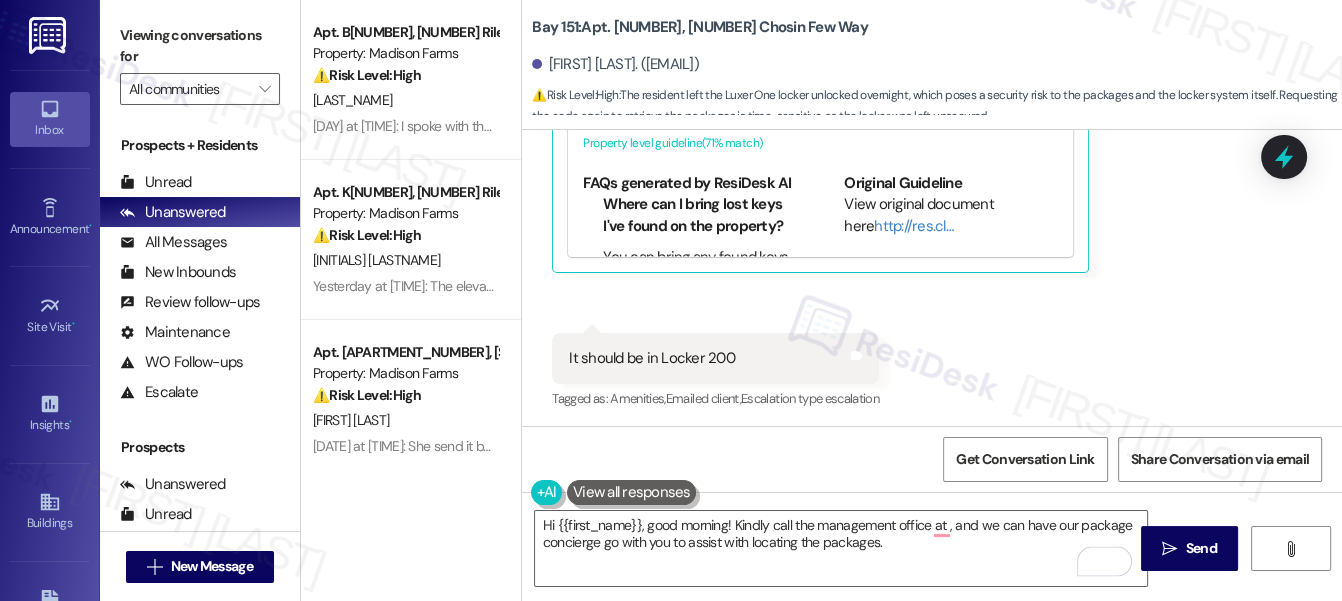 click on "Viewing conversations for" at bounding box center [200, 46] 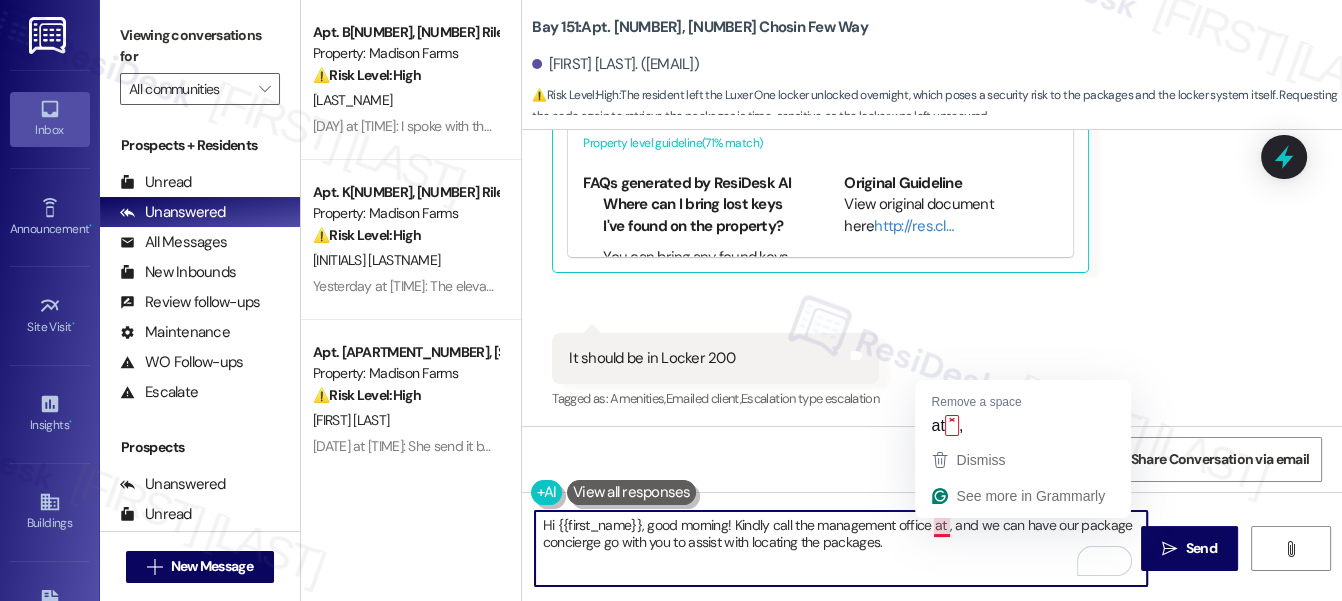 click on "Hi {{first_name}}, good morning! Kindly call the management office at , and we can have our package concierge go with you to assist with locating the packages." at bounding box center (841, 548) 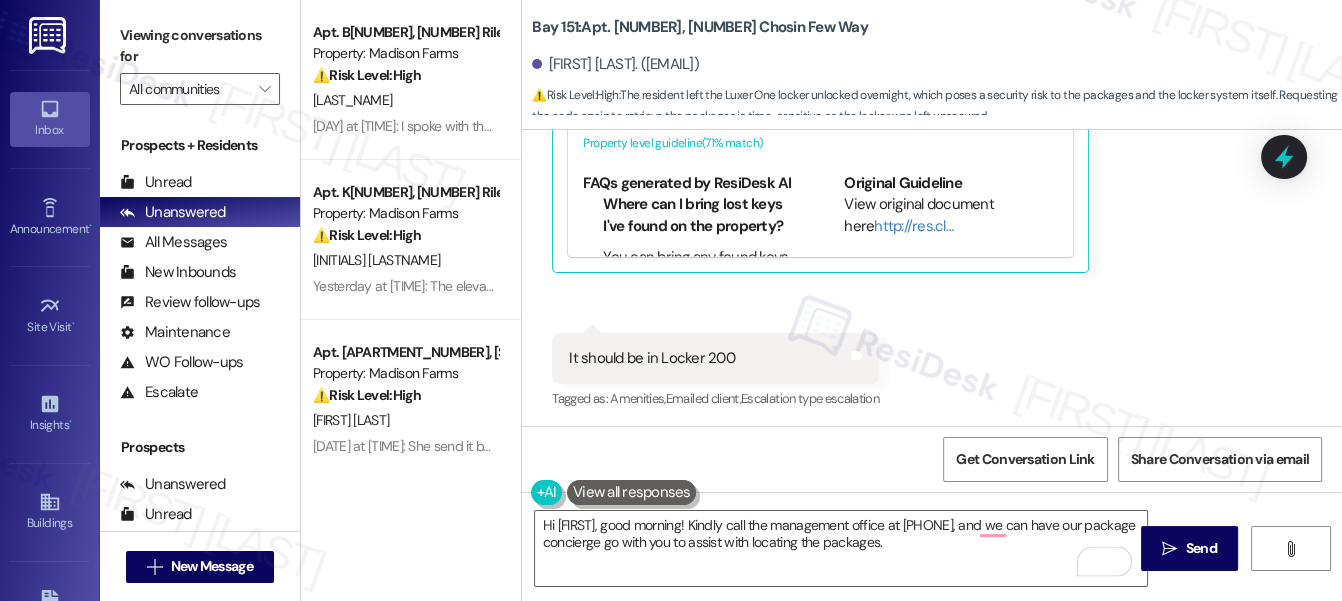 click on "Viewing conversations for" at bounding box center [200, 46] 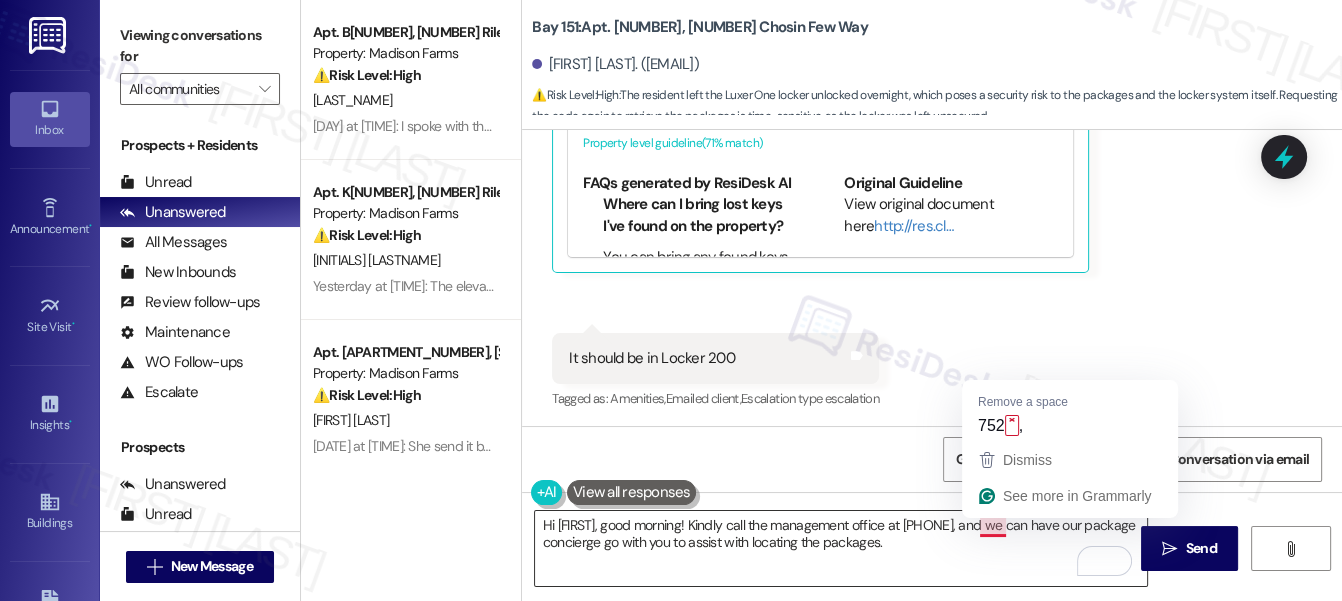 click on "Hi {{first_name}}, good morning! Kindly call the management office at (201) 752 , and we can have our package concierge go with you to assist with locating the packages." at bounding box center [841, 548] 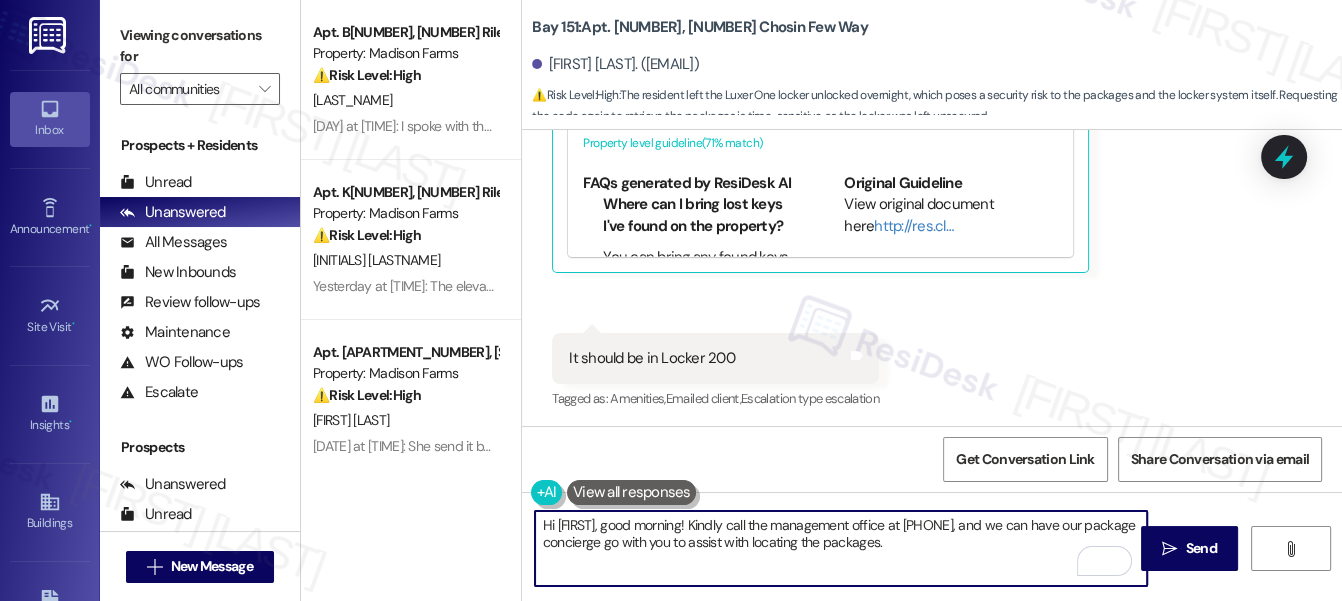 type on "Hi {{first_name}}, good morning! Kindly call the management office at (201) 752 2004, and we can have our package concierge go with you to assist with locating the packages." 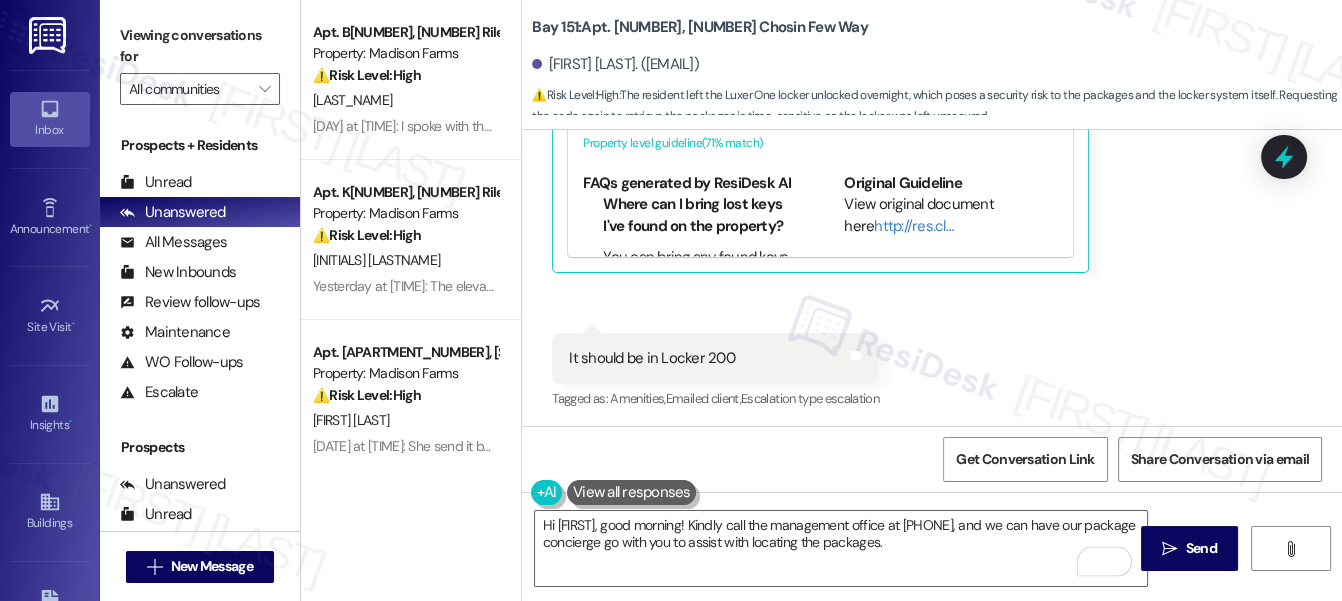 click on "Viewing conversations for" at bounding box center (200, 46) 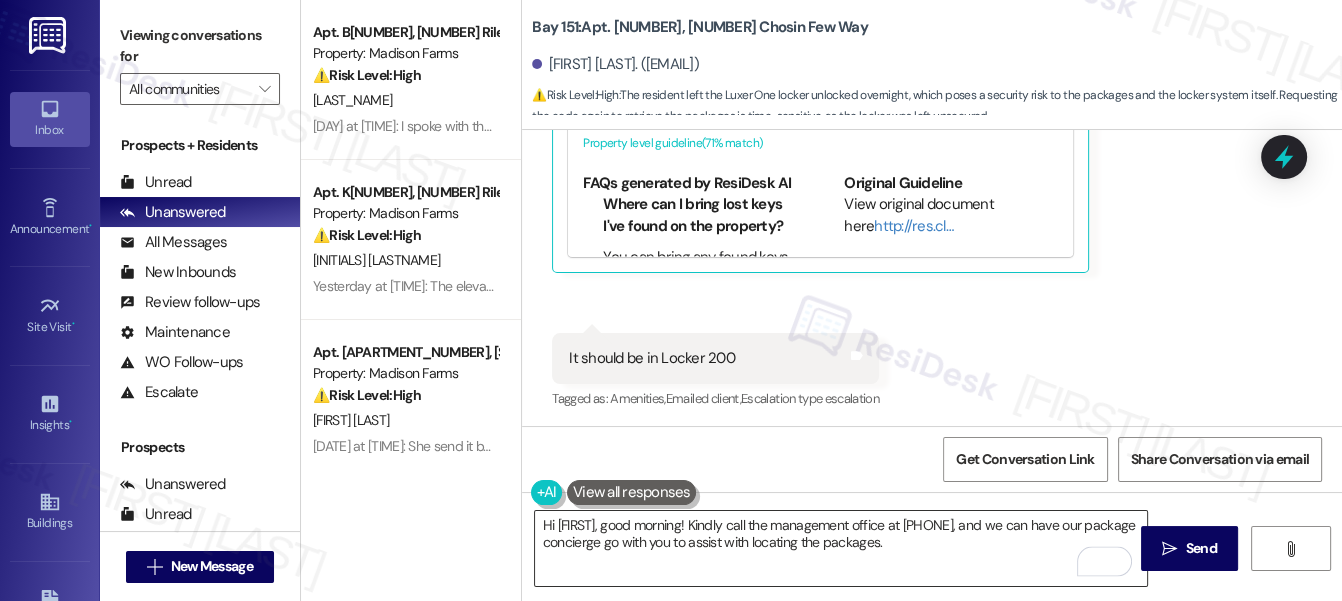 click on "Hi {{first_name}}, good morning! Kindly call the management office at (201) 752 2004, and we can have our package concierge go with you to assist with locating the packages." at bounding box center (841, 548) 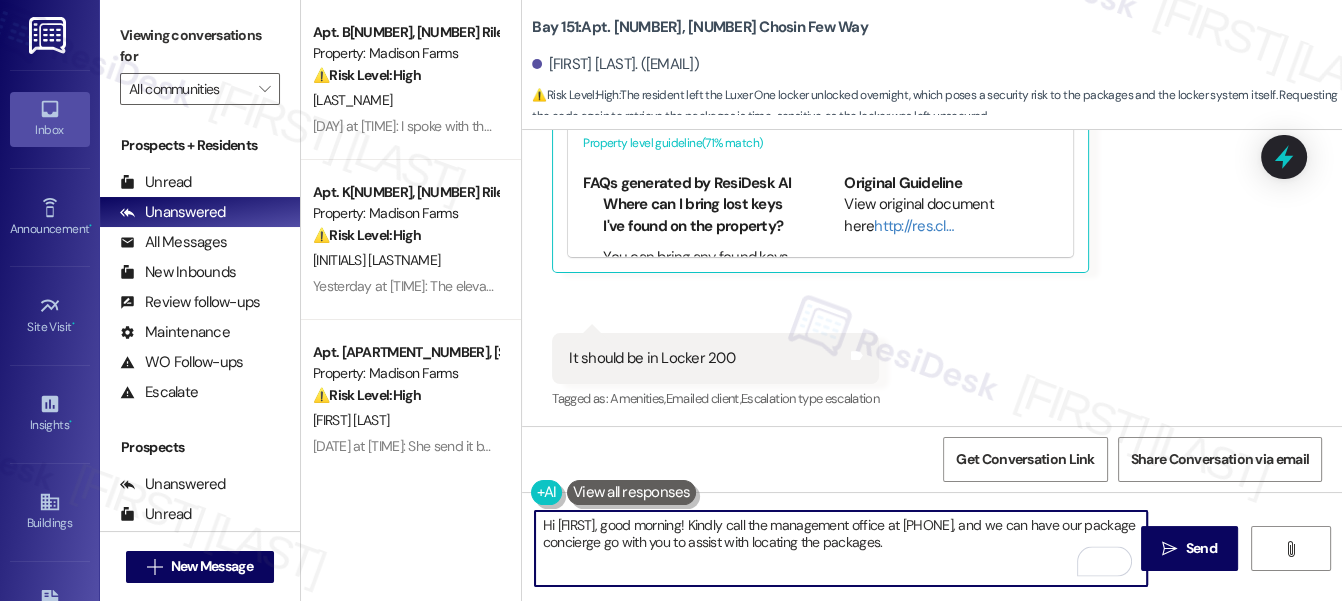 click on "Hi {{first_name}}, good morning! Kindly call the management office at (201) 752 2004, and we can have our package concierge go with you to assist with locating the packages." at bounding box center [841, 548] 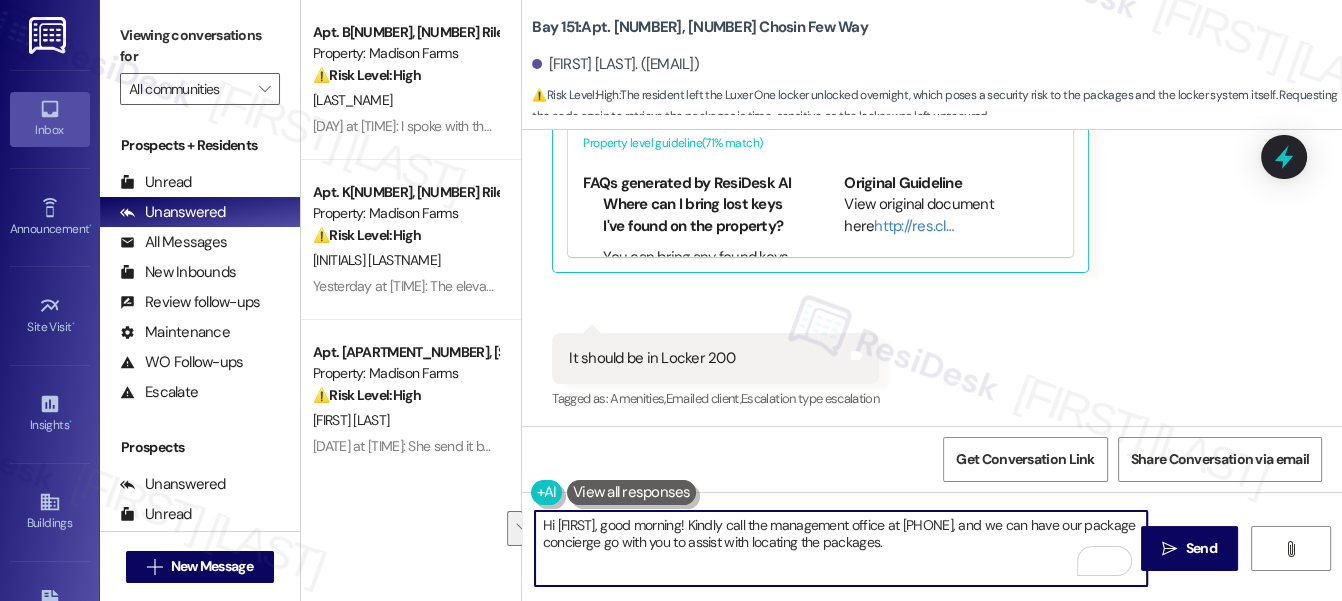 click on "Hi {{first_name}}, good morning! Kindly call the management office at (201) 752 2004, and we can have our package concierge go with you to assist with locating the packages." at bounding box center (841, 548) 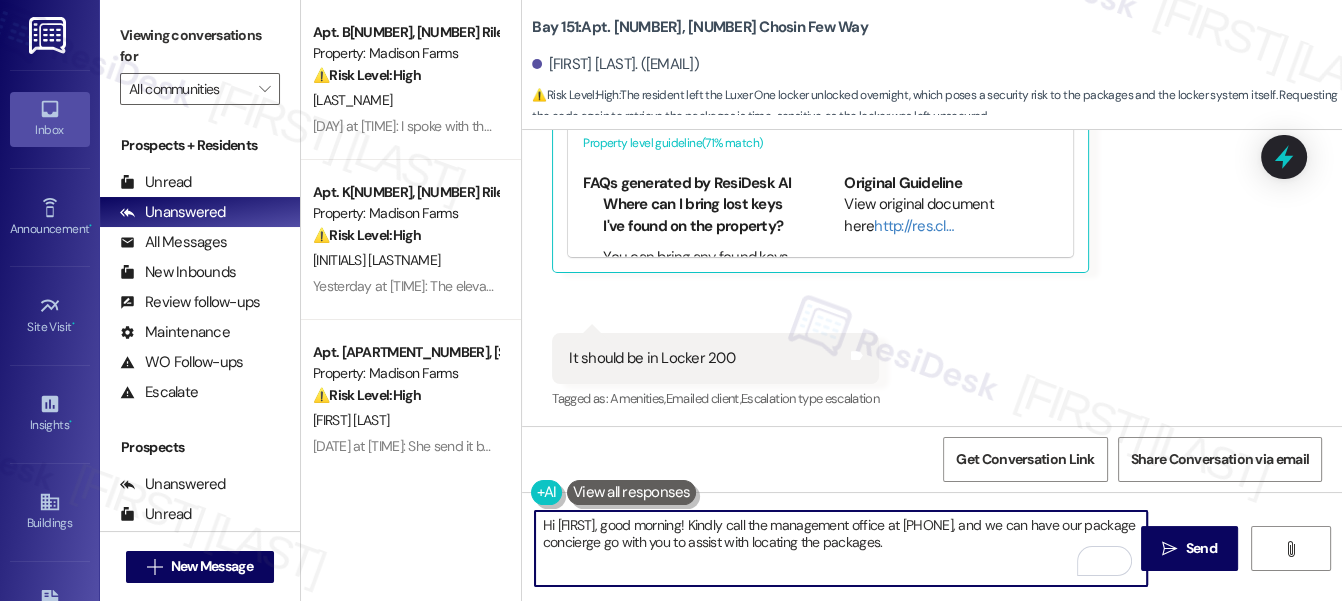 click on "Hi {{first_name}}, good morning! Kindly call the management office at (201) 752 2004, and we can have our package concierge go with you to assist with locating the packages." at bounding box center (841, 548) 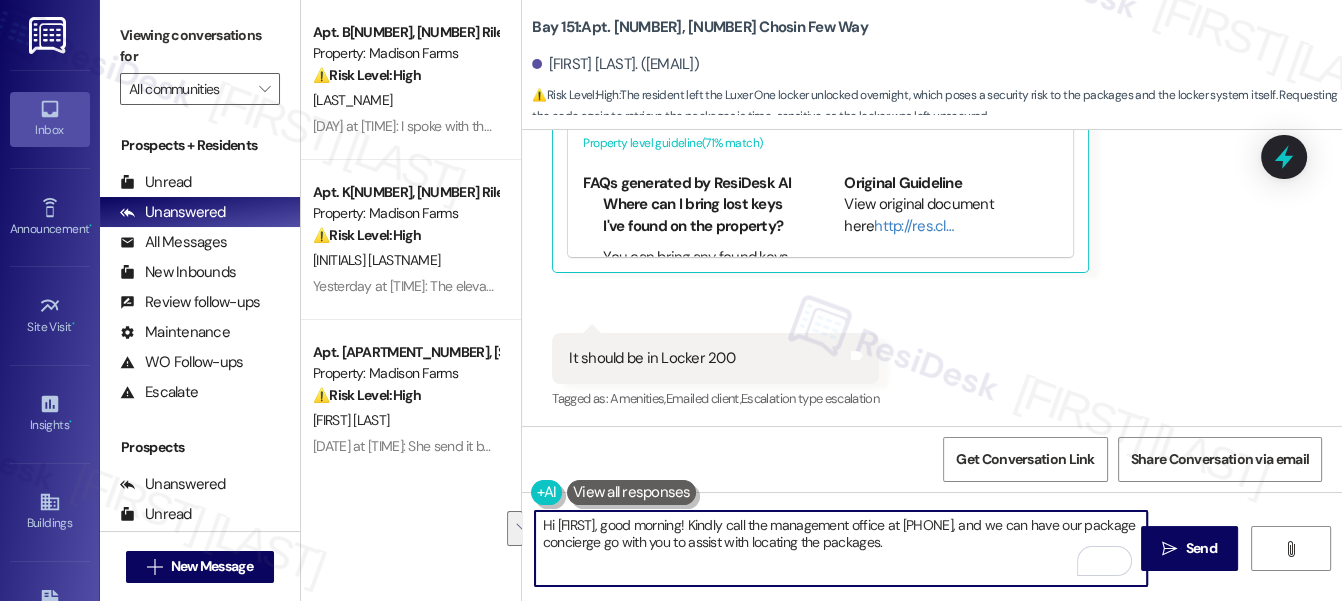 click on "Hi {{first_name}}, good morning! Kindly call the management office at (201) 752 2004, and we can have our package concierge go with you to assist with locating the packages." at bounding box center [841, 548] 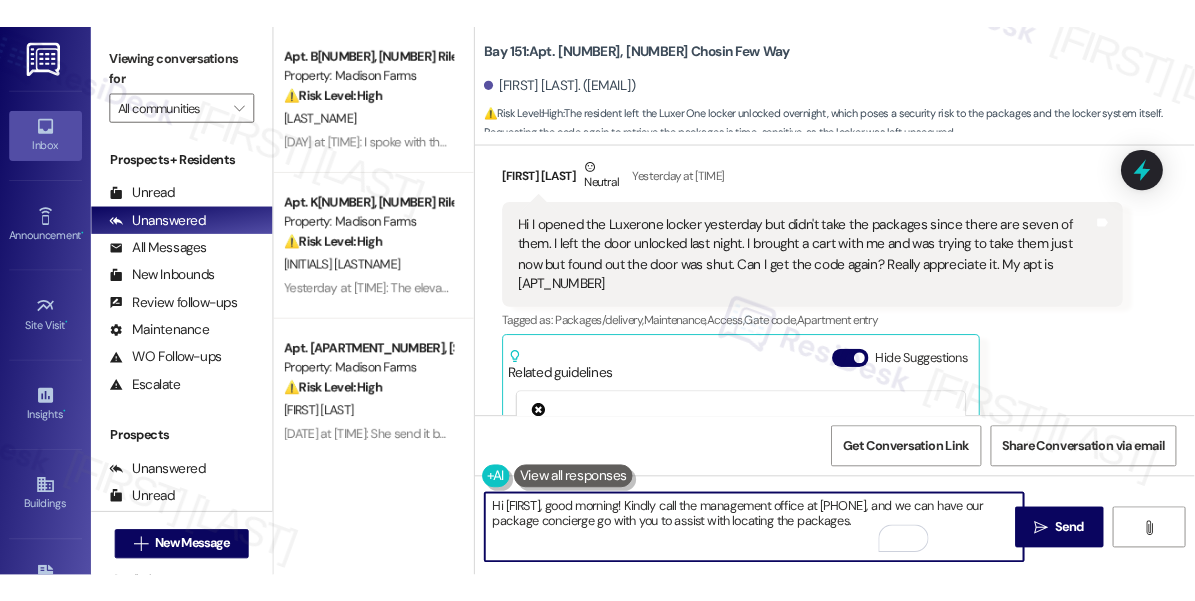 scroll, scrollTop: 20024, scrollLeft: 0, axis: vertical 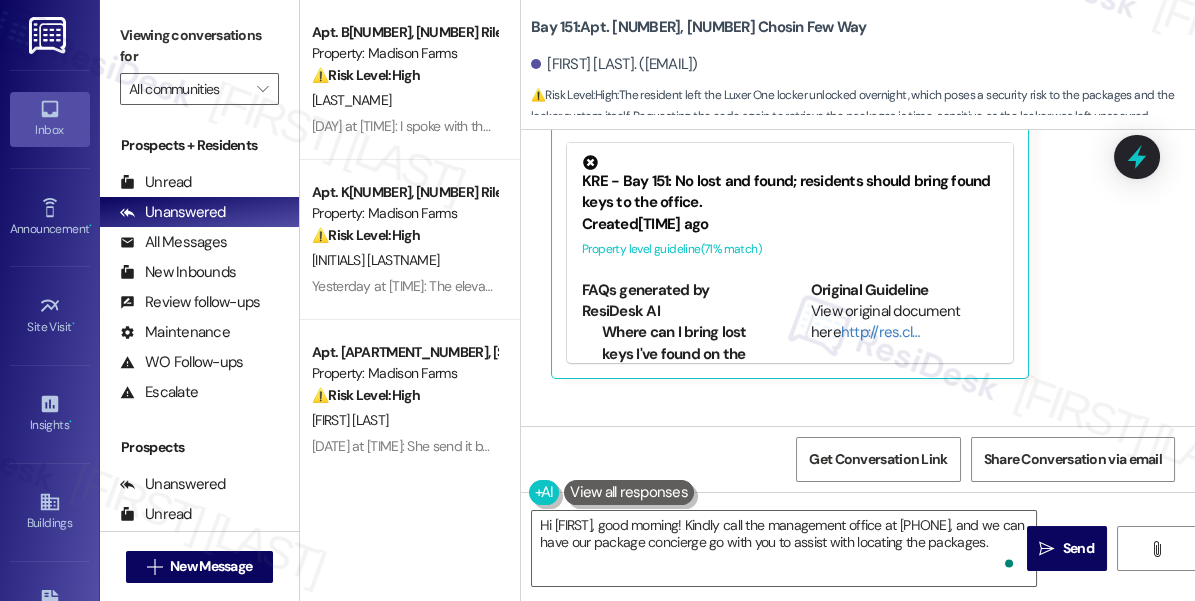 click on "Viewing conversations for" at bounding box center (199, 46) 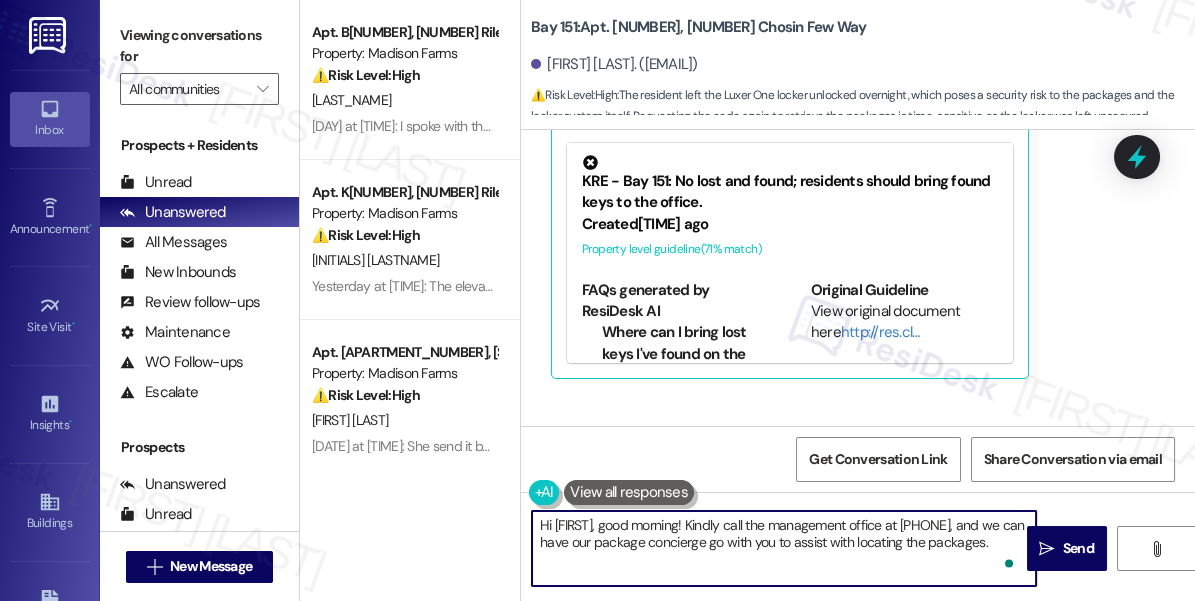 click on "Hi {{first_name}}, good morning! Kindly call the management office at (201) 752 2004, and we can have our package concierge go with you to assist with locating the packages." at bounding box center [784, 548] 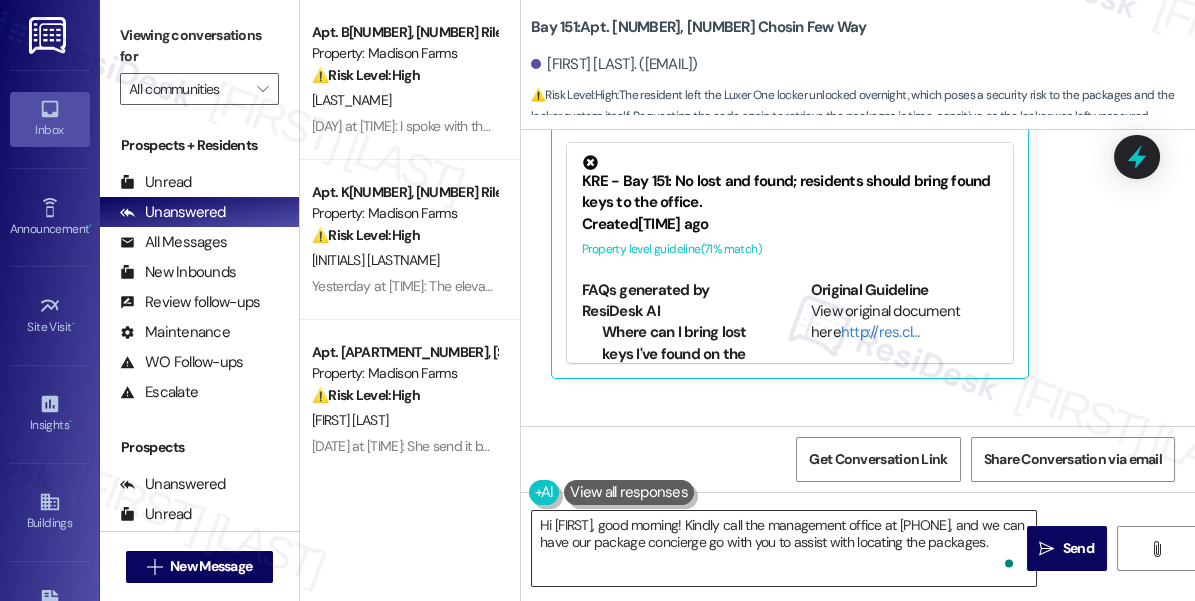 click on "Hi {{first_name}}, good morning! Kindly call the management office at (201) 752 2004, and we can have our package concierge go with you to assist with locating the packages." at bounding box center [784, 548] 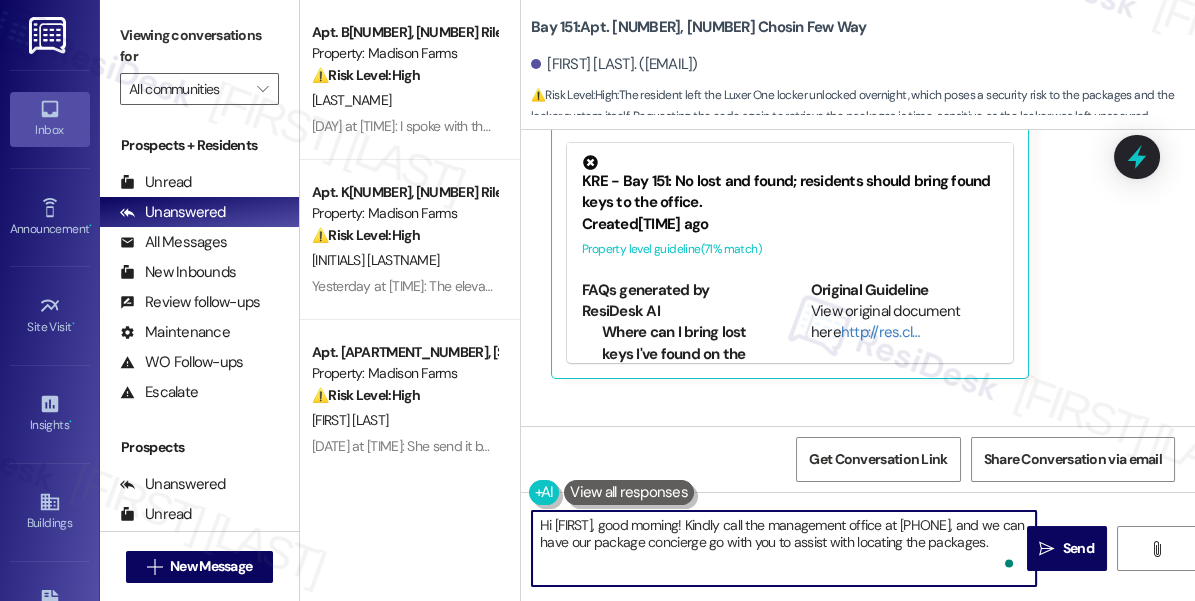 click on "Hi {{first_name}}, good morning! Kindly call the management office at (201) 752 2004, and we can have our package concierge go with you to assist with locating the packages." at bounding box center [784, 548] 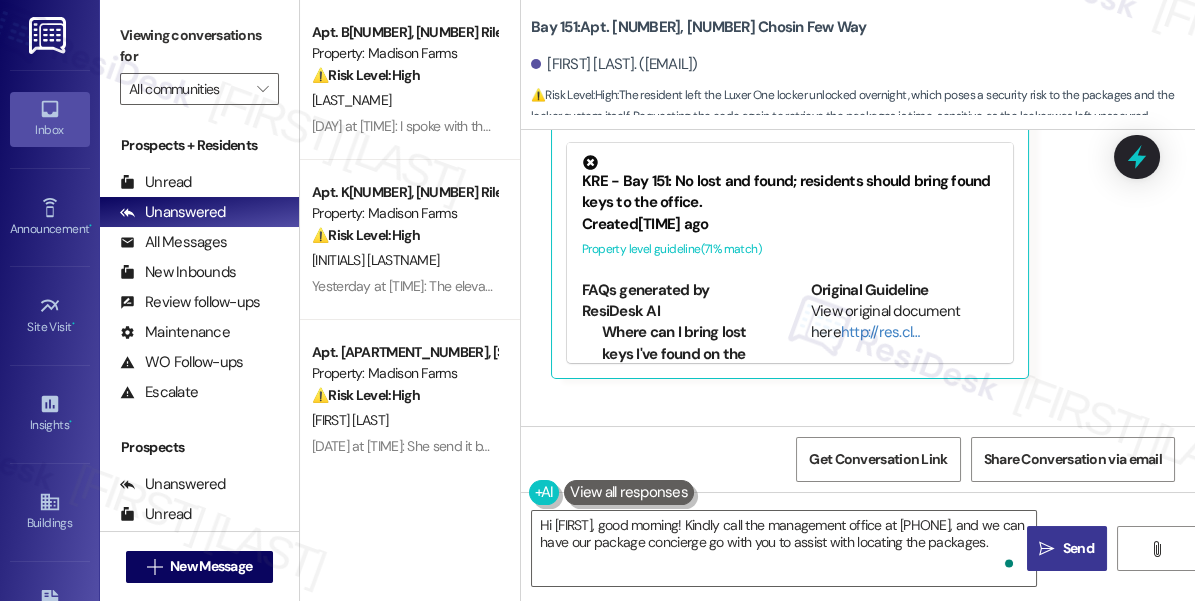 click on " Send" at bounding box center [1067, 548] 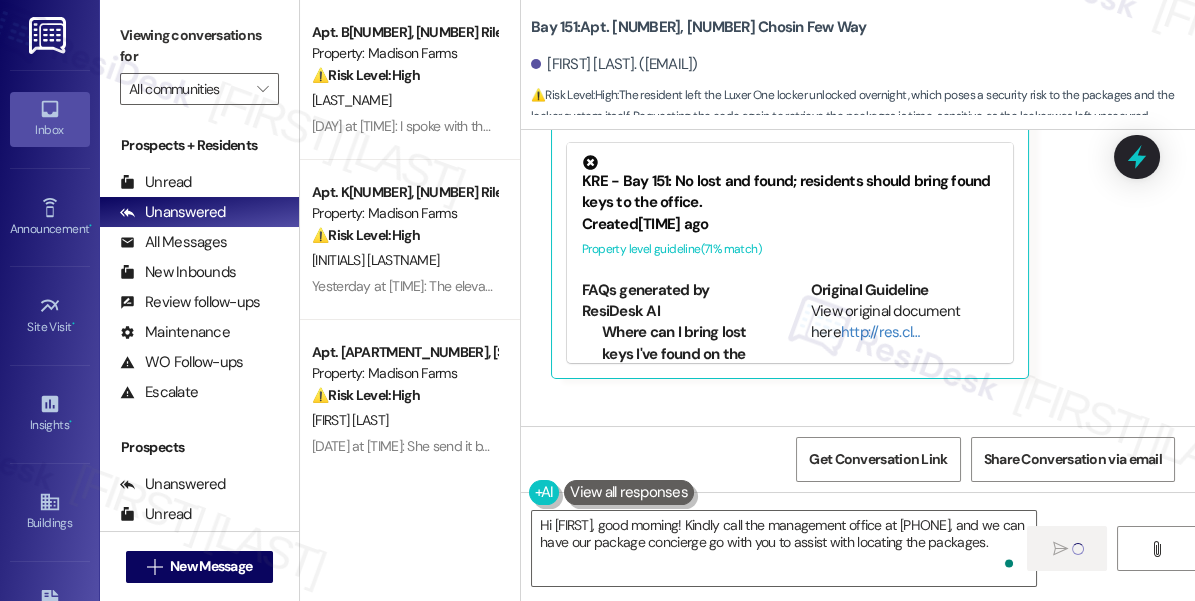 type 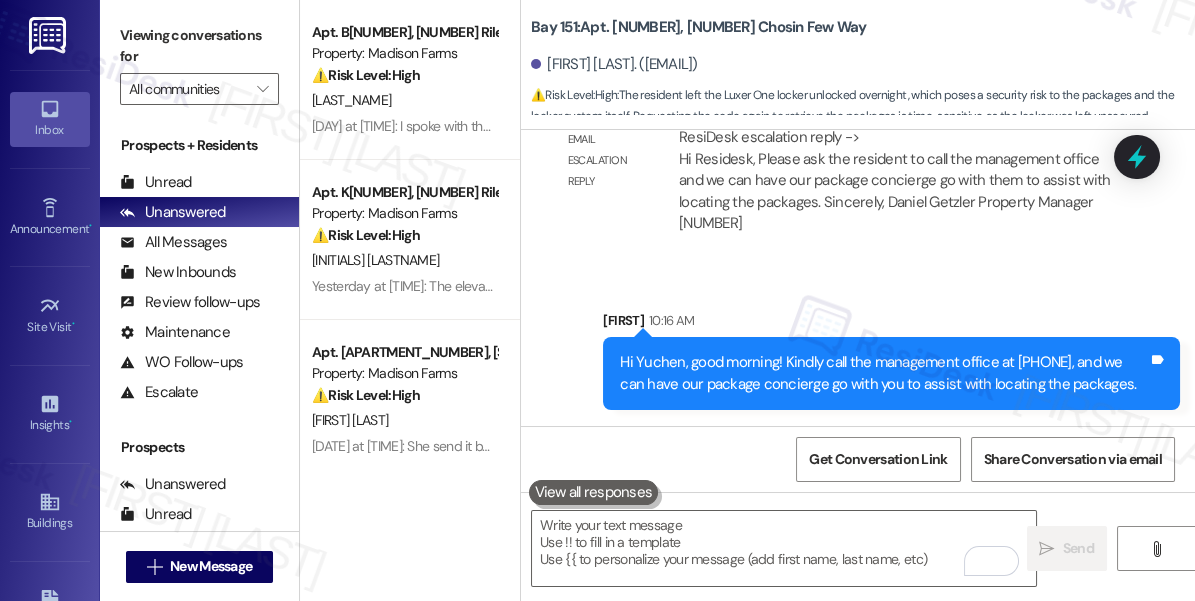 scroll, scrollTop: 21089, scrollLeft: 0, axis: vertical 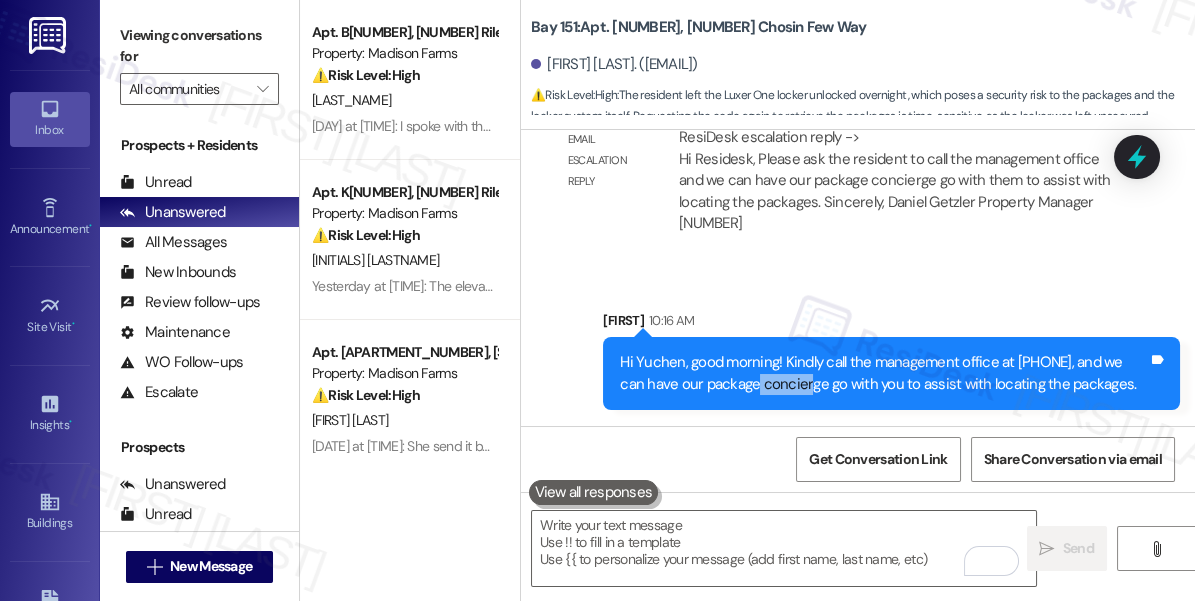 click on "Hi [FIRST], good morning! Kindly call the management office at [PHONE], and we can have our package concierge go with you to assist with locating the packages." at bounding box center [884, 373] 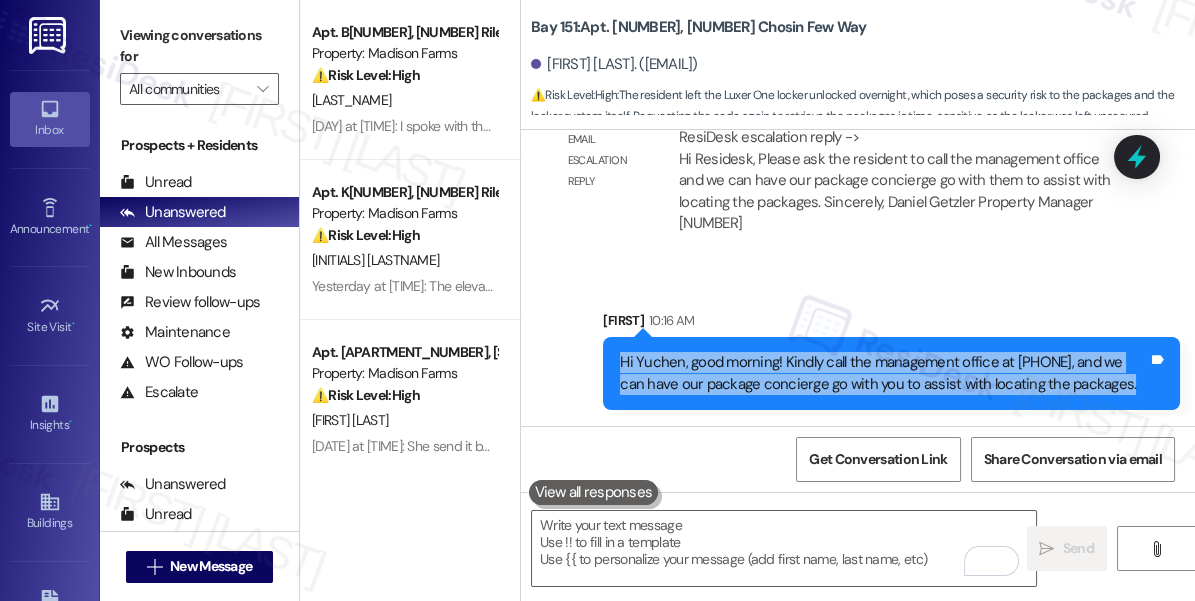 click on "Hi [FIRST], good morning! Kindly call the management office at [PHONE], and we can have our package concierge go with you to assist with locating the packages." at bounding box center [884, 373] 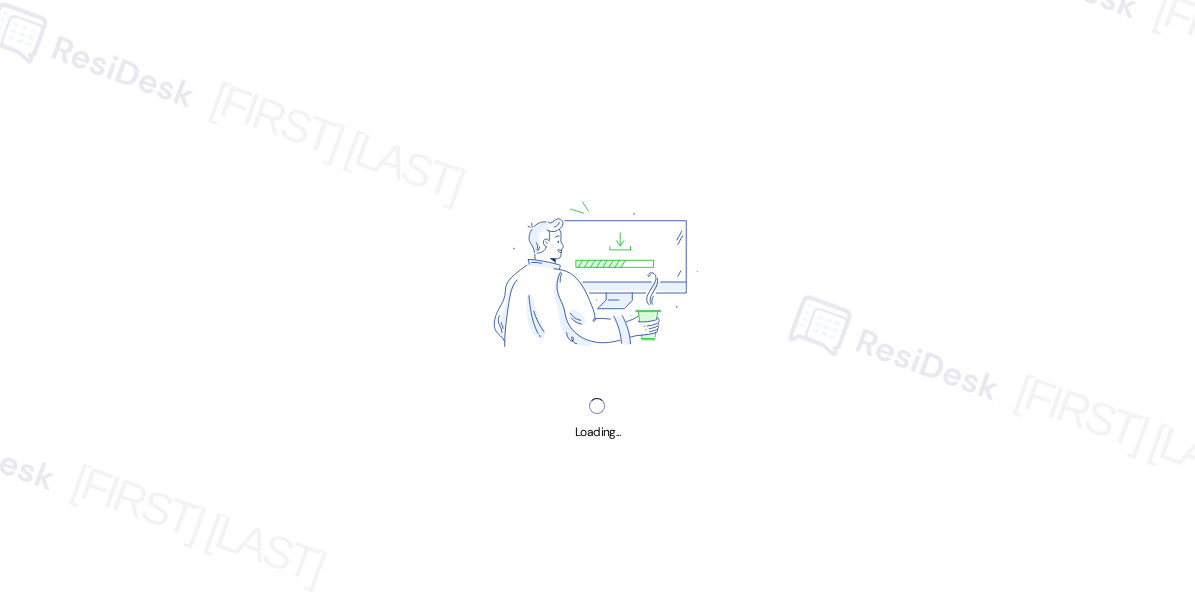 scroll, scrollTop: 0, scrollLeft: 0, axis: both 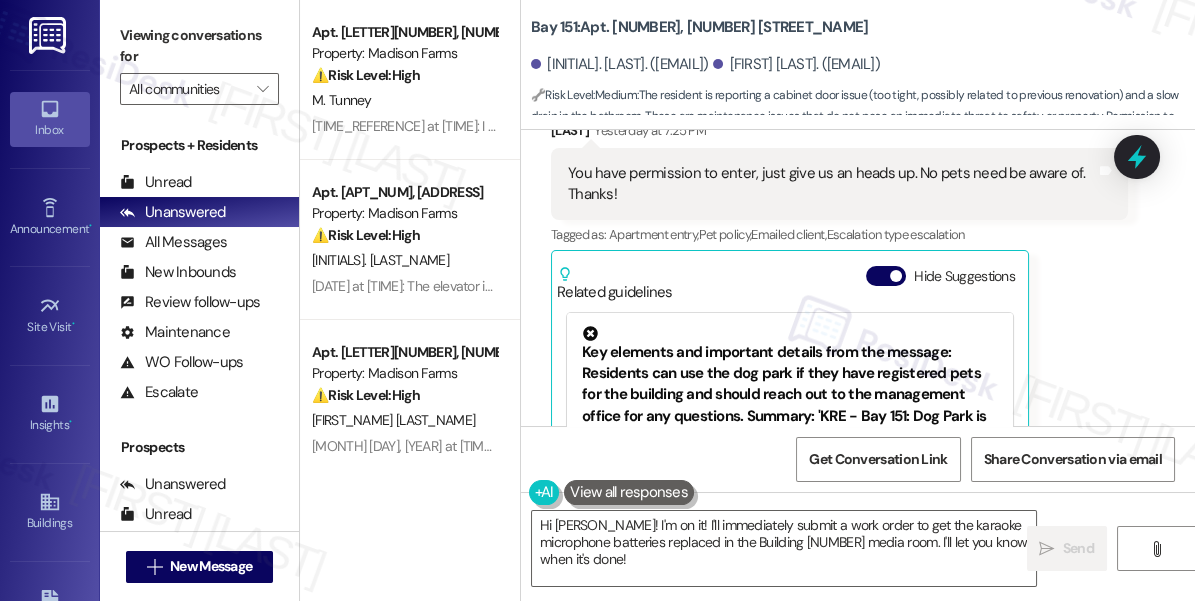 click on "Related guidelines Hide Suggestions" at bounding box center [790, 279] 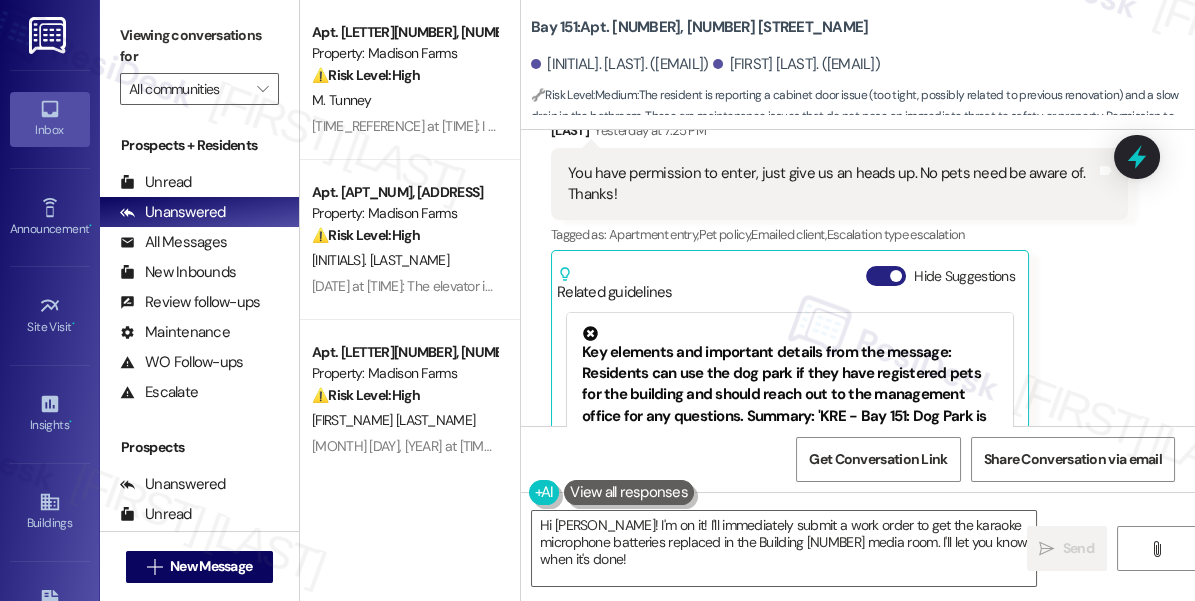 click on "Hide Suggestions" at bounding box center (886, 276) 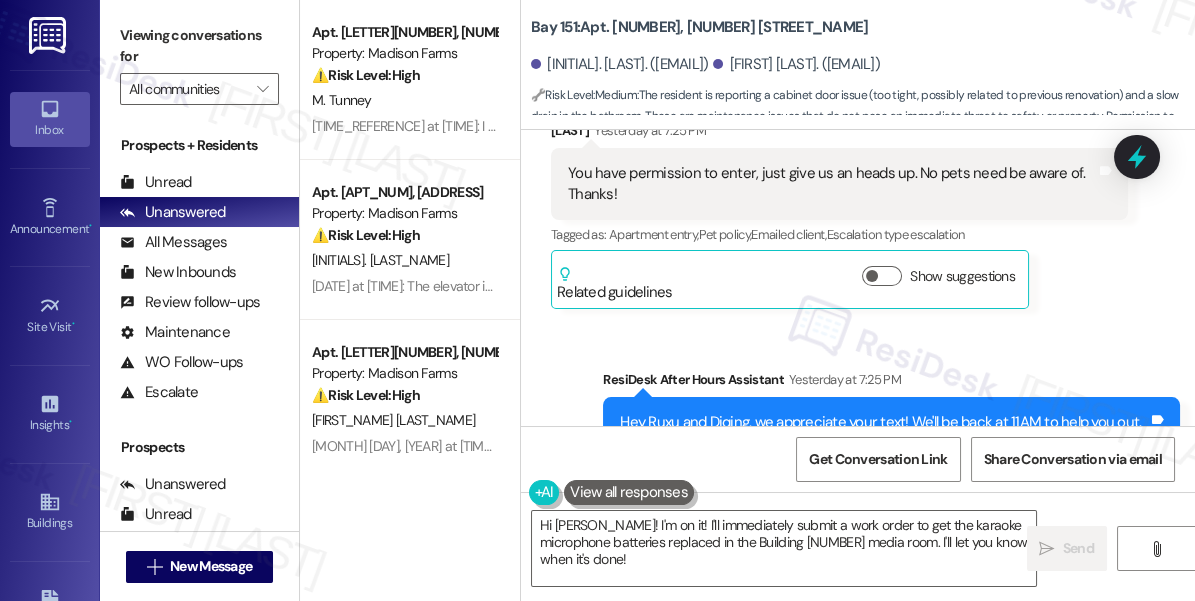 click on "Diqing Zhang. (leila.zhg@gmail.com)" at bounding box center (796, 64) 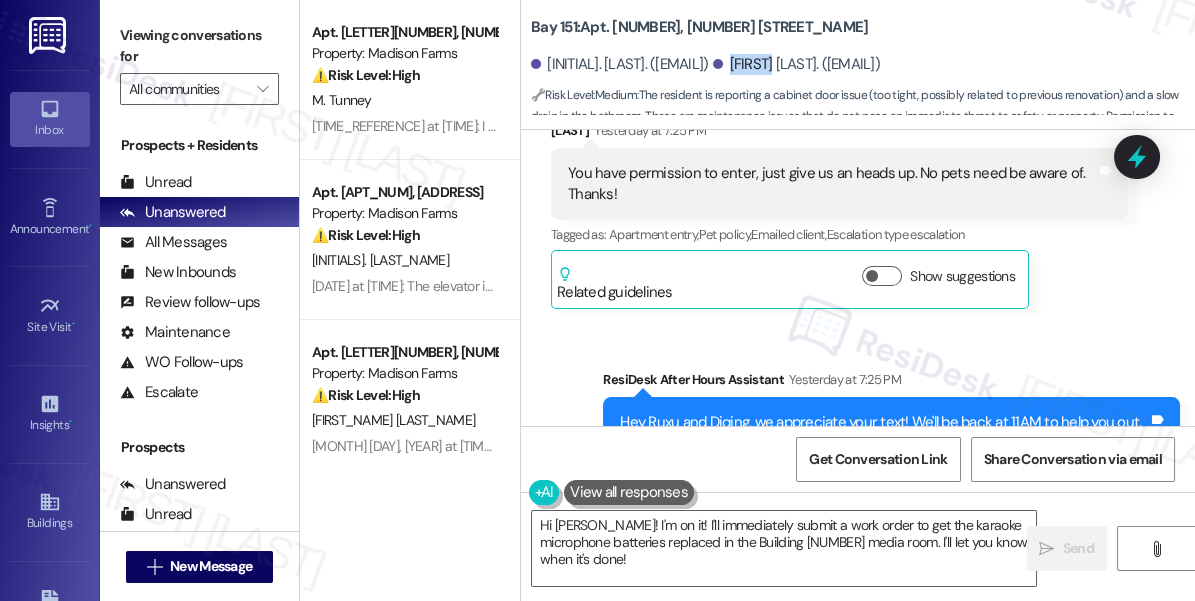 click on "Diqing Zhang. (leila.zhg@gmail.com)" at bounding box center (796, 64) 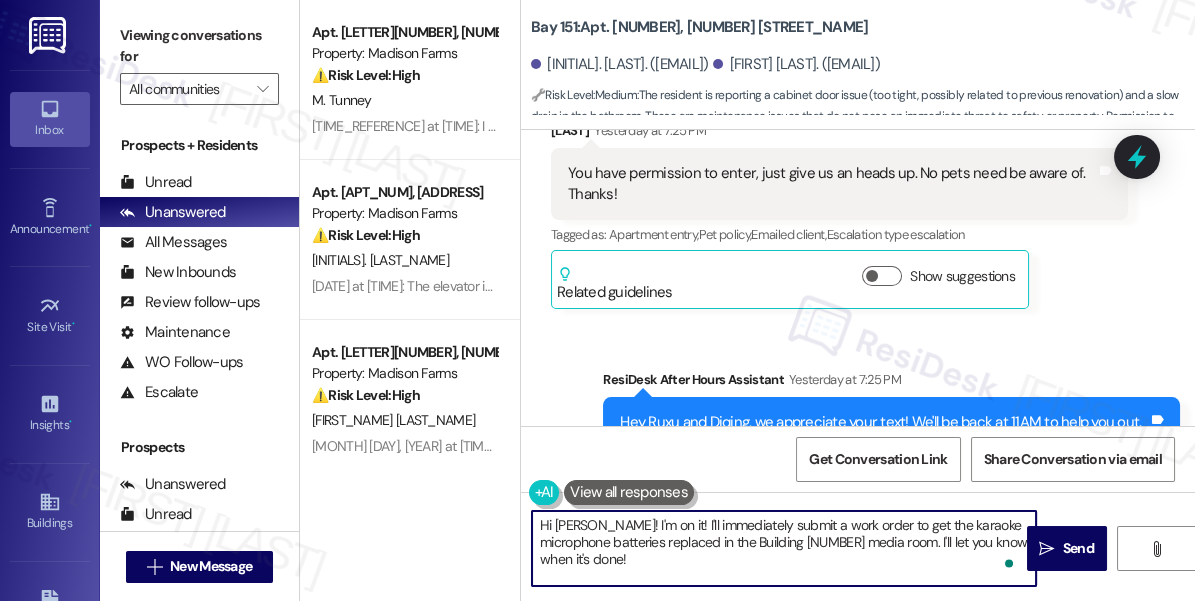 drag, startPoint x: 556, startPoint y: 522, endPoint x: 638, endPoint y: 517, distance: 82.1523 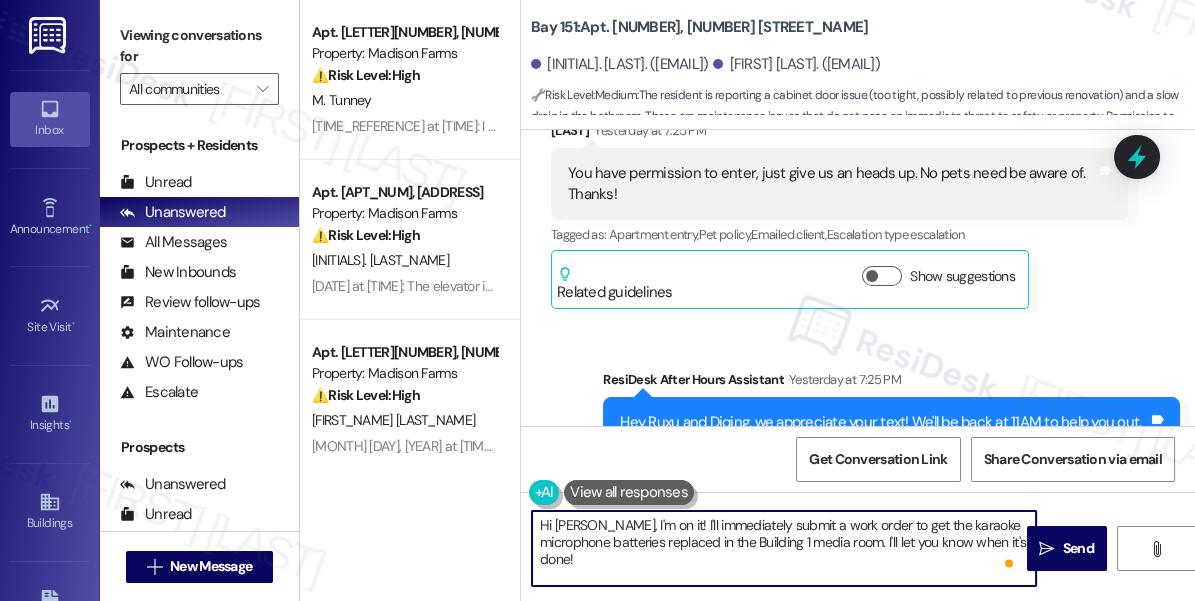 click on "Hi Diqing, I'm on it! I'll immediately submit a work order to get the karaoke microphone batteries replaced in the Building 1 media room. I'll let you know when it's done!" at bounding box center [784, 548] 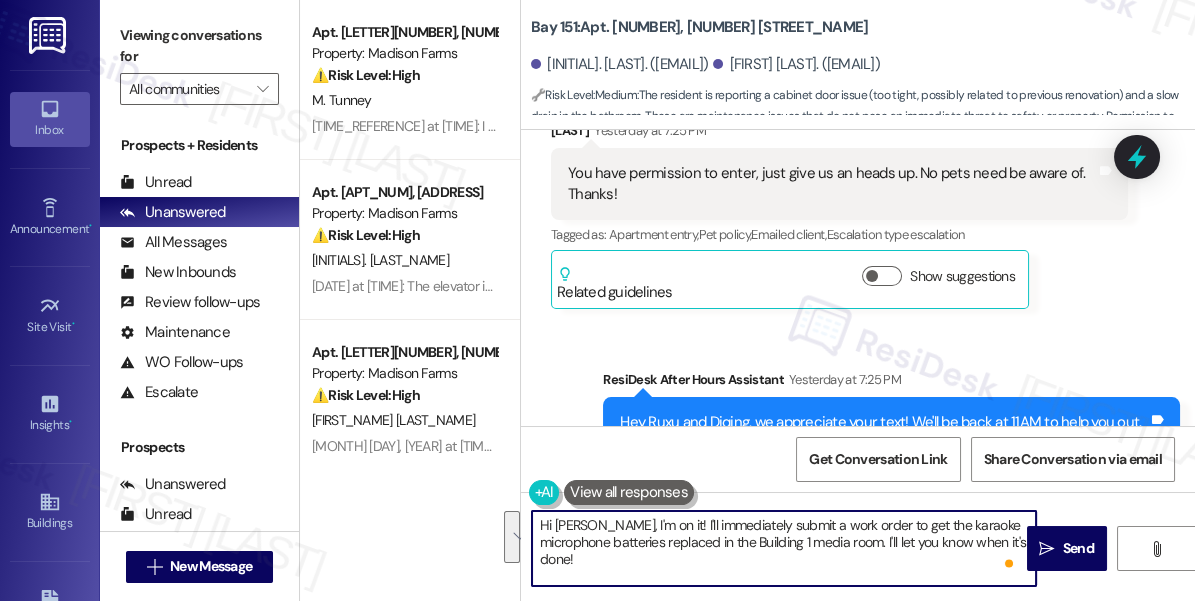 drag, startPoint x: 612, startPoint y: 557, endPoint x: 594, endPoint y: 525, distance: 36.71512 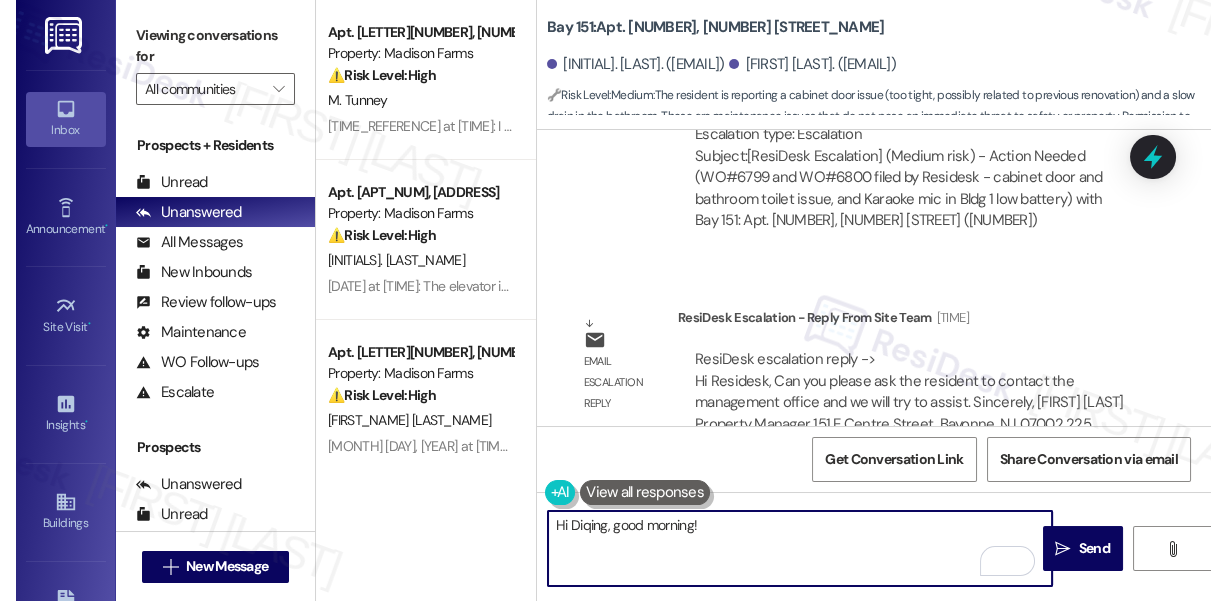 scroll, scrollTop: 61968, scrollLeft: 0, axis: vertical 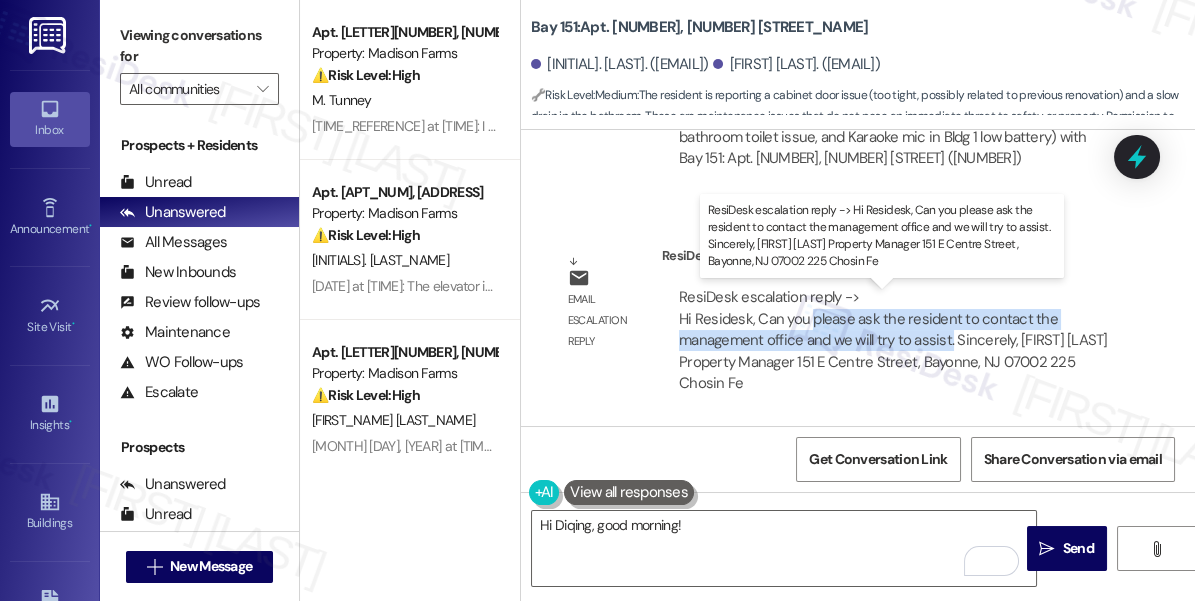drag, startPoint x: 811, startPoint y: 321, endPoint x: 950, endPoint y: 337, distance: 139.91783 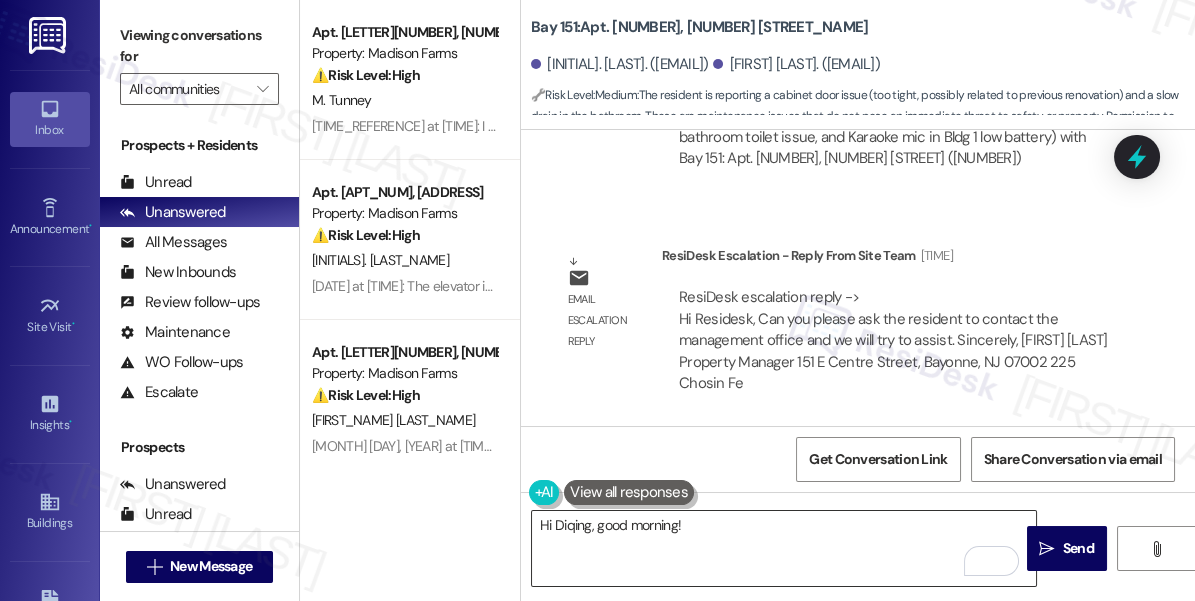 click on "Hi Diqing, good morning!" at bounding box center (784, 548) 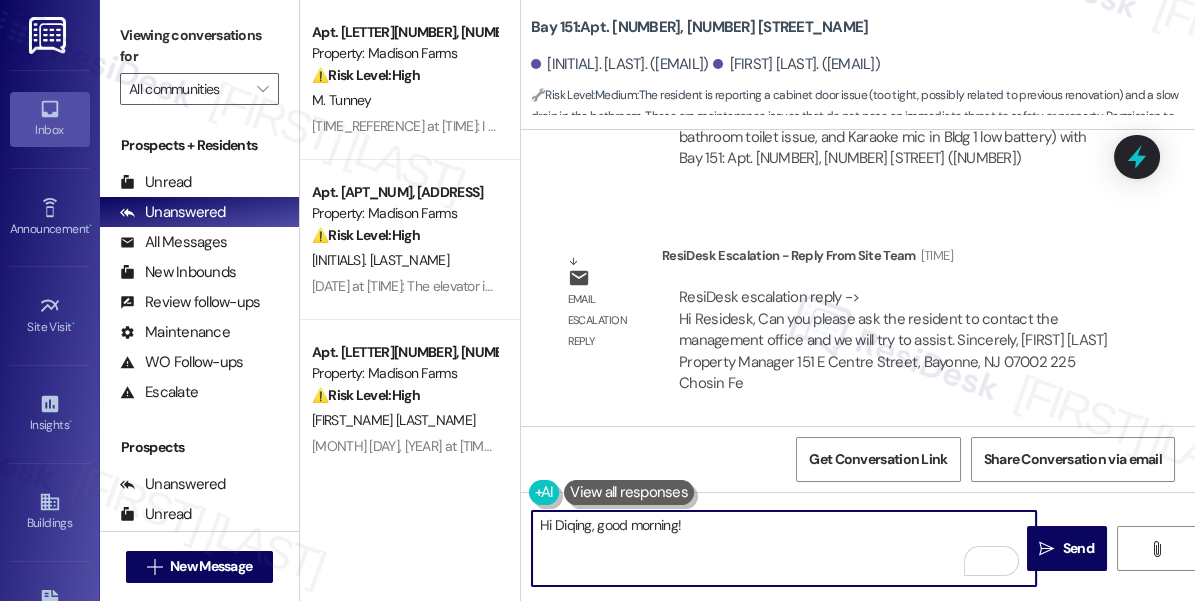 paste on "please ask the resident to contact the management office and we will try to assist." 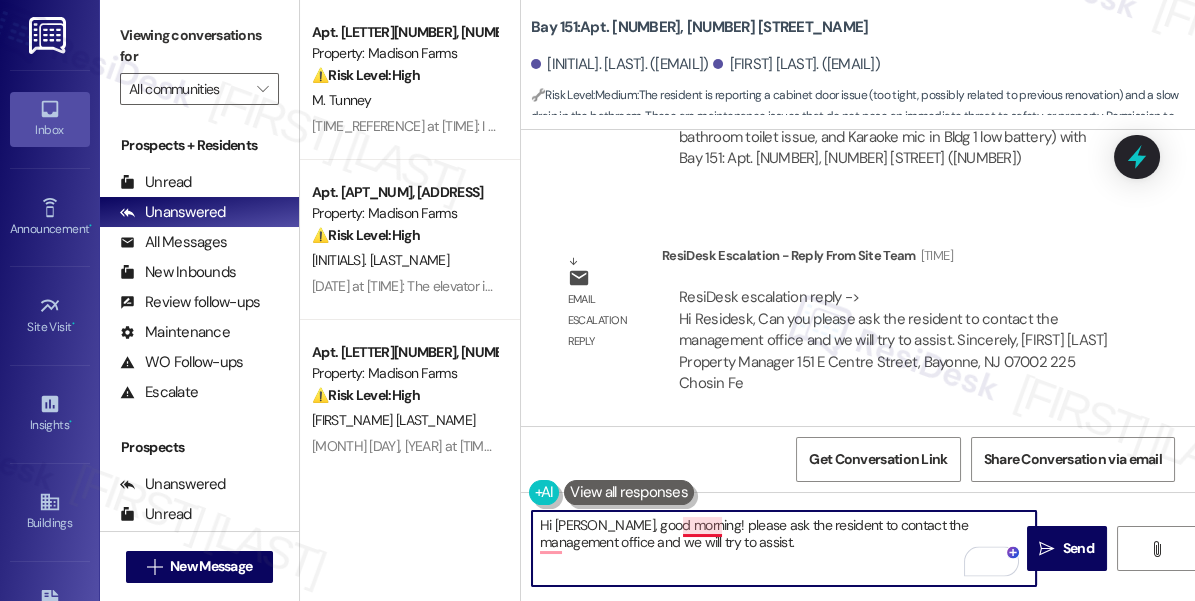 click on "Hi Diqing, good morning! please ask the resident to contact the management office and we will try to assist." at bounding box center (784, 548) 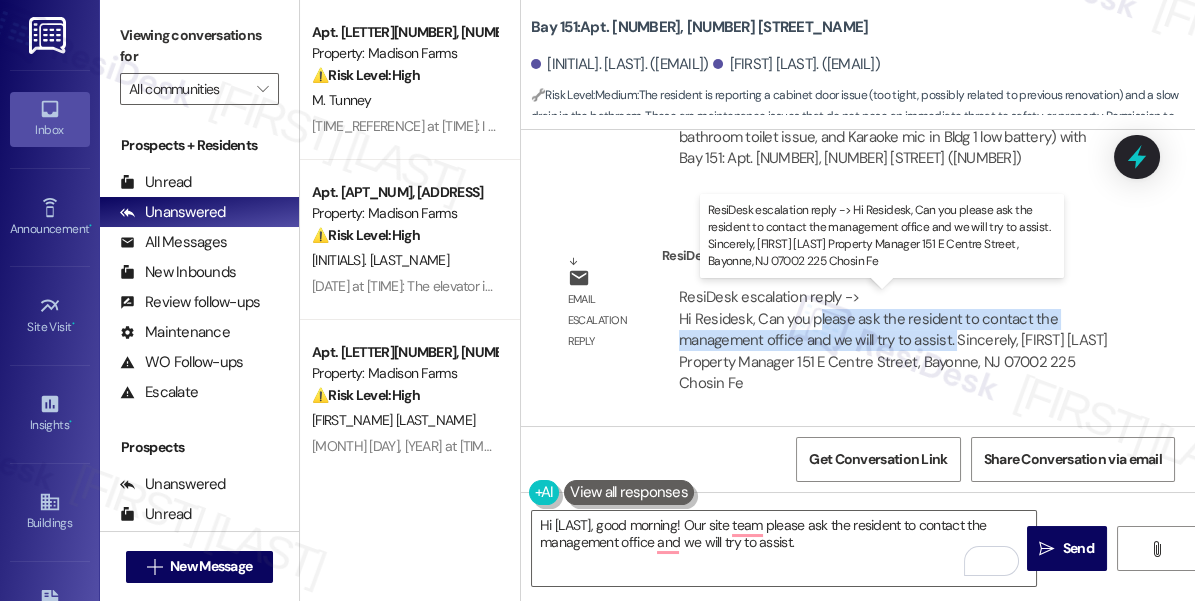 drag, startPoint x: 821, startPoint y: 319, endPoint x: 951, endPoint y: 339, distance: 131.52946 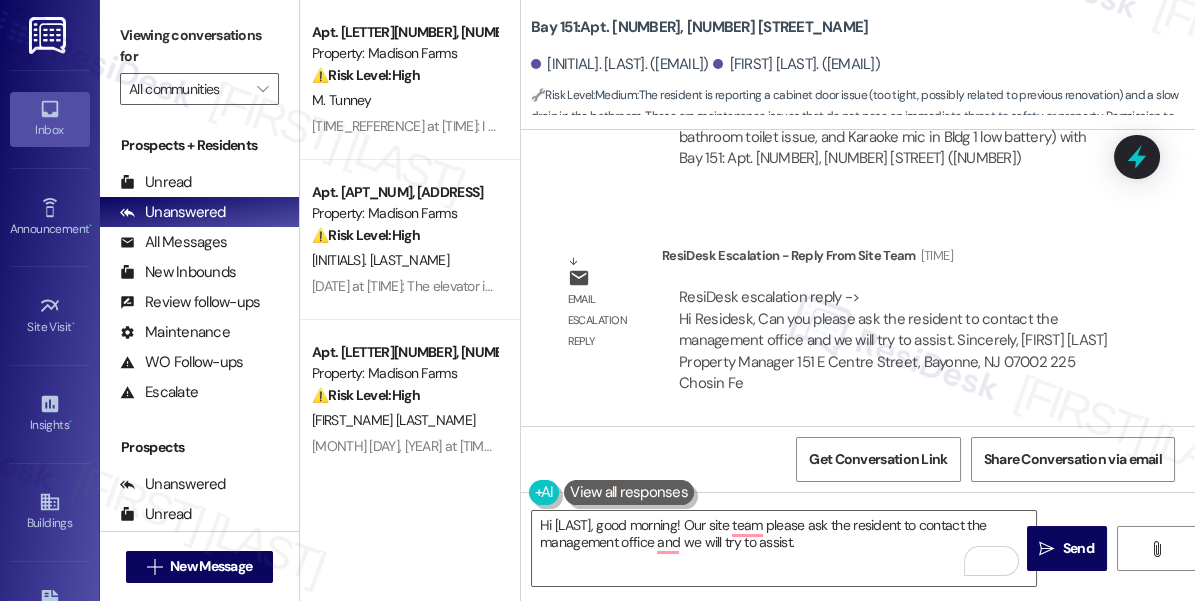 click on "Viewing conversations for" at bounding box center [199, 46] 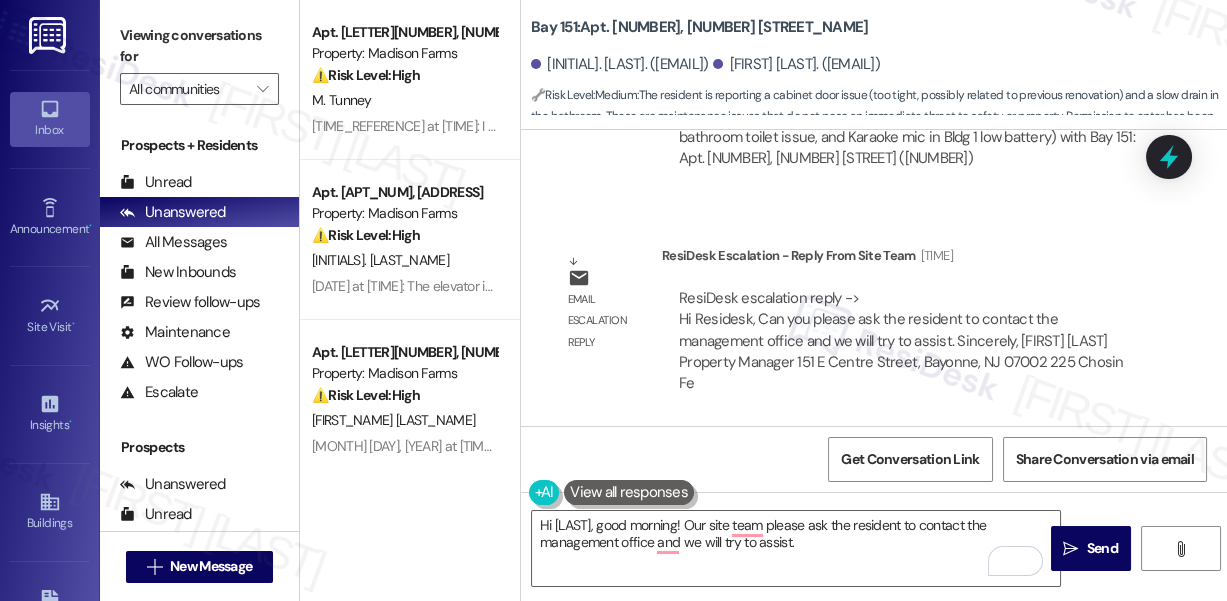scroll, scrollTop: 60810, scrollLeft: 0, axis: vertical 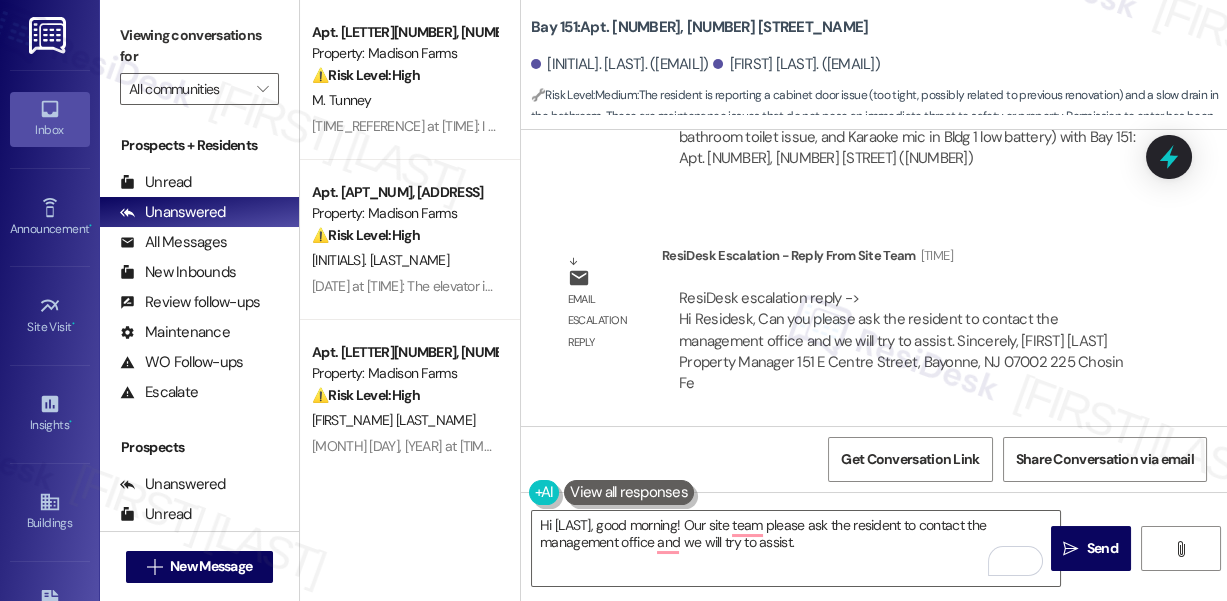 click on "Viewing conversations for All communities " at bounding box center (199, 62) 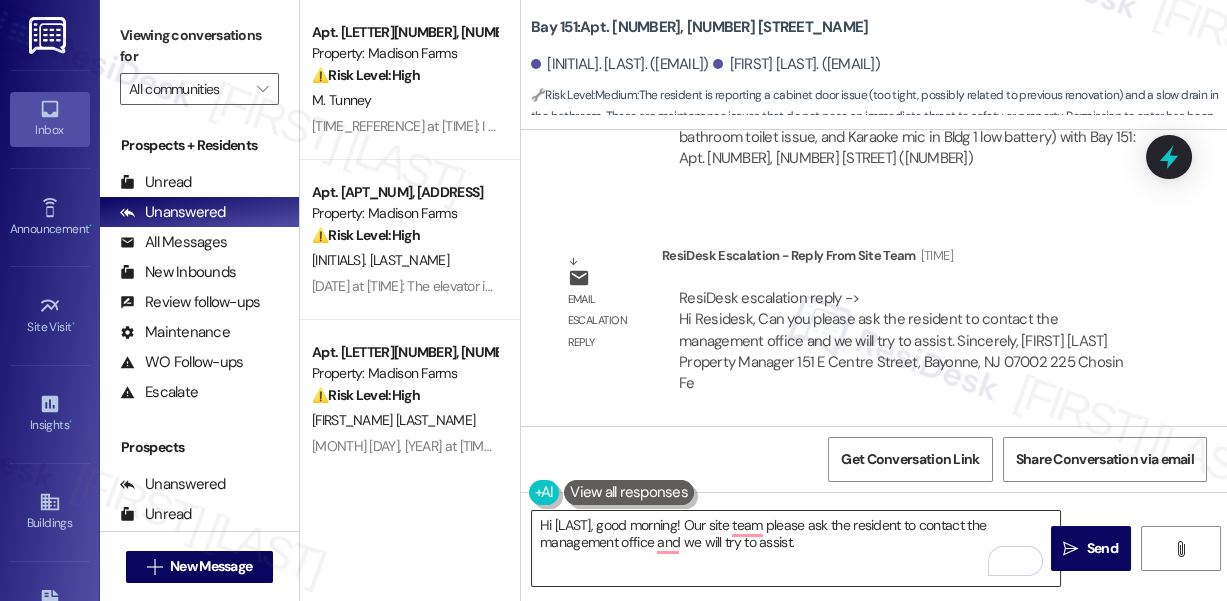 click on "Hi Diqing, good morning! Our site team please ask the resident to contact the management office and we will try to assist." at bounding box center (796, 548) 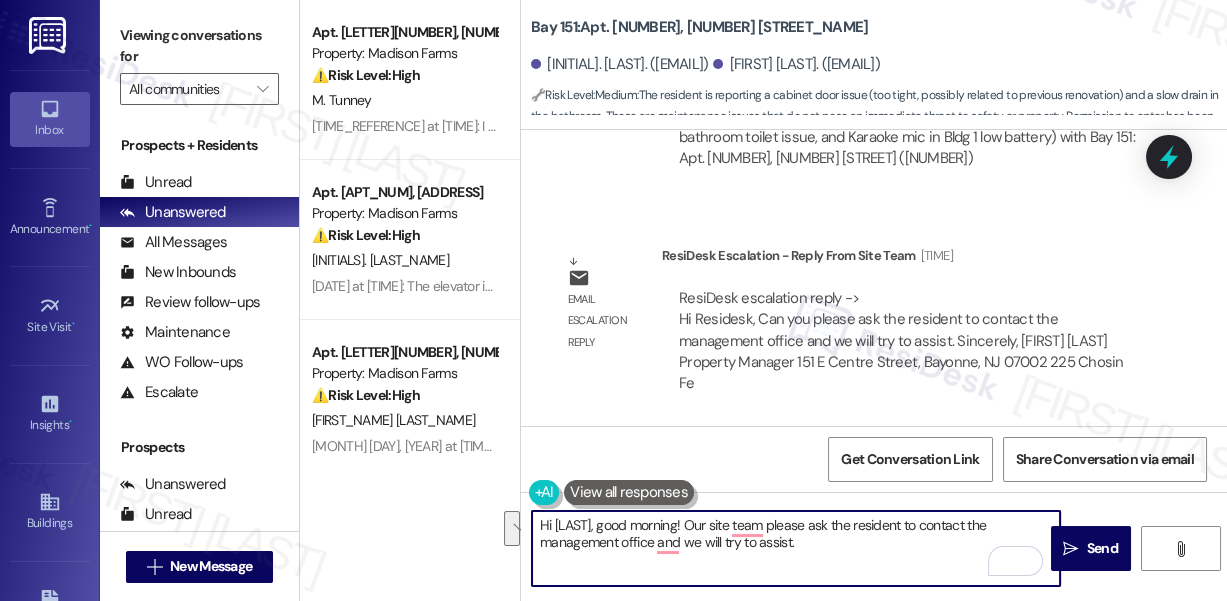 drag, startPoint x: 846, startPoint y: 540, endPoint x: 686, endPoint y: 529, distance: 160.37769 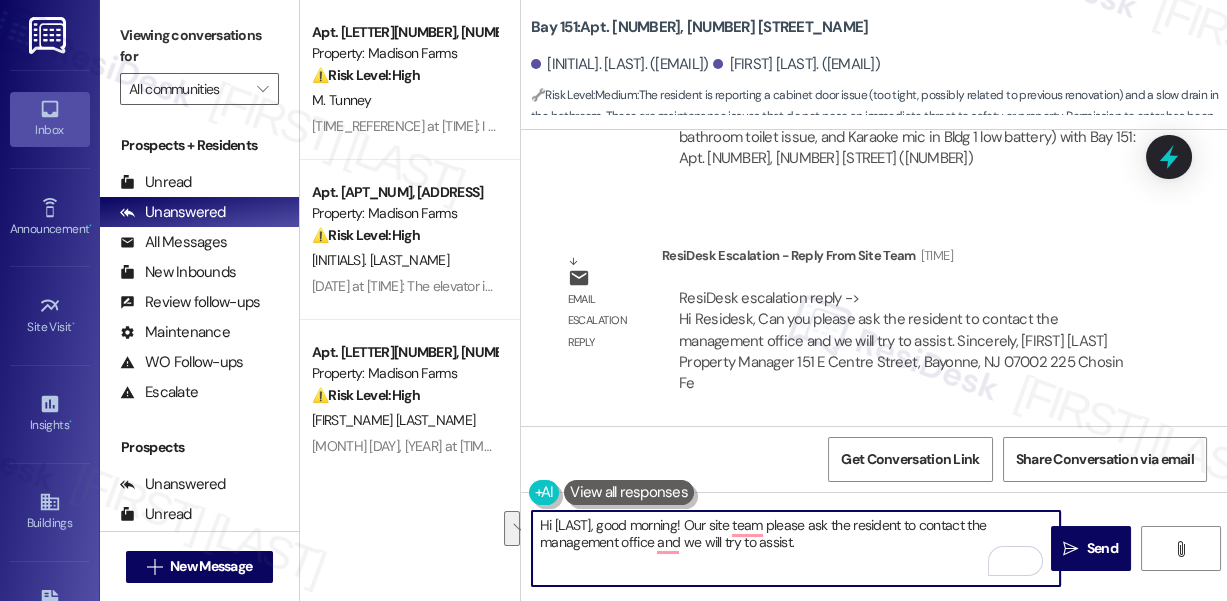 click on "Hi Diqing, good morning! Our site team please ask the resident to contact the management office and we will try to assist." at bounding box center (796, 548) 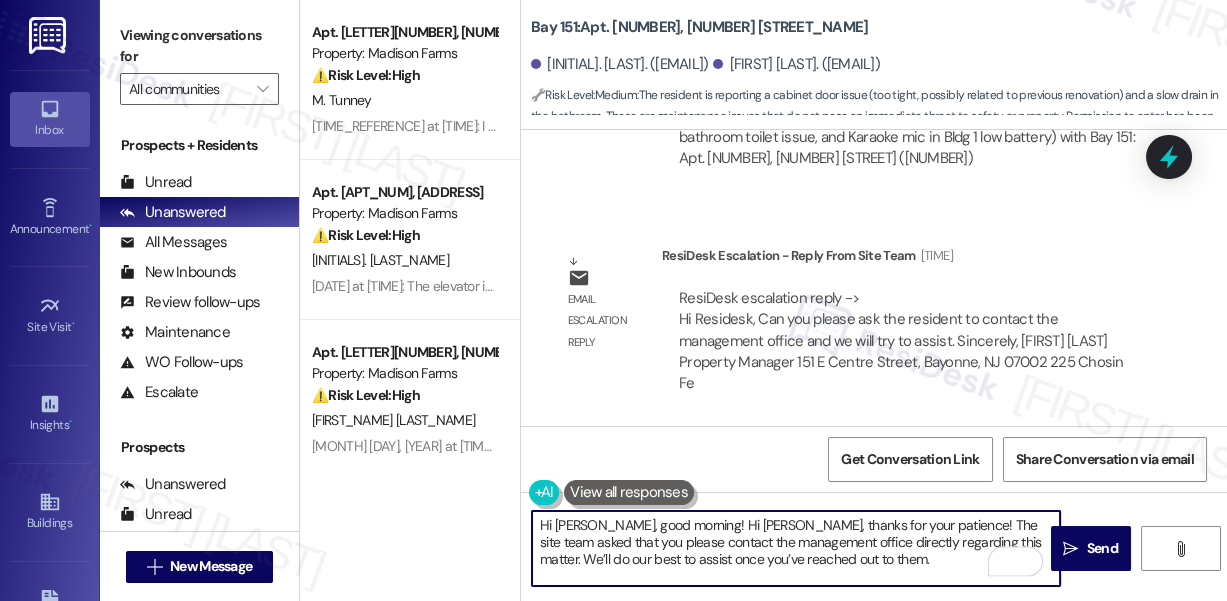 click on "Hi Diqing, good morning! Hi [Resident Name], thanks for your patience! The site team asked that you please contact the management office directly regarding this matter. We’ll do our best to assist once you’ve reached out to them." at bounding box center (796, 548) 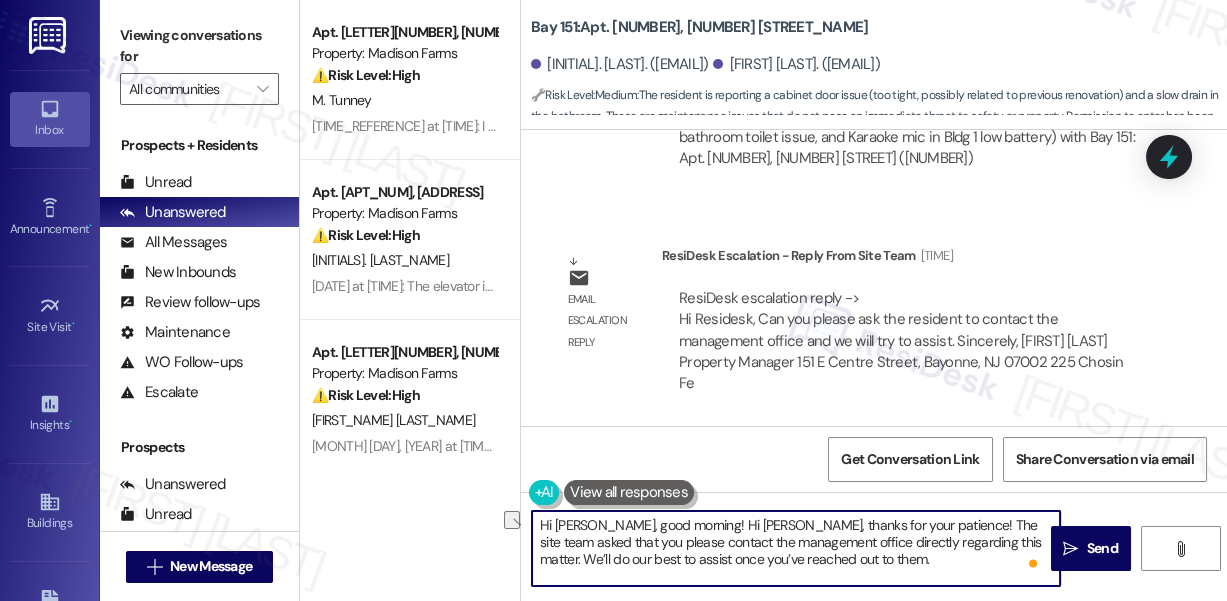 drag, startPoint x: 945, startPoint y: 524, endPoint x: 682, endPoint y: 515, distance: 263.15396 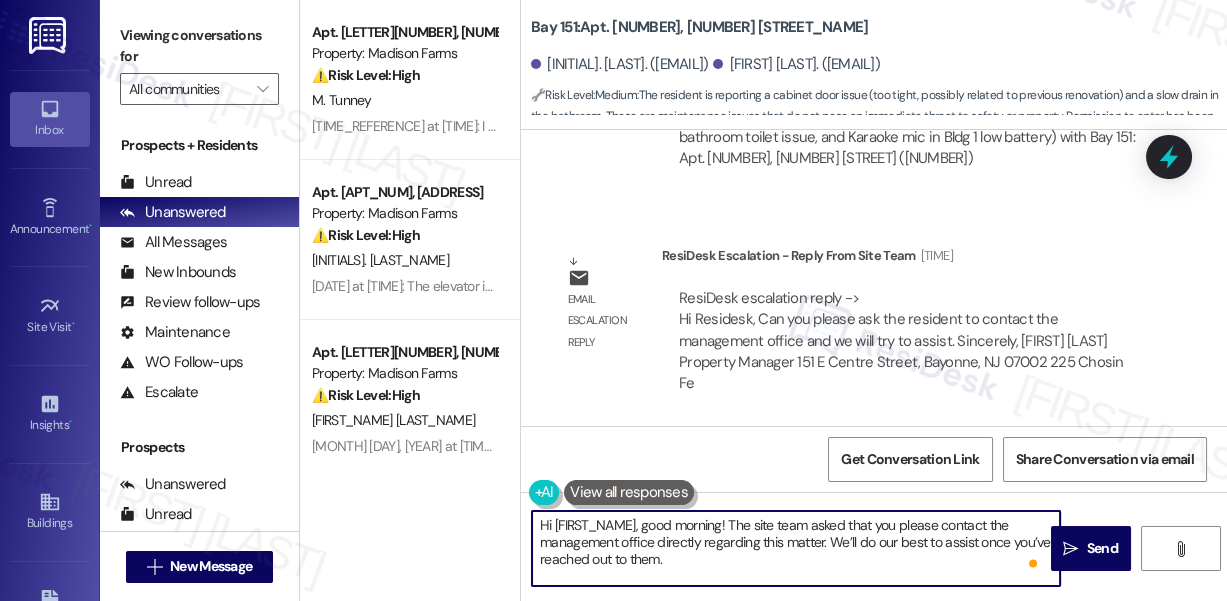 click on "Hi Diqing, good morning! The site team asked that you please contact the management office directly regarding this matter. We’ll do our best to assist once you’ve reached out to them." at bounding box center [796, 548] 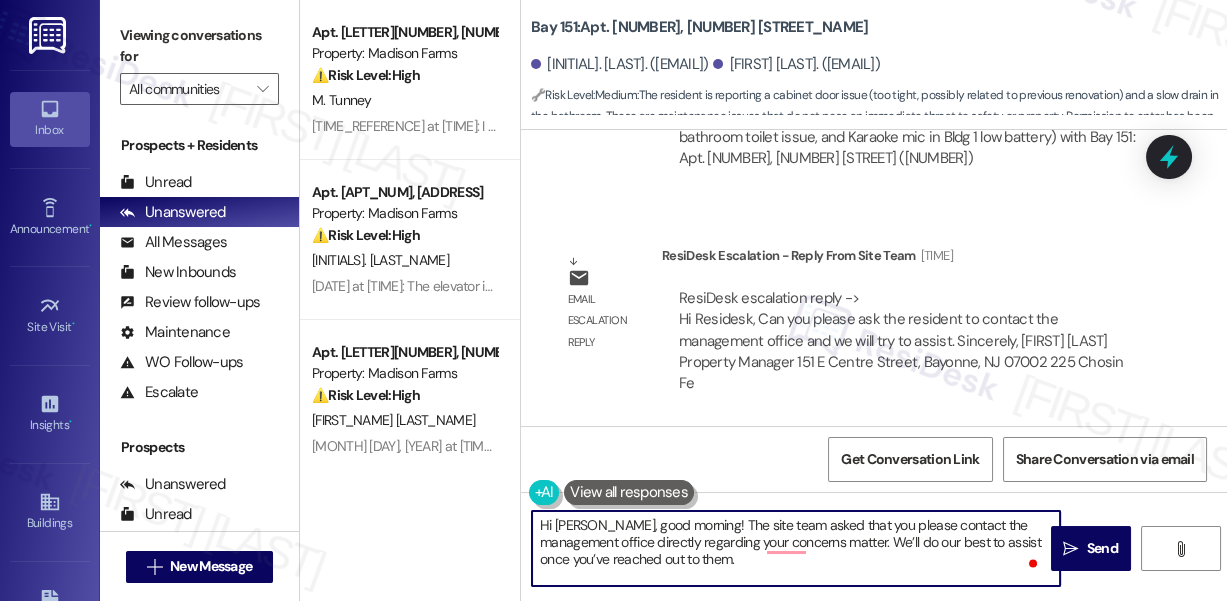 click on "Hi Diqing, good morning! The site team asked that you please contact the management office directly regarding your concerns matter. We’ll do our best to assist once you’ve reached out to them." at bounding box center [796, 548] 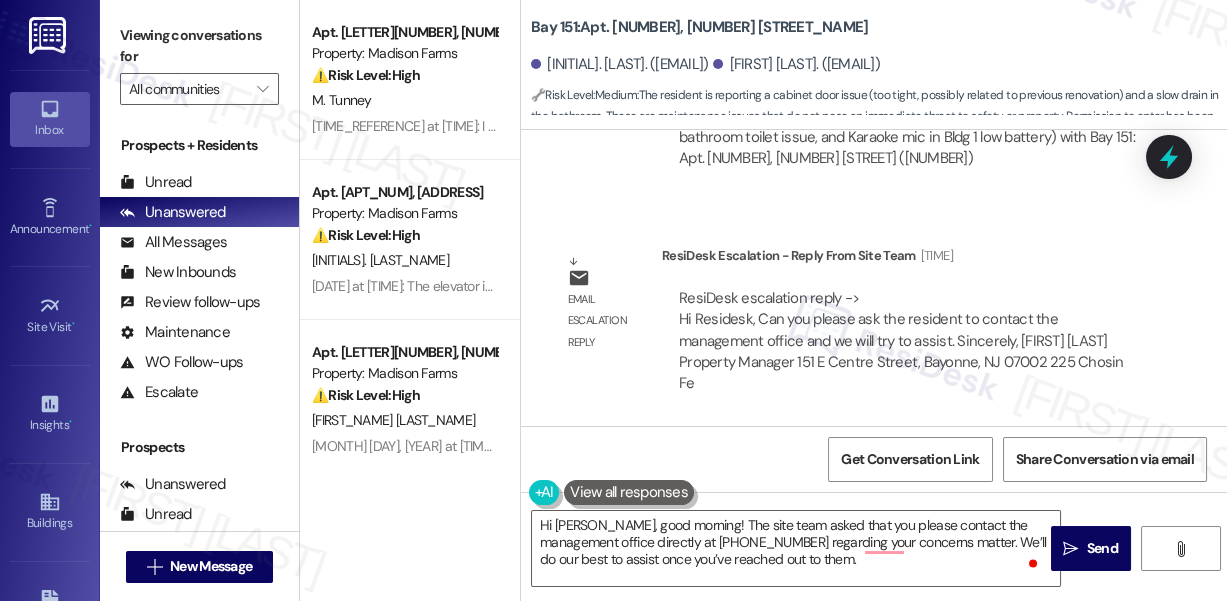 click on "Viewing conversations for" at bounding box center [199, 46] 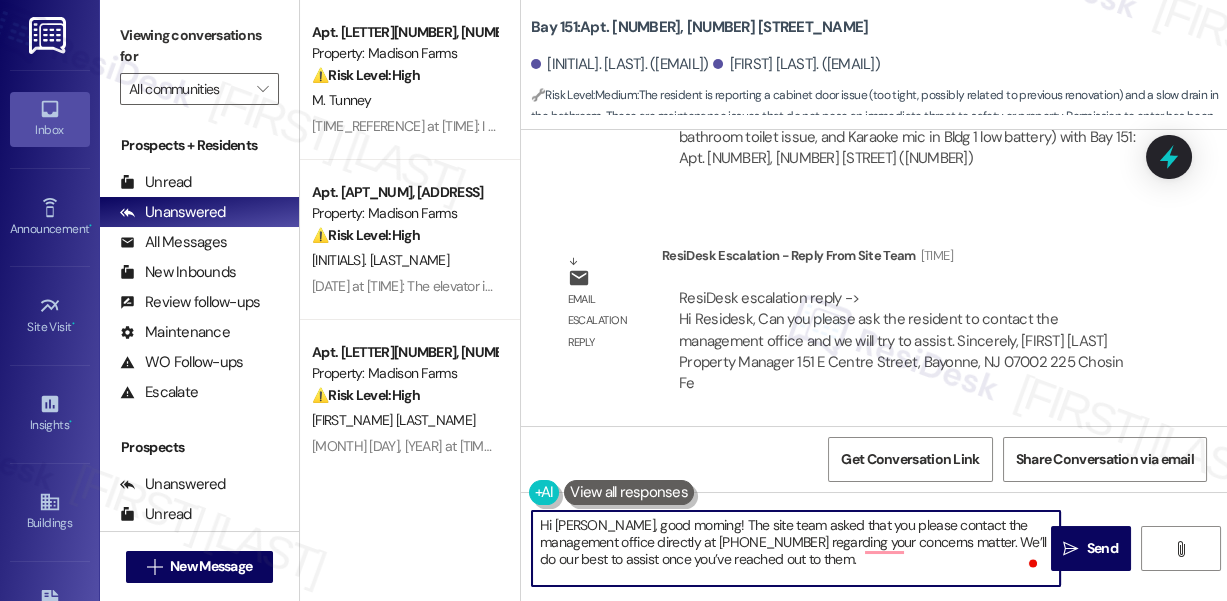 click on "Hi Diqing, good morning! The site team asked that you please contact the management office directly at 201 752 2004 regarding your concerns matter. We’ll do our best to assist once you’ve reached out to them." at bounding box center (796, 548) 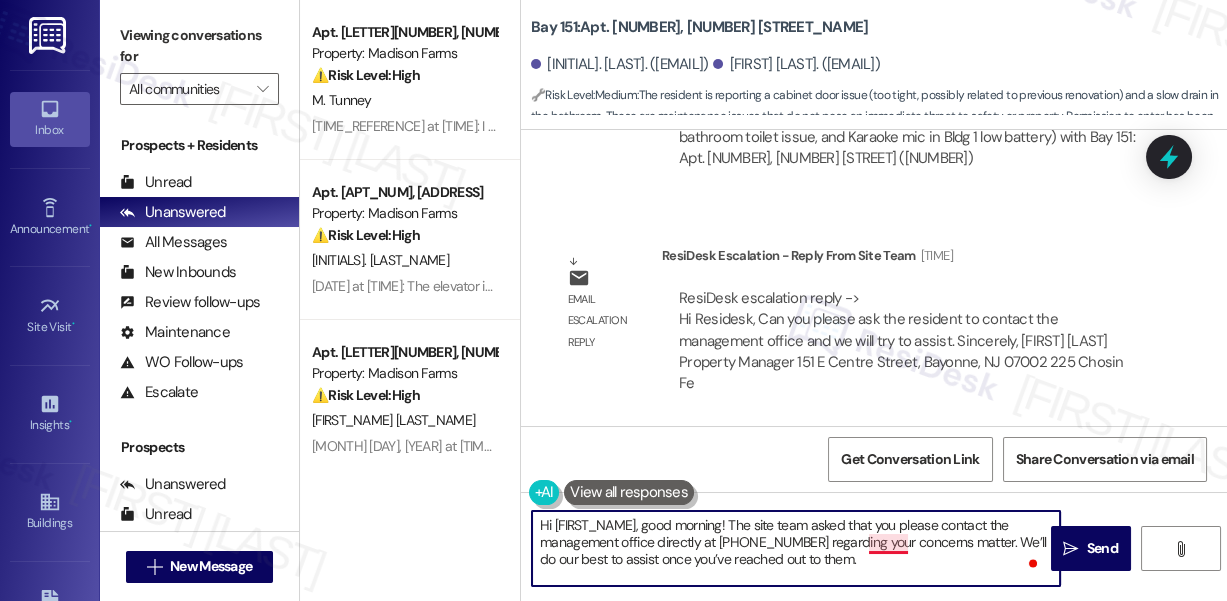 click on "Hi Diqing, good morning! The site team asked that you please contact the management office directly at 201 752-2004 regarding your concerns matter. We’ll do our best to assist once you’ve reached out to them." at bounding box center [796, 548] 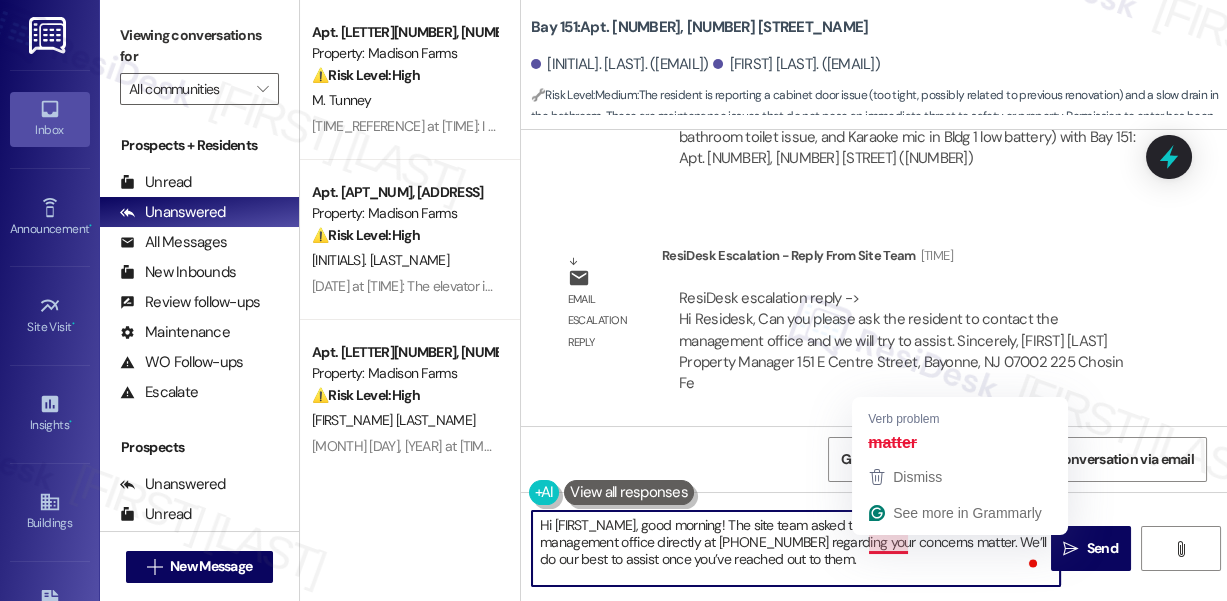 click on "Hi Diqing, good morning! The site team asked that you please contact the management office directly at 201 752-2004 regarding your concerns matter. We’ll do our best to assist once you’ve reached out to them." at bounding box center [796, 548] 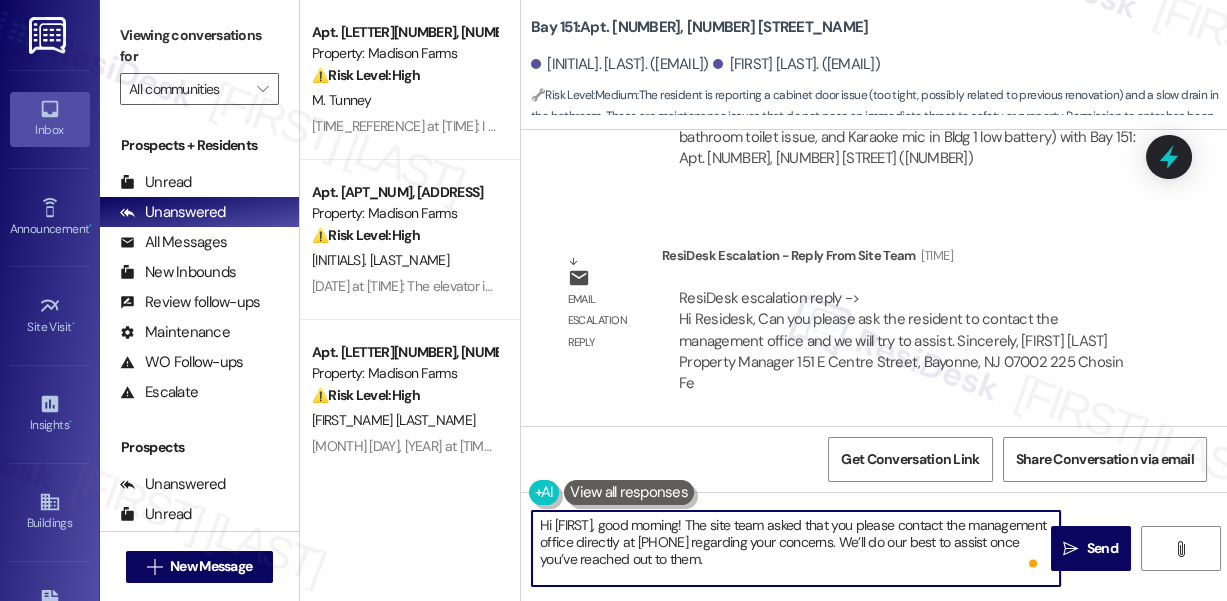 click on "Hi Diqing, good morning! The site team asked that you please contact the management office directly at 201 752-2004 regarding your concerns. We’ll do our best to assist once you’ve reached out to them." at bounding box center (796, 548) 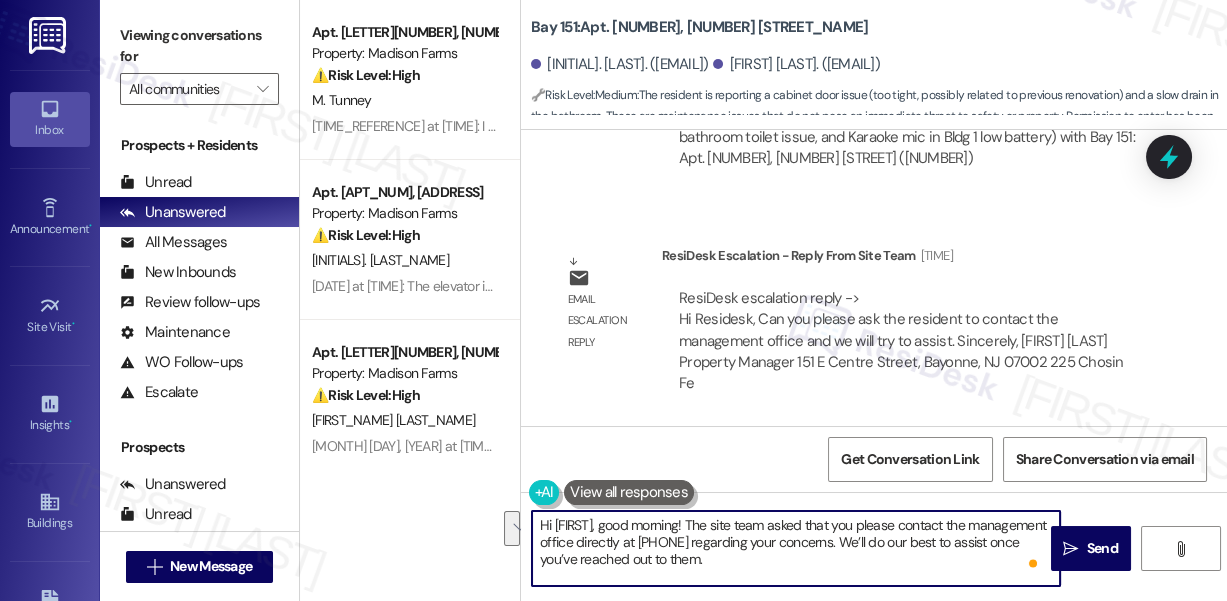drag, startPoint x: 816, startPoint y: 561, endPoint x: 815, endPoint y: 550, distance: 11.045361 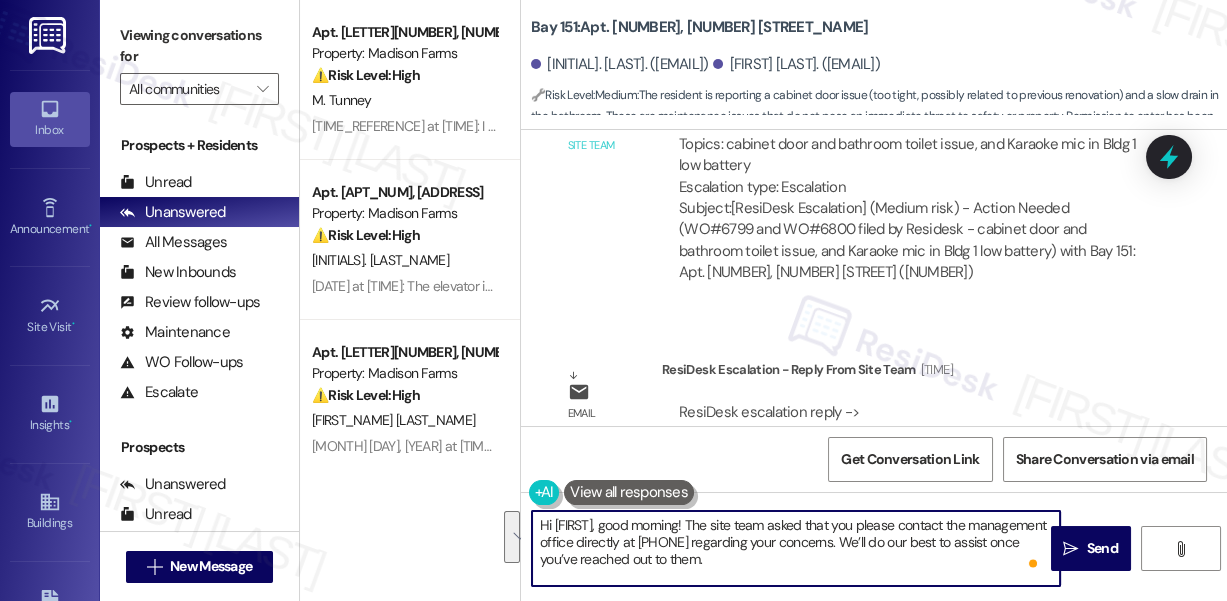scroll, scrollTop: 60538, scrollLeft: 0, axis: vertical 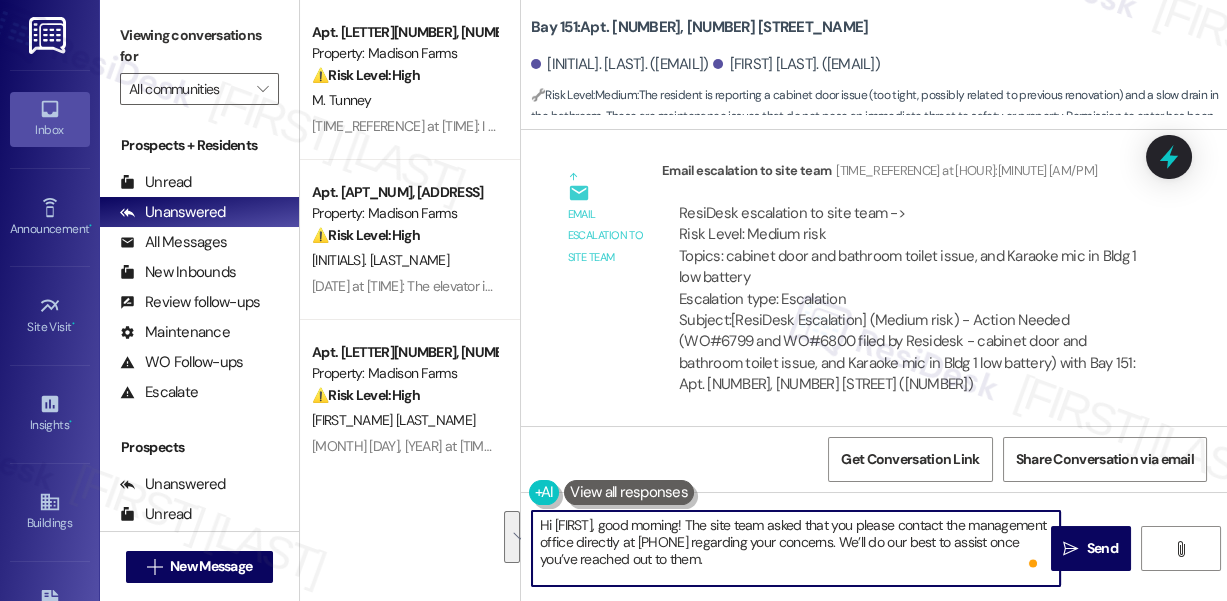 click on "Hi Diqing, good morning! The site team asked that you please contact the management office directly at 201 752-2004 regarding your concerns. We’ll do our best to assist once you’ve reached out to them." at bounding box center [796, 548] 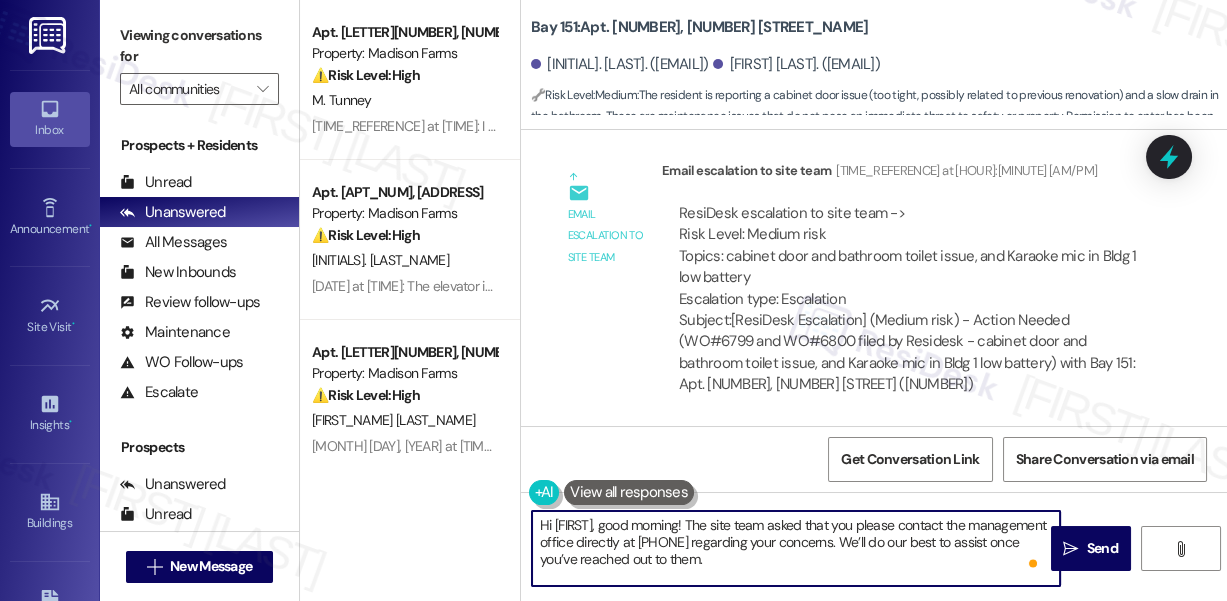 type on "Hi Diqing, good morning! The site team asked that you please contact the management office directly at 201 752-2004 regarding your concerns. We’ll do our best to assist once you’ve reached out to them." 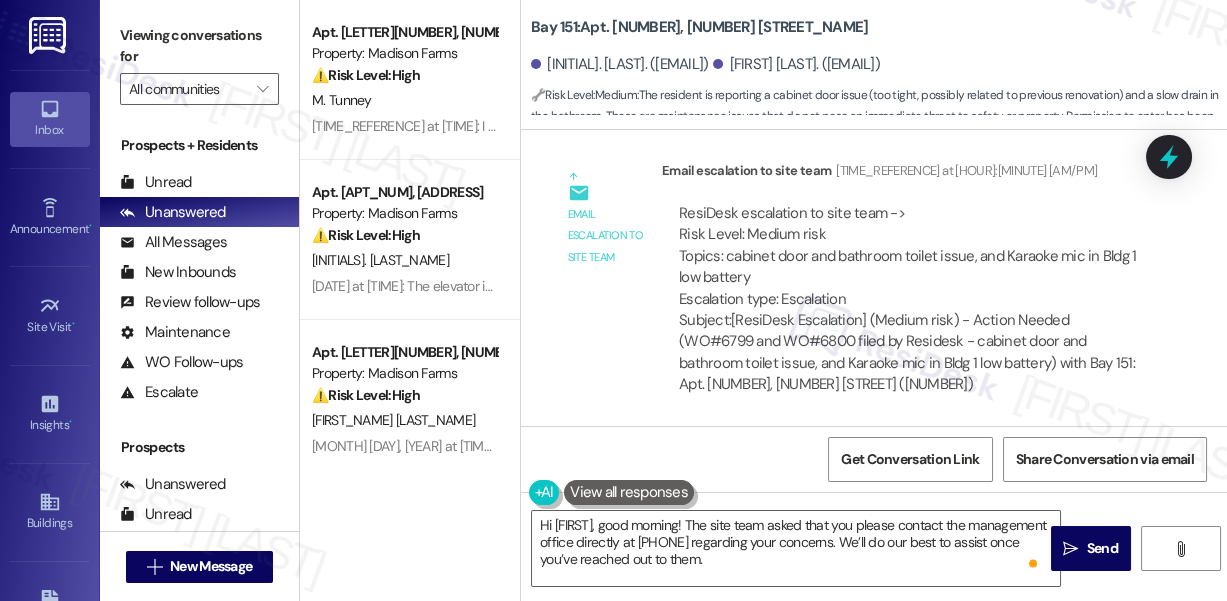 click on "Viewing conversations for" at bounding box center [199, 46] 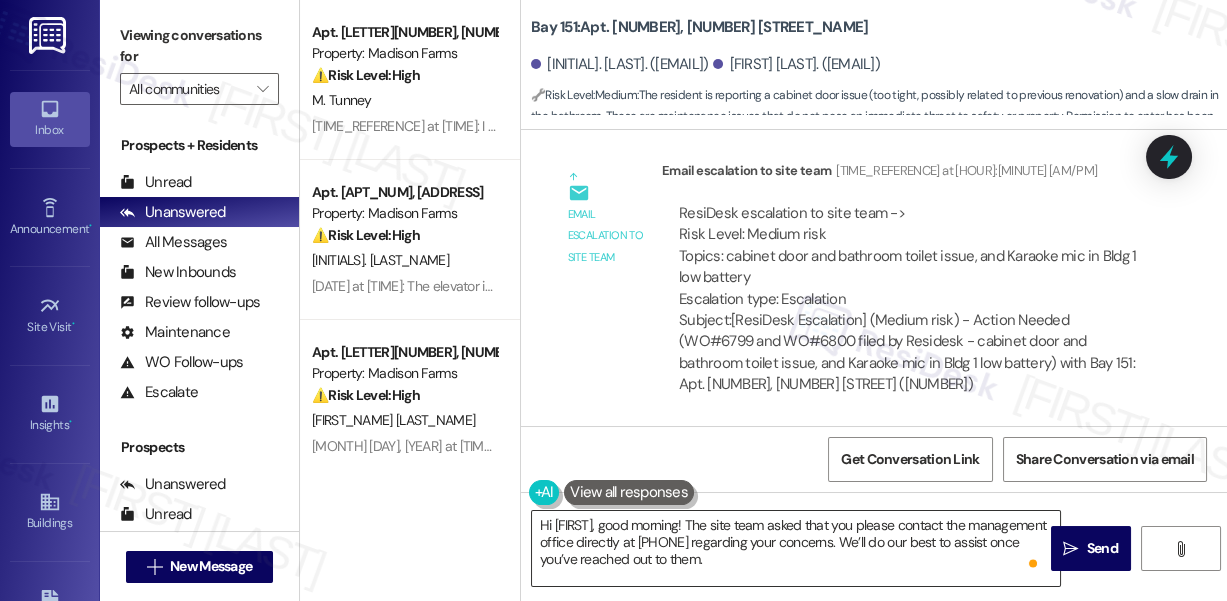click on "Hi Diqing, good morning! The site team asked that you please contact the management office directly at 201 752-2004 regarding your concerns. We’ll do our best to assist once you’ve reached out to them." at bounding box center (796, 548) 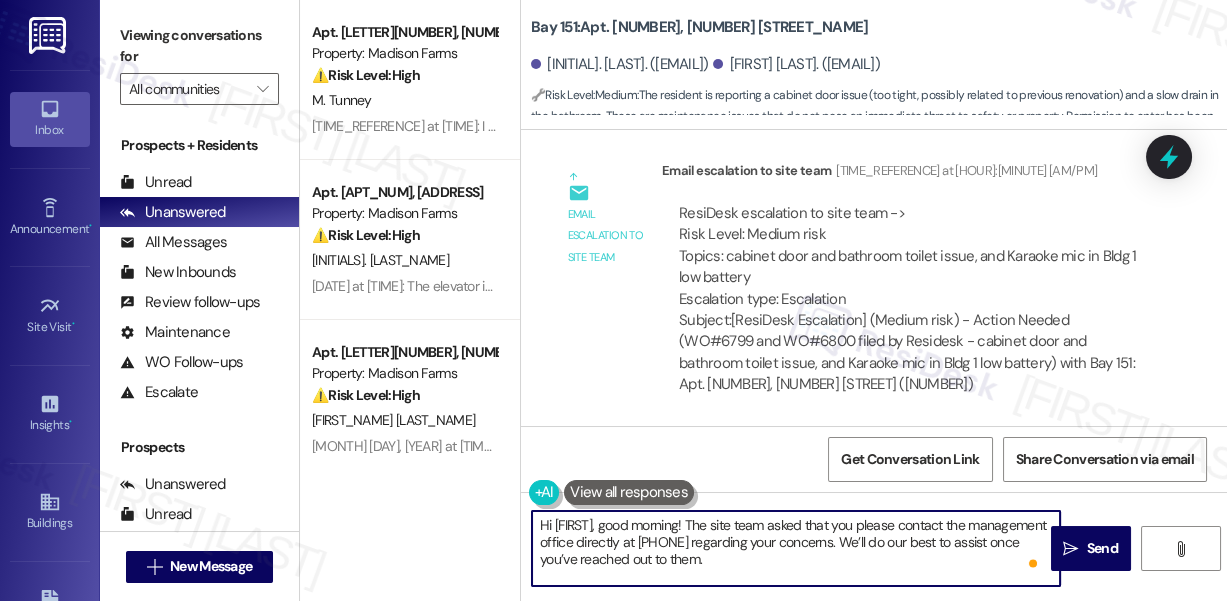 click on "Hi Diqing, good morning! The site team asked that you please contact the management office directly at 201 752-2004 regarding your concerns. We’ll do our best to assist once you’ve reached out to them." at bounding box center [796, 548] 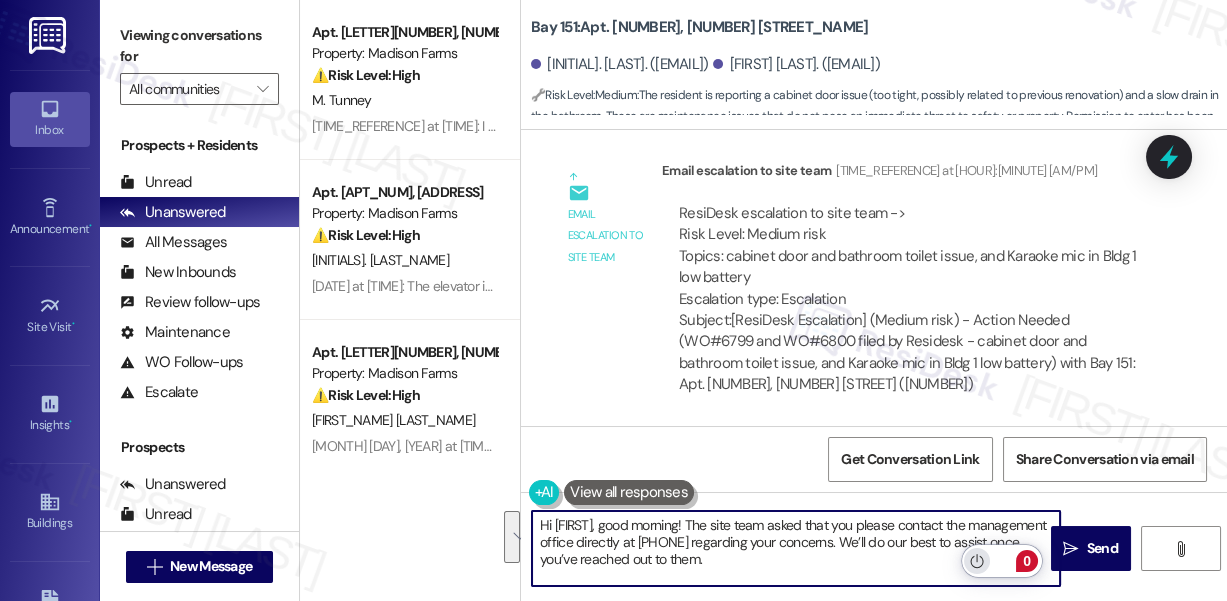 click 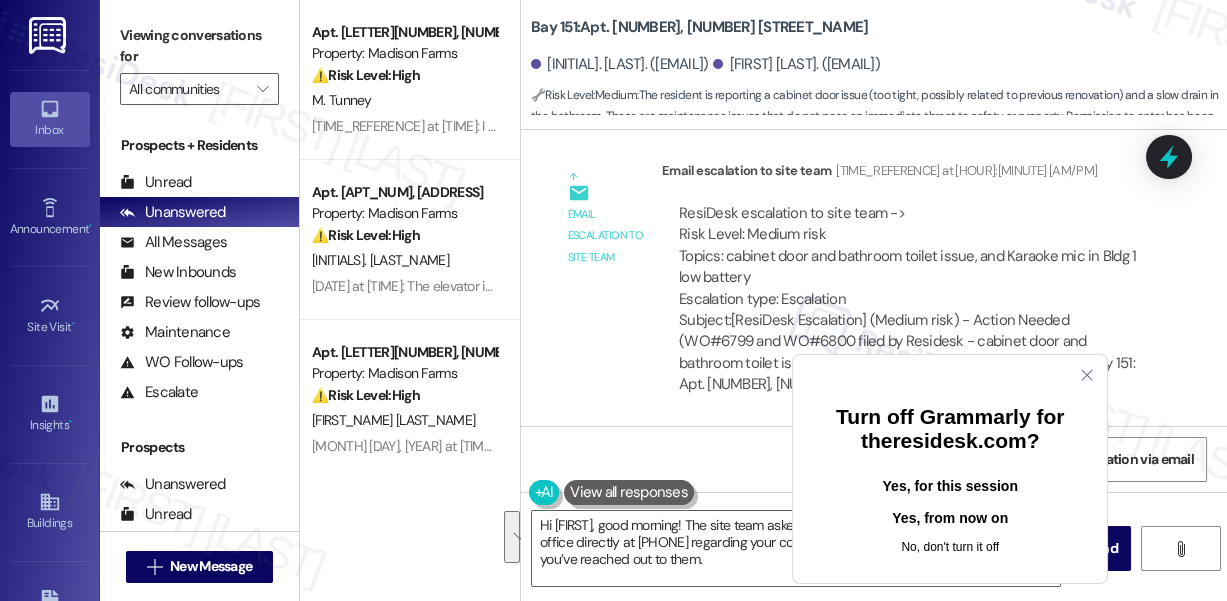 drag, startPoint x: 982, startPoint y: 562, endPoint x: 1002, endPoint y: 490, distance: 74.726166 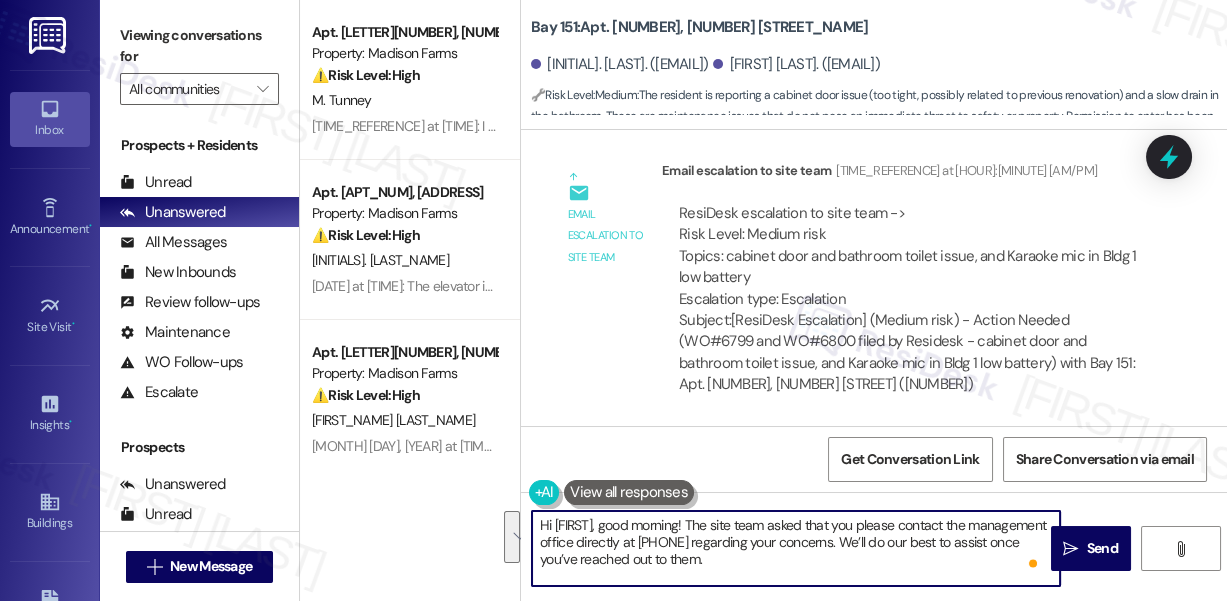 click on "Hi Diqing, good morning! The site team asked that you please contact the management office directly at 201 752-2004 regarding your concerns. We’ll do our best to assist once you’ve reached out to them." at bounding box center (796, 548) 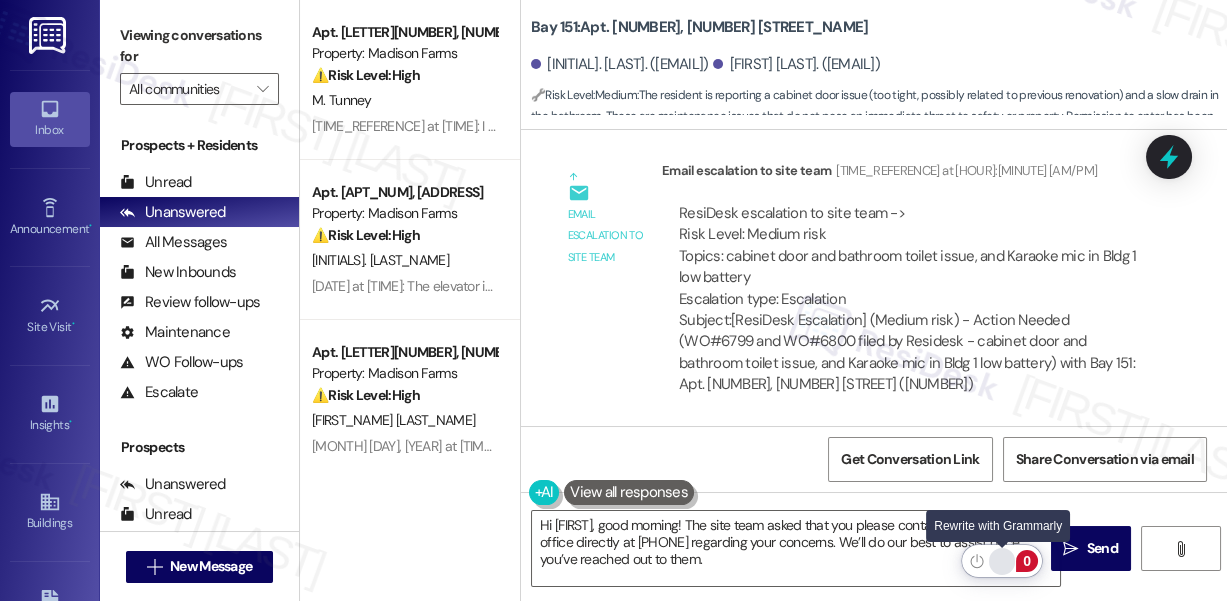 click 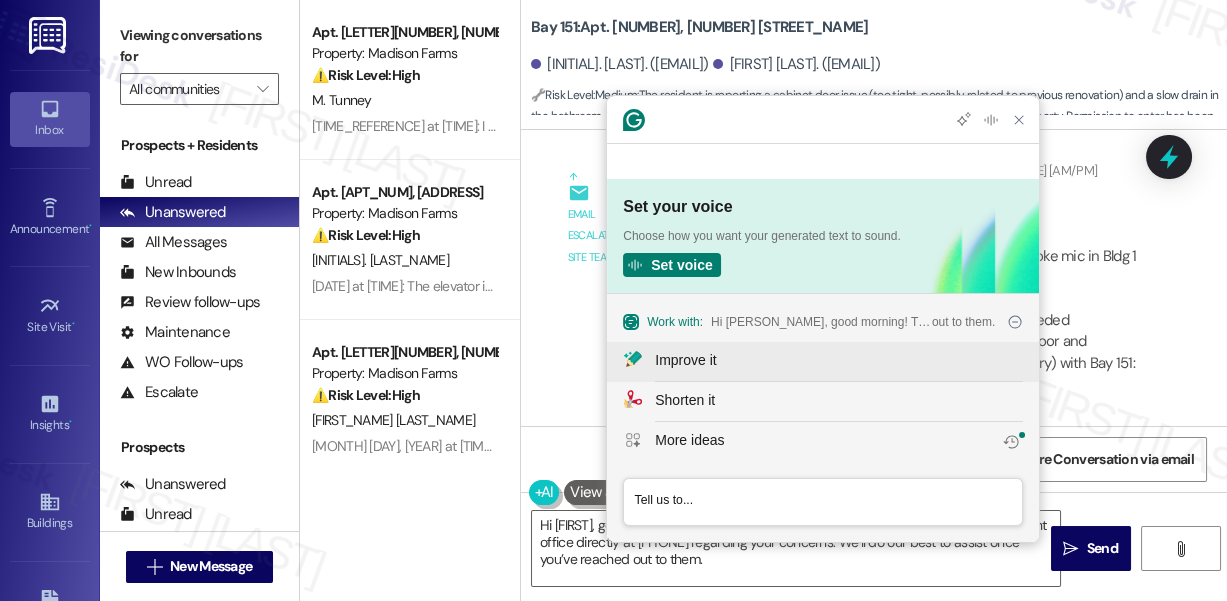 scroll, scrollTop: 0, scrollLeft: 0, axis: both 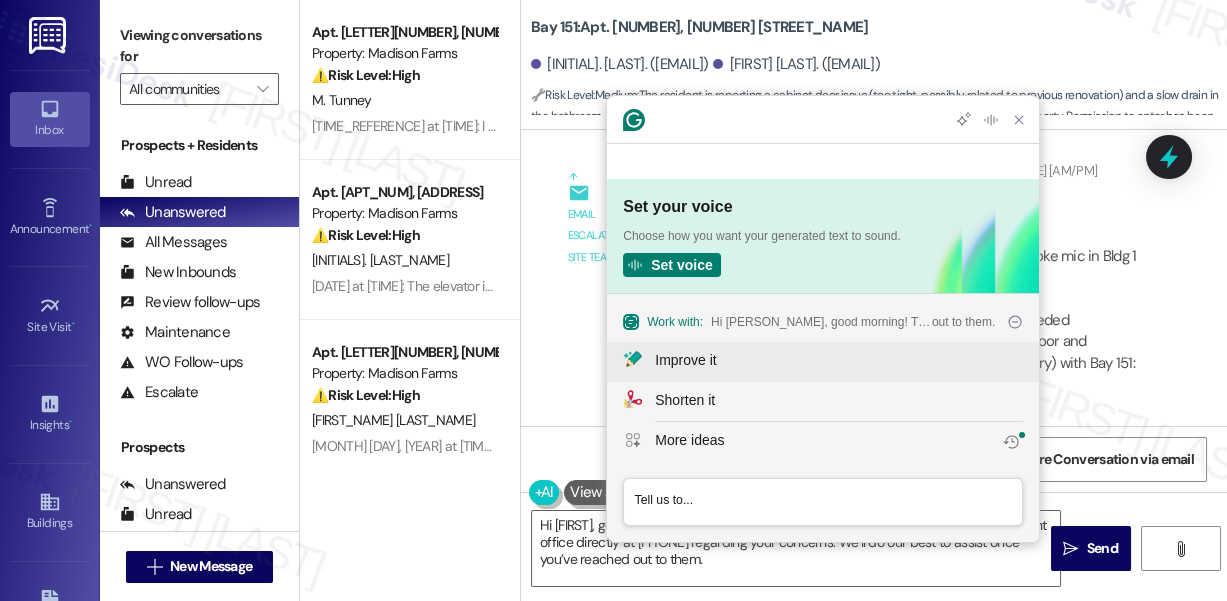 click on "Improve it" 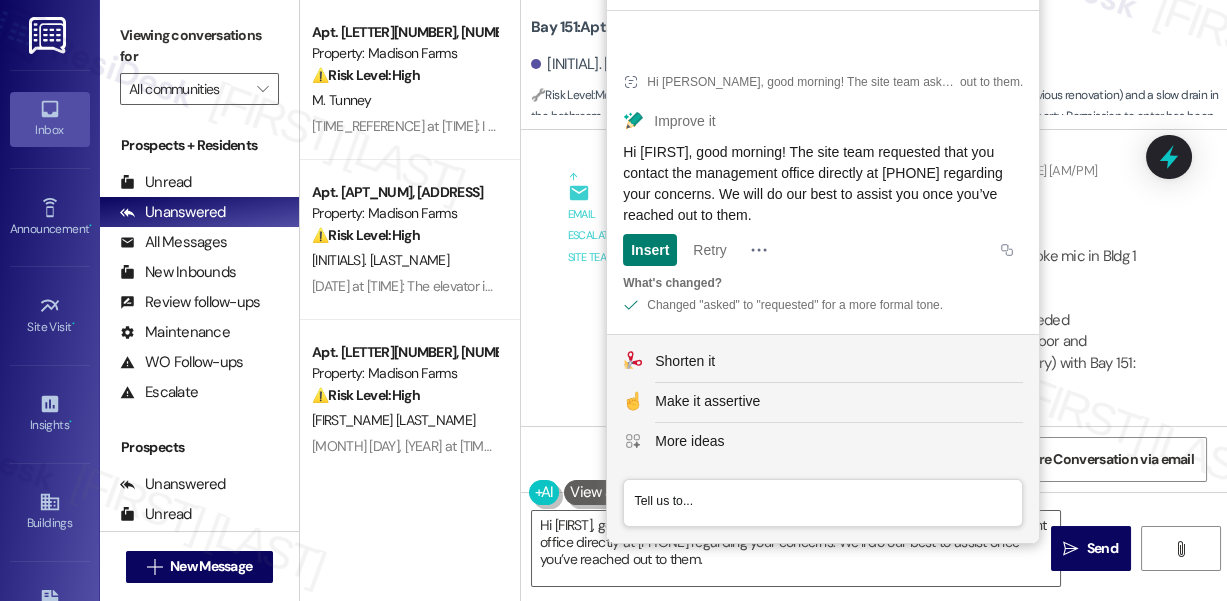 click on "Hi Diqing, good morning! The site team requested that you contact the management office directly at 201 752-2004 regarding your concerns. We will do our best to assist you once you’ve reached out to them." 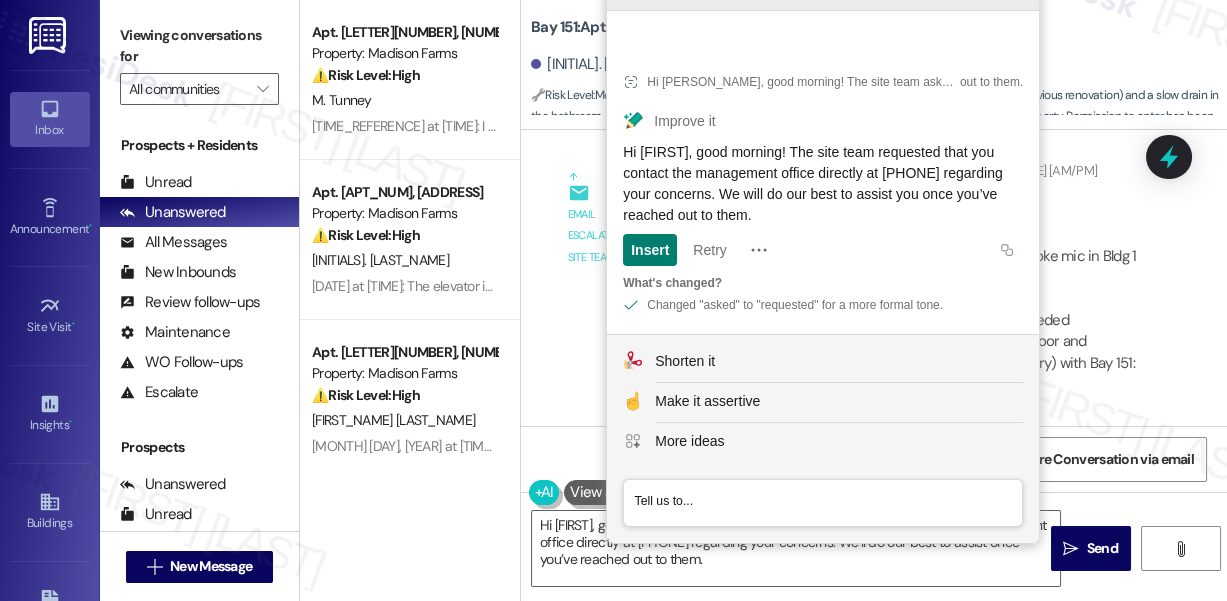 click 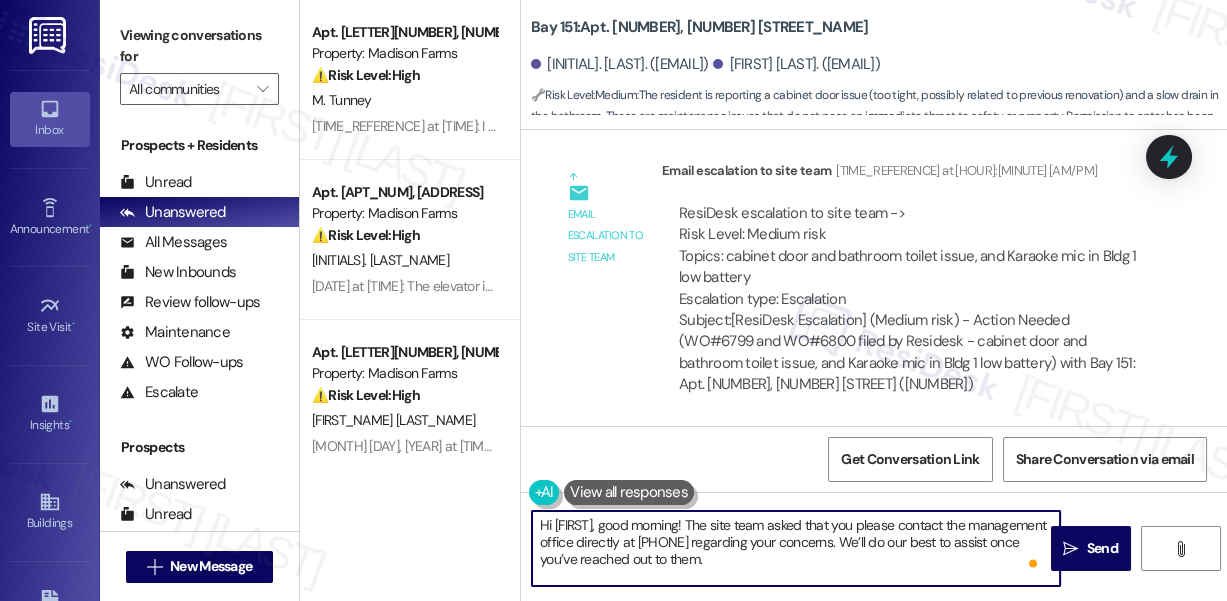 click on "Hi Diqing, good morning! The site team asked that you please contact the management office directly at 201 752-2004 regarding your concerns. We’ll do our best to assist once you’ve reached out to them." at bounding box center [796, 548] 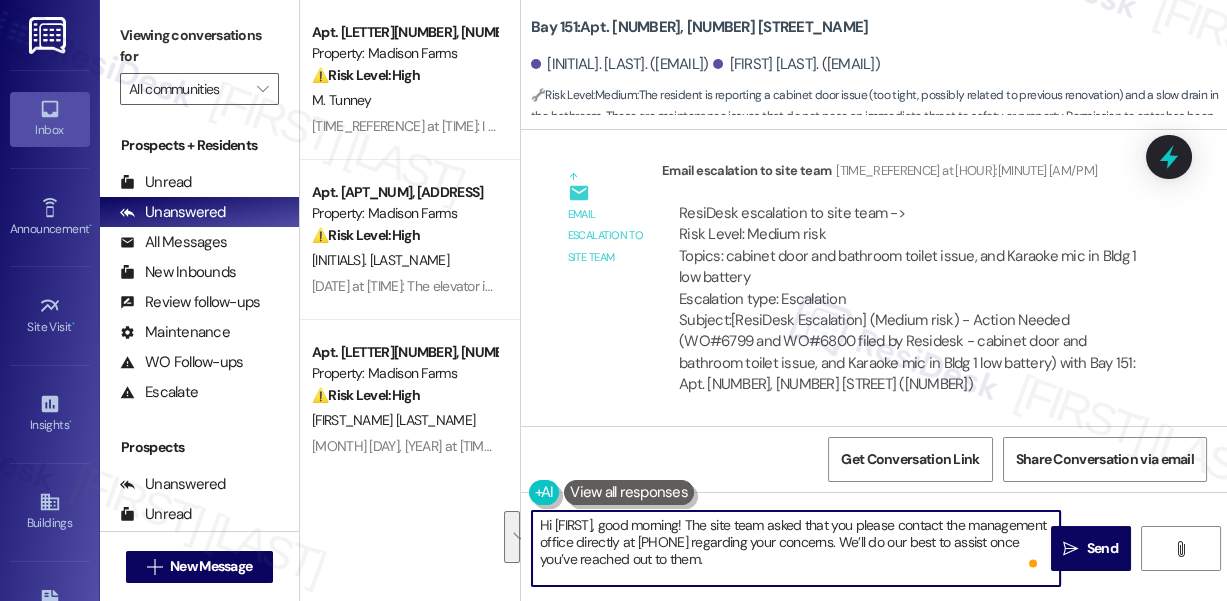 click on "Hi Diqing, good morning! The site team asked that you please contact the management office directly at 201 752-2004 regarding your concerns. We’ll do our best to assist once you’ve reached out to them." at bounding box center [796, 548] 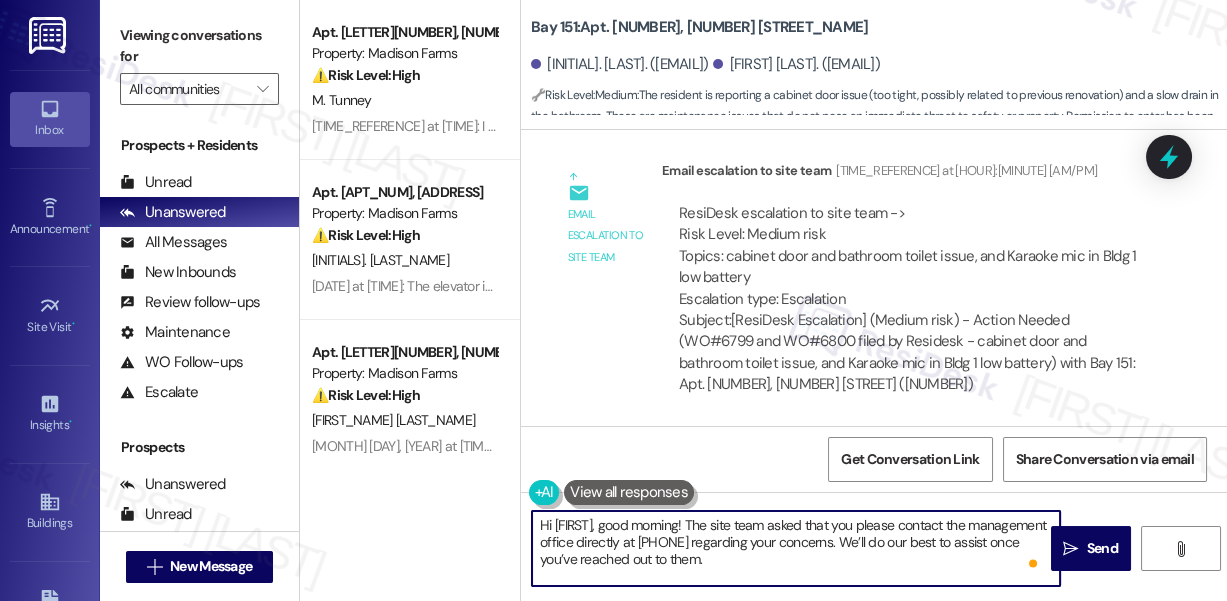 click on "Hi Diqing, good morning! The site team asked that you please contact the management office directly at 201 752-2004 regarding your concerns. We’ll do our best to assist once you’ve reached out to them." at bounding box center (796, 548) 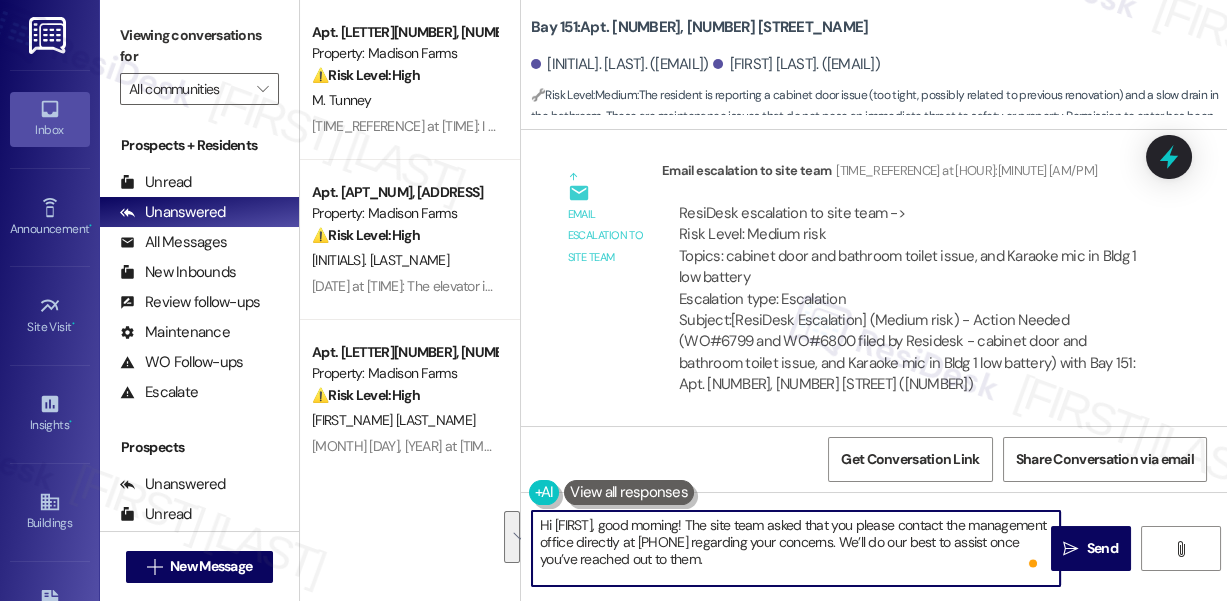 click on "Hi Diqing, good morning! The site team asked that you please contact the management office directly at 201 752-2004 regarding your concerns. We’ll do our best to assist once you’ve reached out to them." at bounding box center (796, 548) 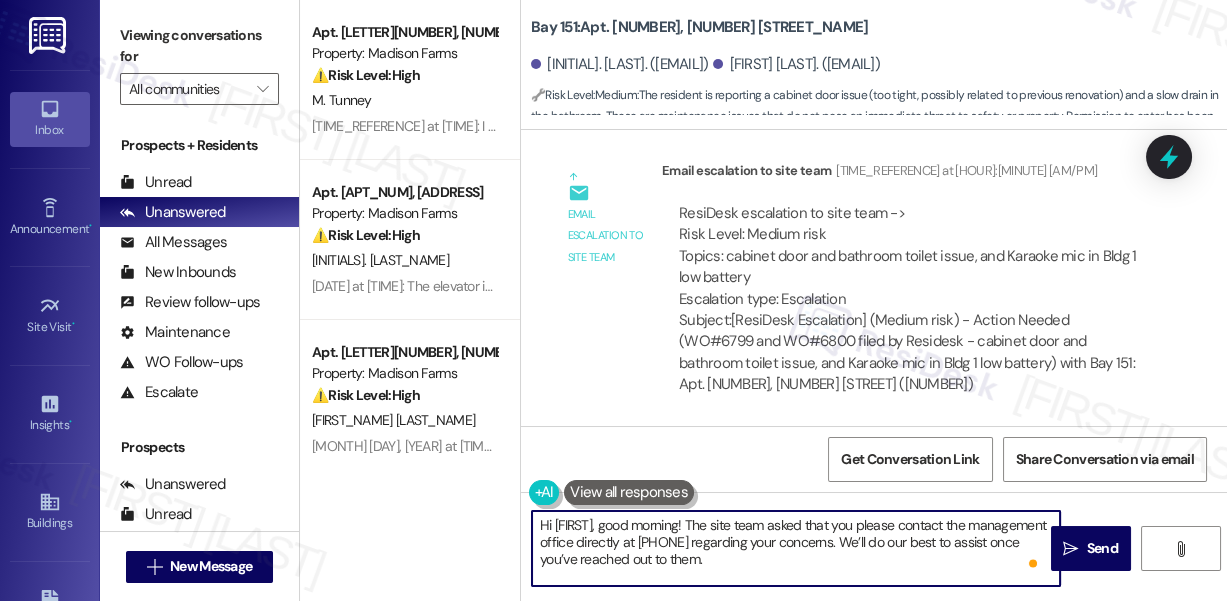 drag, startPoint x: 874, startPoint y: 543, endPoint x: 880, endPoint y: 556, distance: 14.3178215 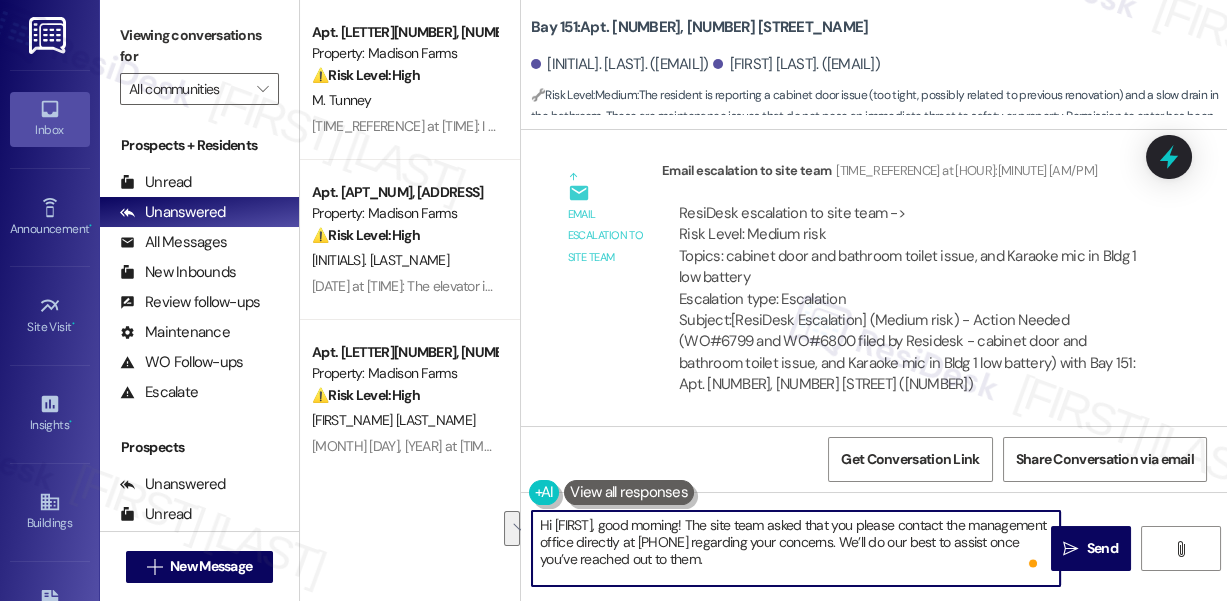 click on "Hi Diqing, good morning! The site team asked that you please contact the management office directly at 201 752-2004 regarding your concerns. We’ll do our best to assist once you’ve reached out to them." at bounding box center (796, 548) 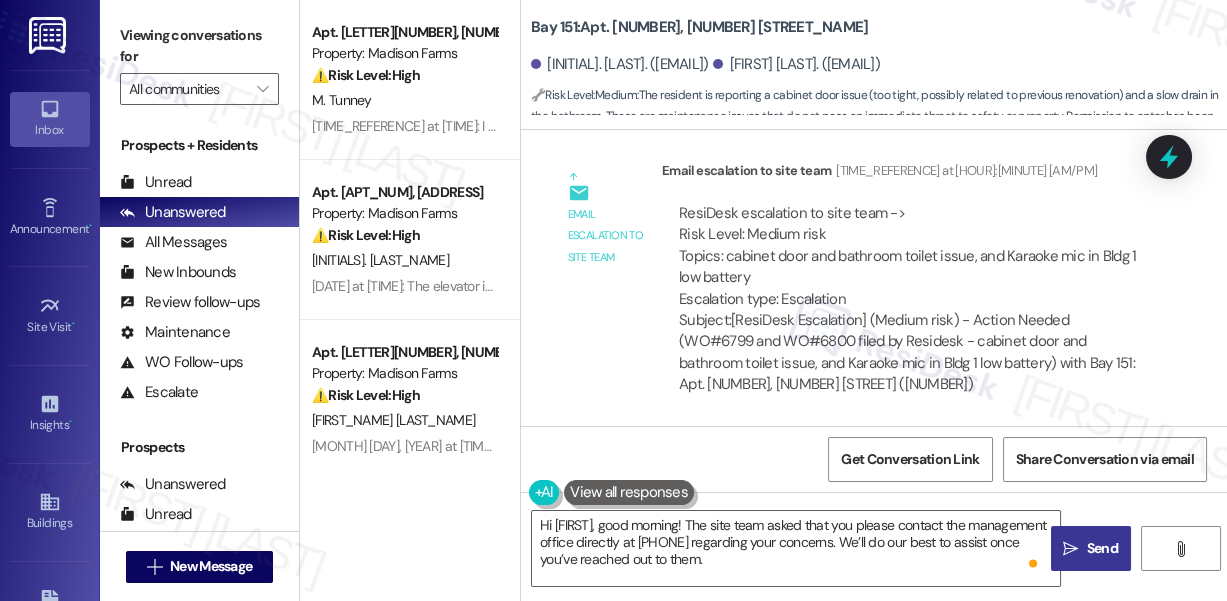 click on "Send" at bounding box center (1102, 548) 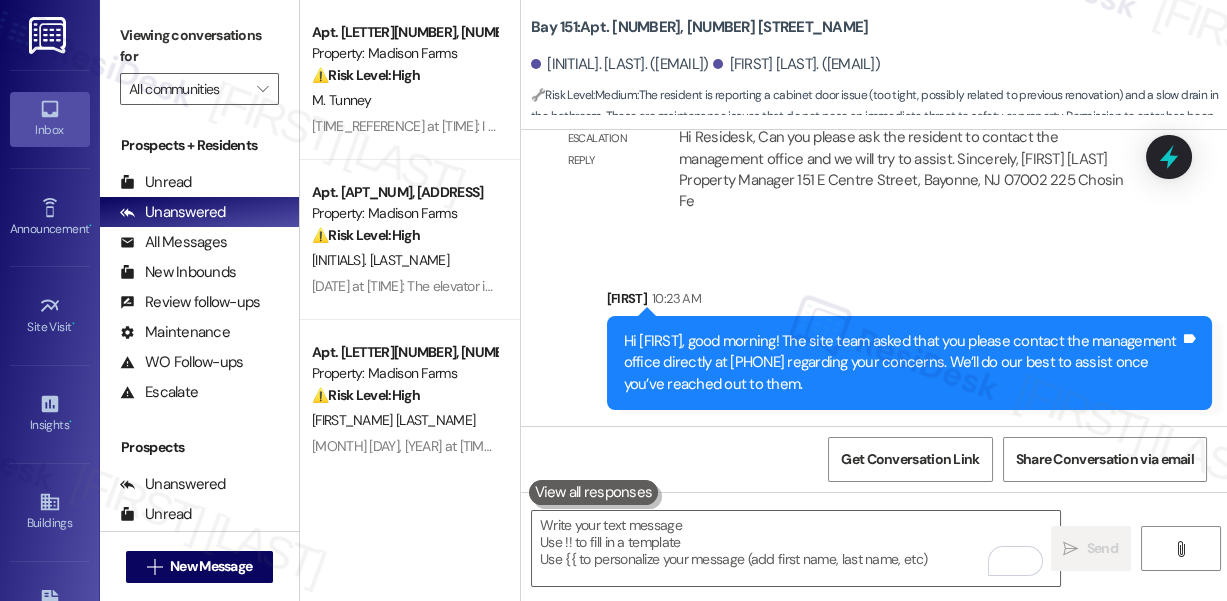 scroll, scrollTop: 60992, scrollLeft: 0, axis: vertical 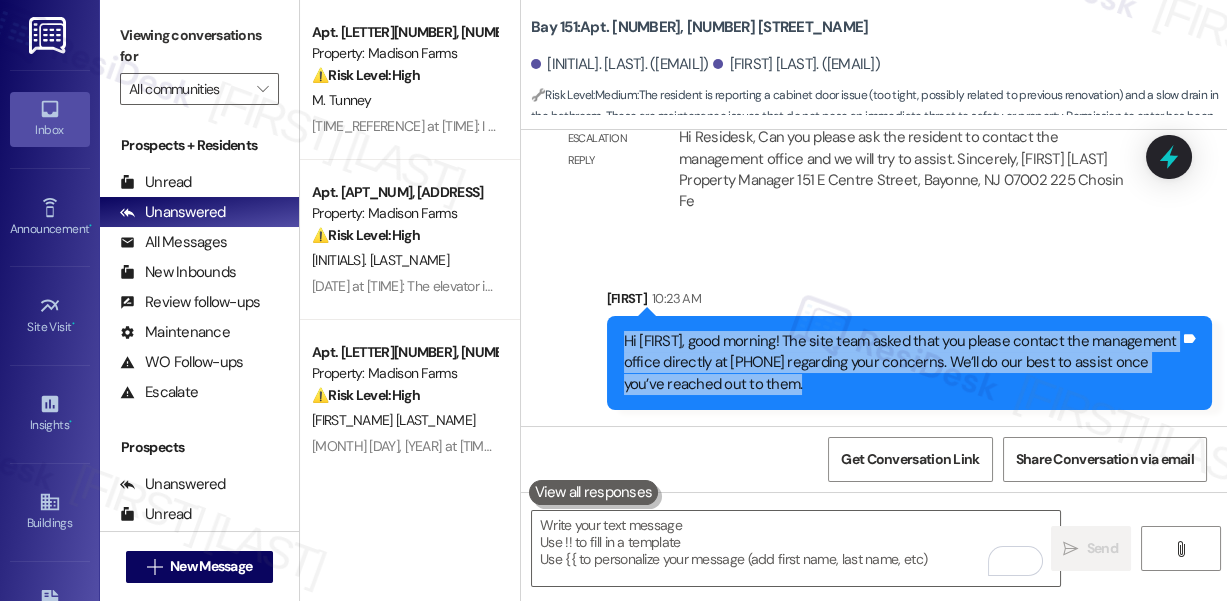 click on "Hi Diqing, good morning! The site team asked that you please contact the management office directly at 201 752-2004 regarding your concerns. We’ll do our best to assist once you’ve reached out to them." at bounding box center (902, 363) 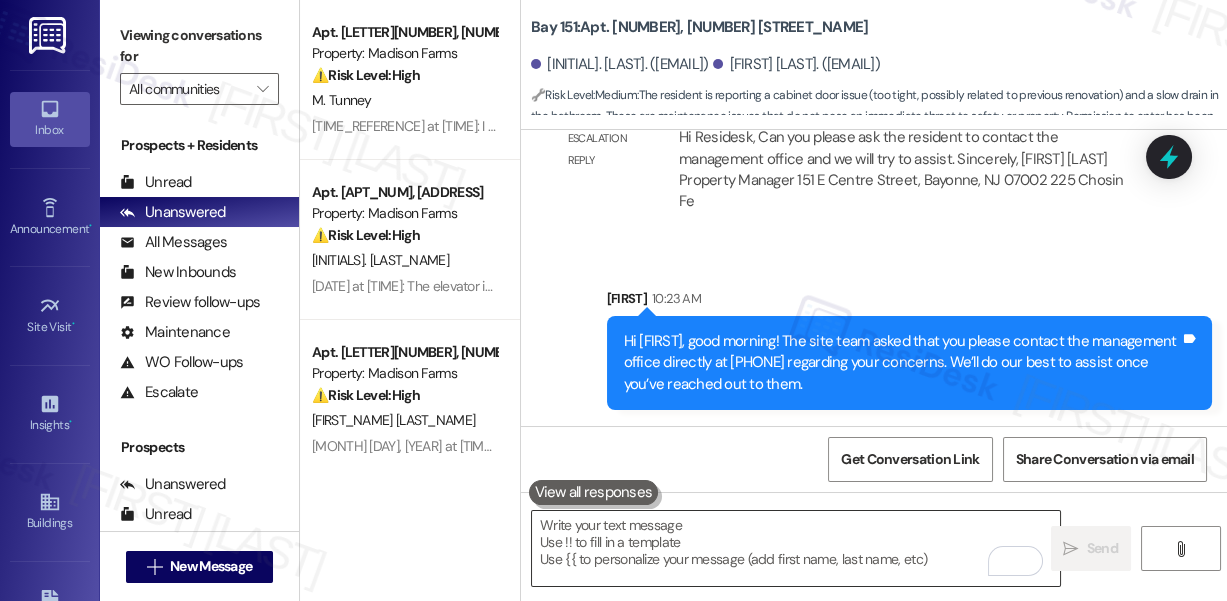 click at bounding box center (796, 548) 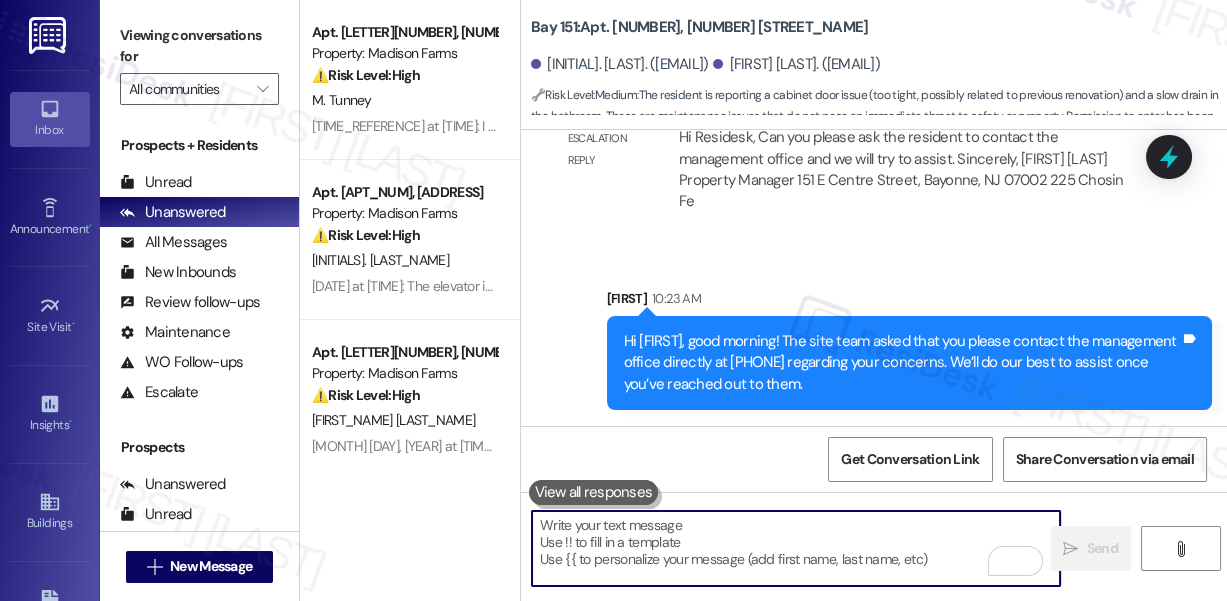 paste on "Hi Diqing, good morning! The site team asked that you please contact the management office directly at 201 752-2004 regarding your concerns. We’ll do our best to assist once you’ve reached out to them." 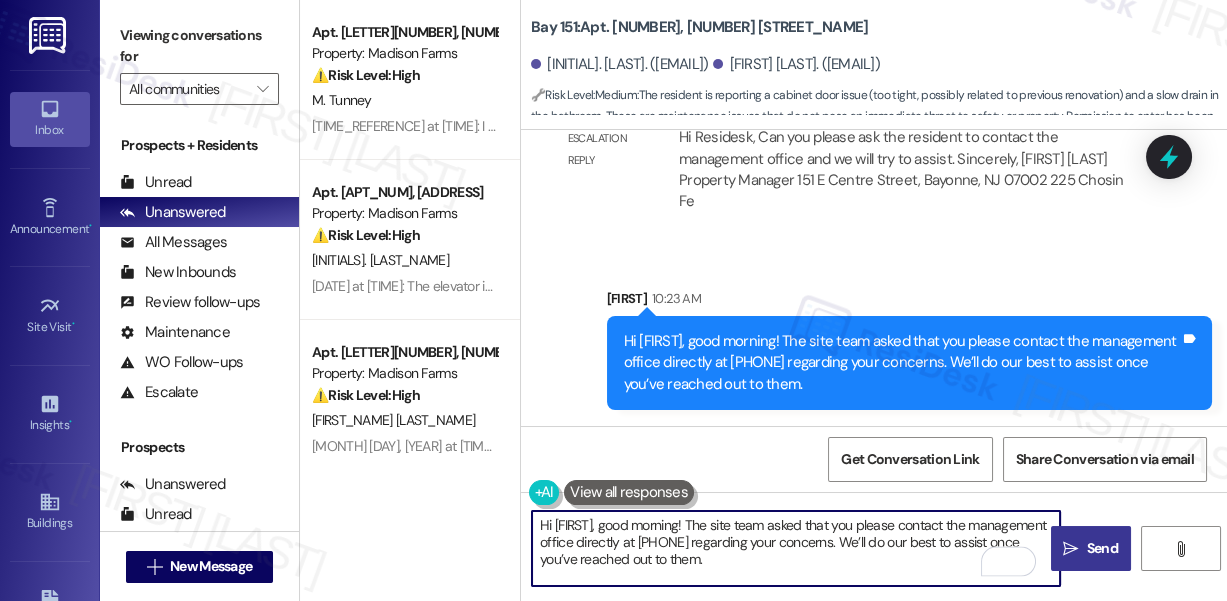 click on "Hi Diqing, good morning! The site team asked that you please contact the management office directly at 201 752-2004 regarding your concerns. We’ll do our best to assist once you’ve reached out to them." at bounding box center [796, 548] 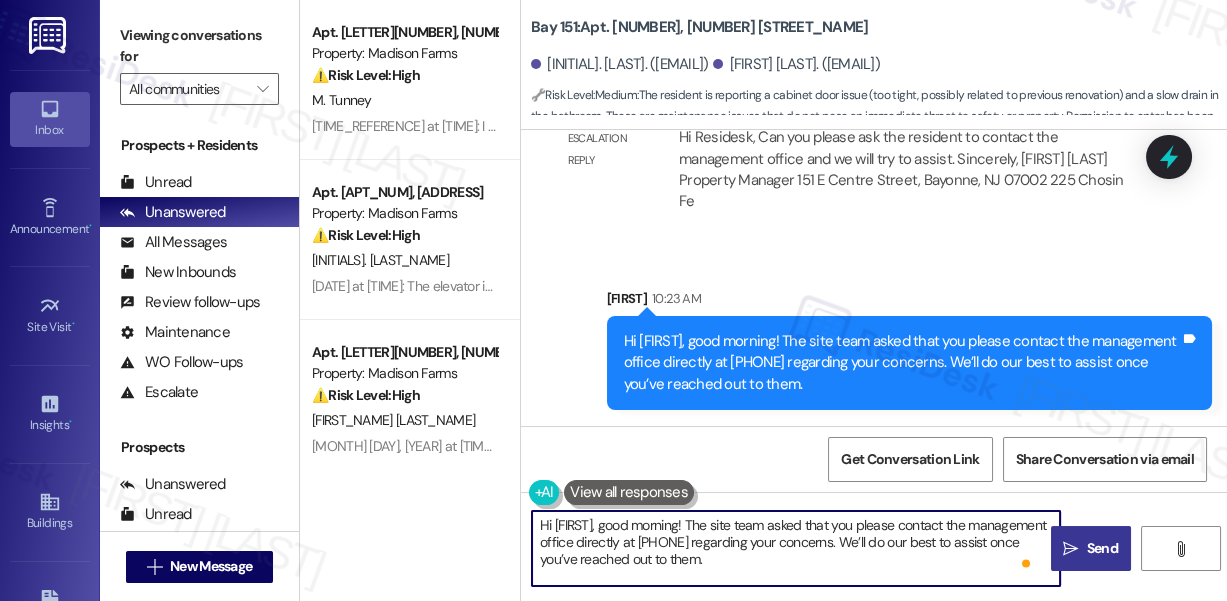type on "Hi Diqing, good morning! The site team asked that you please contact the management office directly at 201 752-2004 regarding your concerns. We’ll do our best to assist once you’ve reached out to them." 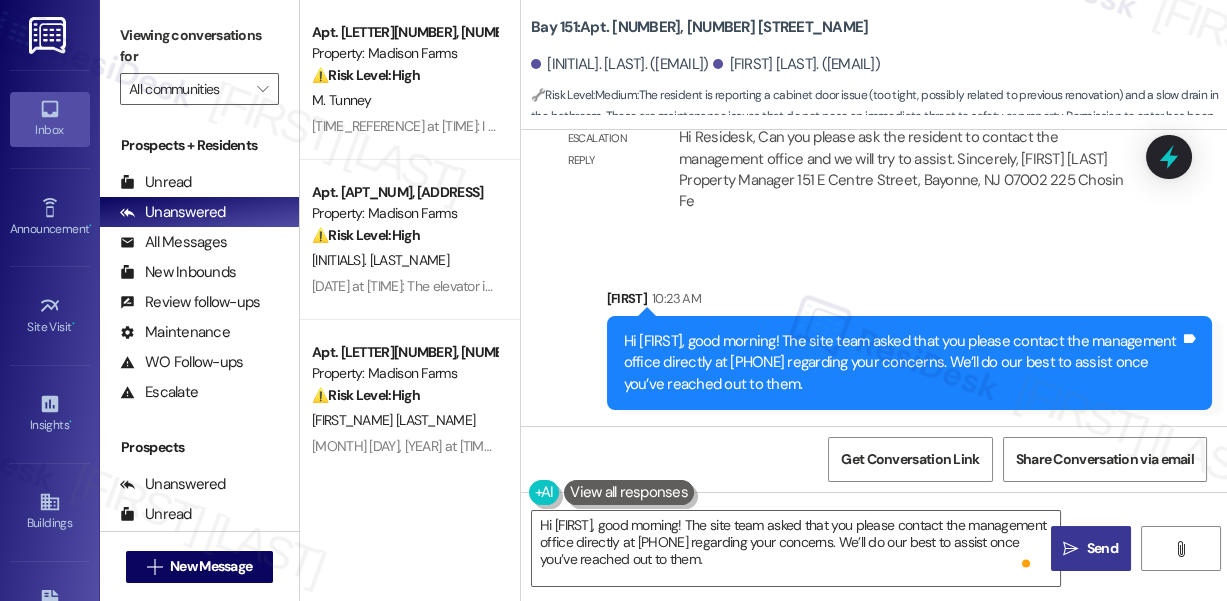 click on "Viewing conversations for" at bounding box center (199, 46) 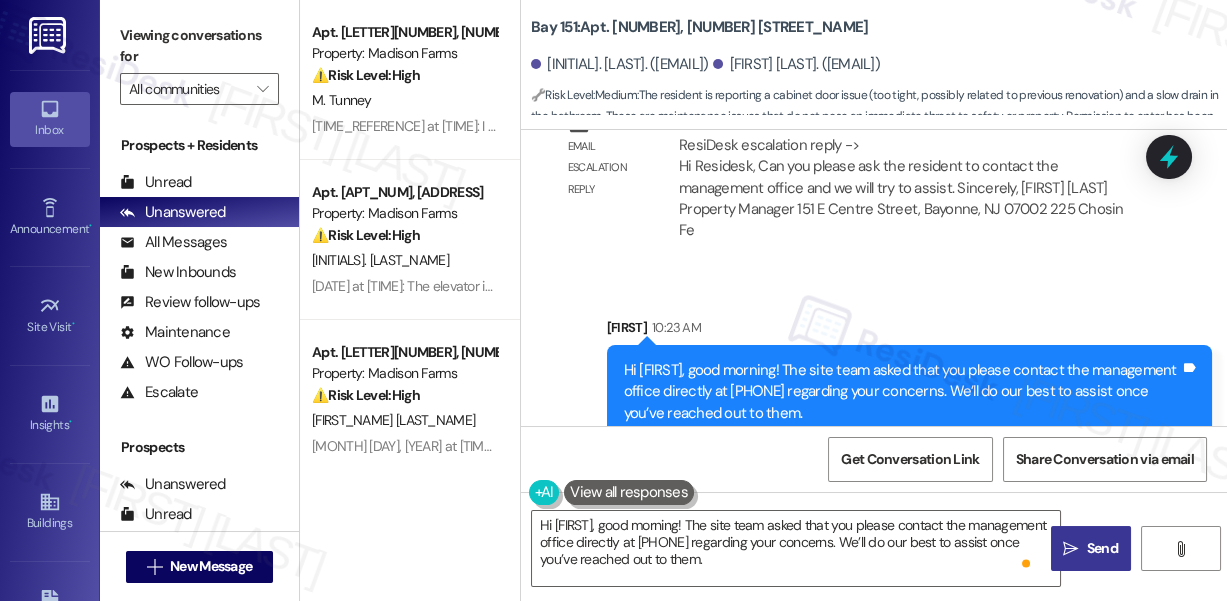 scroll, scrollTop: 60992, scrollLeft: 0, axis: vertical 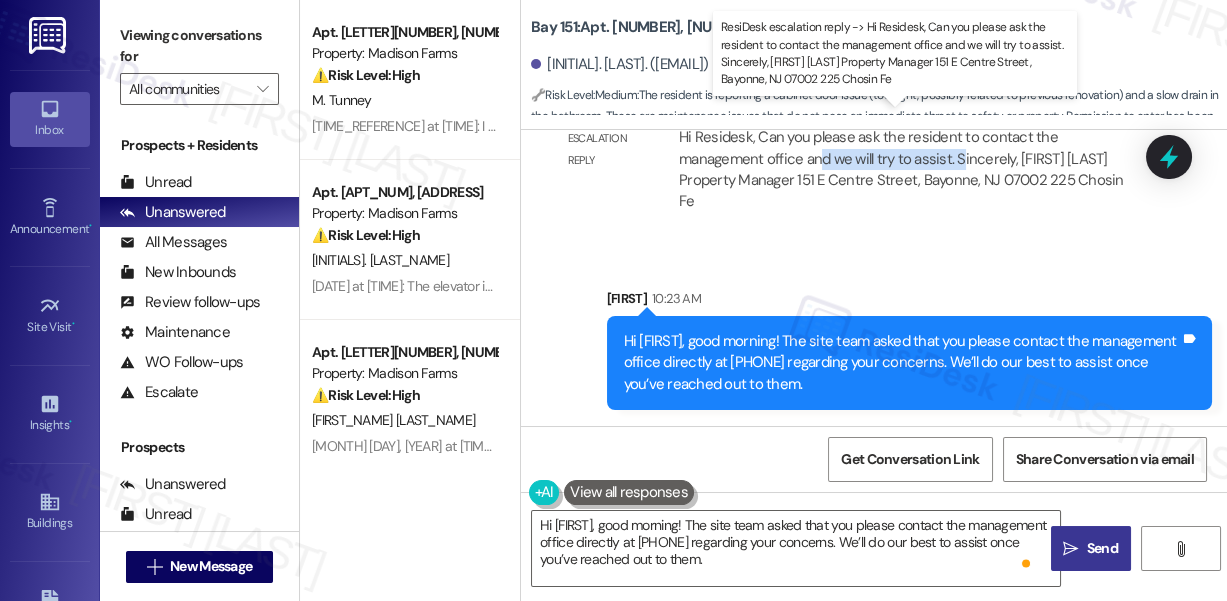 drag, startPoint x: 821, startPoint y: 151, endPoint x: 957, endPoint y: 167, distance: 136.93794 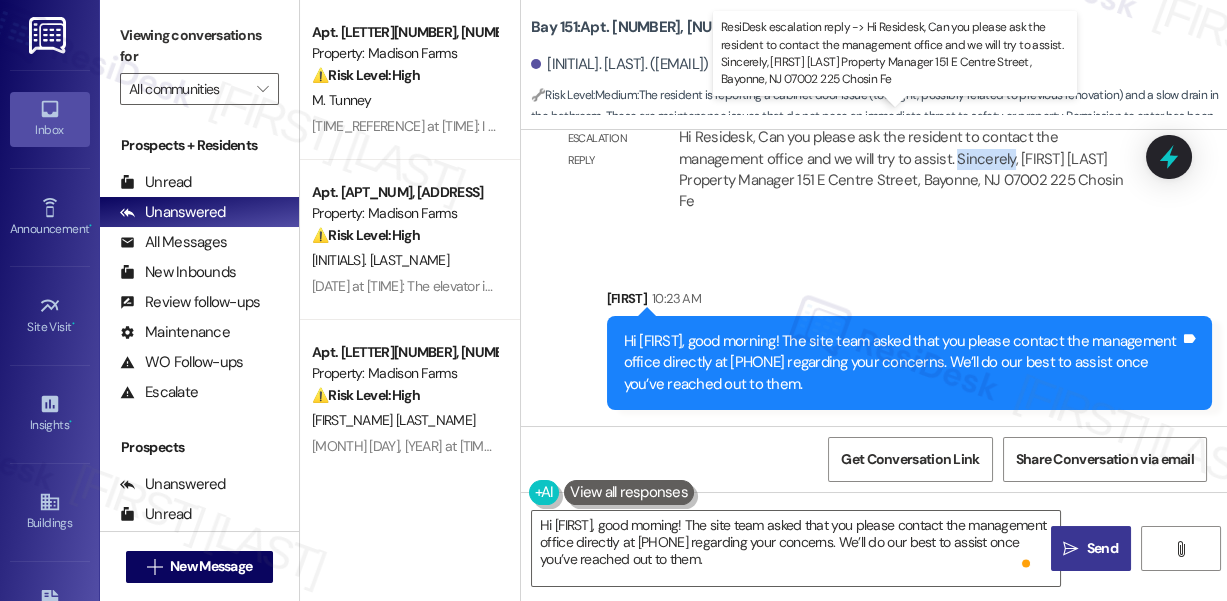 click on "ResiDesk escalation reply ->
Hi Residesk, Can you please ask the resident to contact the management office and we will try to assist. Sincerely, Daniel Getzler Property Manager 151 E Centre Street, Bayonne, NJ 07002 225 Chosin Fe ResiDesk escalation reply ->
Hi Residesk, Can you please ask the resident to contact the management office and we will try to assist. Sincerely, Daniel Getzler Property Manager 151 E Centre Street, Bayonne, NJ 07002 225 Chosin Fe" at bounding box center (901, 159) 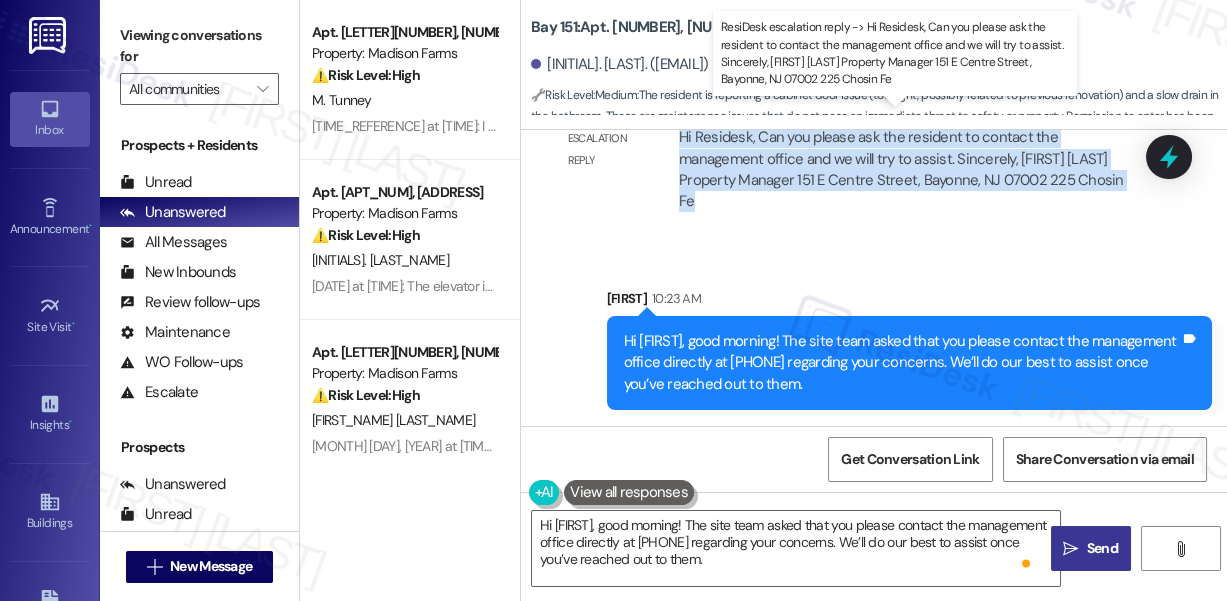 click on "ResiDesk escalation reply ->
Hi Residesk, Can you please ask the resident to contact the management office and we will try to assist. Sincerely, Daniel Getzler Property Manager 151 E Centre Street, Bayonne, NJ 07002 225 Chosin Fe ResiDesk escalation reply ->
Hi Residesk, Can you please ask the resident to contact the management office and we will try to assist. Sincerely, Daniel Getzler Property Manager 151 E Centre Street, Bayonne, NJ 07002 225 Chosin Fe" at bounding box center [901, 159] 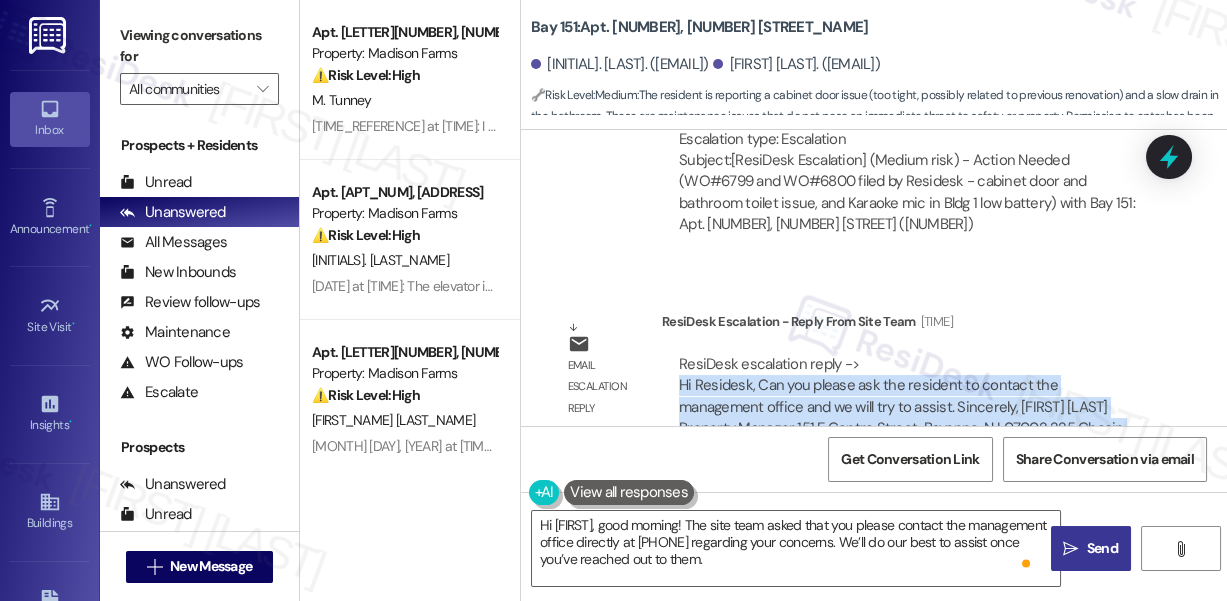 scroll, scrollTop: 60629, scrollLeft: 0, axis: vertical 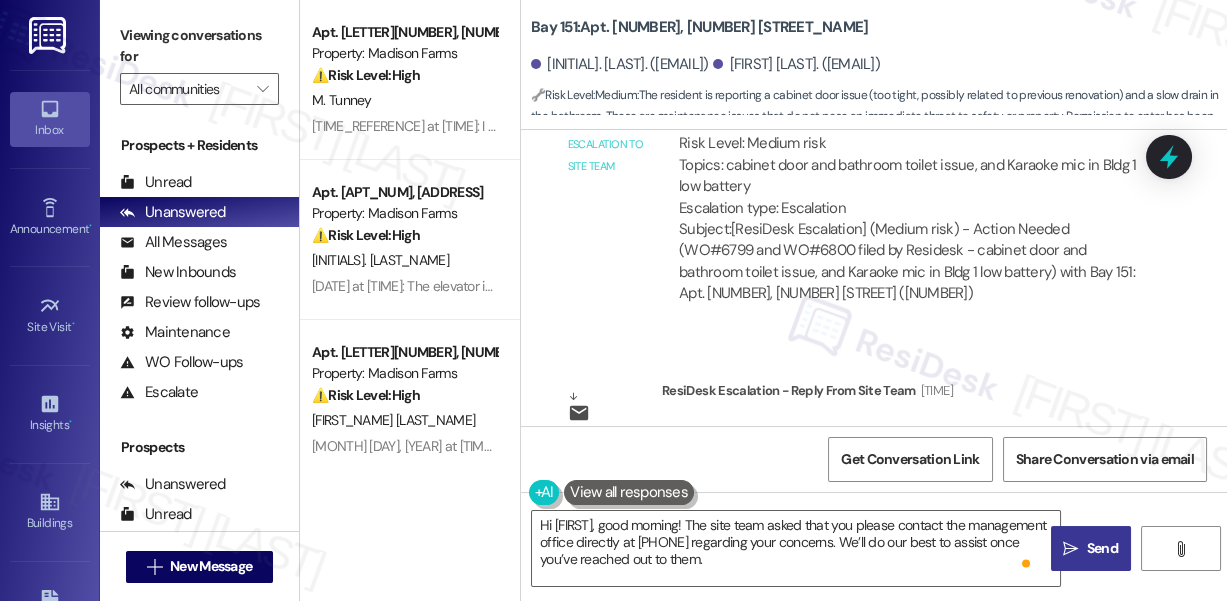 click on "ResiDesk escalation to site team ->
Risk Level: Medium risk
Topics: cabinet door and bathroom toilet issue, and Karaoke mic in Bldg 1 low battery
Escalation type: Escalation" at bounding box center [909, 165] 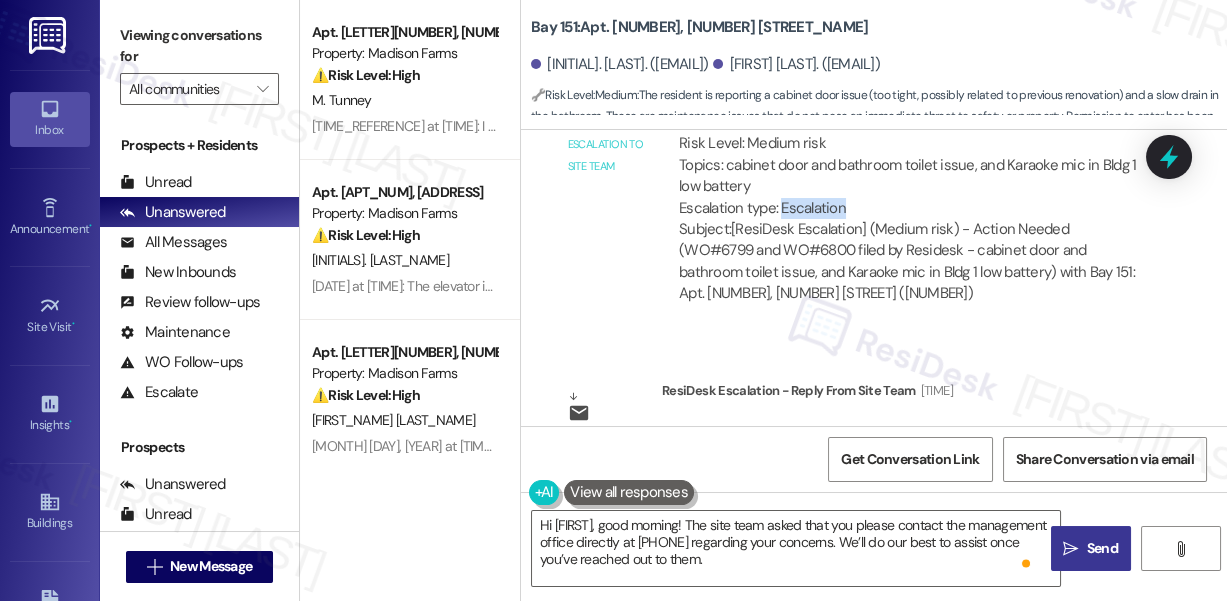 click on "ResiDesk escalation to site team ->
Risk Level: Medium risk
Topics: cabinet door and bathroom toilet issue, and Karaoke mic in Bldg 1 low battery
Escalation type: Escalation" at bounding box center (909, 165) 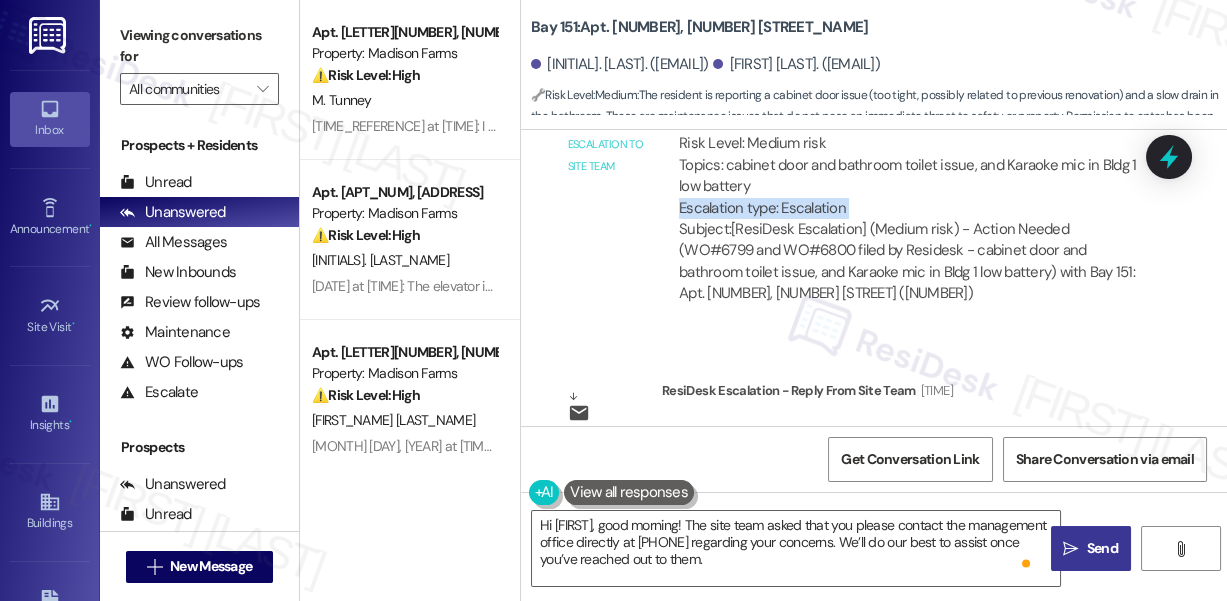 click on "ResiDesk escalation to site team ->
Risk Level: Medium risk
Topics: cabinet door and bathroom toilet issue, and Karaoke mic in Bldg 1 low battery
Escalation type: Escalation" at bounding box center (909, 165) 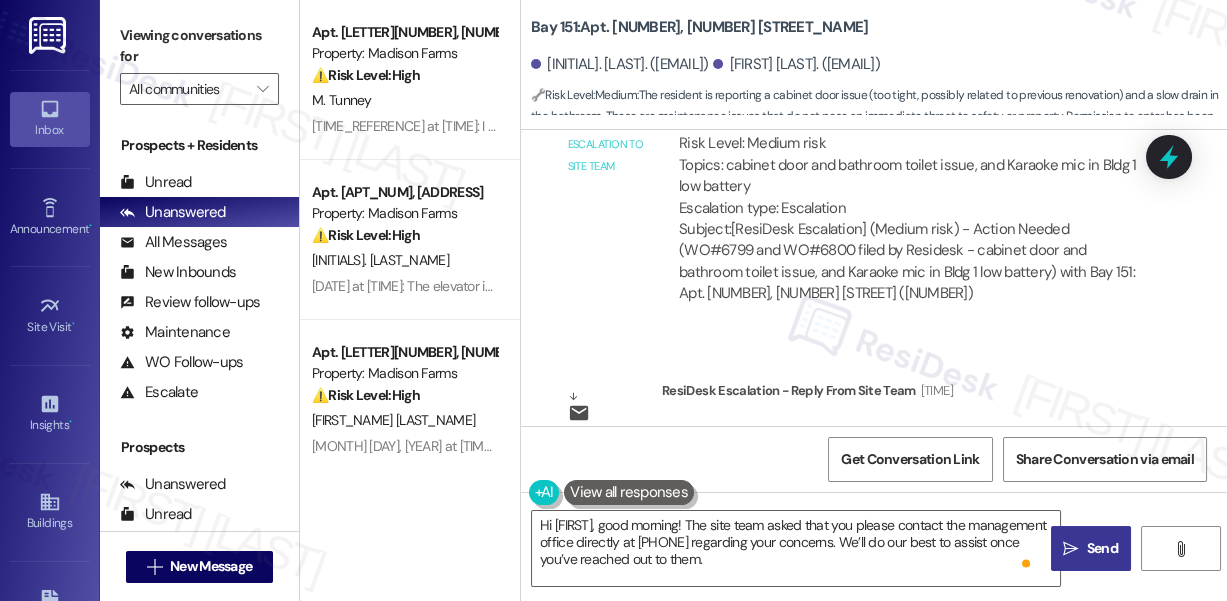 click on "Subject:  [ResiDesk Escalation] (Medium risk) - Action Needed (WO#6799 and WO#6800 filed by Residesk - cabinet door and bathroom toilet issue, and Karaoke mic in Bldg 1 low battery) with Bay 151: Apt. 2303, 275 Chosin Few Way (1049660)" at bounding box center (909, 262) 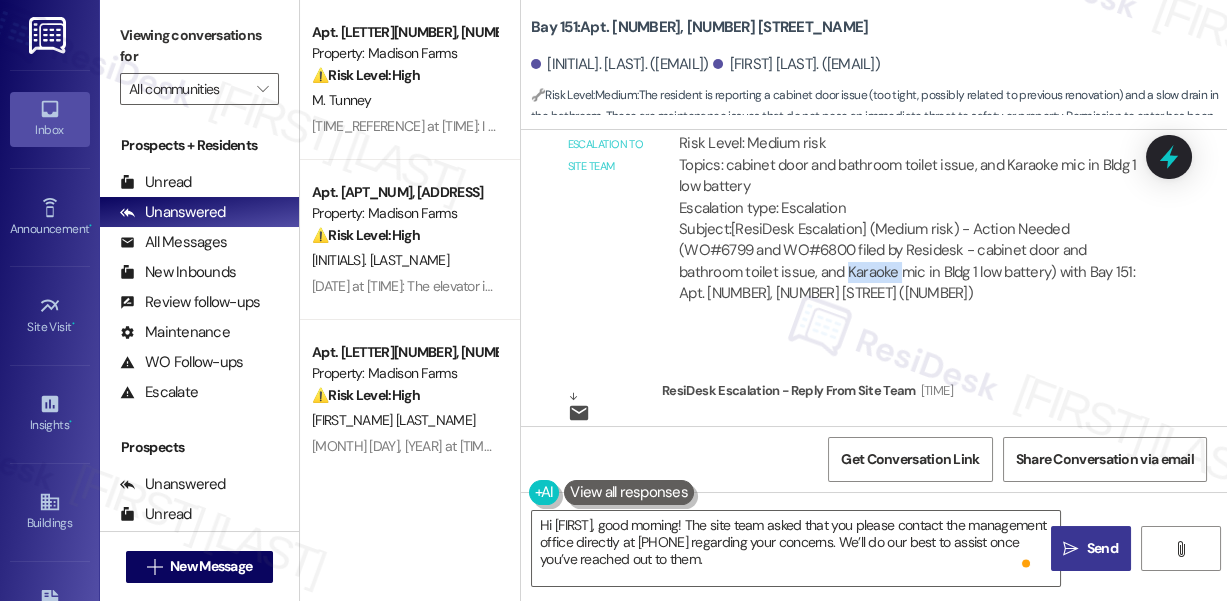 click on "Subject:  [ResiDesk Escalation] (Medium risk) - Action Needed (WO#6799 and WO#6800 filed by Residesk - cabinet door and bathroom toilet issue, and Karaoke mic in Bldg 1 low battery) with Bay 151: Apt. 2303, 275 Chosin Few Way (1049660)" at bounding box center [909, 262] 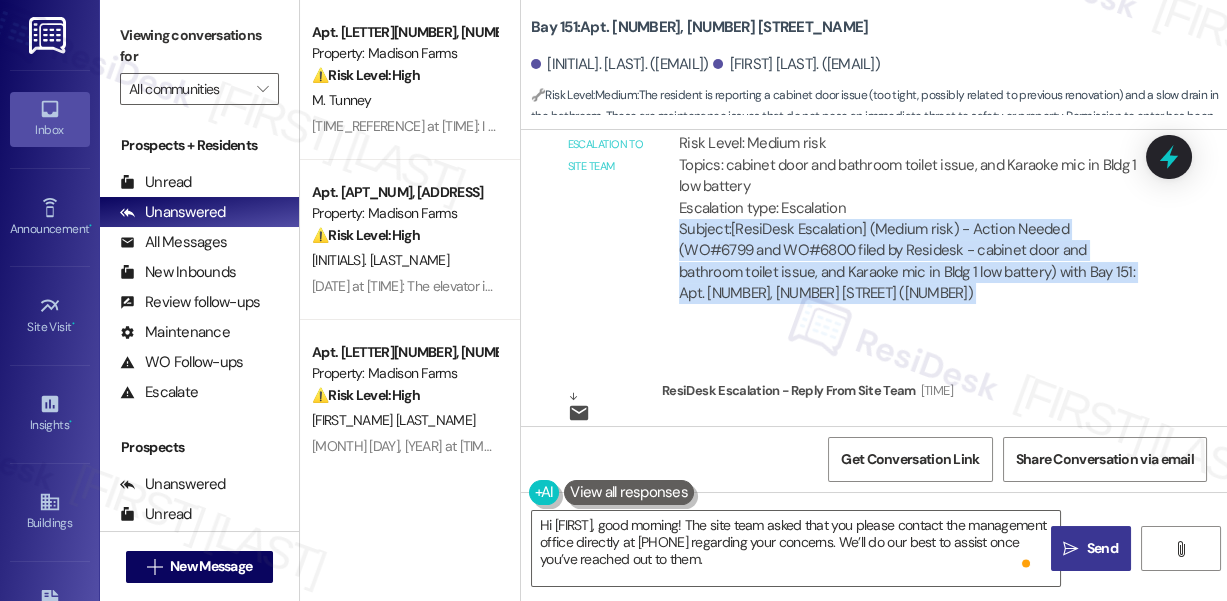 click on "Subject:  [ResiDesk Escalation] (Medium risk) - Action Needed (WO#6799 and WO#6800 filed by Residesk - cabinet door and bathroom toilet issue, and Karaoke mic in Bldg 1 low battery) with Bay 151: Apt. 2303, 275 Chosin Few Way (1049660)" at bounding box center (909, 262) 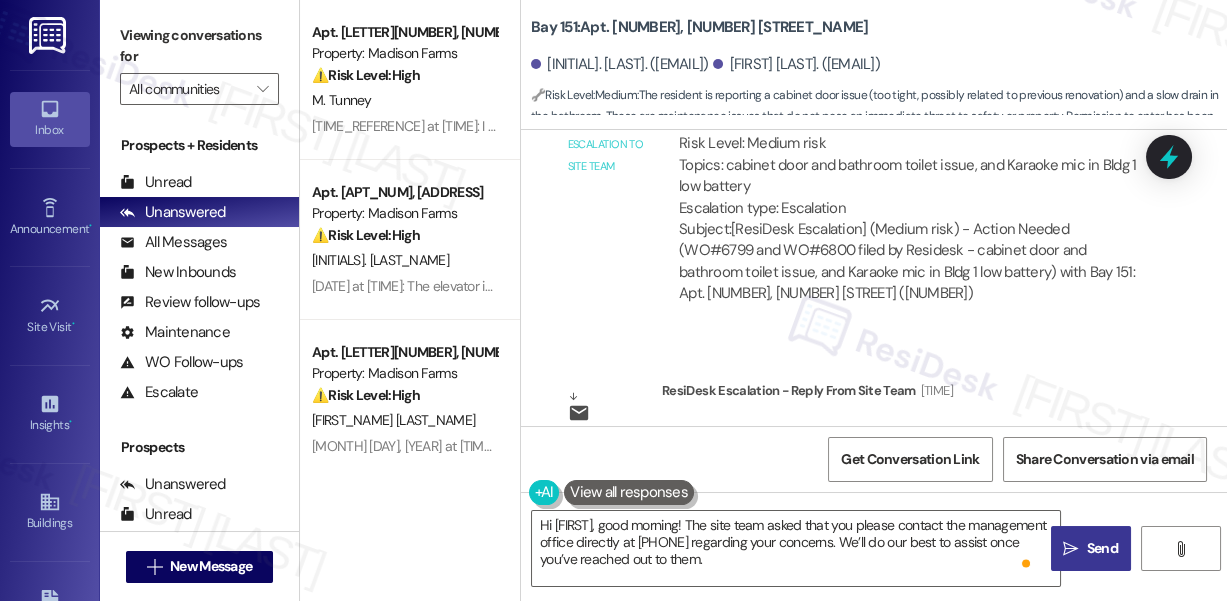 click on "ResiDesk escalation to site team ->
Risk Level: Medium risk
Topics: cabinet door and bathroom toilet issue, and Karaoke mic in Bldg 1 low battery
Escalation type: Escalation" at bounding box center (909, 165) 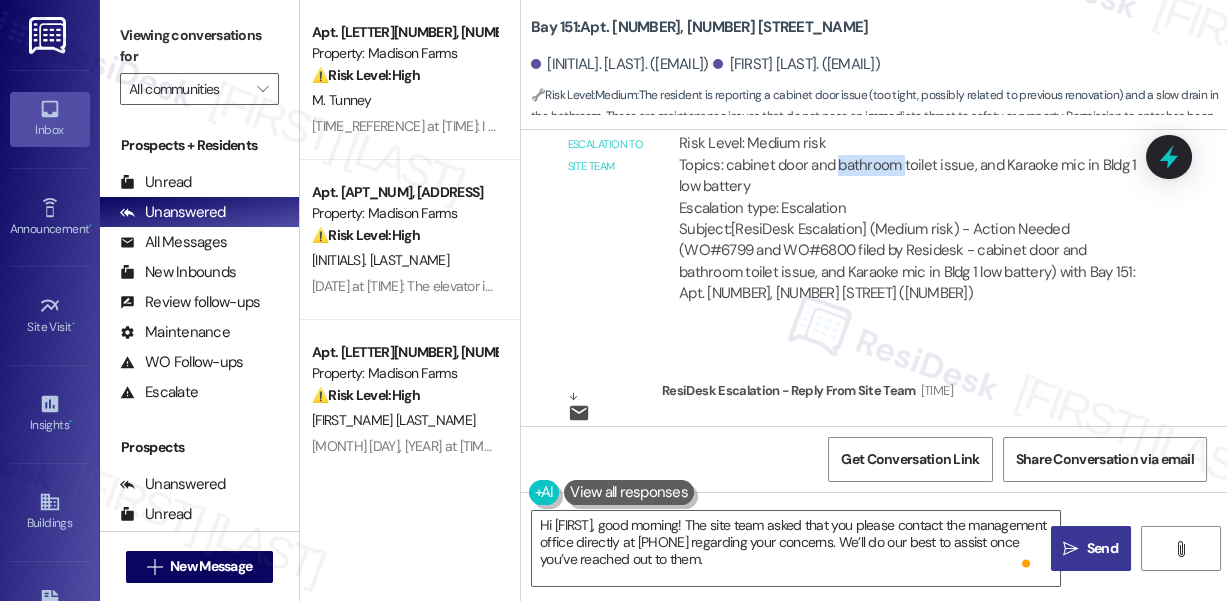 click on "ResiDesk escalation to site team ->
Risk Level: Medium risk
Topics: cabinet door and bathroom toilet issue, and Karaoke mic in Bldg 1 low battery
Escalation type: Escalation" at bounding box center [909, 165] 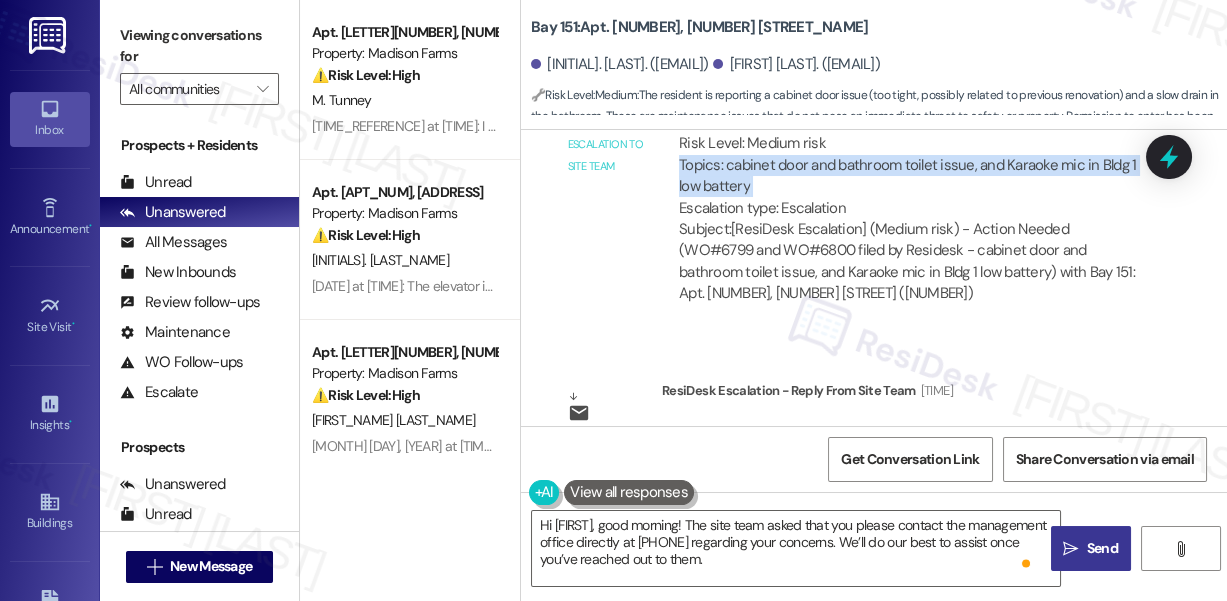 click on "ResiDesk escalation to site team ->
Risk Level: Medium risk
Topics: cabinet door and bathroom toilet issue, and Karaoke mic in Bldg 1 low battery
Escalation type: Escalation" at bounding box center [909, 165] 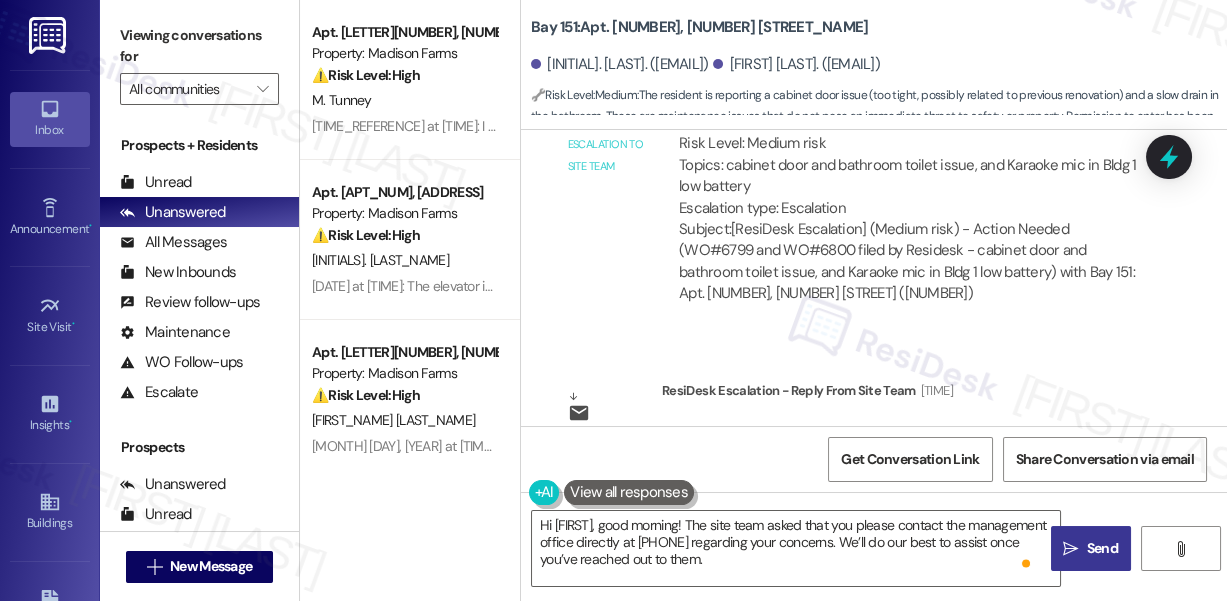 click on "Subject:  [ResiDesk Escalation] (Medium risk) - Action Needed (WO#6799 and WO#6800 filed by Residesk - cabinet door and bathroom toilet issue, and Karaoke mic in Bldg 1 low battery) with Bay 151: Apt. 2303, 275 Chosin Few Way (1049660)" at bounding box center [909, 262] 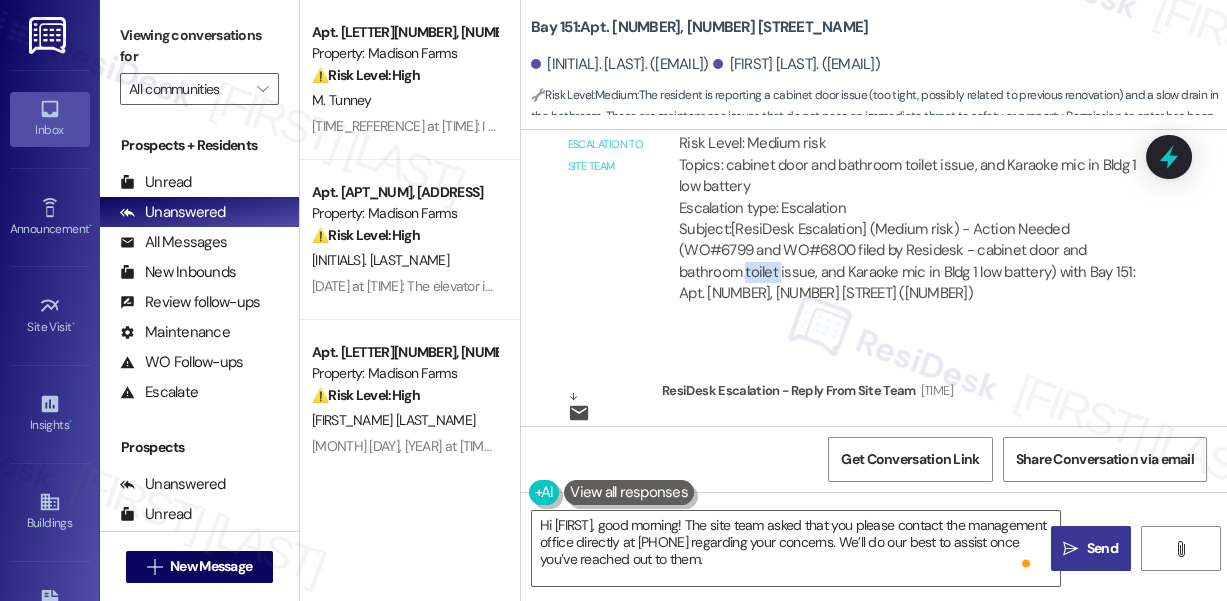 click on "Subject:  [ResiDesk Escalation] (Medium risk) - Action Needed (WO#6799 and WO#6800 filed by Residesk - cabinet door and bathroom toilet issue, and Karaoke mic in Bldg 1 low battery) with Bay 151: Apt. 2303, 275 Chosin Few Way (1049660)" at bounding box center (909, 262) 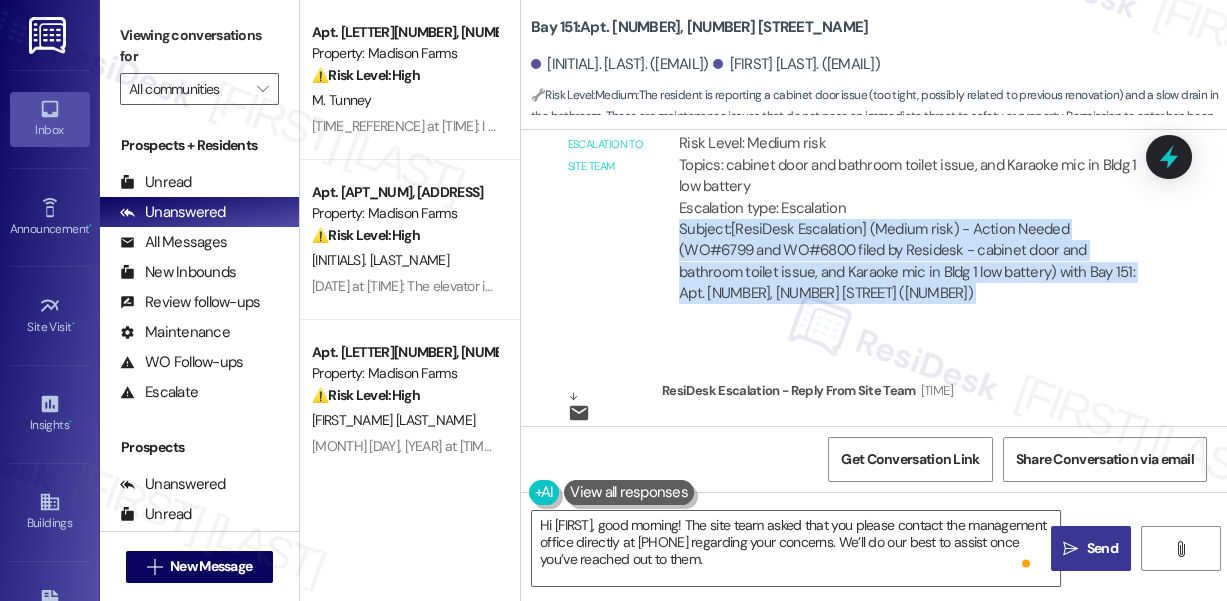 click on "Subject:  [ResiDesk Escalation] (Medium risk) - Action Needed (WO#6799 and WO#6800 filed by Residesk - cabinet door and bathroom toilet issue, and Karaoke mic in Bldg 1 low battery) with Bay 151: Apt. 2303, 275 Chosin Few Way (1049660)" at bounding box center [909, 262] 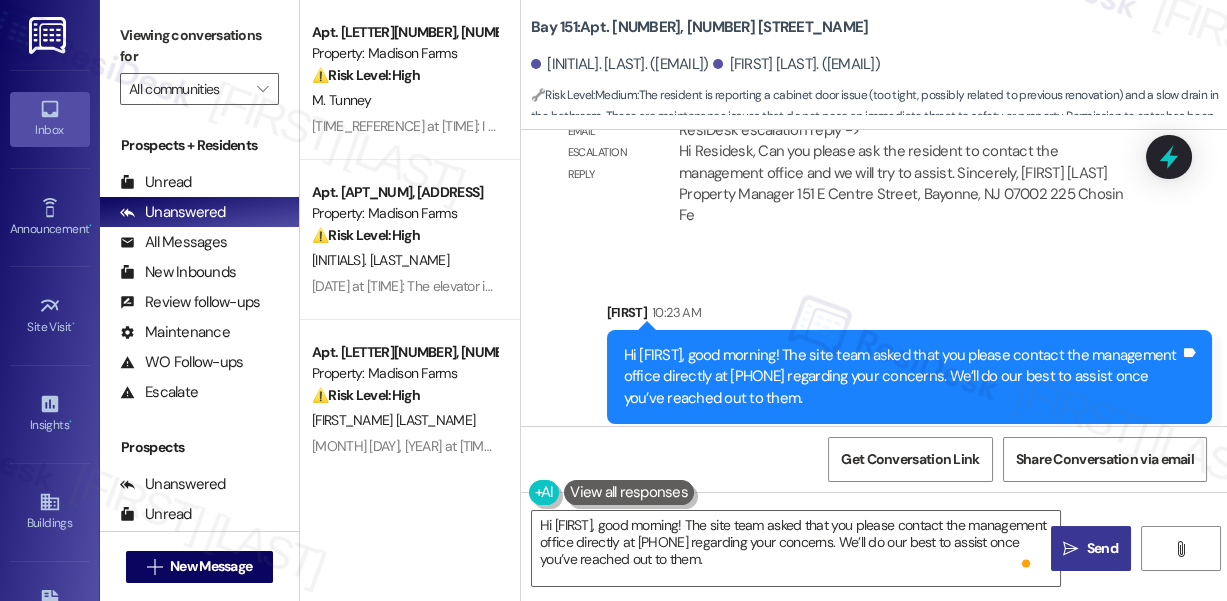 scroll, scrollTop: 60992, scrollLeft: 0, axis: vertical 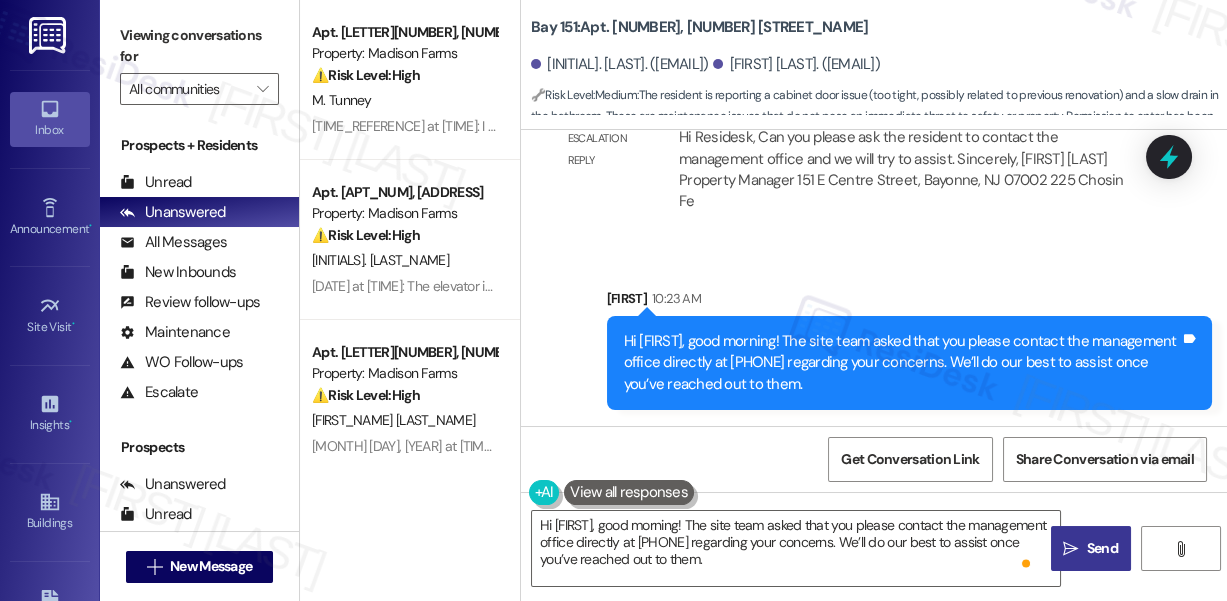 click on "Hi Diqing, good morning! The site team asked that you please contact the management office directly at 201 752-2004 regarding your concerns. We’ll do our best to assist once you’ve reached out to them." at bounding box center [902, 363] 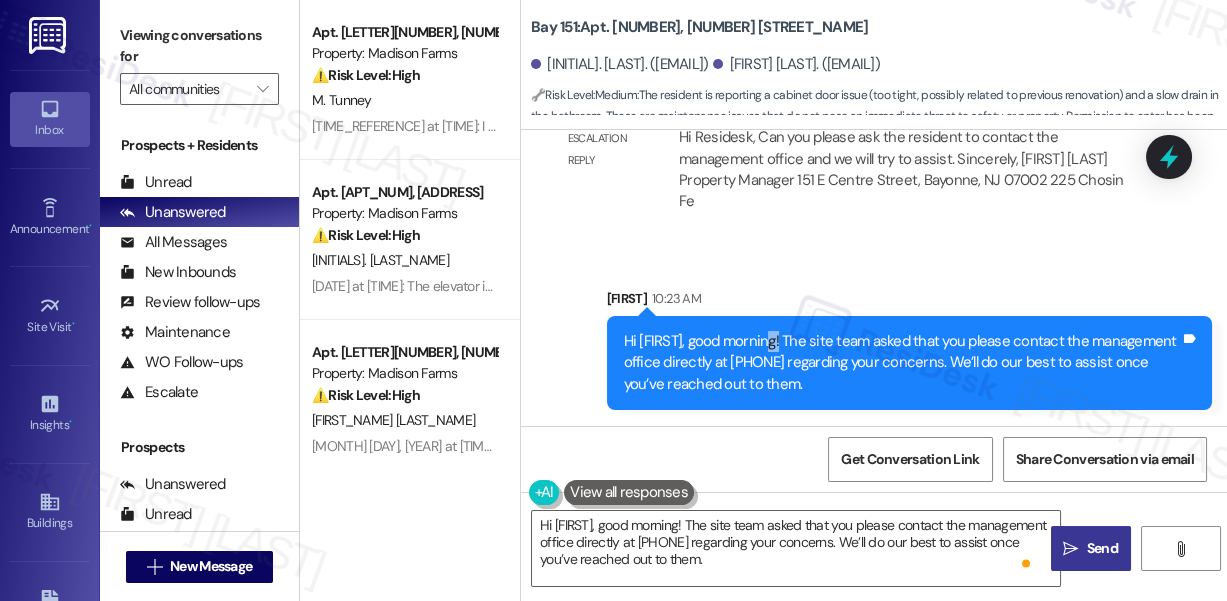 click on "Hi Diqing, good morning! The site team asked that you please contact the management office directly at 201 752-2004 regarding your concerns. We’ll do our best to assist once you’ve reached out to them." at bounding box center (902, 363) 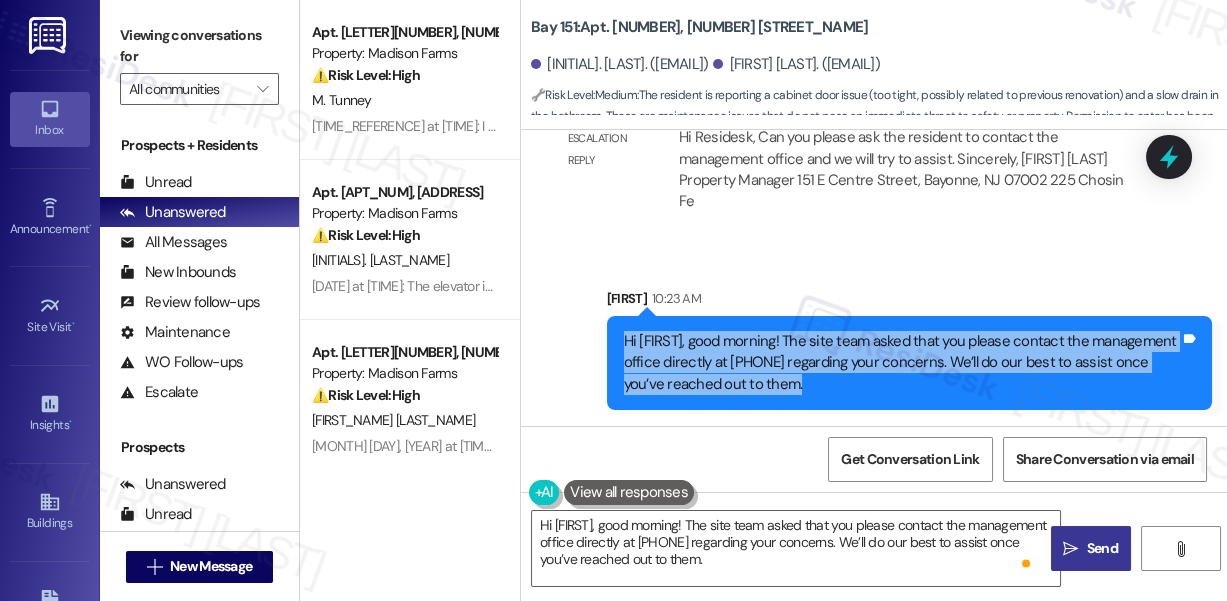 click on "Hi Diqing, good morning! The site team asked that you please contact the management office directly at 201 752-2004 regarding your concerns. We’ll do our best to assist once you’ve reached out to them." at bounding box center (902, 363) 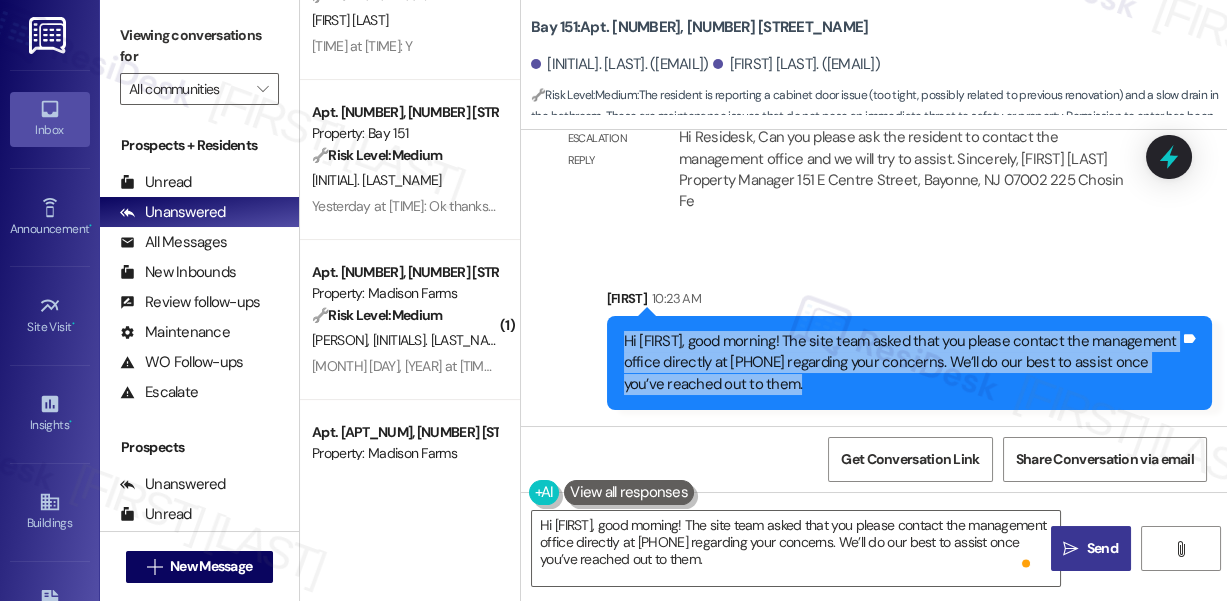 scroll, scrollTop: 909, scrollLeft: 0, axis: vertical 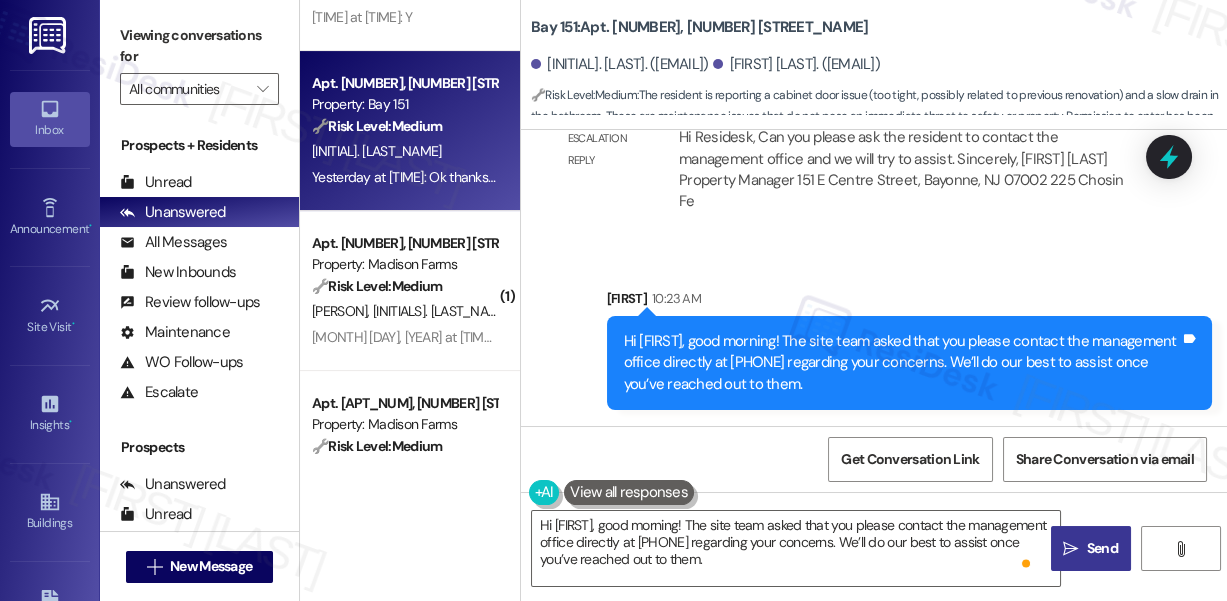 click on "Yesterday at 12:07 PM: Ok thanks Jane. I will reach out to them. Yesterday at 12:07 PM: Ok thanks Jane. I will reach out to them." at bounding box center (498, 177) 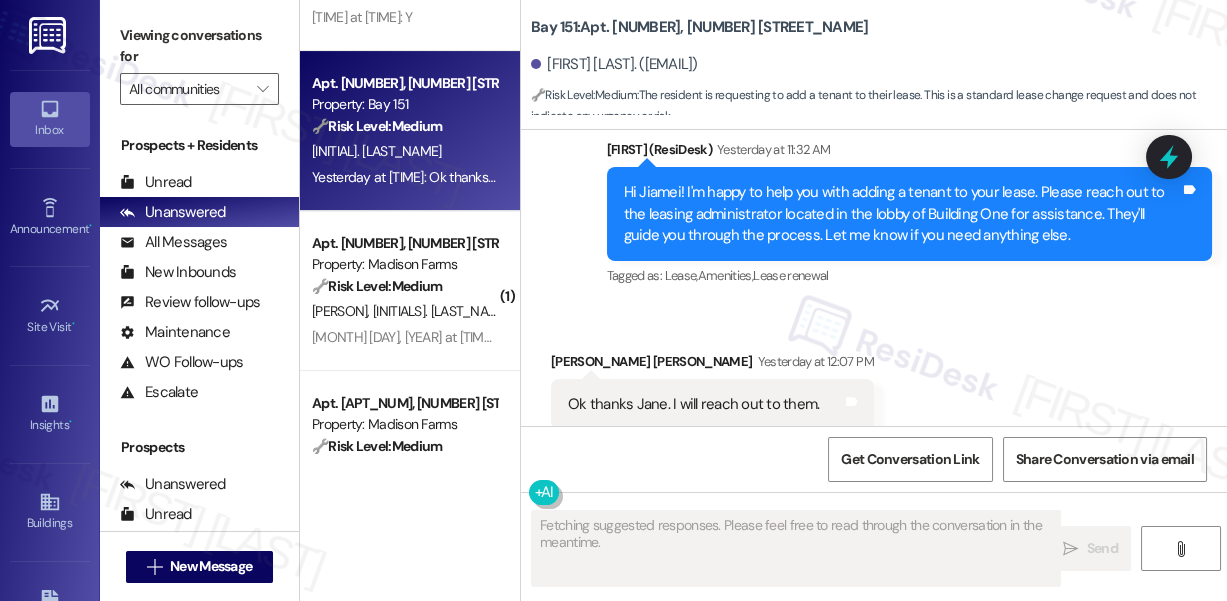 scroll, scrollTop: 63554, scrollLeft: 0, axis: vertical 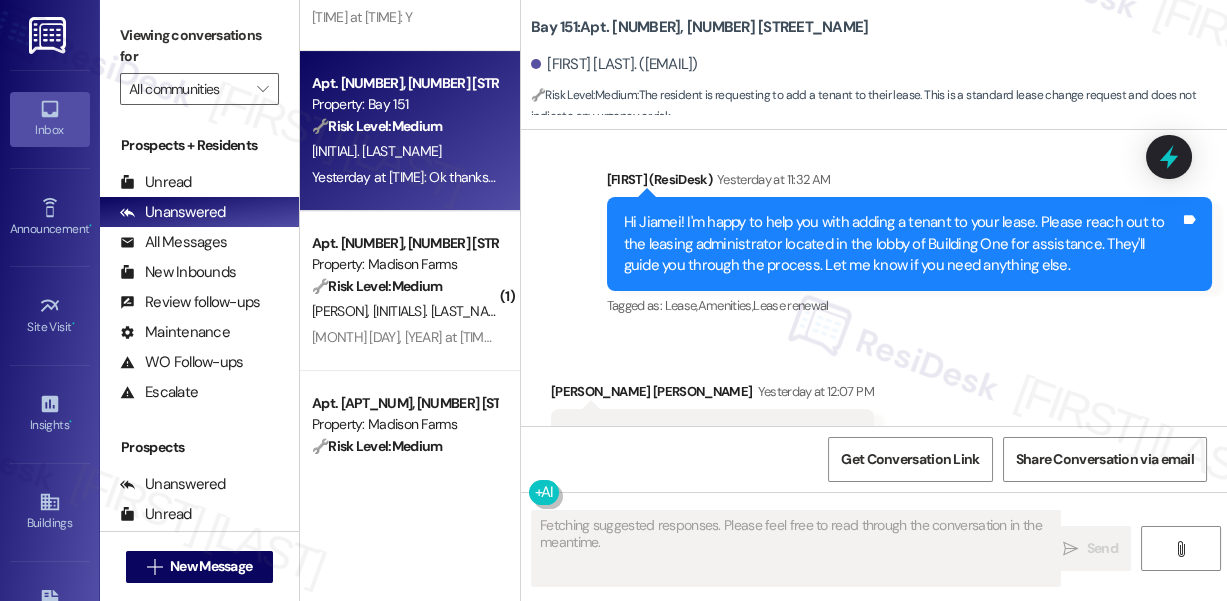 click on "Hi Jiamei! I'm happy to help you with adding a tenant to your lease. Please reach out to the leasing administrator located in the lobby of Building One for assistance. They'll guide you through the process. Let me know if you need anything else." at bounding box center (902, 244) 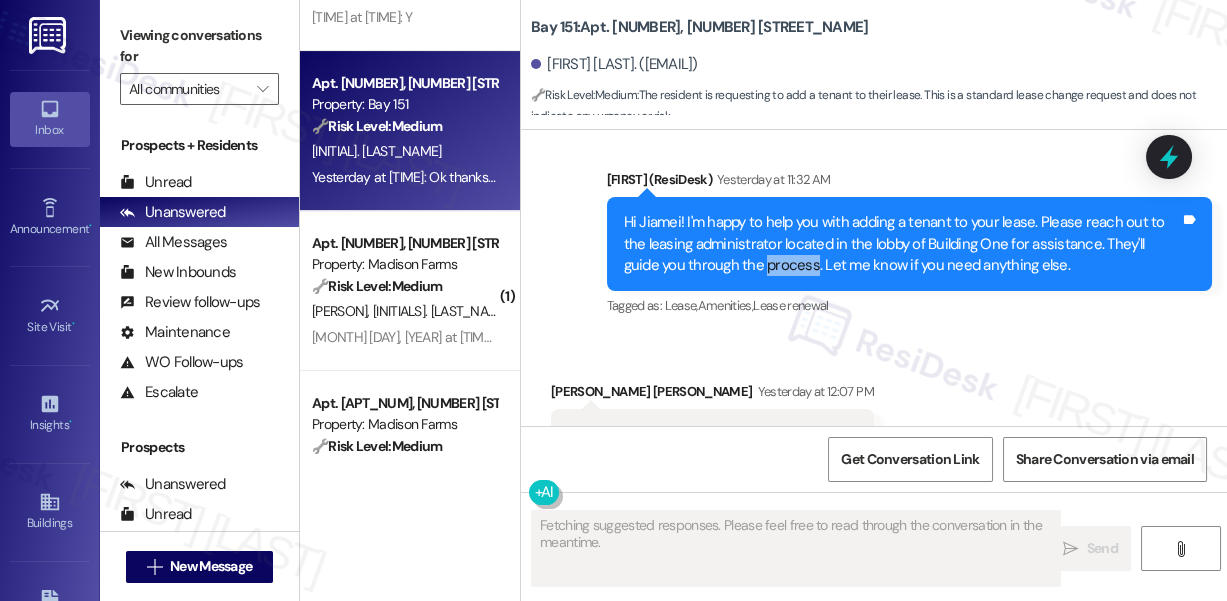 click on "Hi Jiamei! I'm happy to help you with adding a tenant to your lease. Please reach out to the leasing administrator located in the lobby of Building One for assistance. They'll guide you through the process. Let me know if you need anything else." at bounding box center [902, 244] 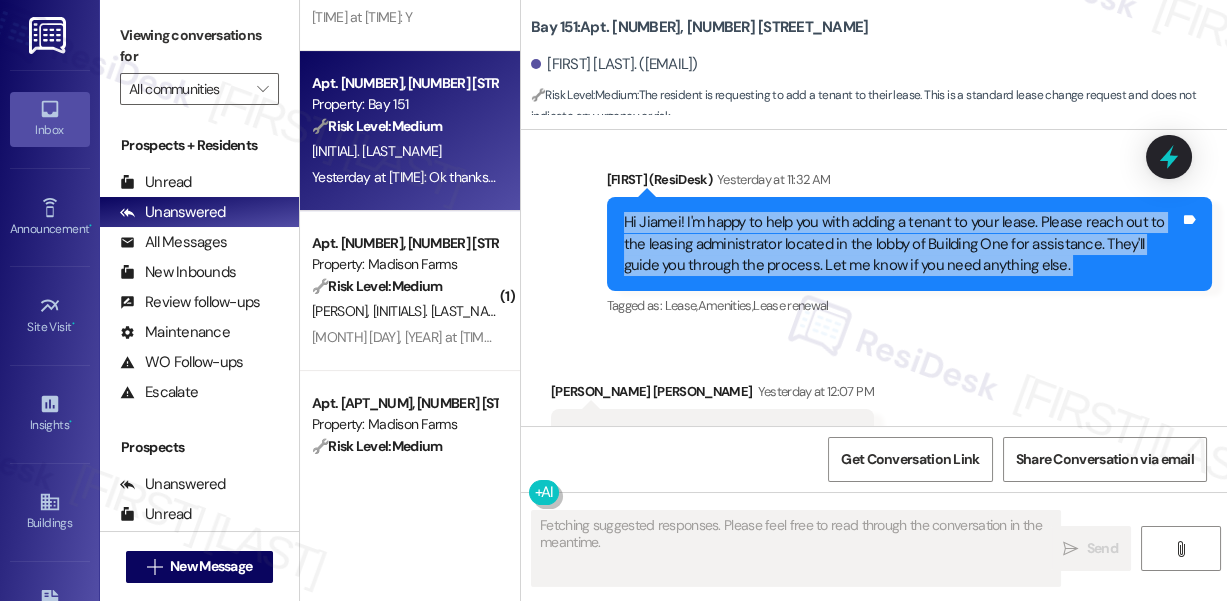 click on "Hi Jiamei! I'm happy to help you with adding a tenant to your lease. Please reach out to the leasing administrator located in the lobby of Building One for assistance. They'll guide you through the process. Let me know if you need anything else." at bounding box center (902, 244) 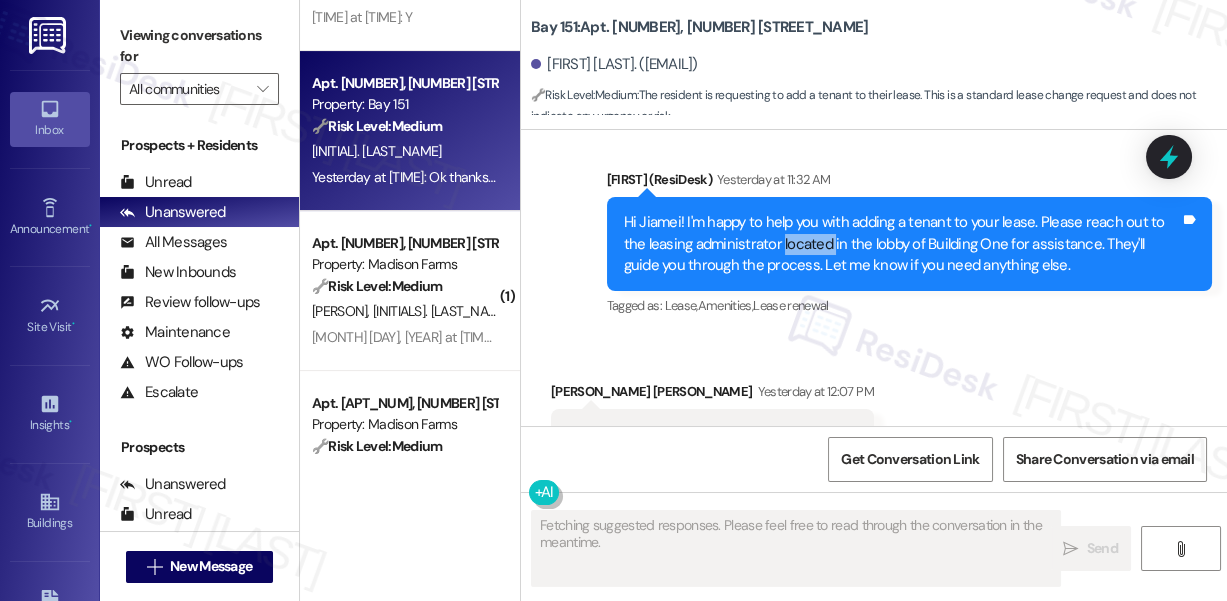 click on "Hi Jiamei! I'm happy to help you with adding a tenant to your lease. Please reach out to the leasing administrator located in the lobby of Building One for assistance. They'll guide you through the process. Let me know if you need anything else." at bounding box center [902, 244] 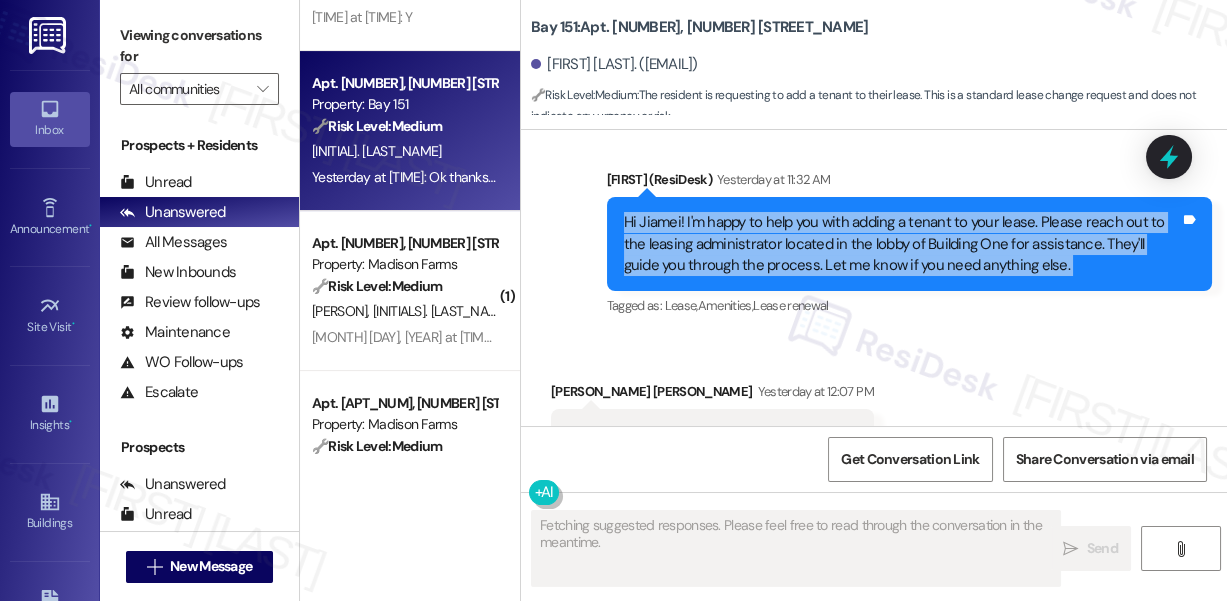 click on "Hi Jiamei! I'm happy to help you with adding a tenant to your lease. Please reach out to the leasing administrator located in the lobby of Building One for assistance. They'll guide you through the process. Let me know if you need anything else." at bounding box center [902, 244] 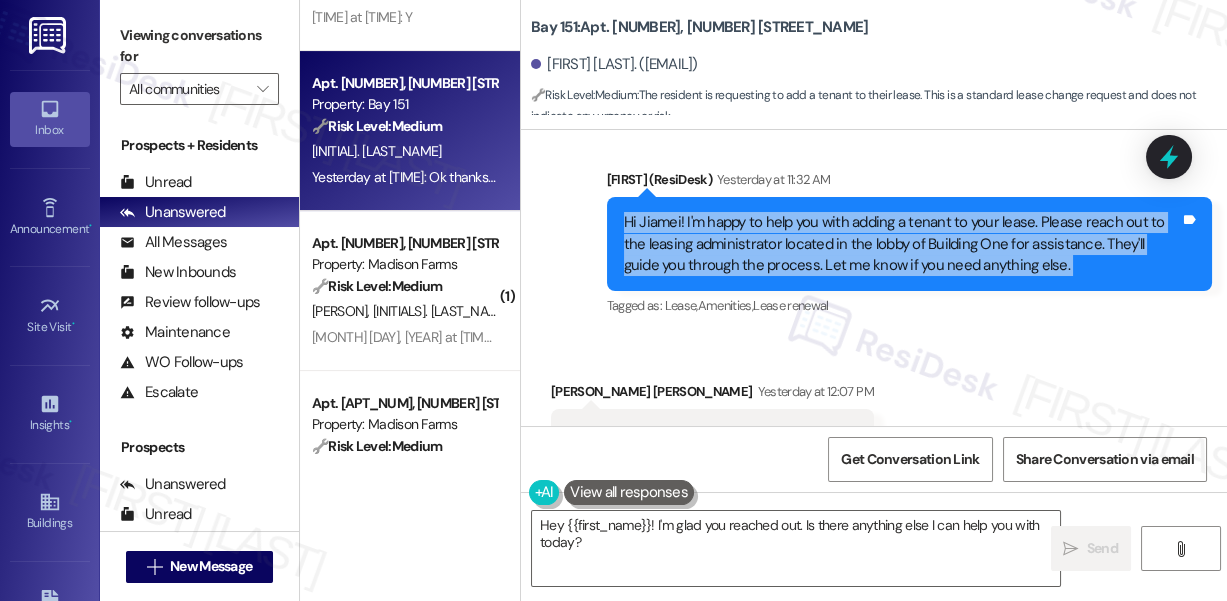 click on "Hi Jiamei! I'm happy to help you with adding a tenant to your lease. Please reach out to the leasing administrator located in the lobby of Building One for assistance. They'll guide you through the process. Let me know if you need anything else." at bounding box center [902, 244] 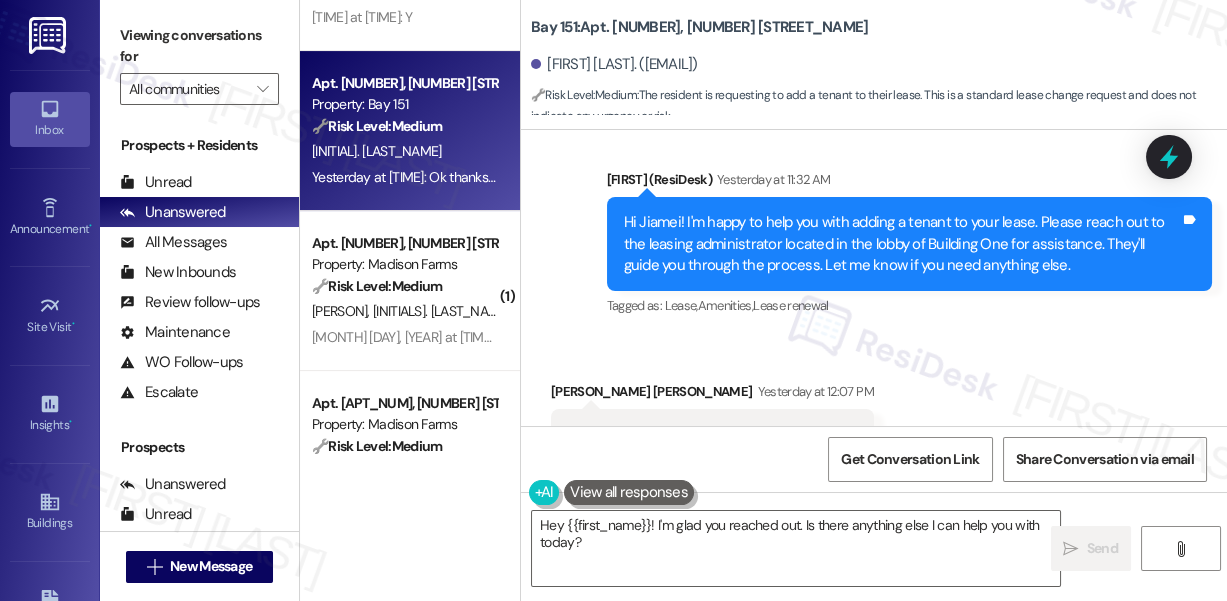 click on "Tagged as:   Lease ,  Click to highlight conversations about Lease Amenities ,  Click to highlight conversations about Amenities Lease renewal Click to highlight conversations about Lease renewal" at bounding box center [909, 305] 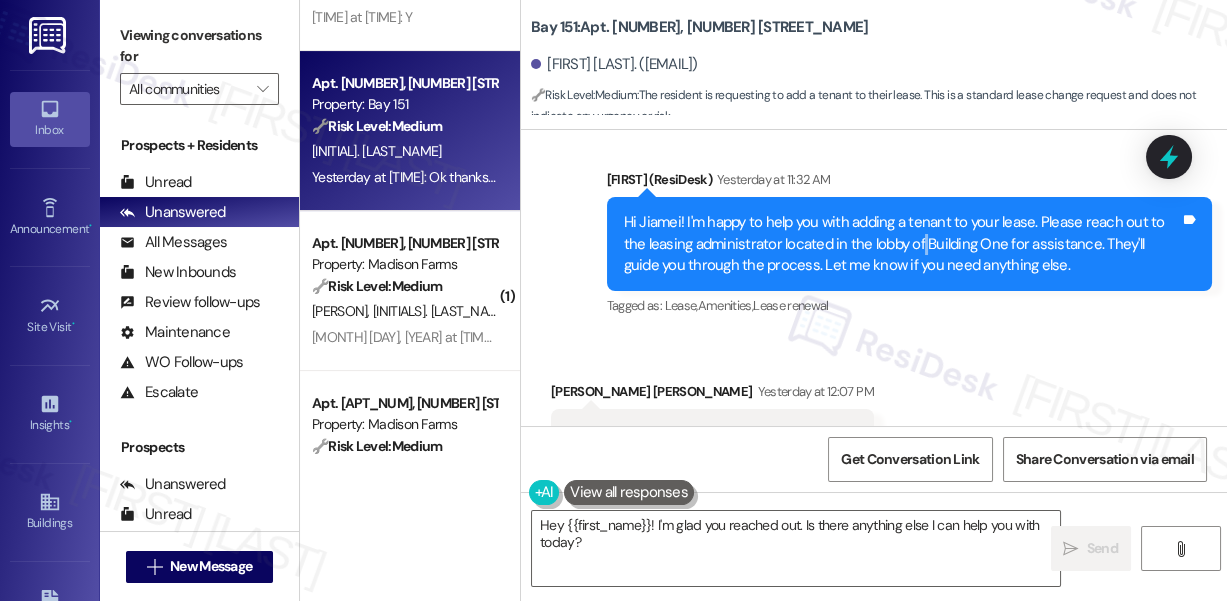 click on "Hi Jiamei! I'm happy to help you with adding a tenant to your lease. Please reach out to the leasing administrator located in the lobby of Building One for assistance. They'll guide you through the process. Let me know if you need anything else." at bounding box center [902, 244] 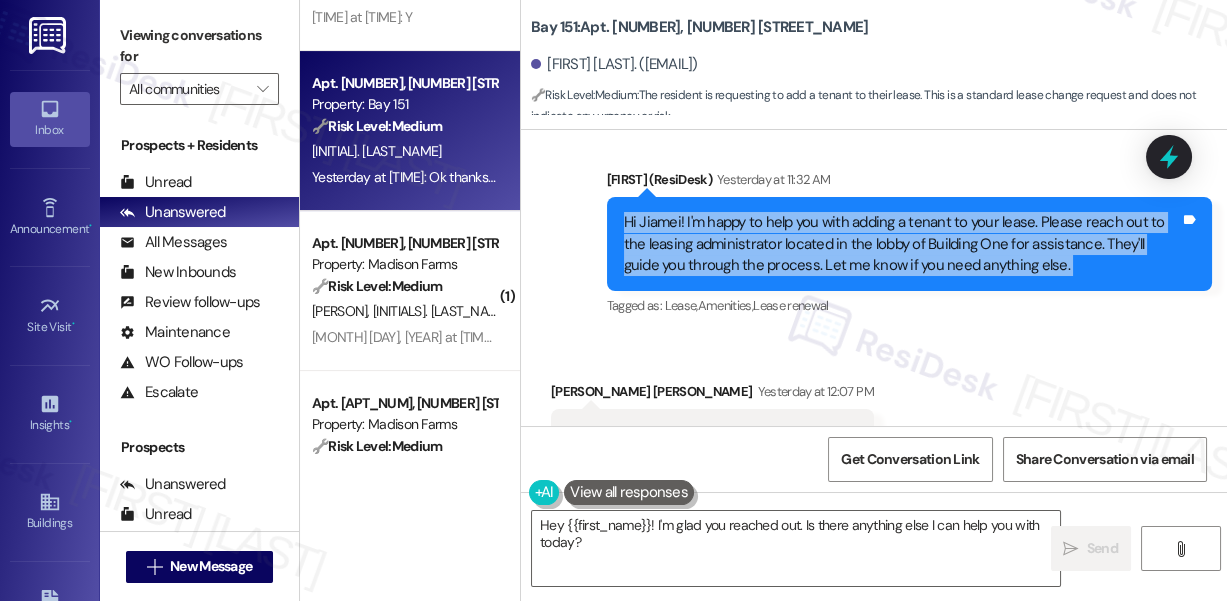 click on "Hi Jiamei! I'm happy to help you with adding a tenant to your lease. Please reach out to the leasing administrator located in the lobby of Building One for assistance. They'll guide you through the process. Let me know if you need anything else." at bounding box center (902, 244) 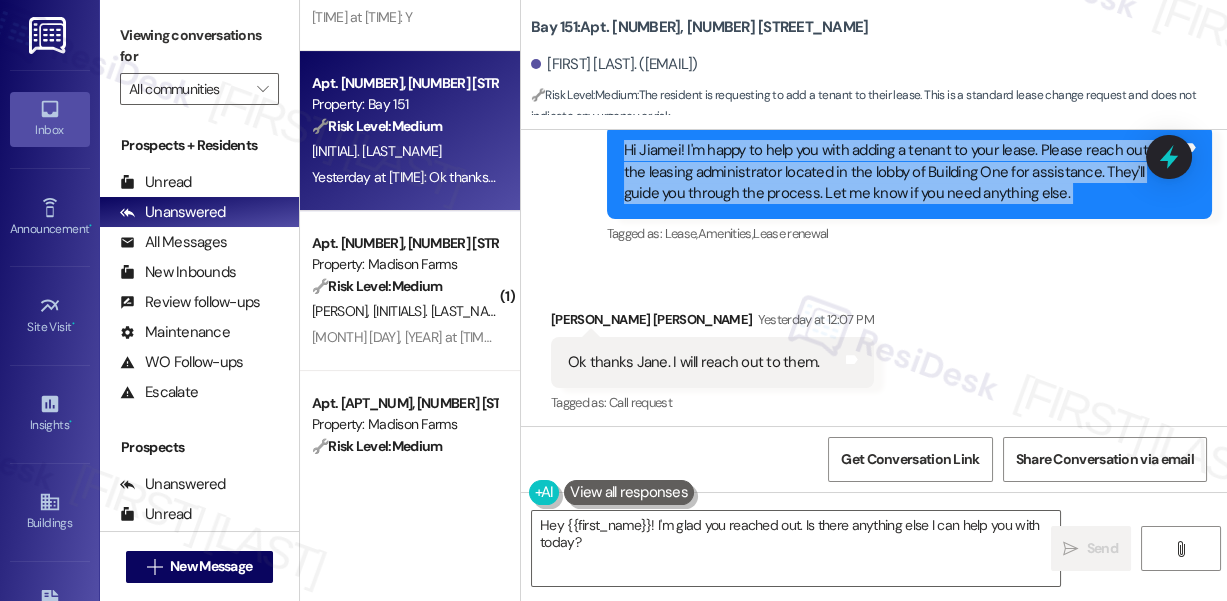 scroll, scrollTop: 63645, scrollLeft: 0, axis: vertical 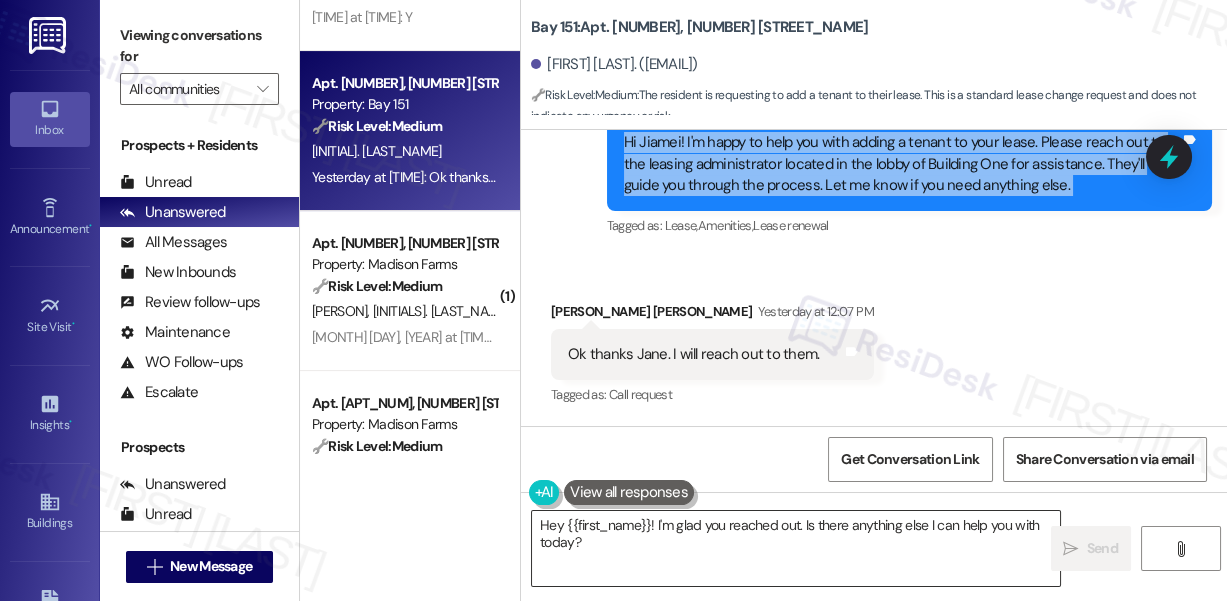 click on "Hey {{first_name}}! I'm glad you reached out. Is there anything else I can help you with today?" at bounding box center (796, 548) 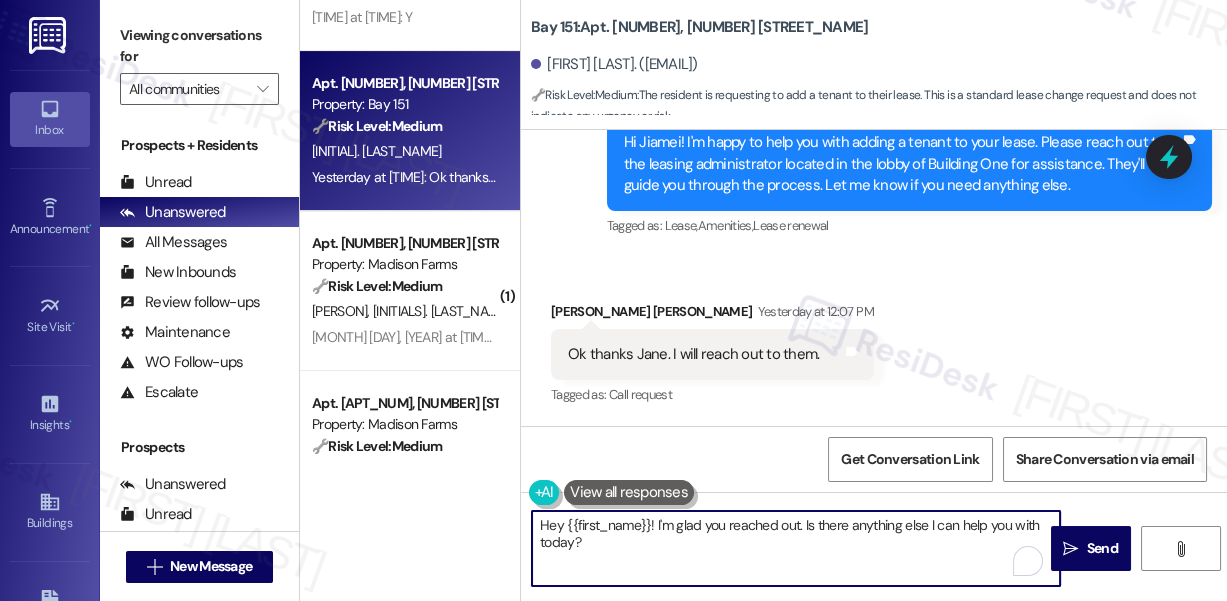 click on "Hey {{first_name}}! I'm glad you reached out. Is there anything else I can help you with today?" at bounding box center (796, 548) 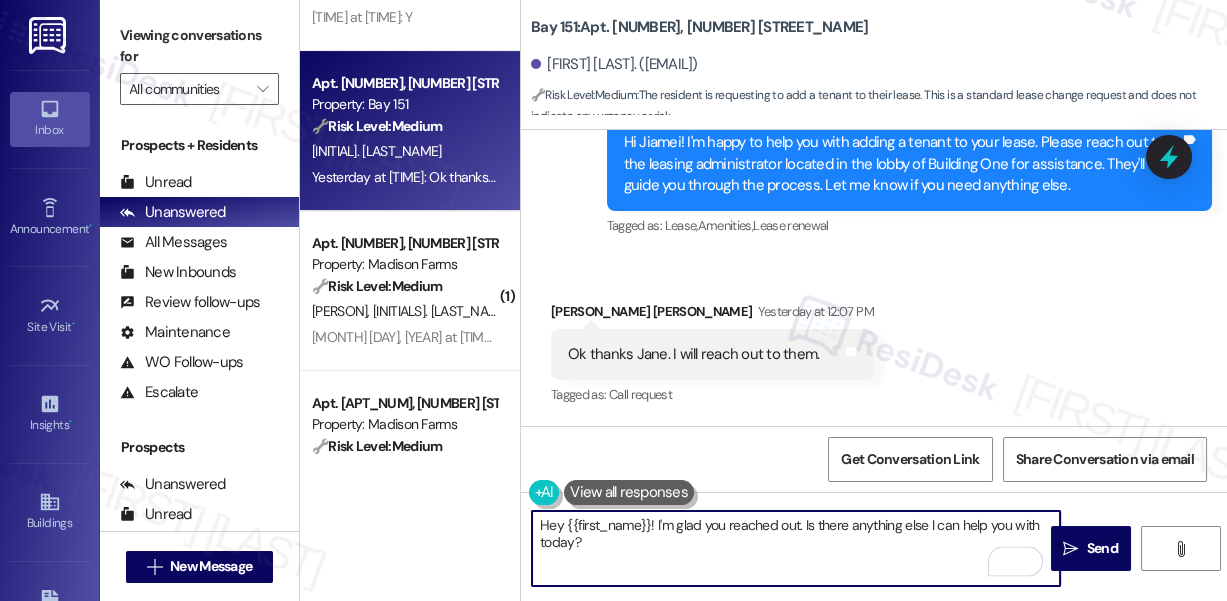 click on "Hey {{first_name}}! I'm glad you reached out. Is there anything else I can help you with today?" at bounding box center [796, 548] 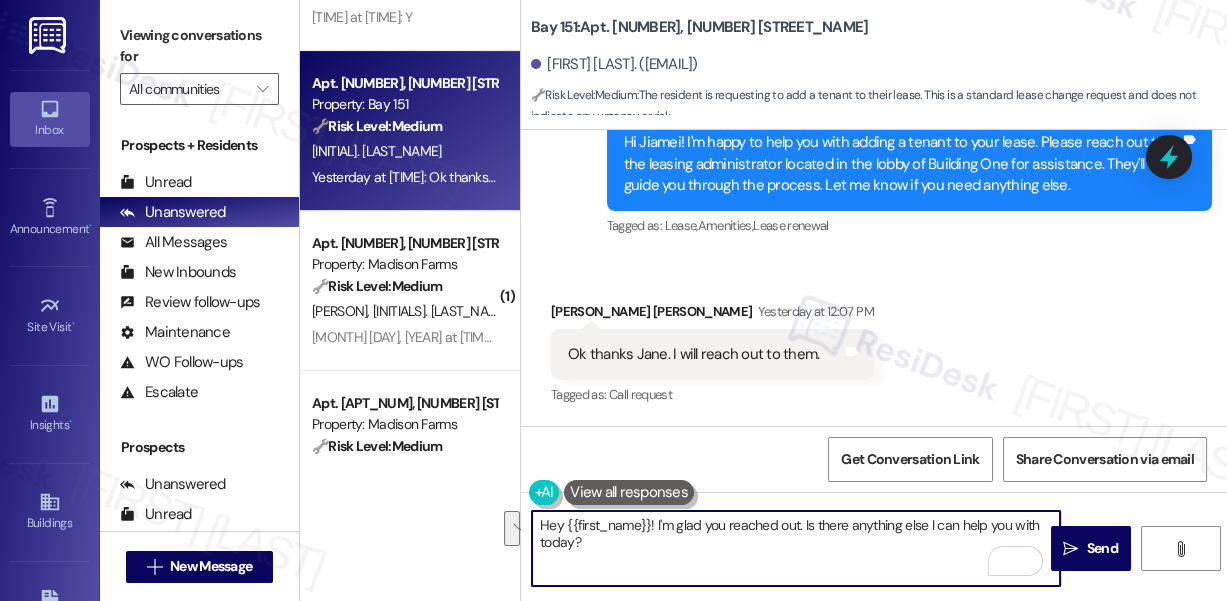 click on "Ok thanks Jane. I will reach out to them." at bounding box center (693, 354) 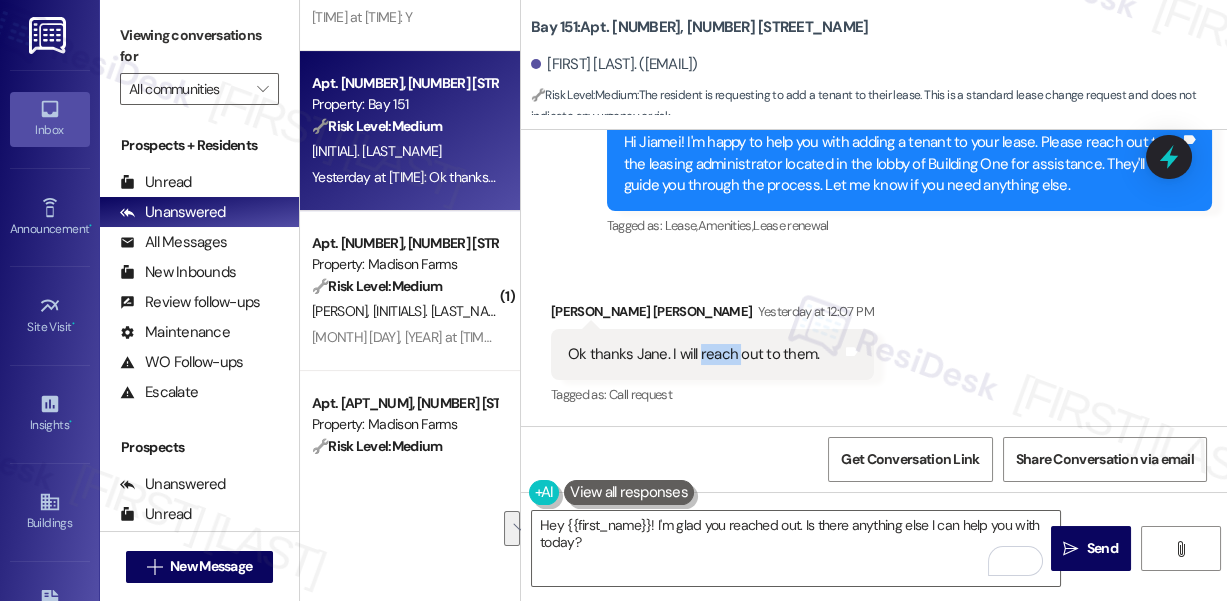 click on "Ok thanks Jane. I will reach out to them." at bounding box center [693, 354] 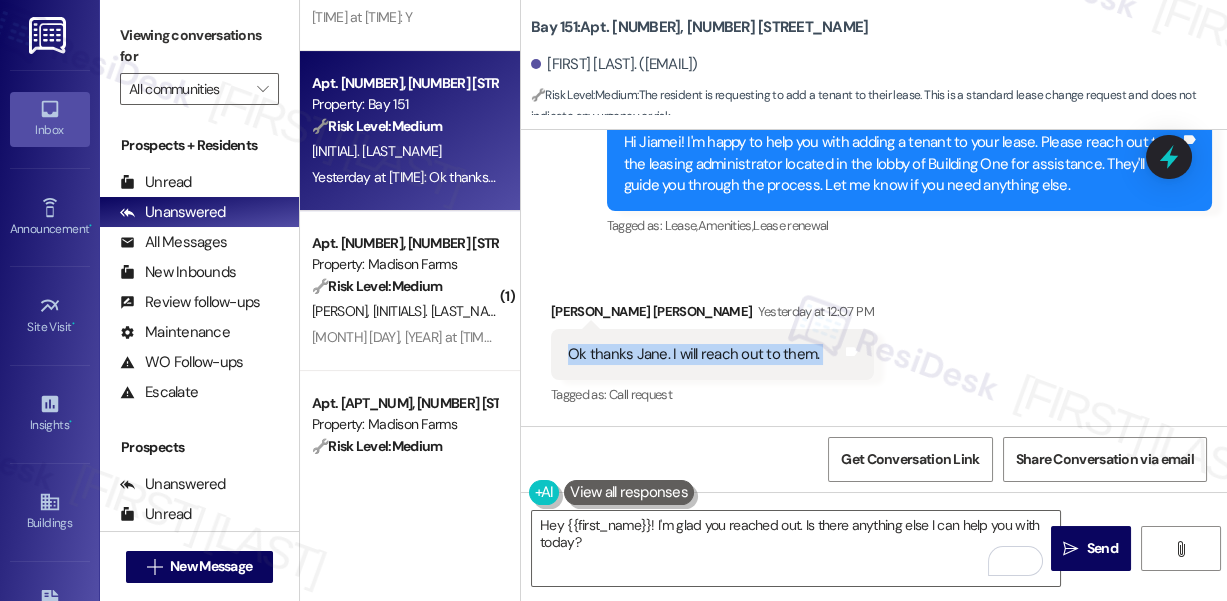 click on "Ok thanks Jane. I will reach out to them." at bounding box center [693, 354] 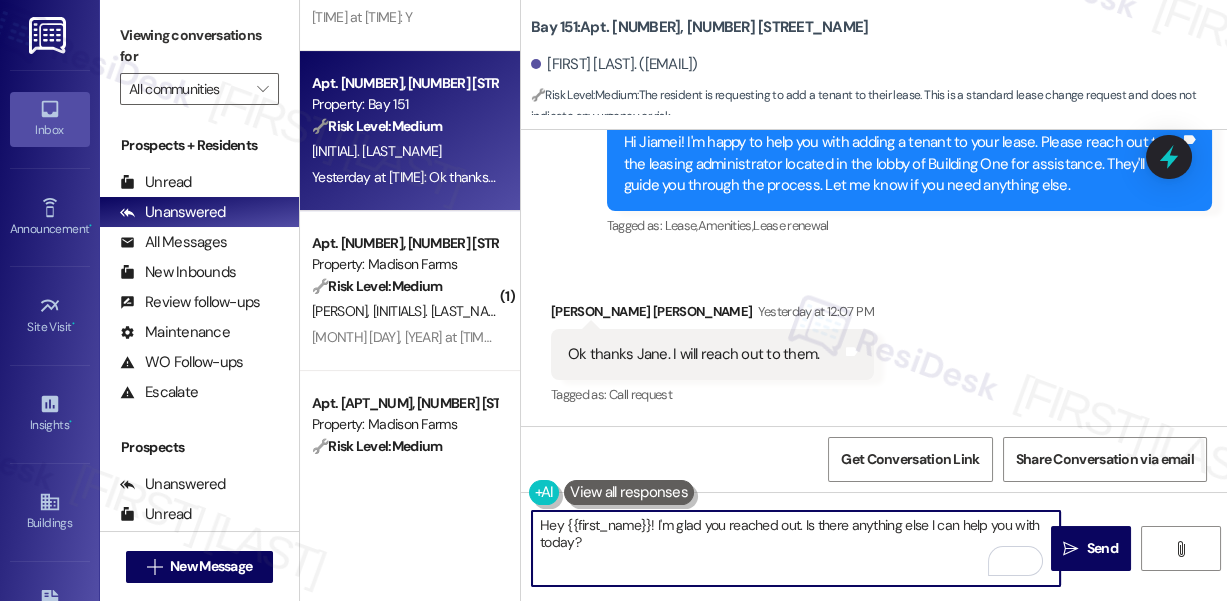 click on "Hey {{first_name}}! I'm glad you reached out. Is there anything else I can help you with today?" at bounding box center [796, 548] 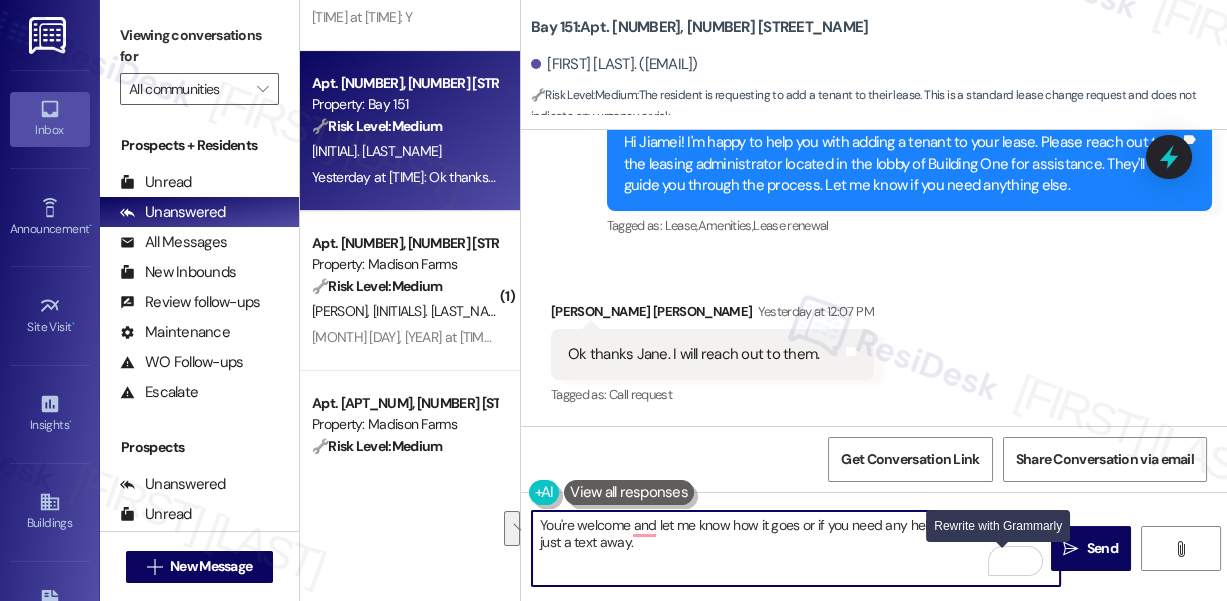 click at bounding box center (1003, 561) 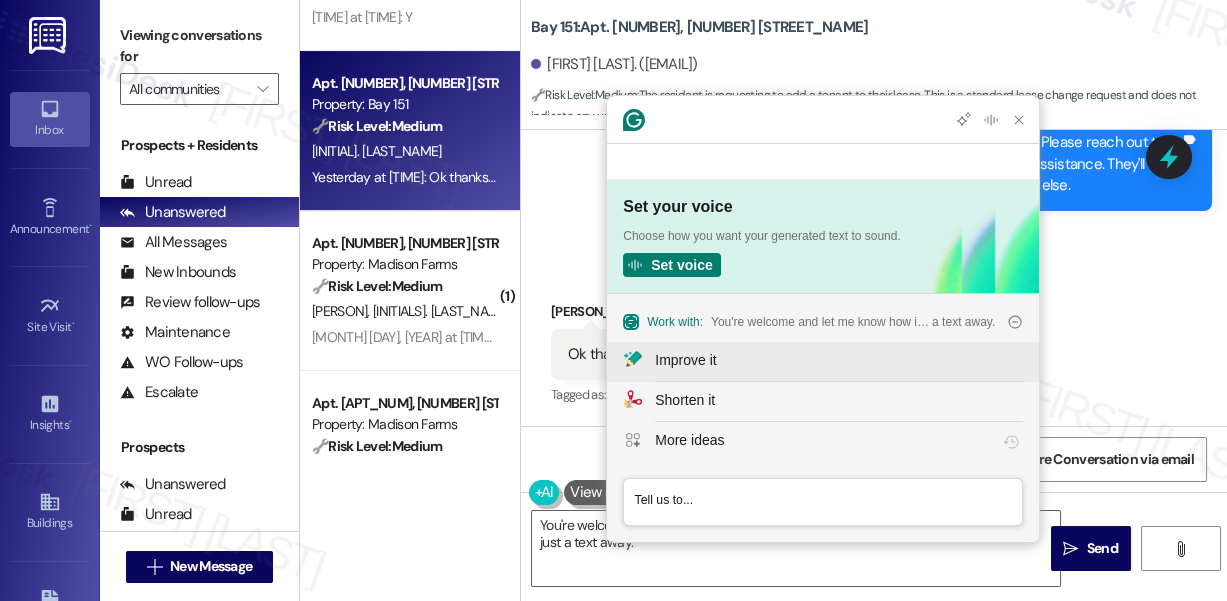scroll, scrollTop: 0, scrollLeft: 0, axis: both 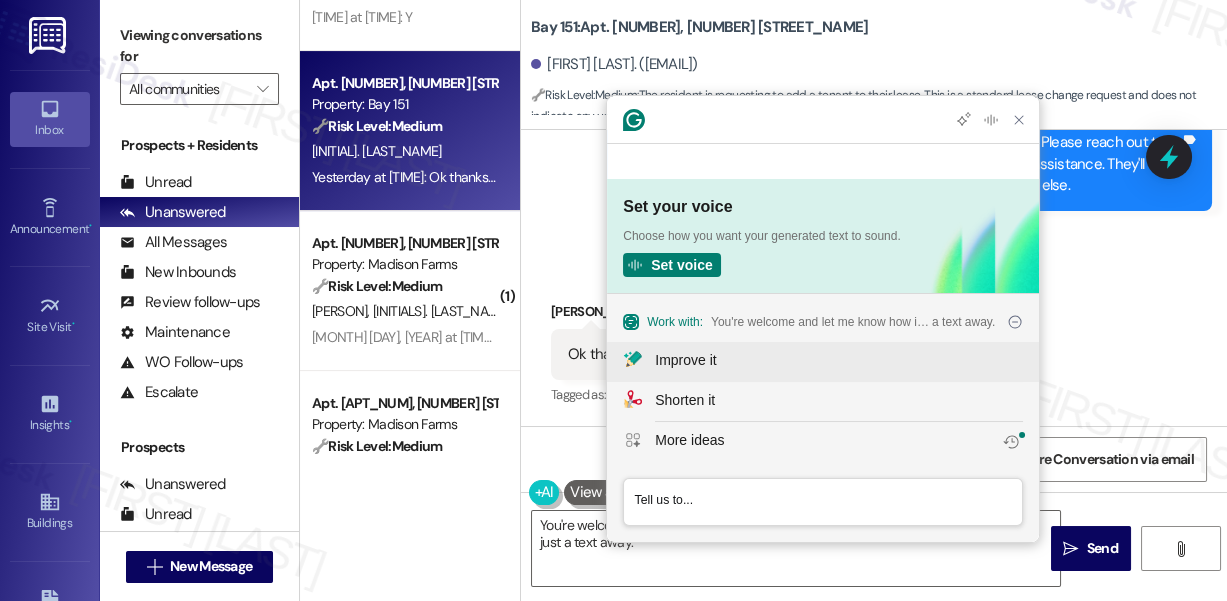 click on "Improve it" 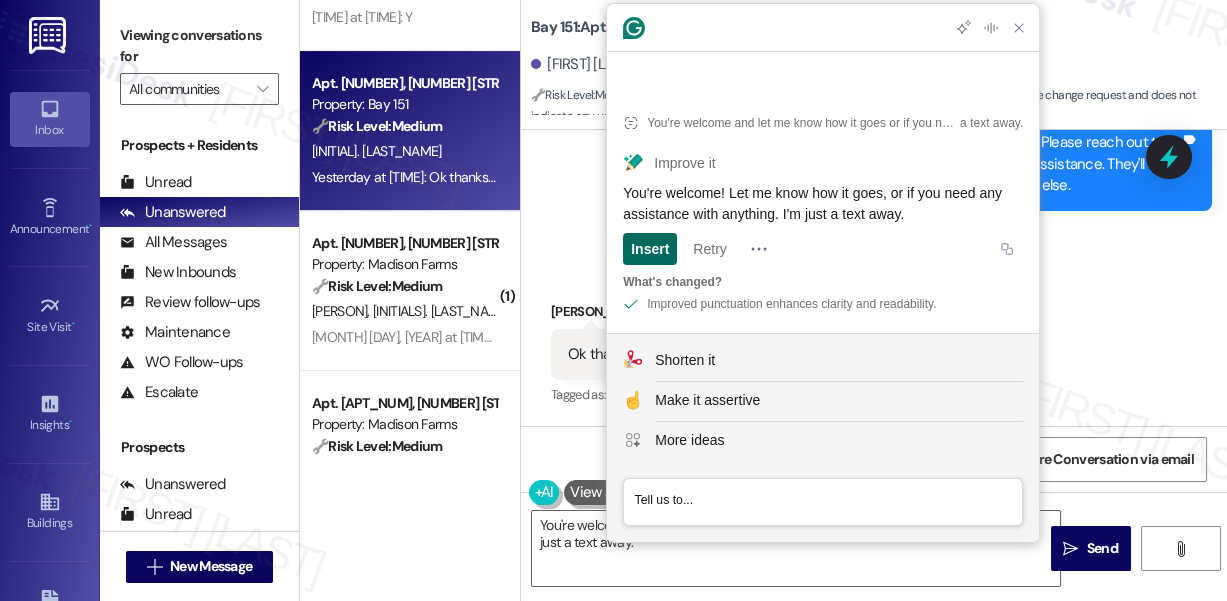 click on "Insert" 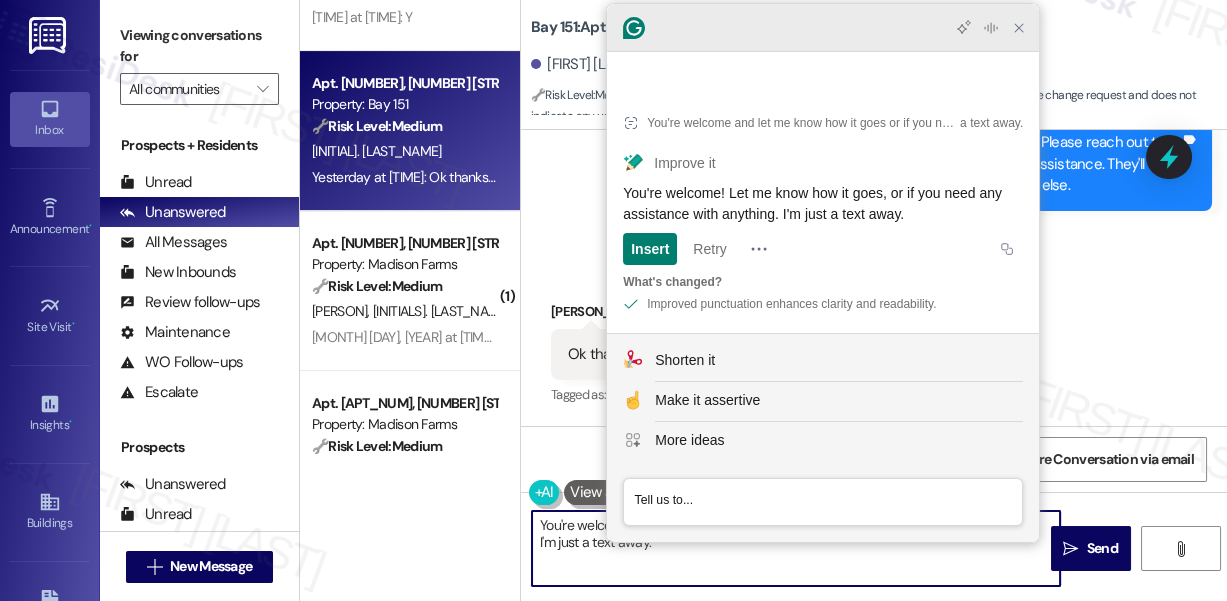 click 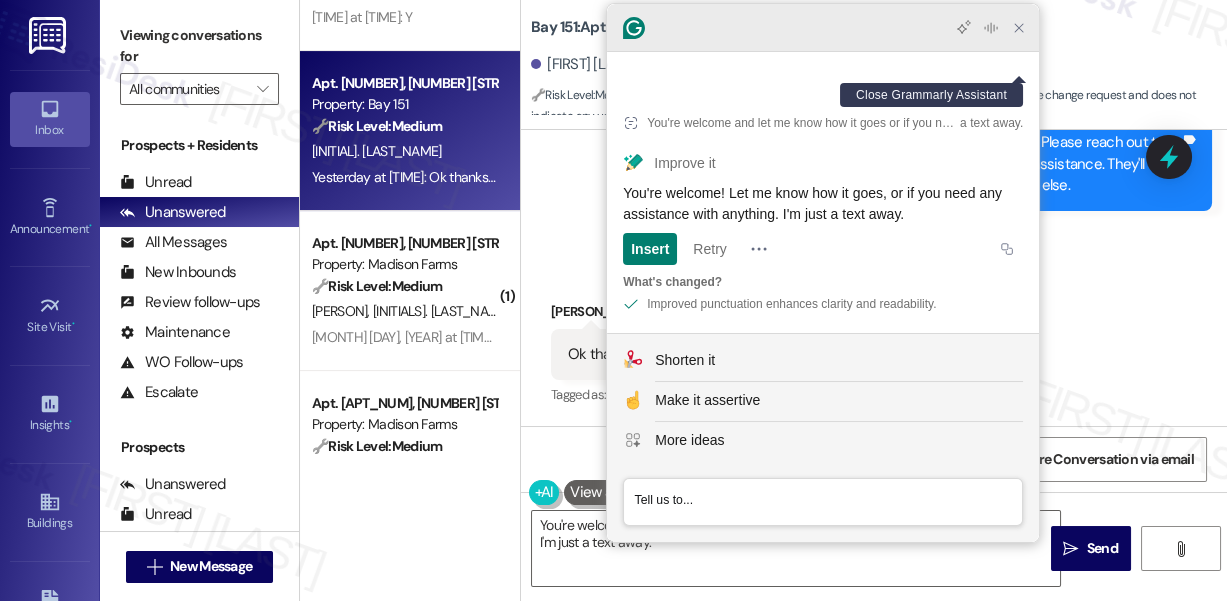 click 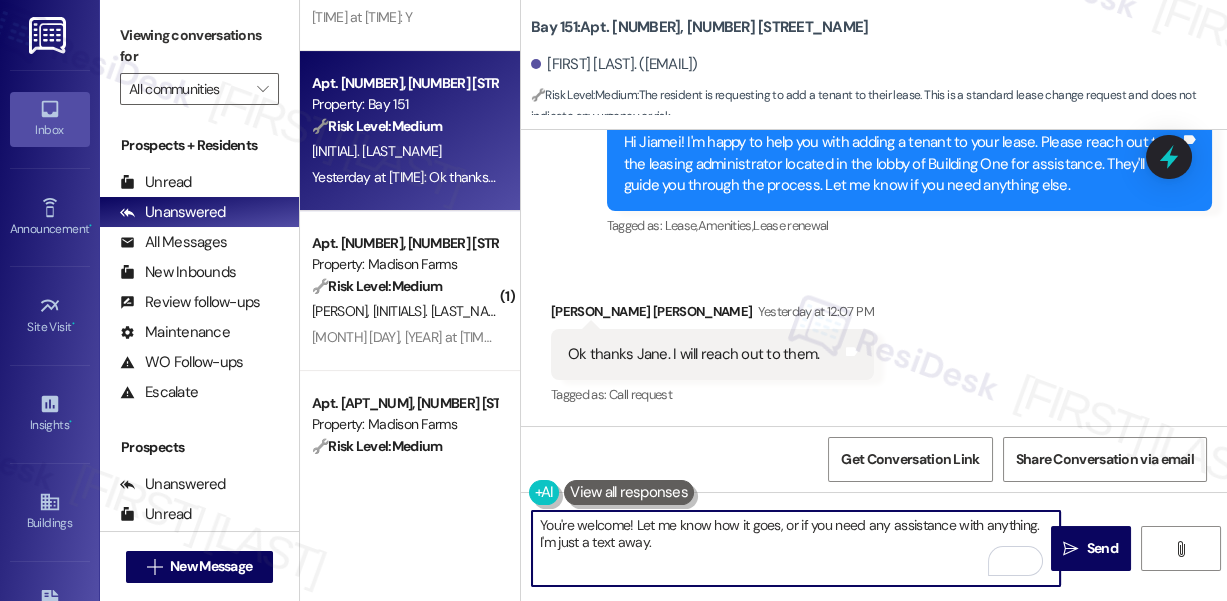 click on "You're welcome! Let me know how it goes, or if you need any assistance with anything. I'm just a text away." at bounding box center (796, 548) 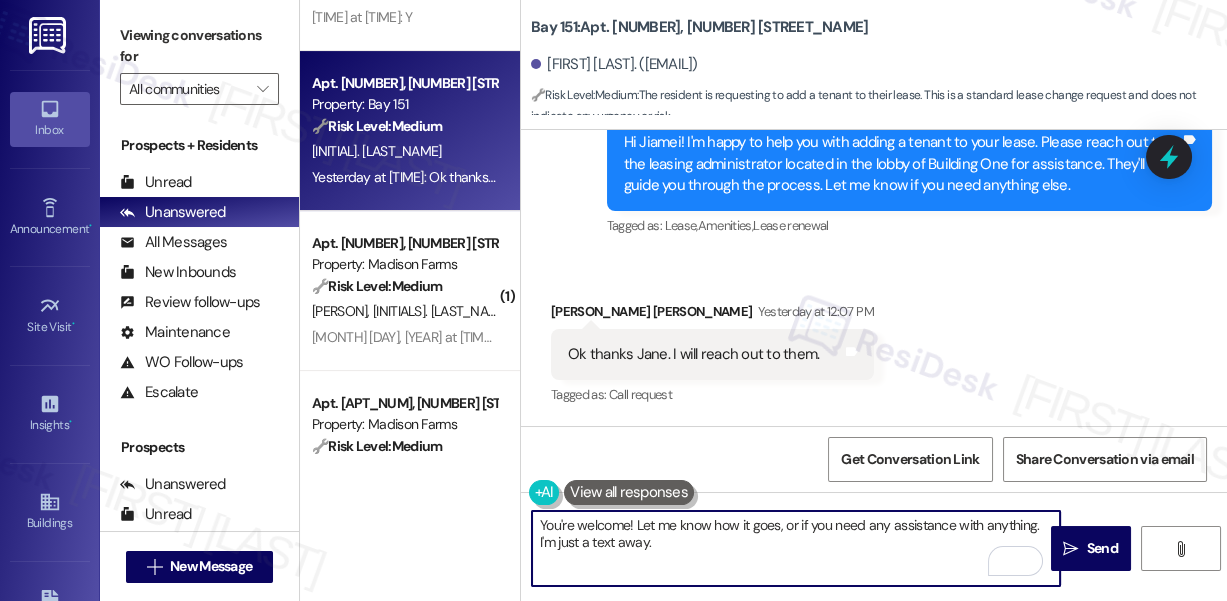 click on "You're welcome! Let me know how it goes, or if you need any assistance with anything. I'm just a text away." at bounding box center [796, 548] 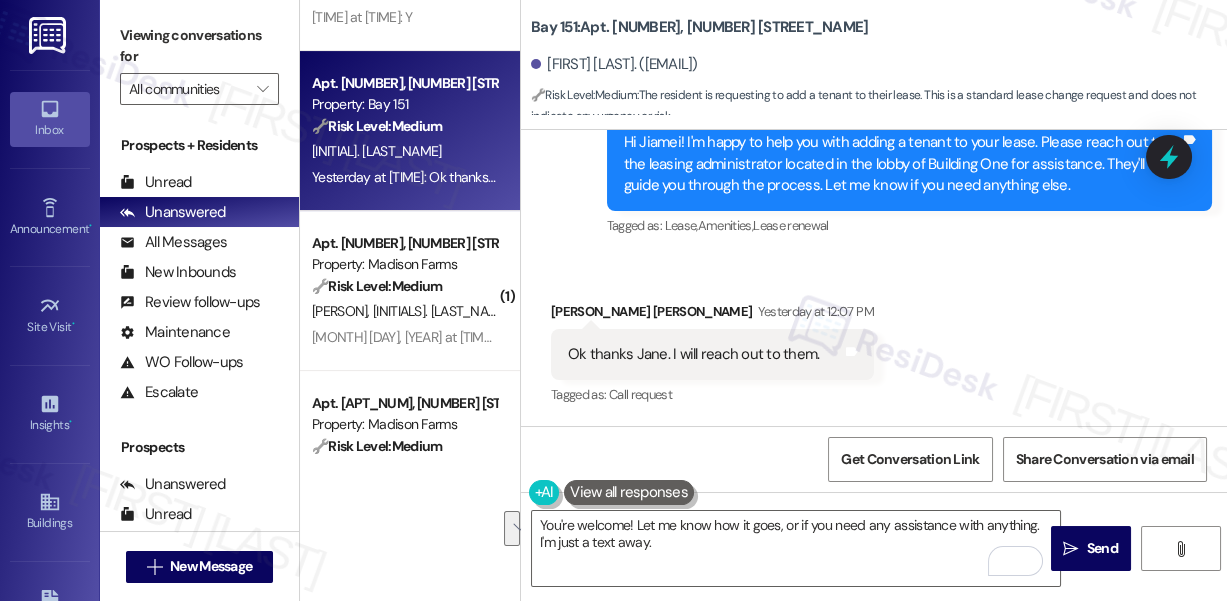 click on "Jiamei Hou Yesterday at 12:07 PM" at bounding box center (712, 315) 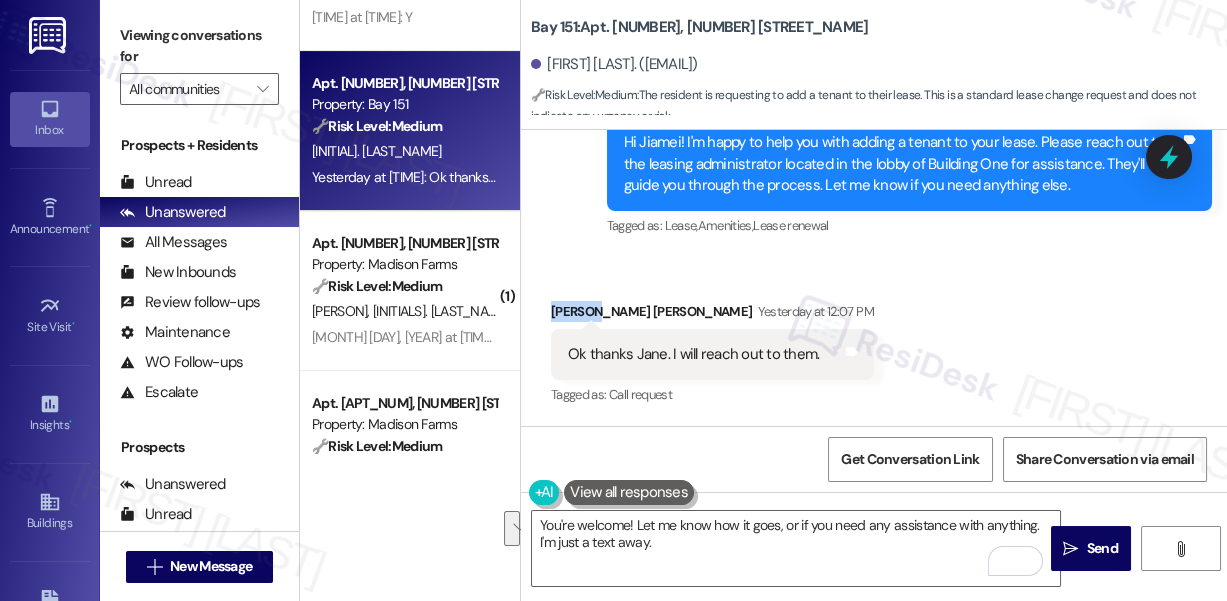 click on "Jiamei Hou Yesterday at 12:07 PM" at bounding box center (712, 315) 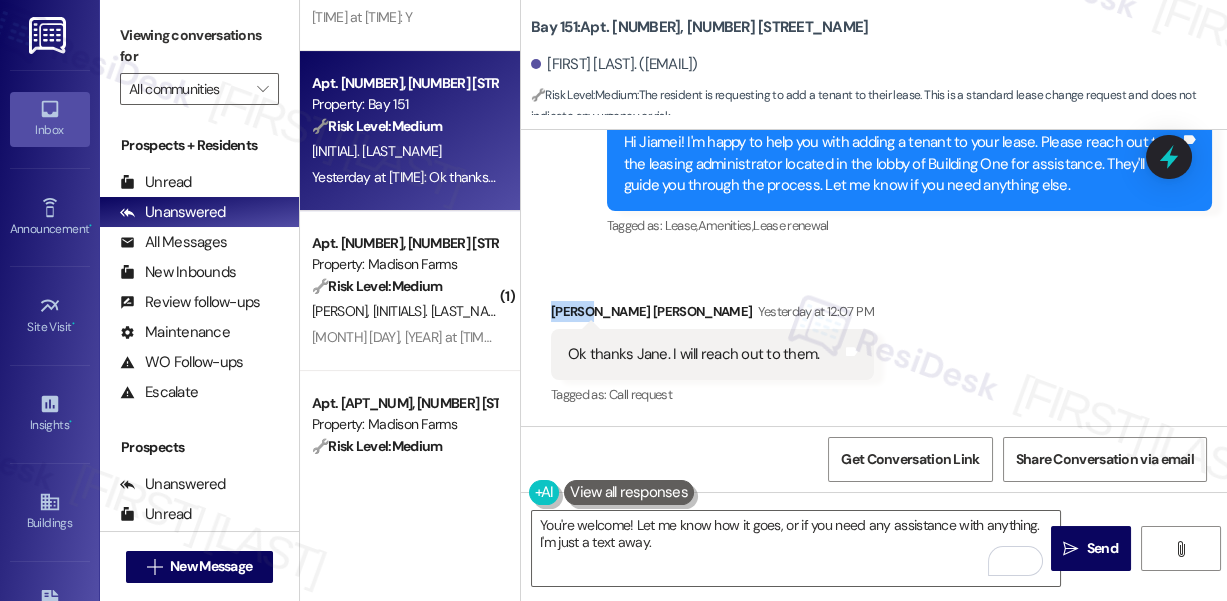 copy on "Jiamei" 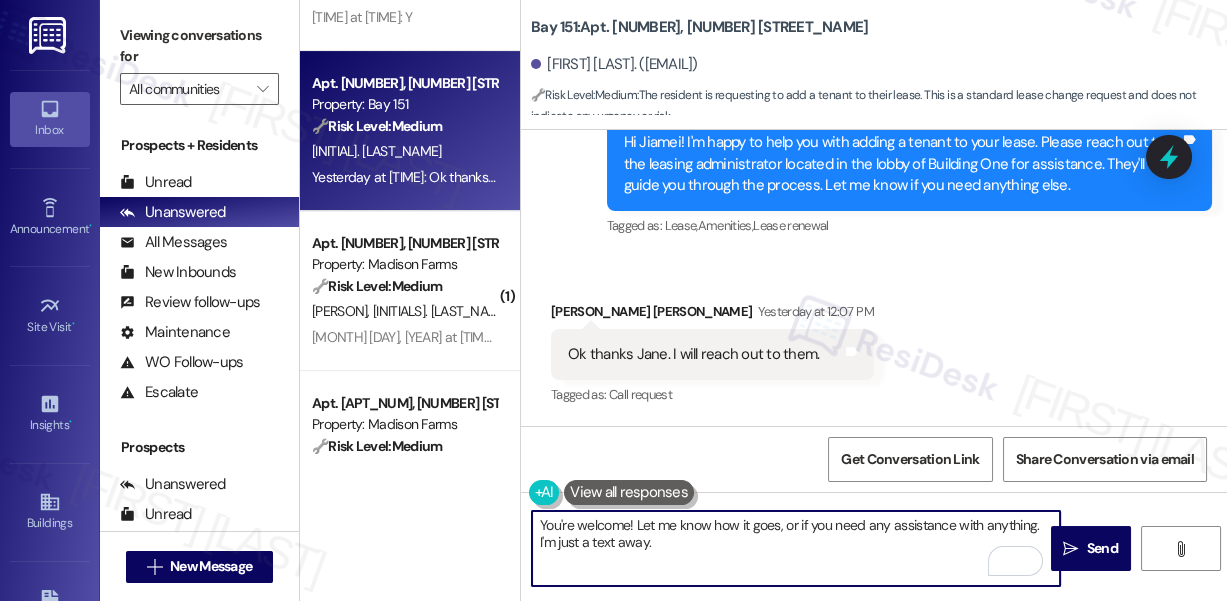 click on "You're welcome! Let me know how it goes, or if you need any assistance with anything. I'm just a text away." at bounding box center [796, 548] 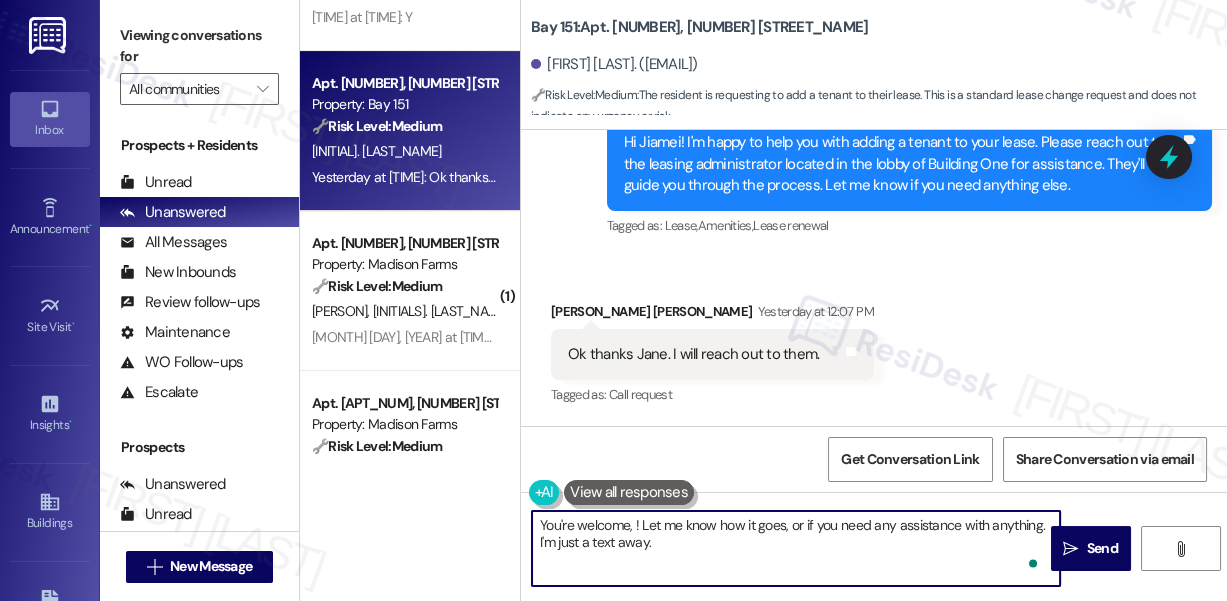 paste on "Jiamei" 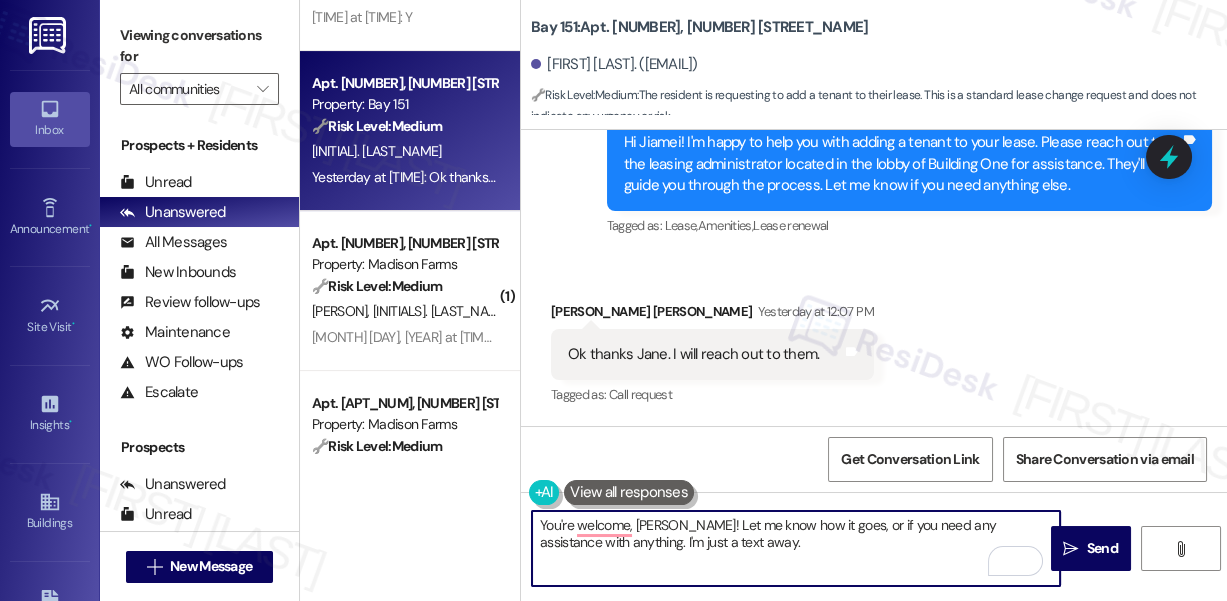 click on "You're welcome, Jiamei! Let me know how it goes, or if you need any assistance with anything. I'm just a text away." at bounding box center (796, 548) 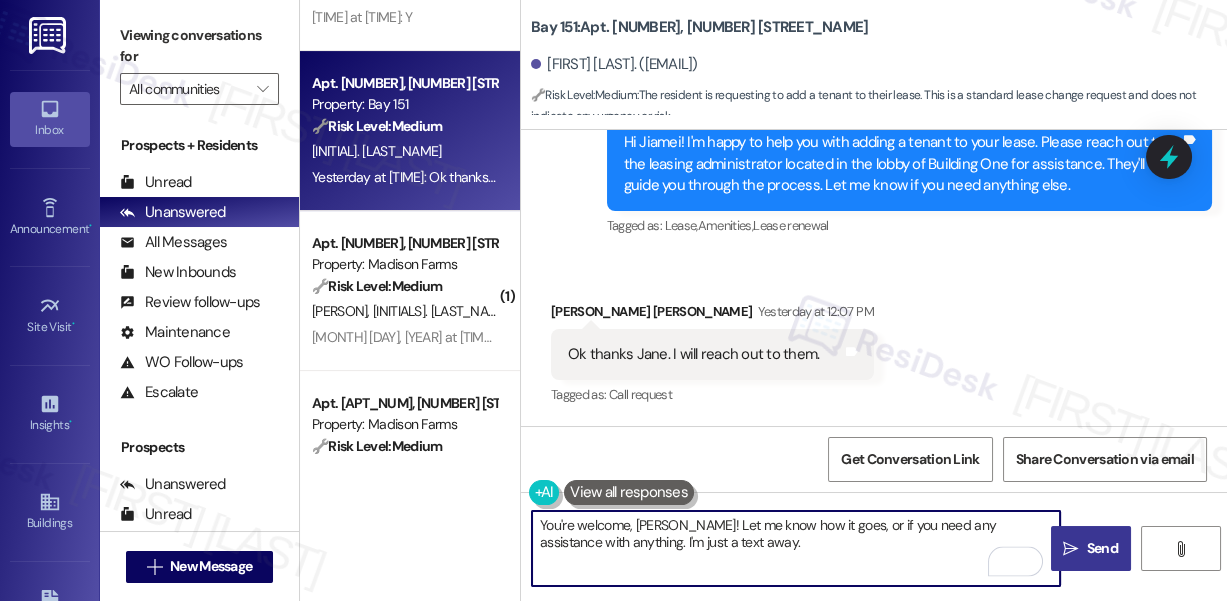 type on "You're welcome, Jiamei! Let me know how it goes, or if you need any assistance with anything. I'm just a text away." 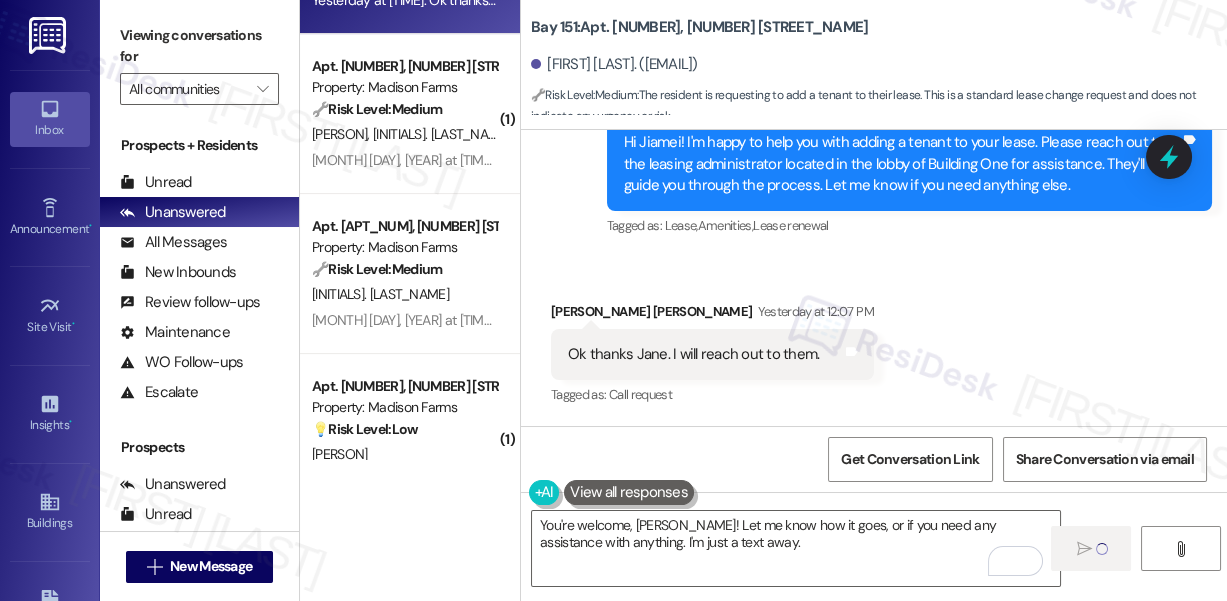 type 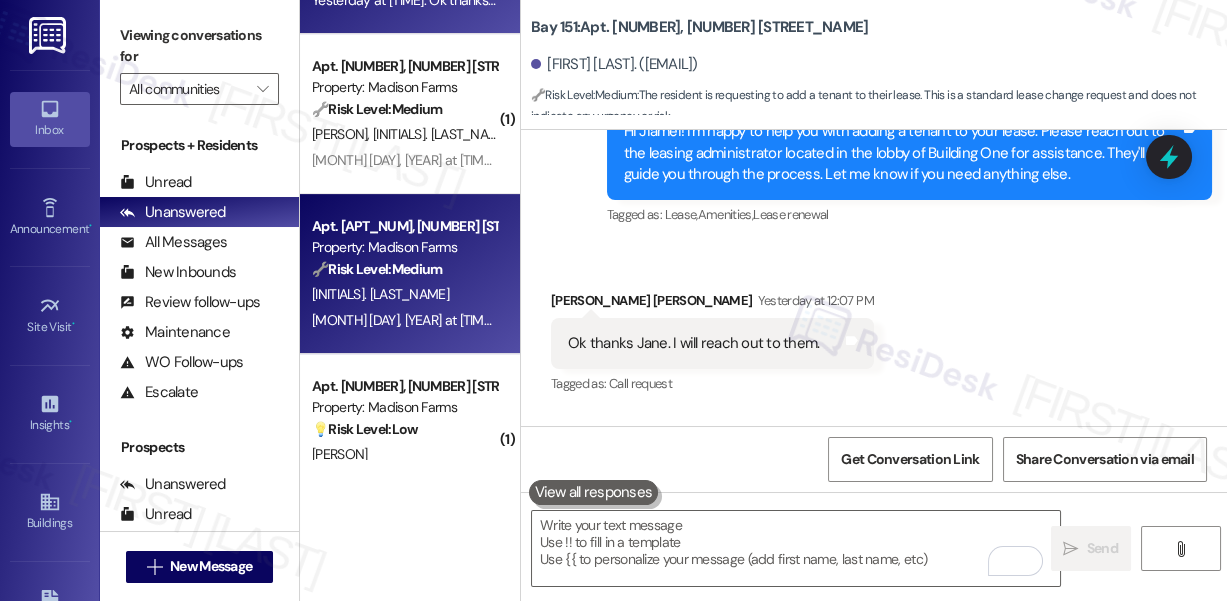 scroll, scrollTop: 1090, scrollLeft: 0, axis: vertical 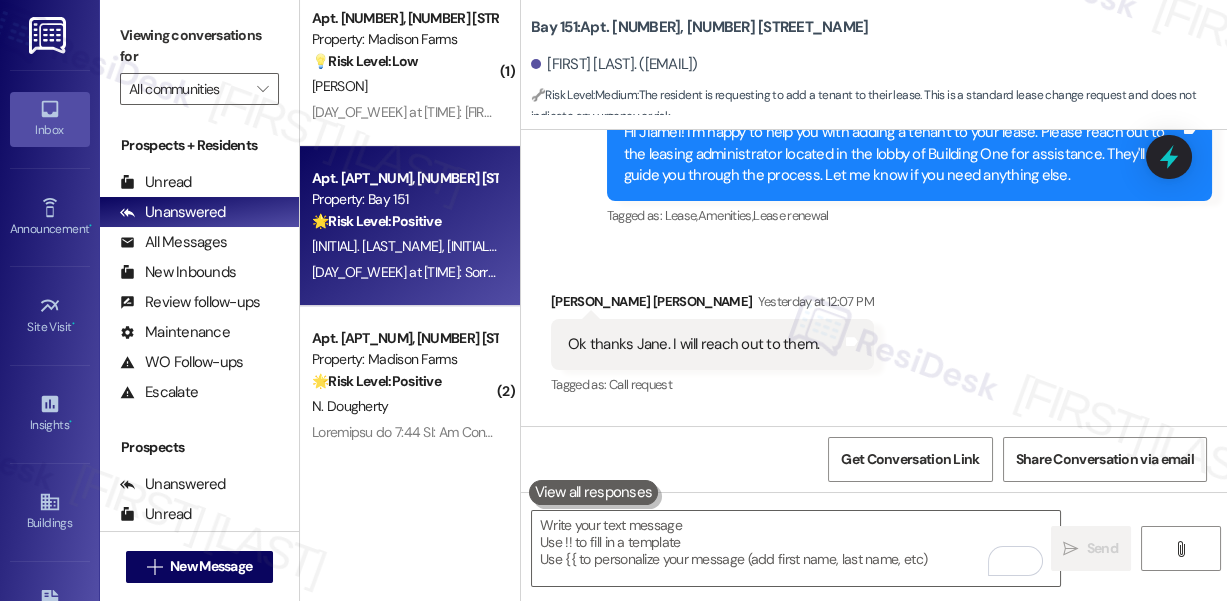 click on "M. Fraga" at bounding box center [515, 246] 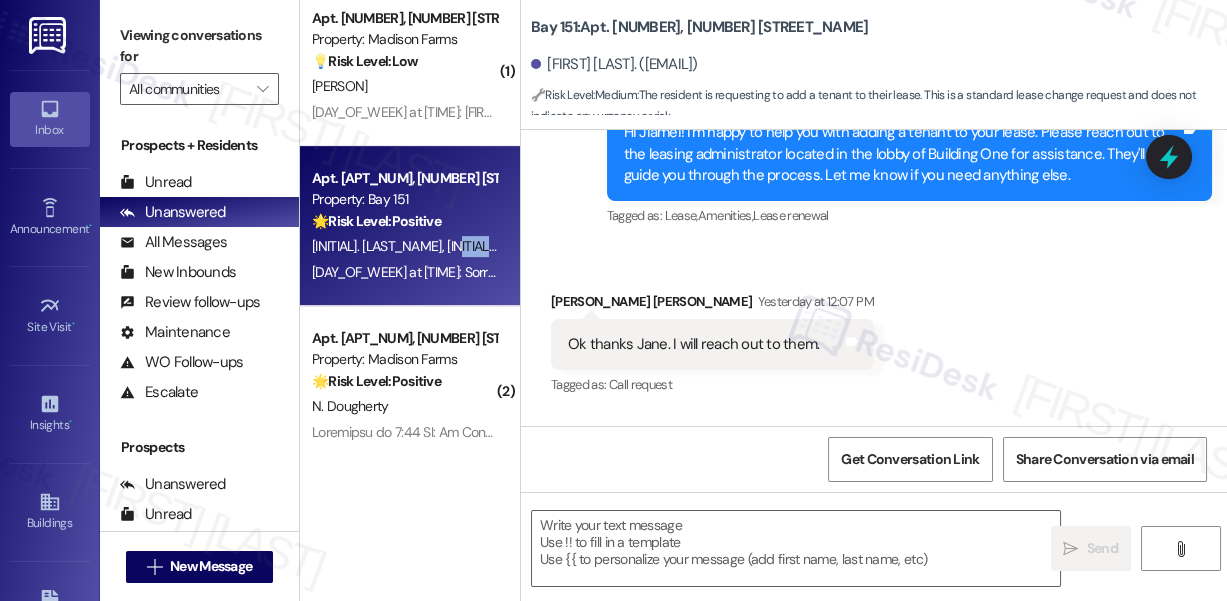 type on "Fetching suggested responses. Please feel free to read through the conversation in the meantime." 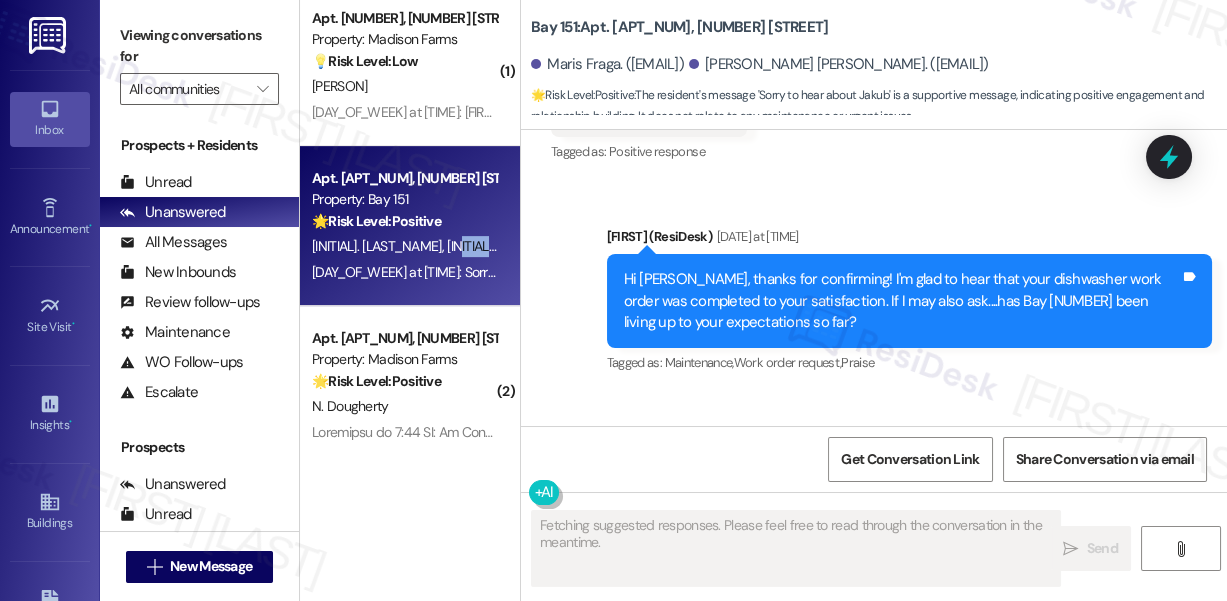 scroll, scrollTop: 37361, scrollLeft: 0, axis: vertical 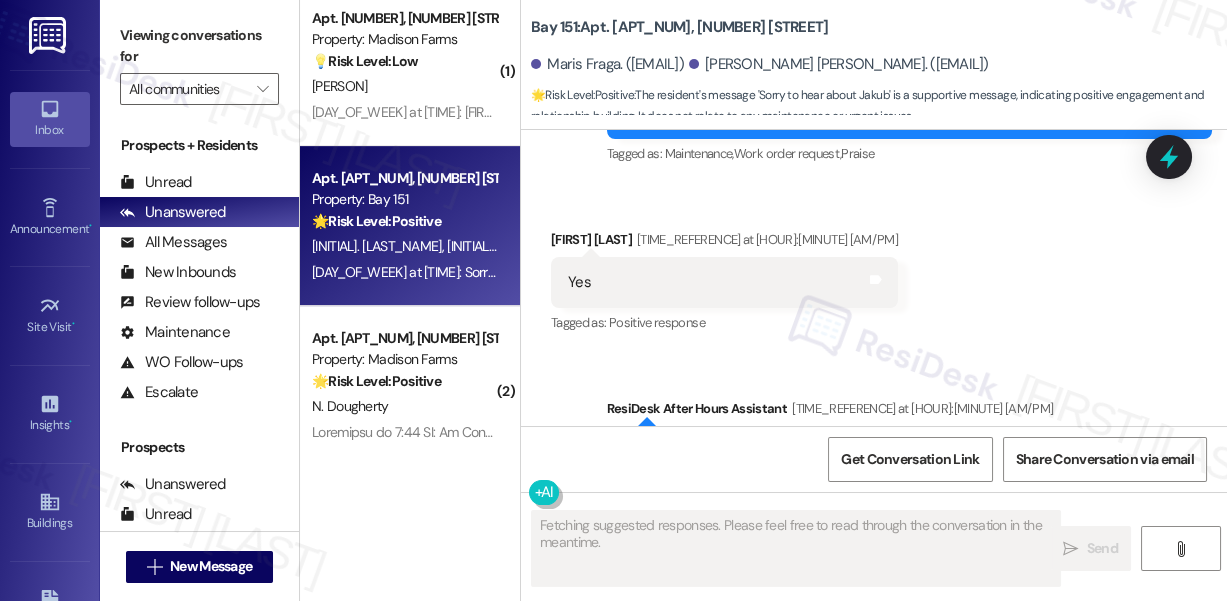 click on "Sorry to hear about Jakub" at bounding box center [685, 662] 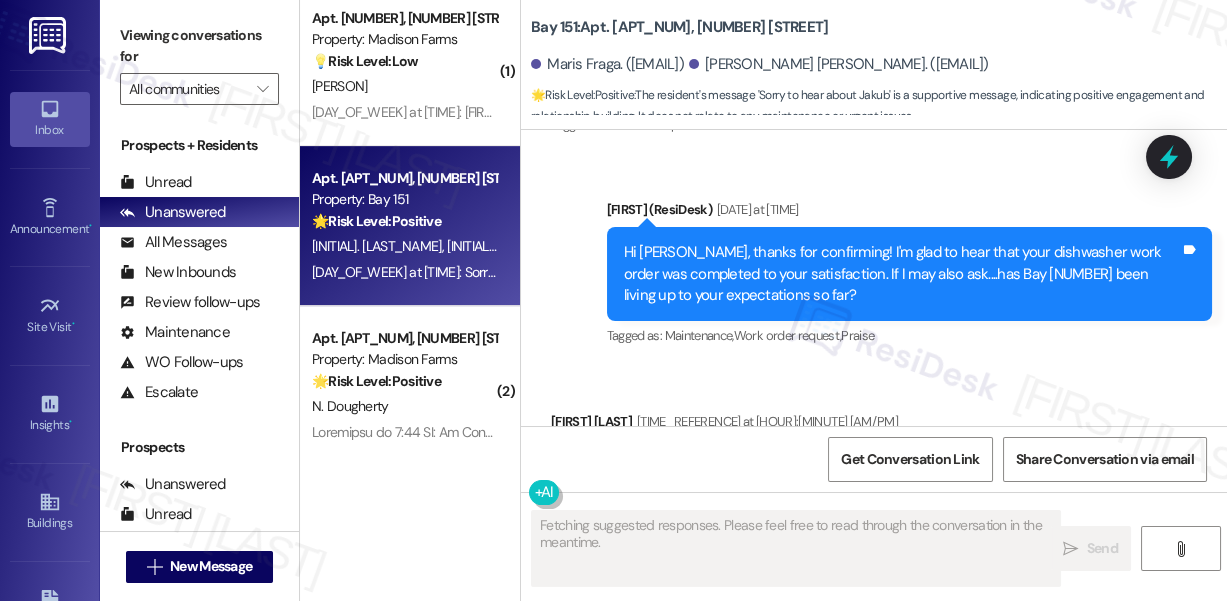 click on "Hey Maris and Michael Anthony, we appreciate your text! We'll be back at 11AM to help you out. If it's urgent, dial our emergency number. Take care!" at bounding box center (902, 644) 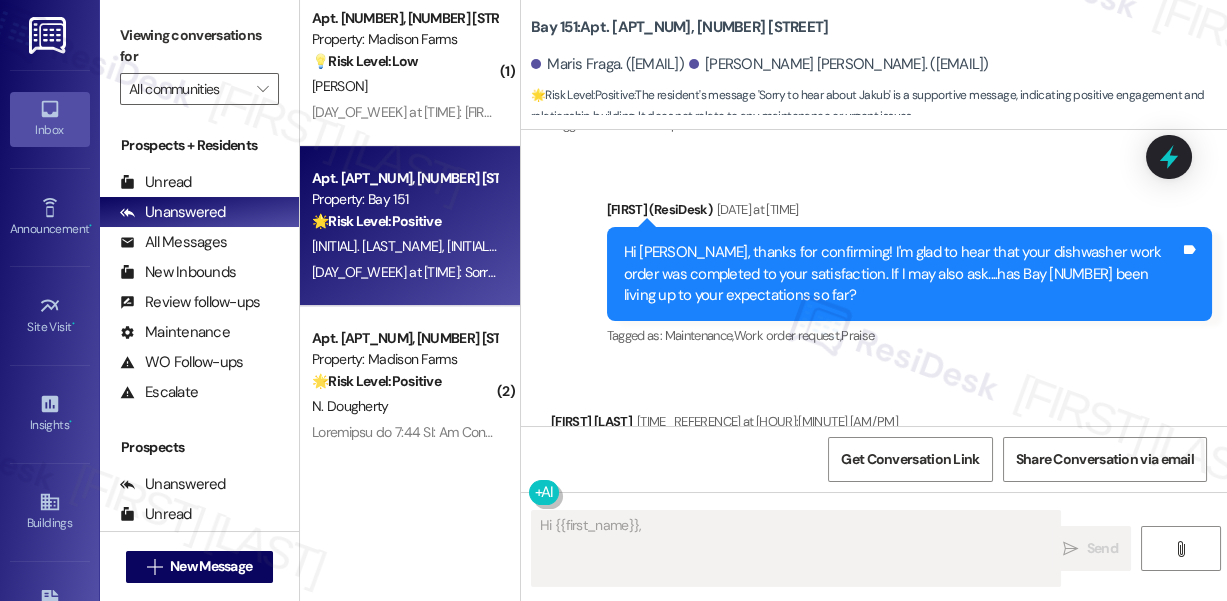 click on "Hey Maris and Michael Anthony, we appreciate your text! We'll be back at 11AM to help you out. If it's urgent, dial our emergency number. Take care!" at bounding box center [902, 644] 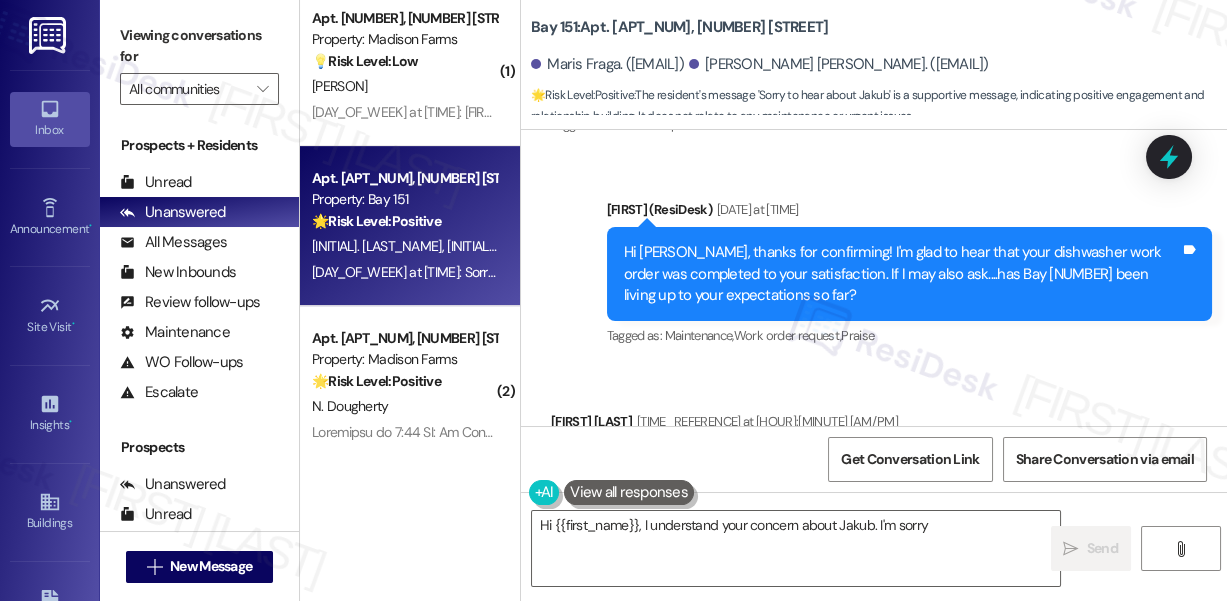 click on "Hey Maris and Michael Anthony, we appreciate your text! We'll be back at 11AM to help you out. If it's urgent, dial our emergency number. Take care!" at bounding box center (902, 644) 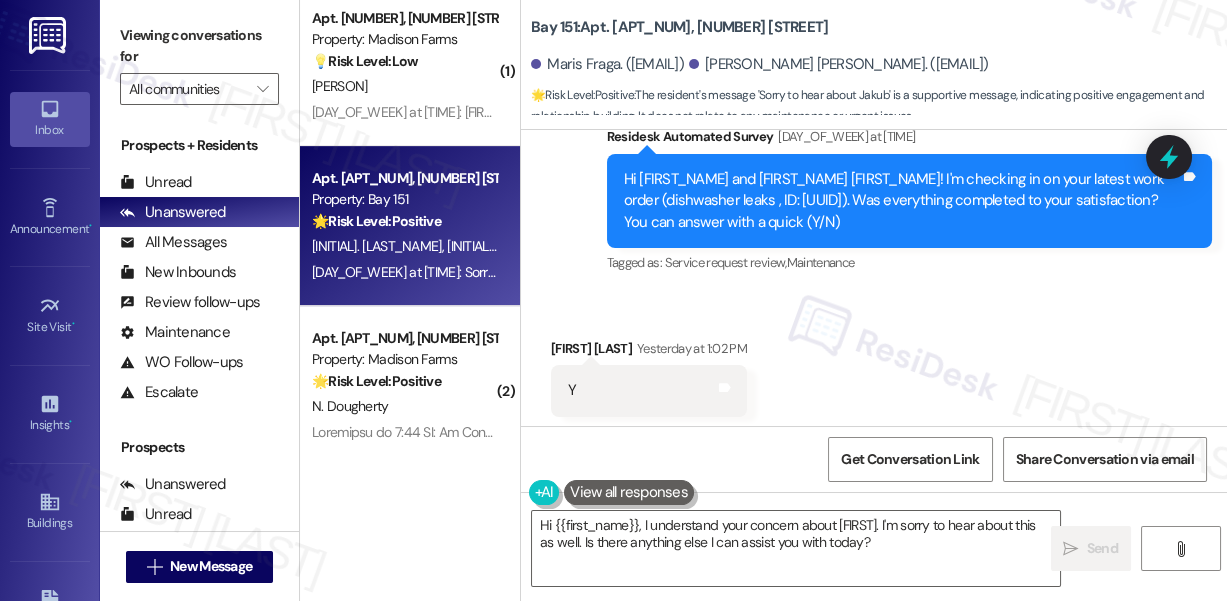 scroll, scrollTop: 36816, scrollLeft: 0, axis: vertical 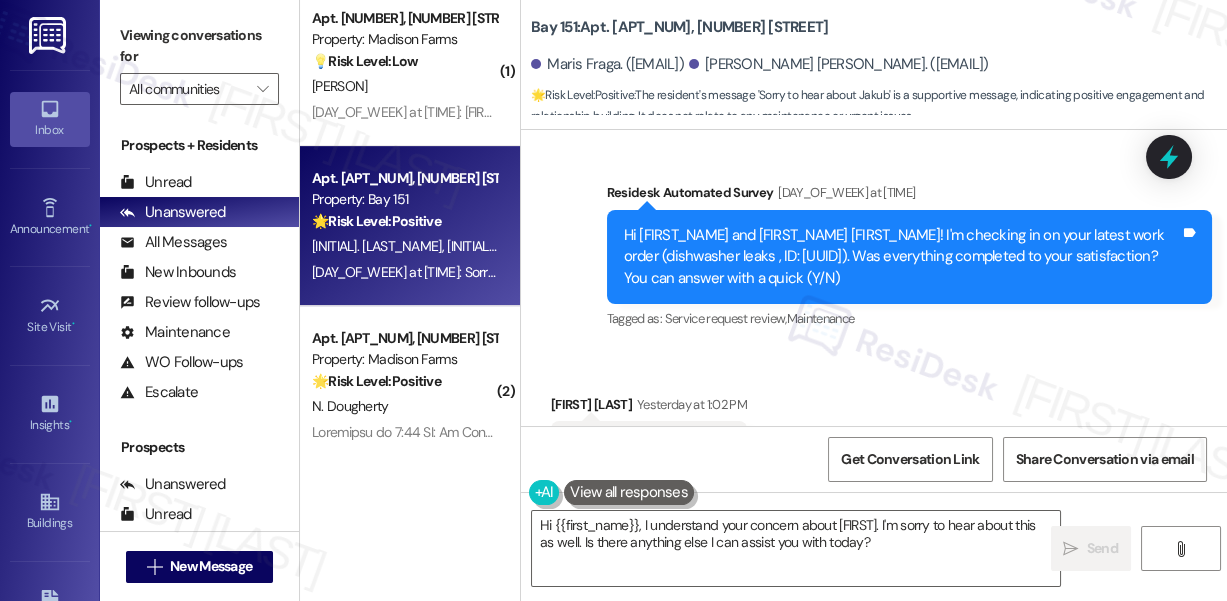click on "Hi Maris, thanks for confirming! I'm glad to hear that your dishwasher work order was completed to your satisfaction. If I may also ask....has Bay 151 been living up to your expectations so far?" at bounding box center (902, 637) 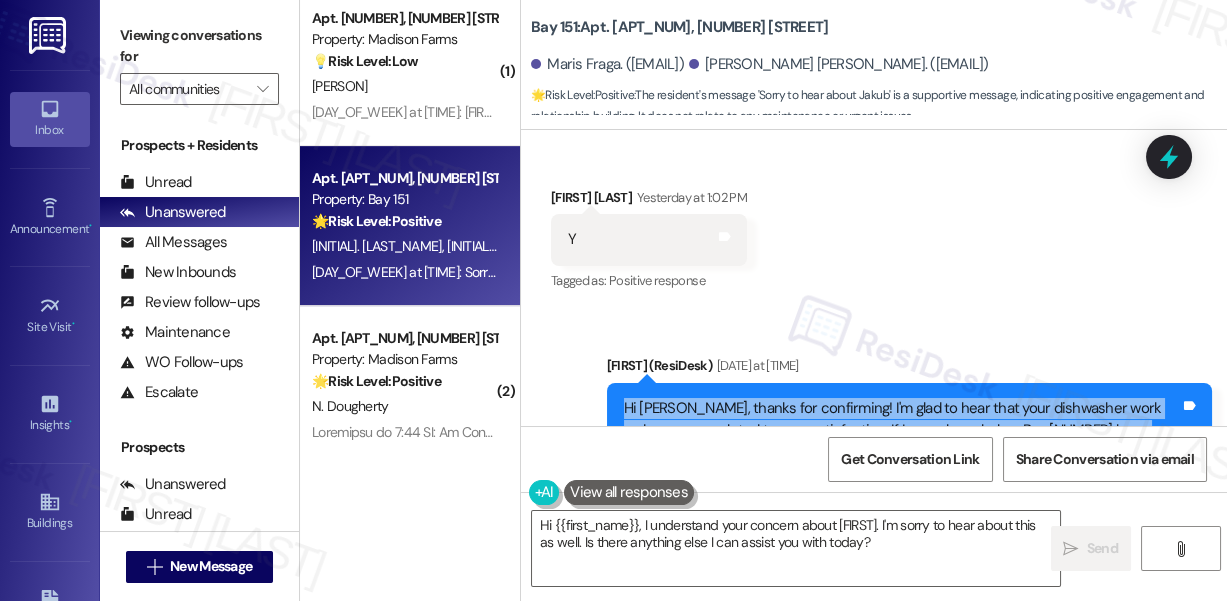 scroll, scrollTop: 37022, scrollLeft: 0, axis: vertical 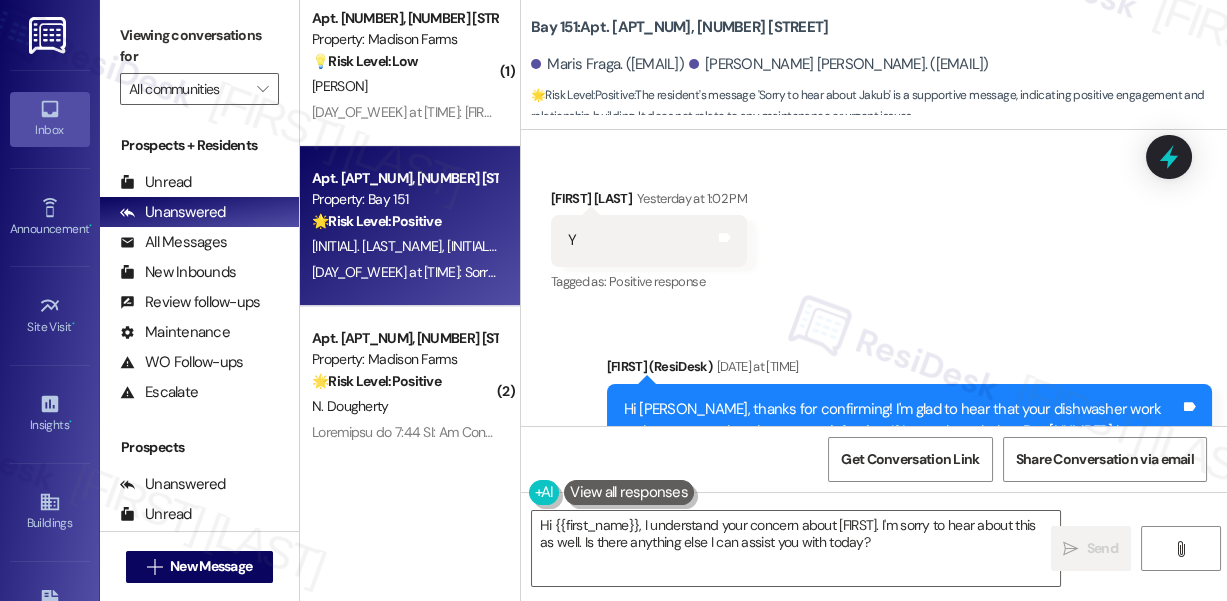 click on "Maris Fraga Yesterday at 7:47 PM" at bounding box center [724, 582] 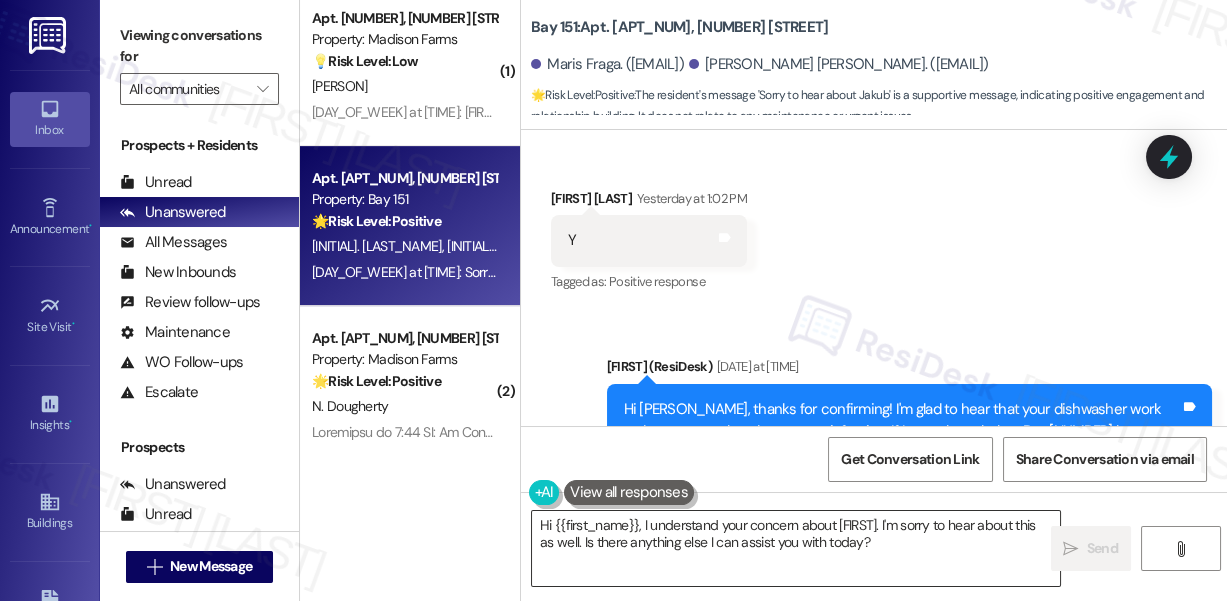 click on "Hi {{first_name}}, I understand your concern about Jakub. I'm sorry to hear about this as well. Is there anything else I can assist you with today?" at bounding box center (796, 548) 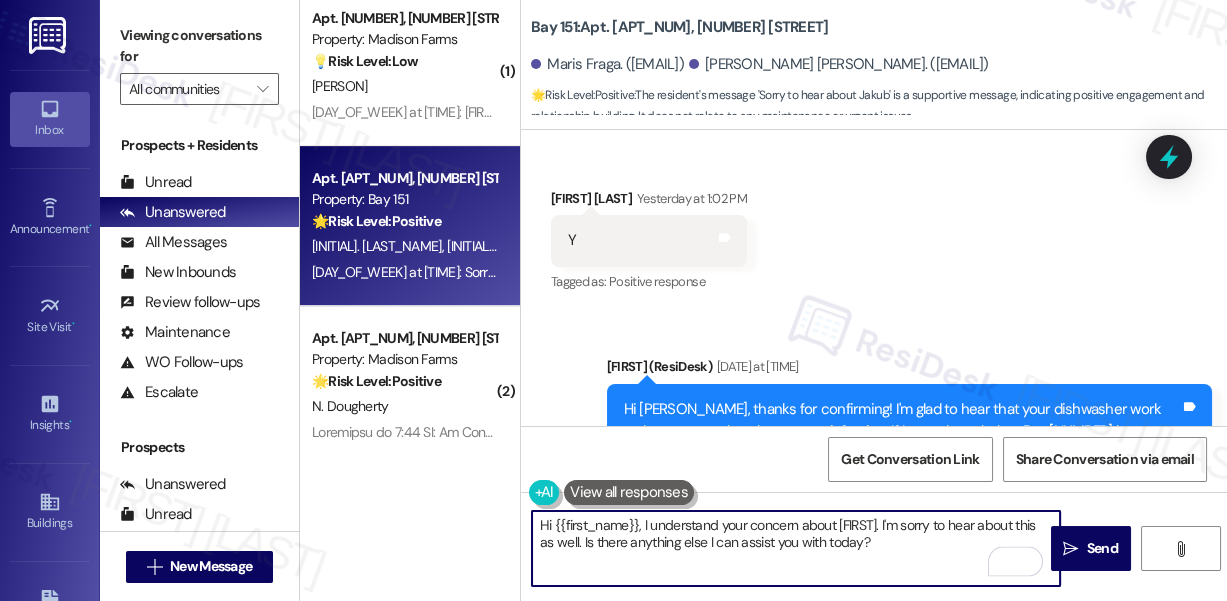 drag, startPoint x: 555, startPoint y: 522, endPoint x: 637, endPoint y: 522, distance: 82 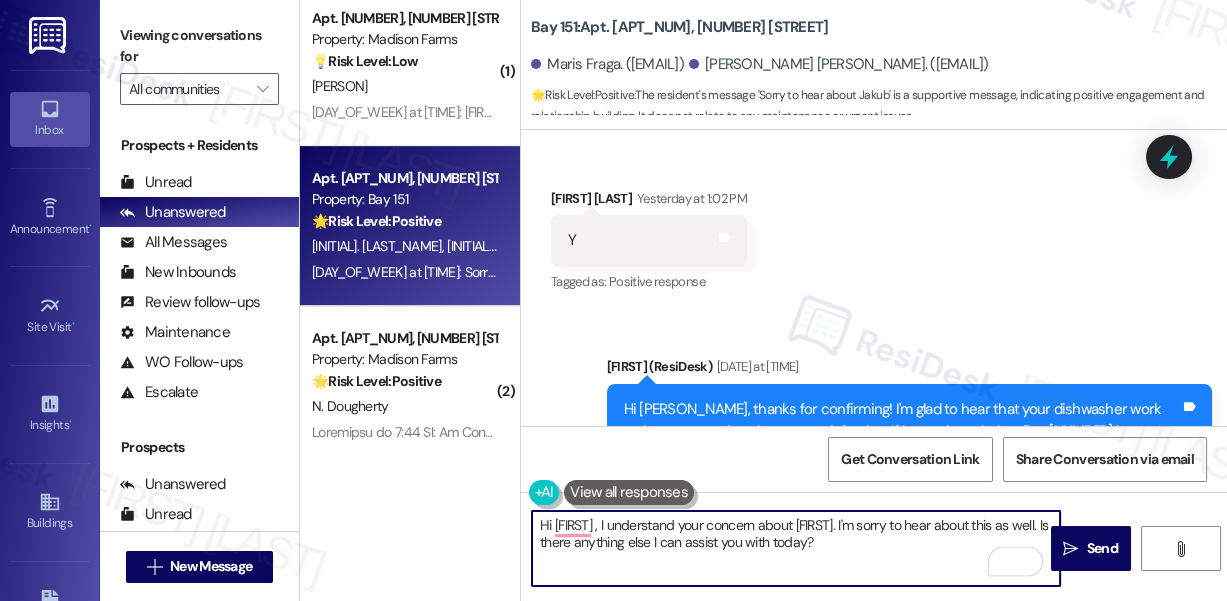 type on "Hi Maris, I understand your concern about Jakub. I'm sorry to hear about this as well. Is there anything else I can assist you with today?" 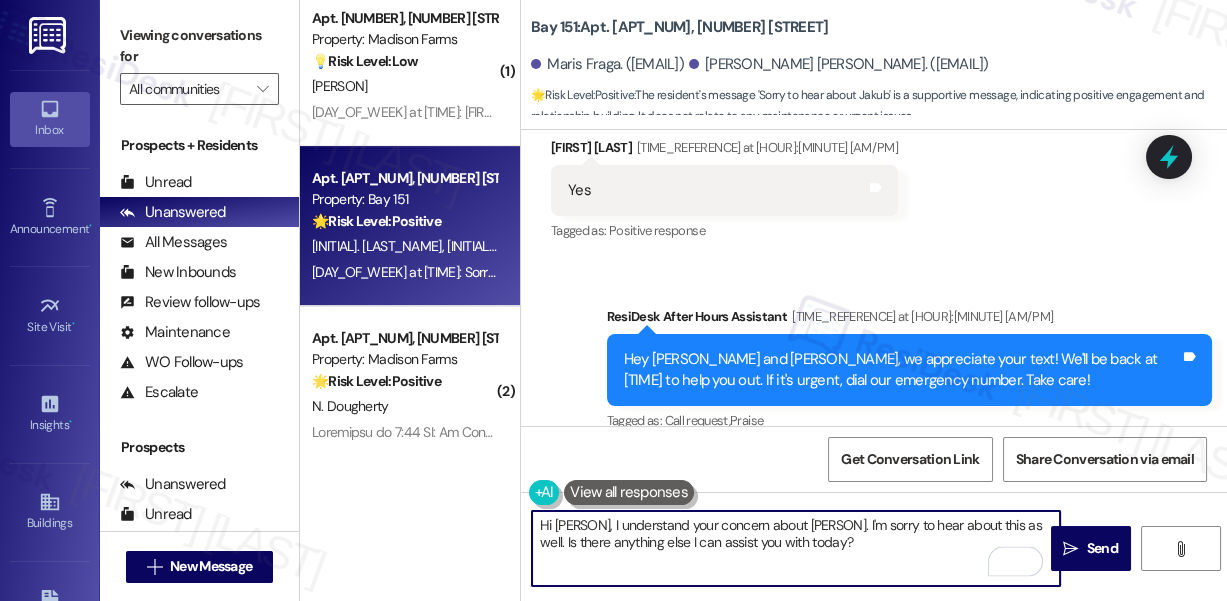 scroll, scrollTop: 37567, scrollLeft: 0, axis: vertical 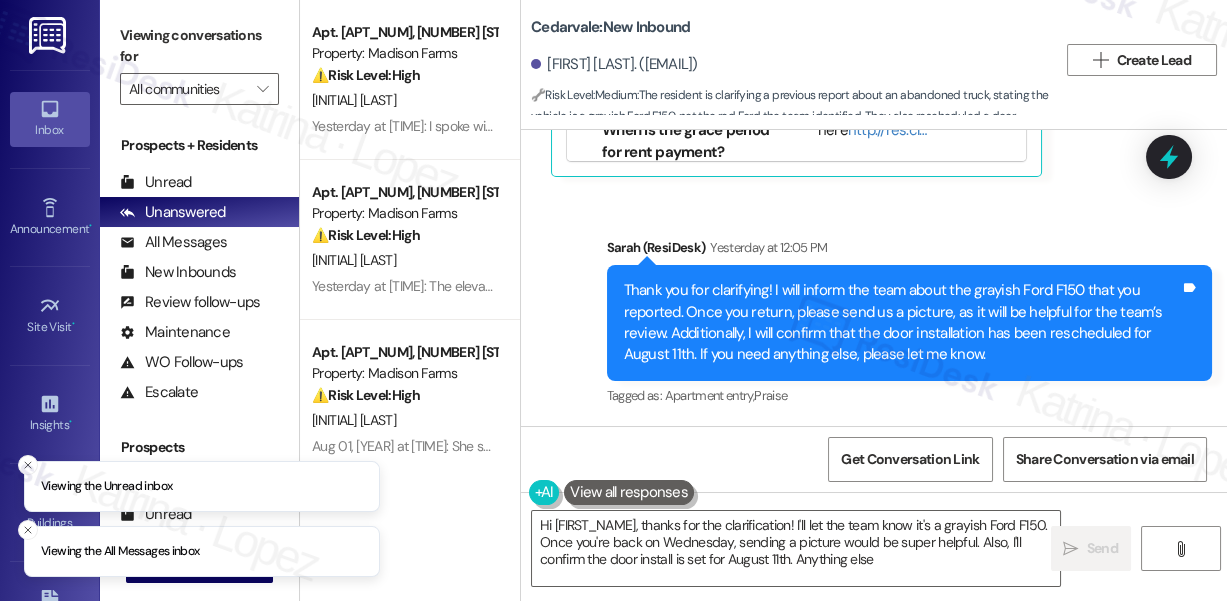 type on "Hi [FIRST_NAME], thanks for the clarification! I'll let the team know it's a grayish Ford F150. Once you're back on Wednesday, sending a picture would be super helpful. Also, I'll confirm the door install is set for August 11th. Anything else?" 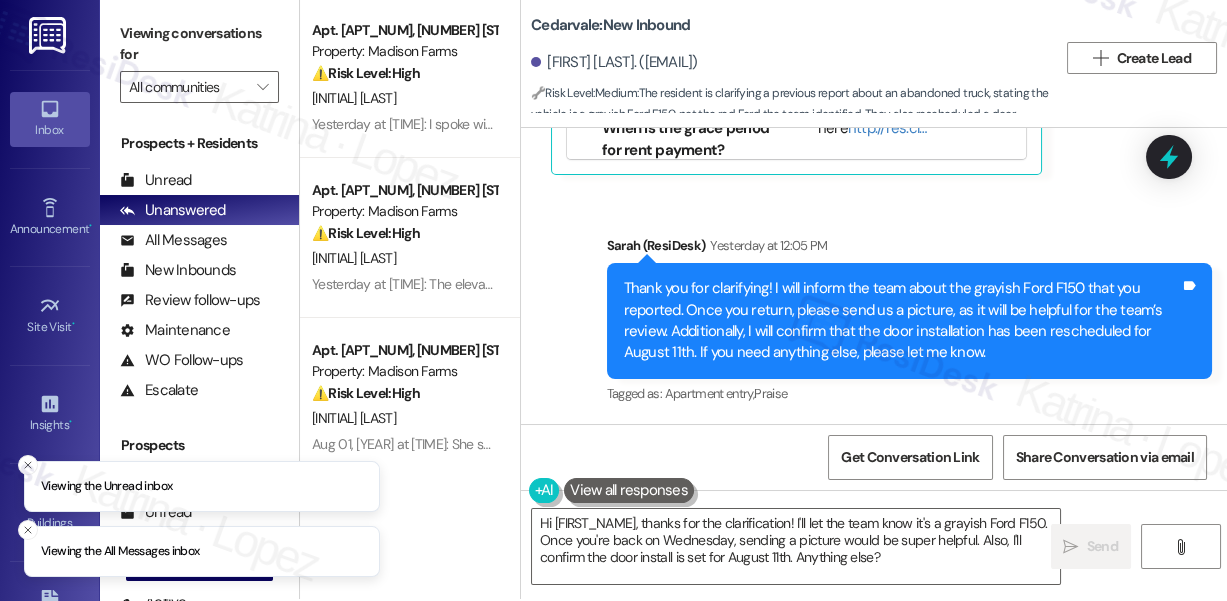 scroll, scrollTop: 4, scrollLeft: 0, axis: vertical 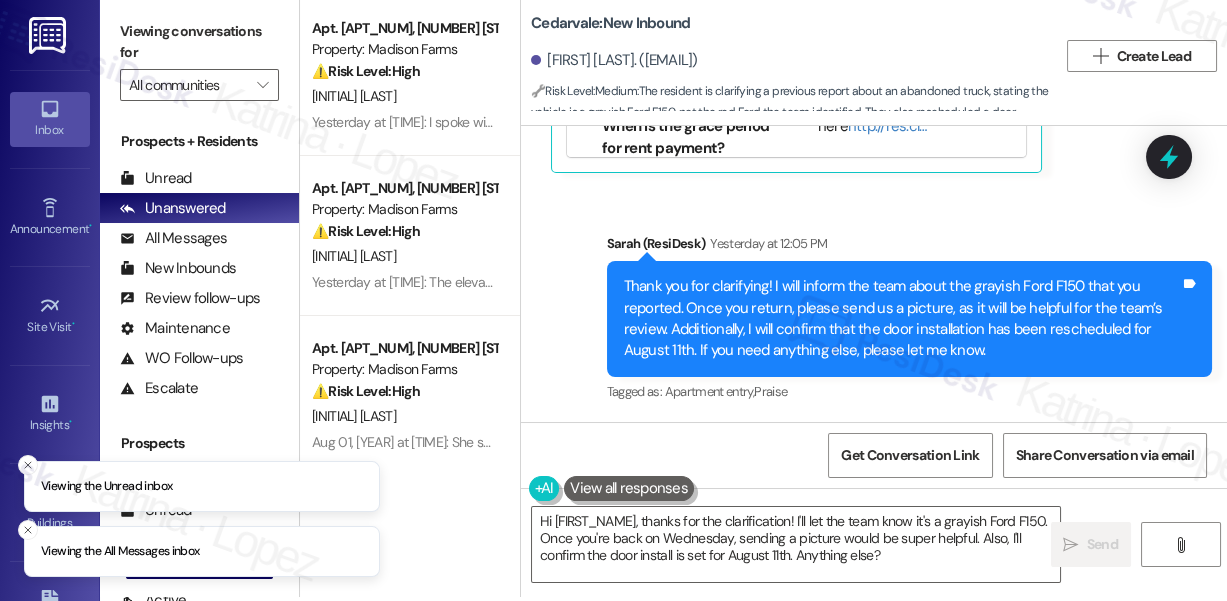 click on "Thank you for clarifying! I will inform the team about the grayish Ford F150 that you reported. Once you return, please send us a picture, as it will be helpful for the team’s review. Additionally, I will confirm that the door installation has been rescheduled for August 11th. If you need anything else, please let me know." at bounding box center [902, 319] 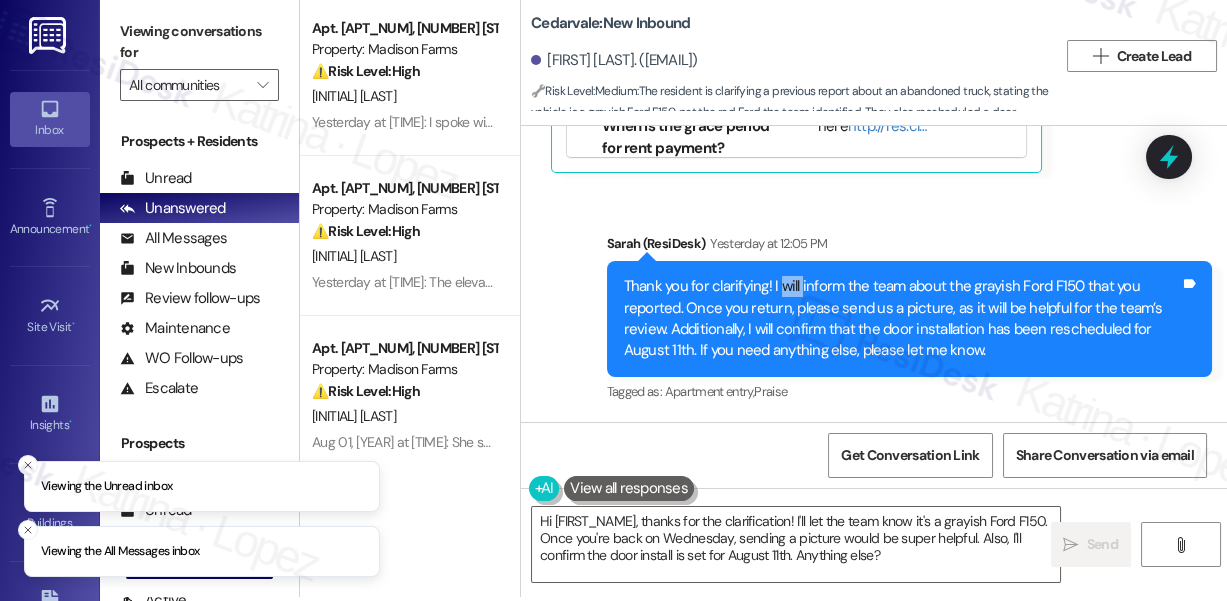 click on "Thank you for clarifying! I will inform the team about the grayish Ford F150 that you reported. Once you return, please send us a picture, as it will be helpful for the team’s review. Additionally, I will confirm that the door installation has been rescheduled for August 11th. If you need anything else, please let me know." at bounding box center (902, 319) 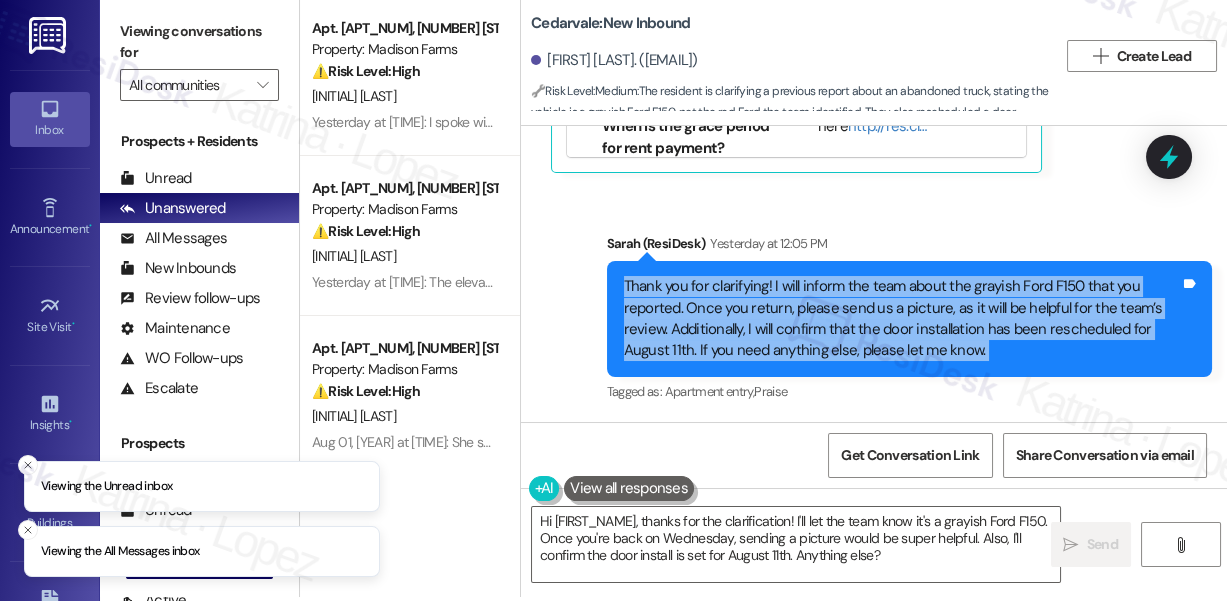 click on "Thank you for clarifying! I will inform the team about the grayish Ford F150 that you reported. Once you return, please send us a picture, as it will be helpful for the team’s review. Additionally, I will confirm that the door installation has been rescheduled for August 11th. If you need anything else, please let me know." at bounding box center [902, 319] 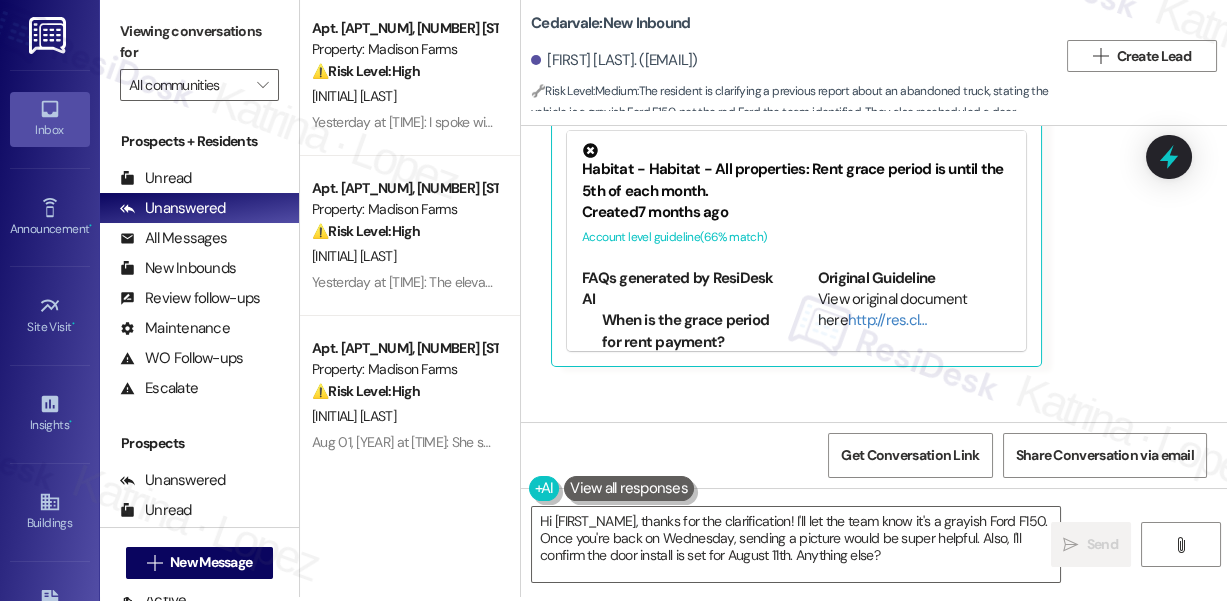 scroll, scrollTop: 21658, scrollLeft: 0, axis: vertical 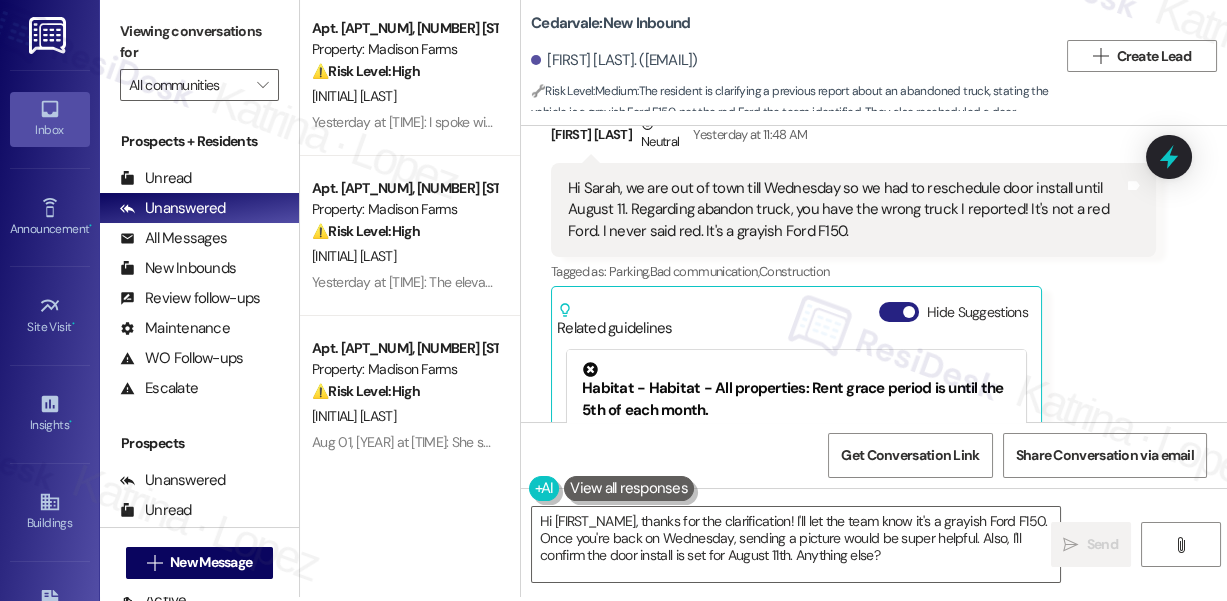 click at bounding box center [909, 312] 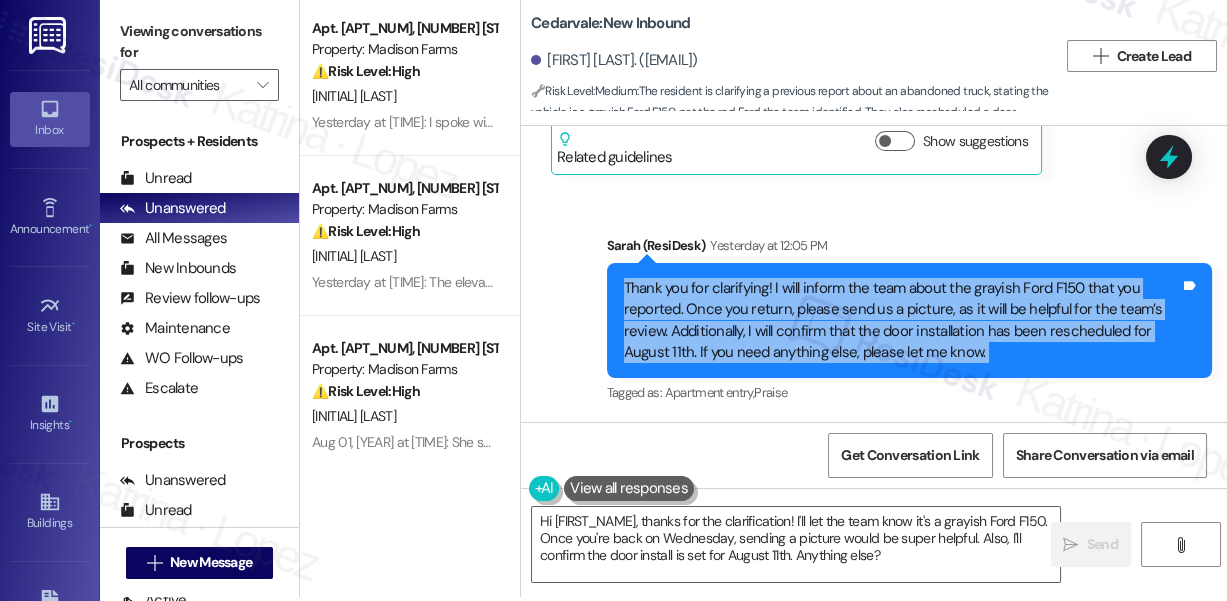 scroll, scrollTop: 21872, scrollLeft: 0, axis: vertical 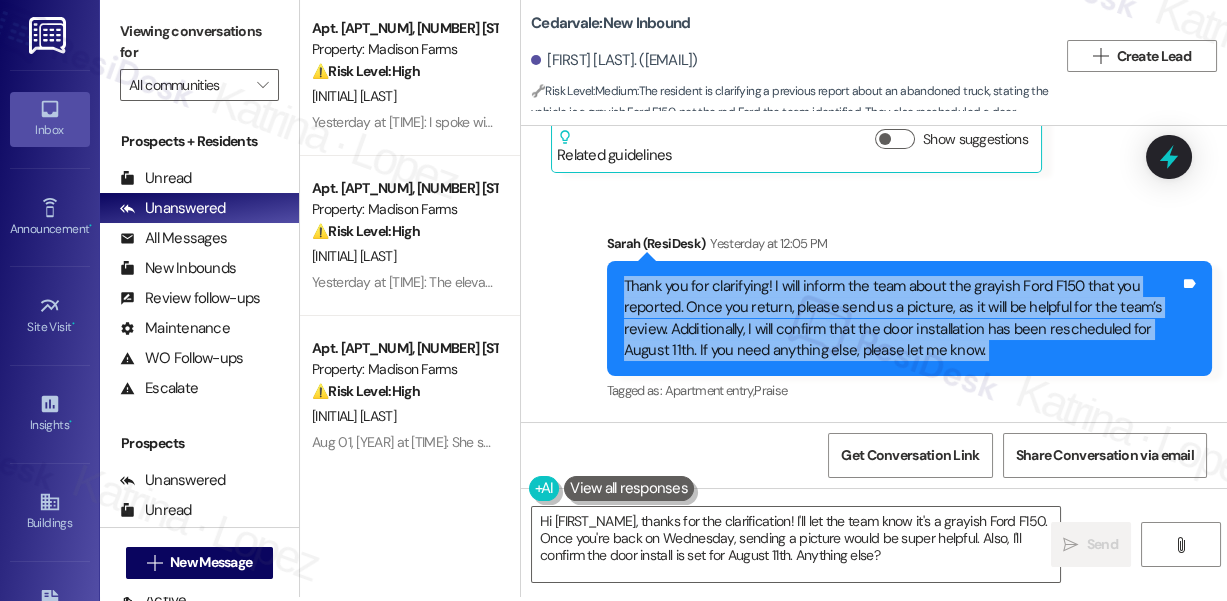 click on "Thank you for clarifying! I will inform the team about the grayish Ford F150 that you reported. Once you return, please send us a picture, as it will be helpful for the team’s review. Additionally, I will confirm that the door installation has been rescheduled for August 11th. If you need anything else, please let me know." at bounding box center (902, 319) 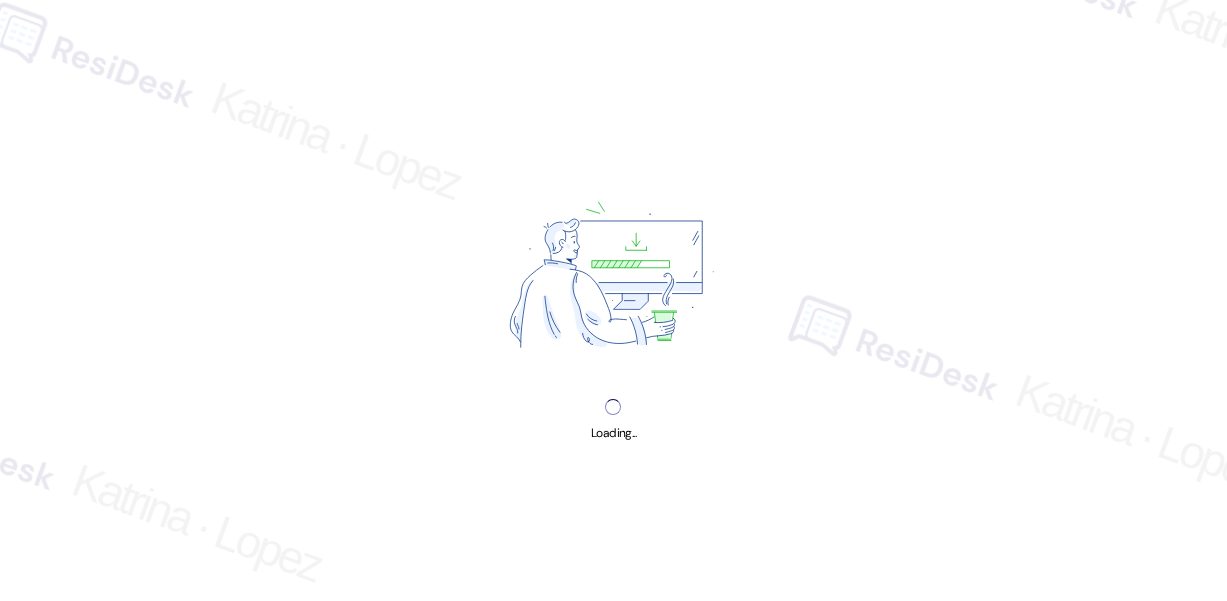 scroll, scrollTop: 0, scrollLeft: 0, axis: both 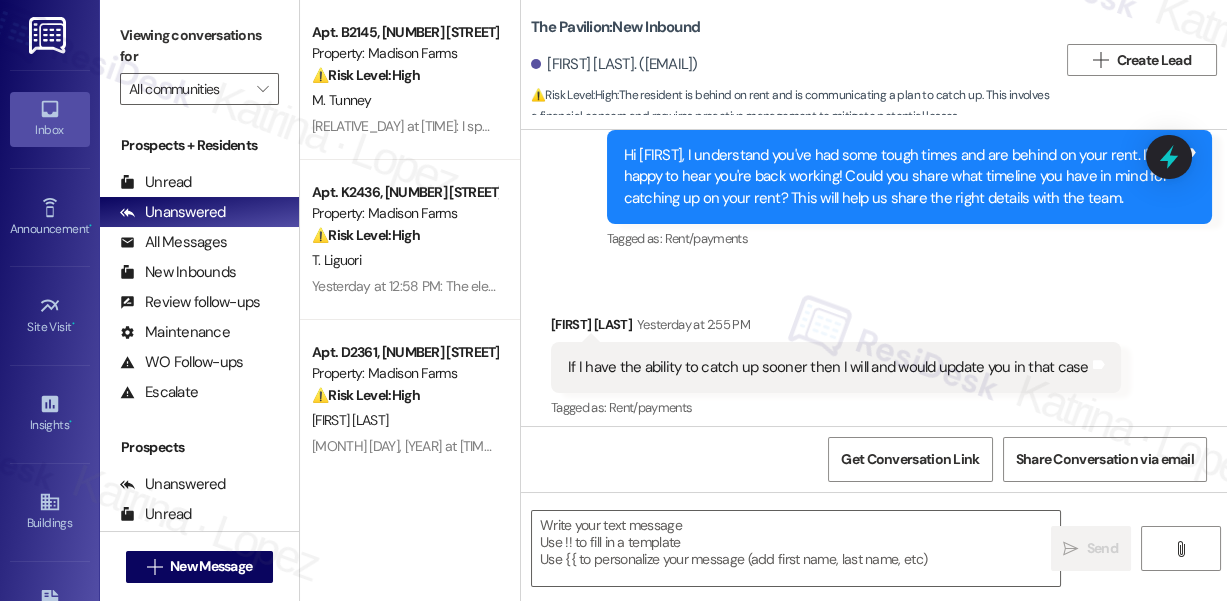 click on "Hi [FIRST], I understand you've had some tough times and are behind on your rent. I'm happy to hear you're back working! Could you share what timeline you have in mind for catching up on your rent? This will help us share the right details with the team." at bounding box center (902, 177) 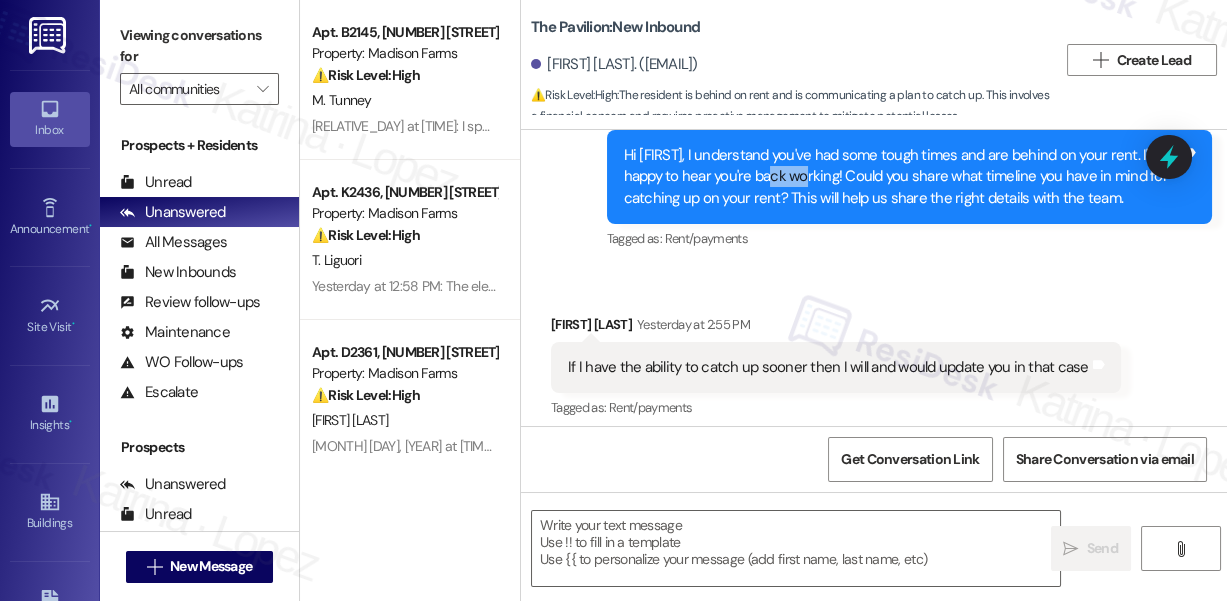 click on "Hi [FIRST], I understand you've had some tough times and are behind on your rent. I'm happy to hear you're back working! Could you share what timeline you have in mind for catching up on your rent? This will help us share the right details with the team." at bounding box center (902, 177) 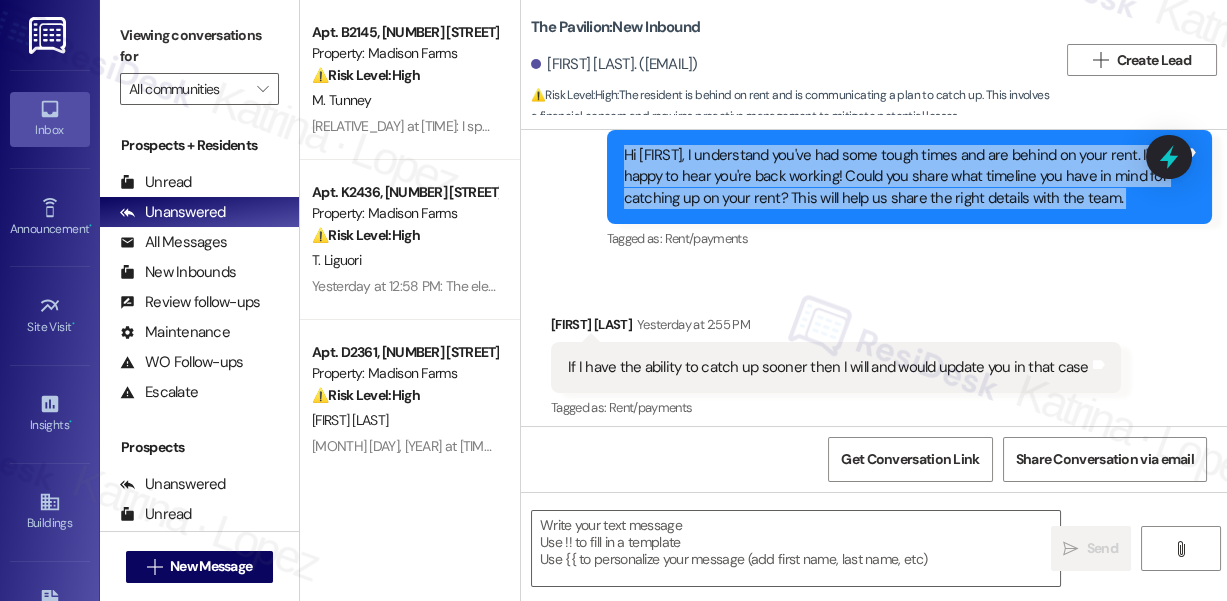 click on "Hi [FIRST], I understand you've had some tough times and are behind on your rent. I'm happy to hear you're back working! Could you share what timeline you have in mind for catching up on your rent? This will help us share the right details with the team." at bounding box center (902, 177) 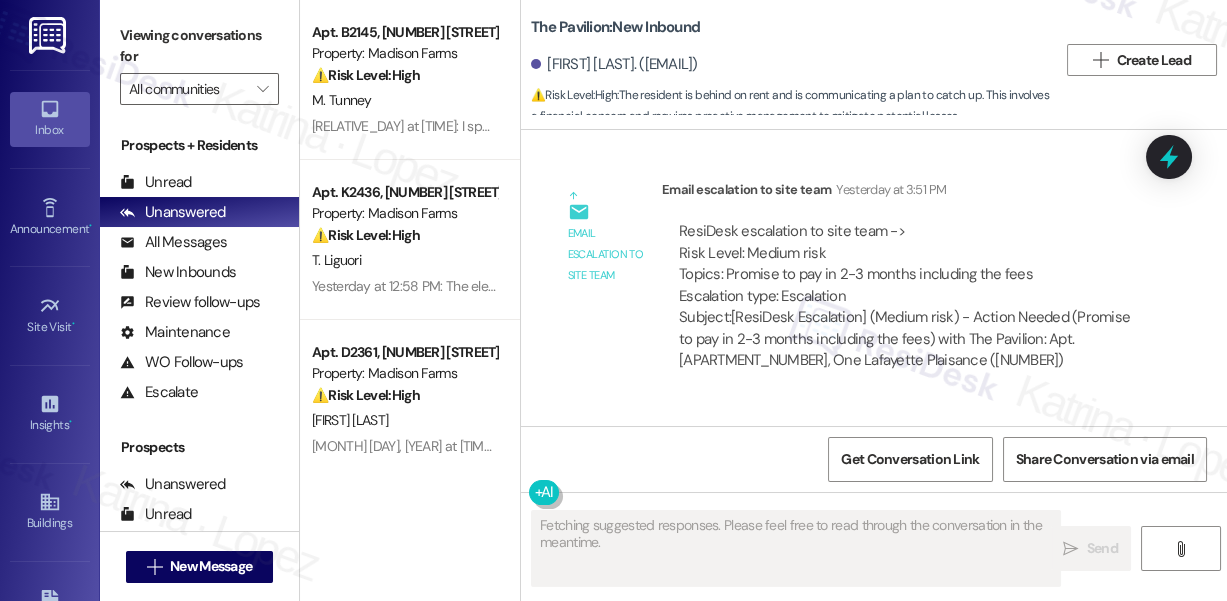 scroll, scrollTop: 5704, scrollLeft: 0, axis: vertical 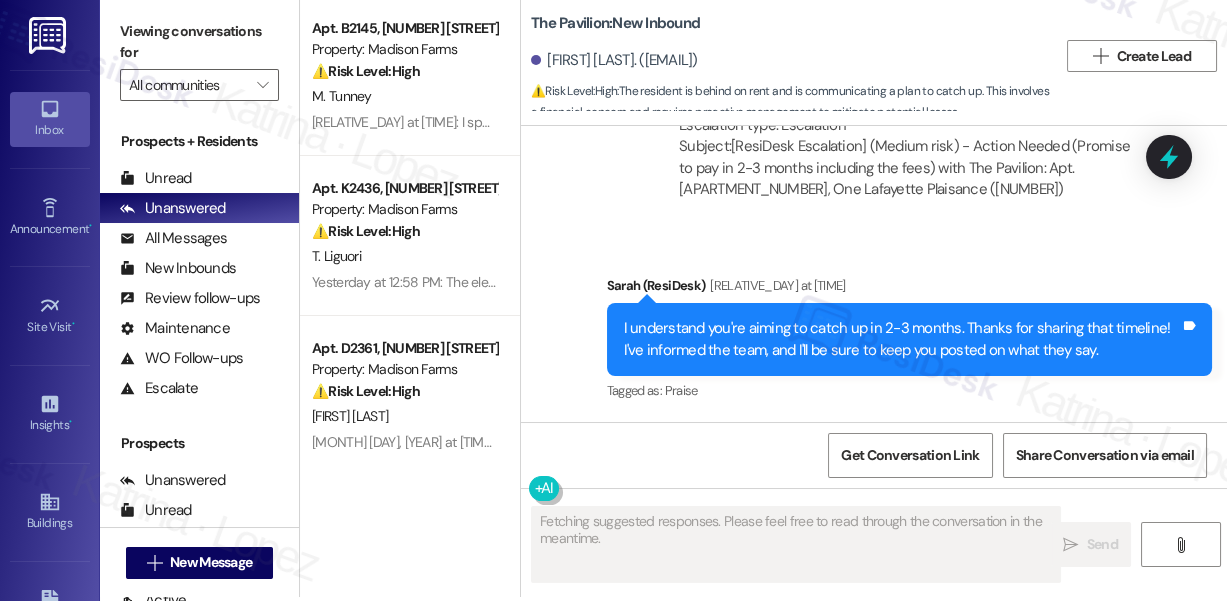click on "I understand you're aiming to catch up in 2-3 months. Thanks for sharing that timeline! I've informed the team, and I'll be sure to keep you posted on what they say." at bounding box center (902, 339) 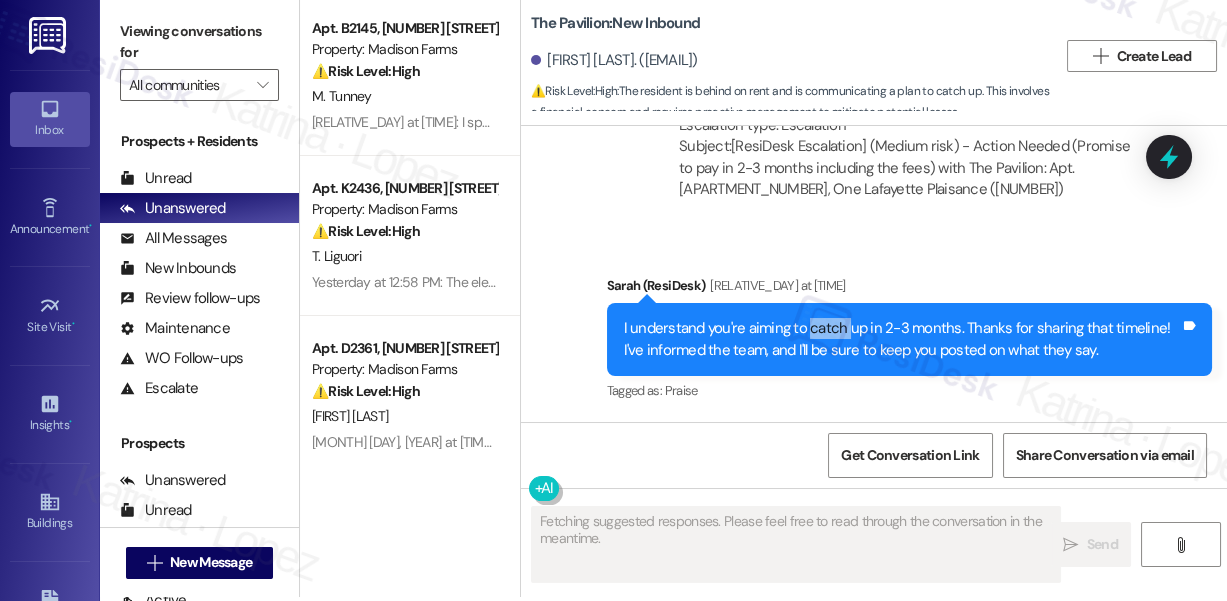click on "I understand you're aiming to catch up in 2-3 months. Thanks for sharing that timeline! I've informed the team, and I'll be sure to keep you posted on what they say." at bounding box center [902, 339] 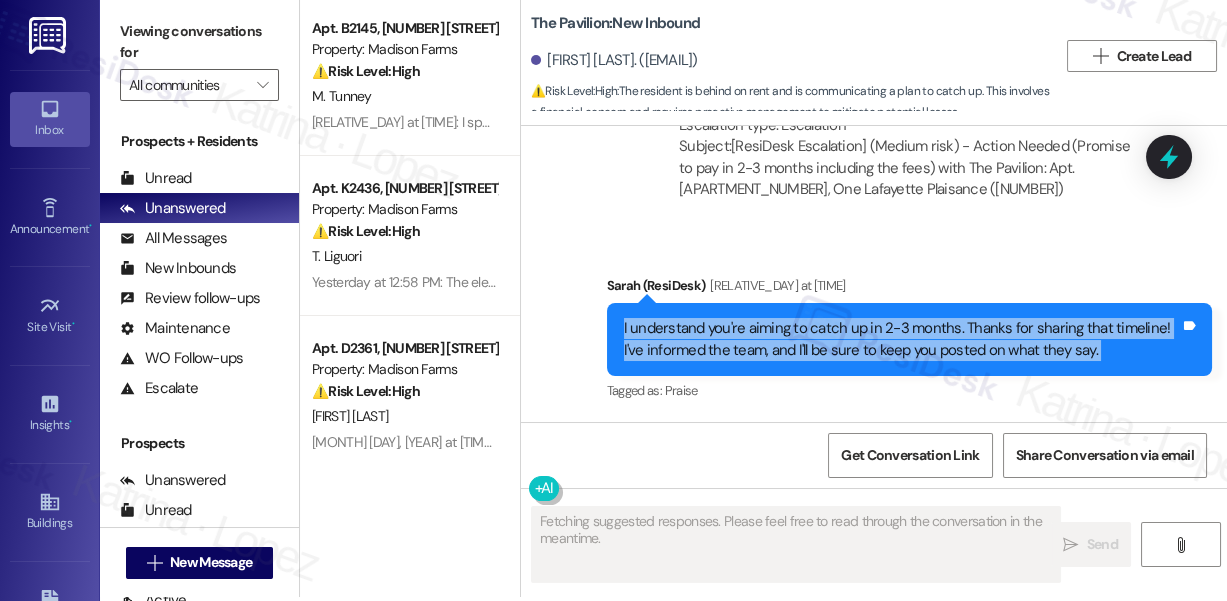 click on "I understand you're aiming to catch up in 2-3 months. Thanks for sharing that timeline! I've informed the team, and I'll be sure to keep you posted on what they say." at bounding box center [902, 339] 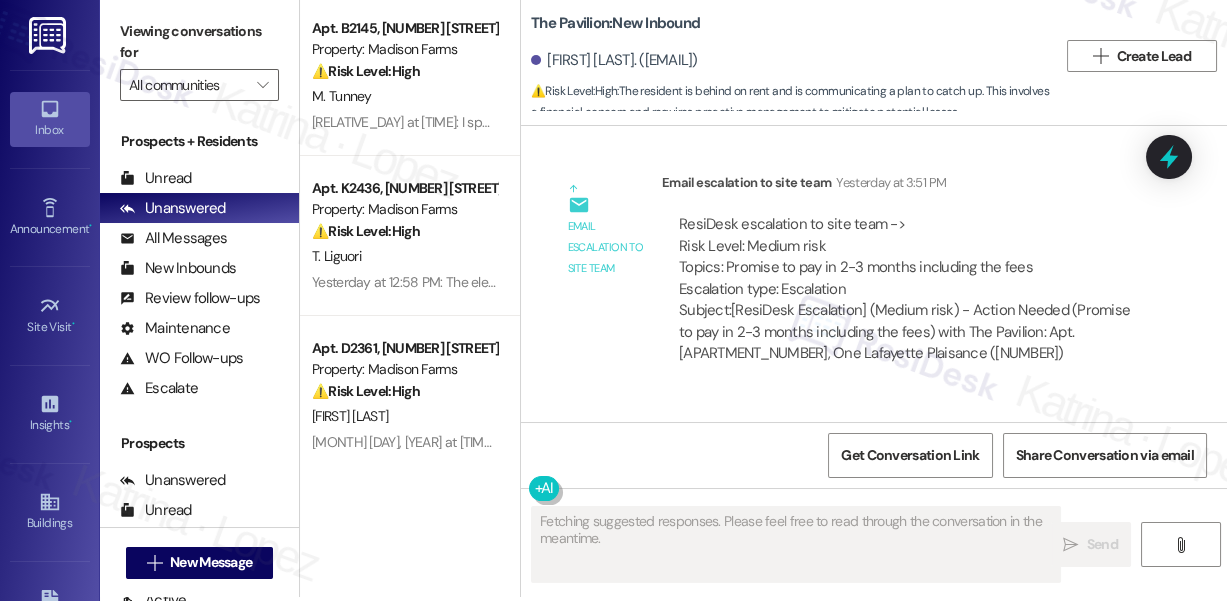click on "ResiDesk escalation to site team ->
Risk Level: Medium risk
Topics: Promise to pay in 2-3 months including the fees
Escalation type: Escalation" at bounding box center [909, 257] 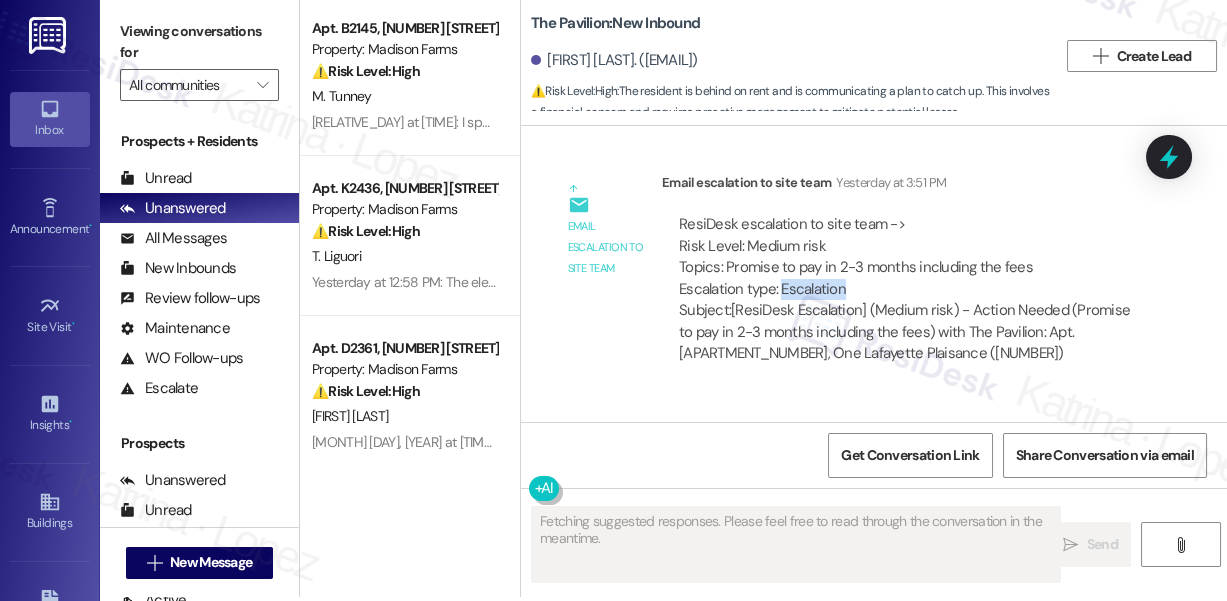 click on "ResiDesk escalation to site team ->
Risk Level: Medium risk
Topics: Promise to pay in 2-3 months including the fees
Escalation type: Escalation" at bounding box center (909, 257) 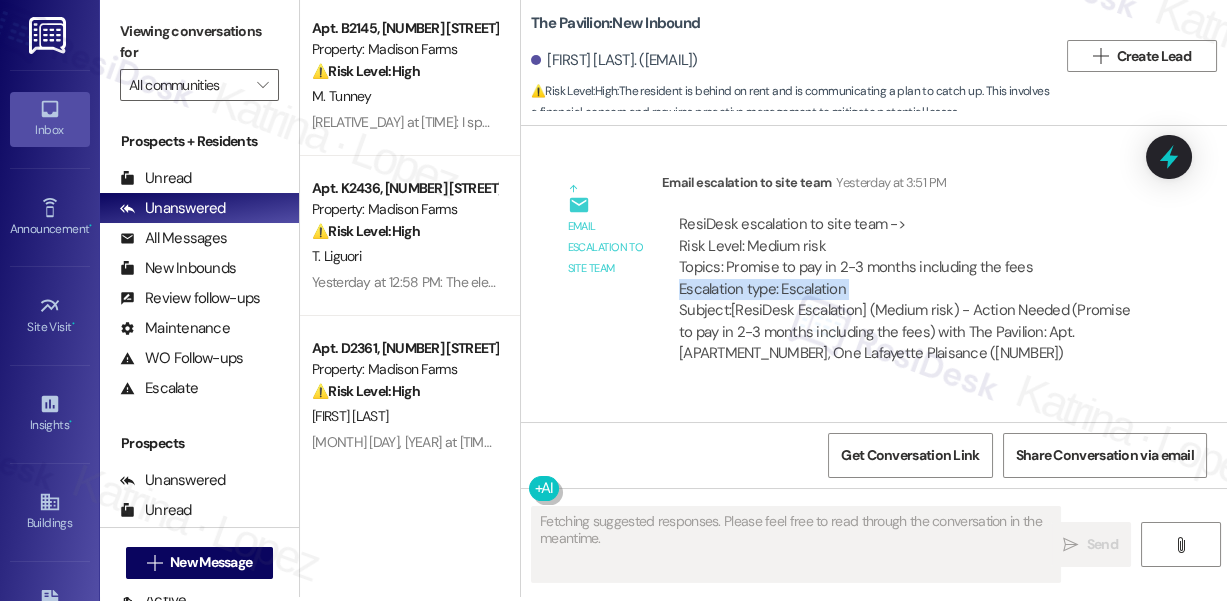 click on "ResiDesk escalation to site team ->
Risk Level: Medium risk
Topics: Promise to pay in 2-3 months including the fees
Escalation type: Escalation" at bounding box center (909, 257) 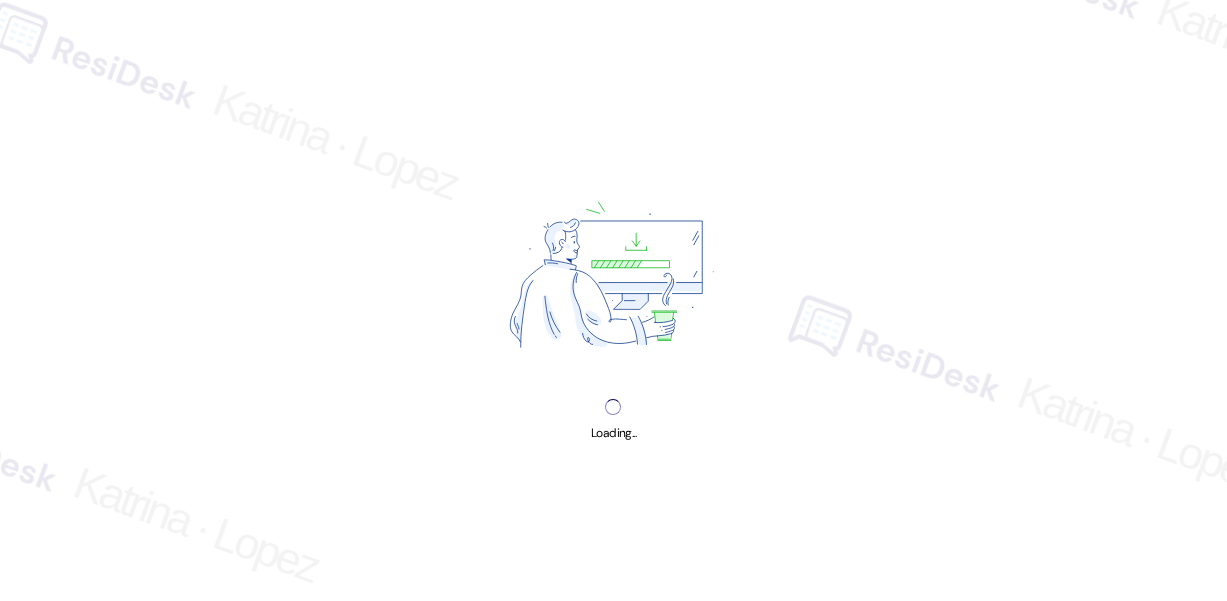 scroll, scrollTop: 0, scrollLeft: 0, axis: both 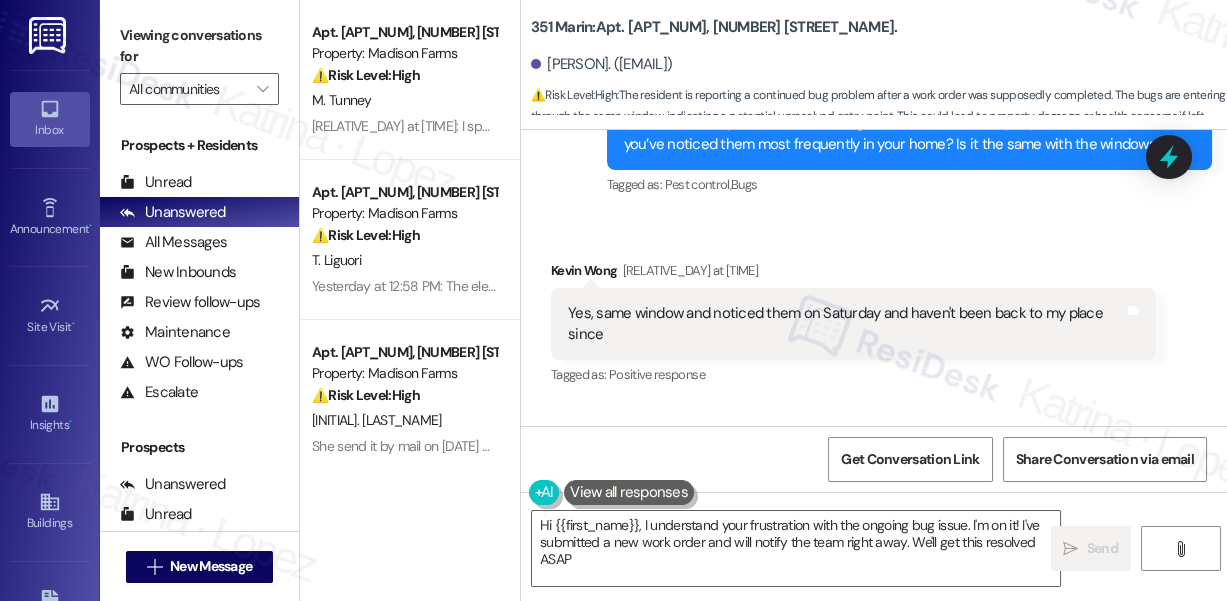 type on "Hi {{first_name}}, I understand your frustration with the ongoing bug issue. I'm on it! I've submitted a new work order and will notify the team right away. We'll get this resolved ASAP!" 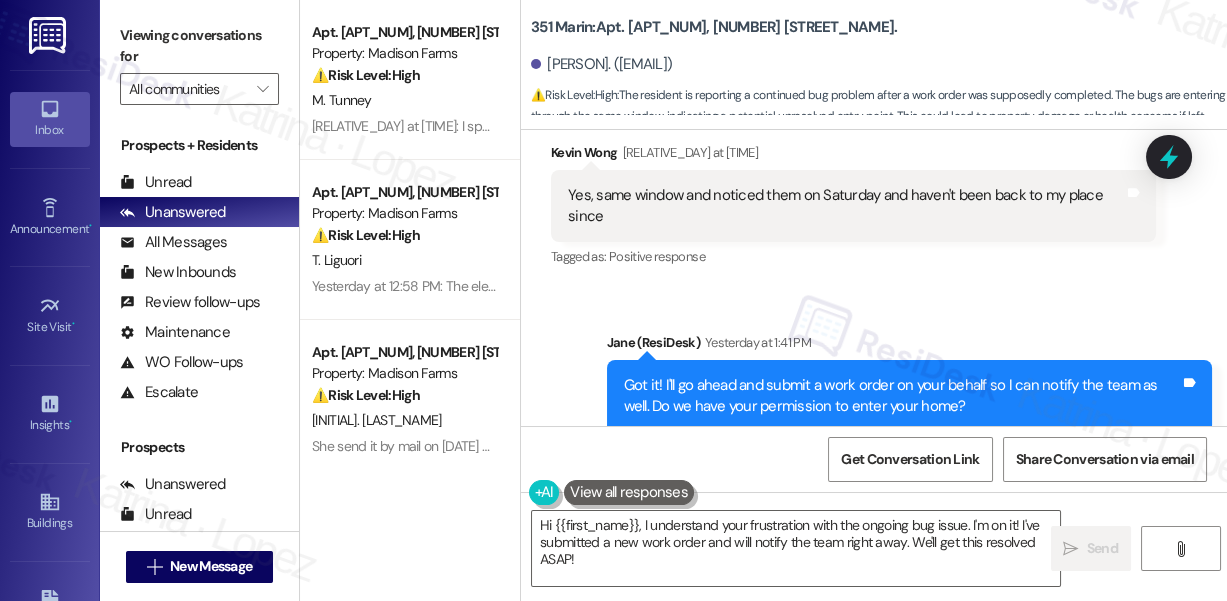 scroll, scrollTop: 6998, scrollLeft: 0, axis: vertical 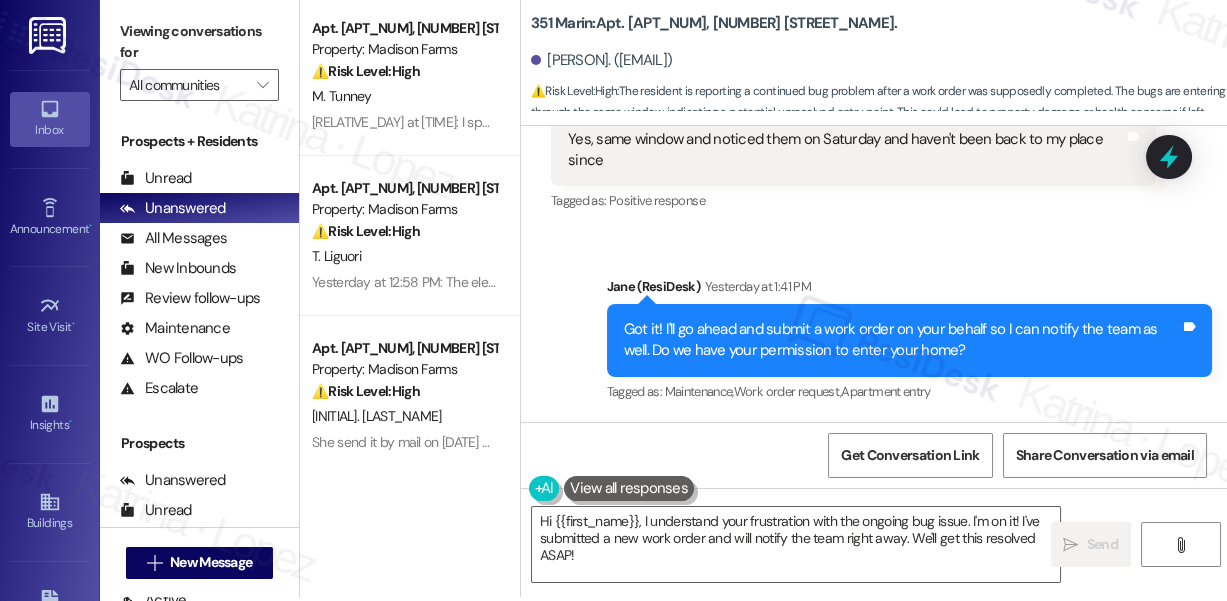 click on "Got it! I'll go ahead and submit a work order on your behalf so I can notify the team as well. Do we have your permission to enter your home?" at bounding box center (902, 340) 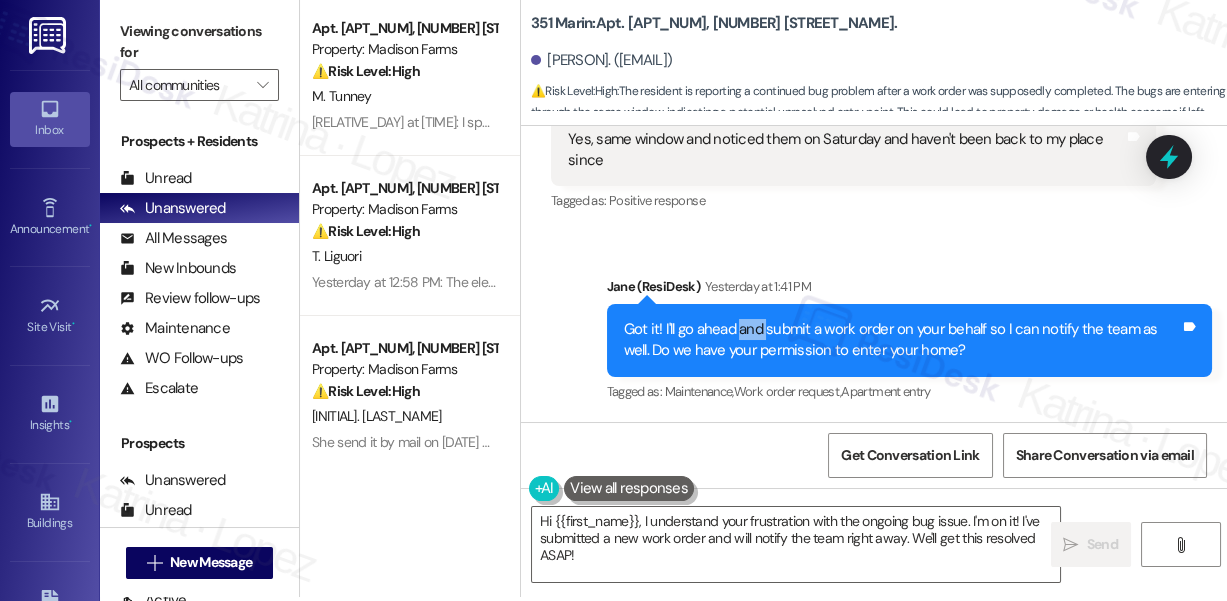 click on "Got it! I'll go ahead and submit a work order on your behalf so I can notify the team as well. Do we have your permission to enter your home?" at bounding box center (902, 340) 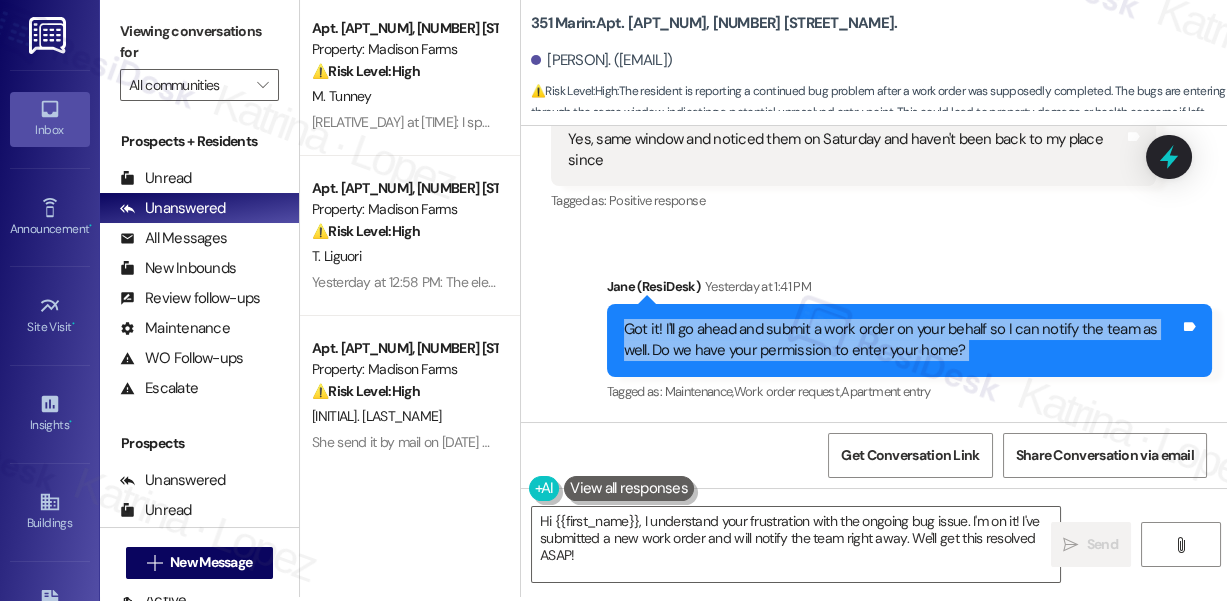 click on "Got it! I'll go ahead and submit a work order on your behalf so I can notify the team as well. Do we have your permission to enter your home?" at bounding box center [902, 340] 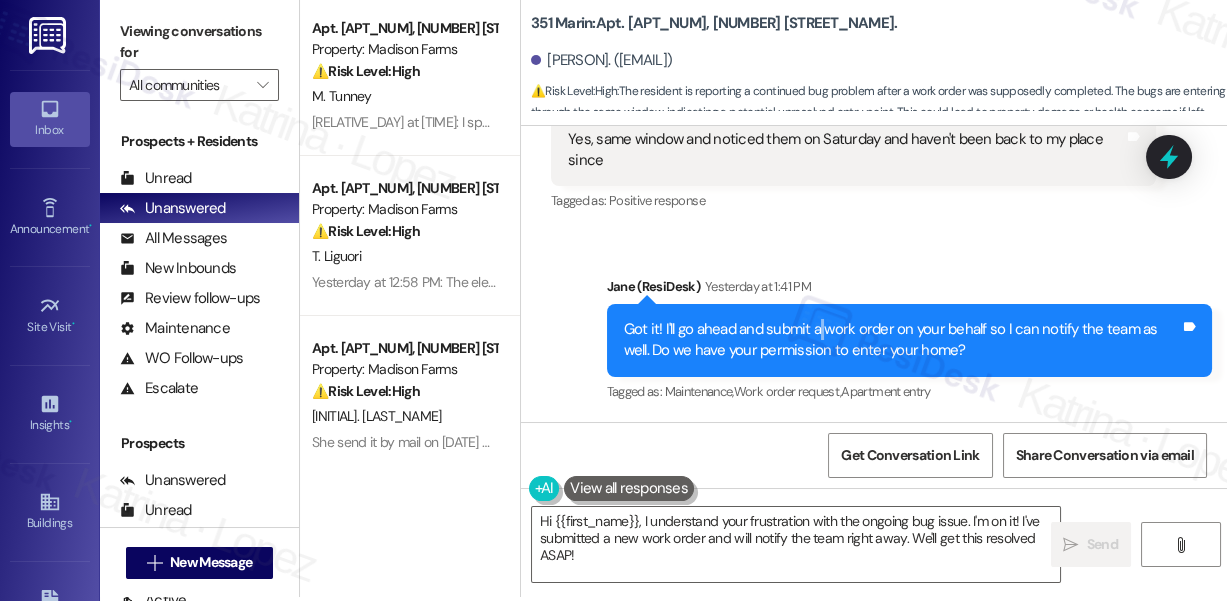 click on "Got it! I'll go ahead and submit a work order on your behalf so I can notify the team as well. Do we have your permission to enter your home?" at bounding box center [902, 340] 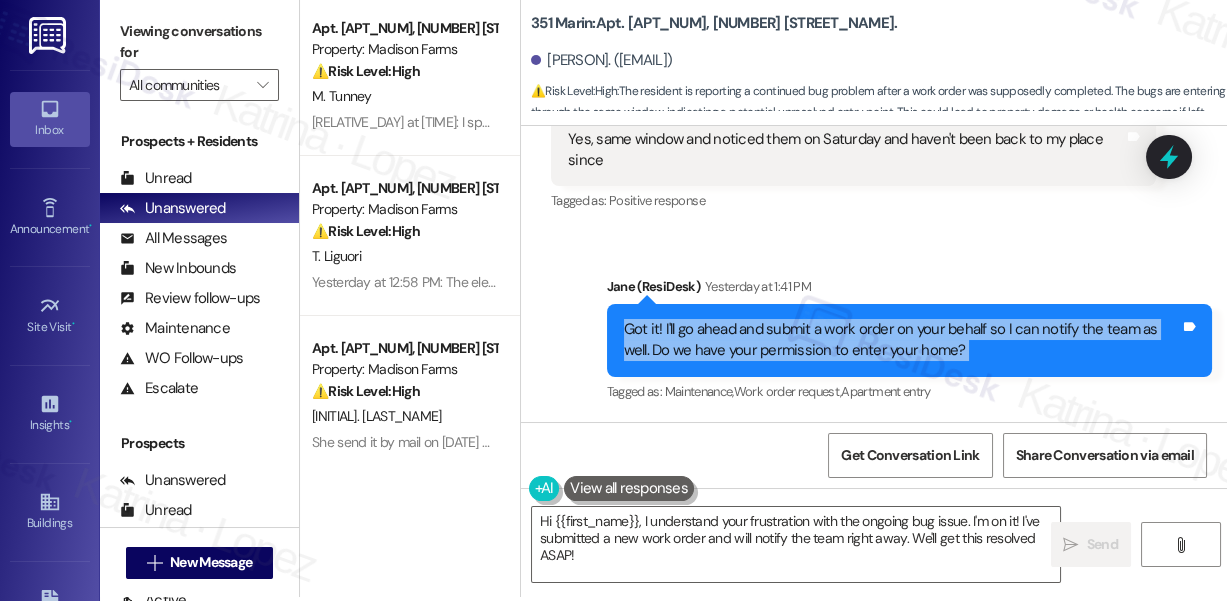 click on "Got it! I'll go ahead and submit a work order on your behalf so I can notify the team as well. Do we have your permission to enter your home?" at bounding box center [902, 340] 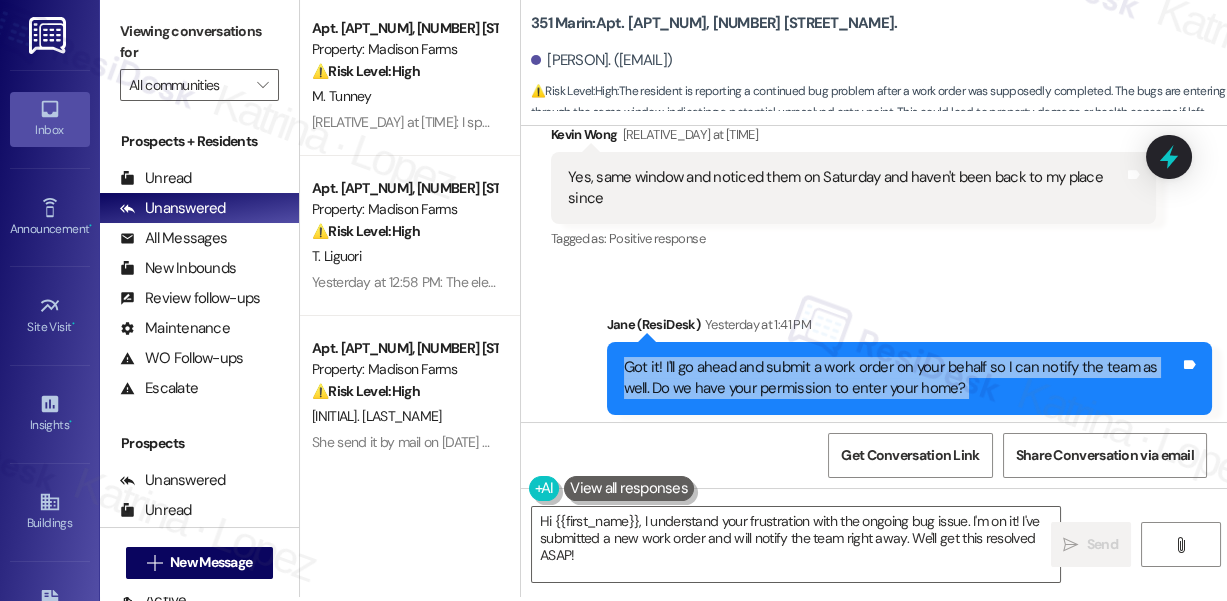 scroll, scrollTop: 6907, scrollLeft: 0, axis: vertical 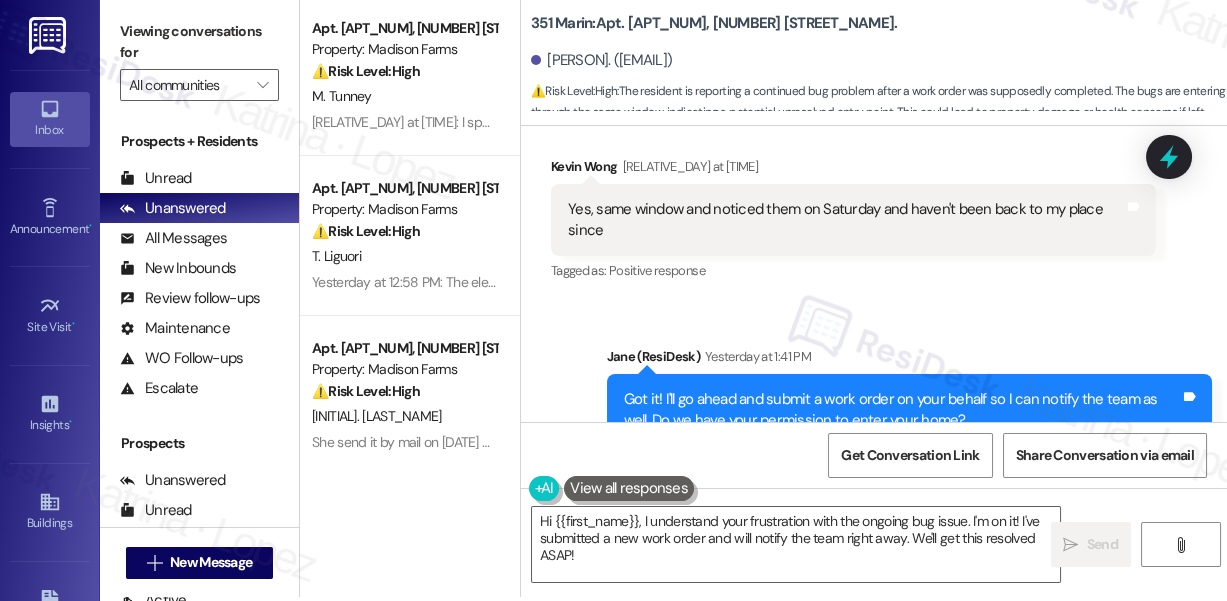 click on "Yes, same window and noticed them on Saturday and haven't been back to my place since" at bounding box center (846, 220) 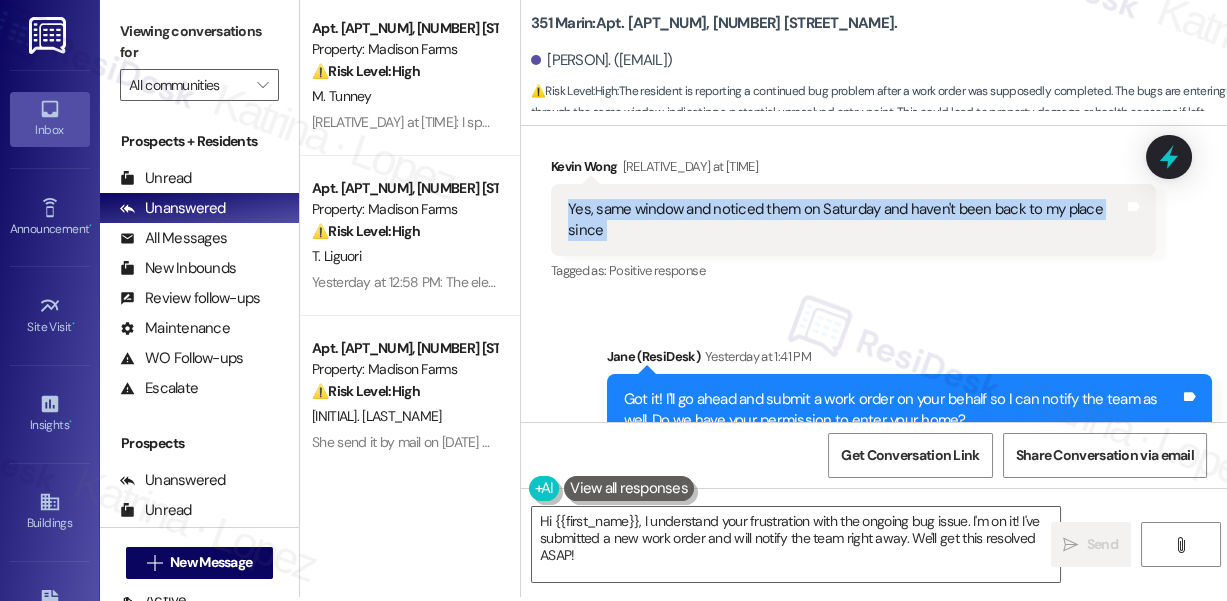 click on "Yes, same window and noticed them on Saturday and haven't been back to my place since" at bounding box center (846, 220) 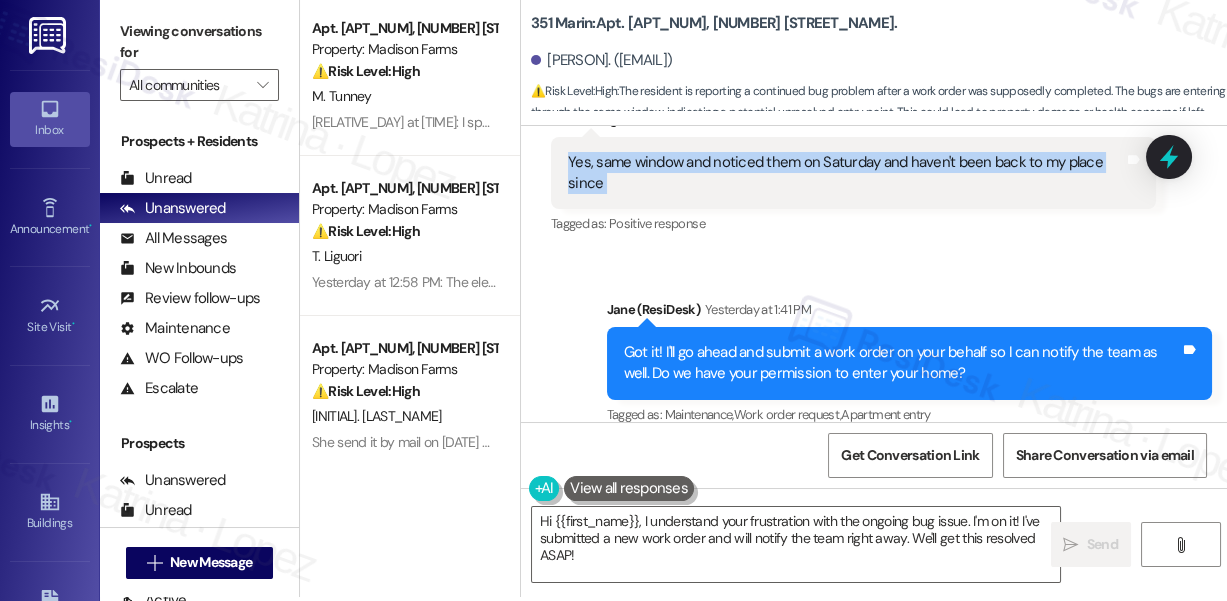 scroll, scrollTop: 6998, scrollLeft: 0, axis: vertical 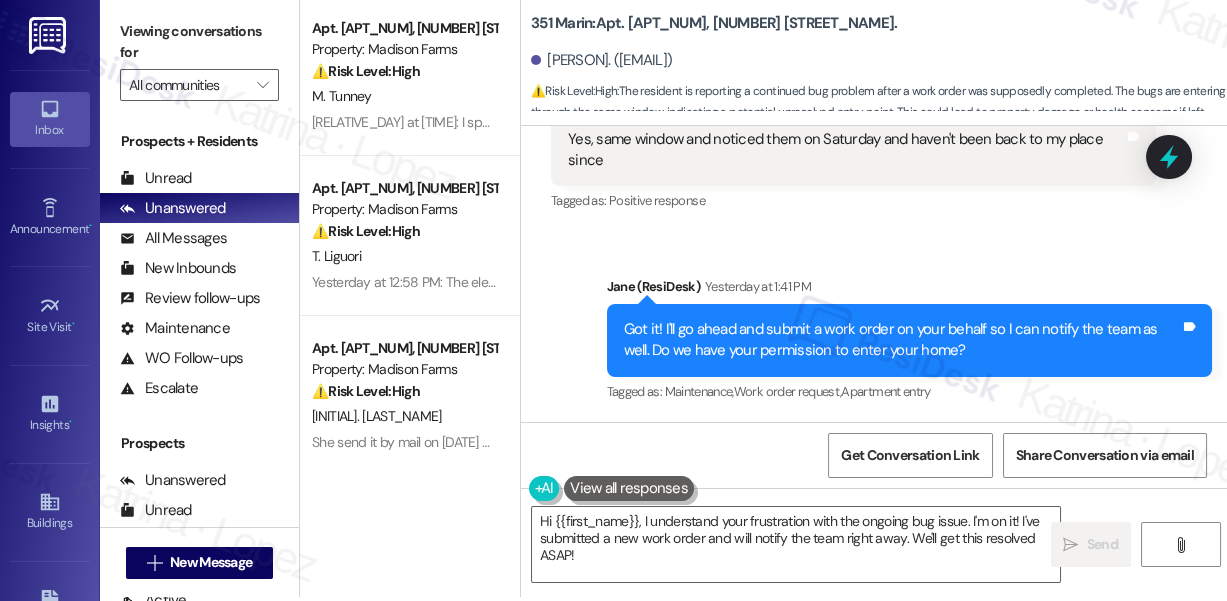 click on "Got it! I'll go ahead and submit a work order on your behalf so I can notify the team as well. Do we have your permission to enter your home?" at bounding box center [902, 340] 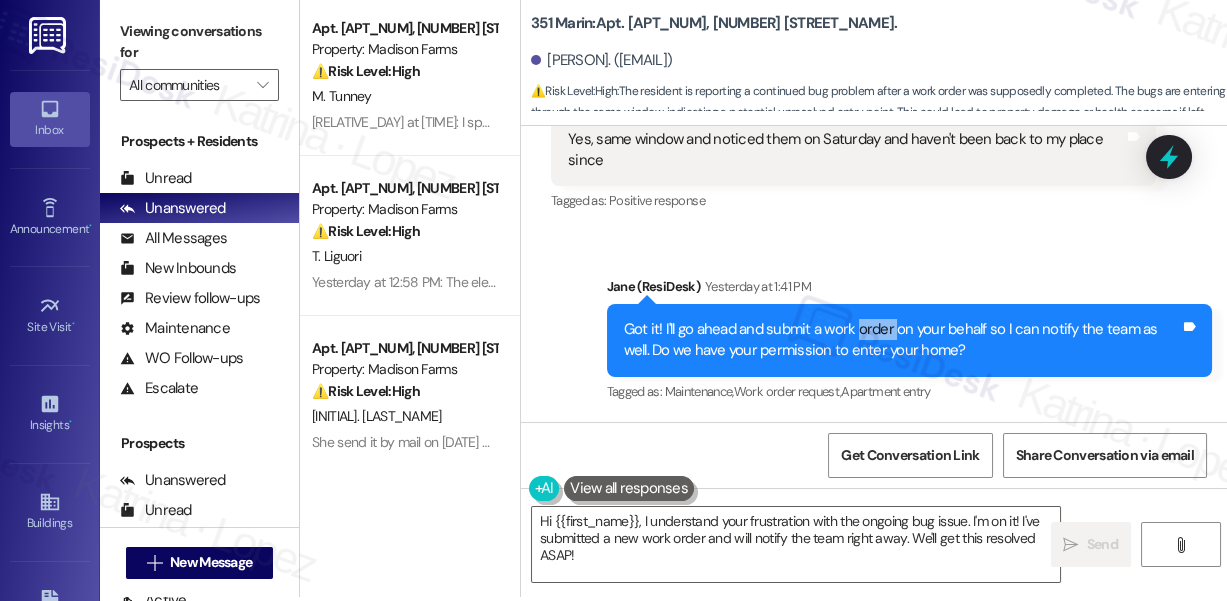 click on "Got it! I'll go ahead and submit a work order on your behalf so I can notify the team as well. Do we have your permission to enter your home?" at bounding box center [902, 340] 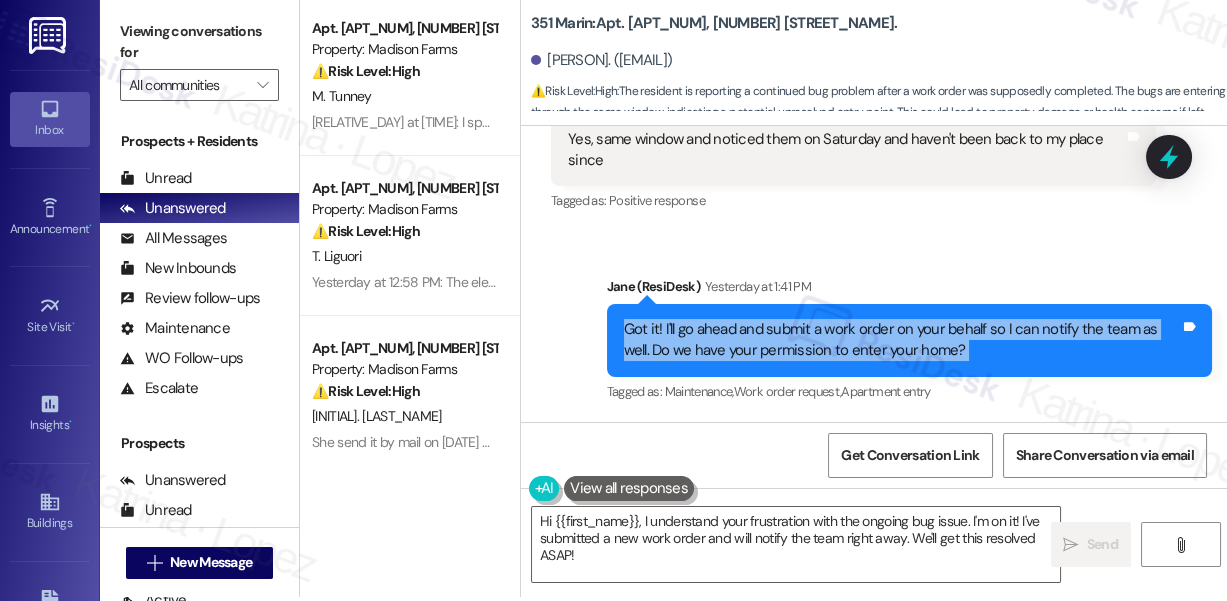 click on "Got it! I'll go ahead and submit a work order on your behalf so I can notify the team as well. Do we have your permission to enter your home?" at bounding box center [902, 340] 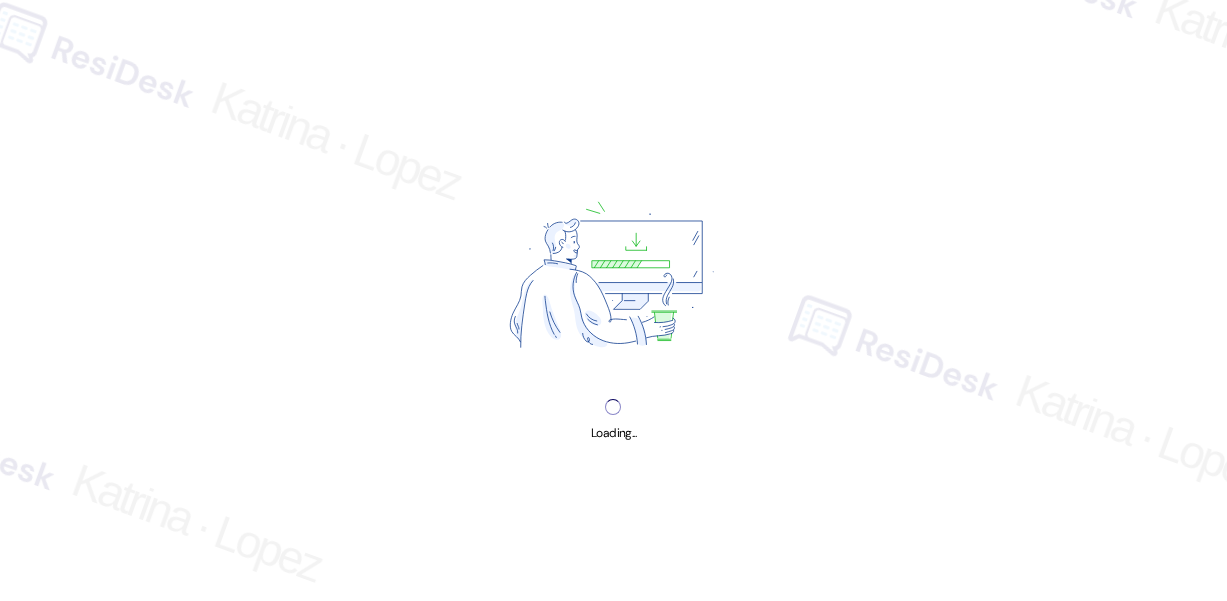 scroll, scrollTop: 0, scrollLeft: 0, axis: both 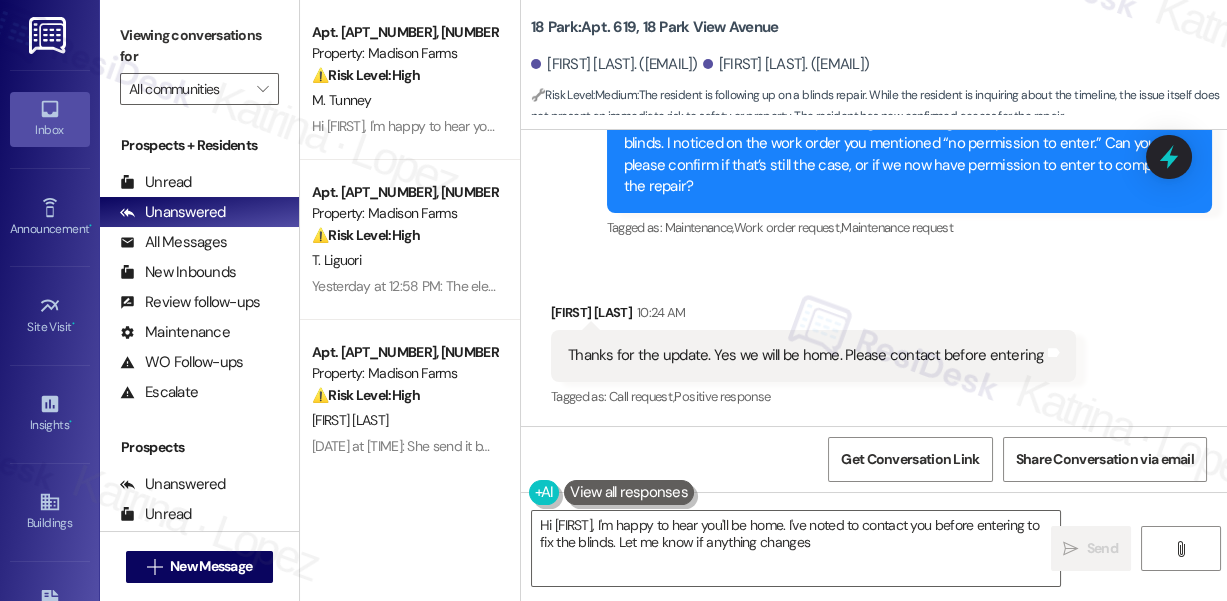 type on "Hi [FIRST], I'm happy to hear you'll be home. I've noted to contact you before entering to fix the blinds. Let me know if anything changes!" 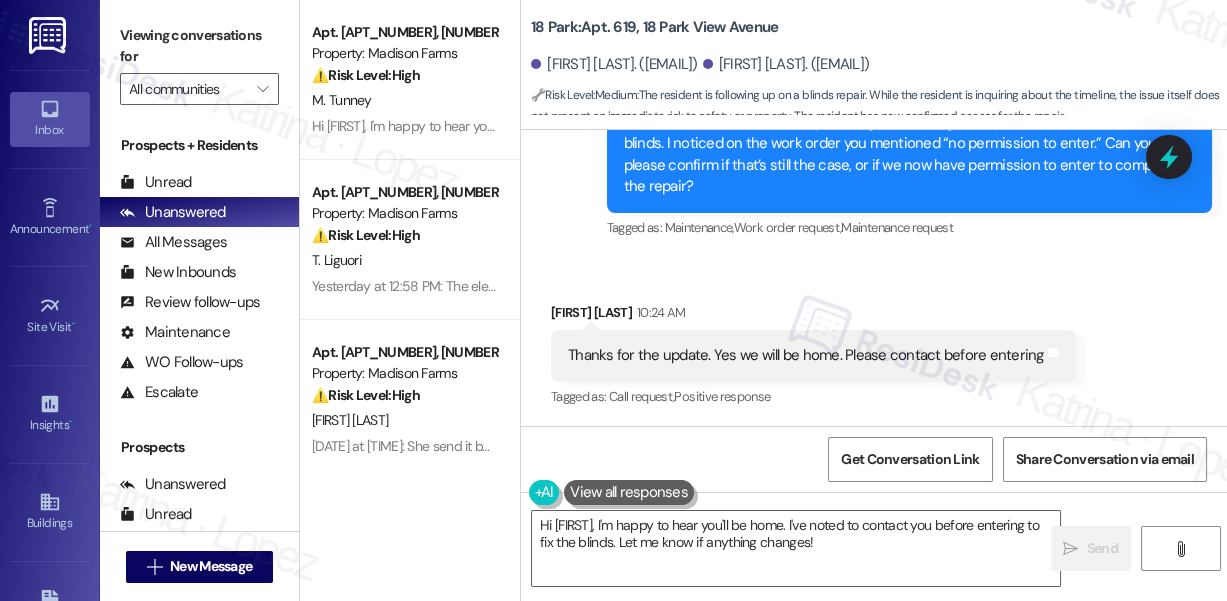 click on "Thanks for the update. Yes we will be home. Please contact before entering" at bounding box center (806, 355) 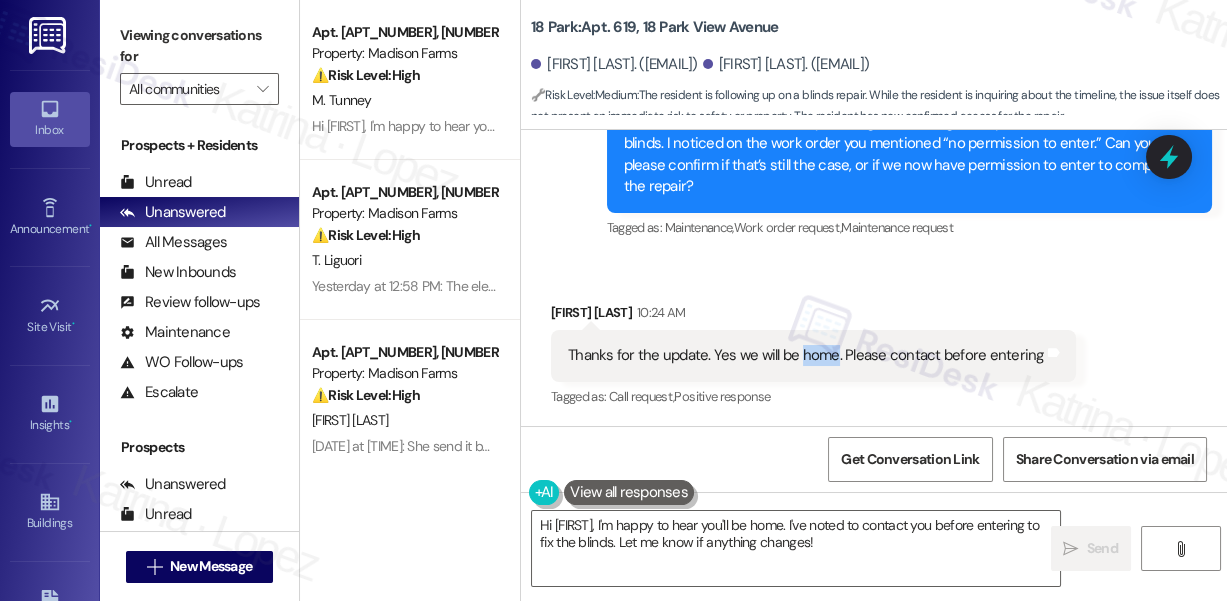 click on "Thanks for the update. Yes we will be home. Please contact before entering" at bounding box center [806, 355] 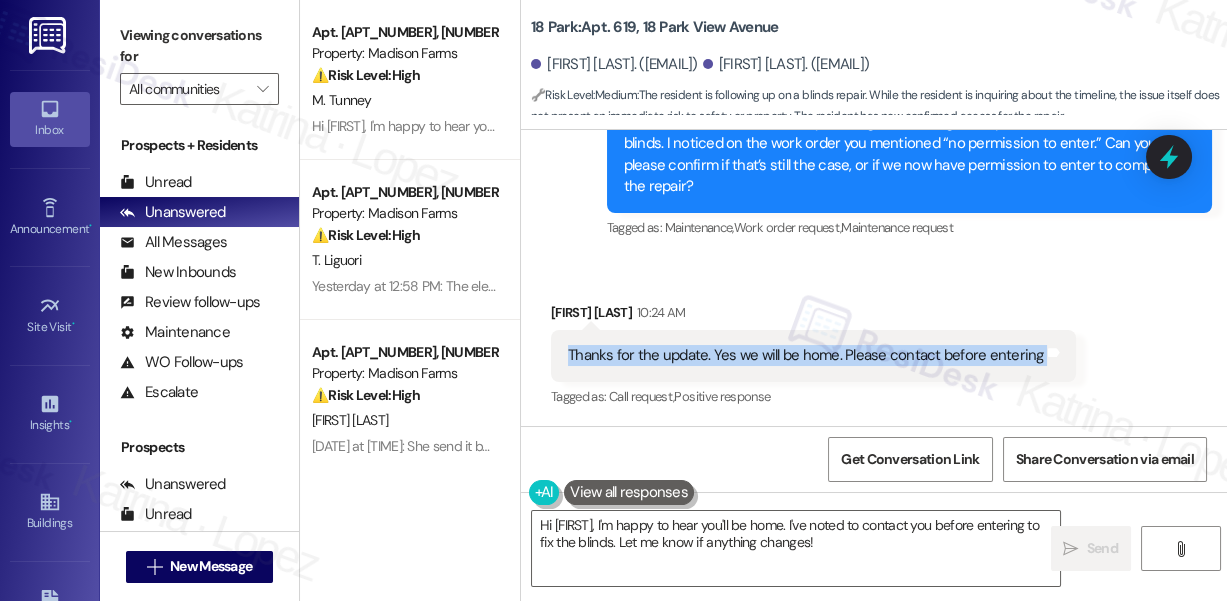 click on "Thanks for the update. Yes we will be home. Please contact before entering" at bounding box center (806, 355) 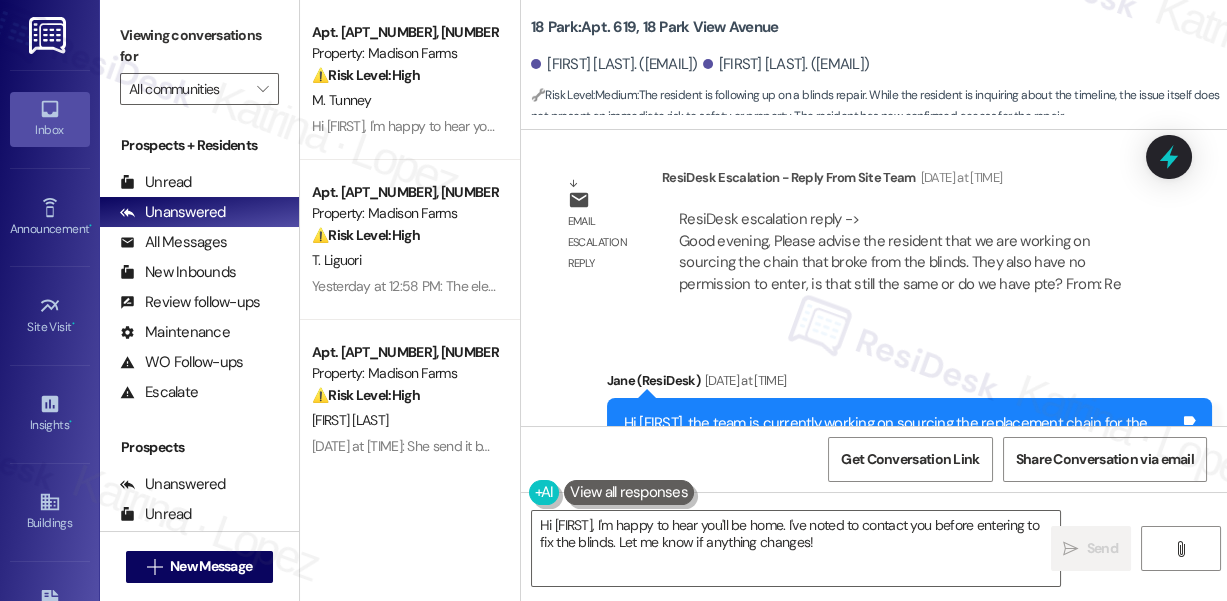scroll, scrollTop: 4501, scrollLeft: 0, axis: vertical 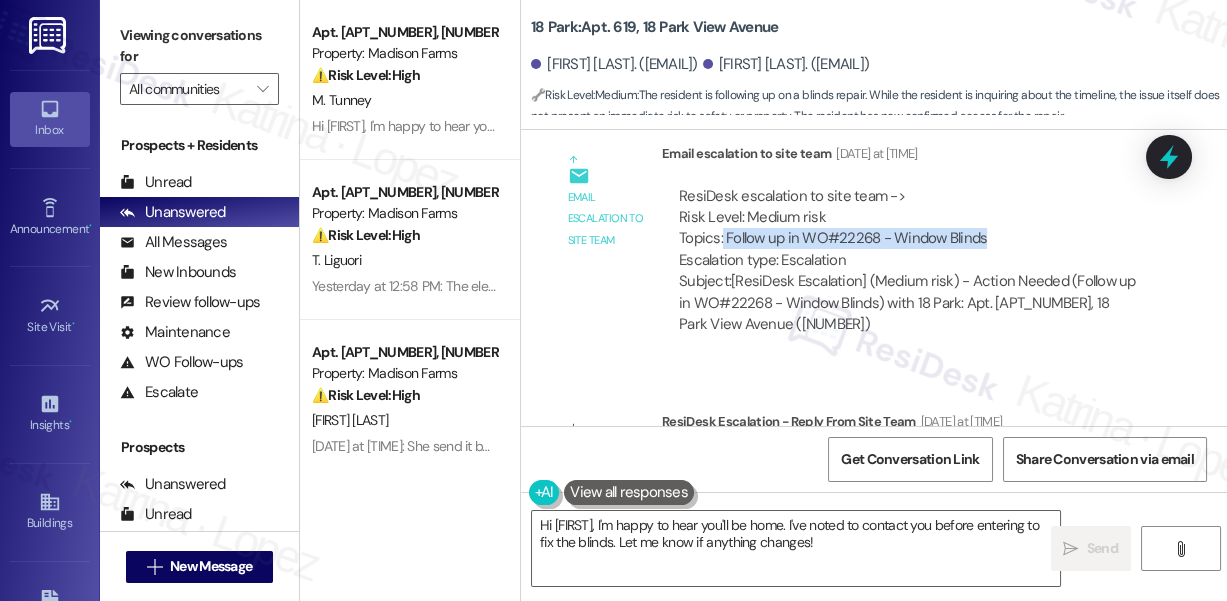 drag, startPoint x: 722, startPoint y: 241, endPoint x: 981, endPoint y: 234, distance: 259.09457 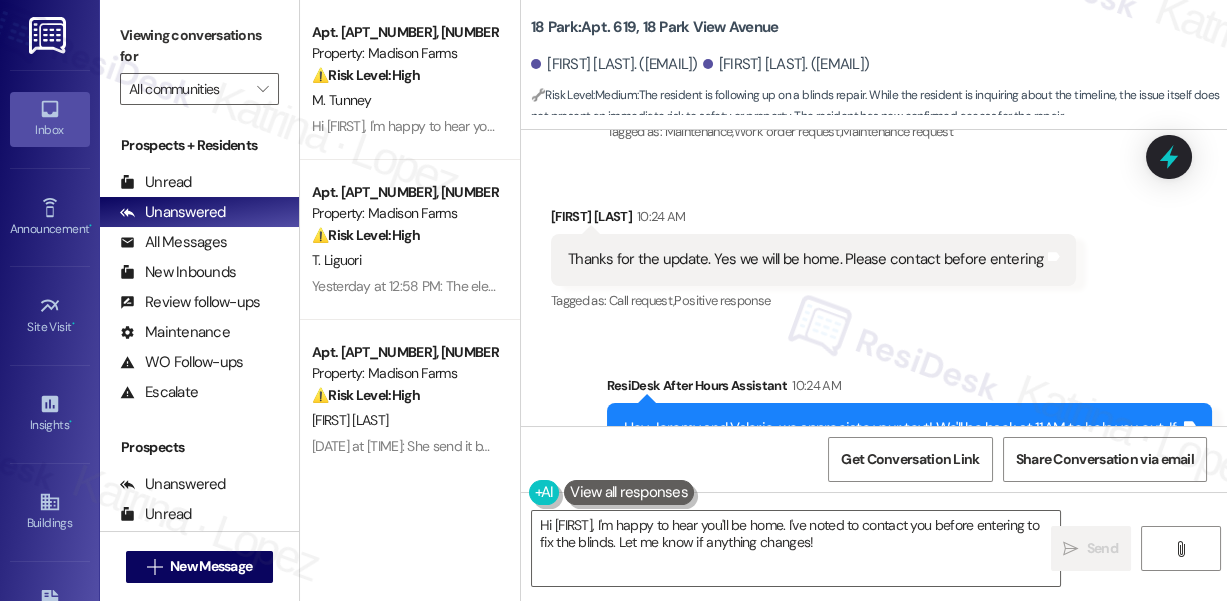 scroll, scrollTop: 5237, scrollLeft: 0, axis: vertical 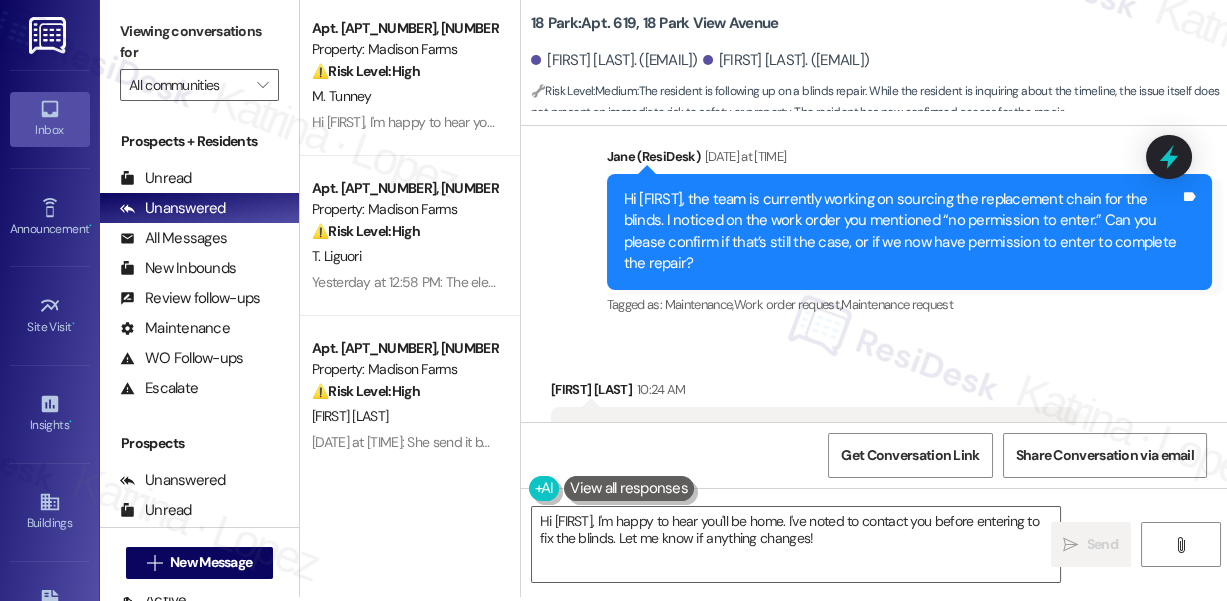 click on "Hi Valerie, the team is currently working on sourcing the replacement chain for the blinds. I noticed on the work order you mentioned “no permission to enter.” Can you please confirm if that’s still the case, or if we now have permission to enter to complete the repair?" at bounding box center (902, 232) 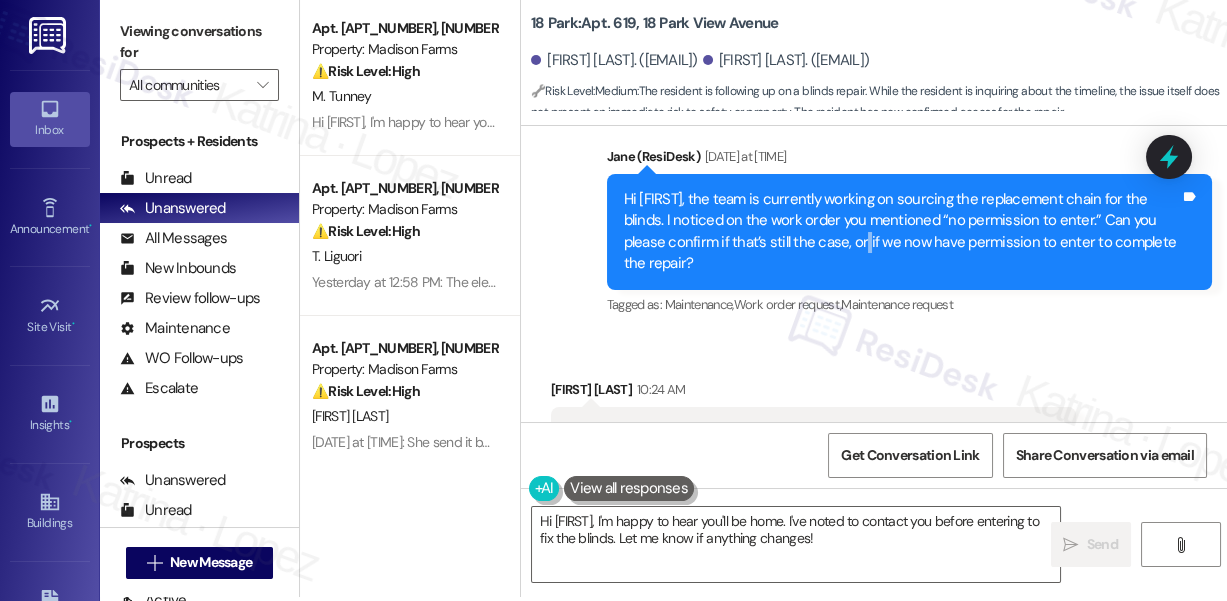click on "Hi Valerie, the team is currently working on sourcing the replacement chain for the blinds. I noticed on the work order you mentioned “no permission to enter.” Can you please confirm if that’s still the case, or if we now have permission to enter to complete the repair?" at bounding box center (902, 232) 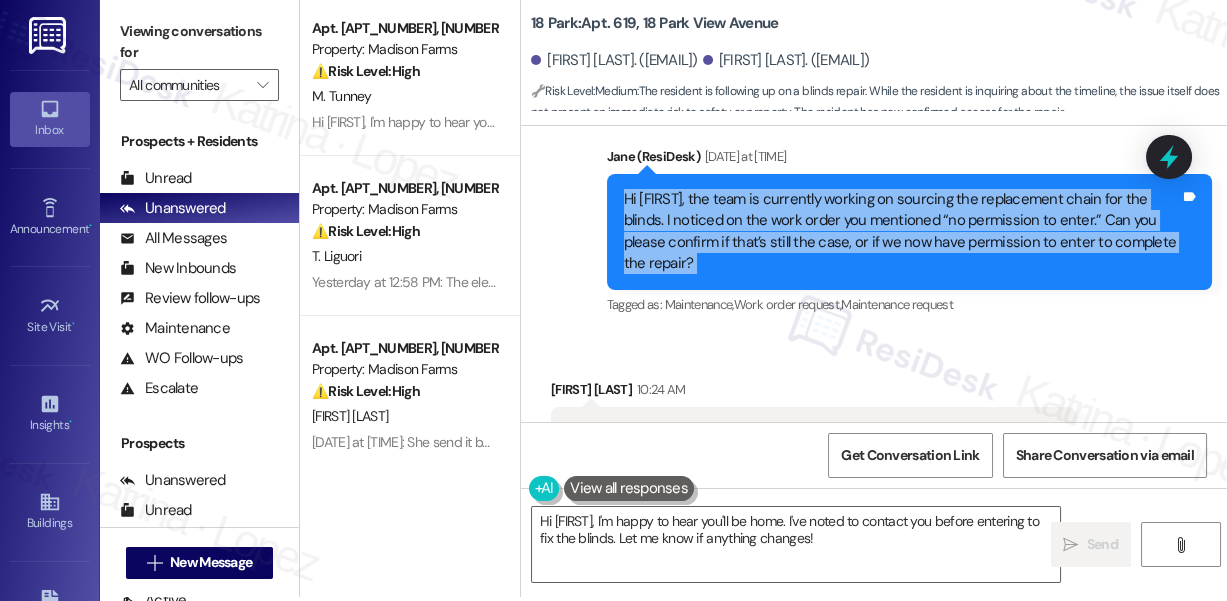 click on "Hi Valerie, the team is currently working on sourcing the replacement chain for the blinds. I noticed on the work order you mentioned “no permission to enter.” Can you please confirm if that’s still the case, or if we now have permission to enter to complete the repair?" at bounding box center (902, 232) 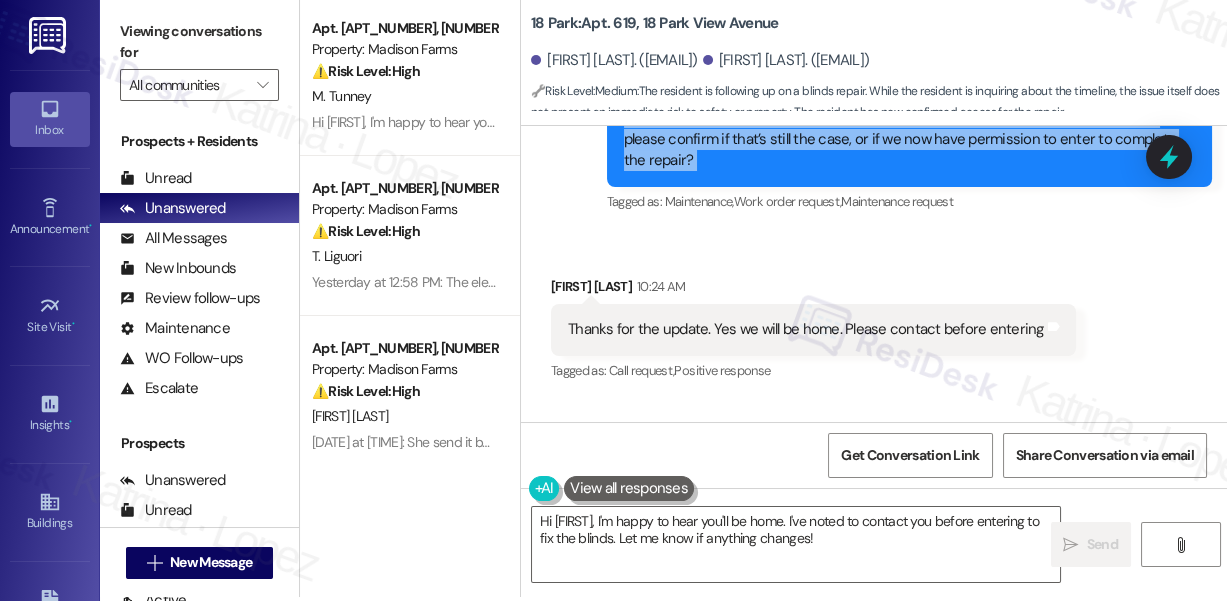 scroll, scrollTop: 5146, scrollLeft: 0, axis: vertical 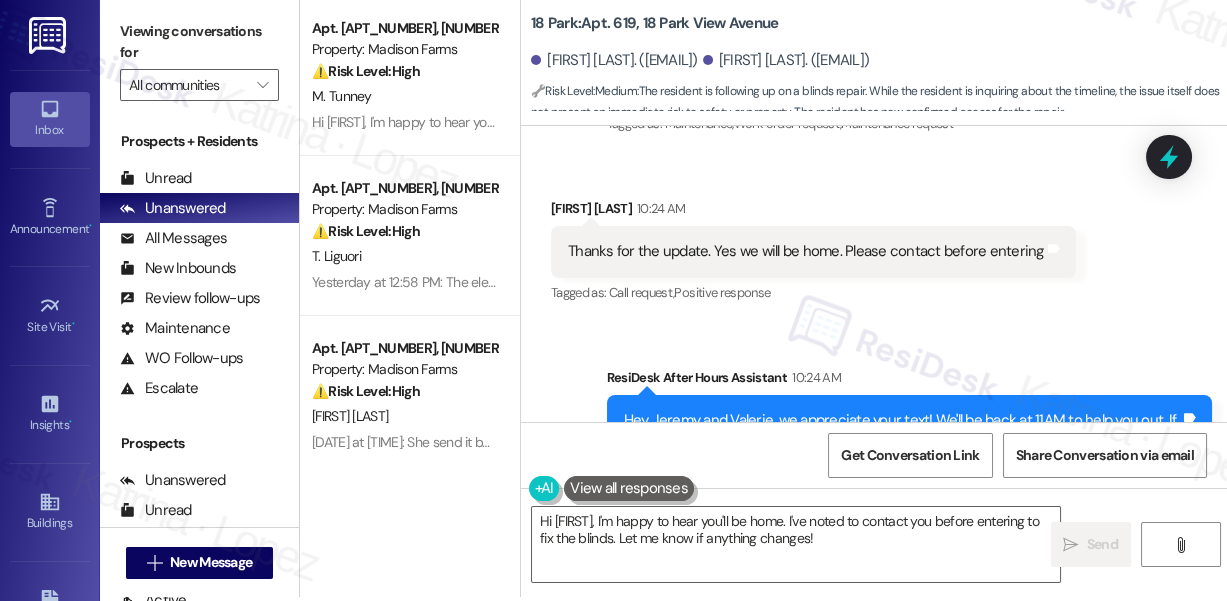 click on "Thanks for the update. Yes we will be home. Please contact before entering" at bounding box center [806, 251] 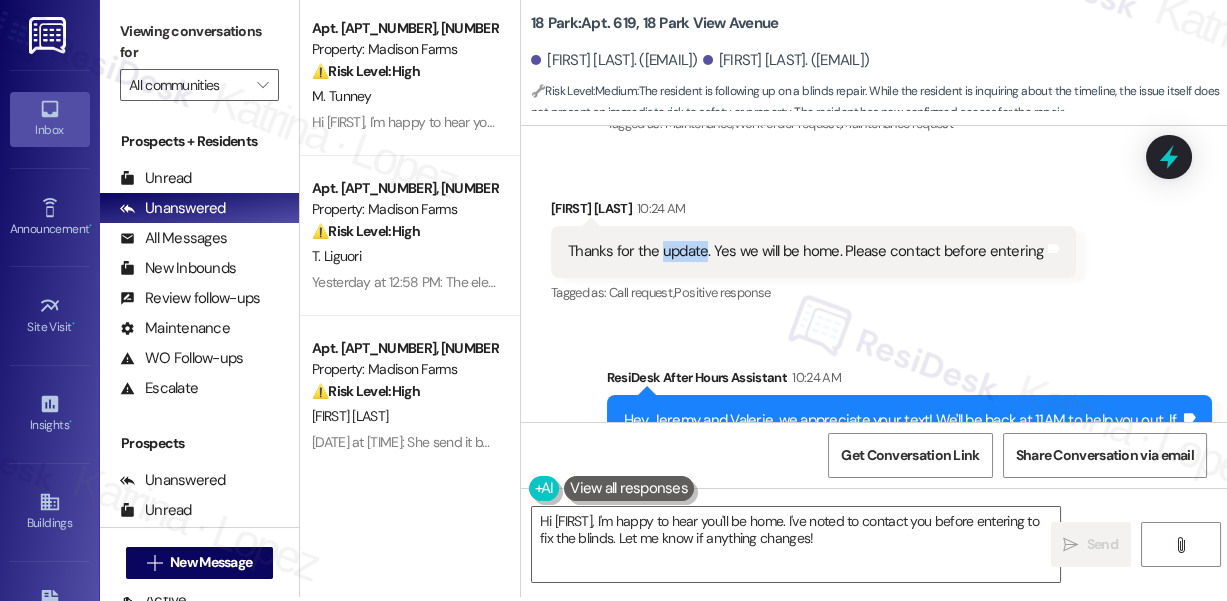 click on "Thanks for the update. Yes we will be home. Please contact before entering" at bounding box center [806, 251] 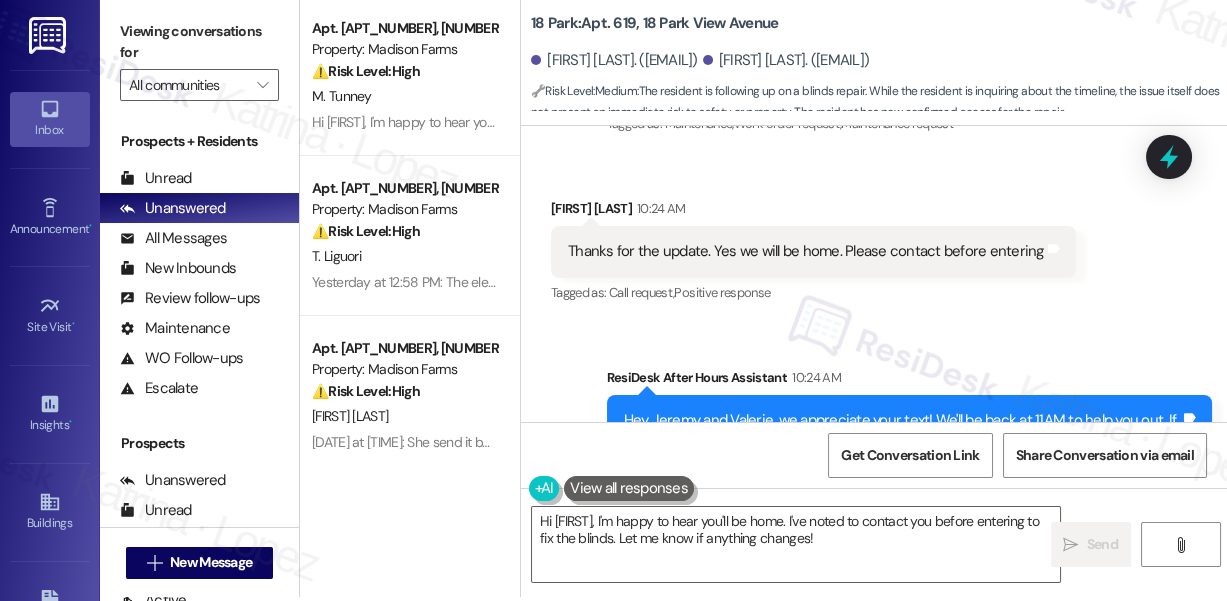 click on "Thanks for the update. Yes we will be home. Please contact before entering" at bounding box center [806, 251] 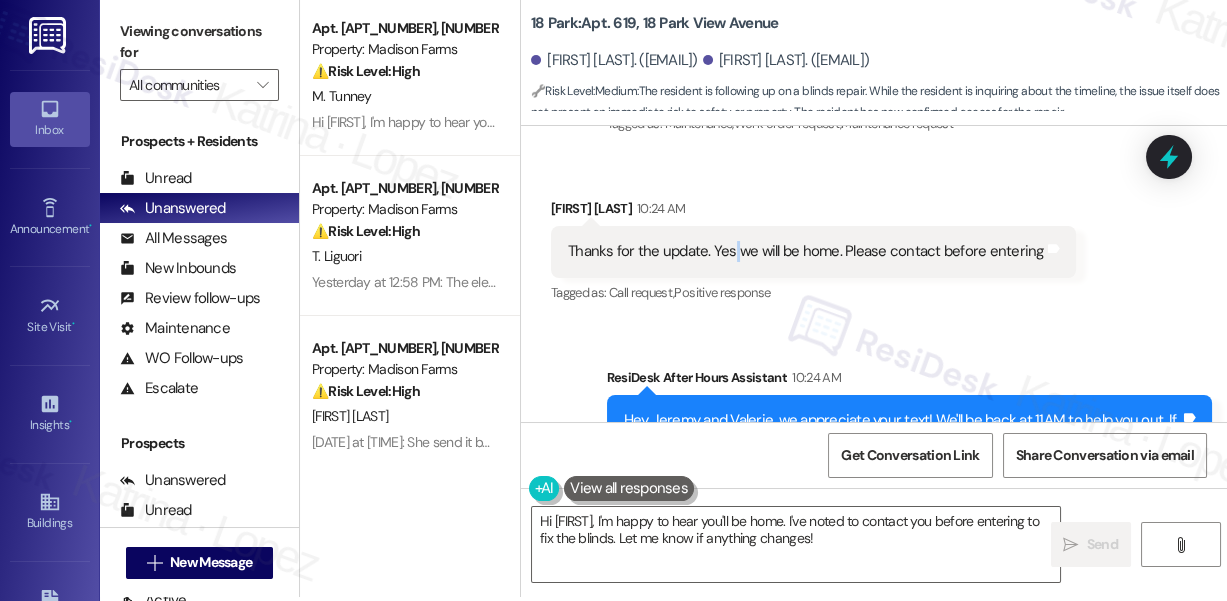 click on "Thanks for the update. Yes we will be home. Please contact before entering" at bounding box center (806, 251) 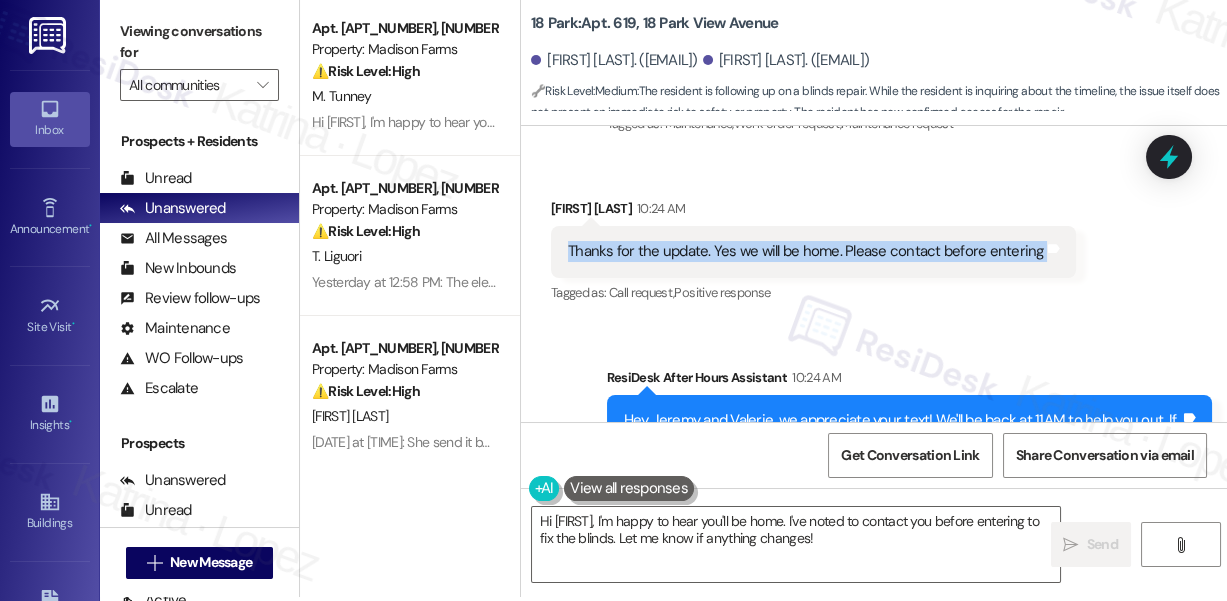 click on "Thanks for the update. Yes we will be home. Please contact before entering" at bounding box center [806, 251] 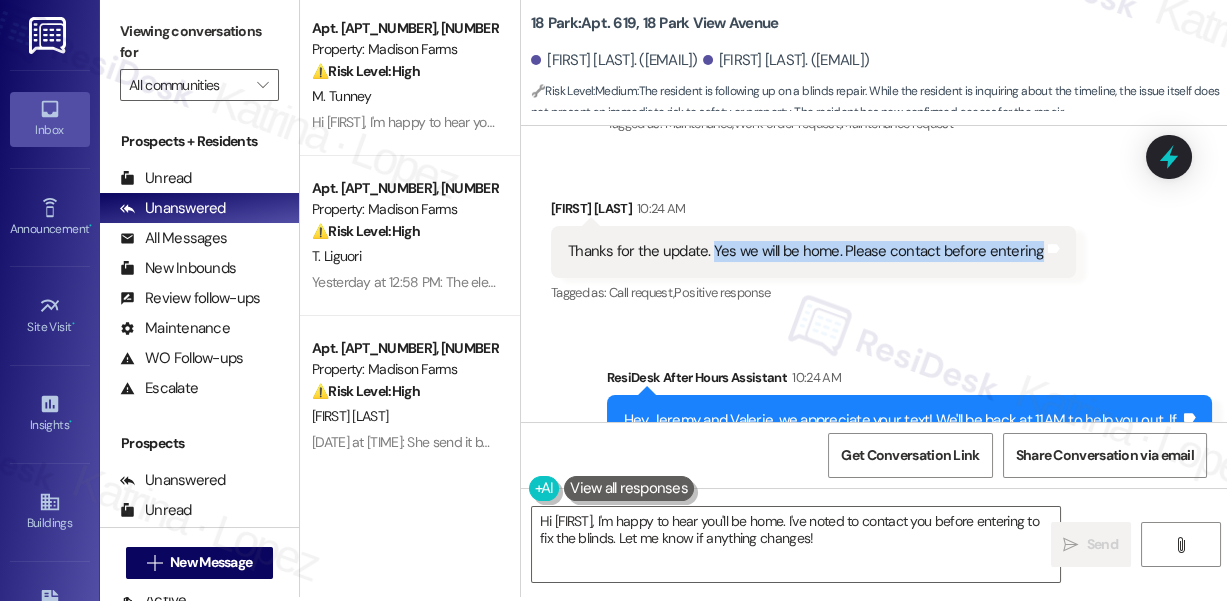 drag, startPoint x: 709, startPoint y: 249, endPoint x: 1031, endPoint y: 260, distance: 322.18784 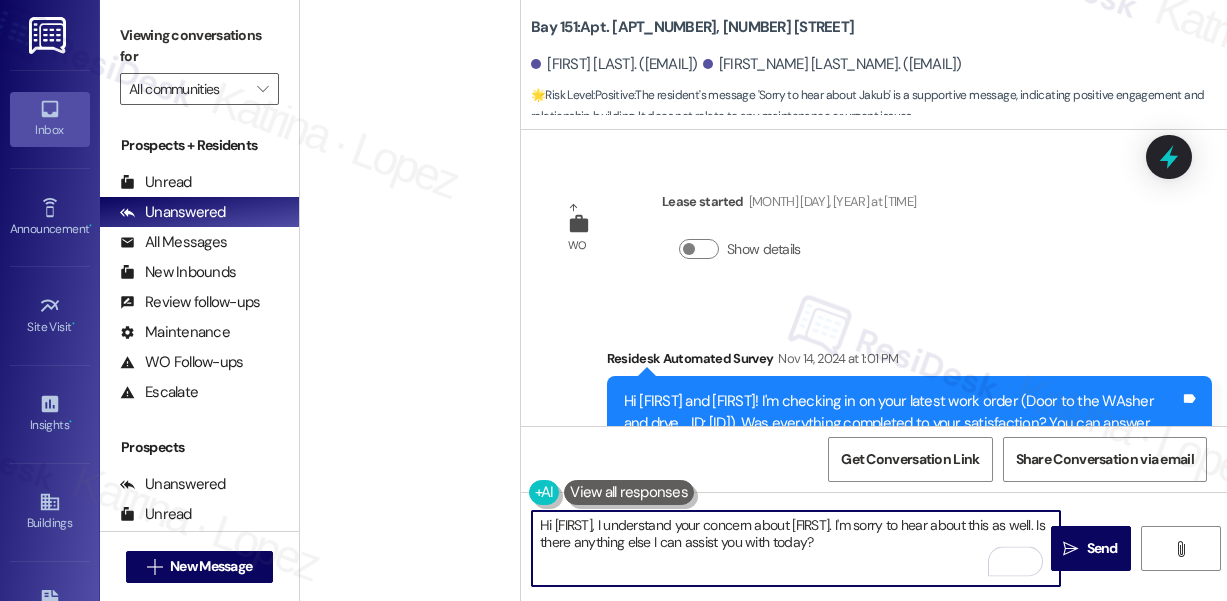 scroll, scrollTop: 0, scrollLeft: 0, axis: both 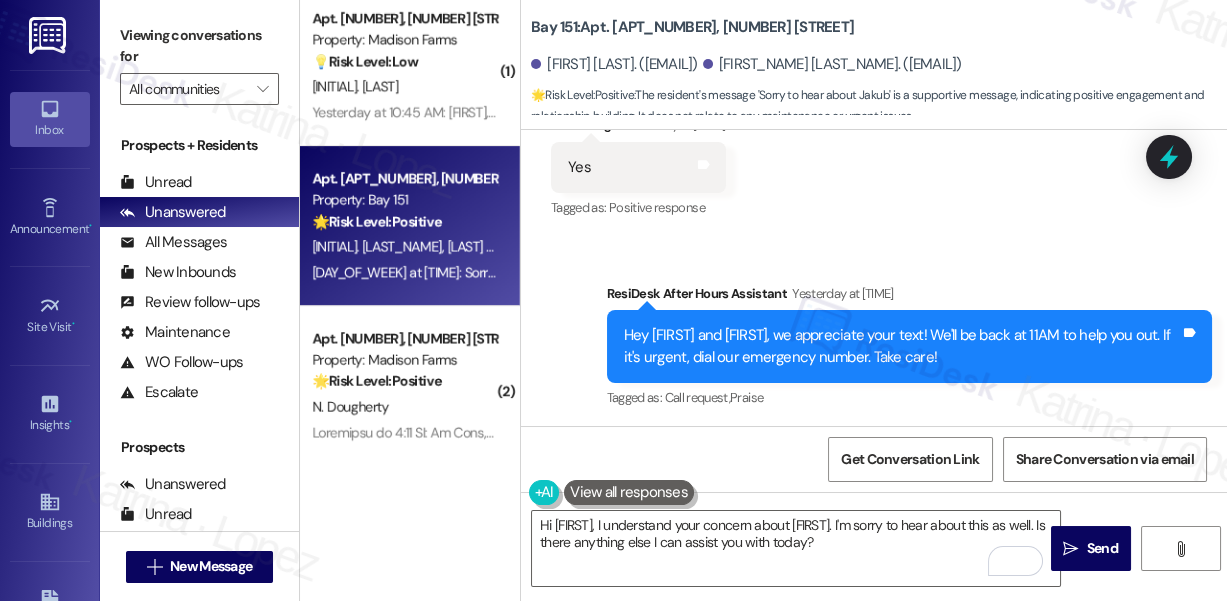 click on "Received via SMS [FIRST] [LAST] [DAY_OF_WEEK] at [TIME] Yes Tags and notes Tagged as: Positive response Click to highlight conversations about Positive response" at bounding box center (874, 153) 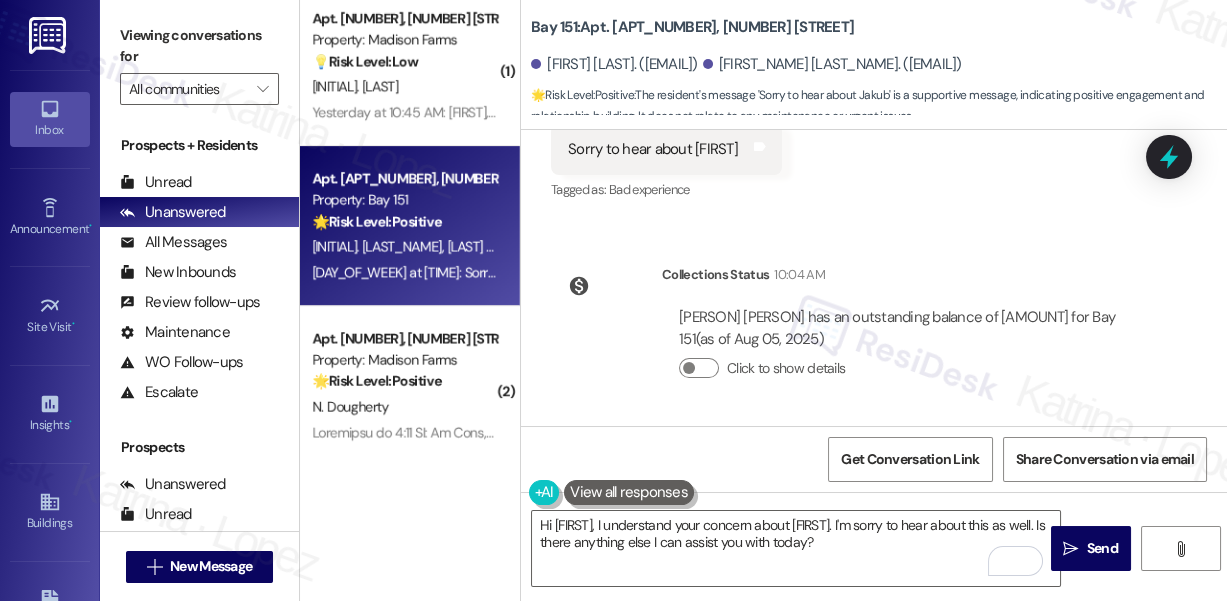 scroll, scrollTop: 37385, scrollLeft: 0, axis: vertical 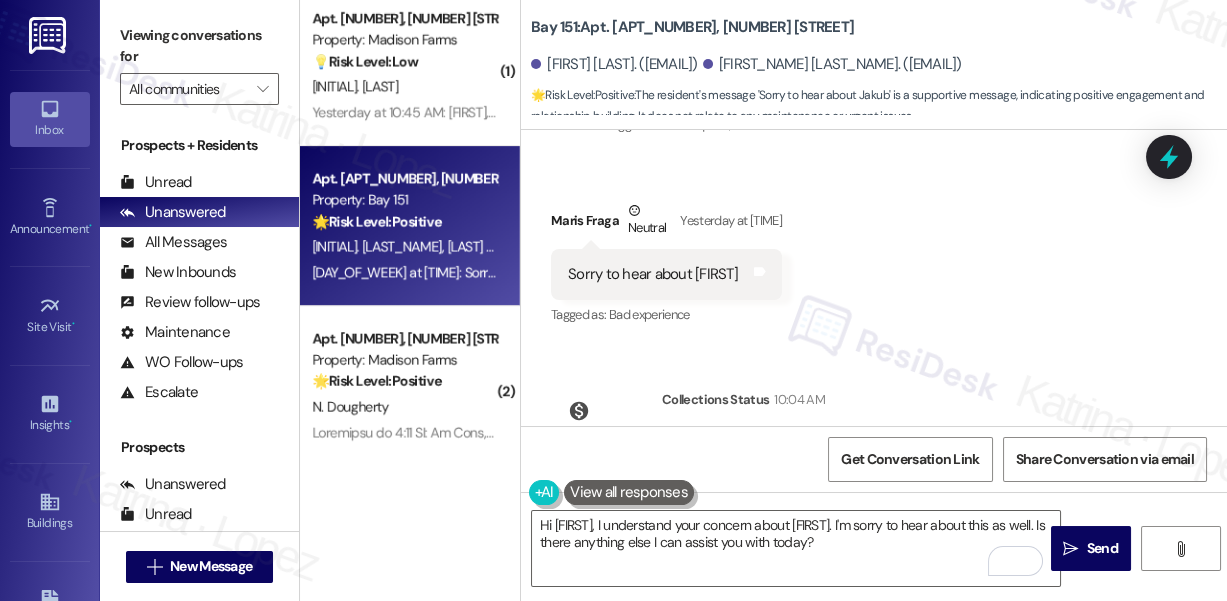 click on "Sorry to hear about [FIRST] Tags and notes" at bounding box center (666, 274) 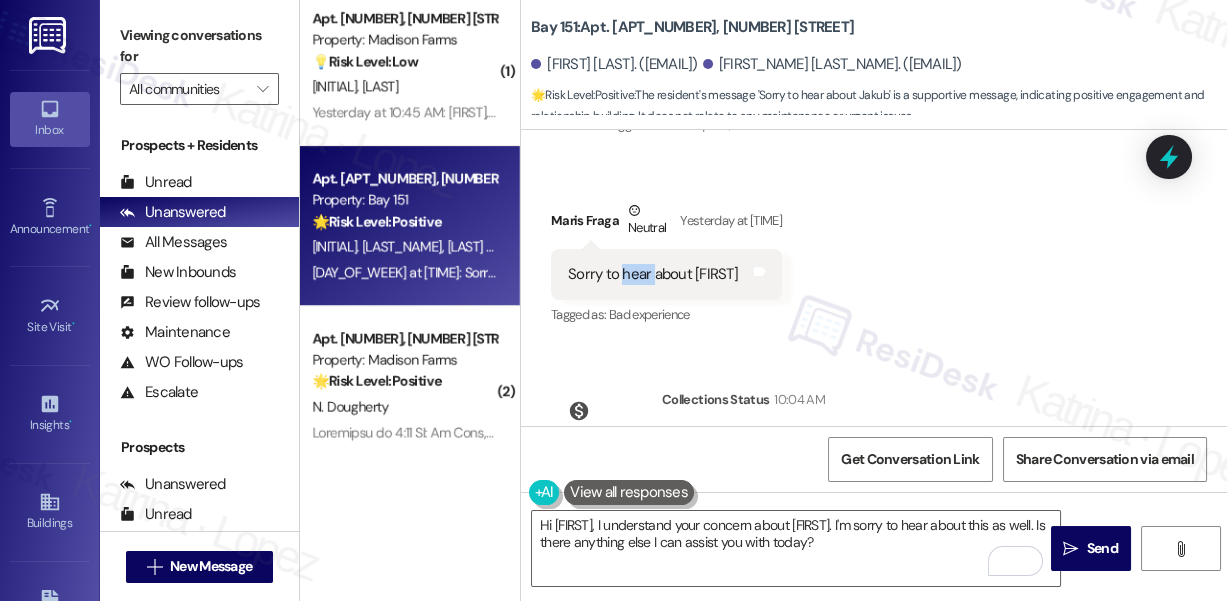 click on "Sorry to hear about [FIRST] Tags and notes" at bounding box center [666, 274] 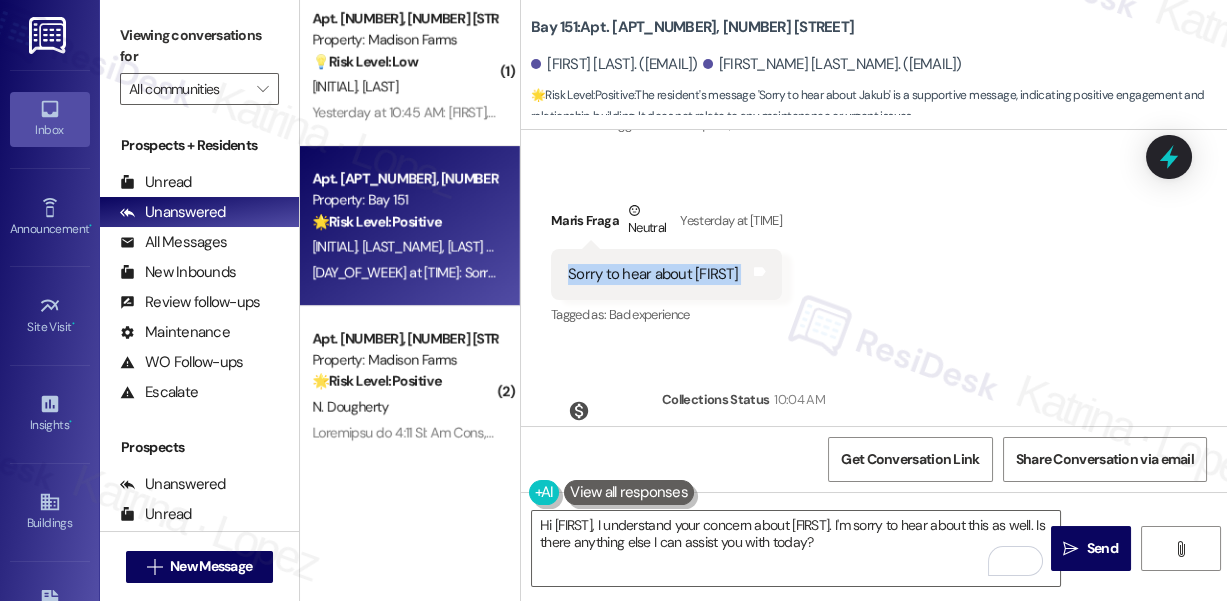 click on "Sorry to hear about [FIRST] Tags and notes" at bounding box center [666, 274] 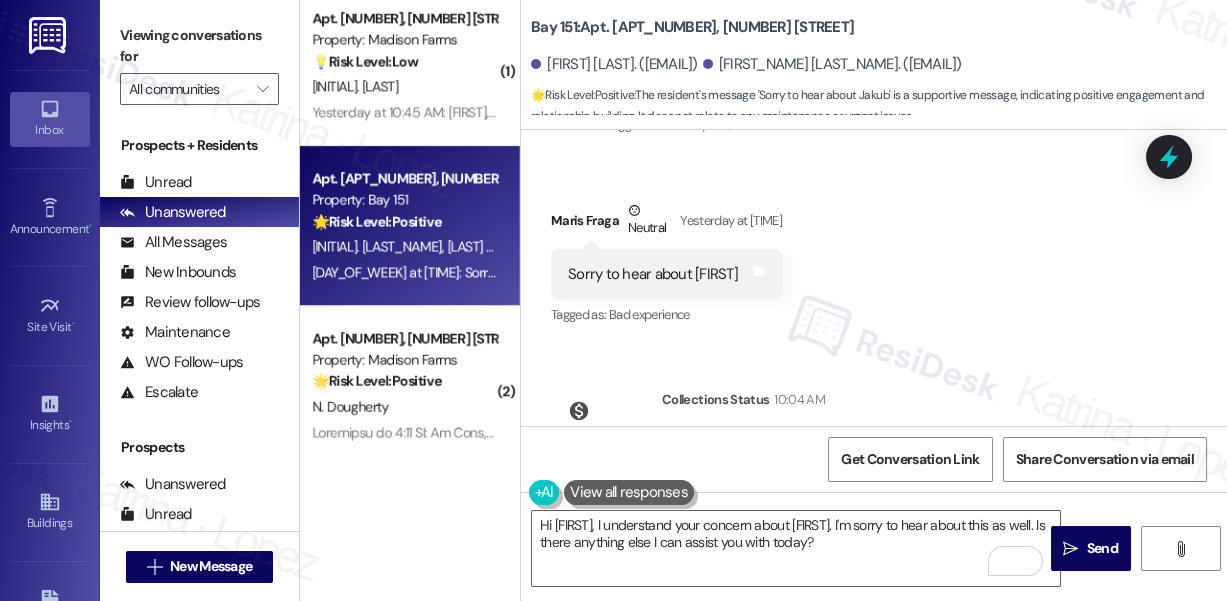 click on "Viewing conversations for" at bounding box center [199, 46] 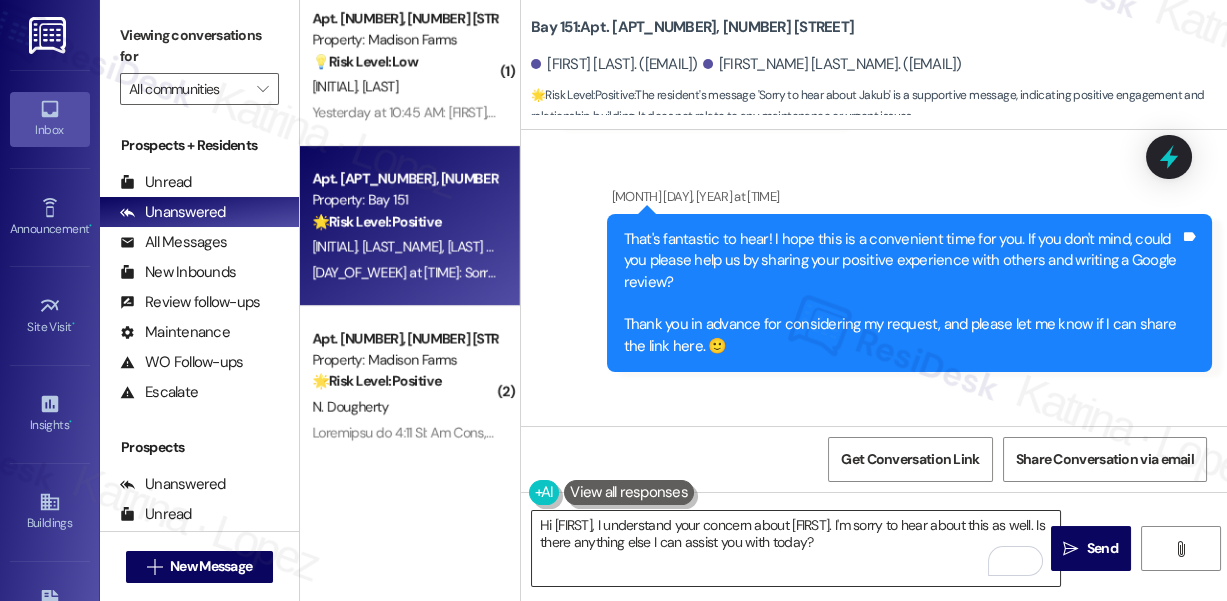 click on "Hi [FIRST], I understand your concern about [FIRST]. I'm sorry to hear about this as well. Is there anything else I can assist you with today?" at bounding box center (796, 548) 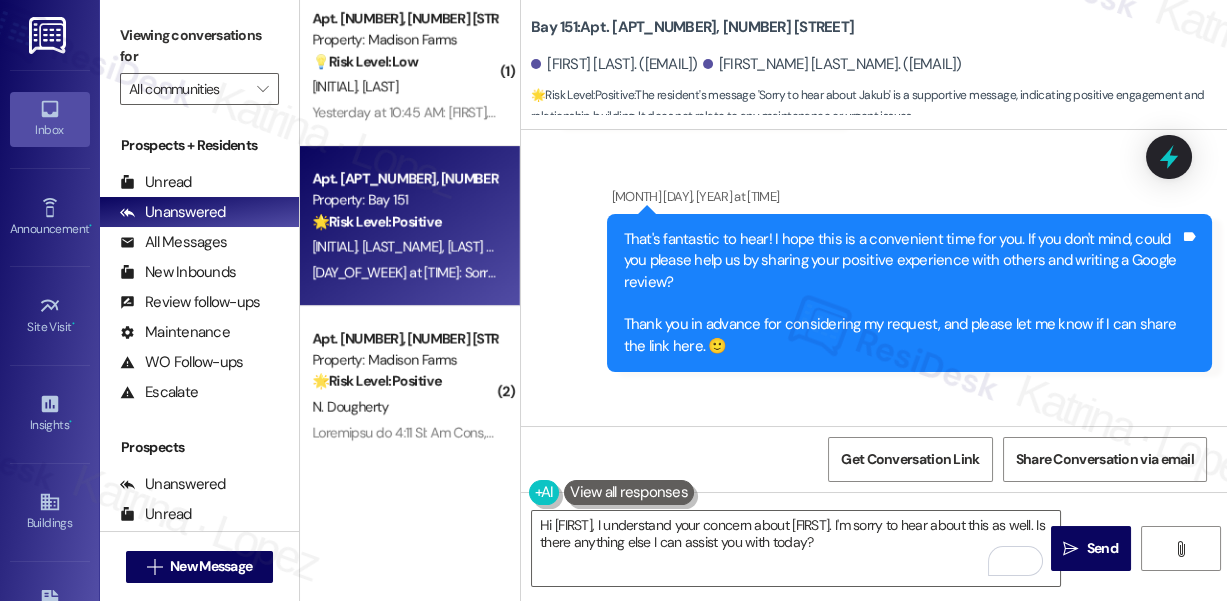 click on "Viewing conversations for" at bounding box center (199, 46) 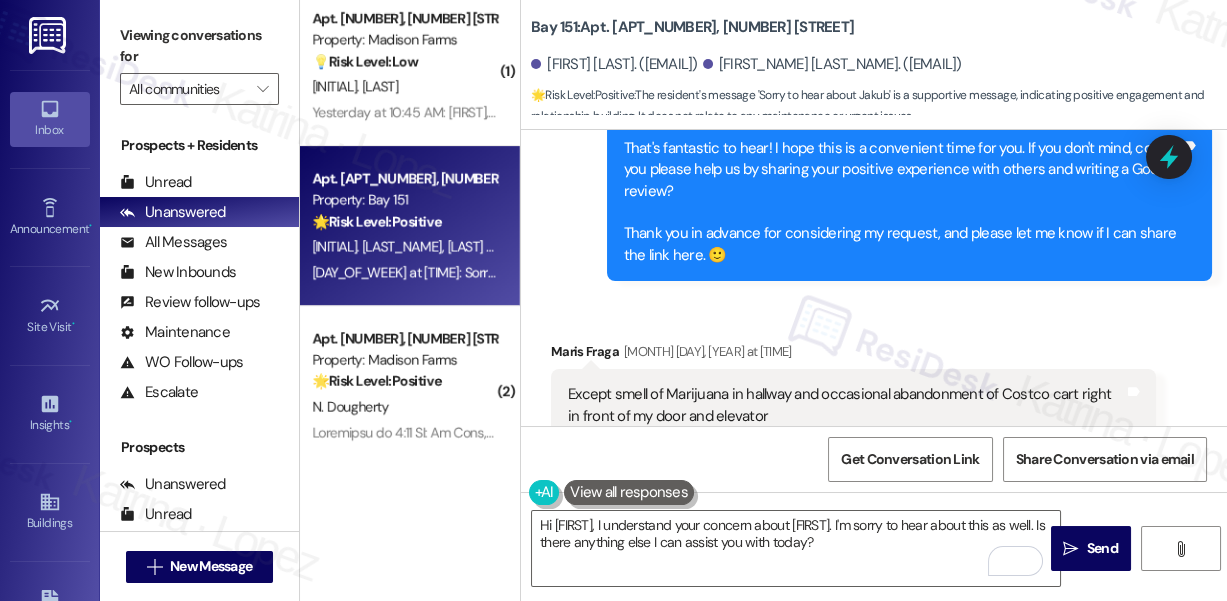 scroll, scrollTop: 7978, scrollLeft: 0, axis: vertical 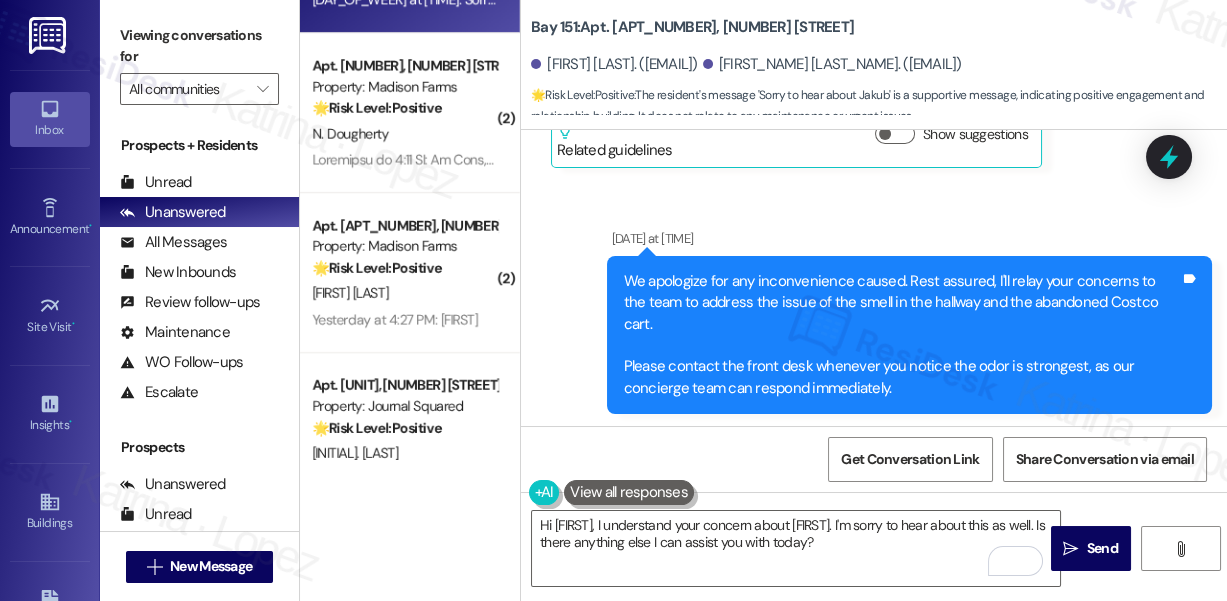 click on "We apologize for any inconvenience caused. Rest assured, I'll relay your concerns to the team to address the issue of the smell in the hallway and the abandoned Costco cart.
Please contact the front desk whenever you notice the odor is strongest, as our concierge team can respond immediately." at bounding box center (902, 335) 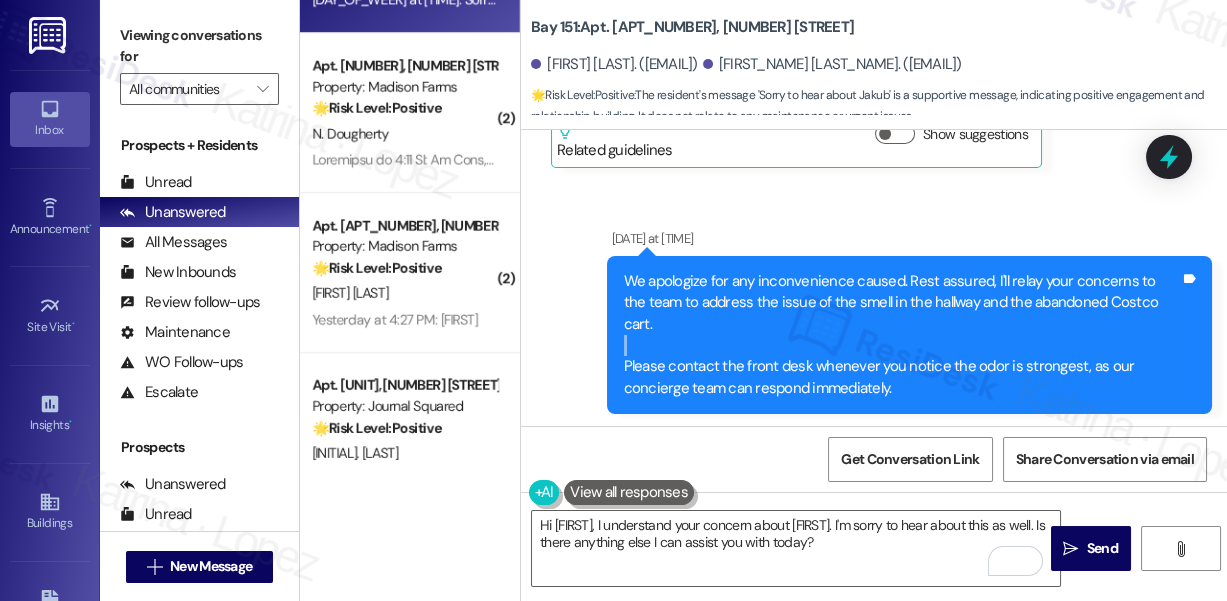 click on "We apologize for any inconvenience caused. Rest assured, I'll relay your concerns to the team to address the issue of the smell in the hallway and the abandoned Costco cart.
Please contact the front desk whenever you notice the odor is strongest, as our concierge team can respond immediately." at bounding box center (902, 335) 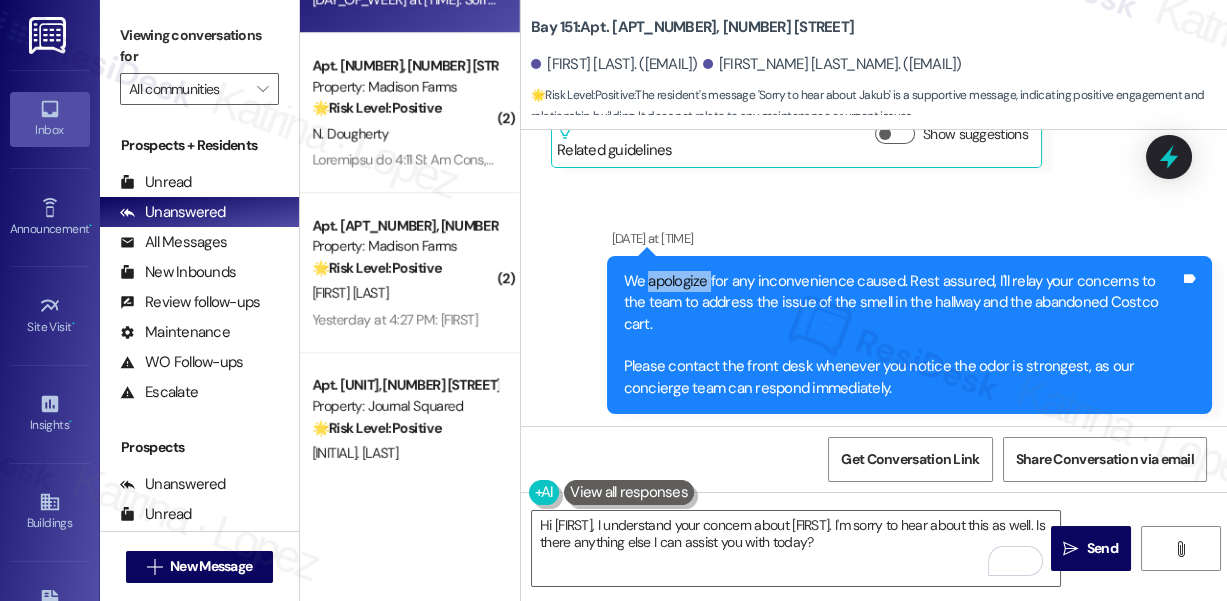 click on "We apologize for any inconvenience caused. Rest assured, I'll relay your concerns to the team to address the issue of the smell in the hallway and the abandoned Costco cart.
Please contact the front desk whenever you notice the odor is strongest, as our concierge team can respond immediately." at bounding box center (902, 335) 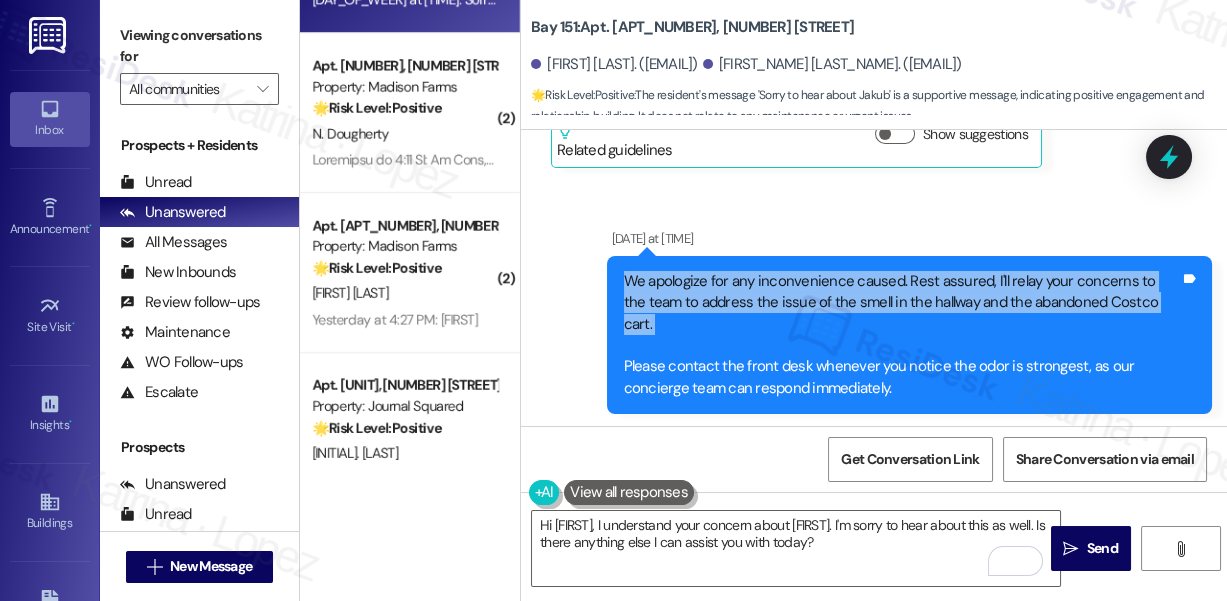 click on "We apologize for any inconvenience caused. Rest assured, I'll relay your concerns to the team to address the issue of the smell in the hallway and the abandoned Costco cart.
Please contact the front desk whenever you notice the odor is strongest, as our concierge team can respond immediately." at bounding box center [902, 335] 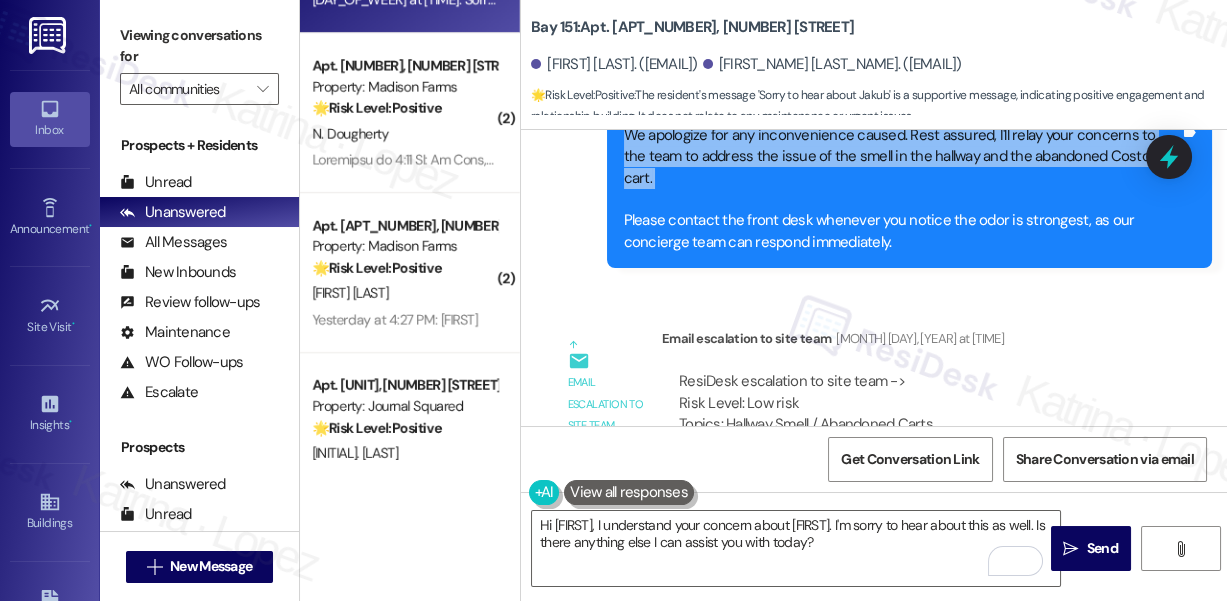 scroll, scrollTop: 8342, scrollLeft: 0, axis: vertical 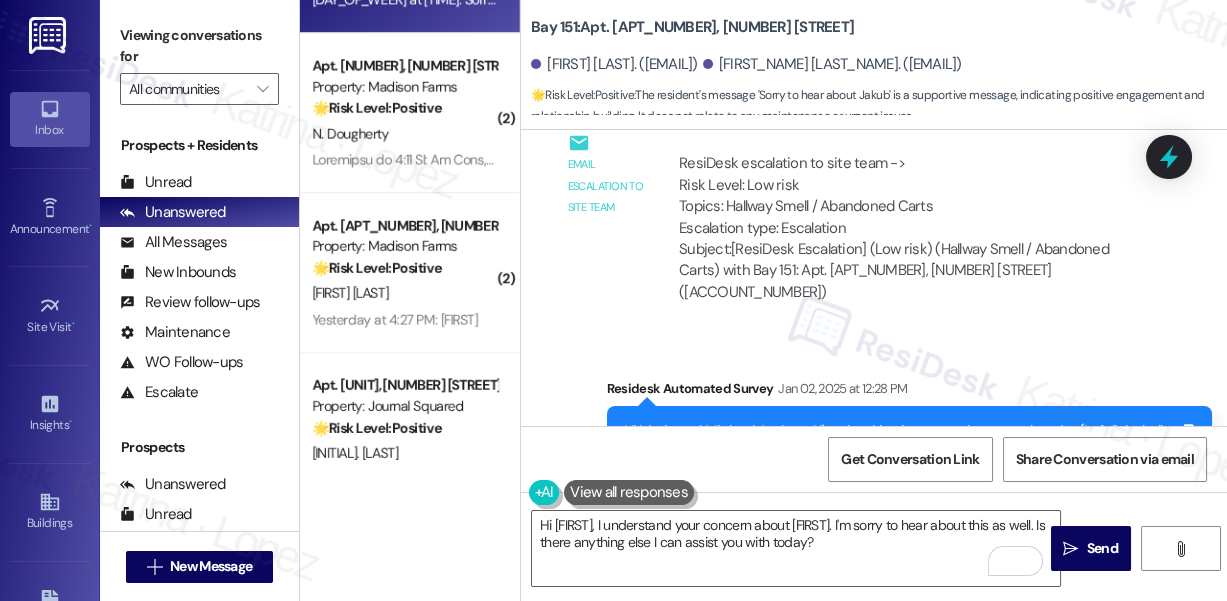 click on "ResiDesk escalation to site team ->
Risk Level: Low risk
Topics: Hallway Smell / Abandoned Carts
Escalation type: Escalation" at bounding box center (909, 196) 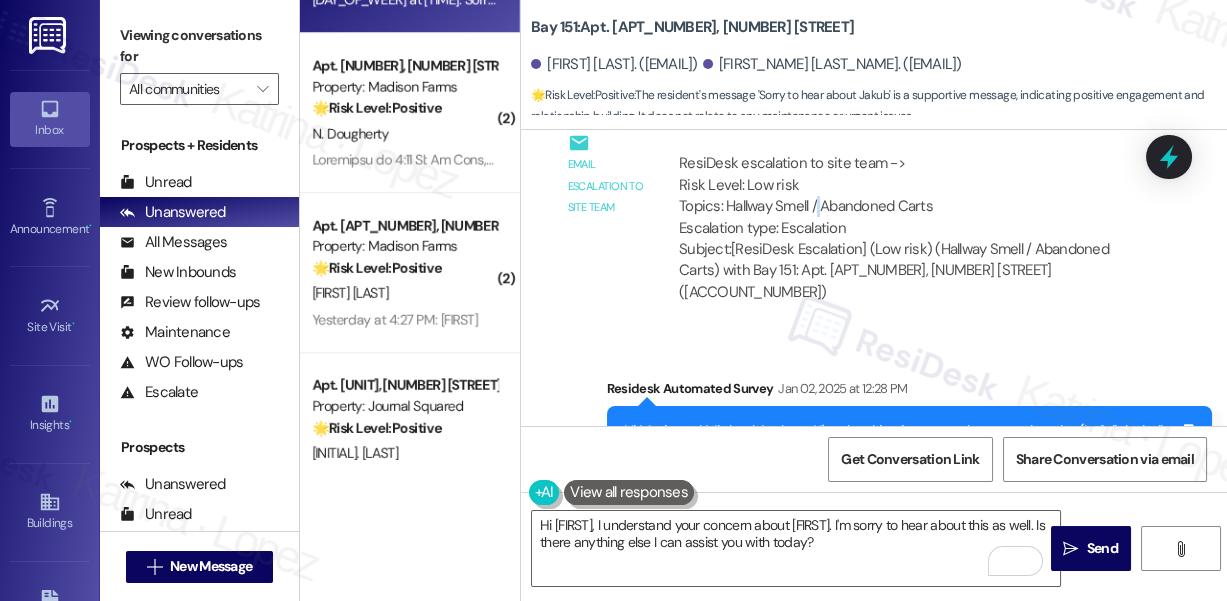 click on "ResiDesk escalation to site team ->
Risk Level: Low risk
Topics: Hallway Smell / Abandoned Carts
Escalation type: Escalation" at bounding box center [909, 196] 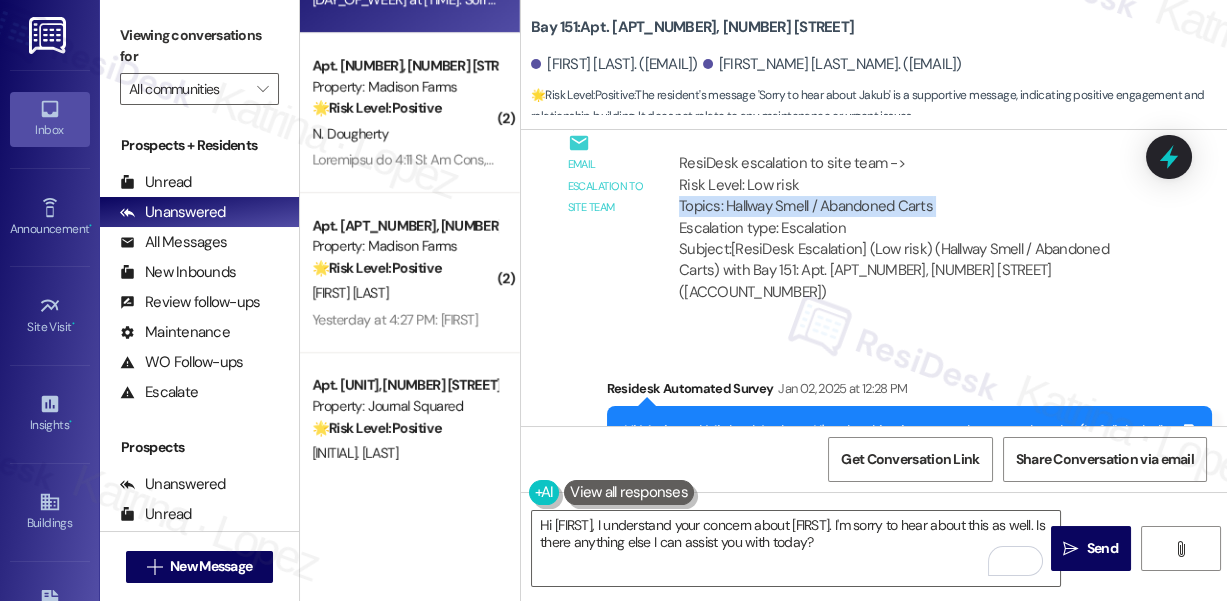 click on "ResiDesk escalation to site team ->
Risk Level: Low risk
Topics: Hallway Smell / Abandoned Carts
Escalation type: Escalation" at bounding box center [909, 196] 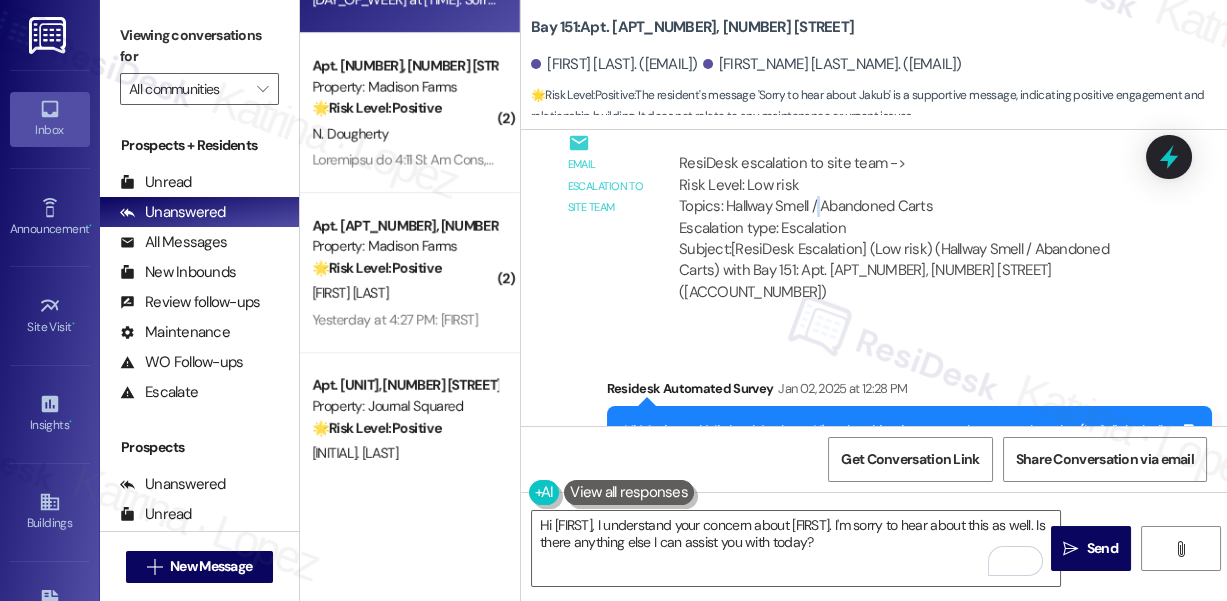 click on "ResiDesk escalation to site team ->
Risk Level: Low risk
Topics: Hallway Smell / Abandoned Carts
Escalation type: Escalation" at bounding box center (909, 196) 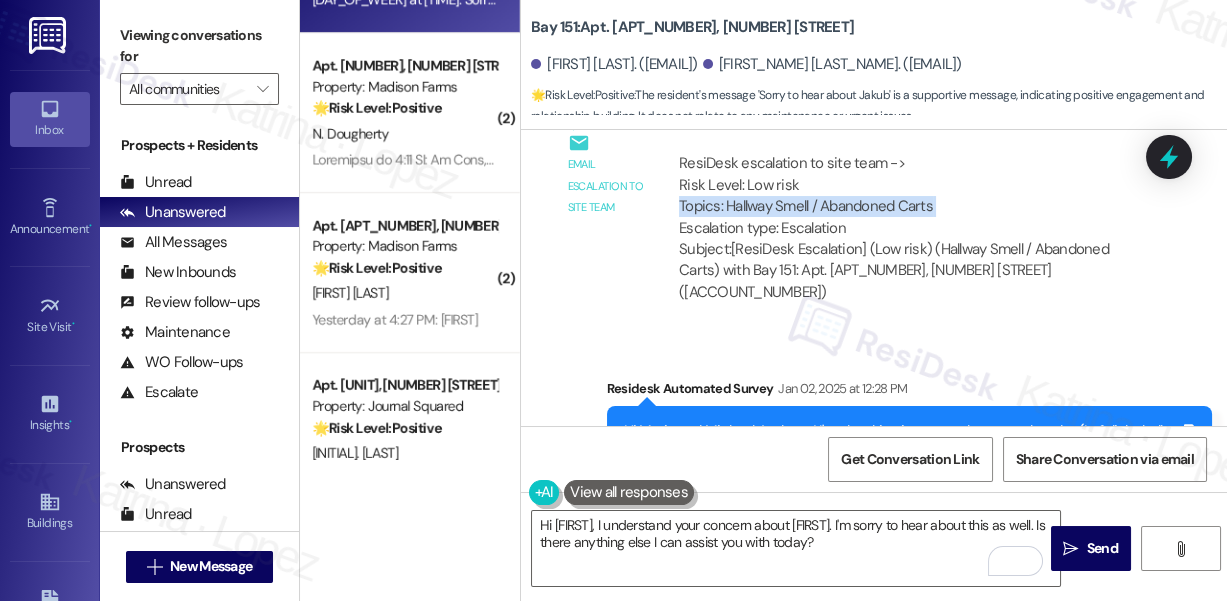 click on "ResiDesk escalation to site team ->
Risk Level: Low risk
Topics: Hallway Smell / Abandoned Carts
Escalation type: Escalation" at bounding box center [909, 196] 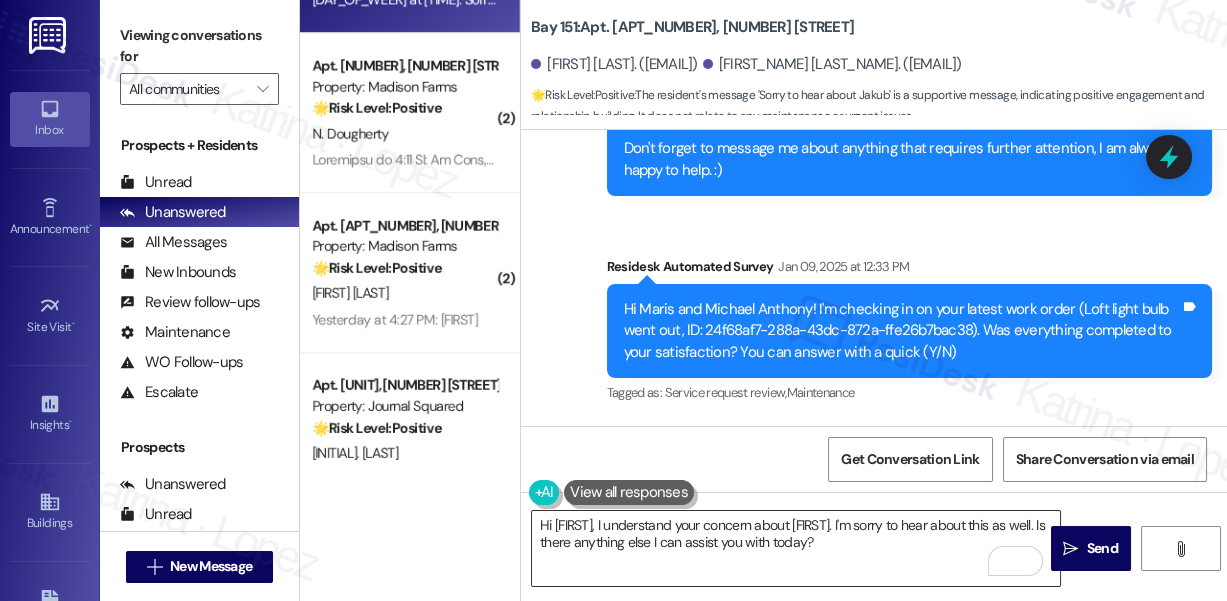 scroll, scrollTop: 9160, scrollLeft: 0, axis: vertical 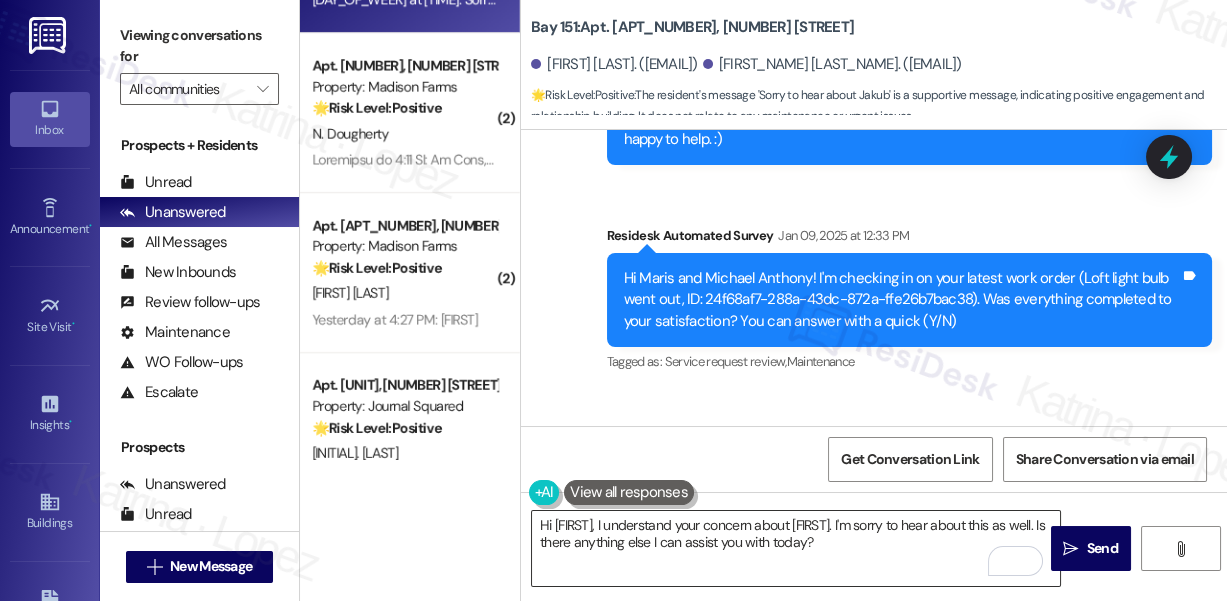 drag, startPoint x: 761, startPoint y: 534, endPoint x: 783, endPoint y: 537, distance: 22.203604 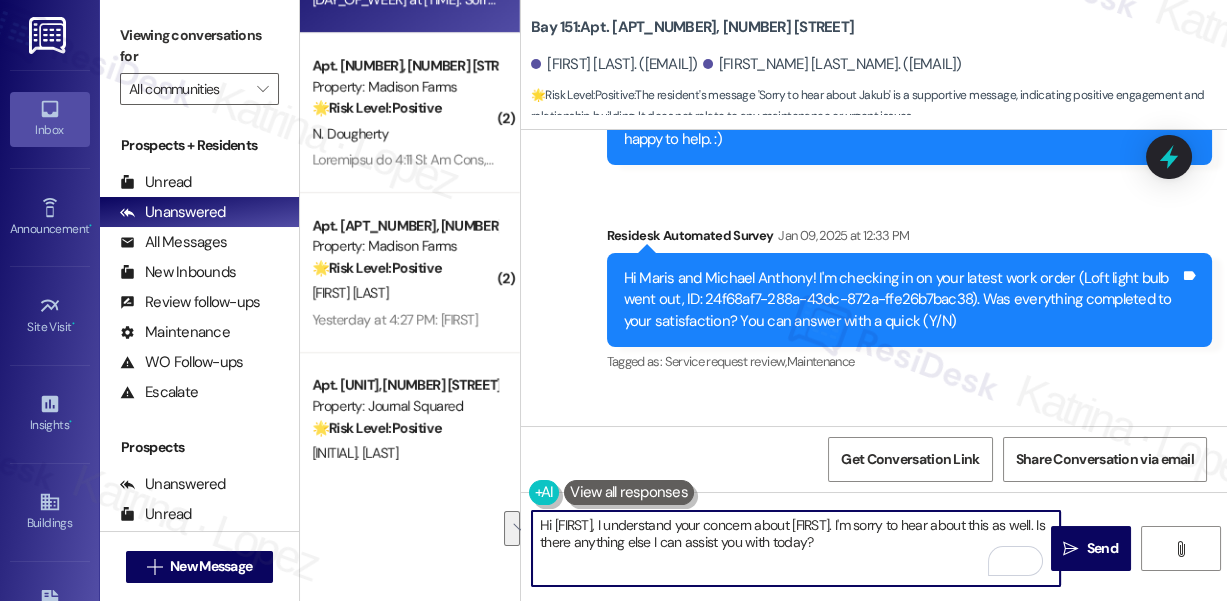 drag, startPoint x: 853, startPoint y: 544, endPoint x: 824, endPoint y: 524, distance: 35.22783 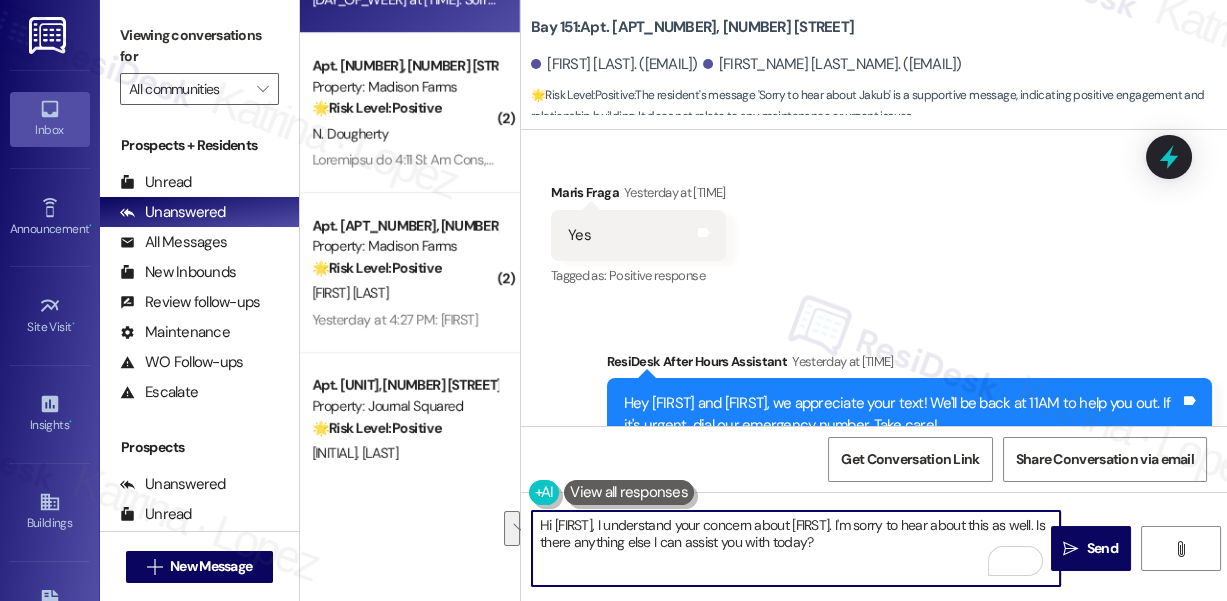 scroll, scrollTop: 36930, scrollLeft: 0, axis: vertical 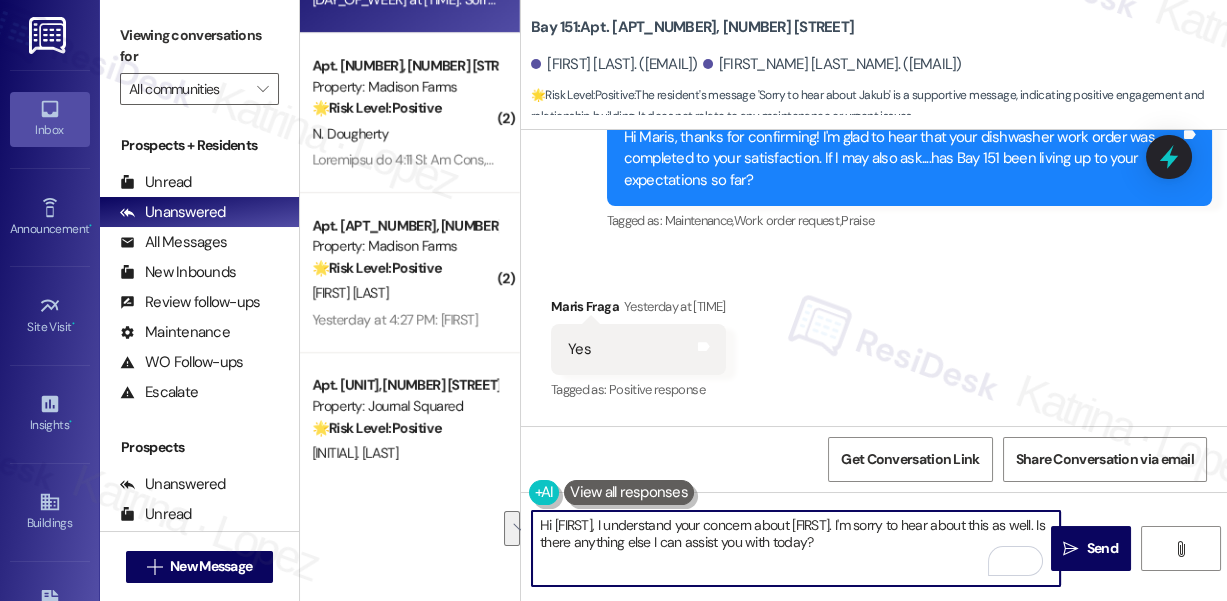 click on "Hi Maris, I understand your concern about Jakub. I'm sorry to hear about this as well. Is there anything else I can assist you with today?" at bounding box center (796, 548) 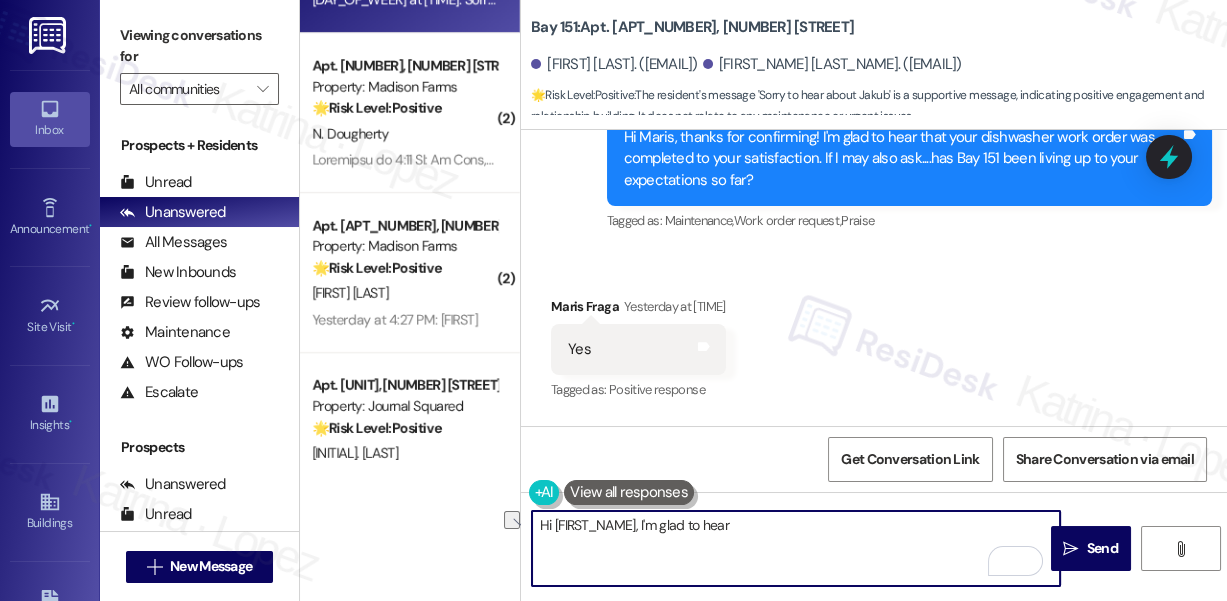 drag, startPoint x: 667, startPoint y: 526, endPoint x: 589, endPoint y: 530, distance: 78.10249 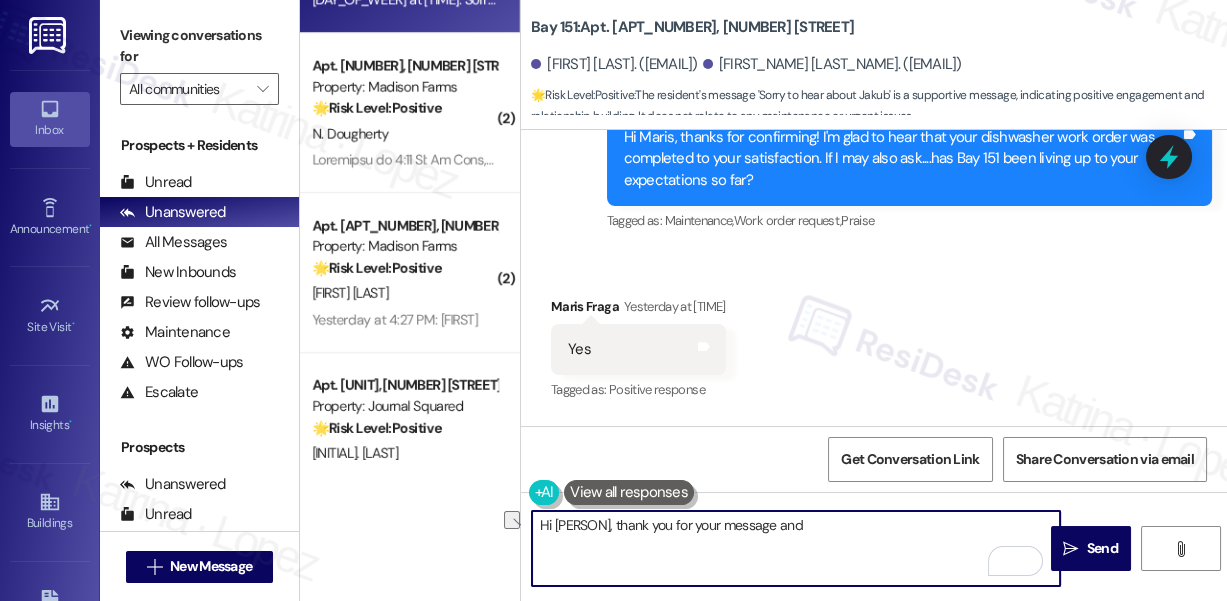 drag, startPoint x: 809, startPoint y: 528, endPoint x: 645, endPoint y: 524, distance: 164.04877 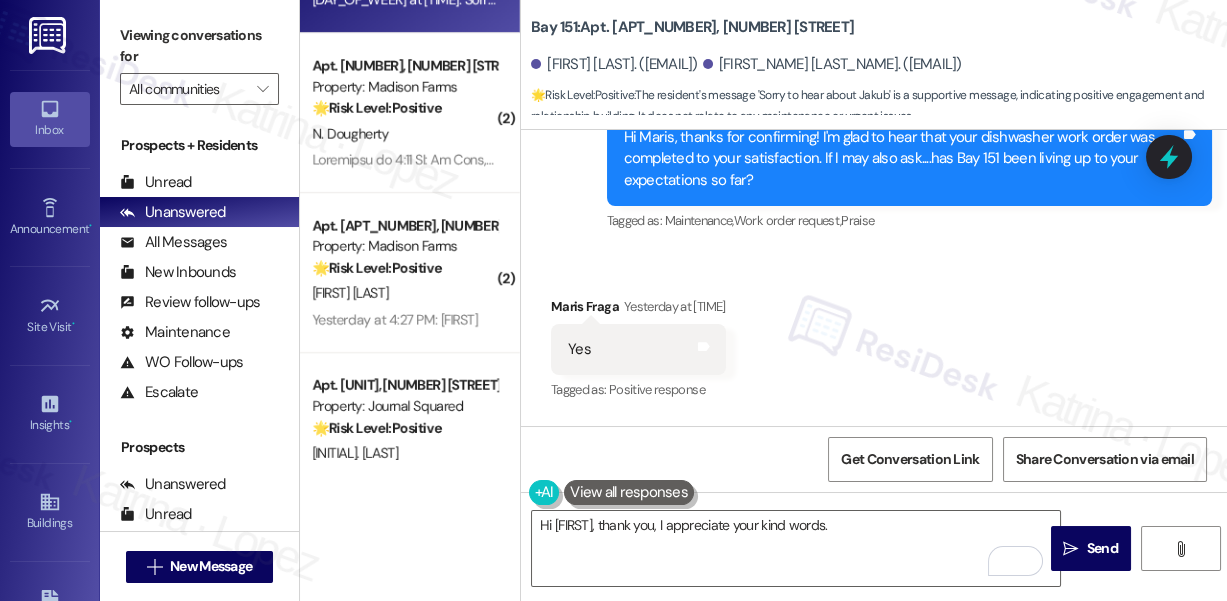 click on "Viewing conversations for" at bounding box center [199, 46] 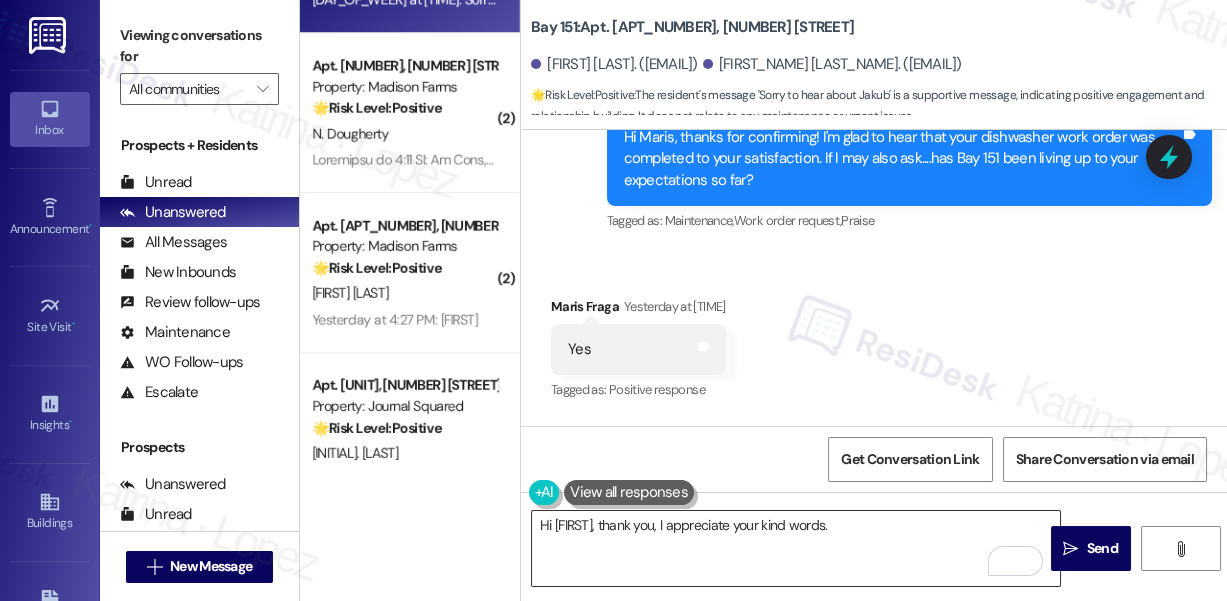 click on "Hi Maris, thank you, I appreciate your kind words." at bounding box center [796, 548] 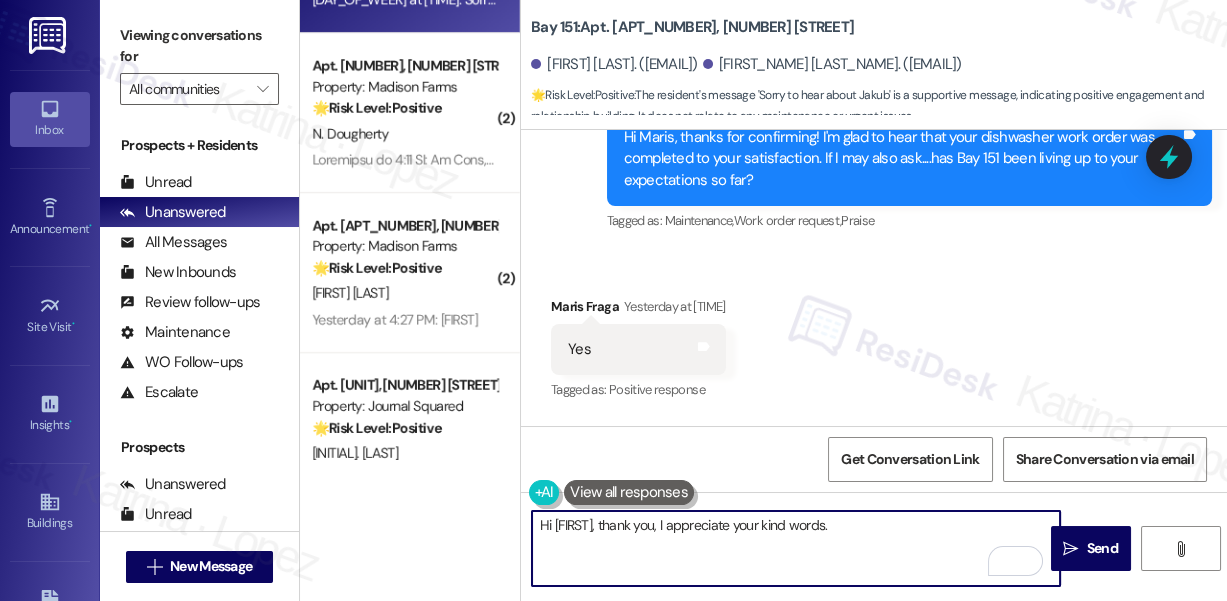 paste on "Awesome! Would you mind sharing your positive experience with {{property}} in a quick Google review? Here's the link: {{google_review_link}}. No worries at all if not! Your support means a lot to us. 😊 Let me know once it's posted so I can share it with the team." 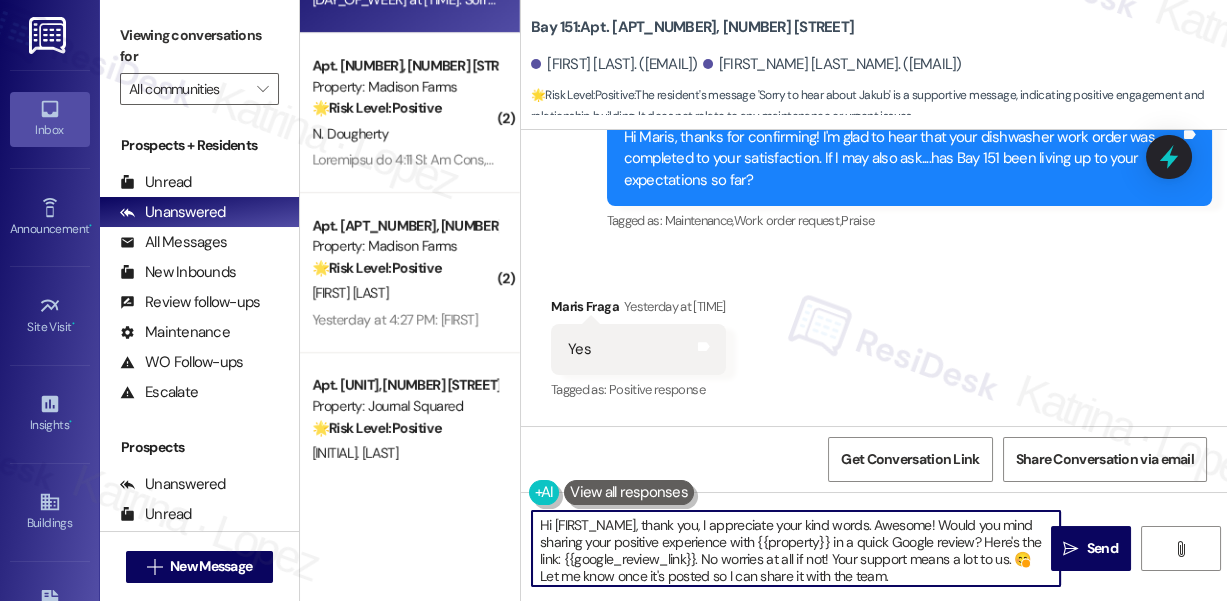 drag, startPoint x: 885, startPoint y: 524, endPoint x: 823, endPoint y: 525, distance: 62.008064 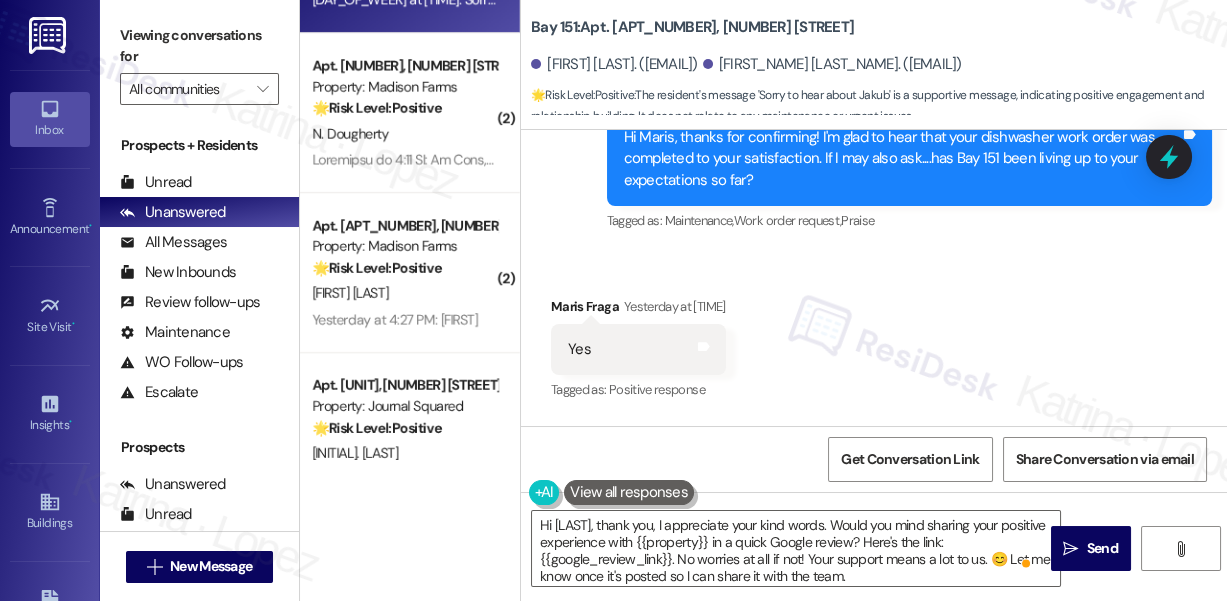 click on "Viewing conversations for" at bounding box center (199, 46) 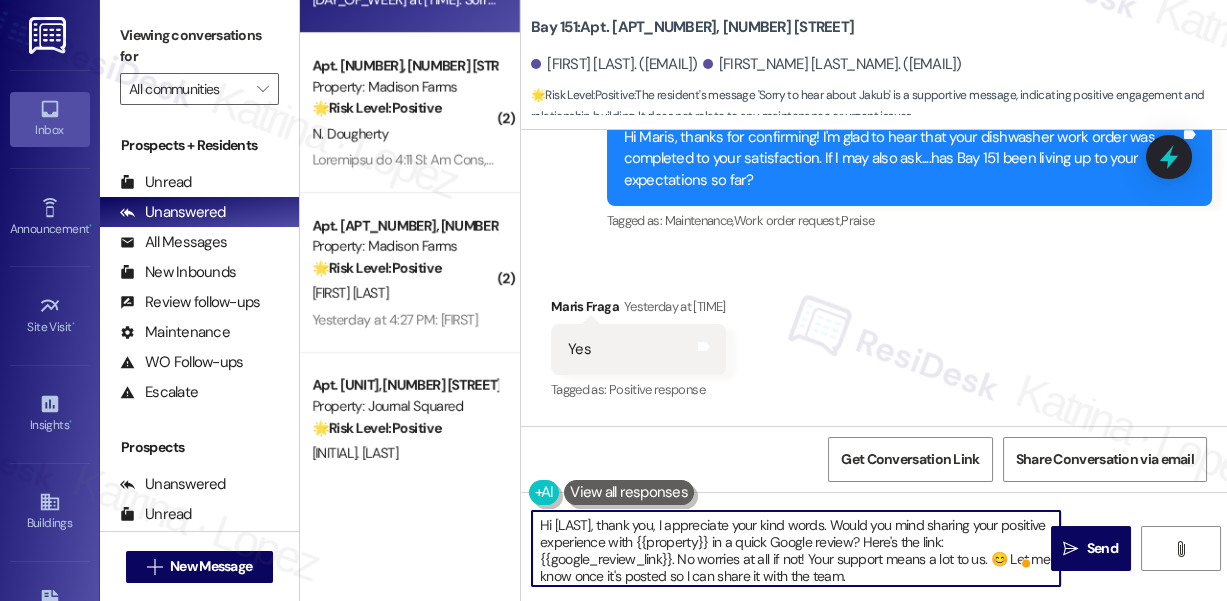 click on "Hi Maris, thank you, I appreciate your kind words. Would you mind sharing your positive experience with {{property}} in a quick Google review? Here's the link: {{google_review_link}}. No worries at all if not! Your support means a lot to us. 😊 Let me know once it's posted so I can share it with the team." at bounding box center (796, 548) 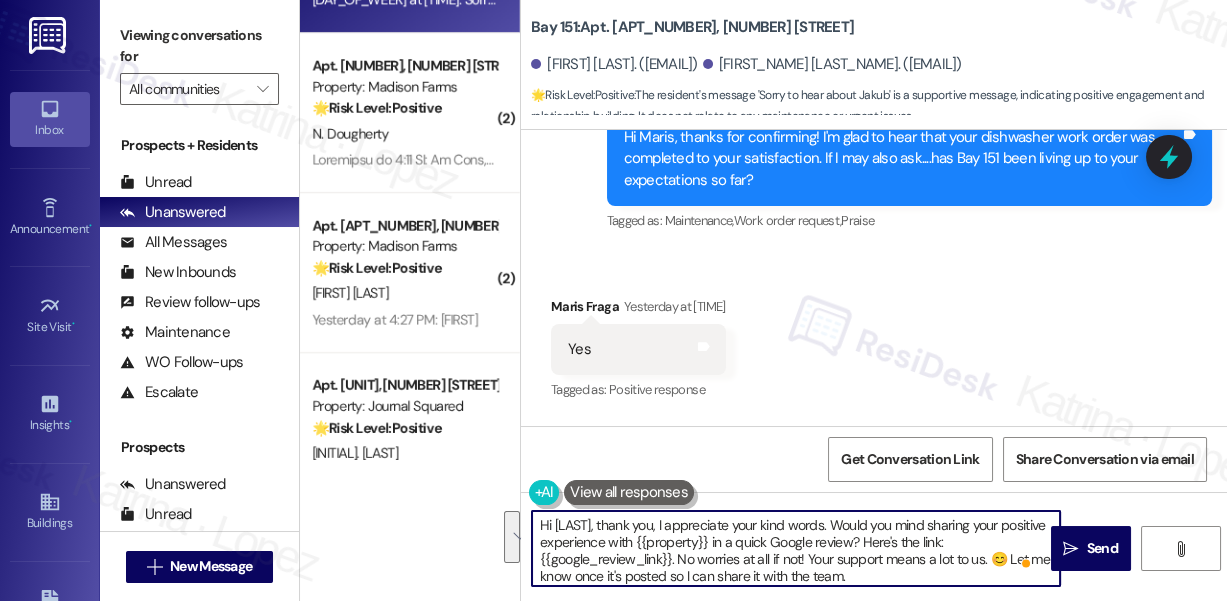 drag, startPoint x: 824, startPoint y: 524, endPoint x: 883, endPoint y: 558, distance: 68.09552 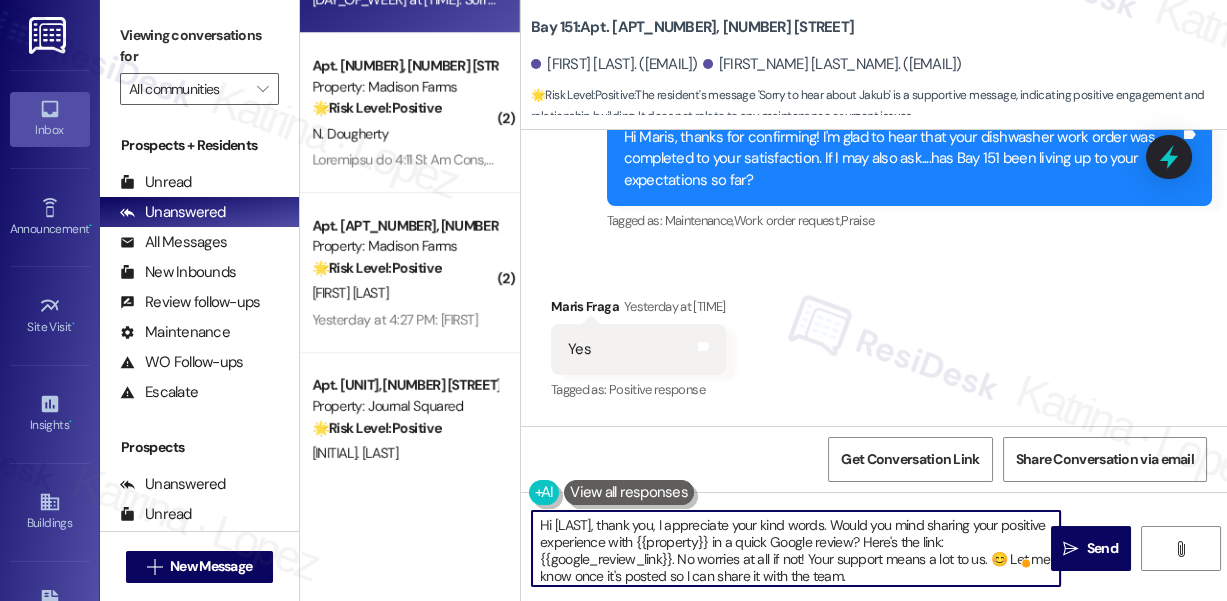 click on "Hi Maris, thank you, I appreciate your kind words. Would you mind sharing your positive experience with {{property}} in a quick Google review? Here's the link: {{google_review_link}}. No worries at all if not! Your support means a lot to us. 😊 Let me know once it's posted so I can share it with the team." at bounding box center [796, 548] 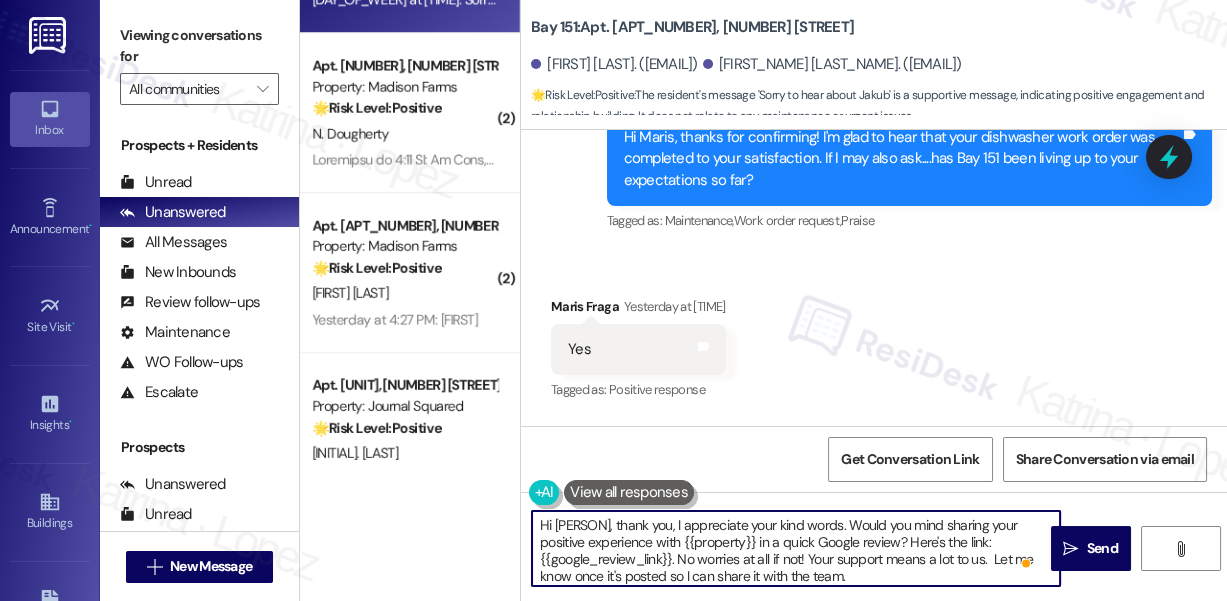 click on "Hi Maris, thank you, I appreciate your kind words. Would you mind sharing your positive experience with {{property}} in a quick Google review? Here's the link: {{google_review_link}}. No worries at all if not! Your support means a lot to us.  Let me know once it's posted so I can share it with the team." at bounding box center (796, 548) 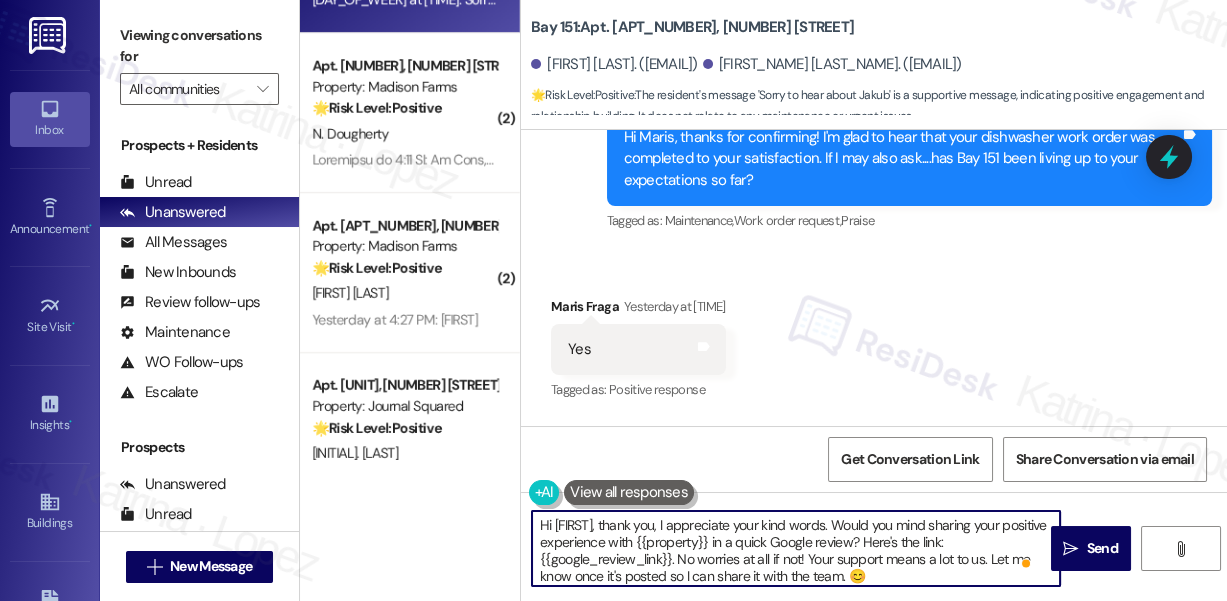 click on "Hi Maris, thank you, I appreciate your kind words. Would you mind sharing your positive experience with {{property}} in a quick Google review? Here's the link: {{google_review_link}}. No worries at all if not! Your support means a lot to us.  Let me know once it's posted so I can share it with the team. 😊" at bounding box center (796, 548) 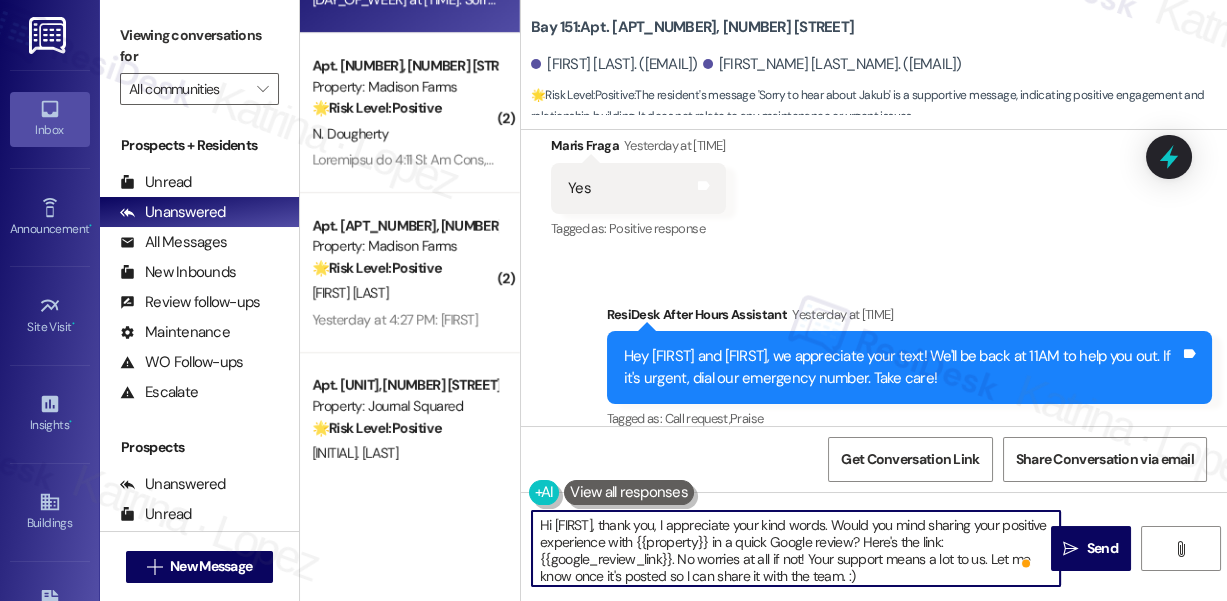 scroll, scrollTop: 37294, scrollLeft: 0, axis: vertical 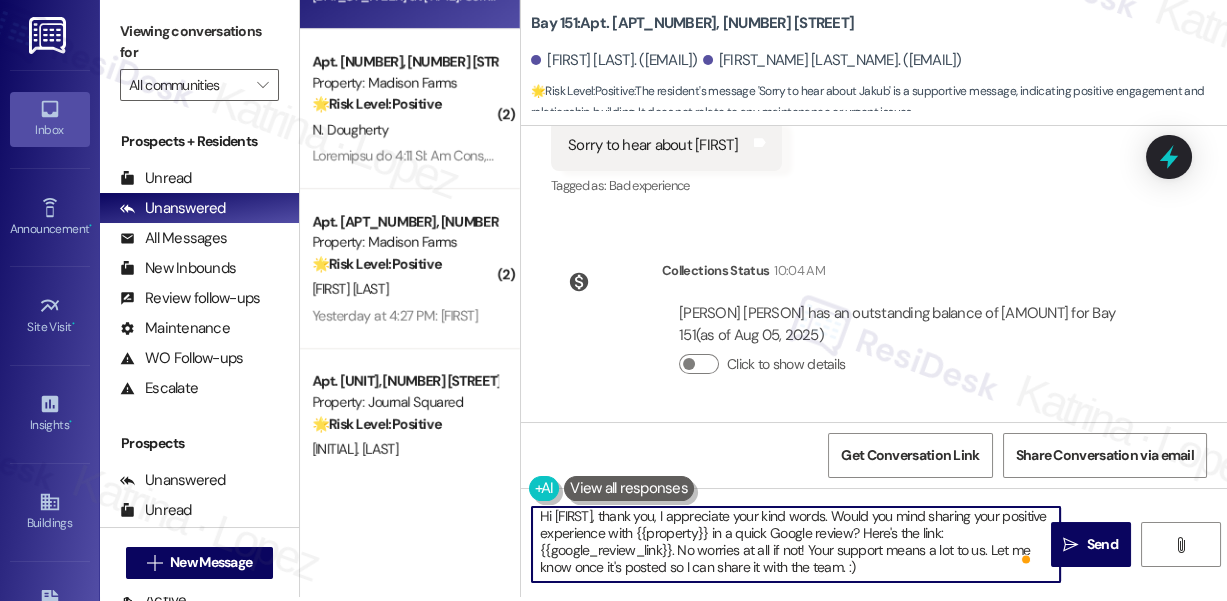 click on "Hi Maris, thank you, I appreciate your kind words. Would you mind sharing your positive experience with {{property}} in a quick Google review? Here's the link: {{google_review_link}}. No worries at all if not! Your support means a lot to us. Let me know once it's posted so I can share it with the team. :)" at bounding box center (796, 544) 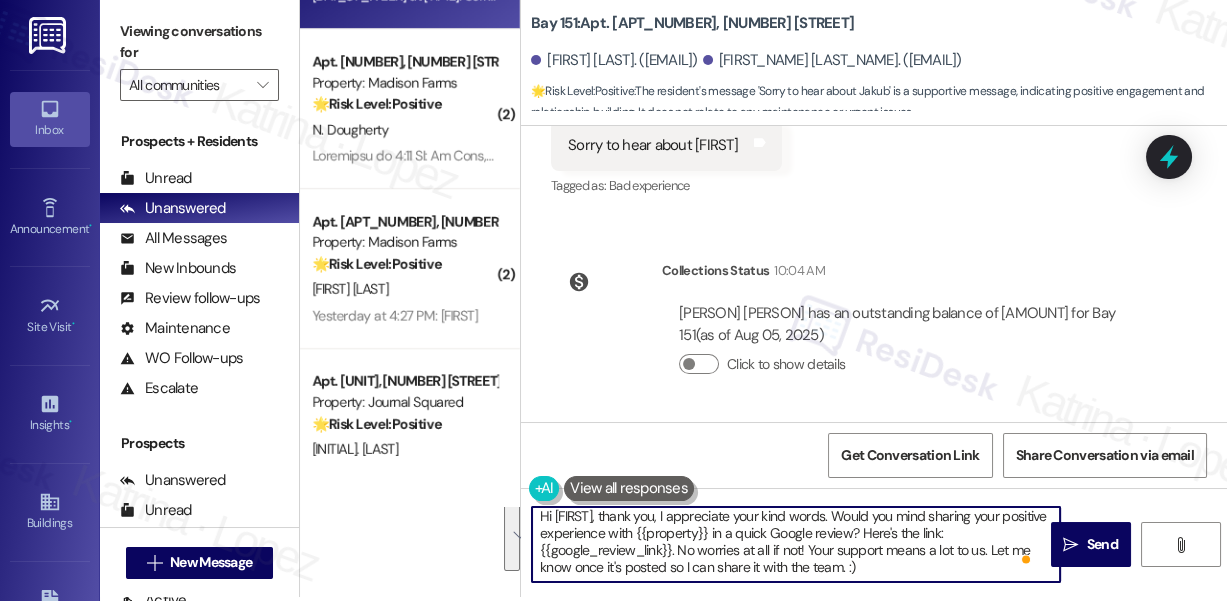 click on "Hi Maris, thank you, I appreciate your kind words. Would you mind sharing your positive experience with {{property}} in a quick Google review? Here's the link: {{google_review_link}}. No worries at all if not! Your support means a lot to us. Let me know once it's posted so I can share it with the team. :)" at bounding box center [796, 544] 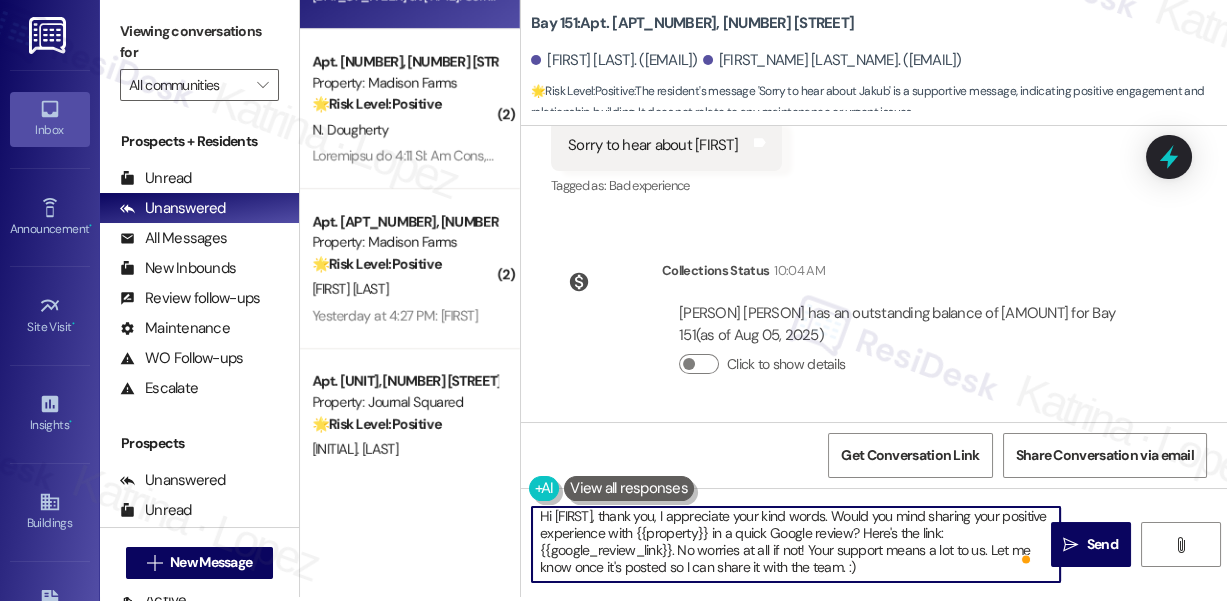 click on "Hi Maris, thank you, I appreciate your kind words. Would you mind sharing your positive experience with {{property}} in a quick Google review? Here's the link: {{google_review_link}}. No worries at all if not! Your support means a lot to us. Let me know once it's posted so I can share it with the team. :)" at bounding box center (796, 544) 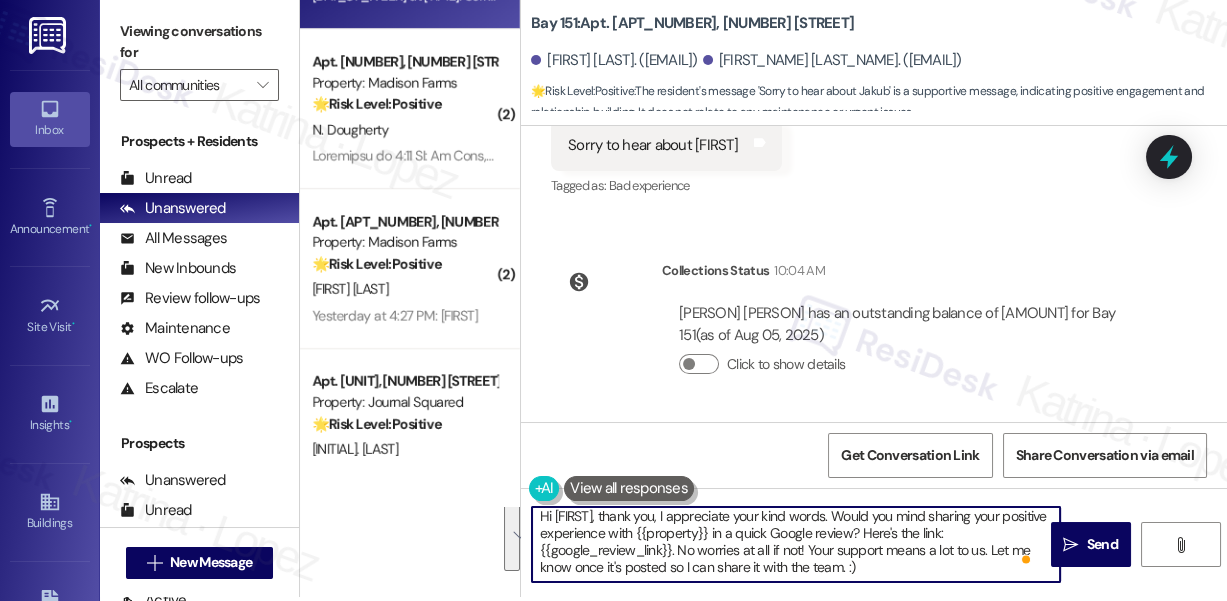 click on "Hi Maris, thank you, I appreciate your kind words. Would you mind sharing your positive experience with {{property}} in a quick Google review? Here's the link: {{google_review_link}}. No worries at all if not! Your support means a lot to us. Let me know once it's posted so I can share it with the team. :)" at bounding box center [796, 544] 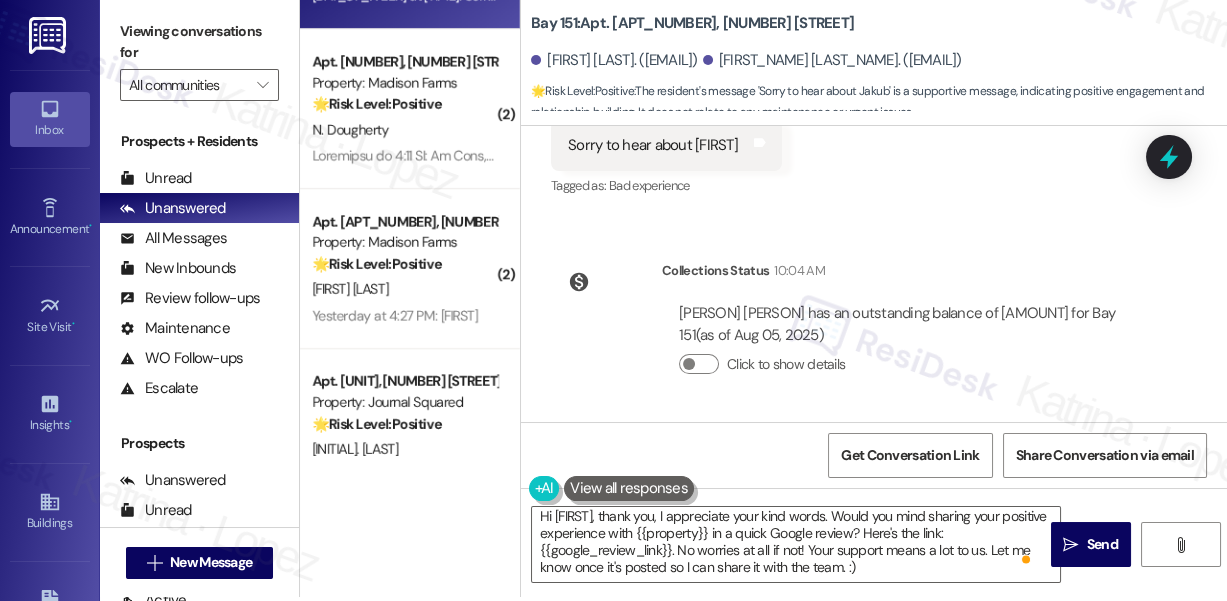click on "Click to show details" at bounding box center [909, 364] 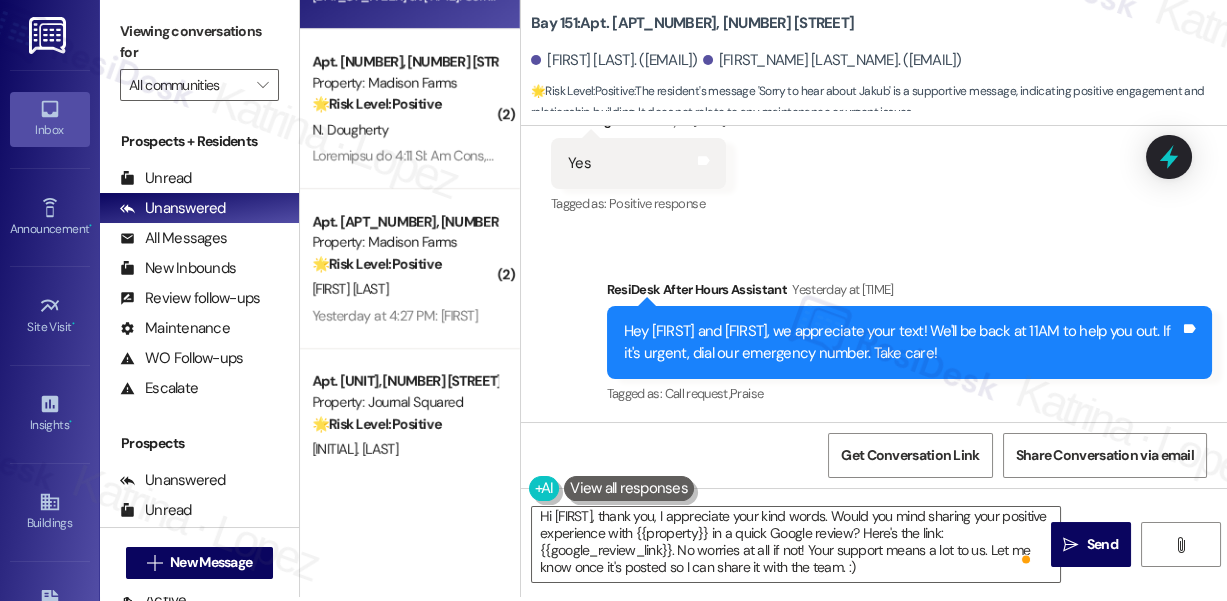 scroll, scrollTop: 37021, scrollLeft: 0, axis: vertical 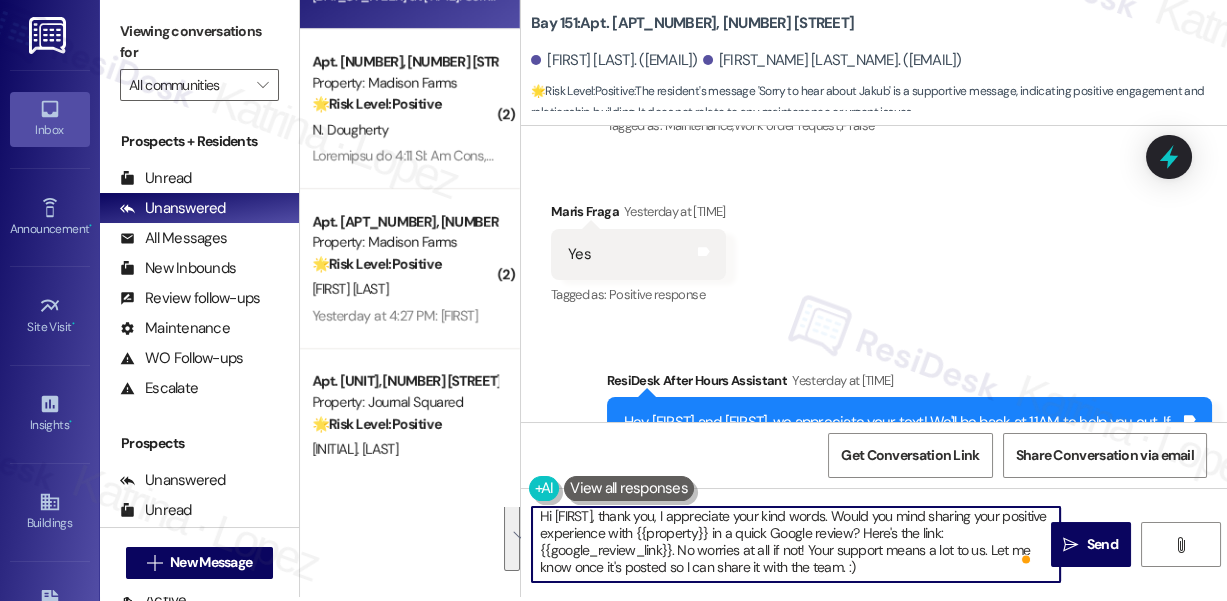 drag, startPoint x: 822, startPoint y: 511, endPoint x: 877, endPoint y: 580, distance: 88.23831 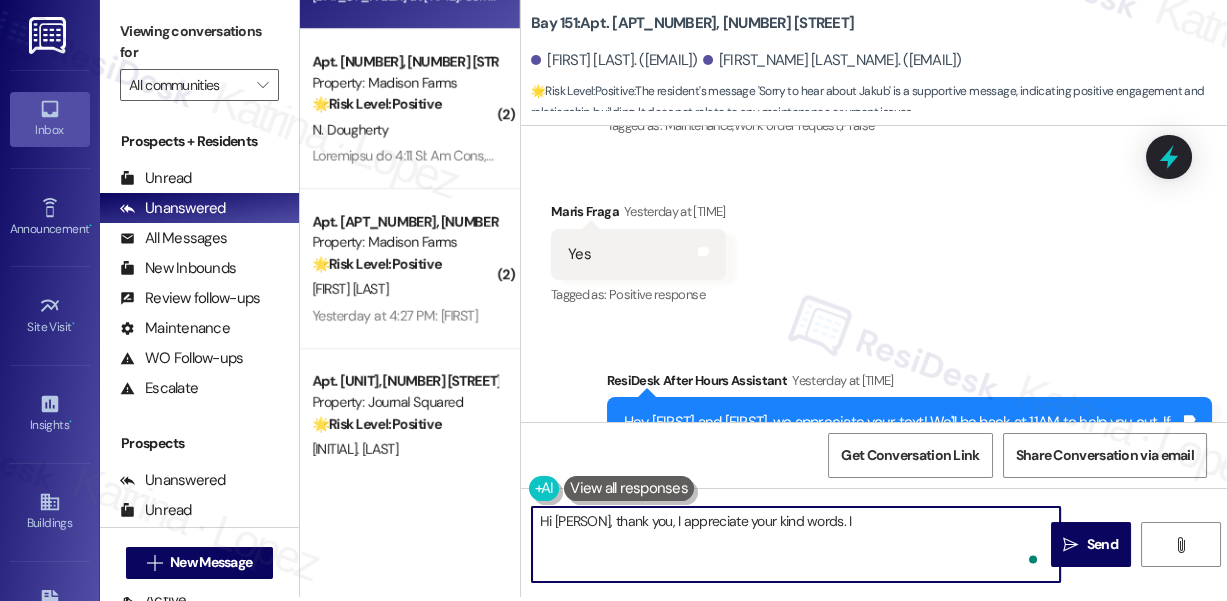 type on "Hi Maris, thank you, I appreciate your kind words. Would you mind sharing your positive experience with {{property}} in a quick Google review? Here's the link: {{google_review_link}}. No worries at all if not! Your support means a lot to us. Let me know once it's posted so I can share it with the team. :)" 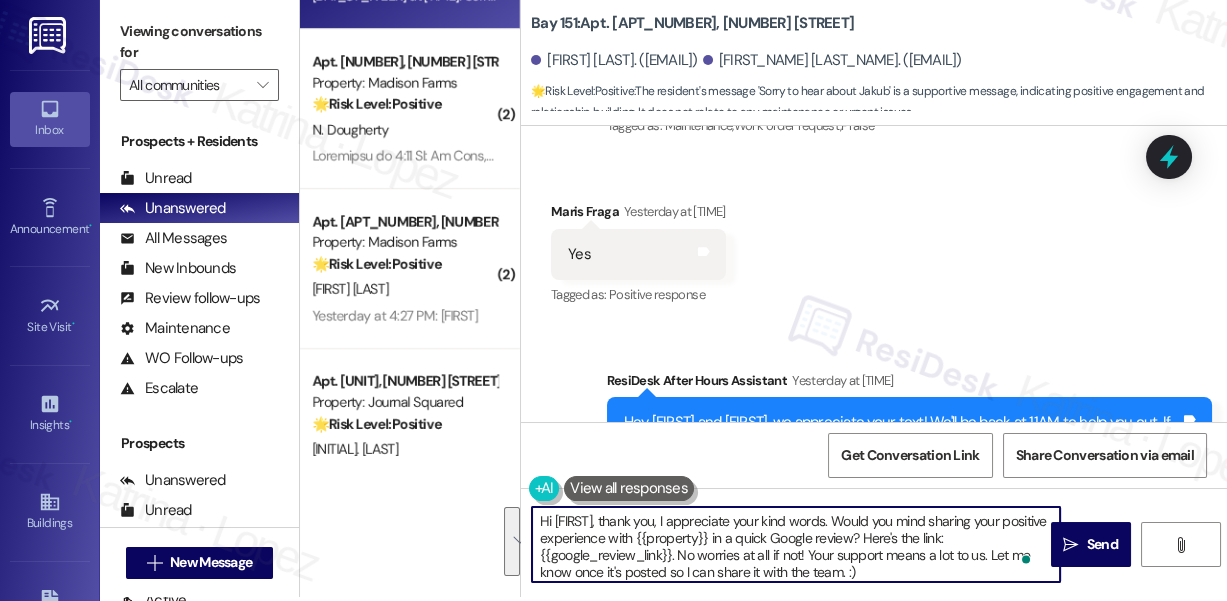 click on "Hi Maris, thank you, I appreciate your kind words. Would you mind sharing your positive experience with {{property}} in a quick Google review? Here's the link: {{google_review_link}}. No worries at all if not! Your support means a lot to us. Let me know once it's posted so I can share it with the team. :)" at bounding box center (796, 544) 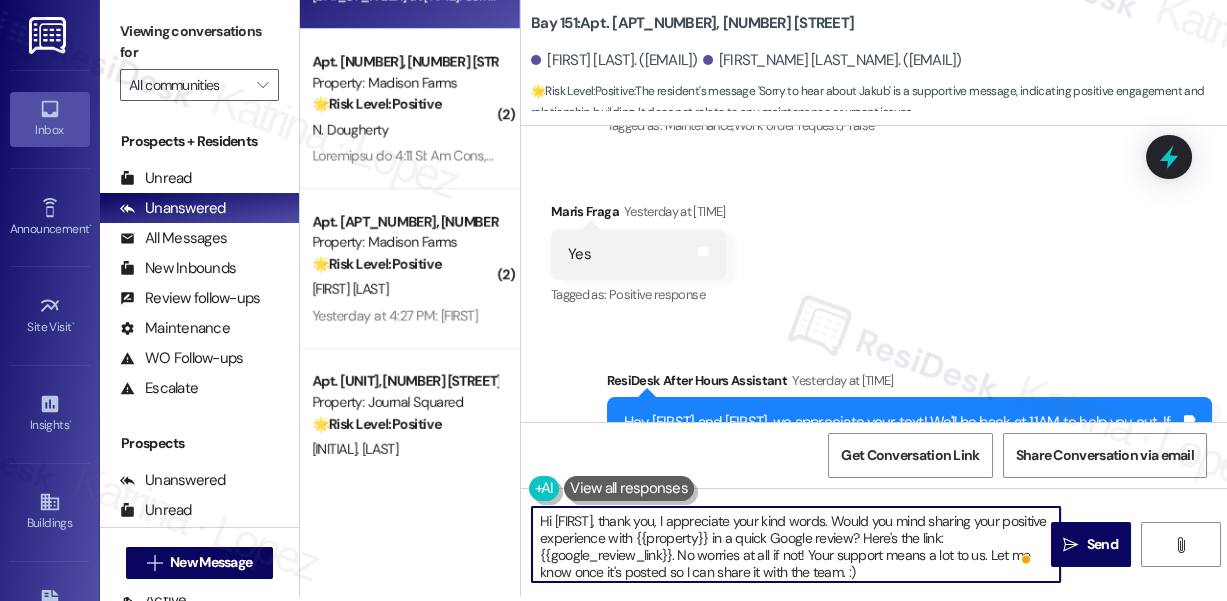 click on "Hi Maris, thank you, I appreciate your kind words. Would you mind sharing your positive experience with {{property}} in a quick Google review? Here's the link: {{google_review_link}}. No worries at all if not! Your support means a lot to us. Let me know once it's posted so I can share it with the team. :)" at bounding box center (796, 544) 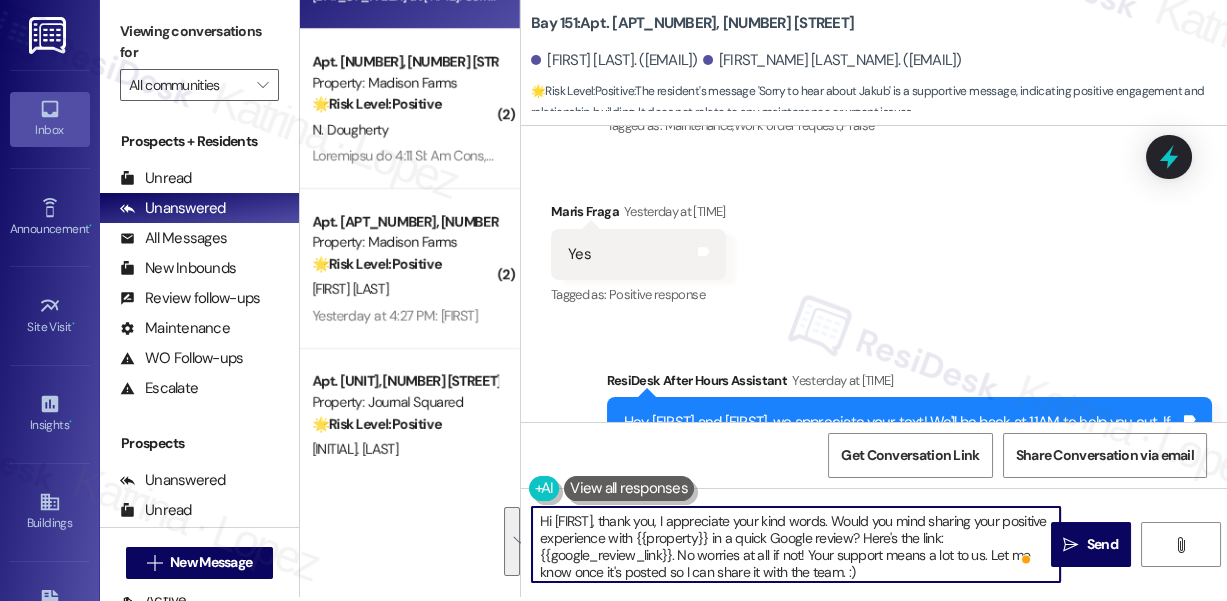 click on "Hi Maris, thank you, I appreciate your kind words. Would you mind sharing your positive experience with {{property}} in a quick Google review? Here's the link: {{google_review_link}}. No worries at all if not! Your support means a lot to us. Let me know once it's posted so I can share it with the team. :)" at bounding box center (796, 544) 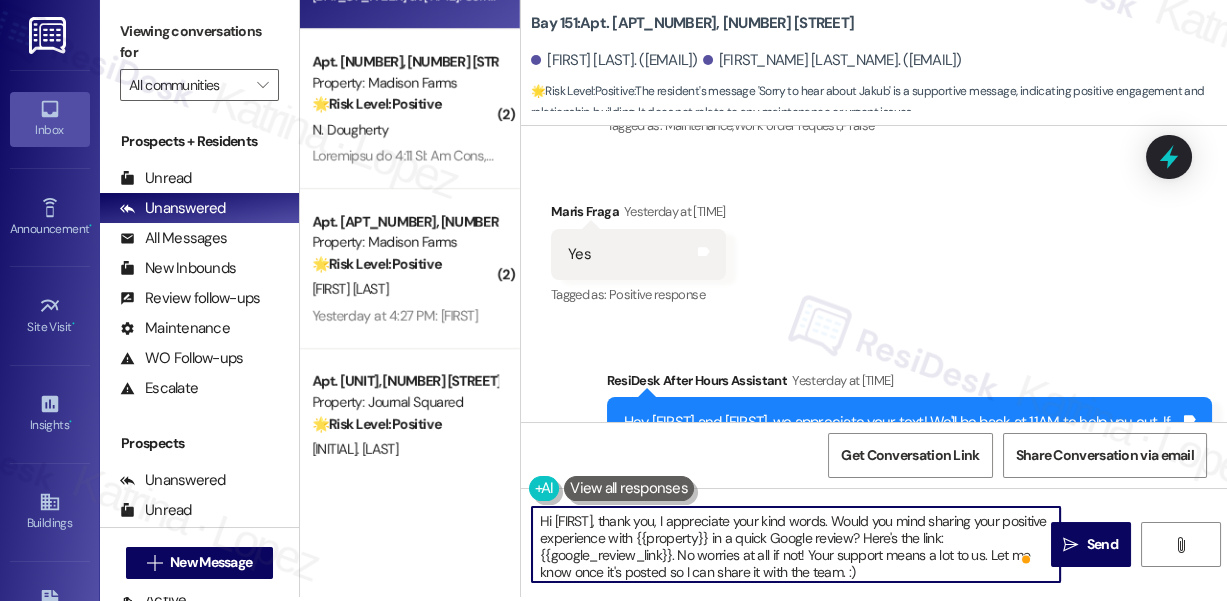 click on "Hi Maris, thank you, I appreciate your kind words. Would you mind sharing your positive experience with {{property}} in a quick Google review? Here's the link: {{google_review_link}}. No worries at all if not! Your support means a lot to us. Let me know once it's posted so I can share it with the team. :)" at bounding box center (796, 544) 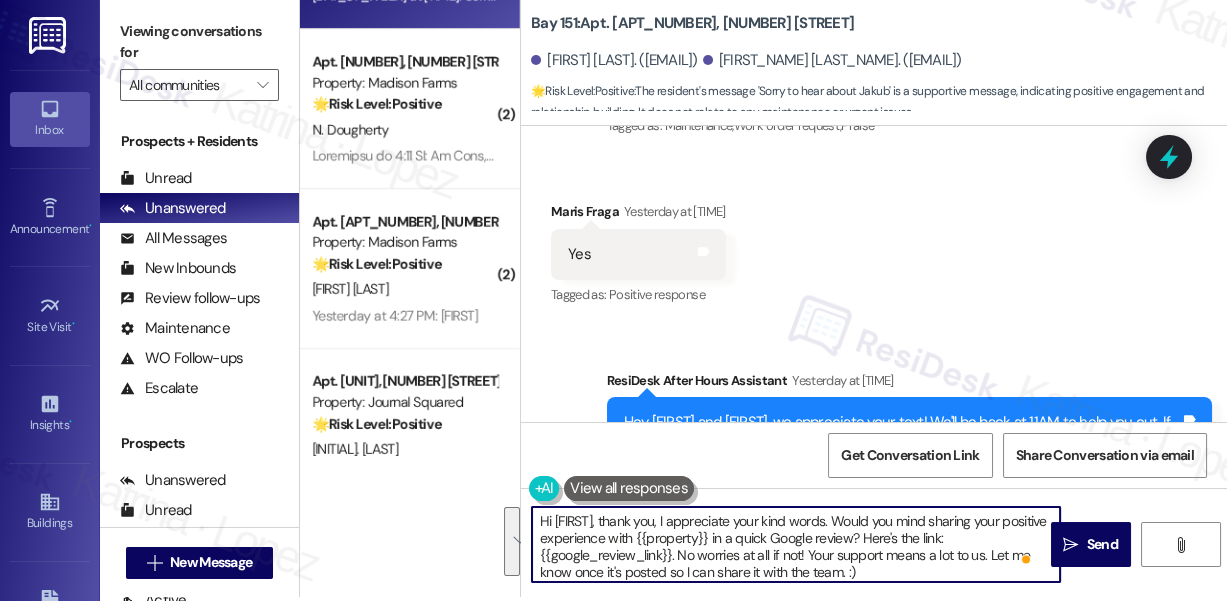 click on "Hi Maris, thank you, I appreciate your kind words. Would you mind sharing your positive experience with {{property}} in a quick Google review? Here's the link: {{google_review_link}}. No worries at all if not! Your support means a lot to us. Let me know once it's posted so I can share it with the team. :)" at bounding box center [796, 544] 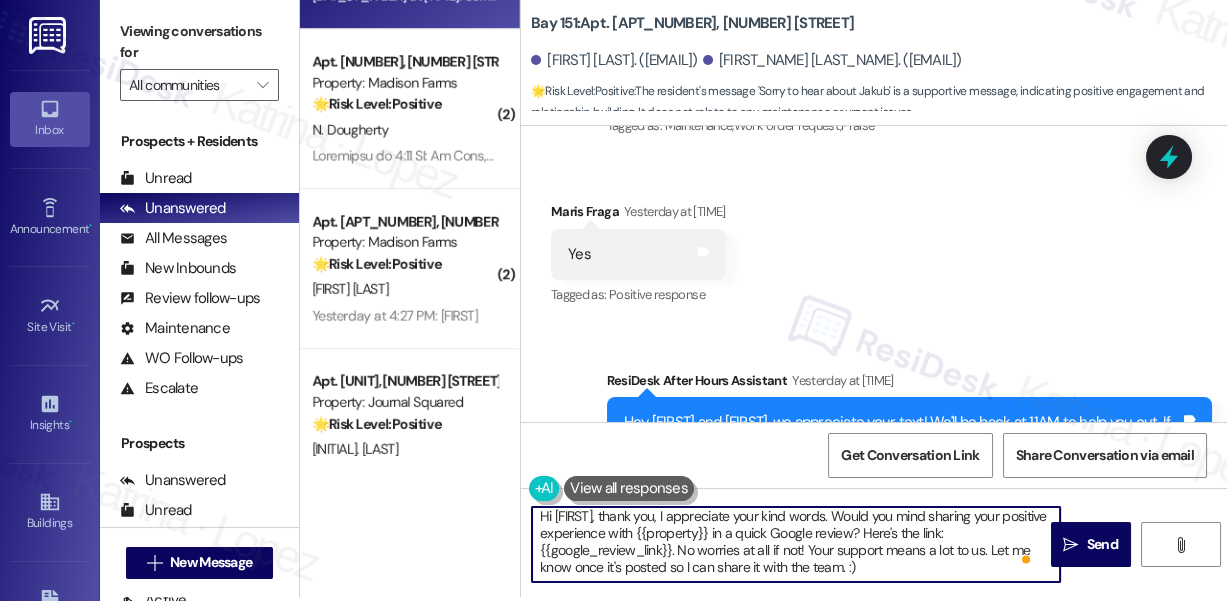 click on "Hi Maris, thank you, I appreciate your kind words. Would you mind sharing your positive experience with {{property}} in a quick Google review? Here's the link: {{google_review_link}}. No worries at all if not! Your support means a lot to us. Let me know once it's posted so I can share it with the team. :)" at bounding box center [796, 544] 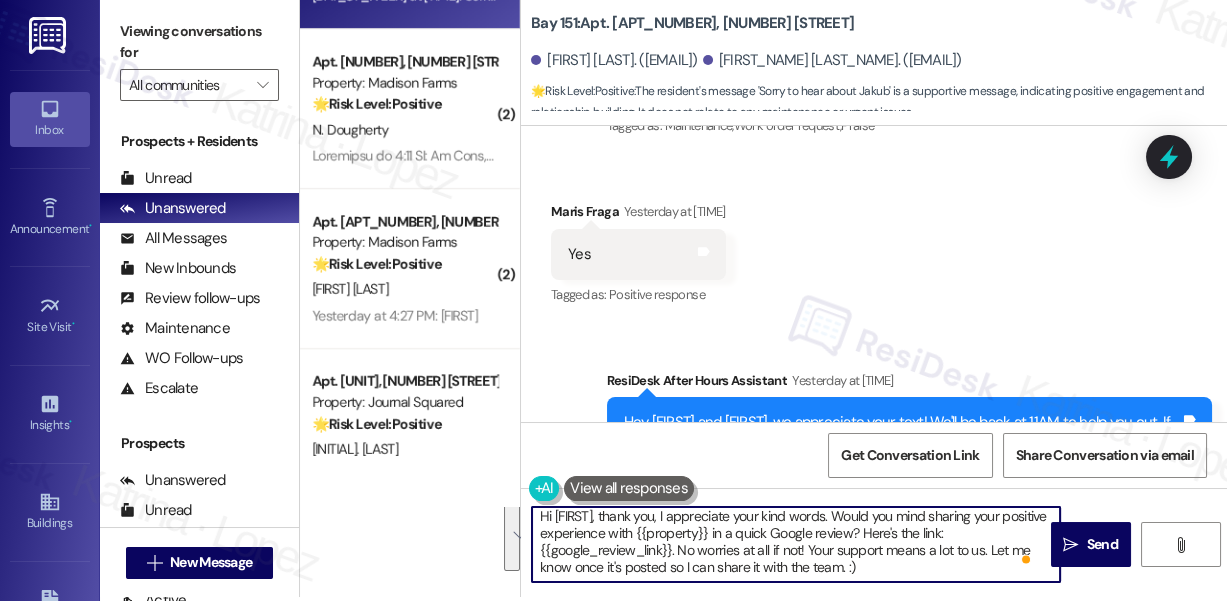 click on "Hi Maris, thank you, I appreciate your kind words. Would you mind sharing your positive experience with {{property}} in a quick Google review? Here's the link: {{google_review_link}}. No worries at all if not! Your support means a lot to us. Let me know once it's posted so I can share it with the team. :)" at bounding box center [796, 544] 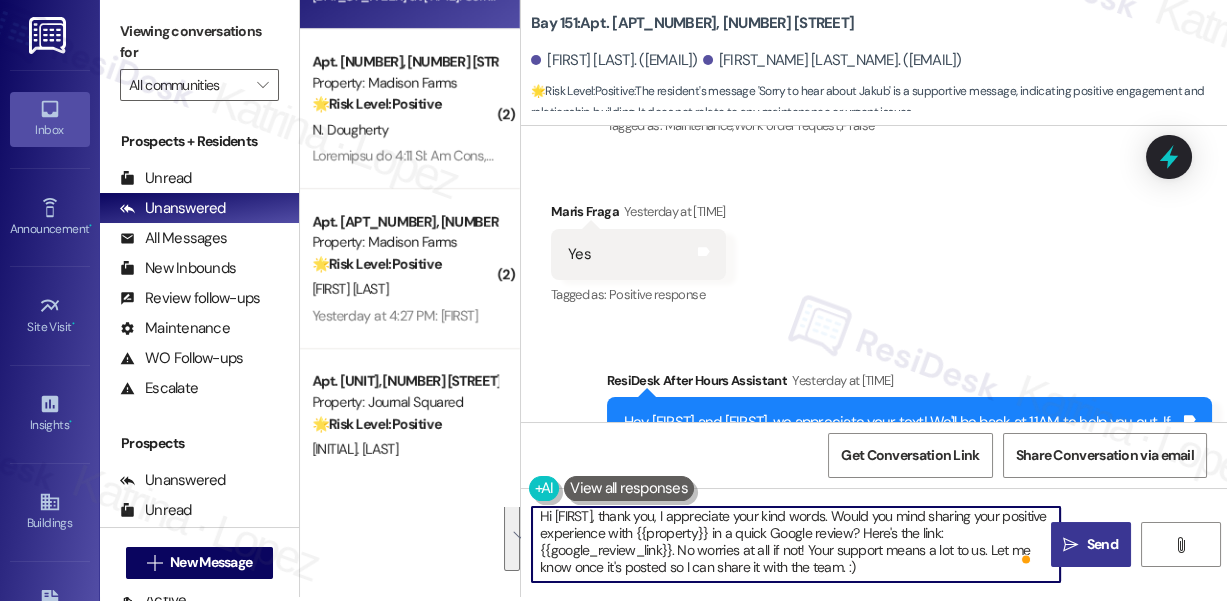 click on "" at bounding box center [1070, 545] 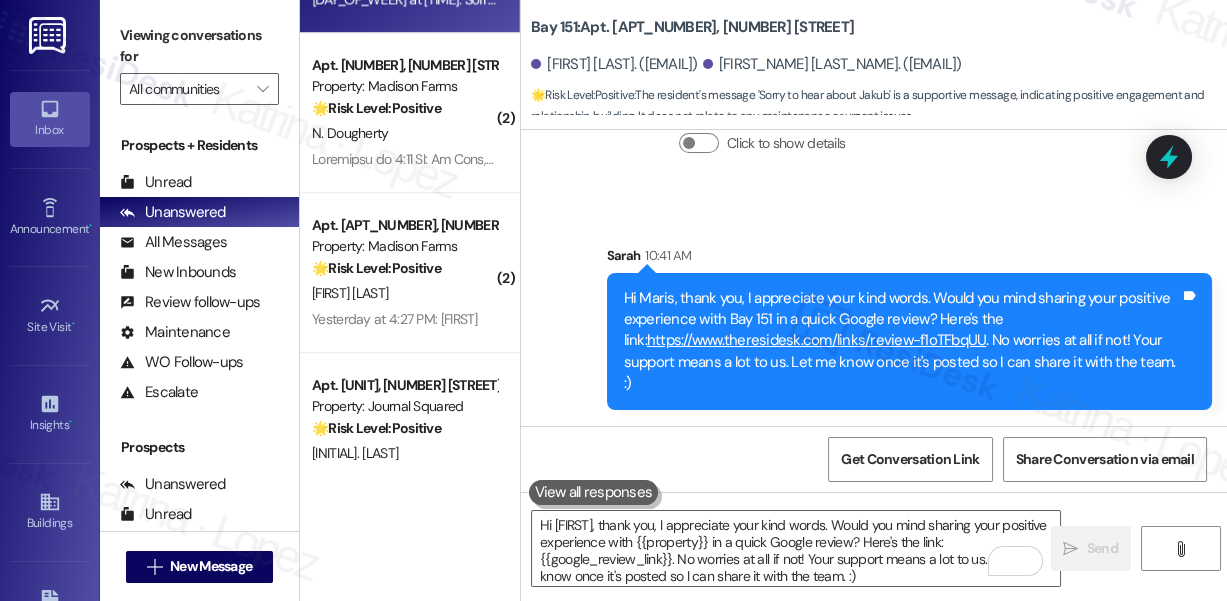 scroll, scrollTop: 2000, scrollLeft: 0, axis: vertical 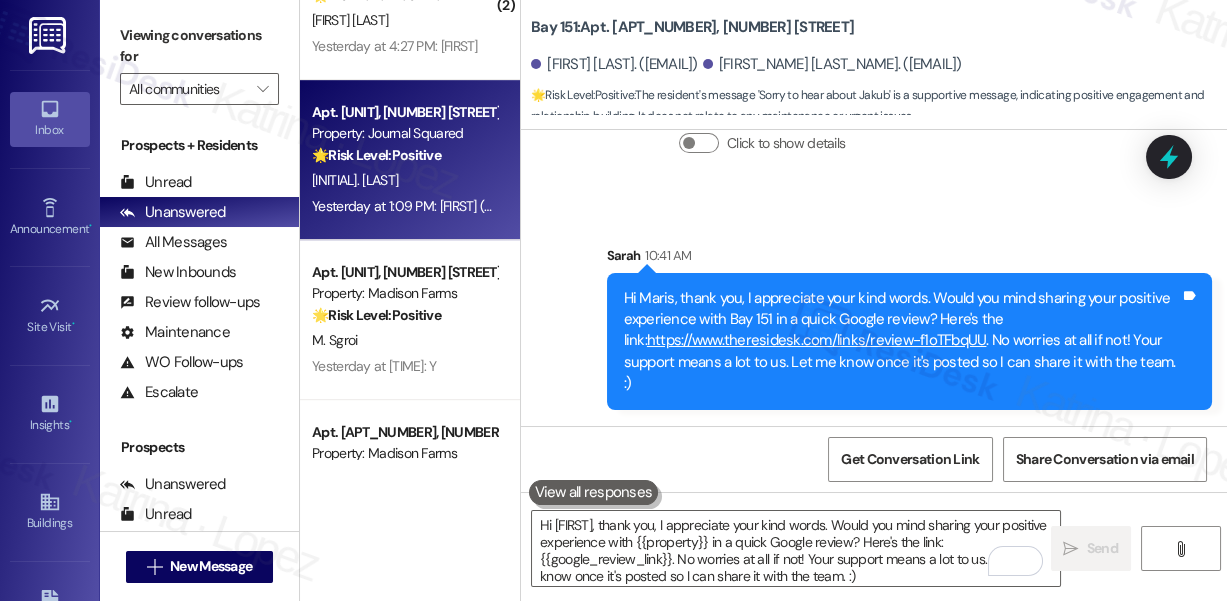 click on "R. Ramchandra" at bounding box center [404, 180] 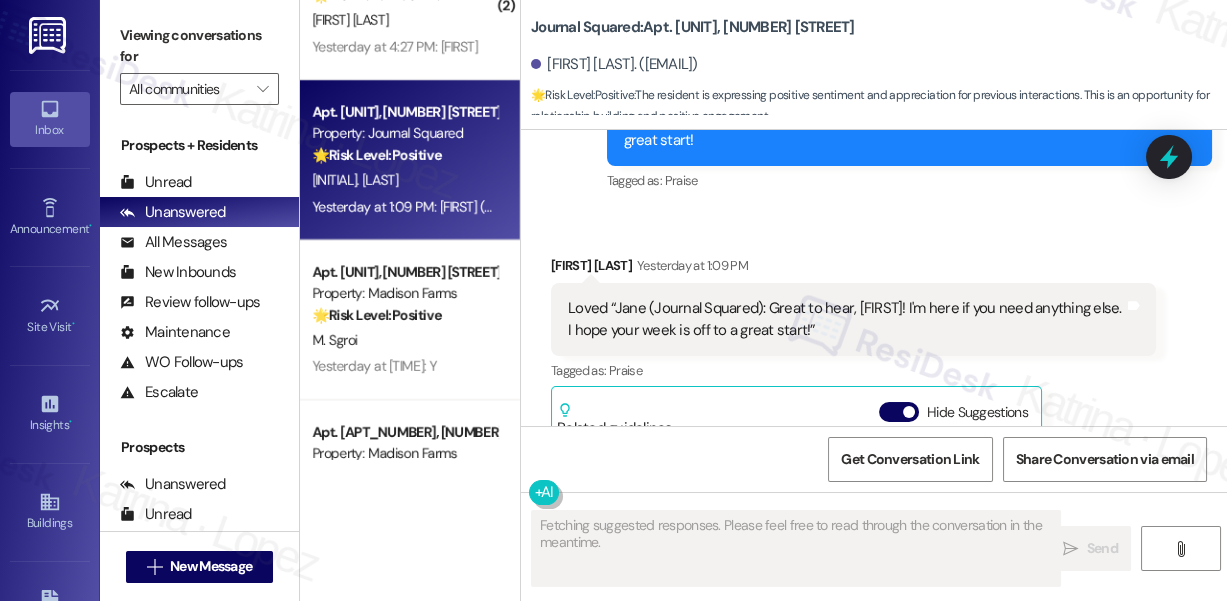 scroll, scrollTop: 1898, scrollLeft: 0, axis: vertical 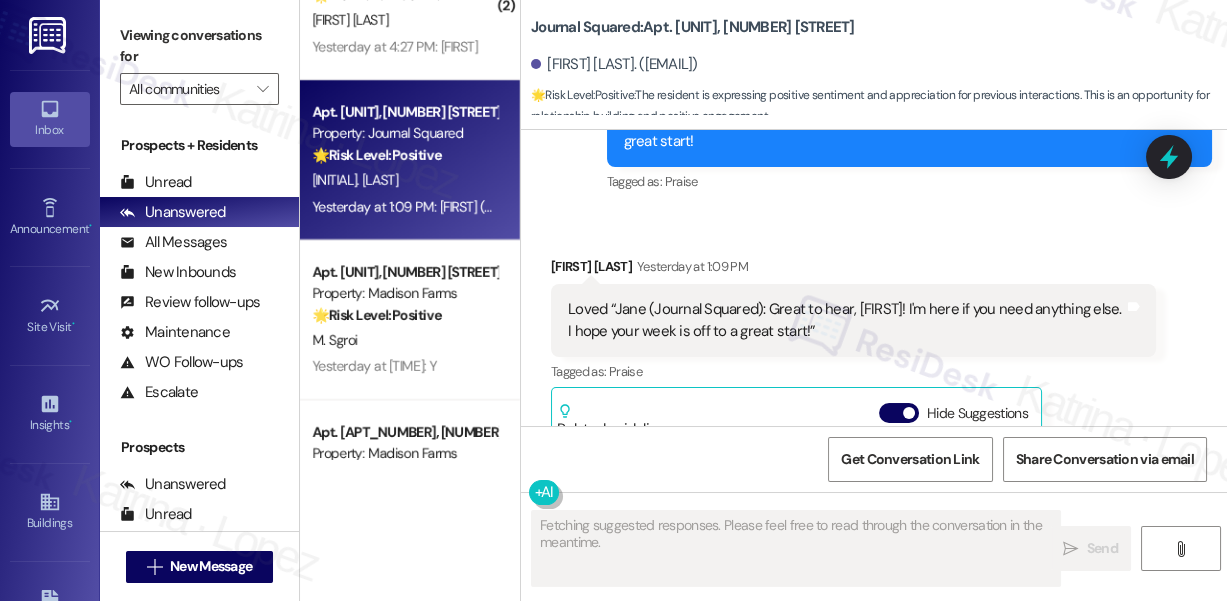 click on "Loved “Jane (Journal Squared): Great to hear, Rashmi! I'm here if you need anything else. I hope your week is off to a great start!”" at bounding box center (846, 320) 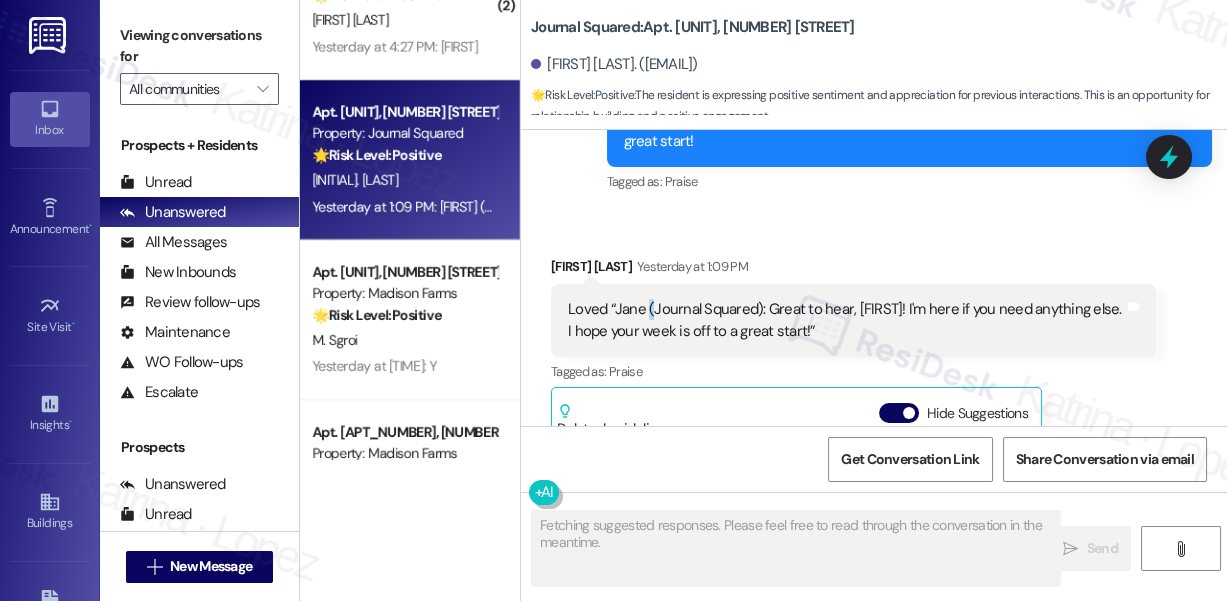 click on "Loved “Jane (Journal Squared): Great to hear, Rashmi! I'm here if you need anything else. I hope your week is off to a great start!”" at bounding box center [846, 320] 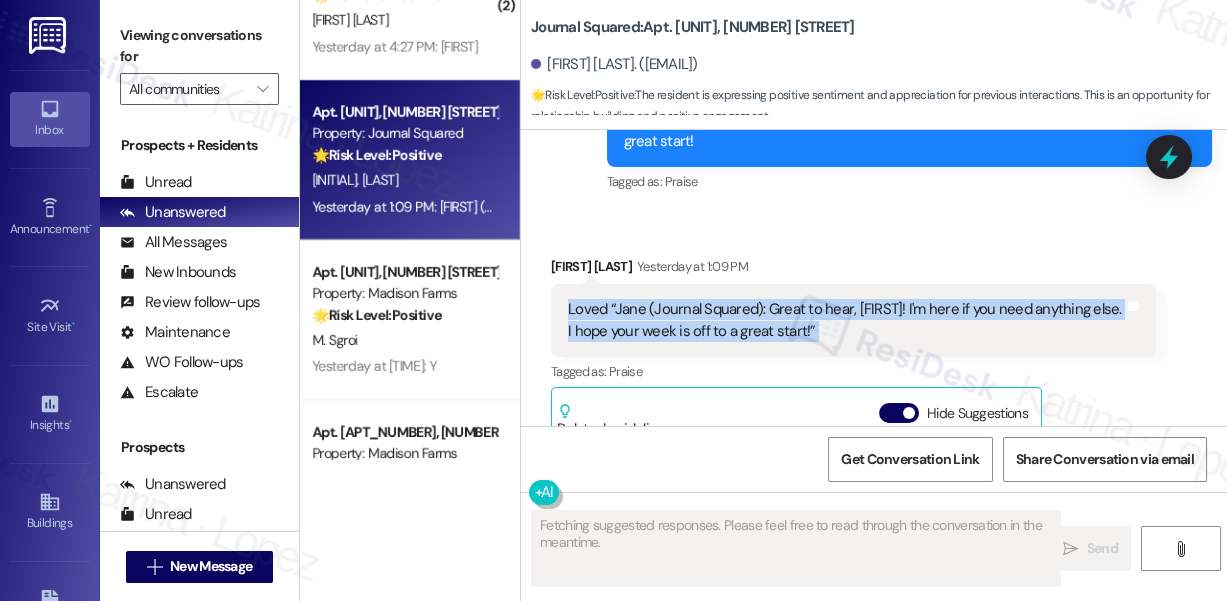 click on "Loved “Jane (Journal Squared): Great to hear, Rashmi! I'm here if you need anything else. I hope your week is off to a great start!”" at bounding box center (846, 320) 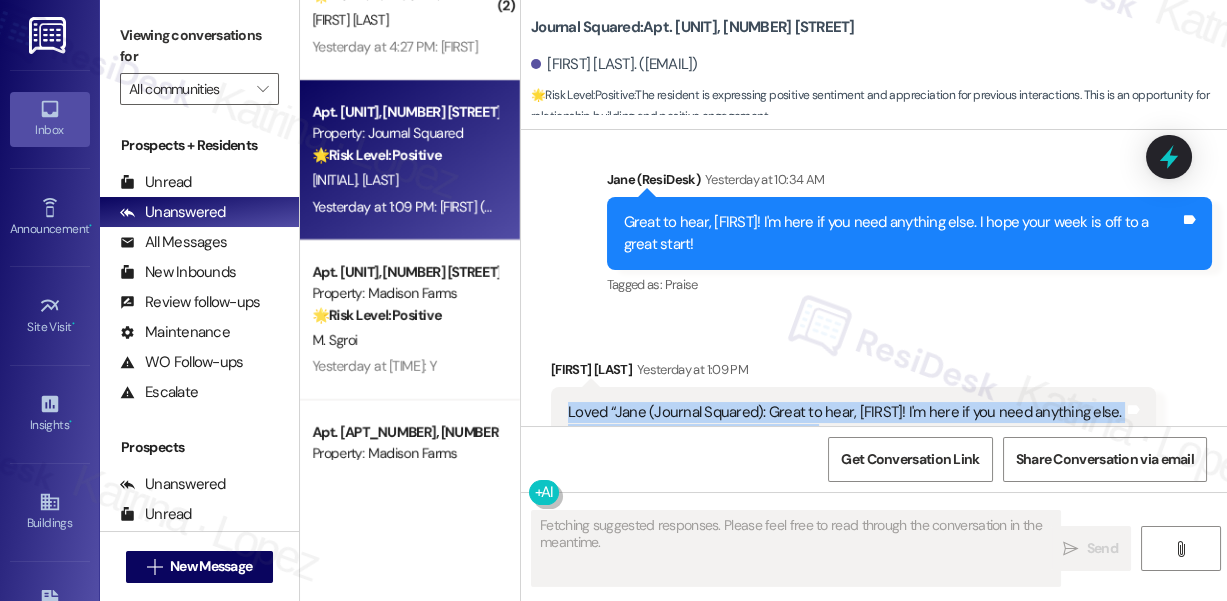 scroll, scrollTop: 1717, scrollLeft: 0, axis: vertical 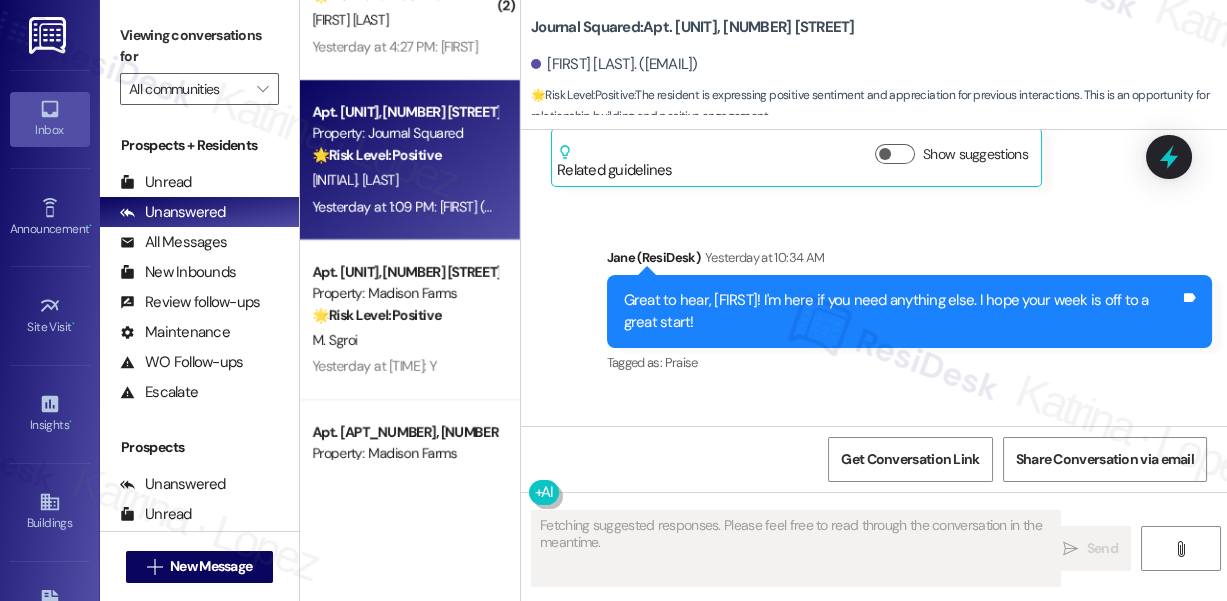 click on "Great to hear, Rashmi! I'm here if you need anything else. I hope your week is off to a great start! Tags and notes" at bounding box center (909, 311) 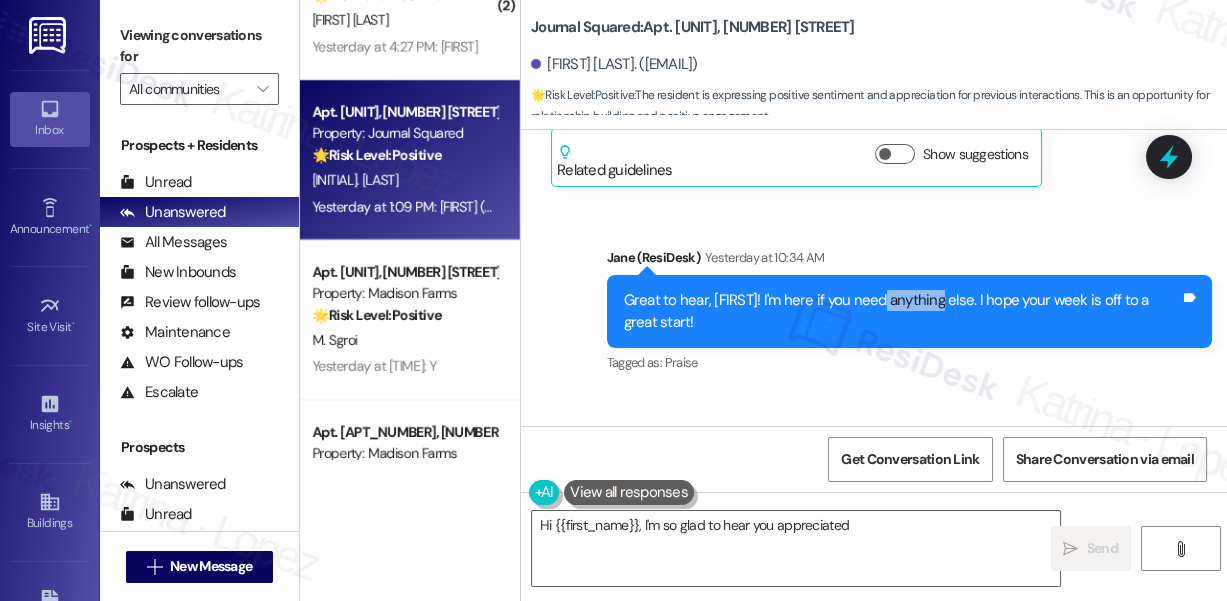 click on "Great to hear, Rashmi! I'm here if you need anything else. I hope your week is off to a great start! Tags and notes" at bounding box center [909, 311] 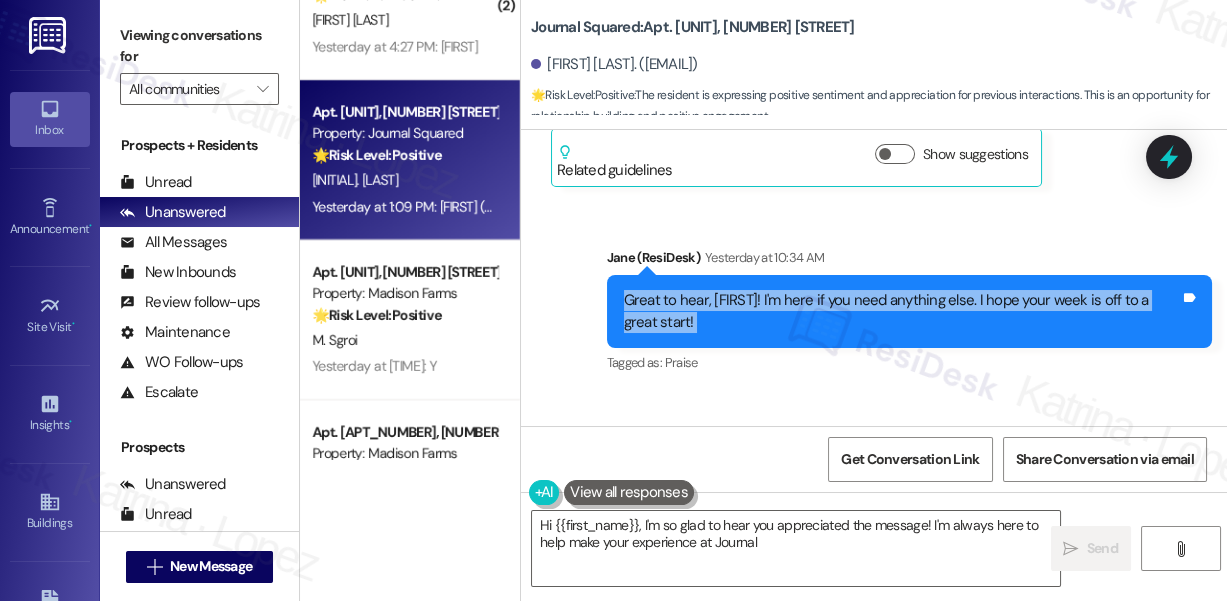 click on "Great to hear, Rashmi! I'm here if you need anything else. I hope your week is off to a great start! Tags and notes" at bounding box center [909, 311] 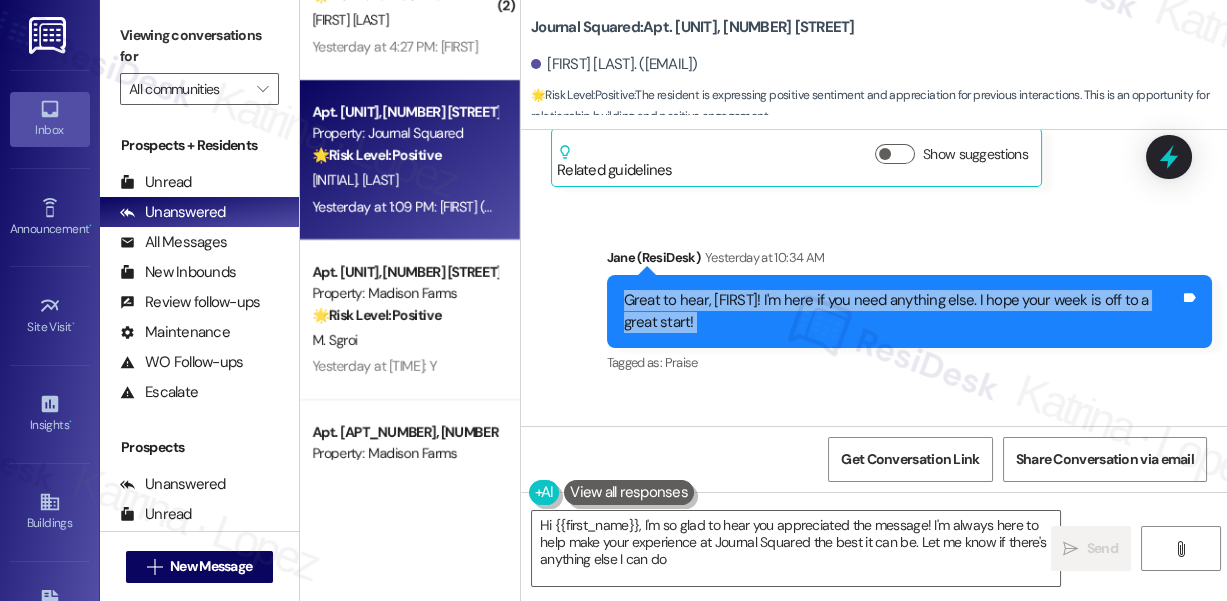 type on "Hi {{first_name}}, I'm so glad to hear you appreciated the message! I'm always here to help make your experience at Journal Squared the best it can be. Let me know if there's anything else I can do!" 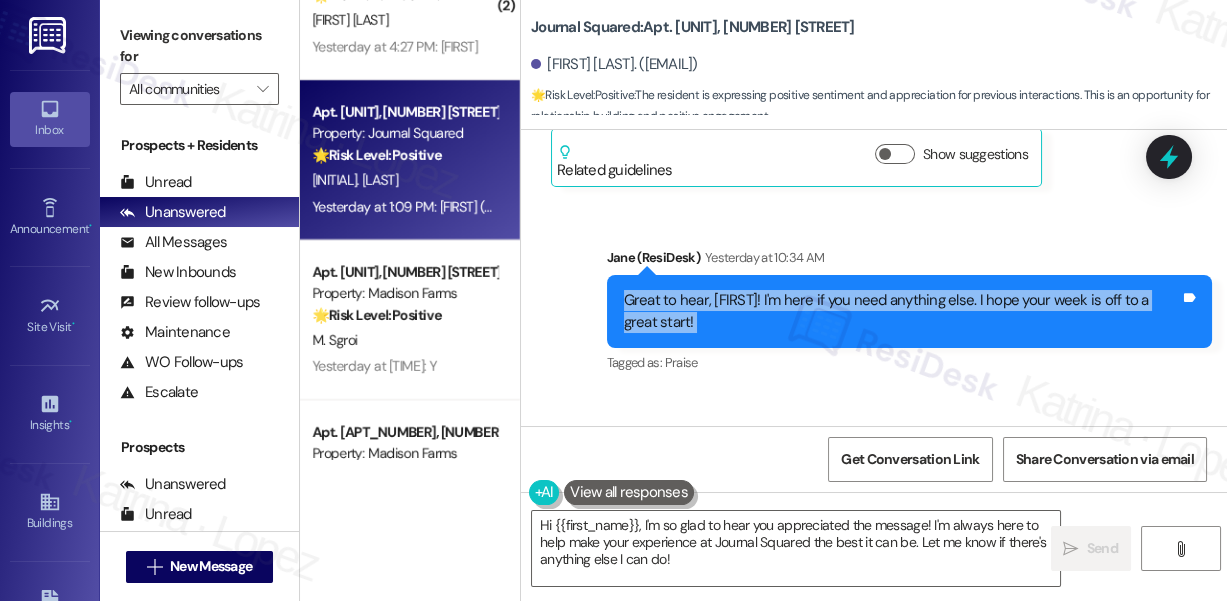 click on "Great to hear, Rashmi! I'm here if you need anything else. I hope your week is off to a great start!" at bounding box center (902, 311) 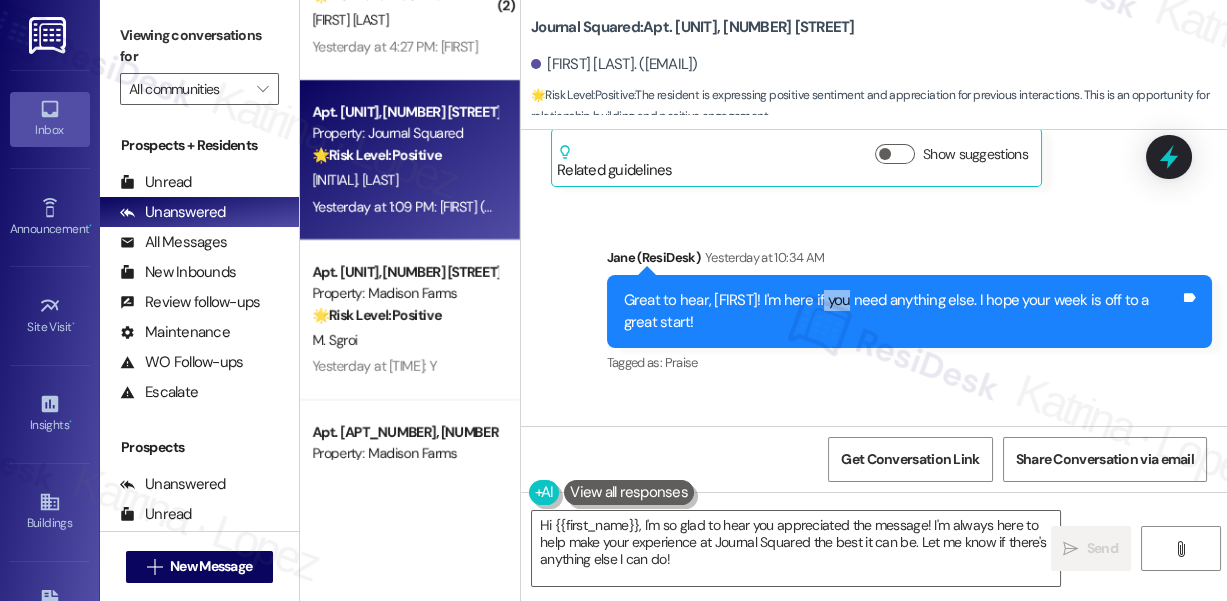 click on "Great to hear, Rashmi! I'm here if you need anything else. I hope your week is off to a great start!" at bounding box center (902, 311) 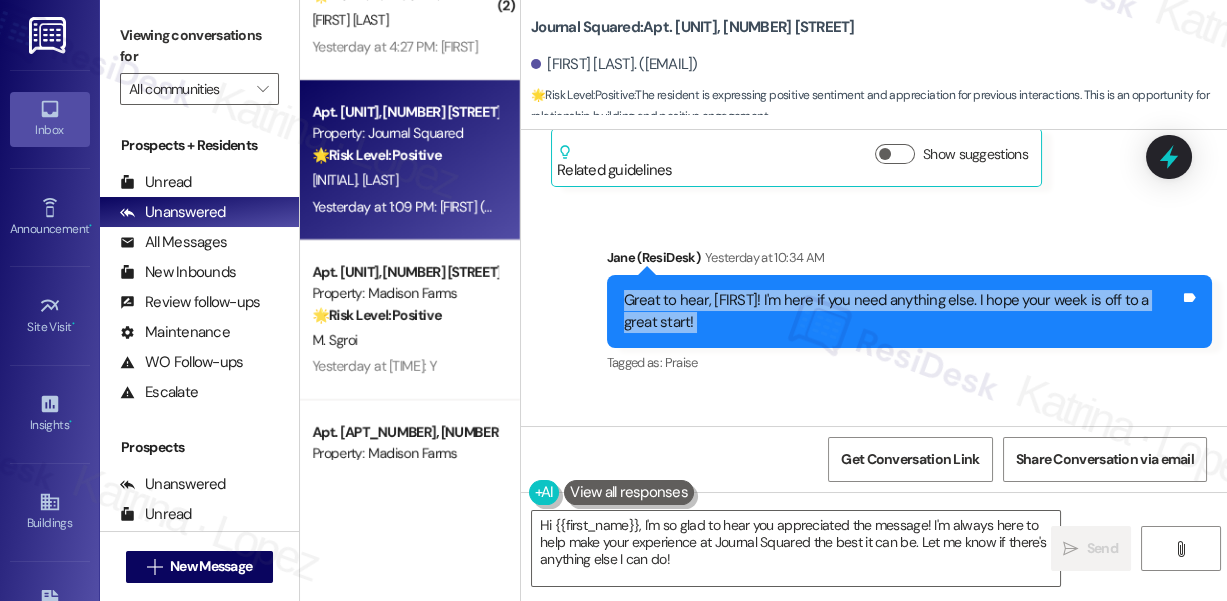 click on "Great to hear, Rashmi! I'm here if you need anything else. I hope your week is off to a great start!" at bounding box center [902, 311] 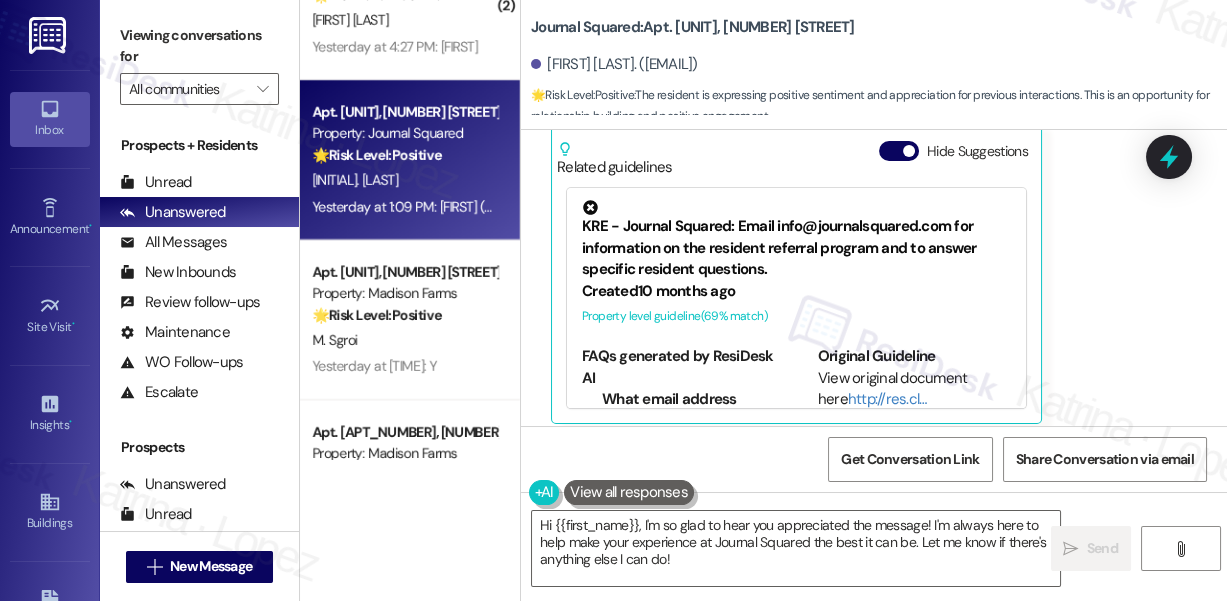 scroll, scrollTop: 2172, scrollLeft: 0, axis: vertical 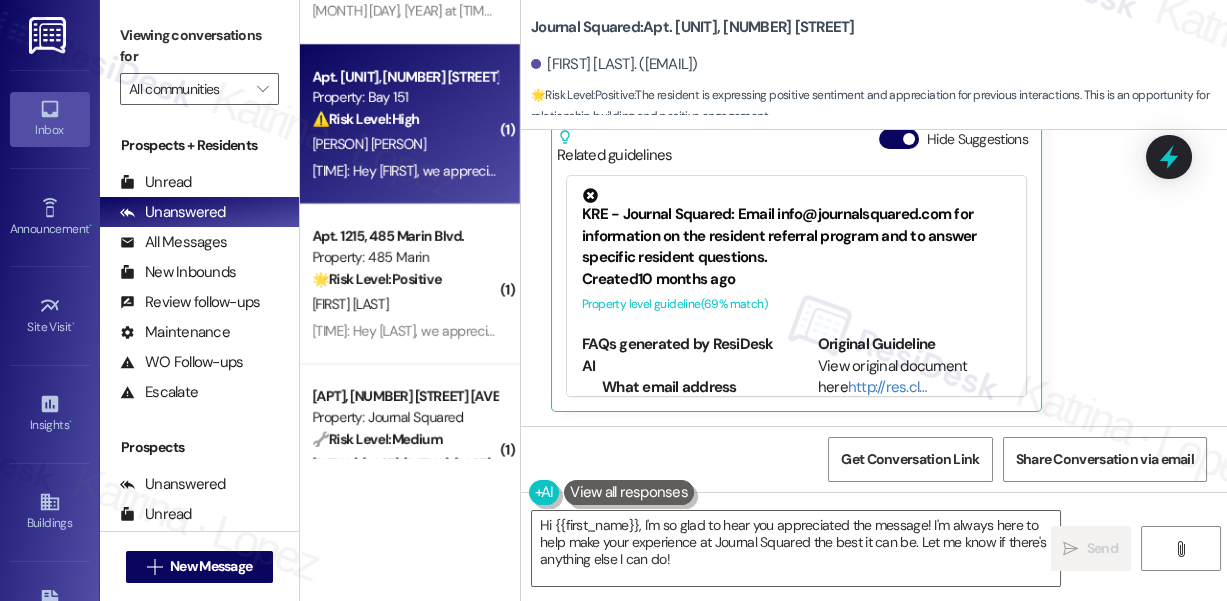 click on "10:18 AM: Hey Yuchen, we appreciate your text! We'll be back at 11AM to help you out. If it's urgent, dial our emergency number. Take care! 10:18 AM: Hey Yuchen, we appreciate your text! We'll be back at 11AM to help you out. If it's urgent, dial our emergency number. Take care!" at bounding box center (700, 170) 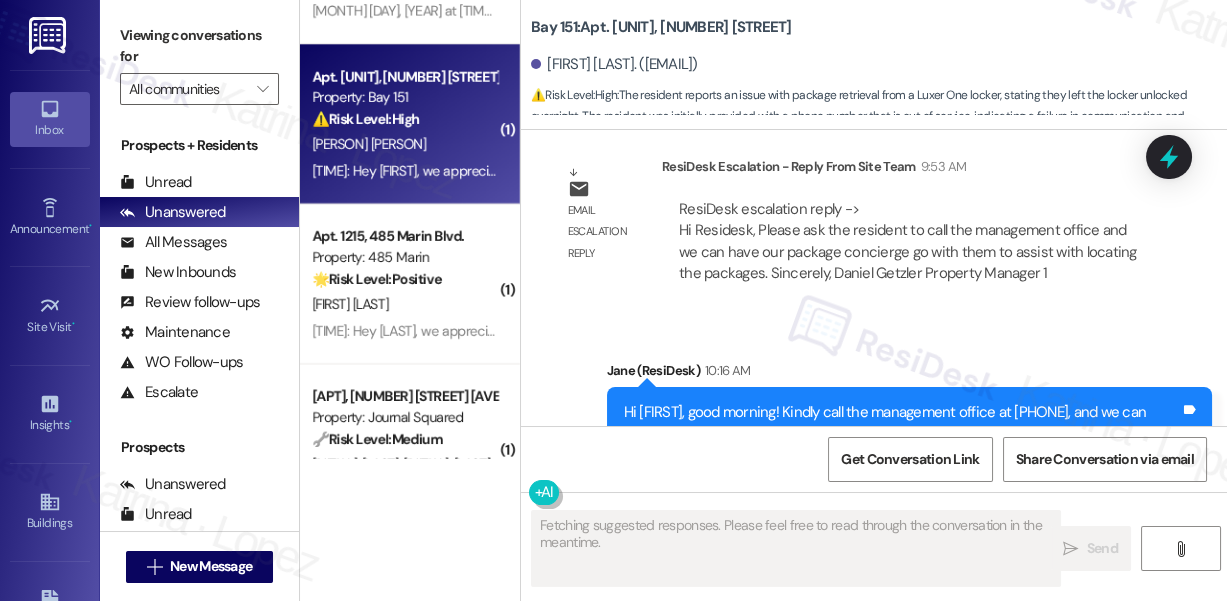 scroll, scrollTop: 20414, scrollLeft: 0, axis: vertical 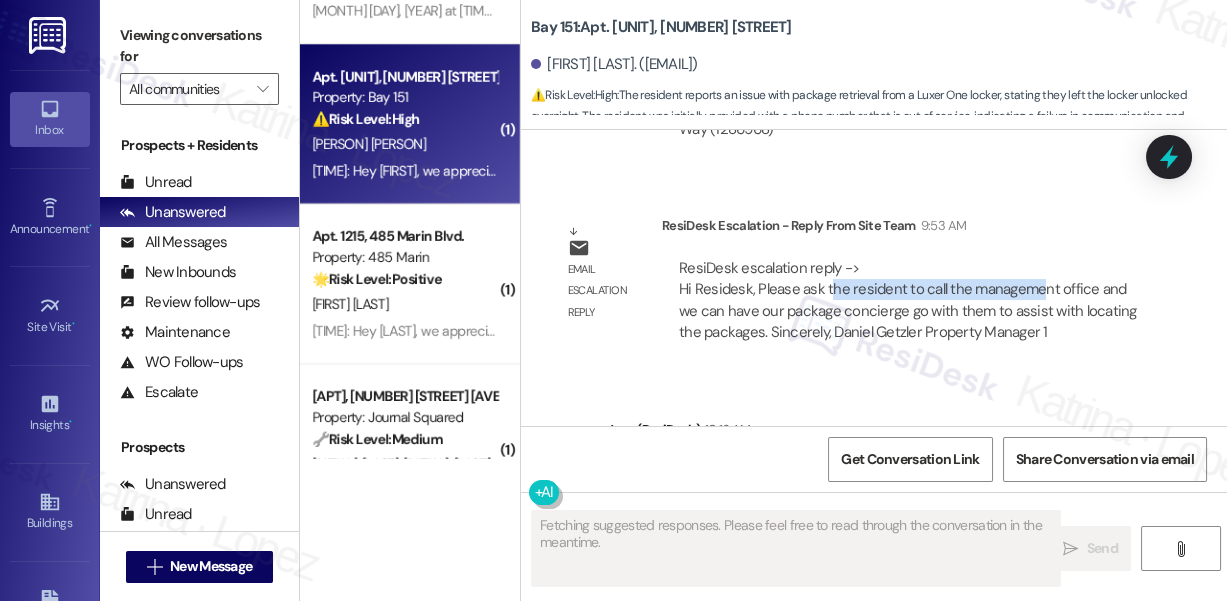 drag, startPoint x: 829, startPoint y: 220, endPoint x: 1034, endPoint y: 241, distance: 206.0728 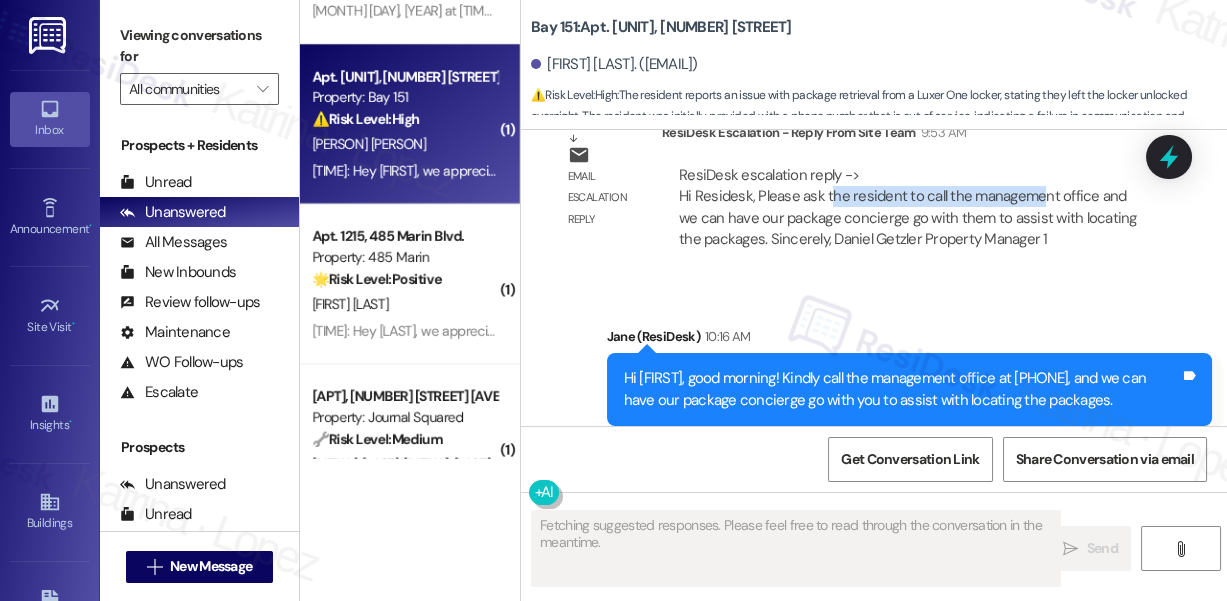 scroll, scrollTop: 20596, scrollLeft: 0, axis: vertical 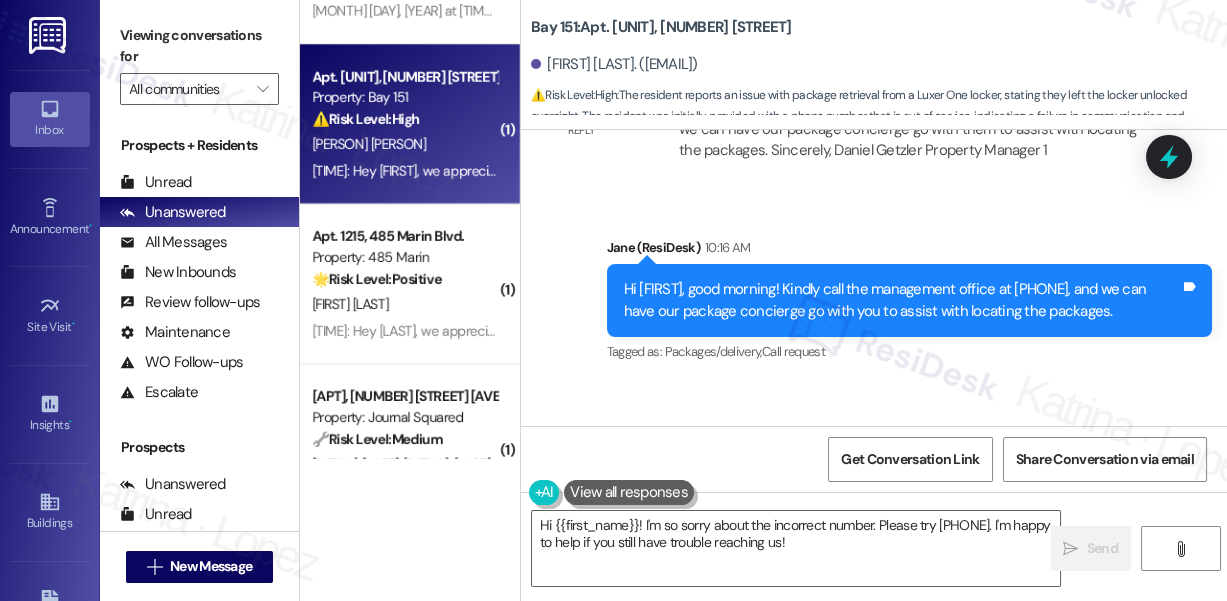 click on "Hi Yuchen, good morning! Kindly call the management office at (201) 752 2004, and we can have our package concierge go with you to assist with locating the packages." at bounding box center [902, 300] 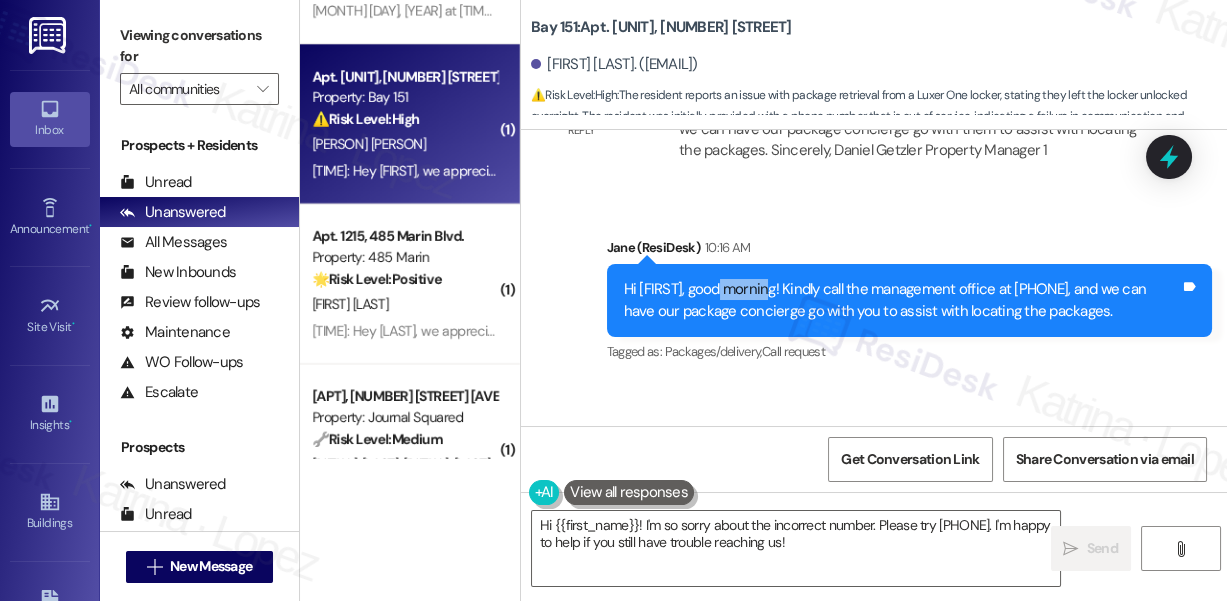 click on "Hi Yuchen, good morning! Kindly call the management office at (201) 752 2004, and we can have our package concierge go with you to assist with locating the packages." at bounding box center [902, 300] 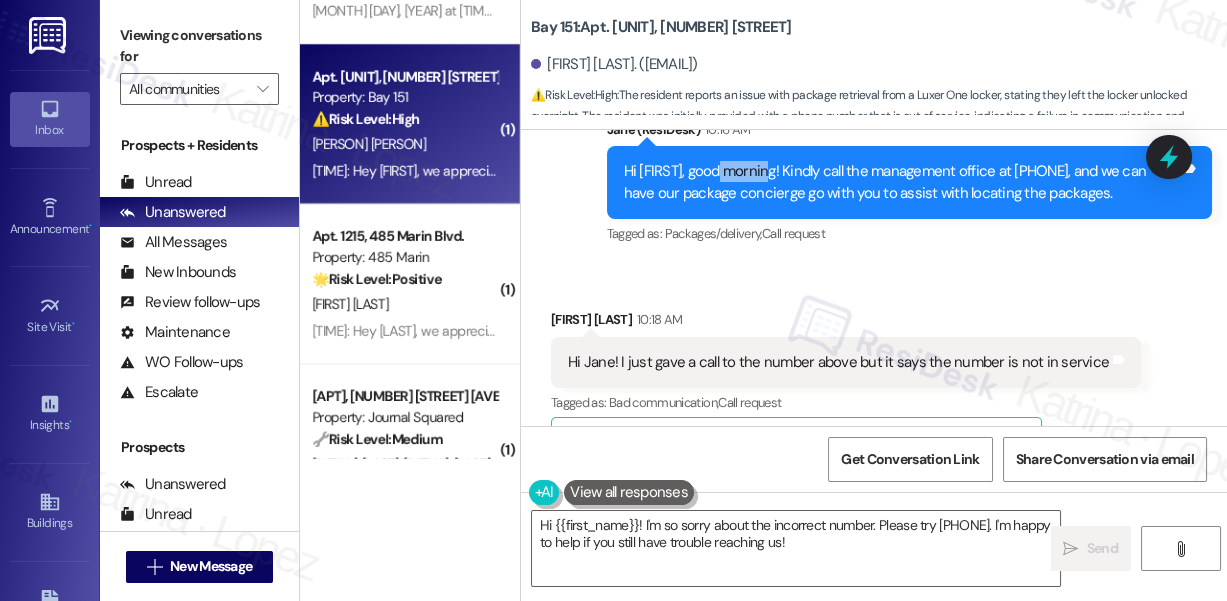 scroll, scrollTop: 20778, scrollLeft: 0, axis: vertical 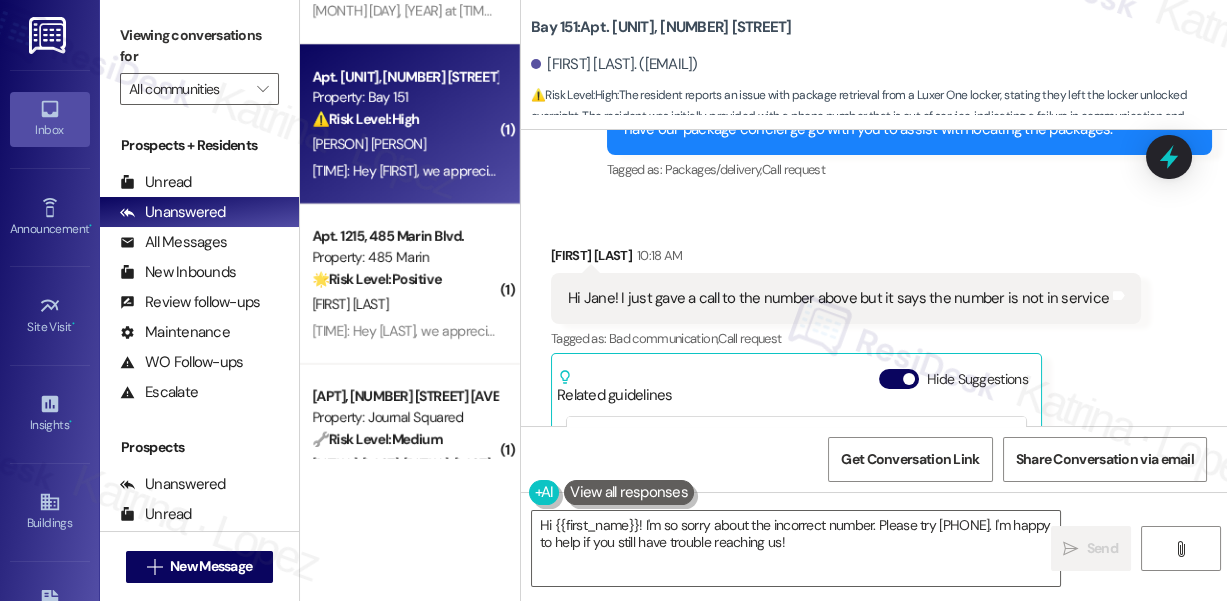 click on "Hi Jane! I just gave a call to the number above but it says the number is not in service  Tags and notes" at bounding box center [846, 298] 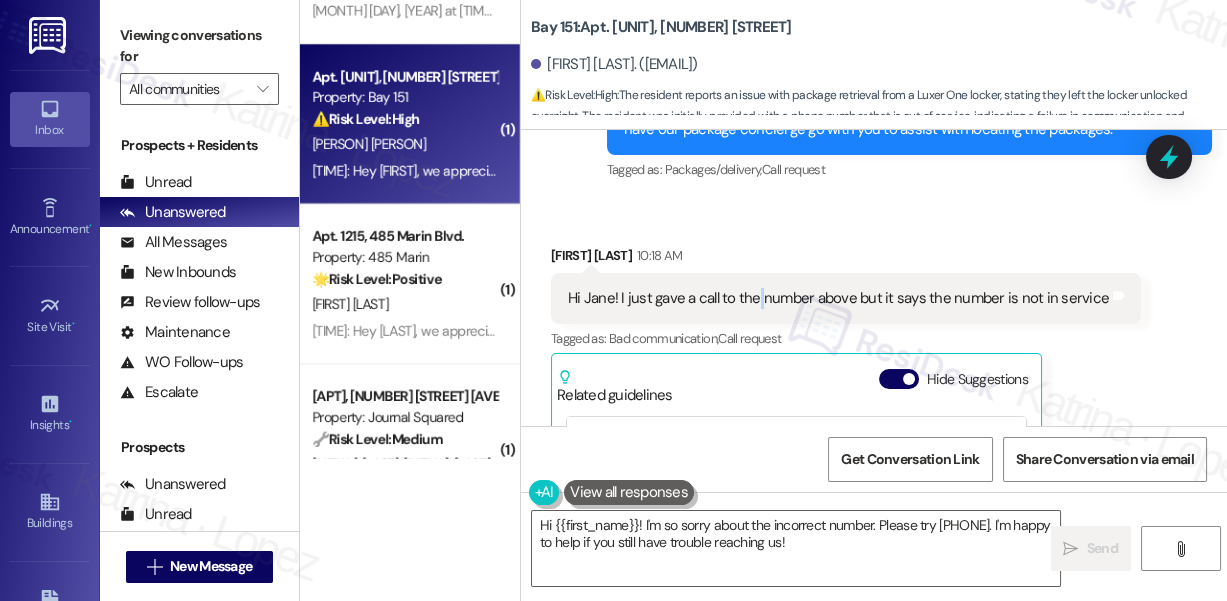 click on "Hi Jane! I just gave a call to the number above but it says the number is not in service  Tags and notes" at bounding box center [846, 298] 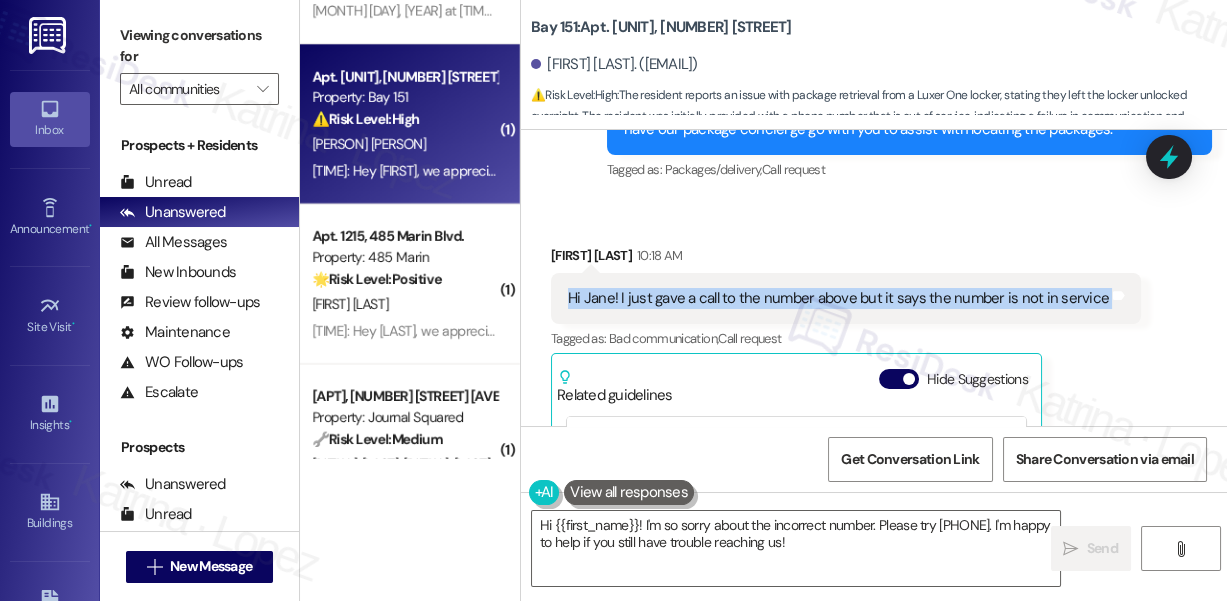 click on "Hi Jane! I just gave a call to the number above but it says the number is not in service  Tags and notes" at bounding box center [846, 298] 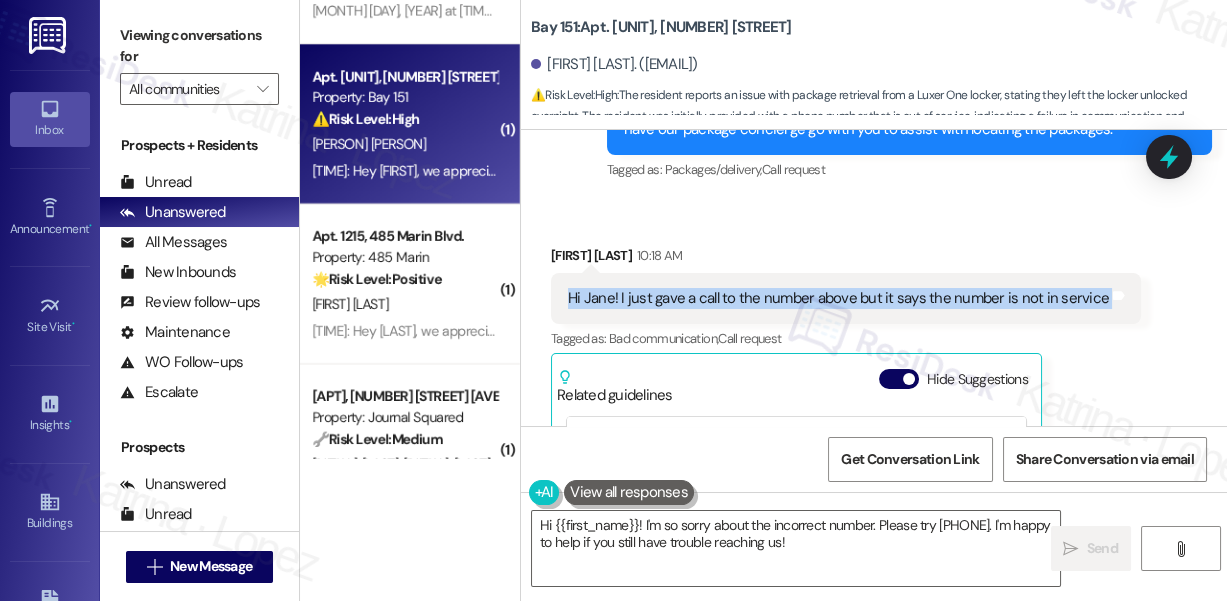 click on "Hi Jane! I just gave a call to the number above but it says the number is not in service" at bounding box center (838, 298) 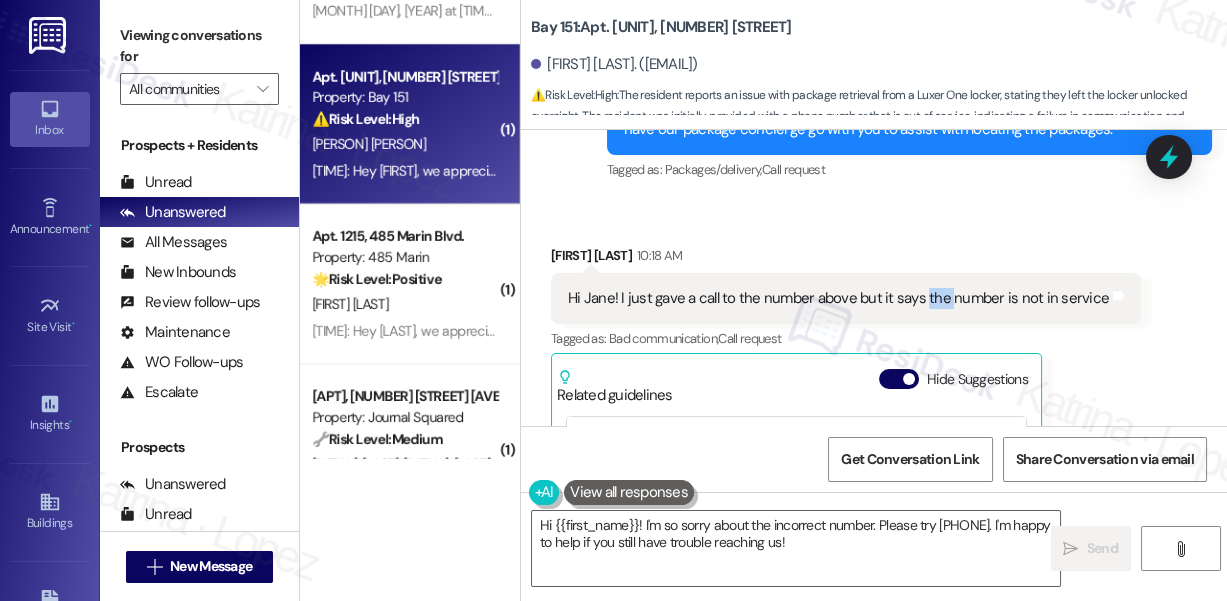 click on "Hi Jane! I just gave a call to the number above but it says the number is not in service" at bounding box center [838, 298] 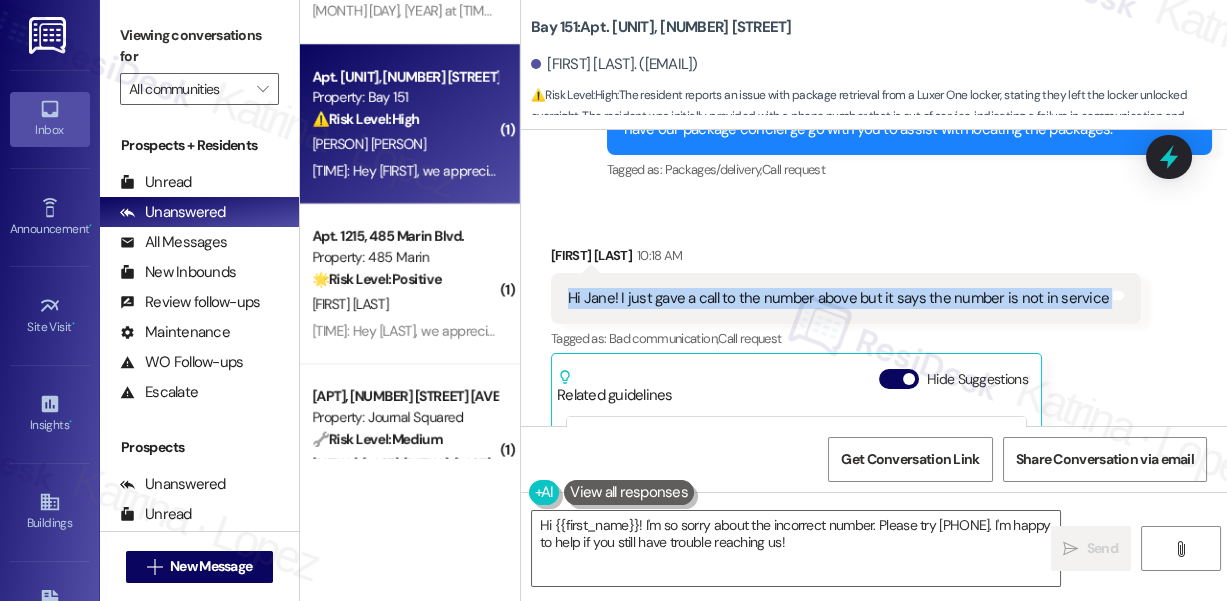 click on "Hi Jane! I just gave a call to the number above but it says the number is not in service" at bounding box center [838, 298] 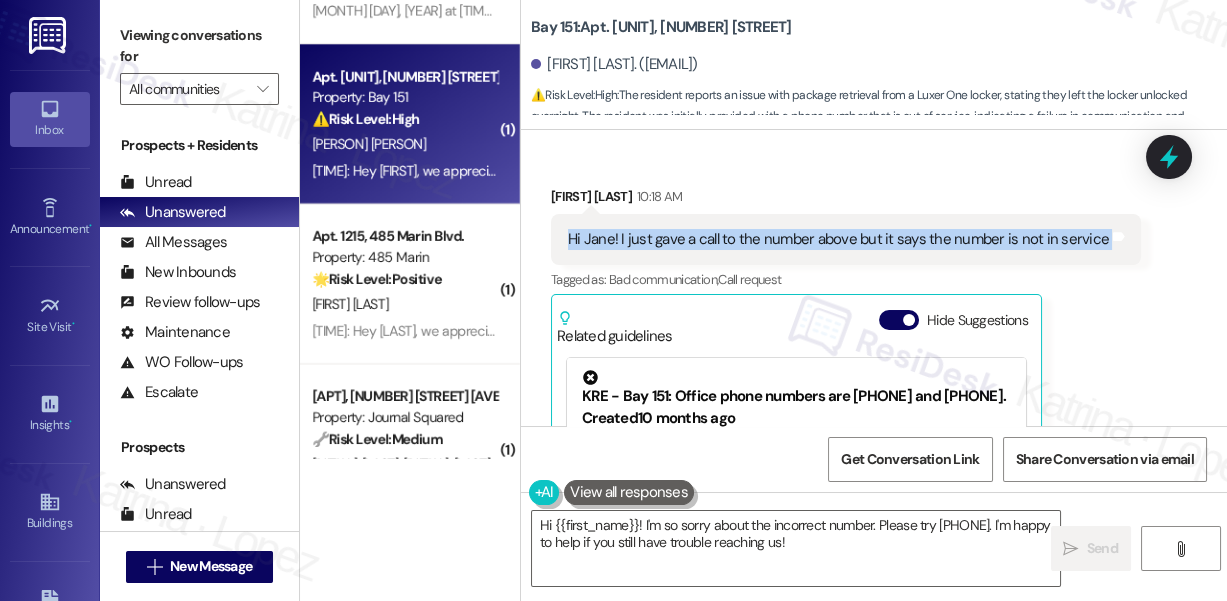 scroll, scrollTop: 20869, scrollLeft: 0, axis: vertical 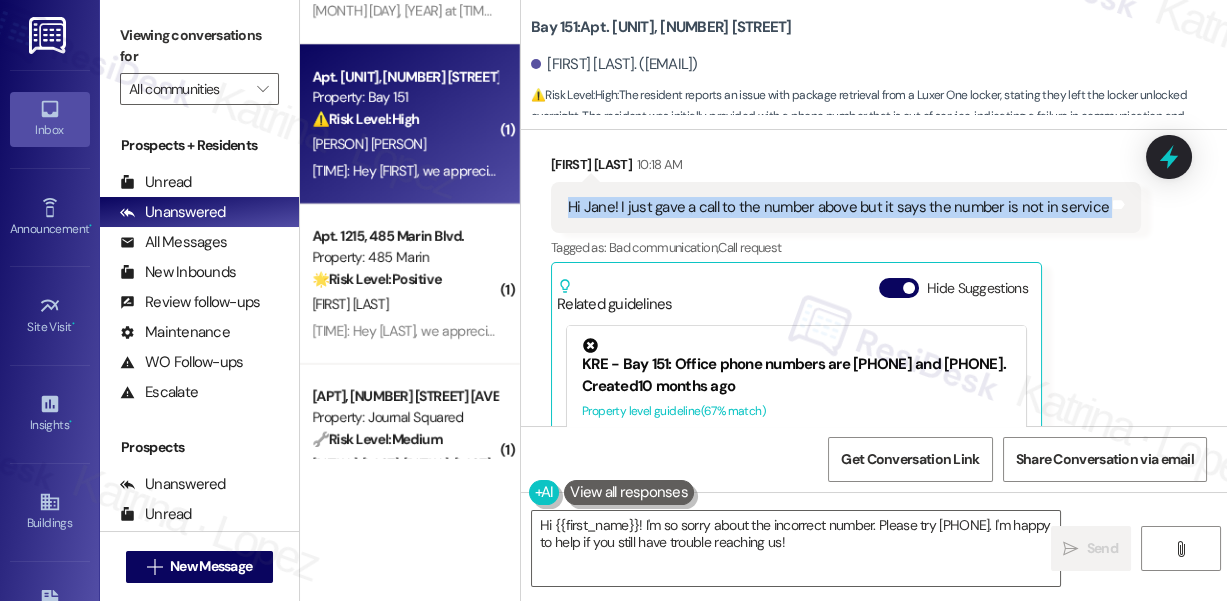 drag, startPoint x: 728, startPoint y: 323, endPoint x: 570, endPoint y: 324, distance: 158.00316 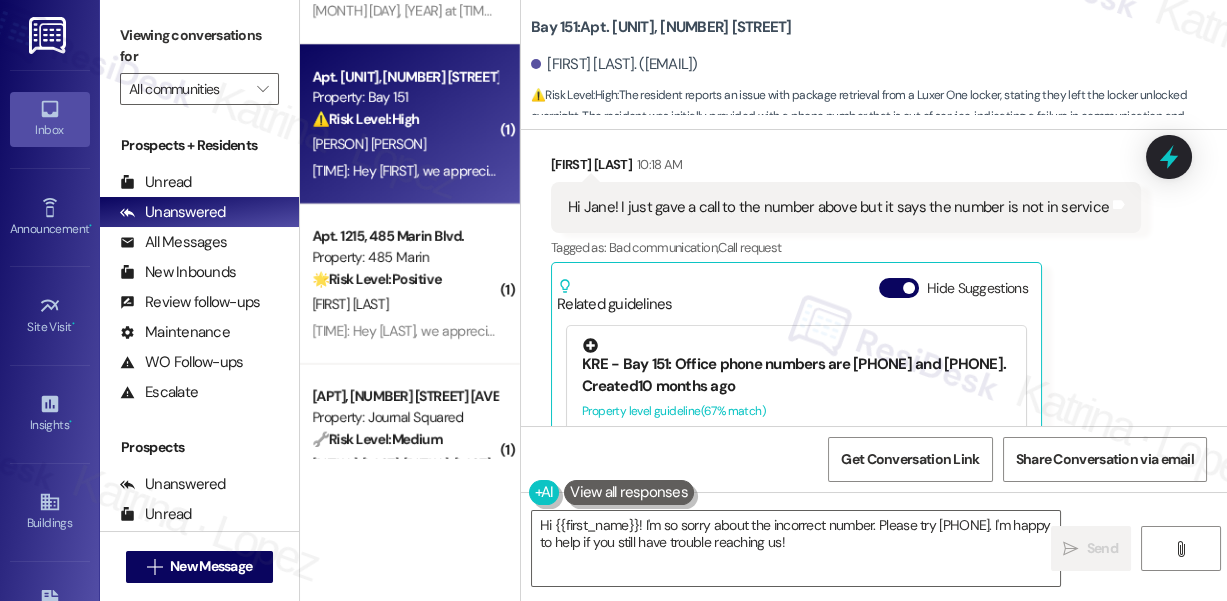 click on "KRE - Bay 151: Office phone numbers are 201-751-2004 and 201-685-8765." at bounding box center [796, 356] 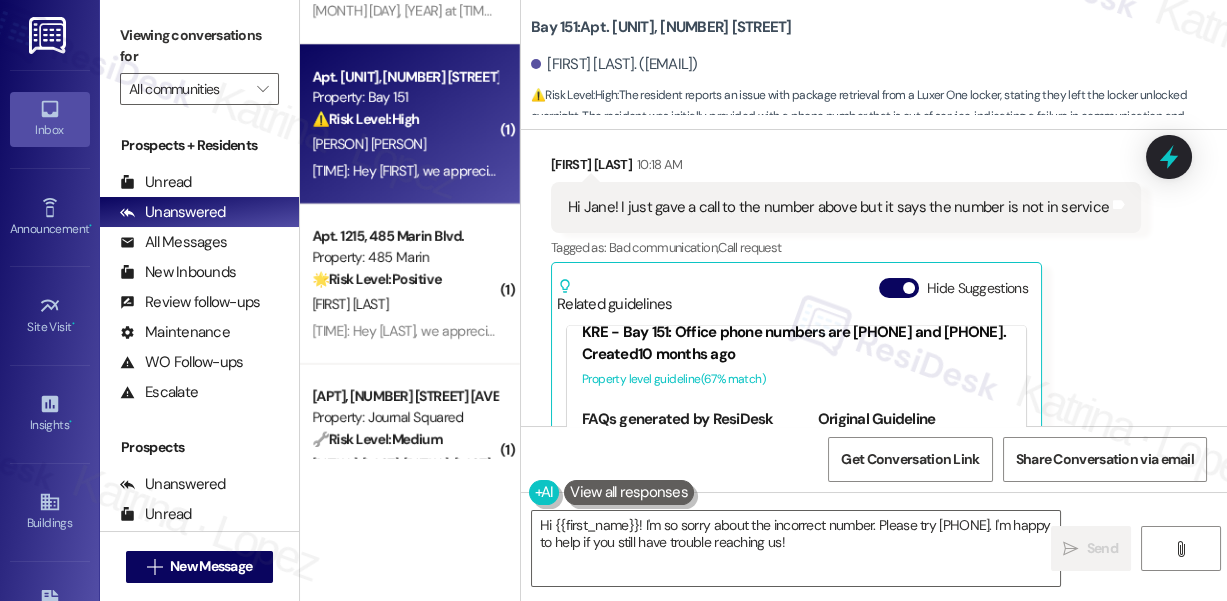 scroll, scrollTop: 58, scrollLeft: 0, axis: vertical 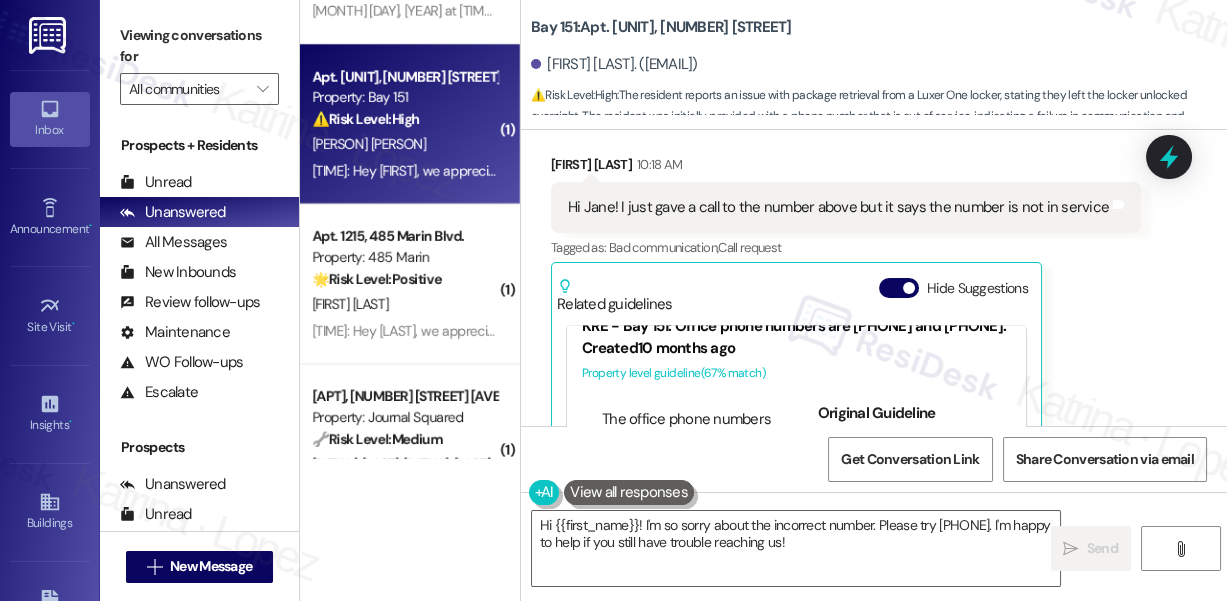 drag, startPoint x: 664, startPoint y: 402, endPoint x: 726, endPoint y: 401, distance: 62.008064 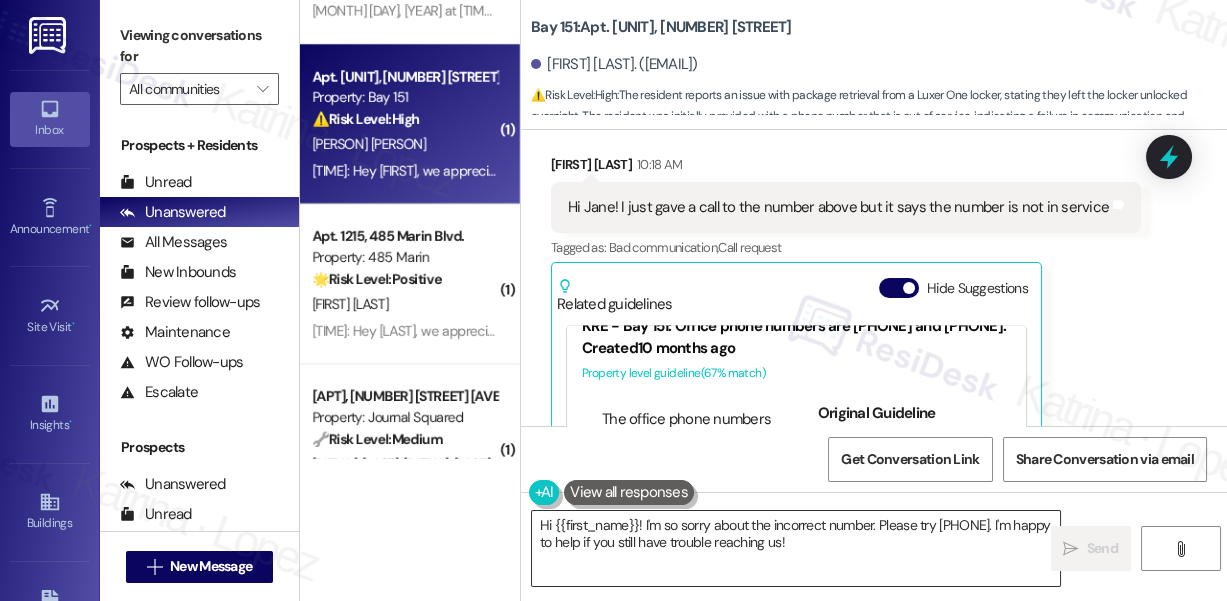 click on "Hi {{first_name}}! I'm so sorry about the incorrect number. Please try 201-751-2004. I'm happy to help if you still have trouble reaching us!" at bounding box center (796, 548) 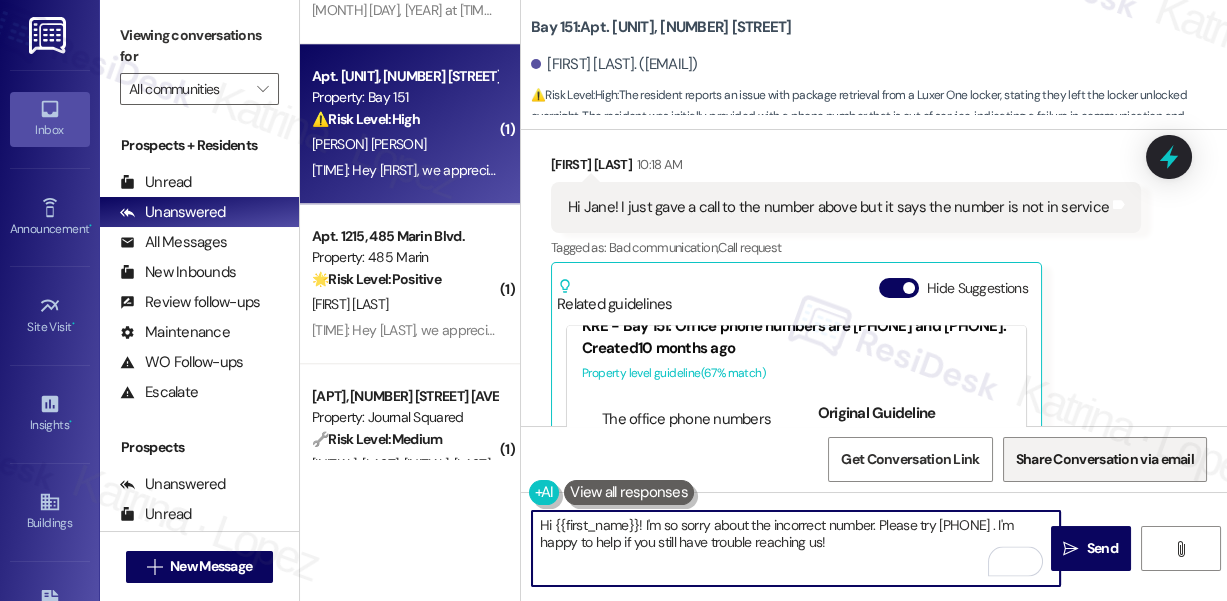 paste on "and 201-685-8765." 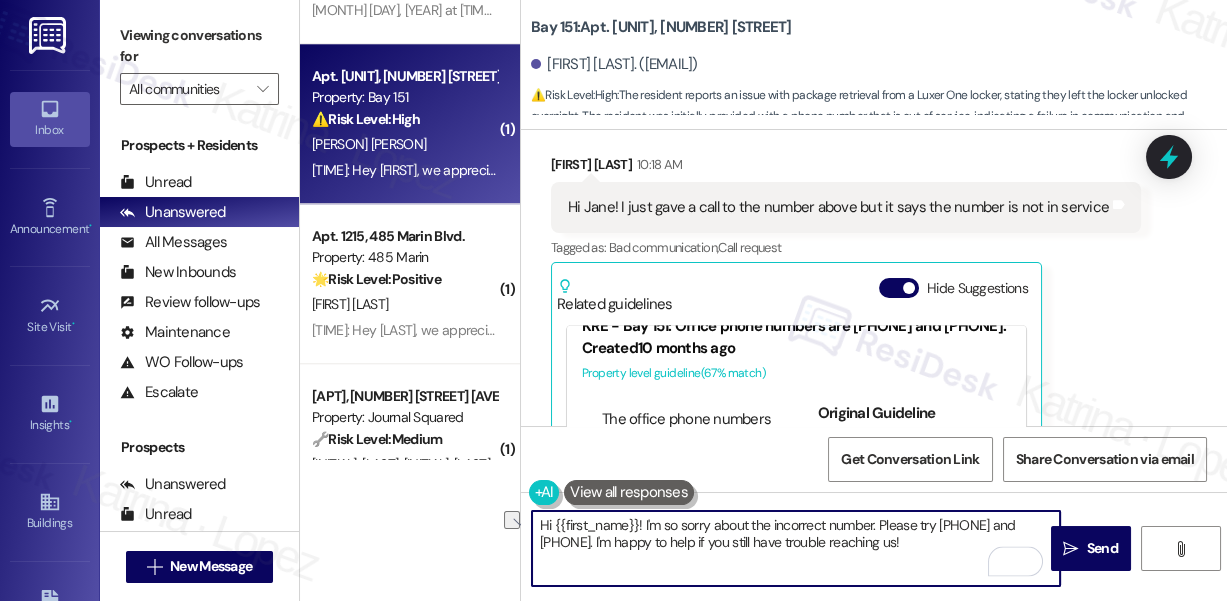 drag, startPoint x: 965, startPoint y: 545, endPoint x: 659, endPoint y: 550, distance: 306.04083 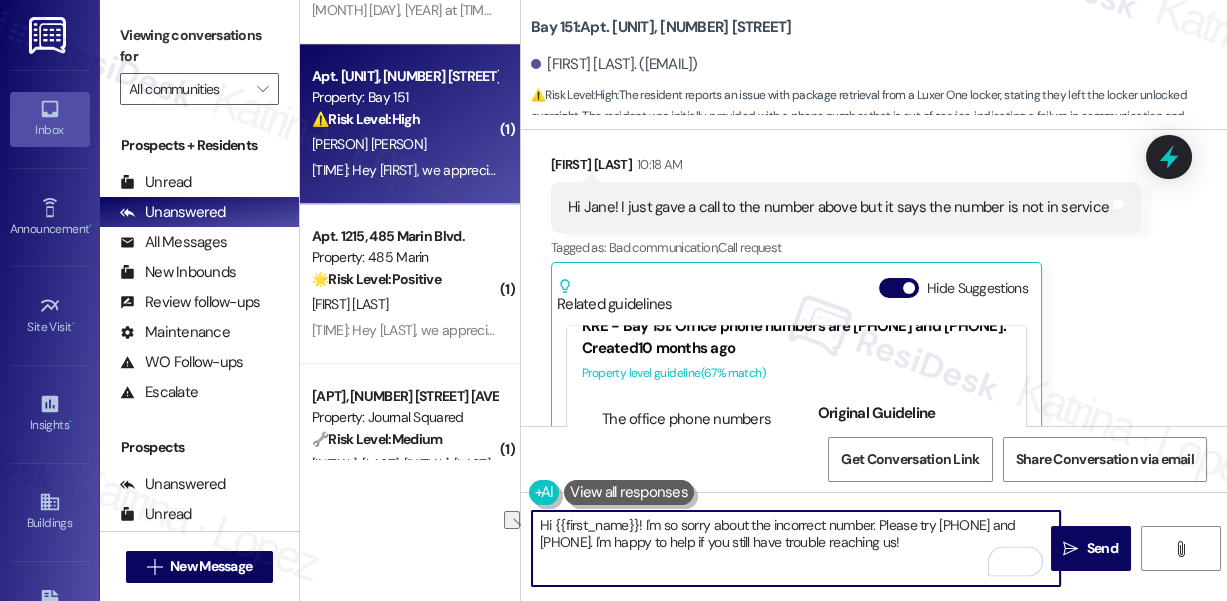 click on "Hi {{first_name}}! I'm so sorry about the incorrect number. Please try 201-751-2004 and 201-685-8765. I'm happy to help if you still have trouble reaching us!" at bounding box center [796, 548] 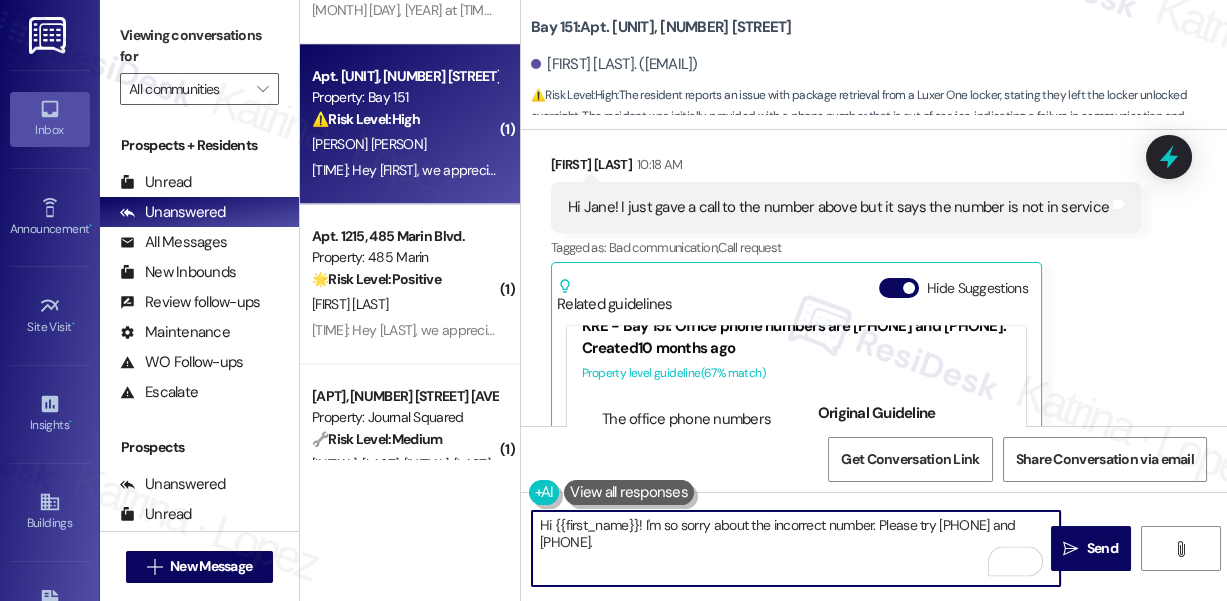 scroll, scrollTop: 0, scrollLeft: 0, axis: both 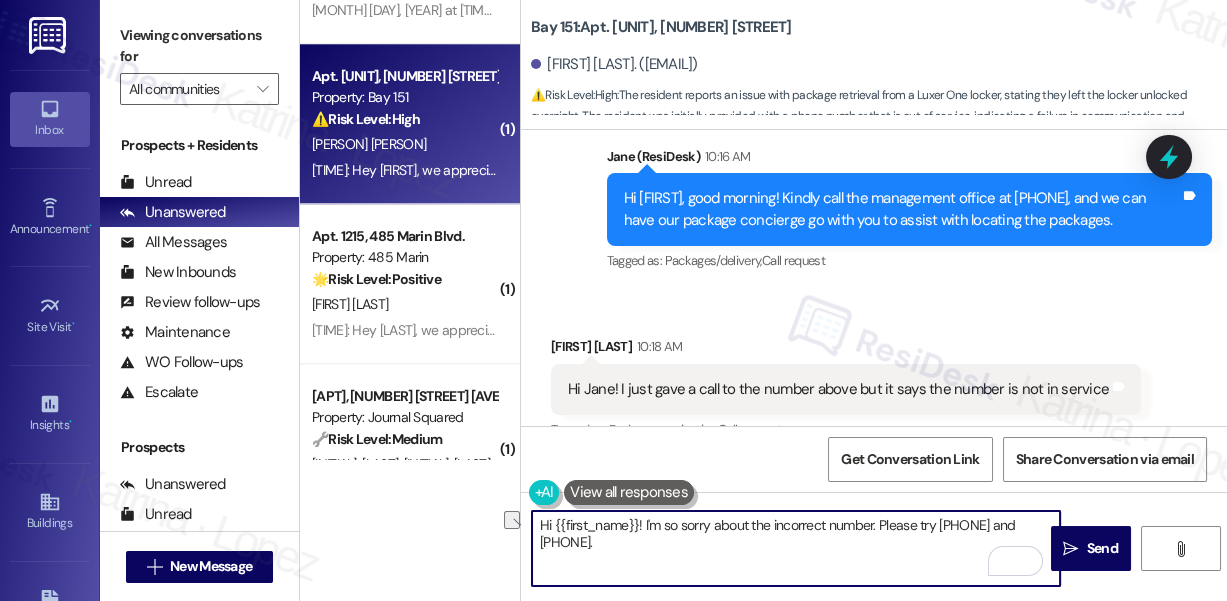 drag, startPoint x: 685, startPoint y: 524, endPoint x: 535, endPoint y: 523, distance: 150.00333 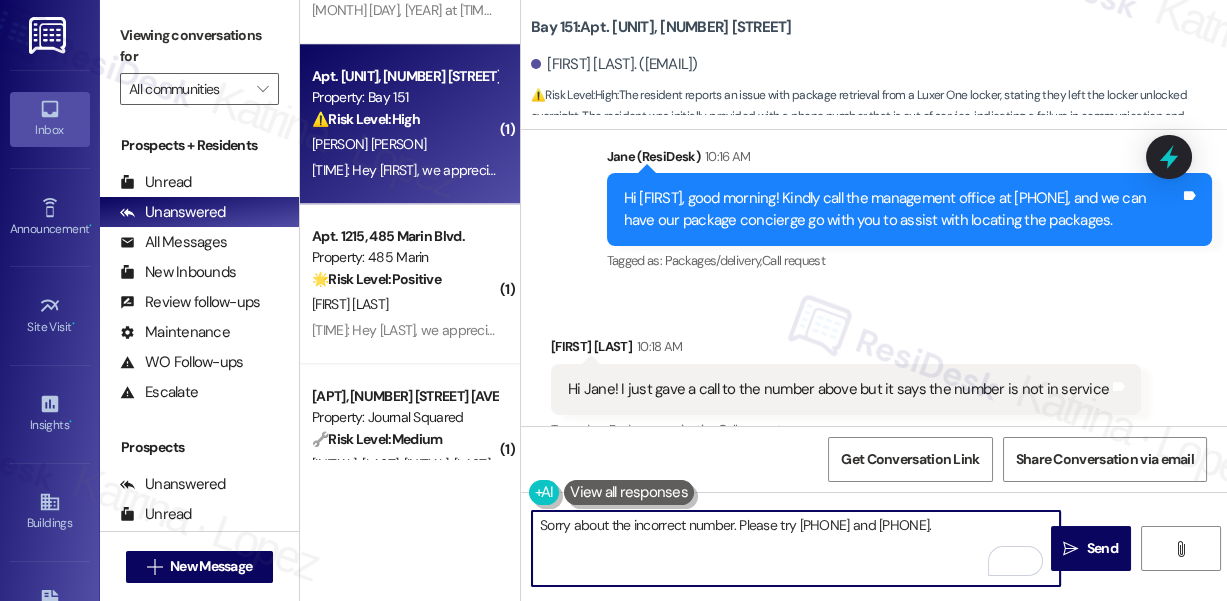 drag, startPoint x: 739, startPoint y: 524, endPoint x: 499, endPoint y: 524, distance: 240 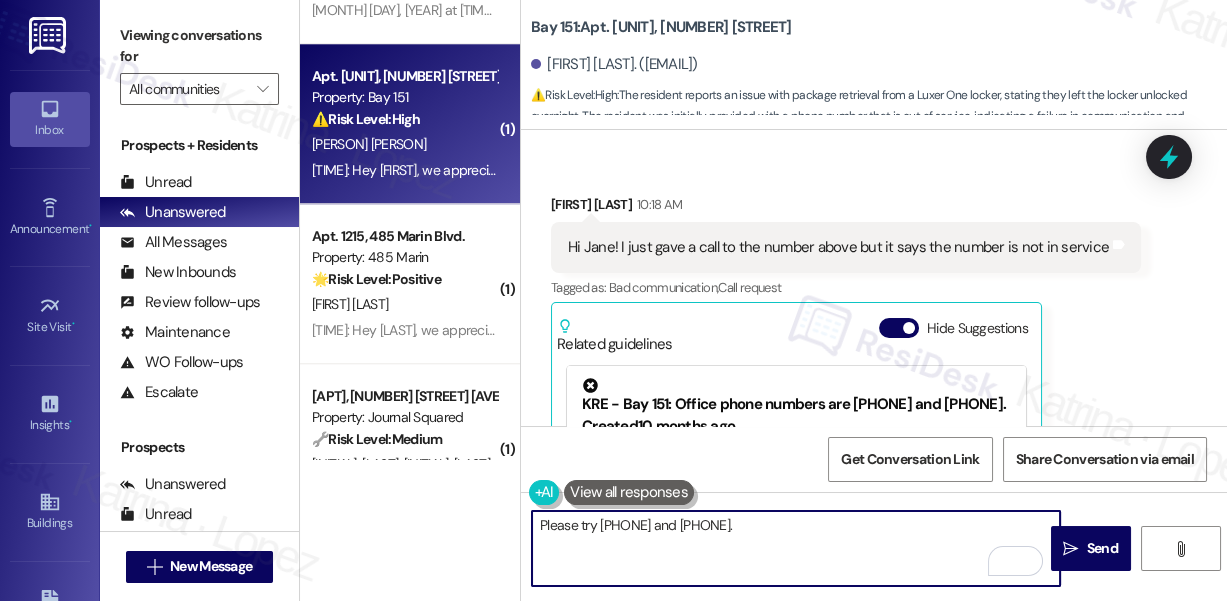 scroll, scrollTop: 20869, scrollLeft: 0, axis: vertical 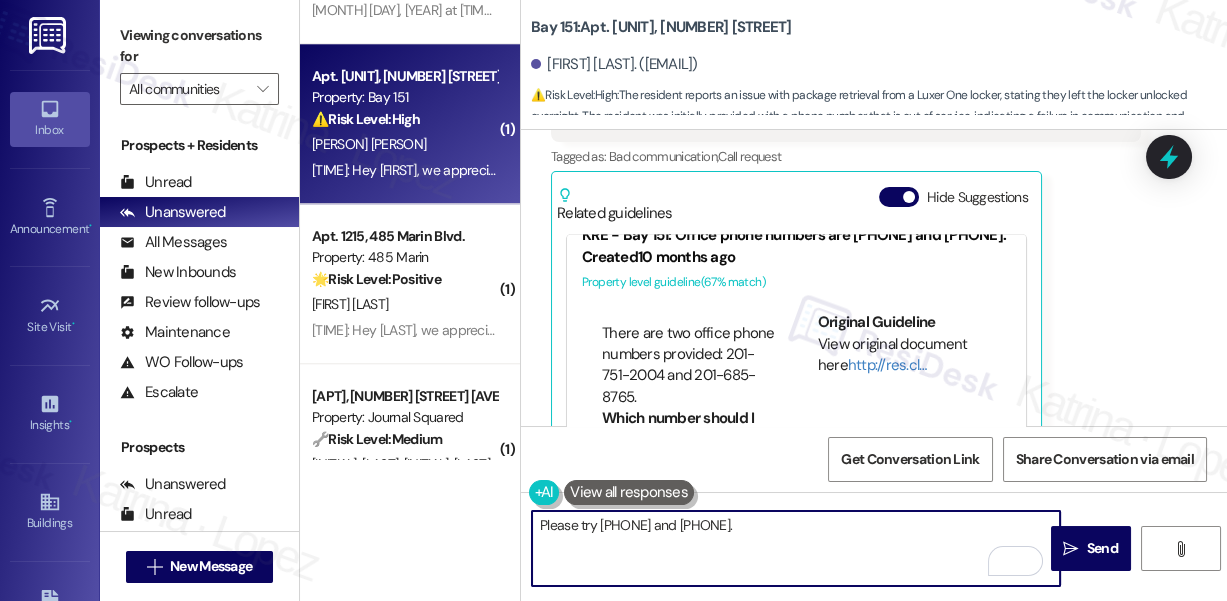 click on "There are two office phone numbers provided: 201-751-2004 and 201-685-8765." at bounding box center [688, 366] 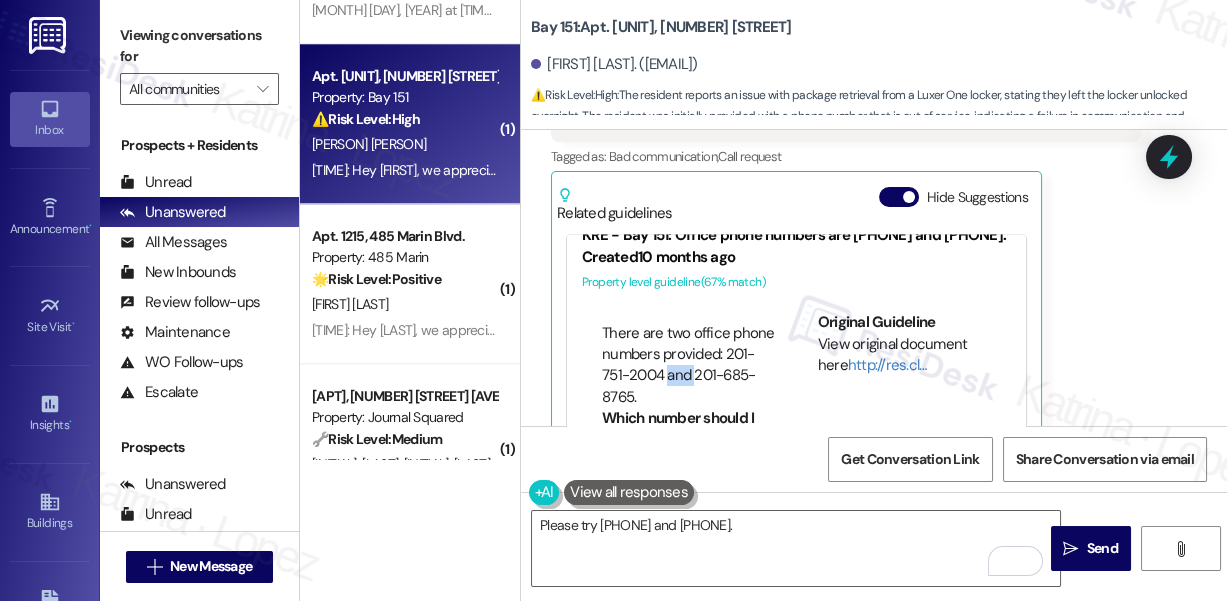 click on "There are two office phone numbers provided: 201-751-2004 and 201-685-8765." at bounding box center (688, 366) 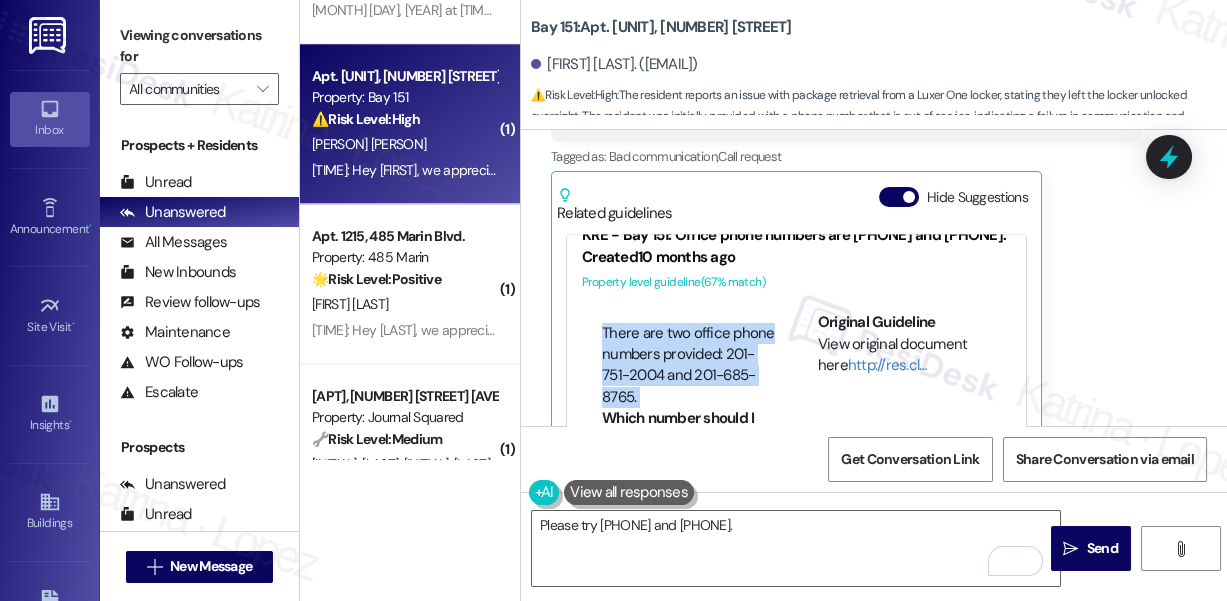 click on "There are two office phone numbers provided: 201-751-2004 and 201-685-8765." at bounding box center (688, 366) 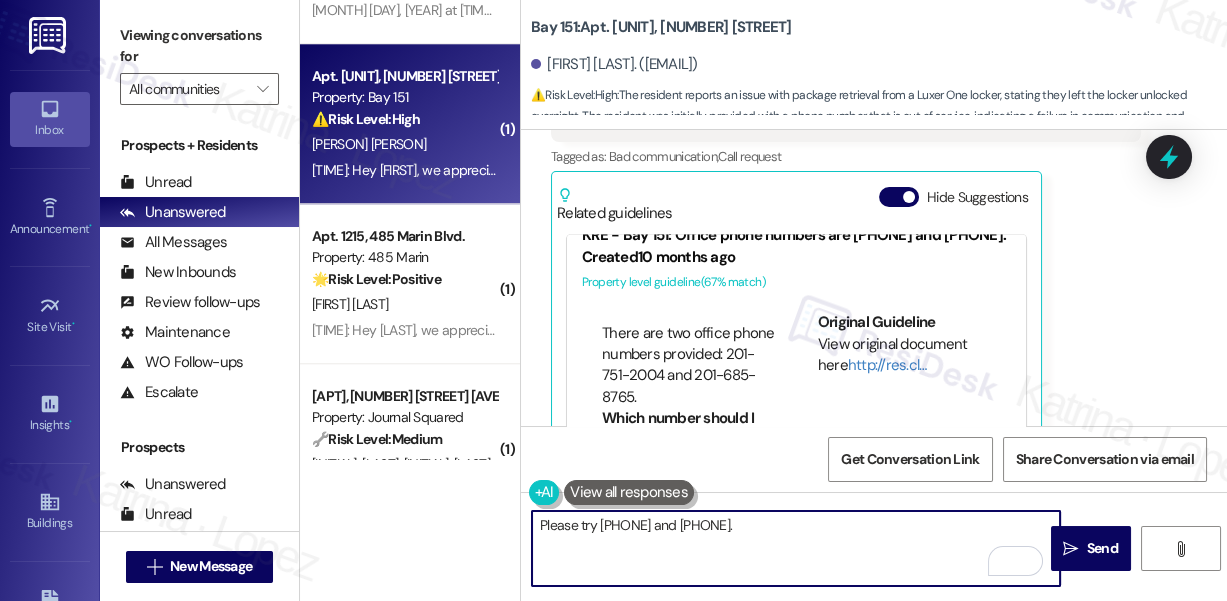 click on "Please try 201-751-2004 and 201-685-8765." at bounding box center [796, 548] 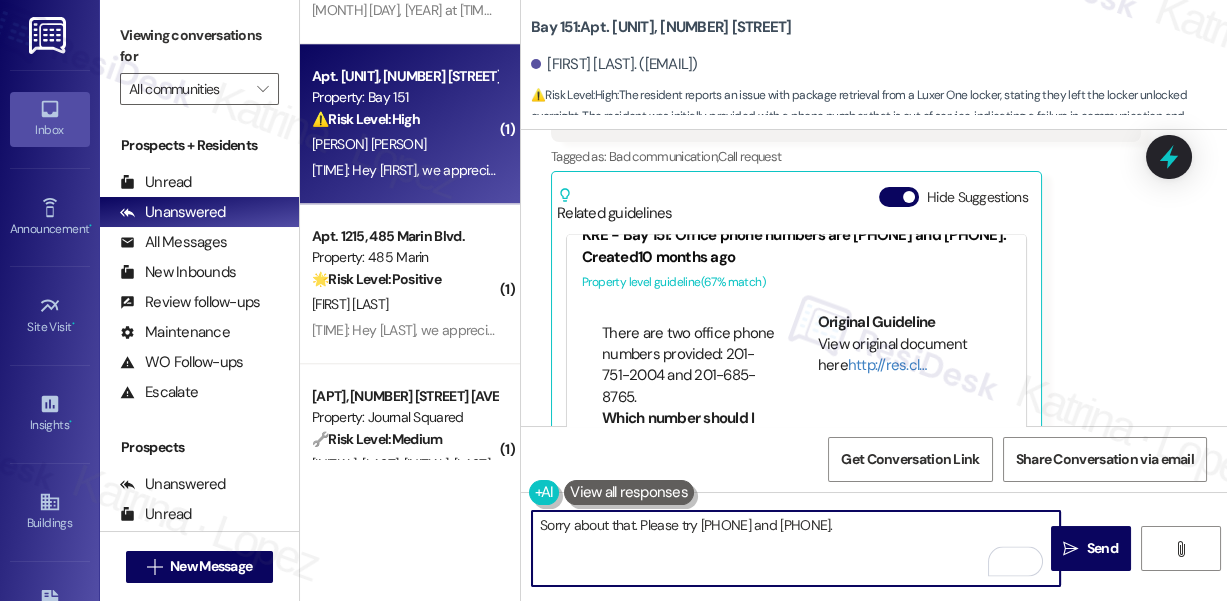 drag, startPoint x: 941, startPoint y: 528, endPoint x: 963, endPoint y: 525, distance: 22.203604 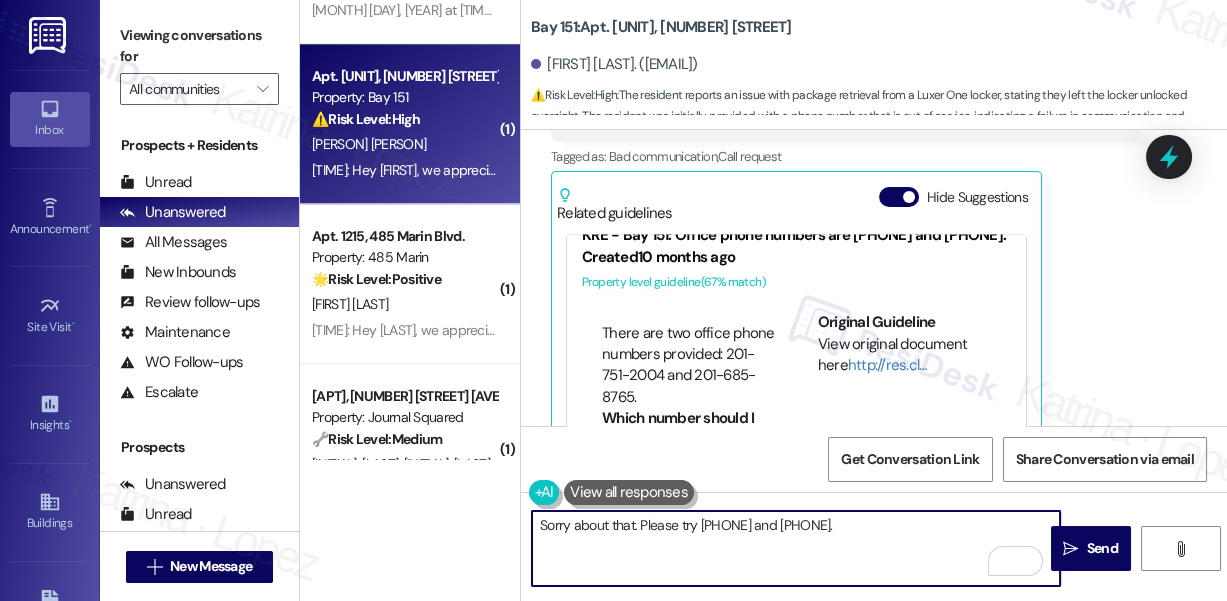 type on "Sorry about that. Please try 201-751-2004 and 201-685-8765." 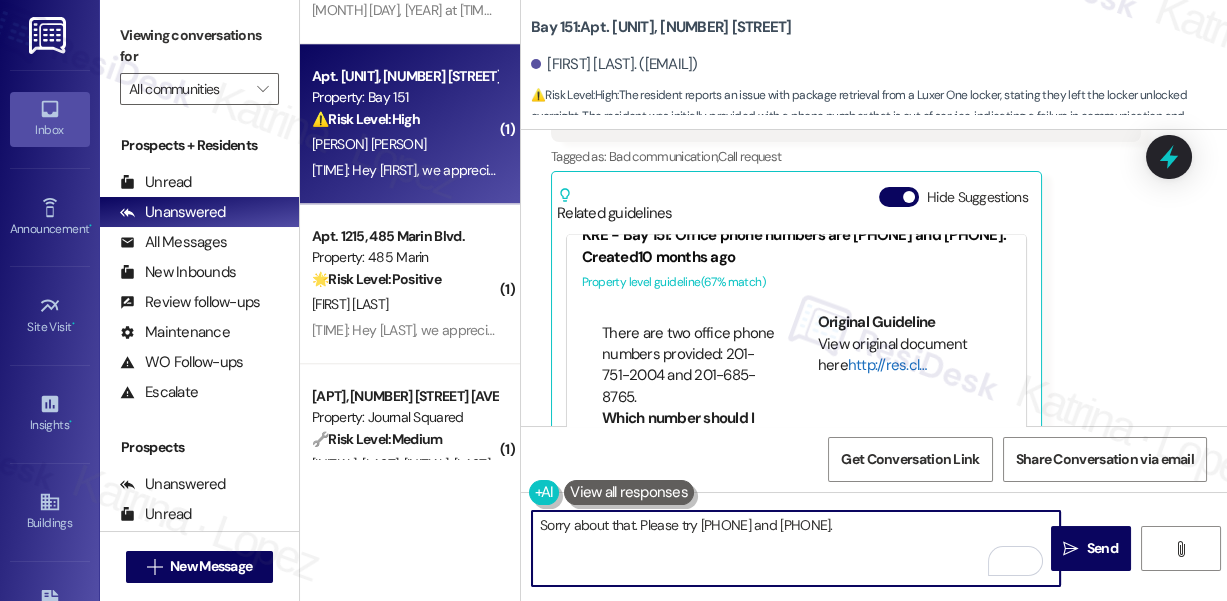 click on "http://res.cl…" at bounding box center (887, 365) 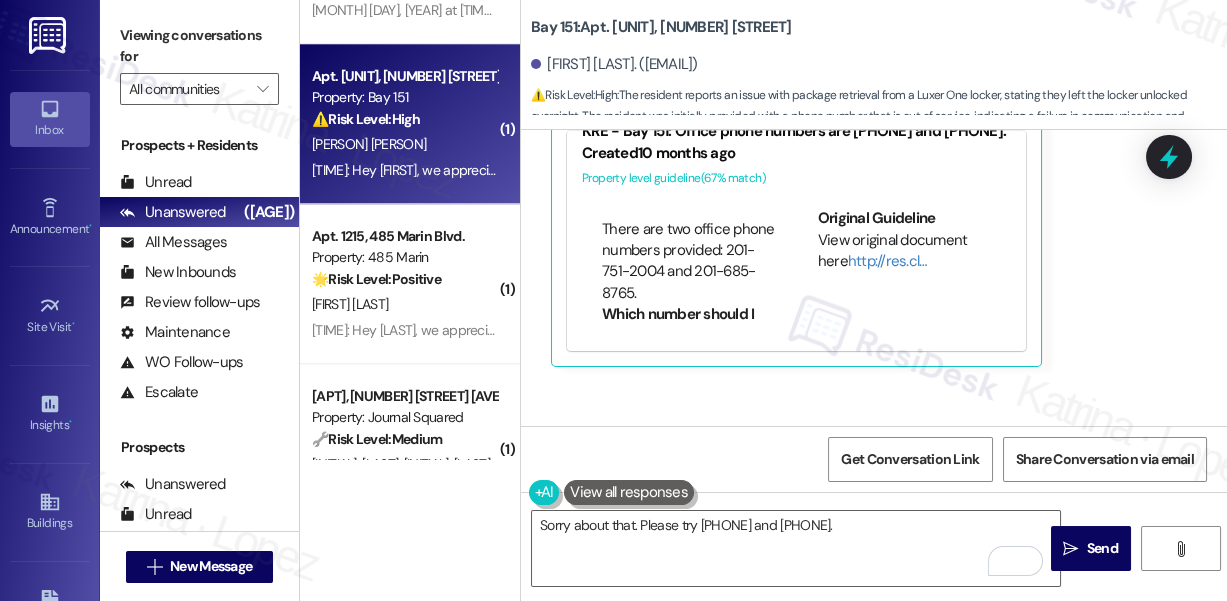 scroll, scrollTop: 21151, scrollLeft: 0, axis: vertical 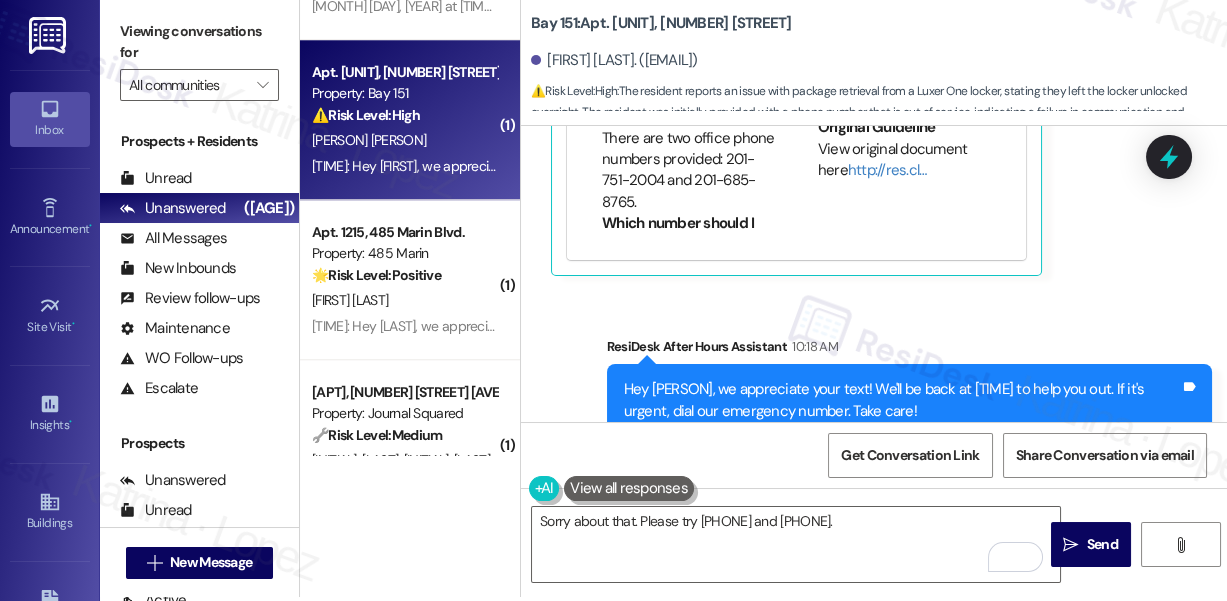 click on "Hey Yuchen, we appreciate your text! We'll be back at 11AM to help you out. If it's urgent, dial our emergency number. Take care!" at bounding box center [902, 400] 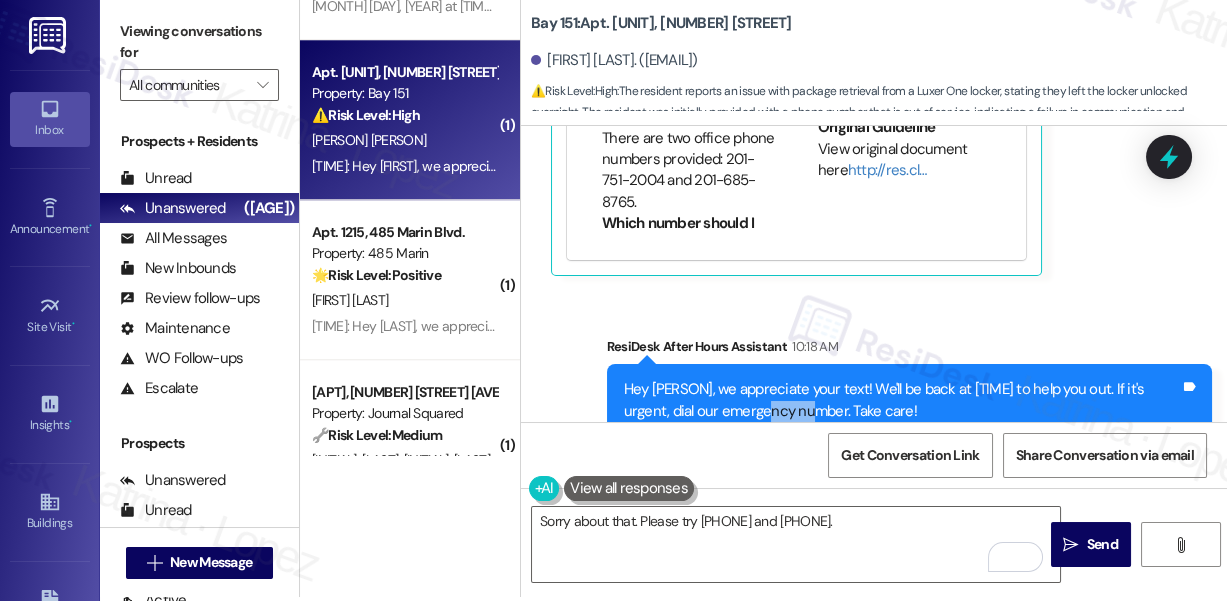click on "Hey Yuchen, we appreciate your text! We'll be back at 11AM to help you out. If it's urgent, dial our emergency number. Take care!" at bounding box center [902, 400] 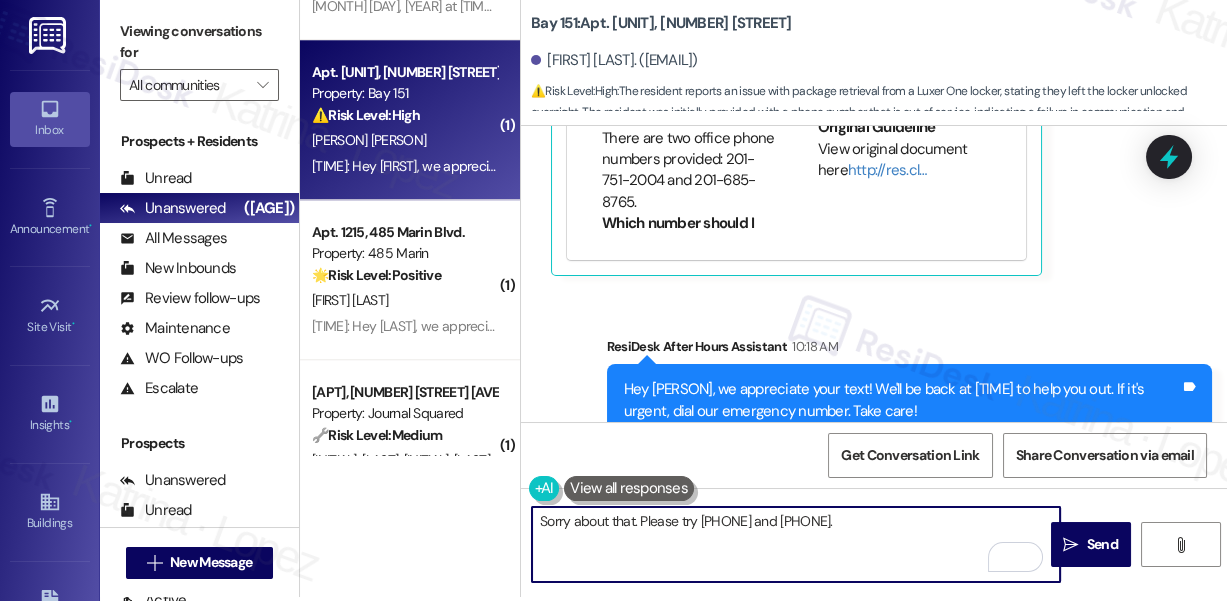 drag, startPoint x: 918, startPoint y: 534, endPoint x: 928, endPoint y: 529, distance: 11.18034 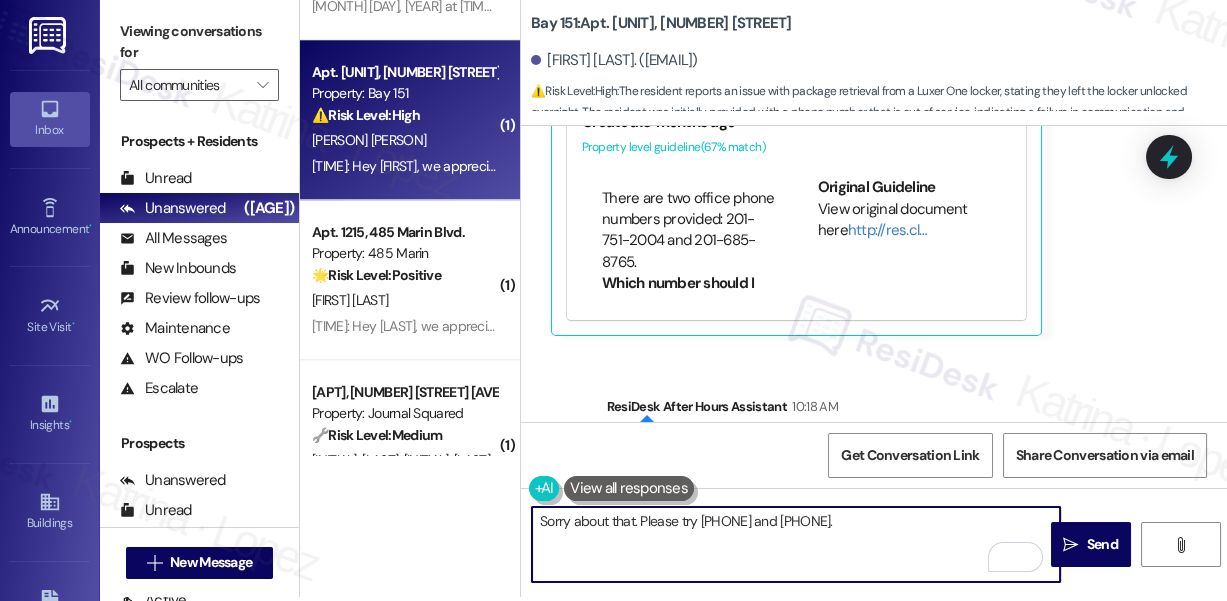 scroll, scrollTop: 21060, scrollLeft: 0, axis: vertical 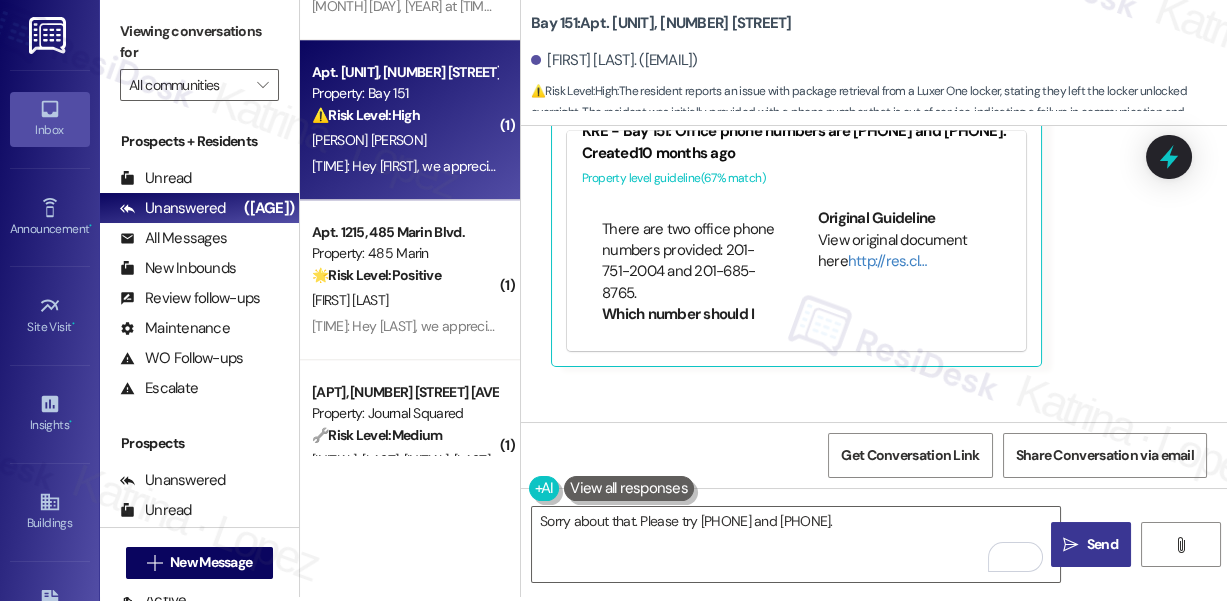 click on "Send" at bounding box center [1102, 544] 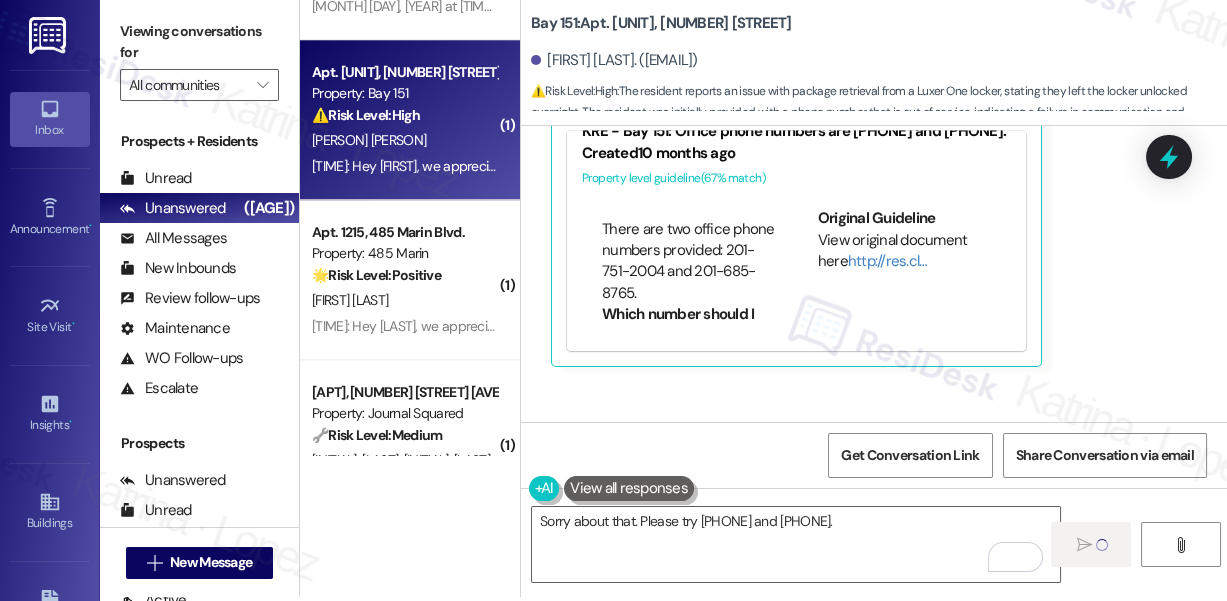type 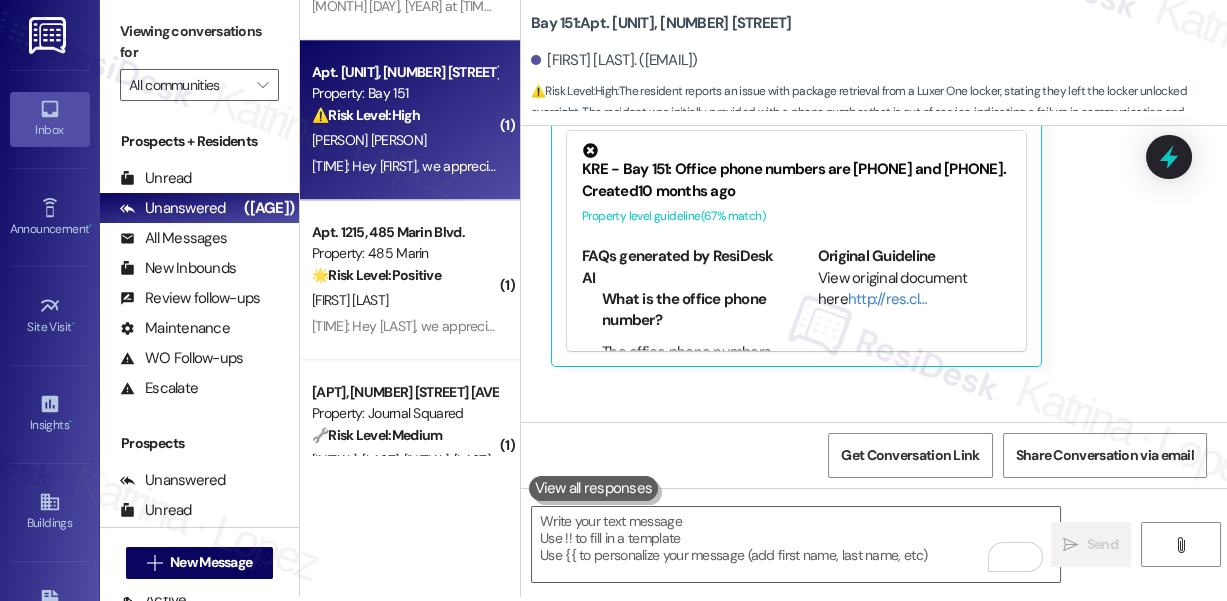 scroll, scrollTop: 0, scrollLeft: 0, axis: both 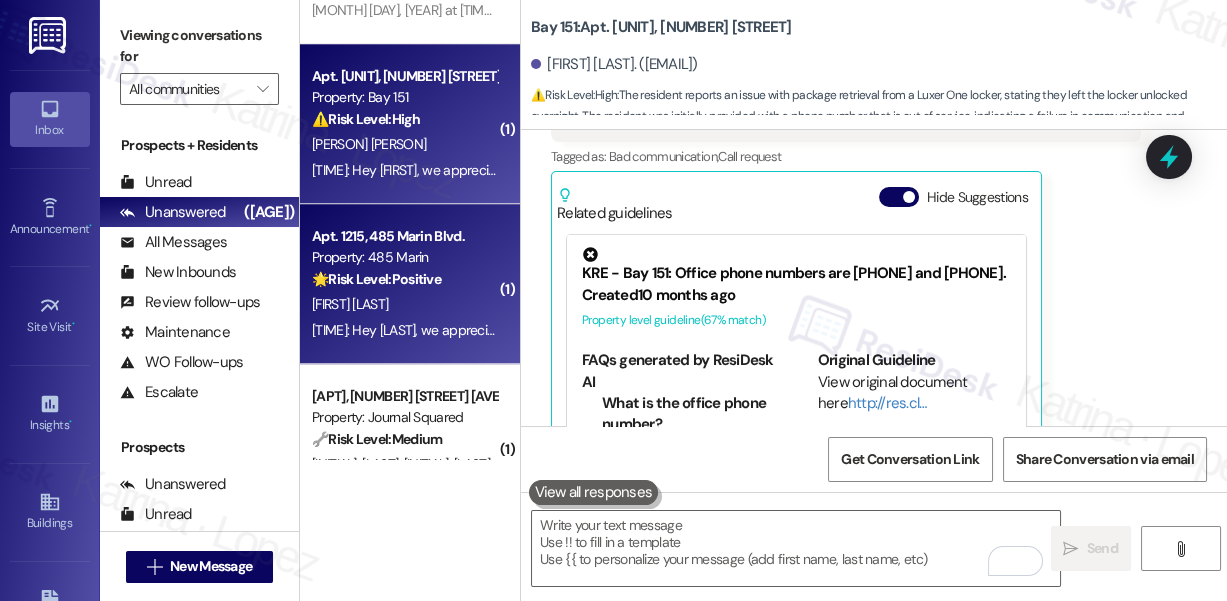 click on "Property: 485 Marin" at bounding box center [404, 257] 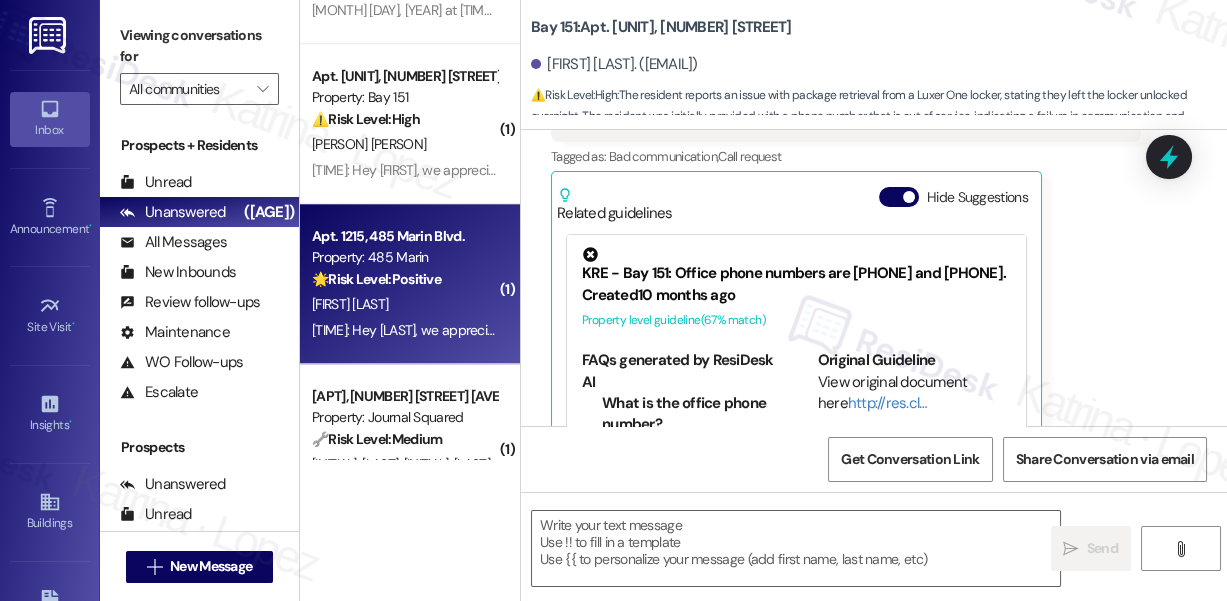 type on "Fetching suggested responses. Please feel free to read through the conversation in the meantime." 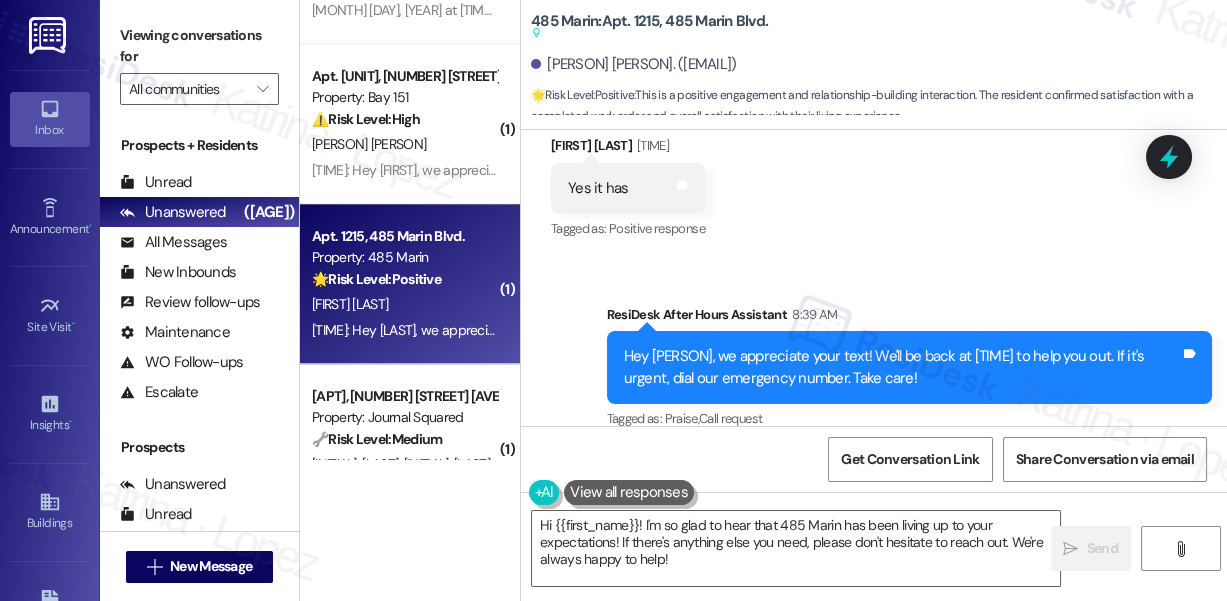 scroll, scrollTop: 3785, scrollLeft: 0, axis: vertical 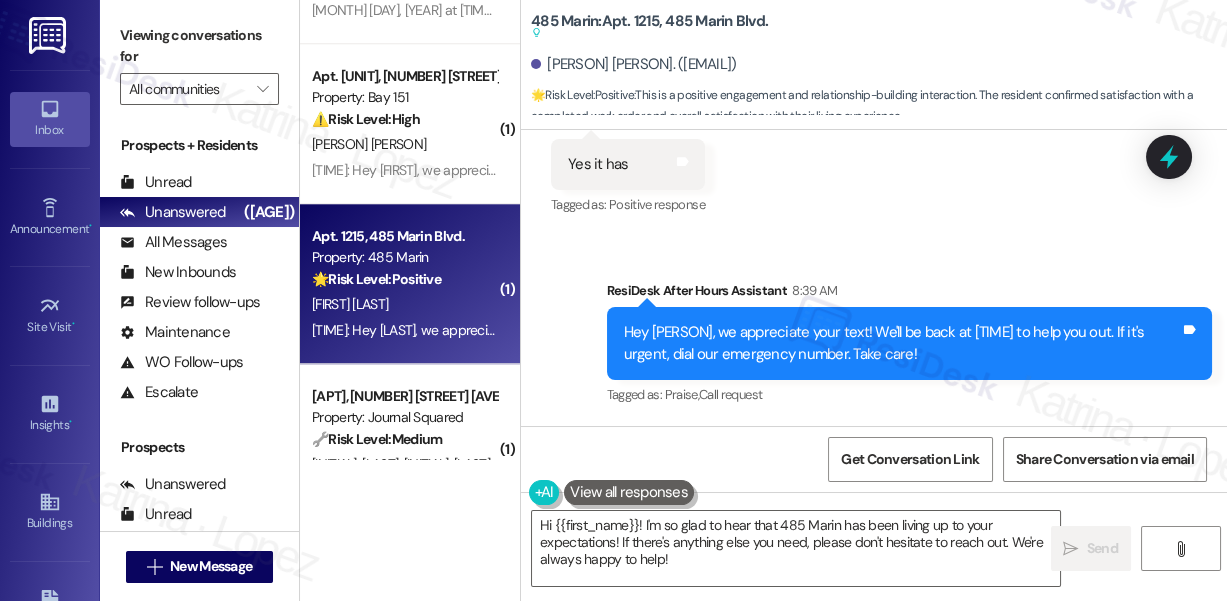 click on "Viewing conversations for All communities " at bounding box center (199, 62) 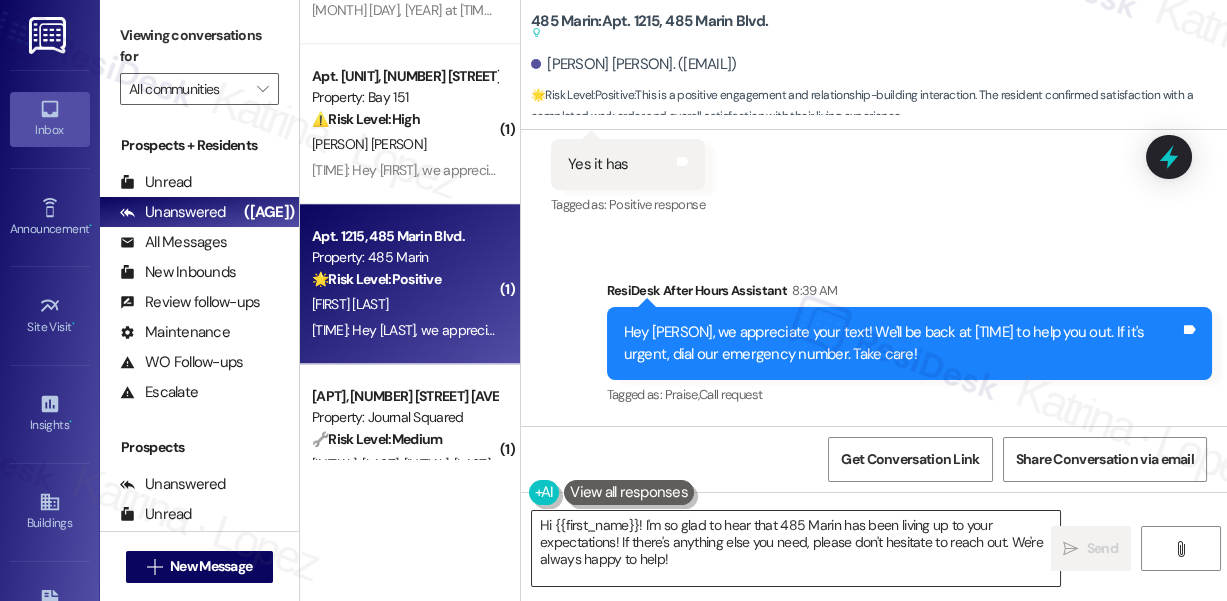 click on "Hi {{first_name}}! I'm so glad to hear that 485 Marin has been living up to your expectations! If there's anything else you need, please don't hesitate to reach out. We're always happy to help!" at bounding box center (796, 548) 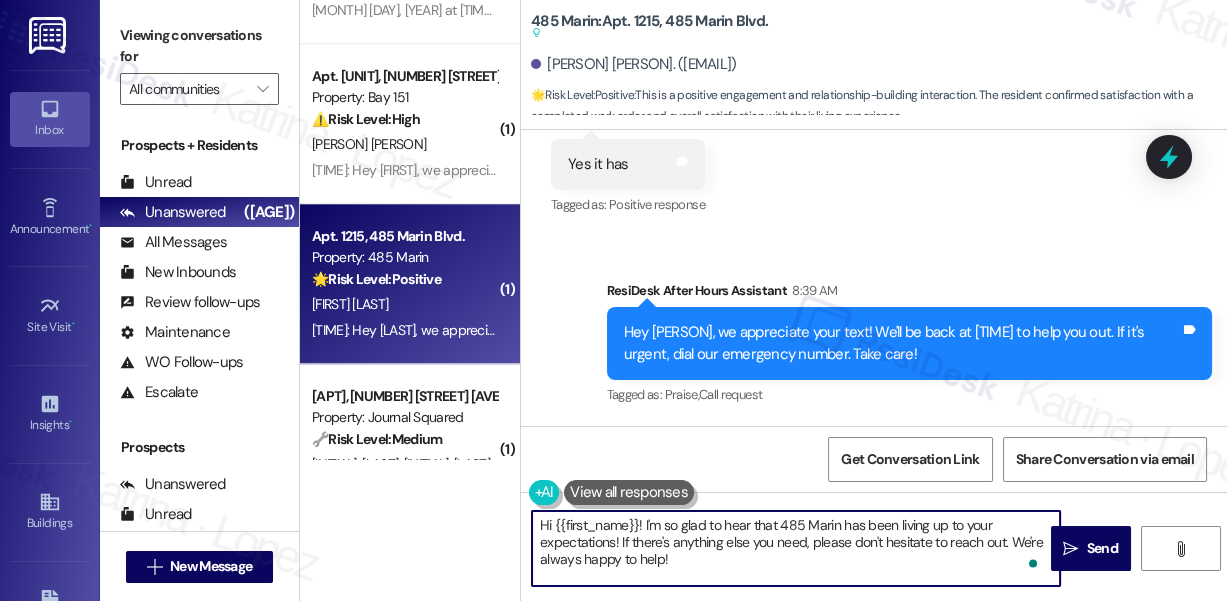paste on "That’s awesome to hear, Joey! Thank you for your kind words! If you don’t mind, would you be willing to share your positive experience at {{property}} in a quick Google review? Here’s the link: {{google_review_link}}. No pressure, but it means a lot to us! Feel free to let me know if you post it. I’d love to share it with the team! 😊" 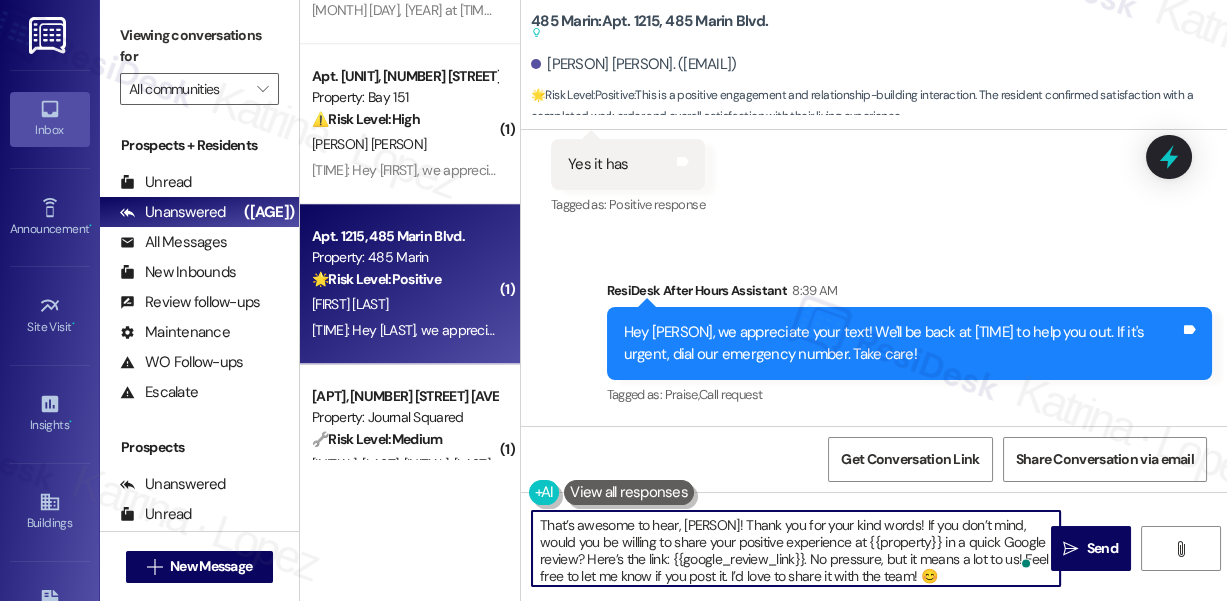 click on "Linda Spencer. (lindaspencermd@gmail.com)" at bounding box center [633, 64] 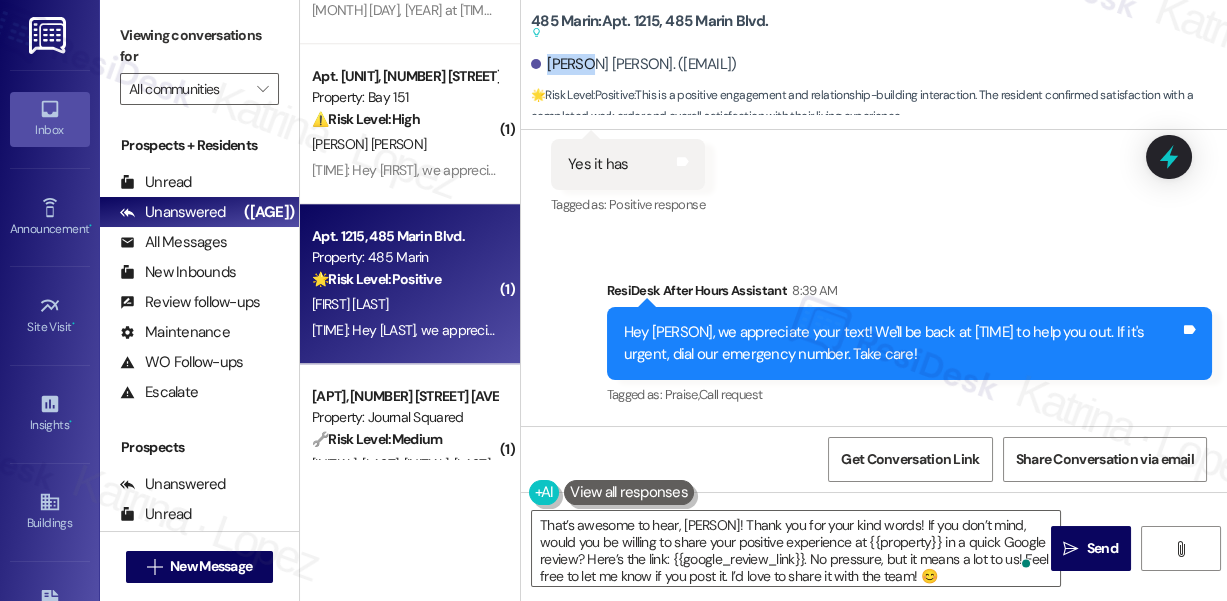 click on "Linda Spencer. (lindaspencermd@gmail.com)" at bounding box center [633, 64] 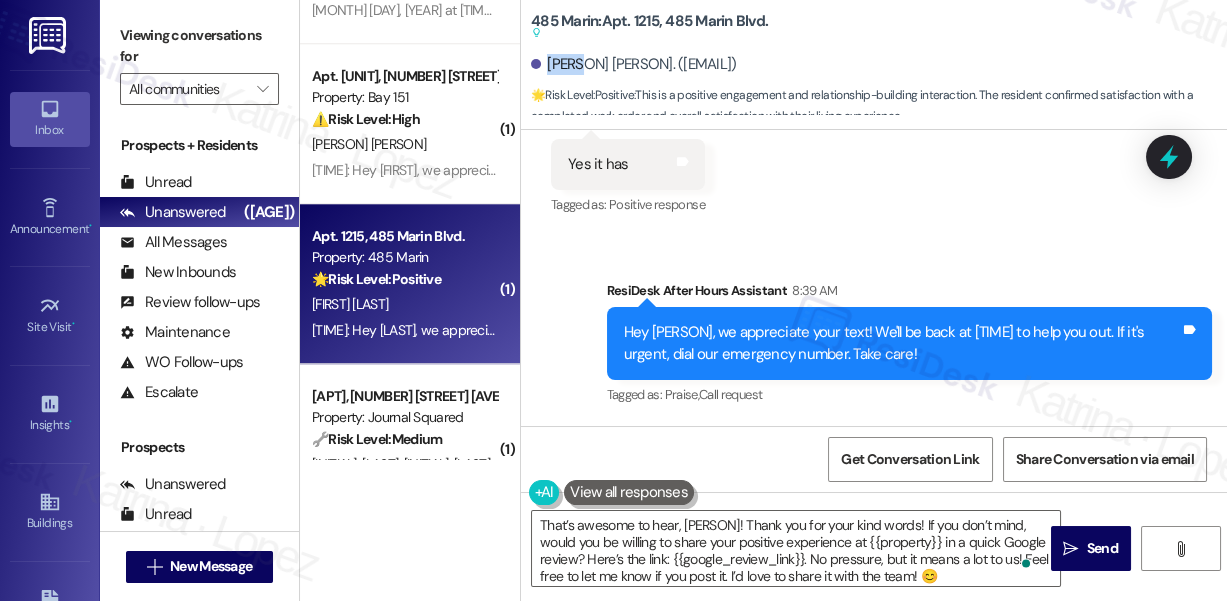 copy on "Linda" 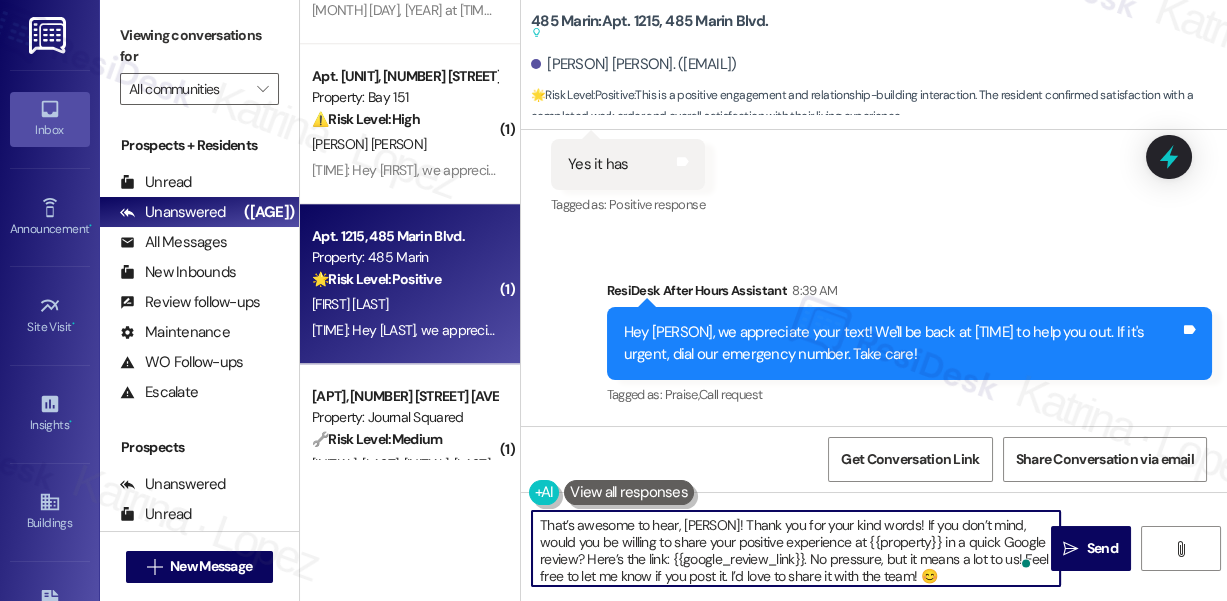 click on "That’s awesome to hear, Joey! Thank you for your kind words! If you don’t mind, would you be willing to share your positive experience at {{property}} in a quick Google review? Here’s the link: {{google_review_link}}. No pressure, but it means a lot to us! Feel free to let me know if you post it. I’d love to share it with the team! 😊" at bounding box center [796, 548] 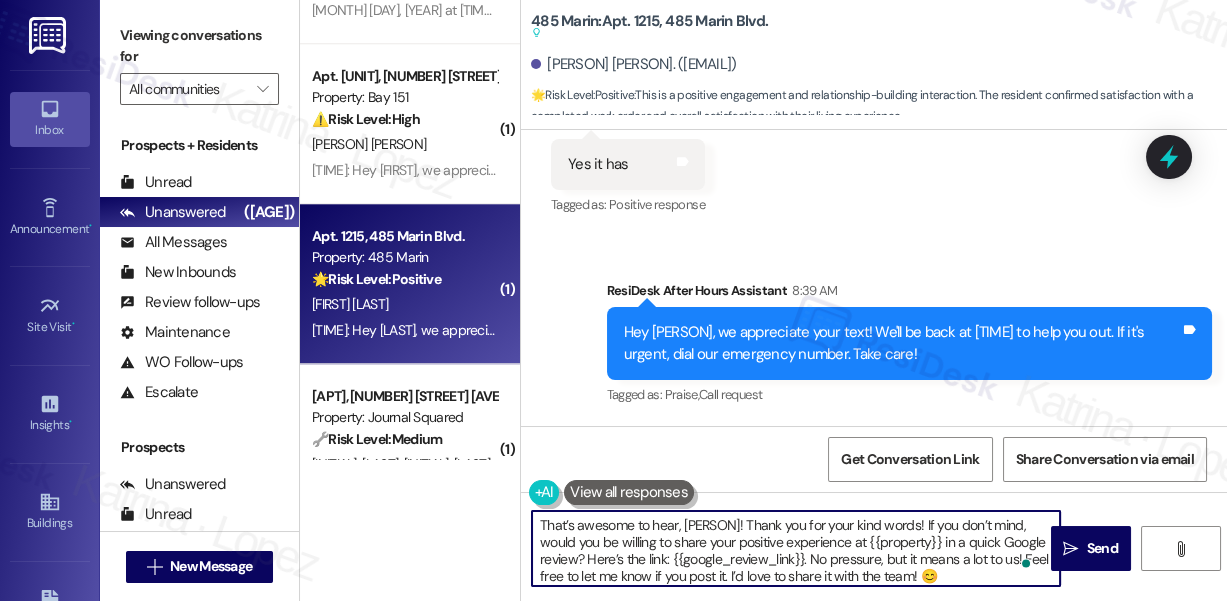 click on "That’s awesome to hear, Joey! Thank you for your kind words! If you don’t mind, would you be willing to share your positive experience at {{property}} in a quick Google review? Here’s the link: {{google_review_link}}. No pressure, but it means a lot to us! Feel free to let me know if you post it. I’d love to share it with the team! 😊" at bounding box center [796, 548] 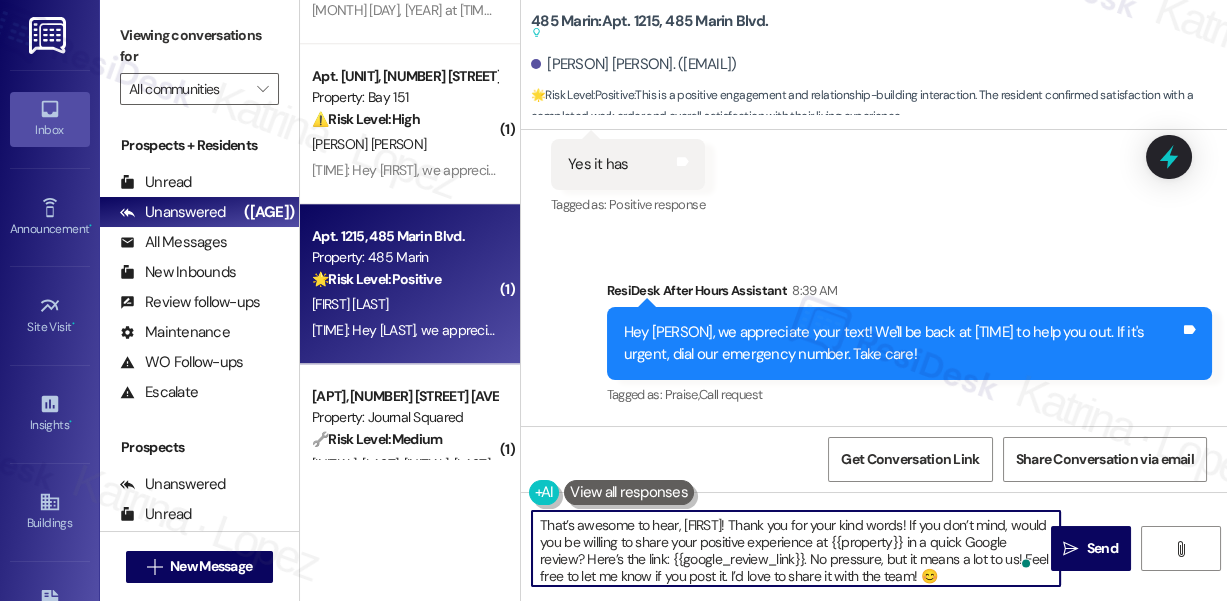 scroll, scrollTop: 5, scrollLeft: 0, axis: vertical 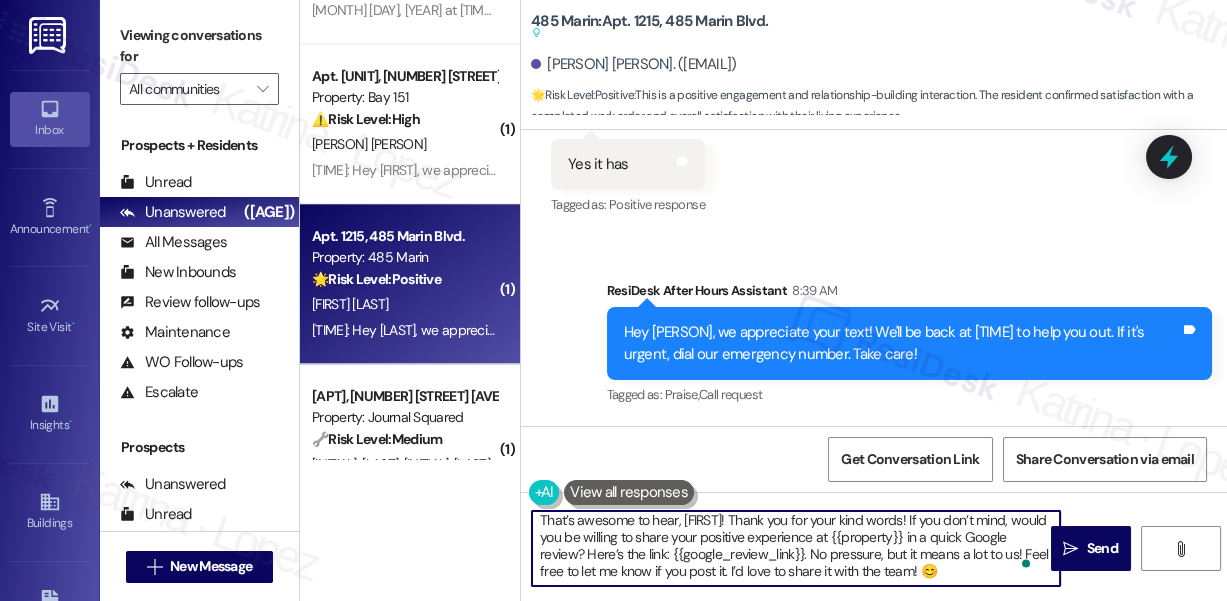click on "That’s awesome to hear, Linda! Thank you for your kind words! If you don’t mind, would you be willing to share your positive experience at {{property}} in a quick Google review? Here’s the link: {{google_review_link}}. No pressure, but it means a lot to us! Feel free to let me know if you post it. I’d love to share it with the team! 😊" at bounding box center (796, 548) 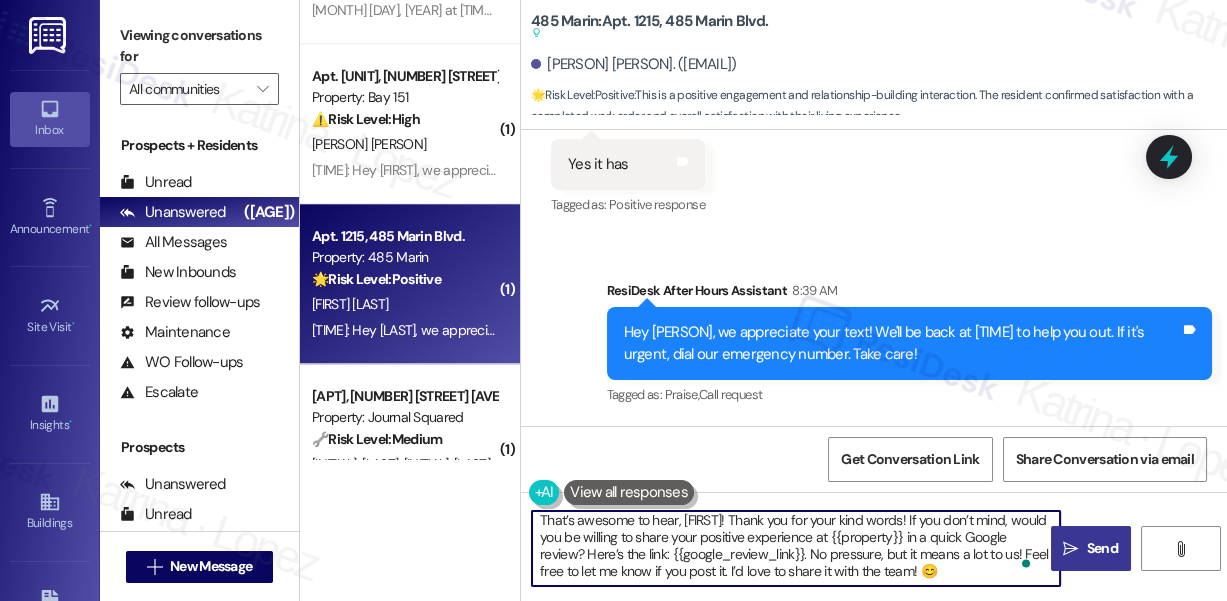 type on "That’s awesome to hear, Linda! Thank you for your kind words! If you don’t mind, would you be willing to share your positive experience at {{property}} in a quick Google review? Here’s the link: {{google_review_link}}. No pressure, but it means a lot to us! Feel free to let me know if you post it. I’d love to share it with the team! 😊" 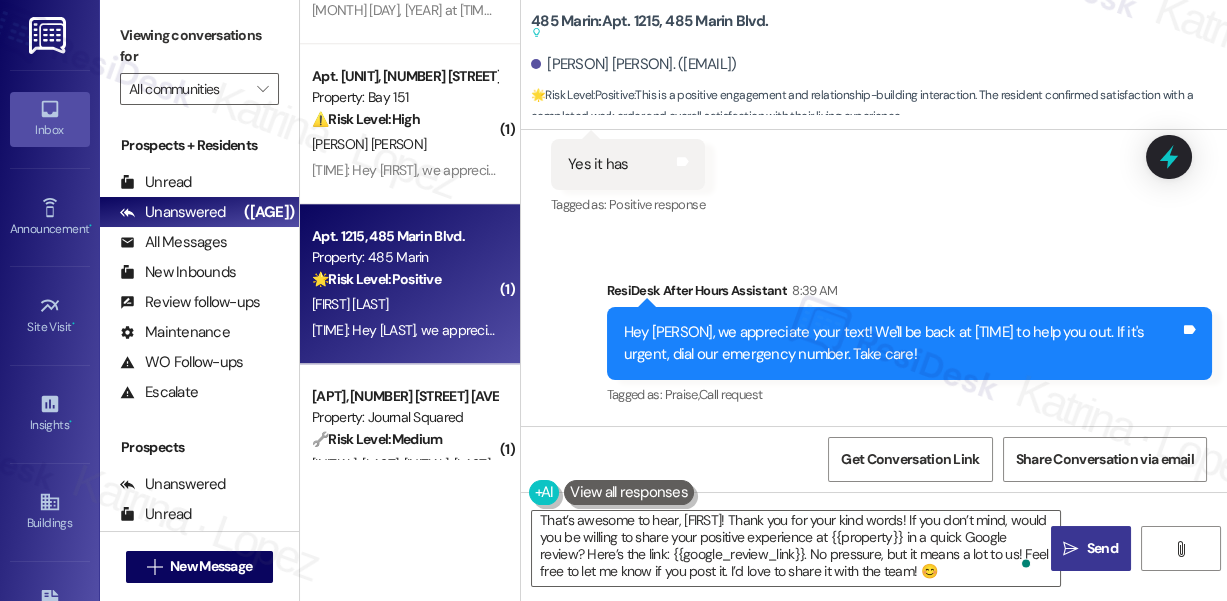 click on "Send" at bounding box center [1102, 548] 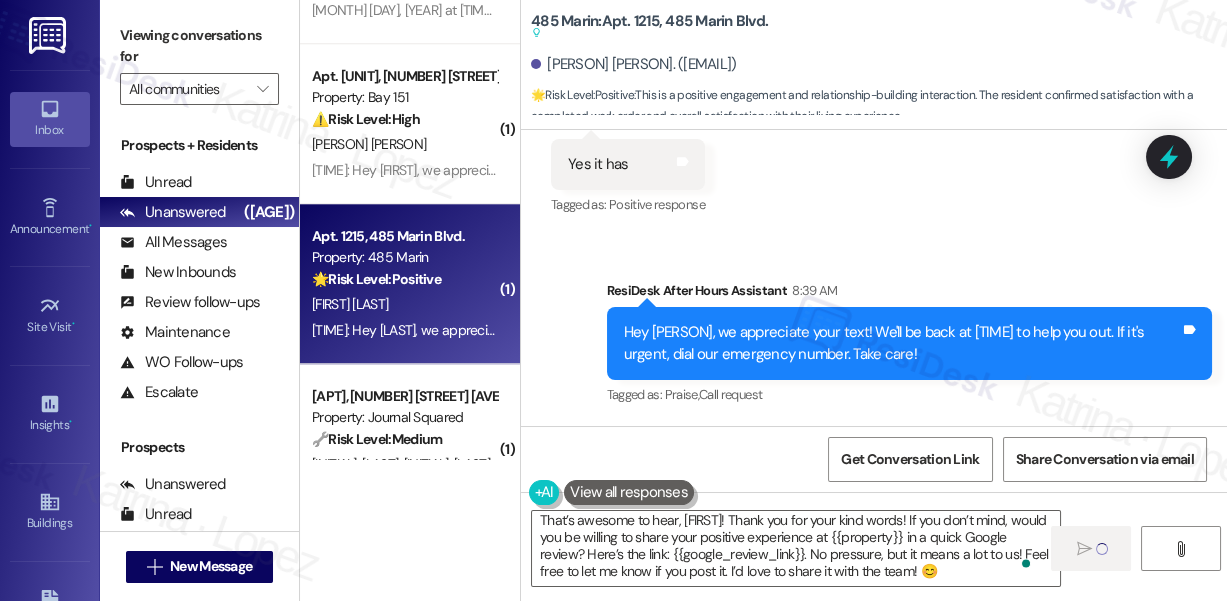 type 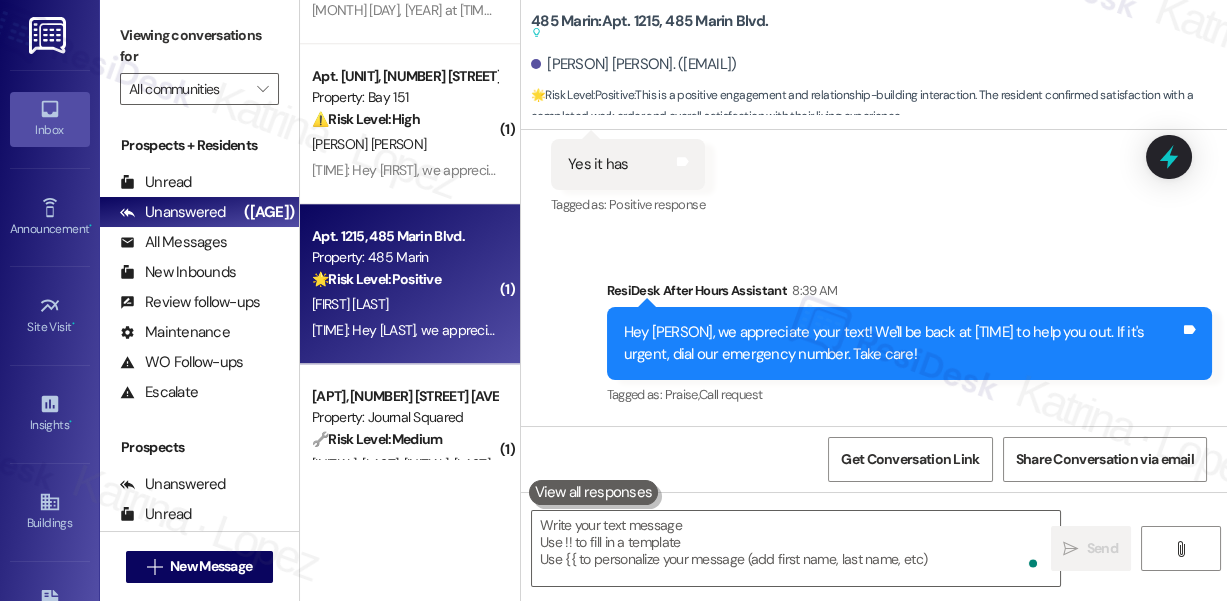 scroll, scrollTop: 0, scrollLeft: 0, axis: both 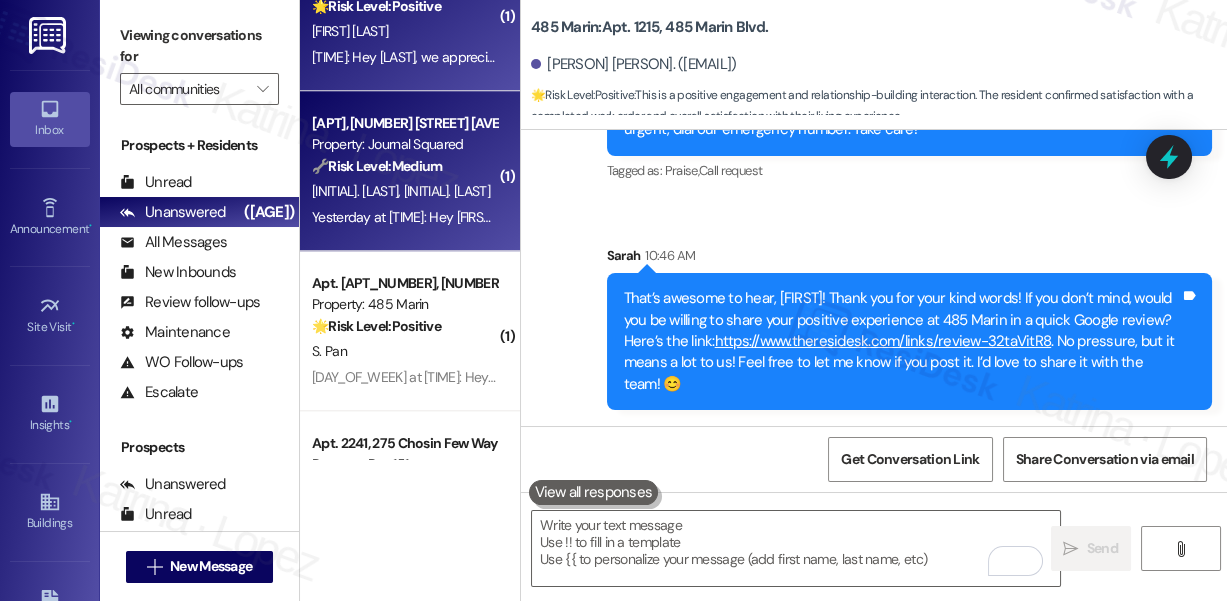 click on "Yesterday at 9:37 PM: Hey Yihe and Yuanyuan, we appreciate your text! We'll be back at 11AM to help you out. If it's urgent, dial our emergency number. Take care! Yesterday at 9:37 PM: Hey Yihe and Yuanyuan, we appreciate your text! We'll be back at 11AM to help you out. If it's urgent, dial our emergency number. Take care!" at bounding box center (404, 217) 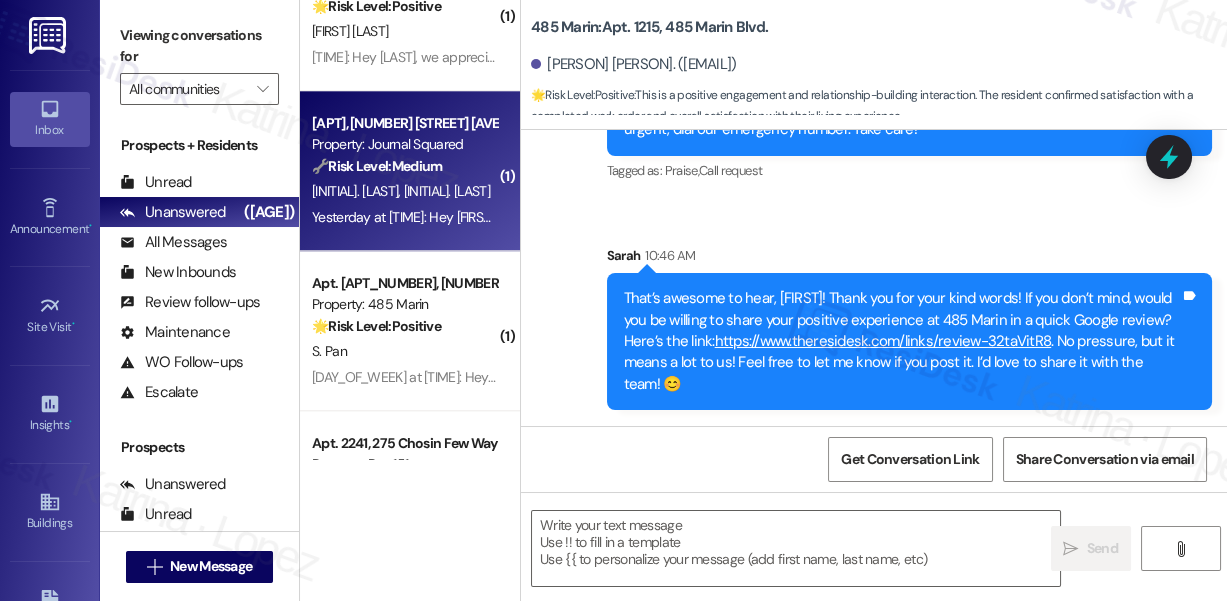 type on "Fetching suggested responses. Please feel free to read through the conversation in the meantime." 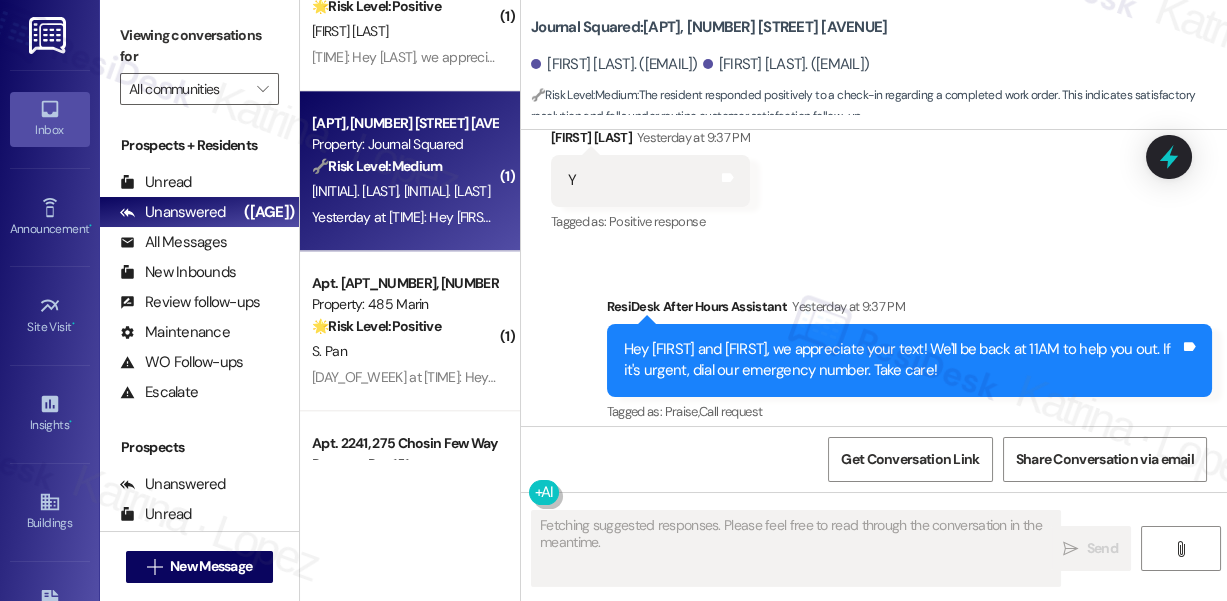 scroll, scrollTop: 369, scrollLeft: 0, axis: vertical 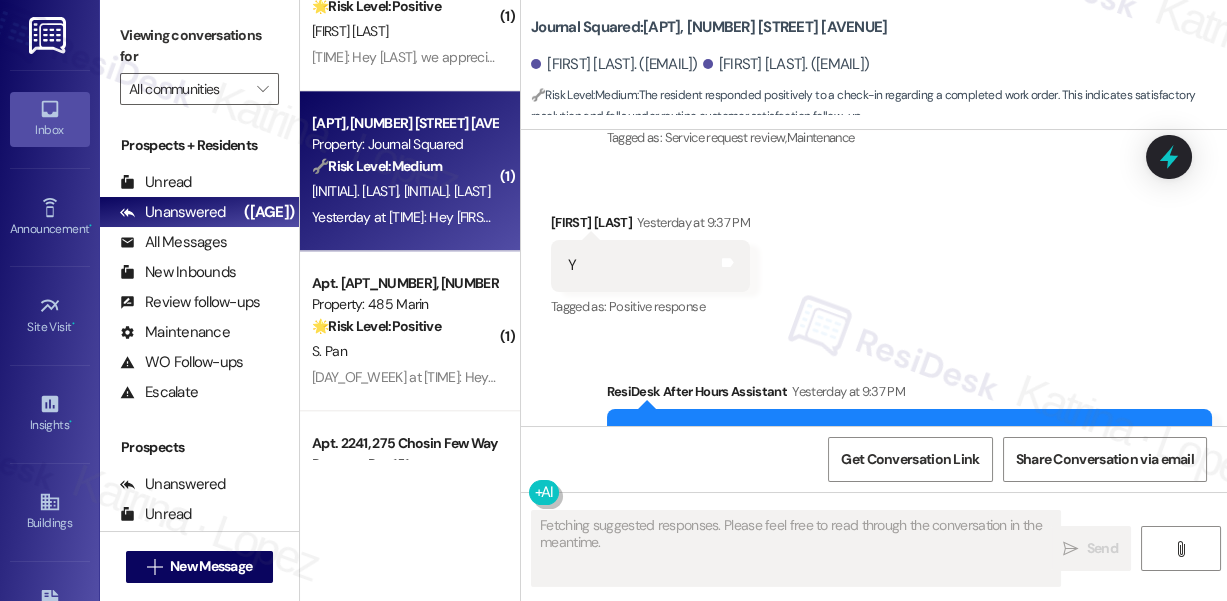 click on "Viewing conversations for" at bounding box center (199, 46) 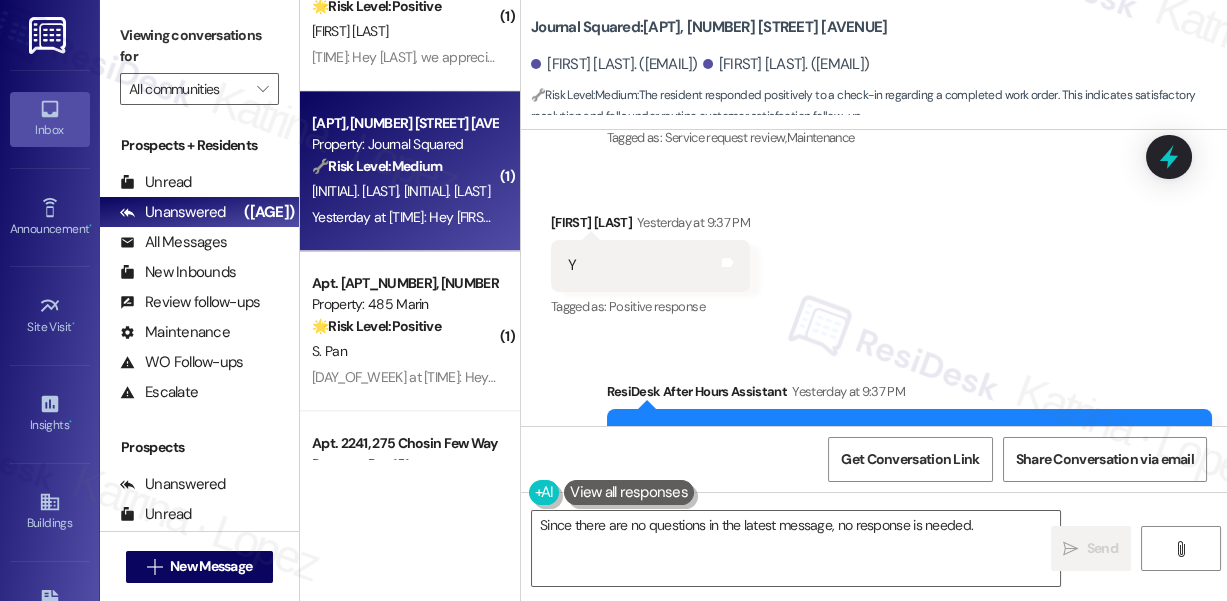 drag, startPoint x: 124, startPoint y: 26, endPoint x: 134, endPoint y: 32, distance: 11.661903 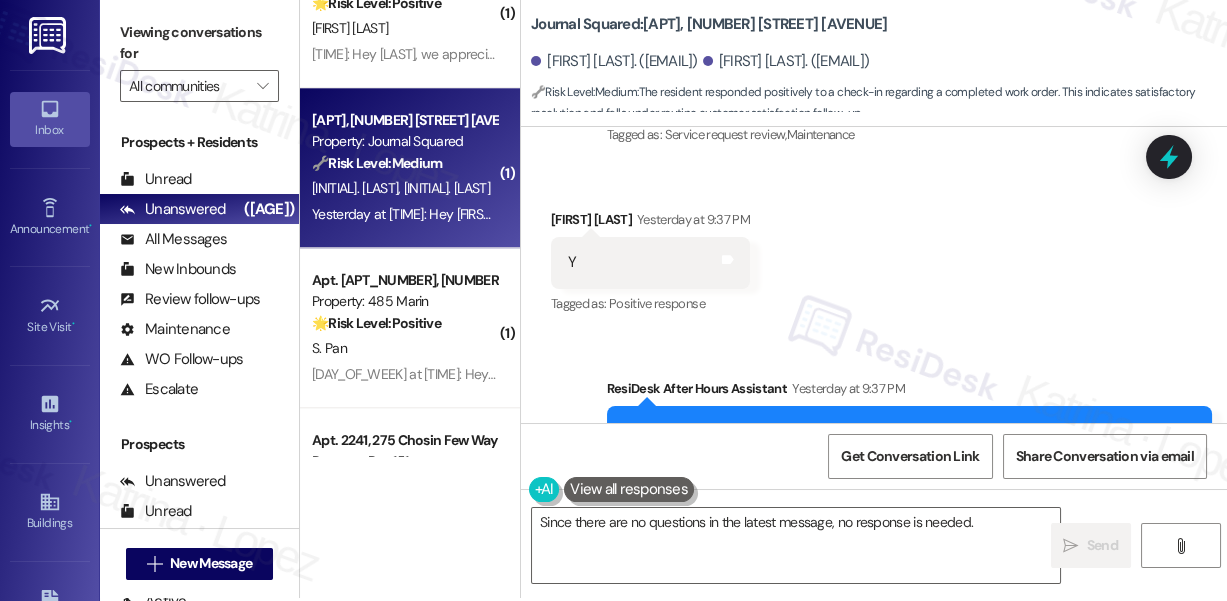 scroll, scrollTop: 4, scrollLeft: 0, axis: vertical 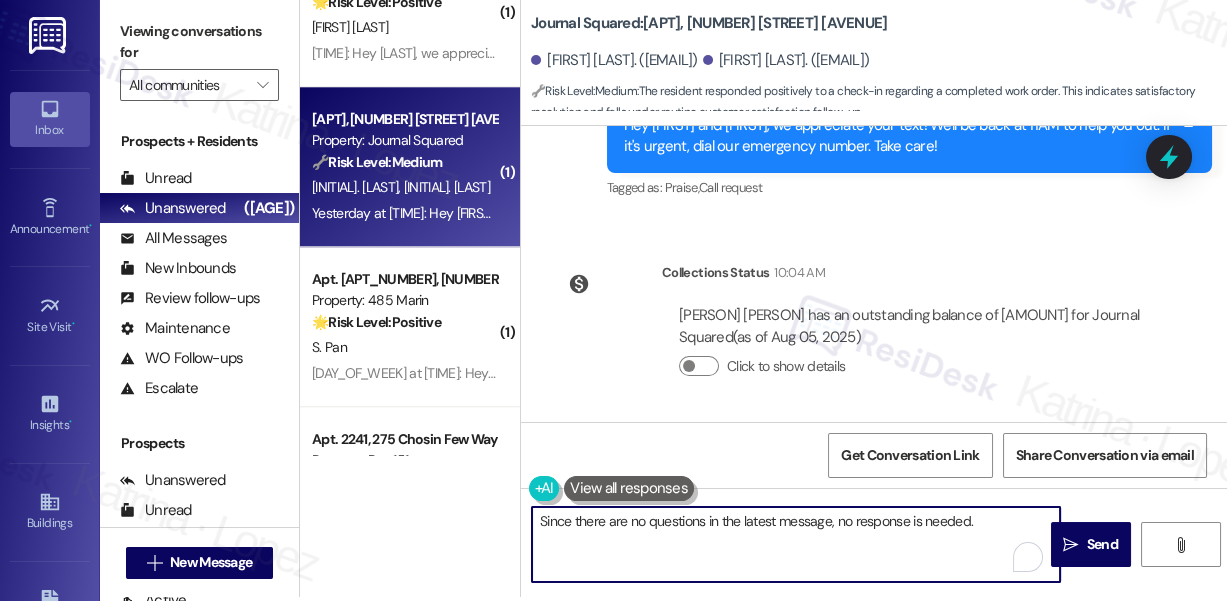 click on "Since there are no questions in the latest message, no response is needed." at bounding box center [796, 544] 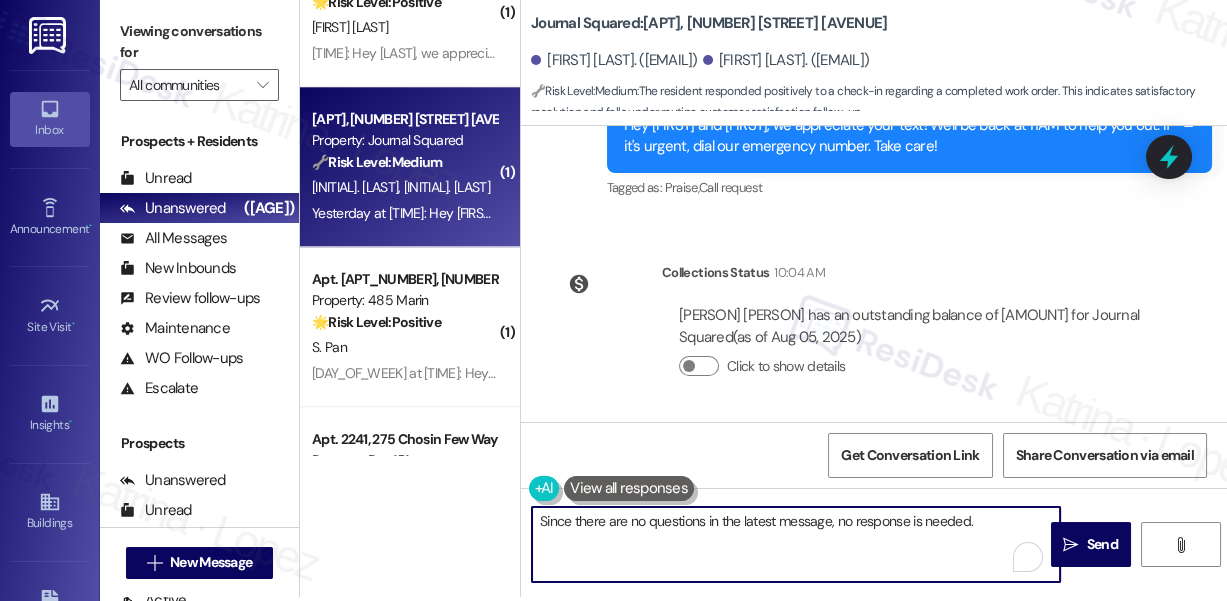 click on "Since there are no questions in the latest message, no response is needed." at bounding box center [796, 544] 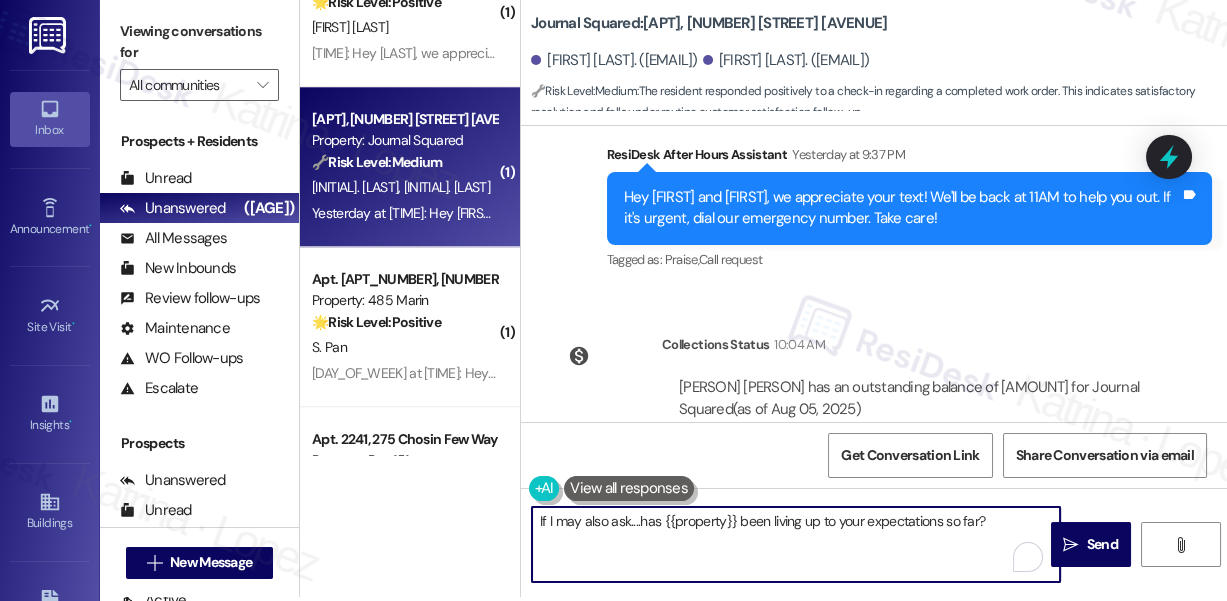 scroll, scrollTop: 493, scrollLeft: 0, axis: vertical 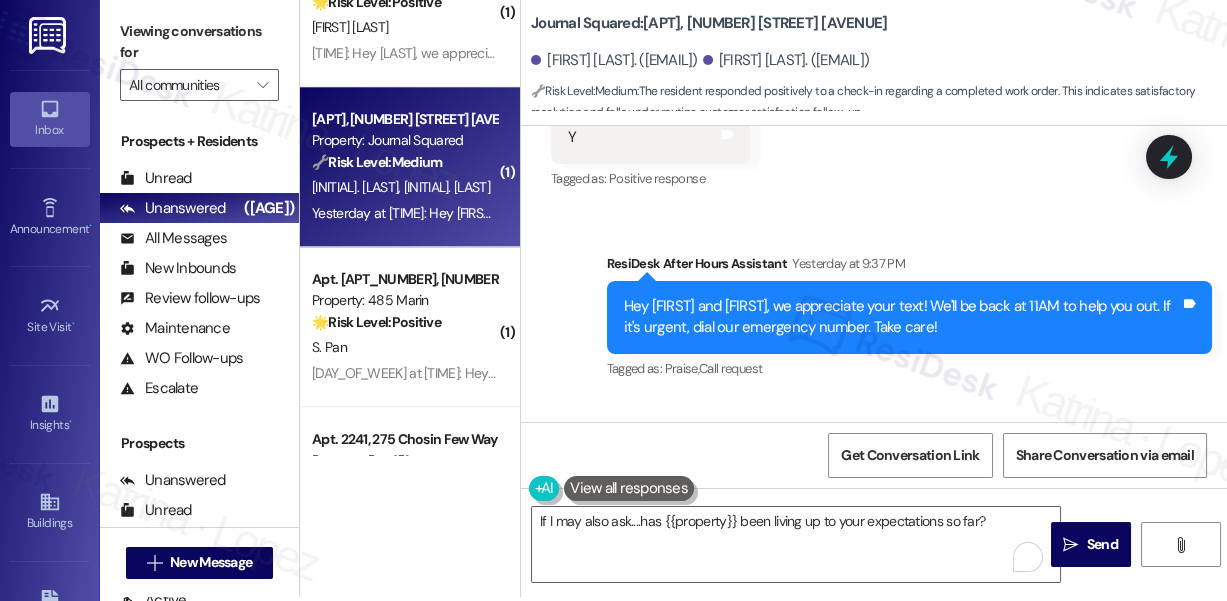 click on "Viewing conversations for All communities " at bounding box center (199, 58) 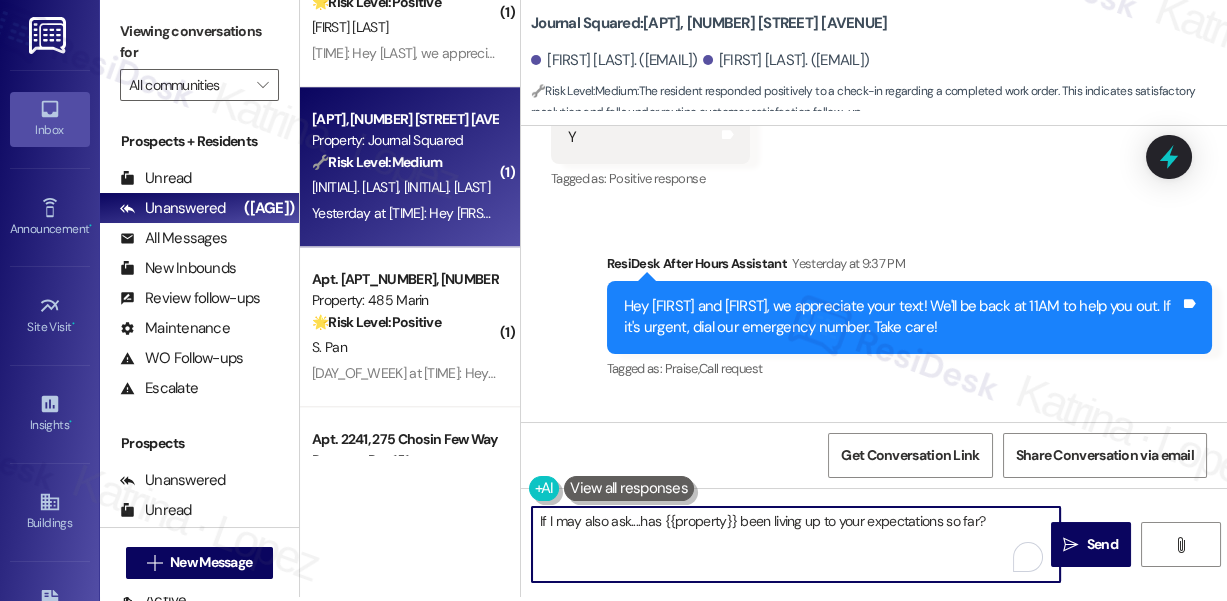 click on "If I may also ask....has {{property}} been living up to your expectations so far?" at bounding box center (796, 544) 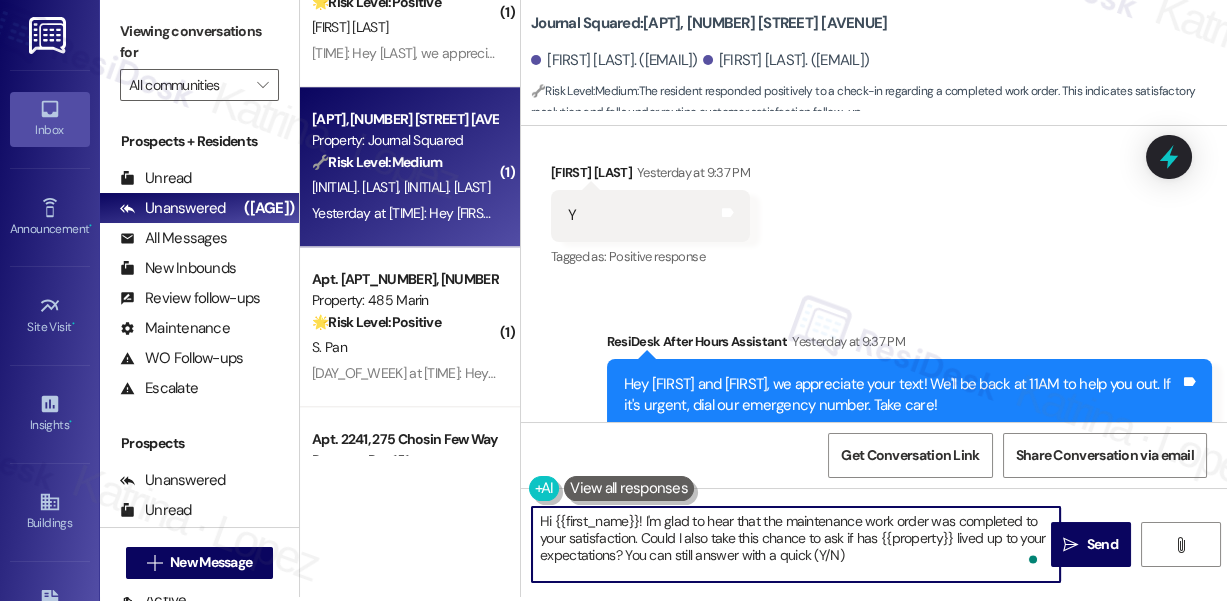 scroll, scrollTop: 311, scrollLeft: 0, axis: vertical 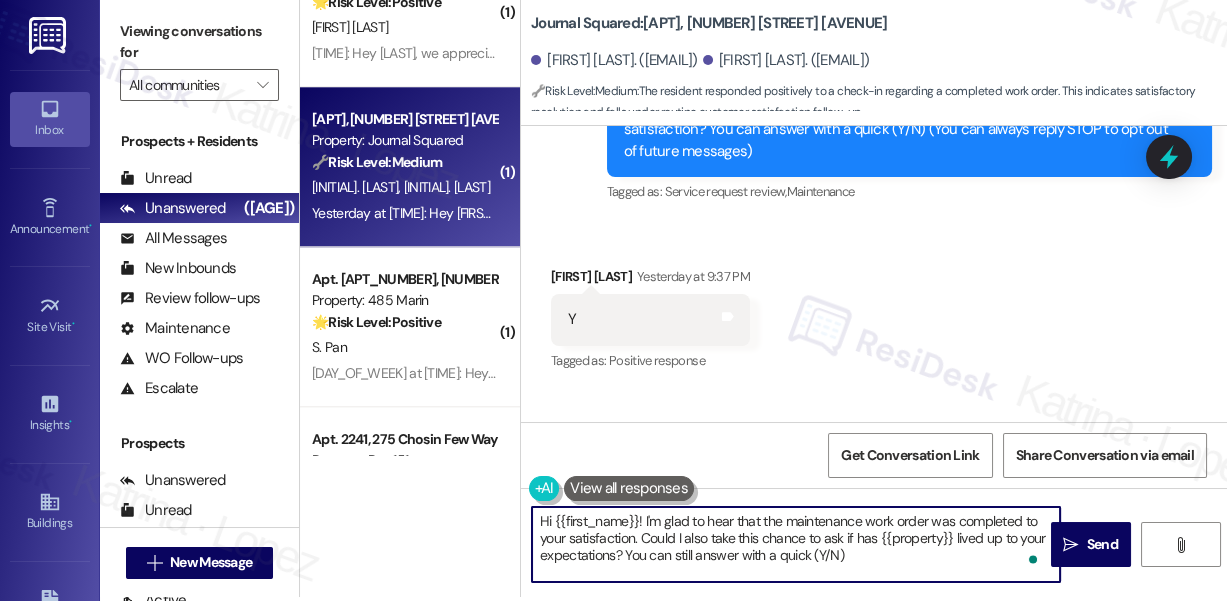 click on "Yuanyuan Chen Yesterday at 9:37 PM" at bounding box center (650, 280) 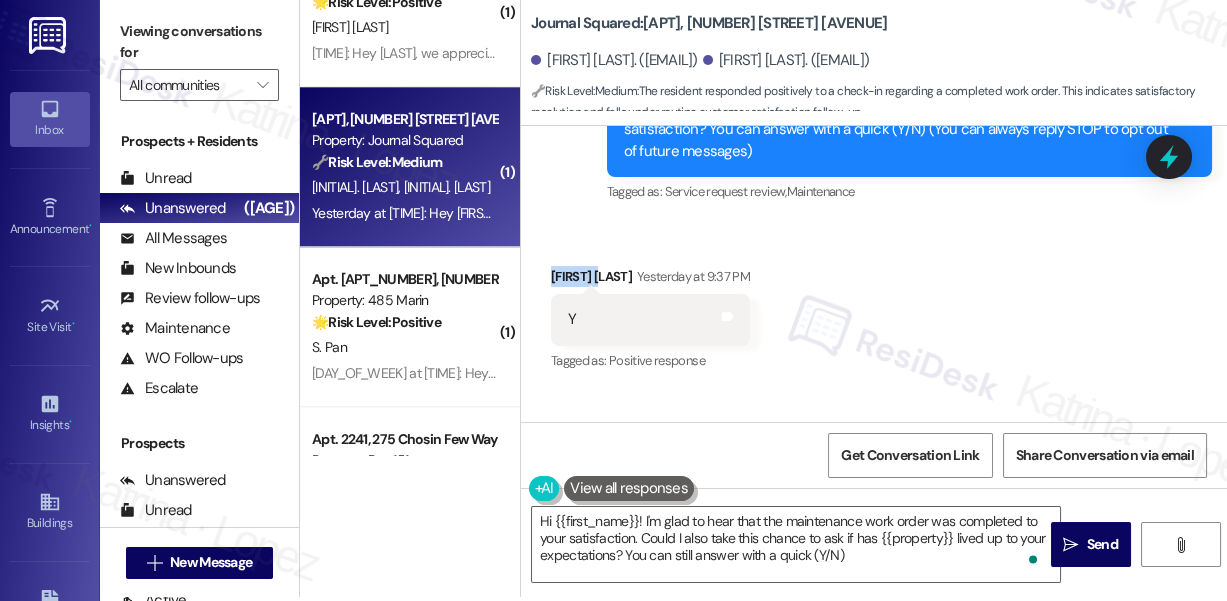click on "Yuanyuan Chen Yesterday at 9:37 PM" at bounding box center [650, 280] 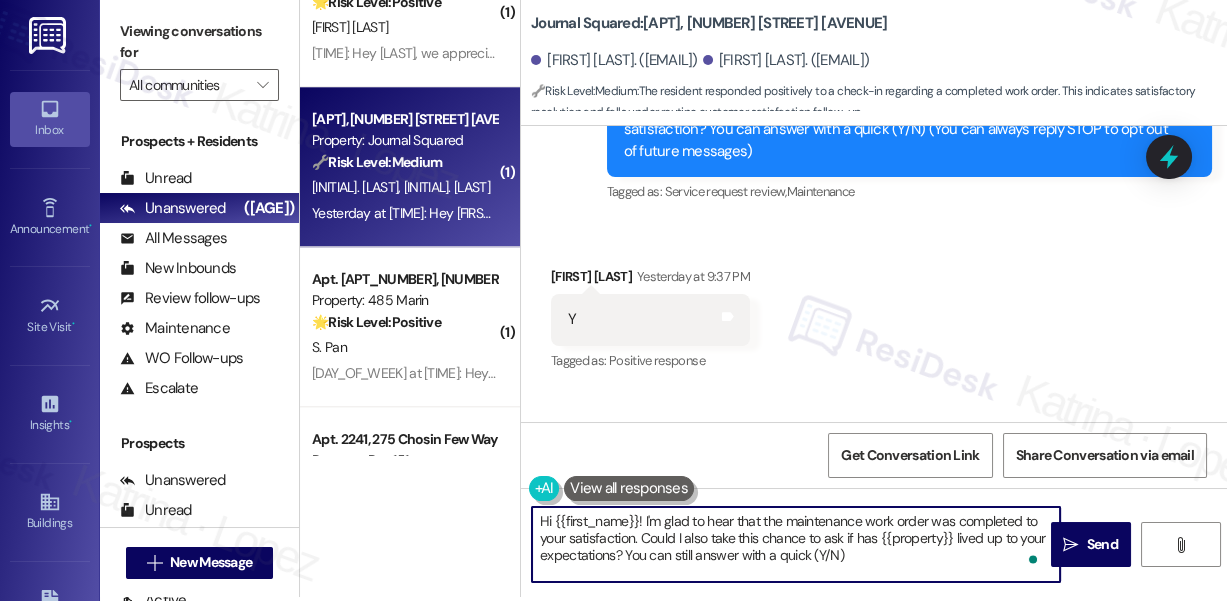 drag, startPoint x: 556, startPoint y: 519, endPoint x: 637, endPoint y: 511, distance: 81.394104 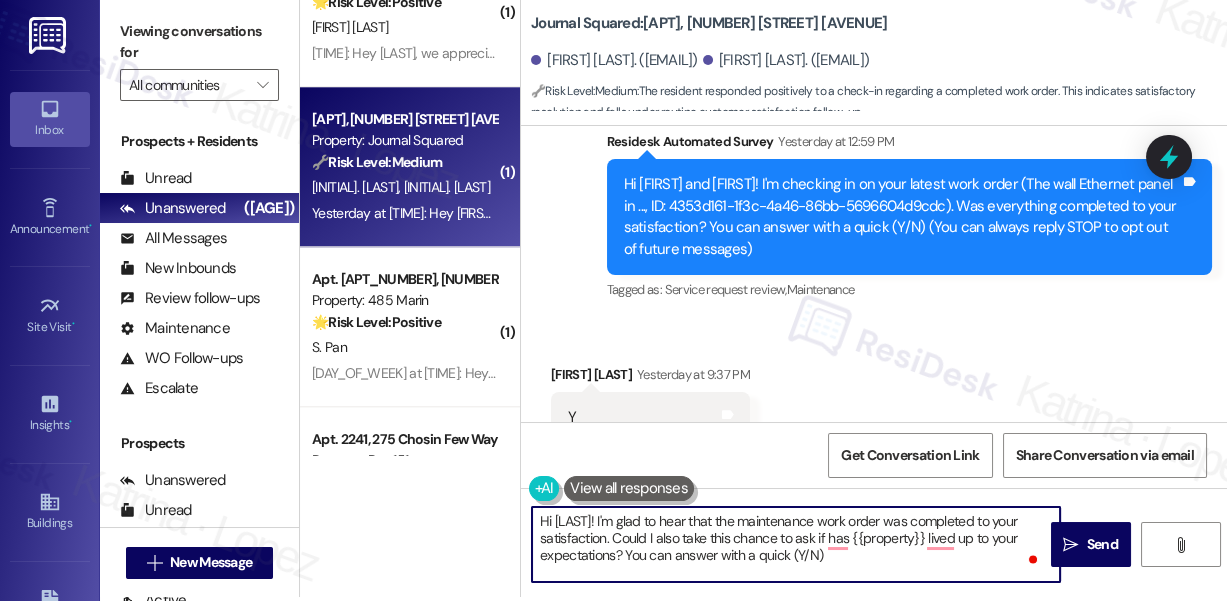 scroll, scrollTop: 181, scrollLeft: 0, axis: vertical 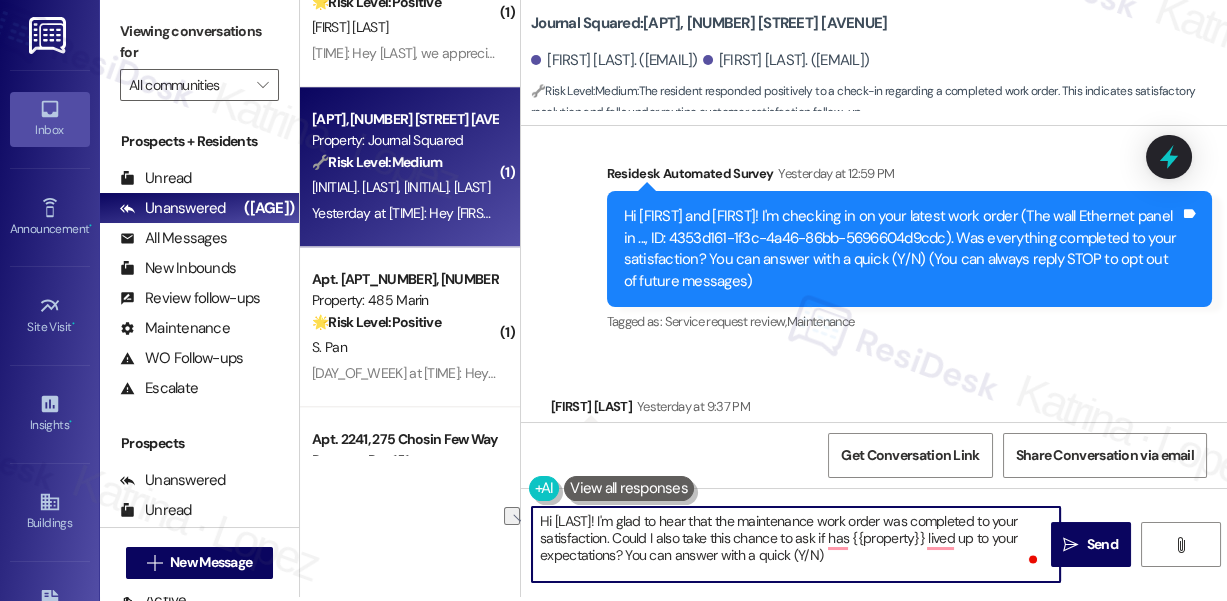 drag, startPoint x: 884, startPoint y: 556, endPoint x: 632, endPoint y: 562, distance: 252.07141 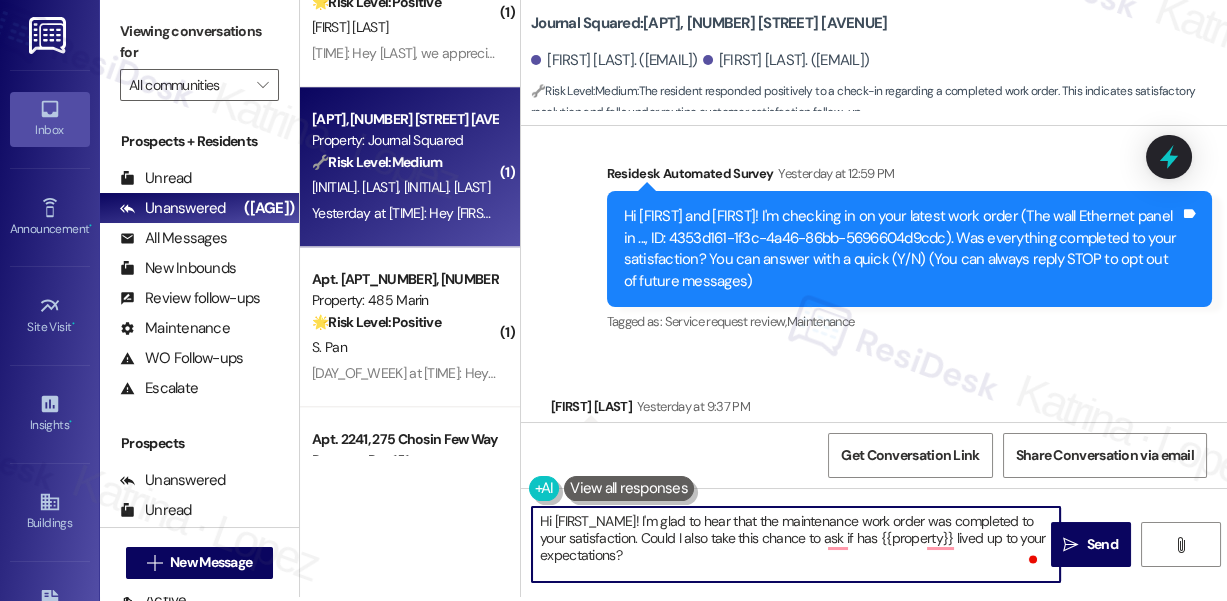 click on "Hi Yuanyuan! I'm glad to hear that the maintenance work order was completed to your satisfaction. Could I also take this chance to ask if has {{property}} lived up to your expectations?" at bounding box center [796, 544] 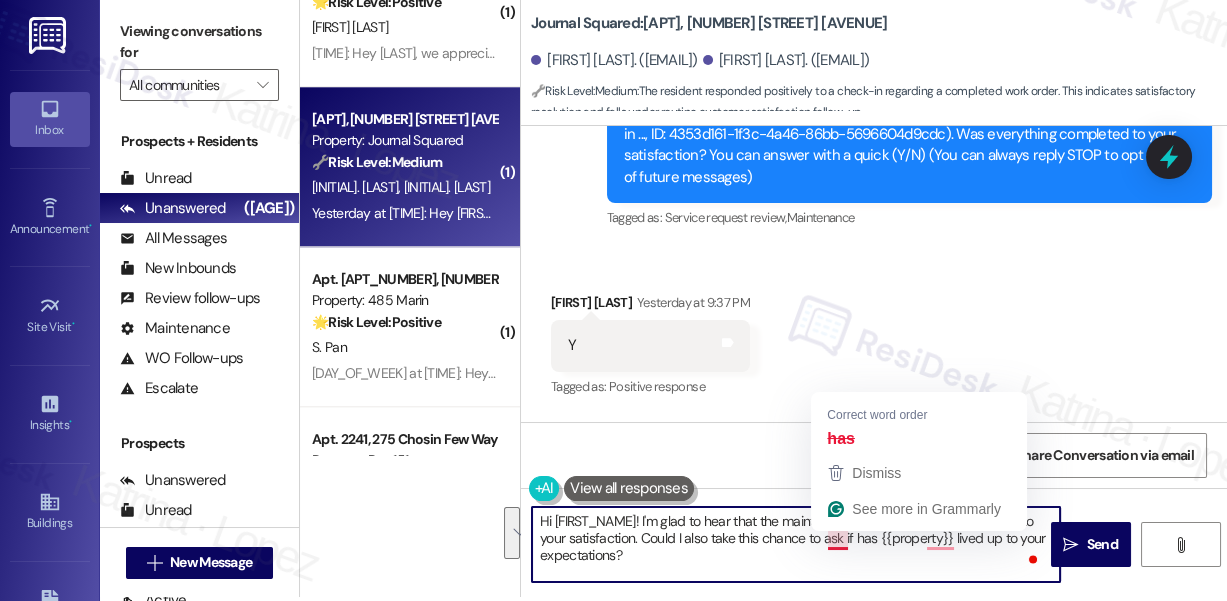 scroll, scrollTop: 272, scrollLeft: 0, axis: vertical 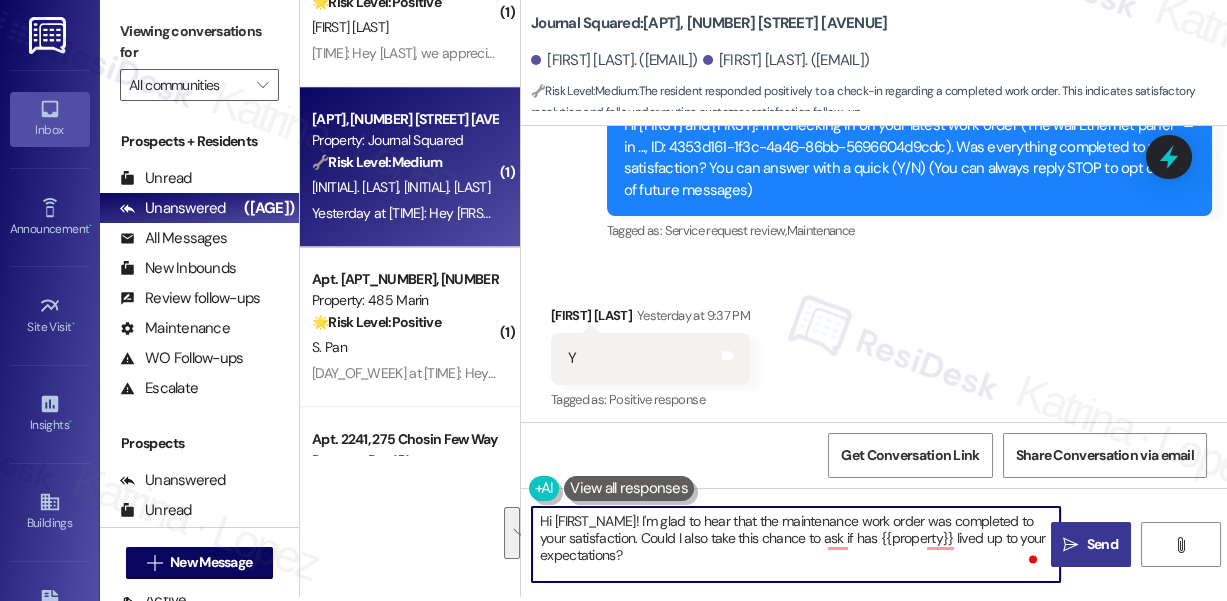 type on "Hi Yuanyuan! I'm glad to hear that the maintenance work order was completed to your satisfaction. Could I also take this chance to ask if has {{property}} lived up to your expectations?" 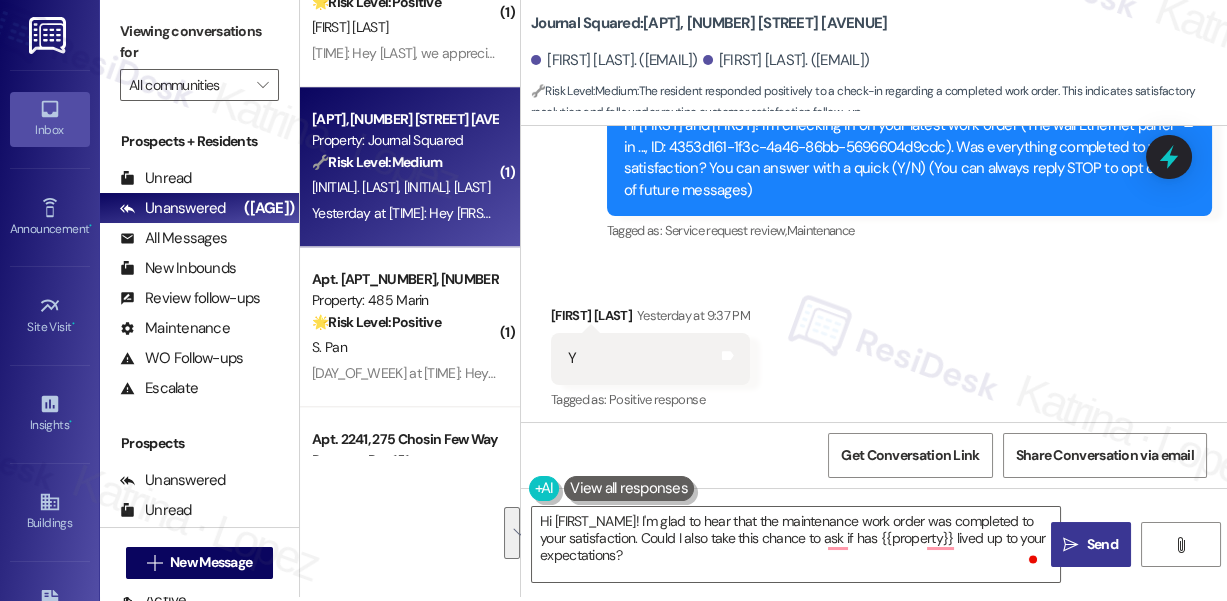 click on " Send" at bounding box center [1091, 544] 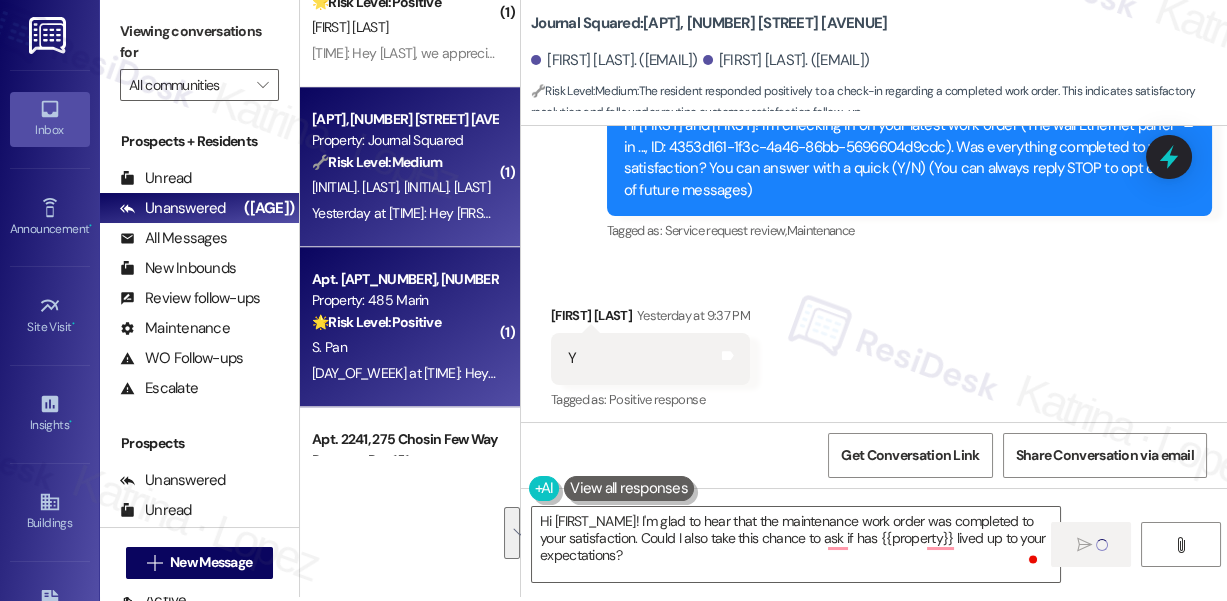 click on "Property: 485 Marin" at bounding box center (404, 300) 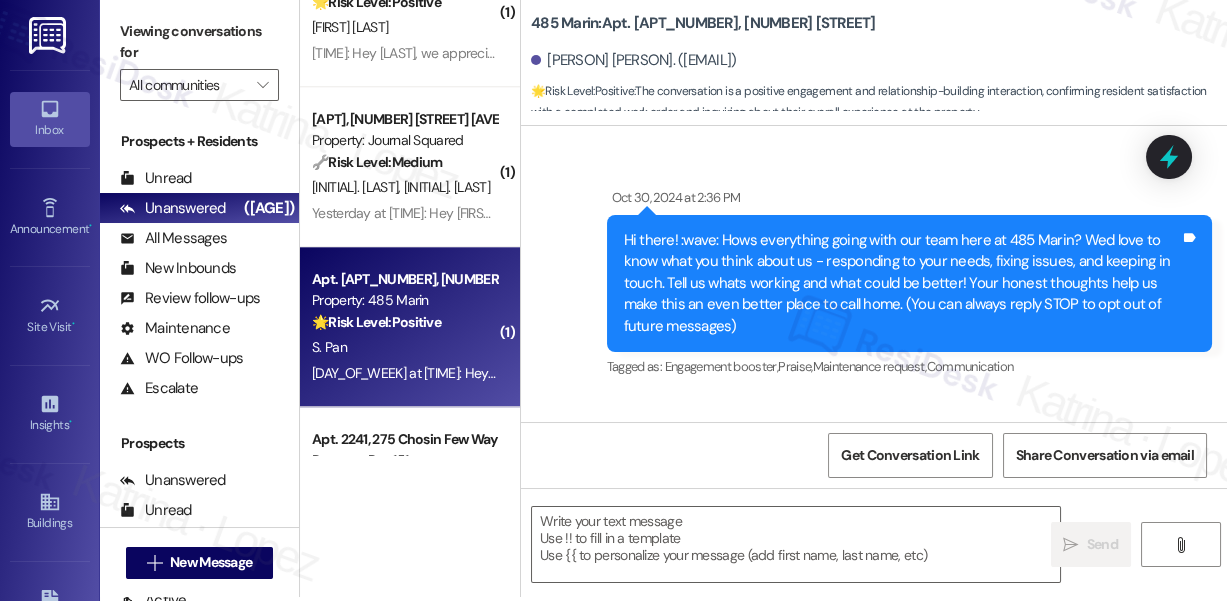 scroll, scrollTop: 0, scrollLeft: 0, axis: both 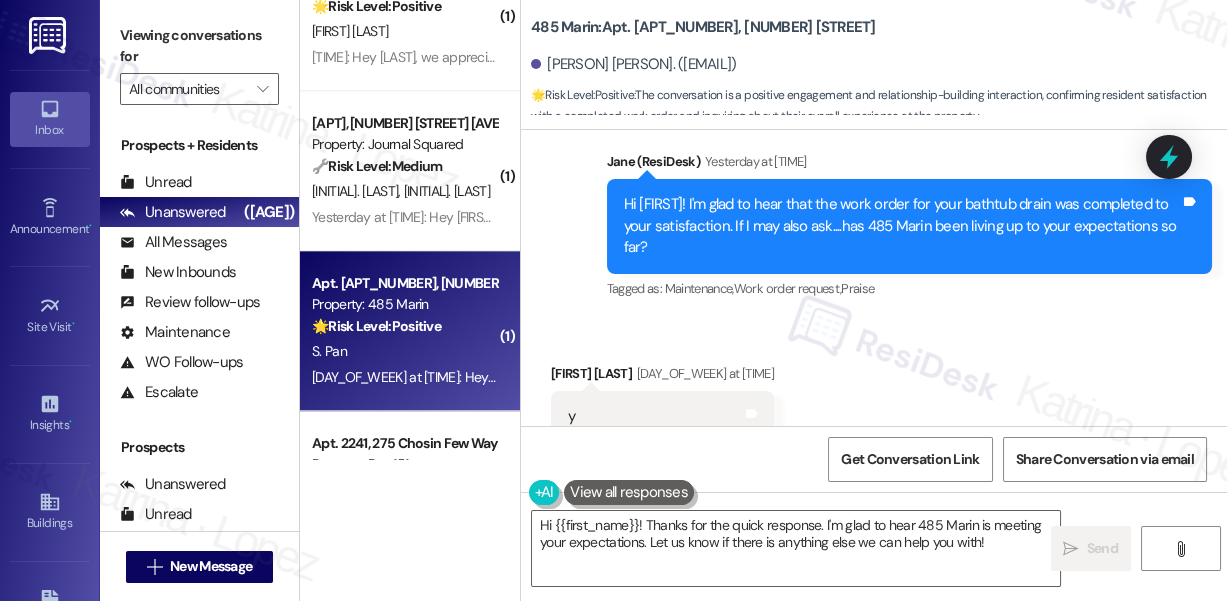 click on "Viewing conversations for" at bounding box center [199, 46] 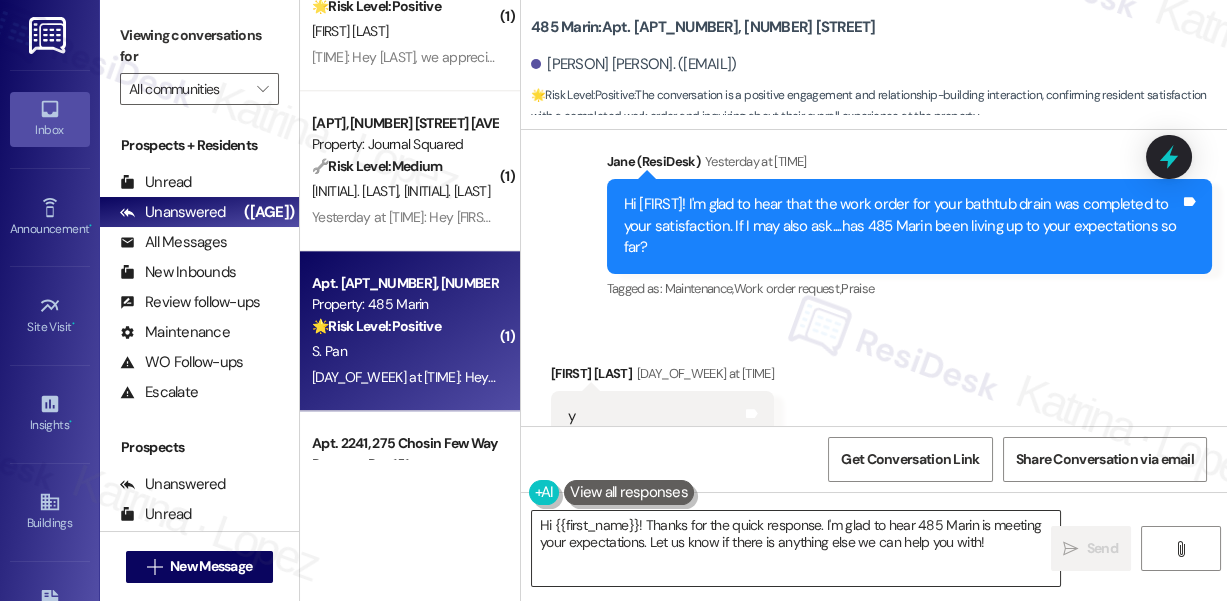 click on "Hi {{first_name}}! Thanks for the quick response. I'm glad to hear 485 Marin is meeting your expectations. Let us know if there is anything else we can help you with!" at bounding box center (796, 548) 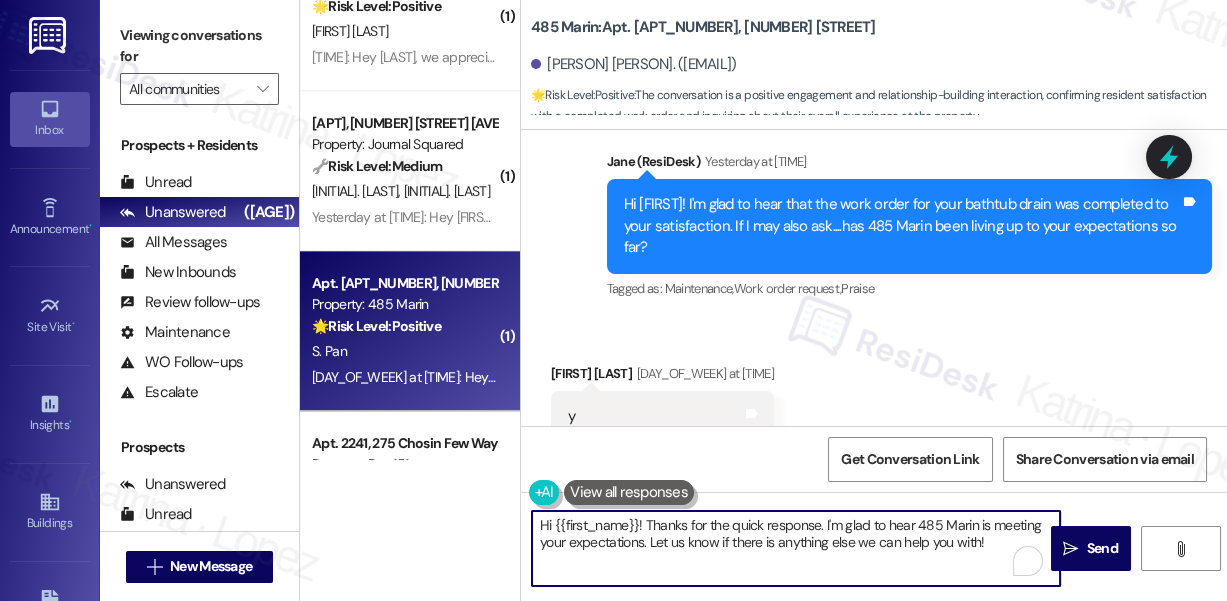 click on "Hi {{first_name}}! Thanks for the quick response. I'm glad to hear 485 Marin is meeting your expectations. Let us know if there is anything else we can help you with!" at bounding box center [796, 548] 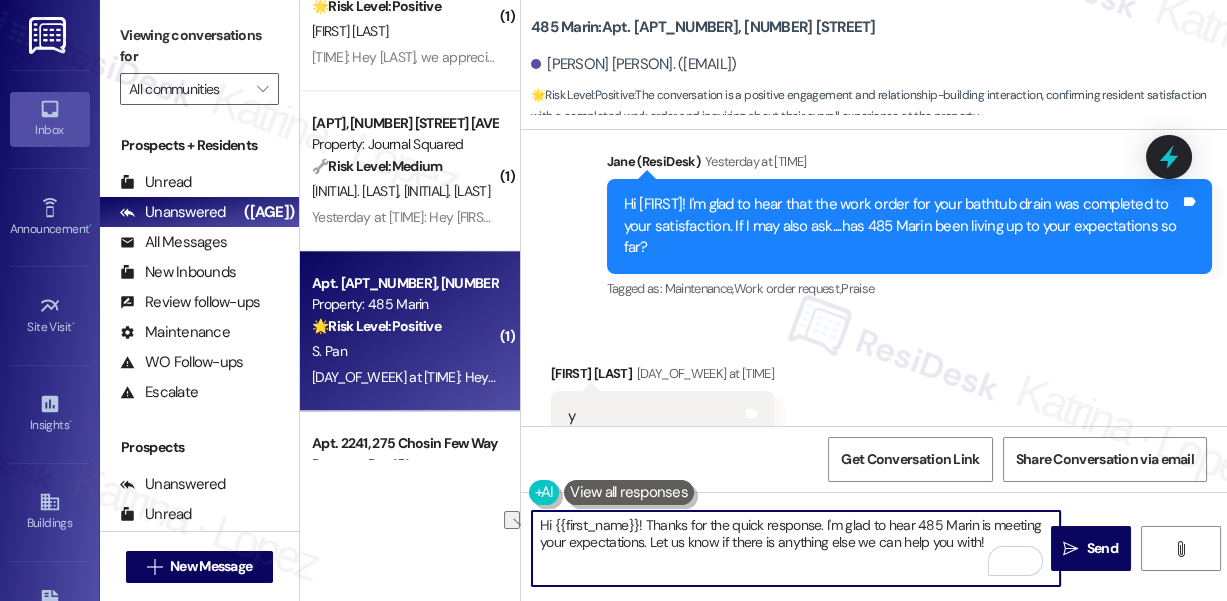 drag, startPoint x: 989, startPoint y: 538, endPoint x: 648, endPoint y: 548, distance: 341.1466 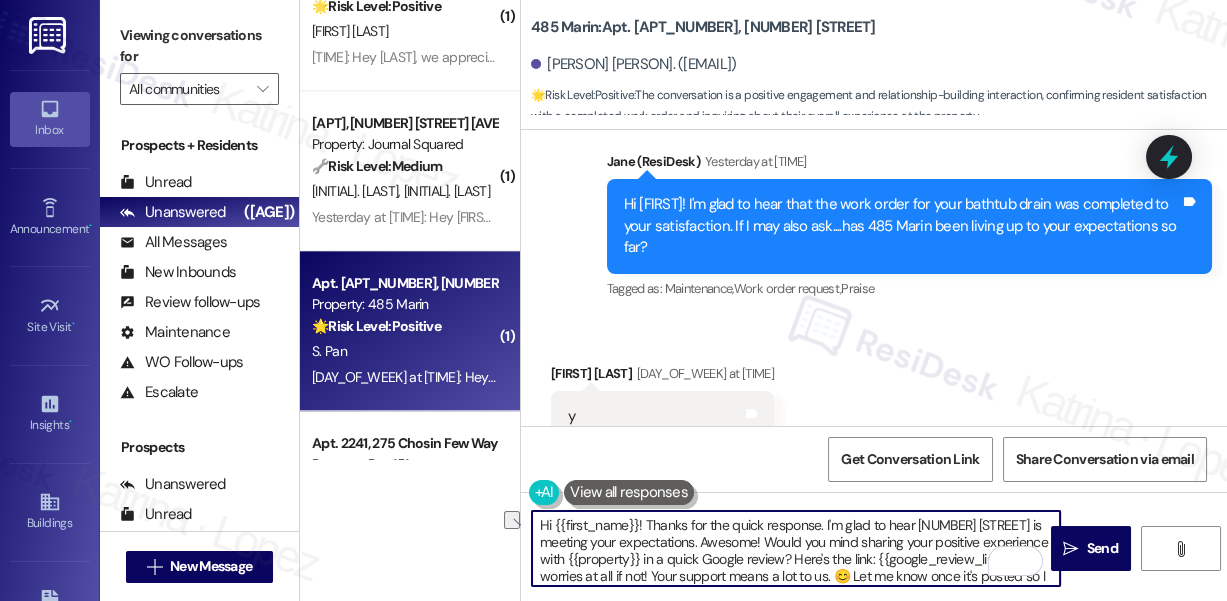 scroll, scrollTop: 16, scrollLeft: 0, axis: vertical 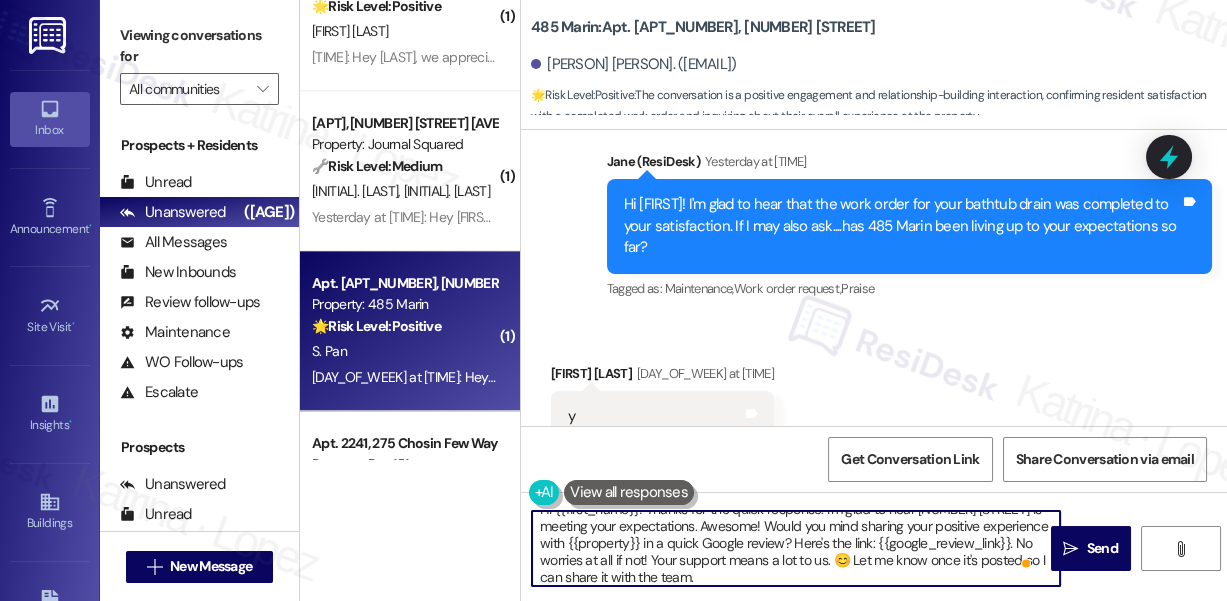 drag, startPoint x: 714, startPoint y: 527, endPoint x: 649, endPoint y: 527, distance: 65 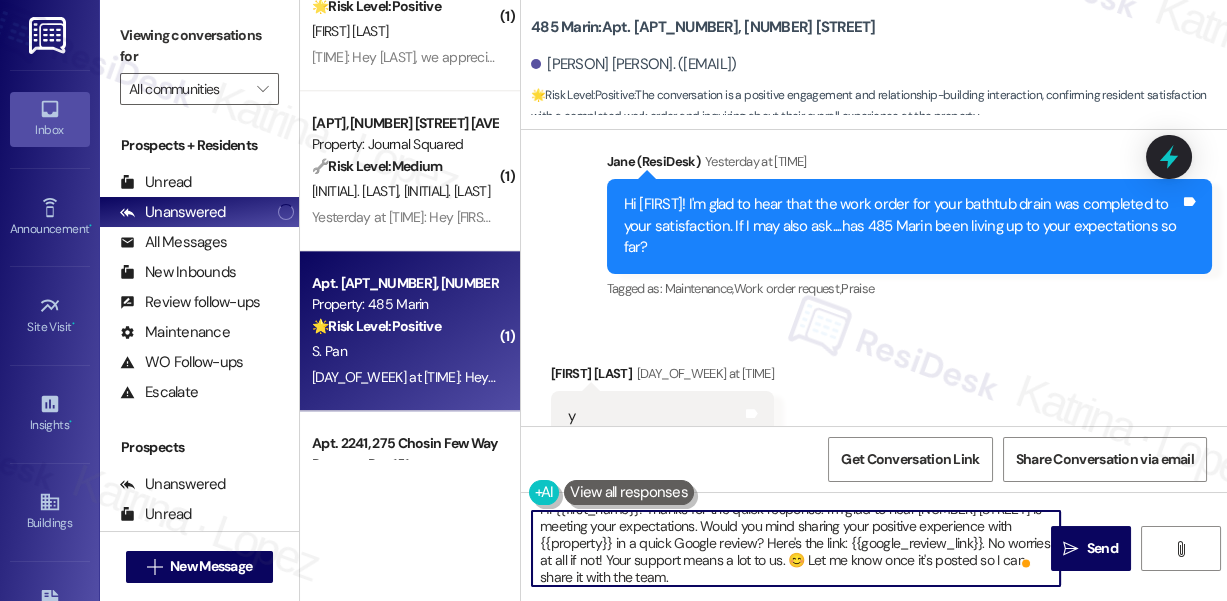 scroll, scrollTop: 2, scrollLeft: 0, axis: vertical 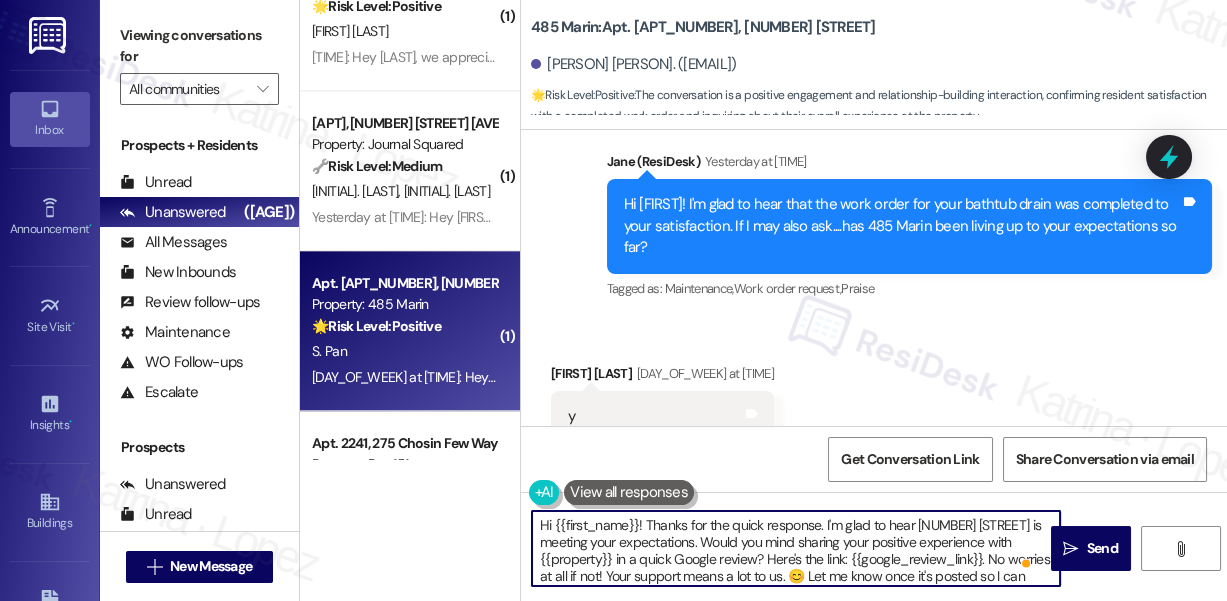 click on "Hi {{first_name}}! Thanks for the quick response. I'm glad to hear 485 Marin is meeting your expectations. Would you mind sharing your positive experience with {{property}} in a quick Google review? Here's the link: {{google_review_link}}. No worries at all if not! Your support means a lot to us. 😊 Let me know once it's posted so I can share it with the team." at bounding box center (796, 548) 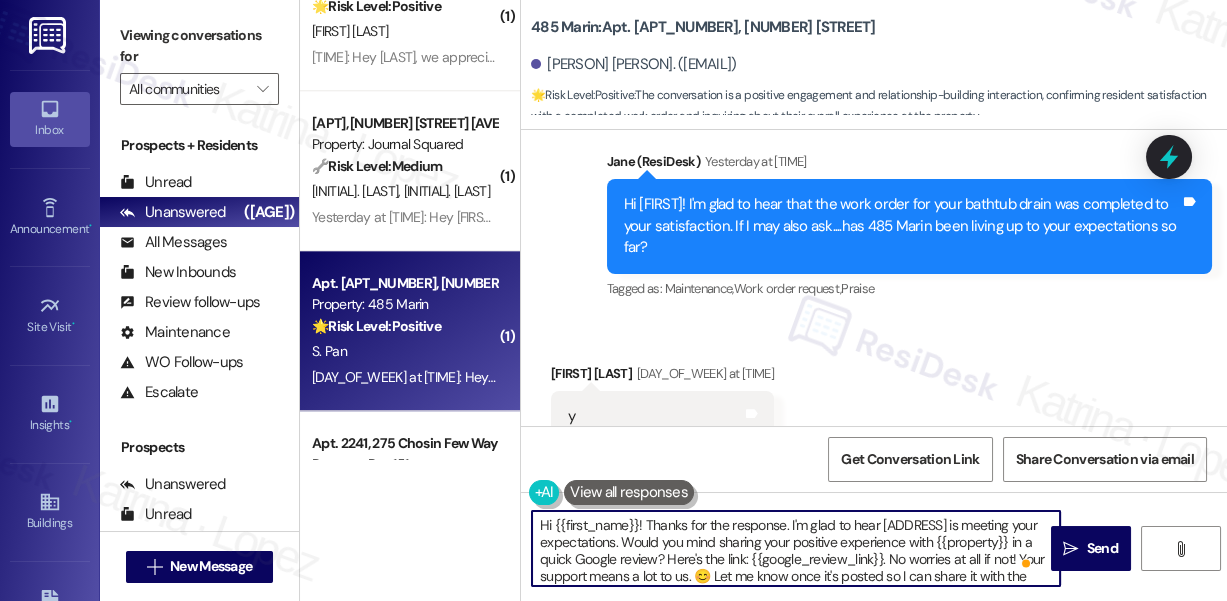 click on "Hi {{first_name}}! Thanks for the response. I'm glad to hear 485 Marin is meeting your expectations. Would you mind sharing your positive experience with {{property}} in a quick Google review? Here's the link: {{google_review_link}}. No worries at all if not! Your support means a lot to us. 😊 Let me know once it's posted so I can share it with the team." at bounding box center (796, 548) 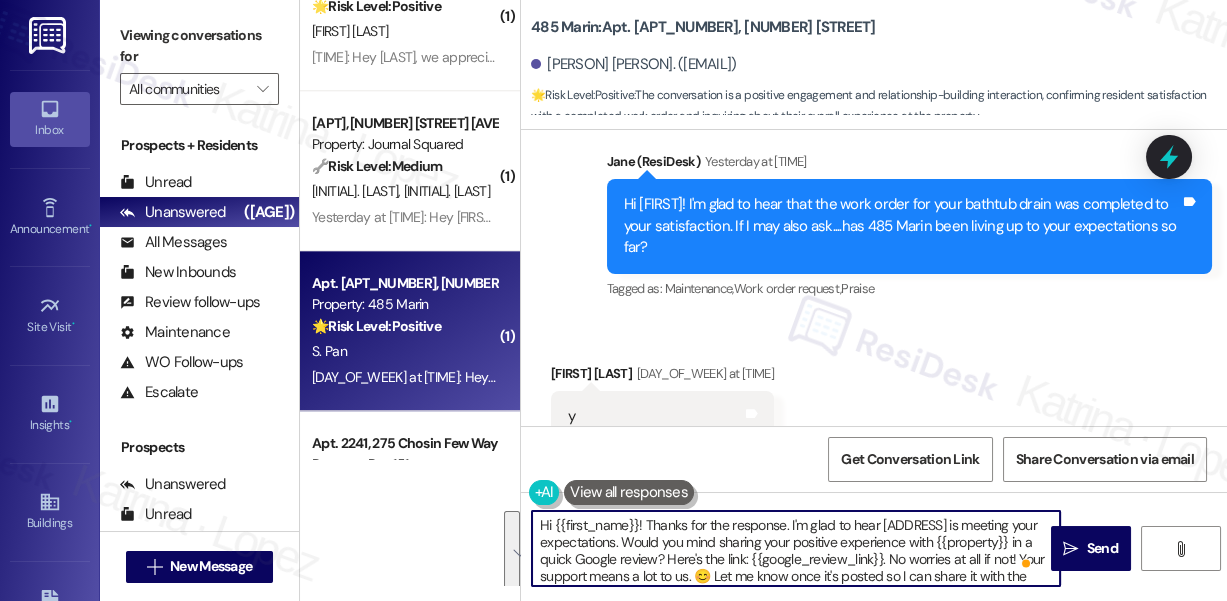 click on "Hi {{first_name}}! Thanks for the response. I'm glad to hear 485 Marin is meeting your expectations. Would you mind sharing your positive experience with {{property}} in a quick Google review? Here's the link: {{google_review_link}}. No worries at all if not! Your support means a lot to us. 😊 Let me know once it's posted so I can share it with the team." at bounding box center (796, 548) 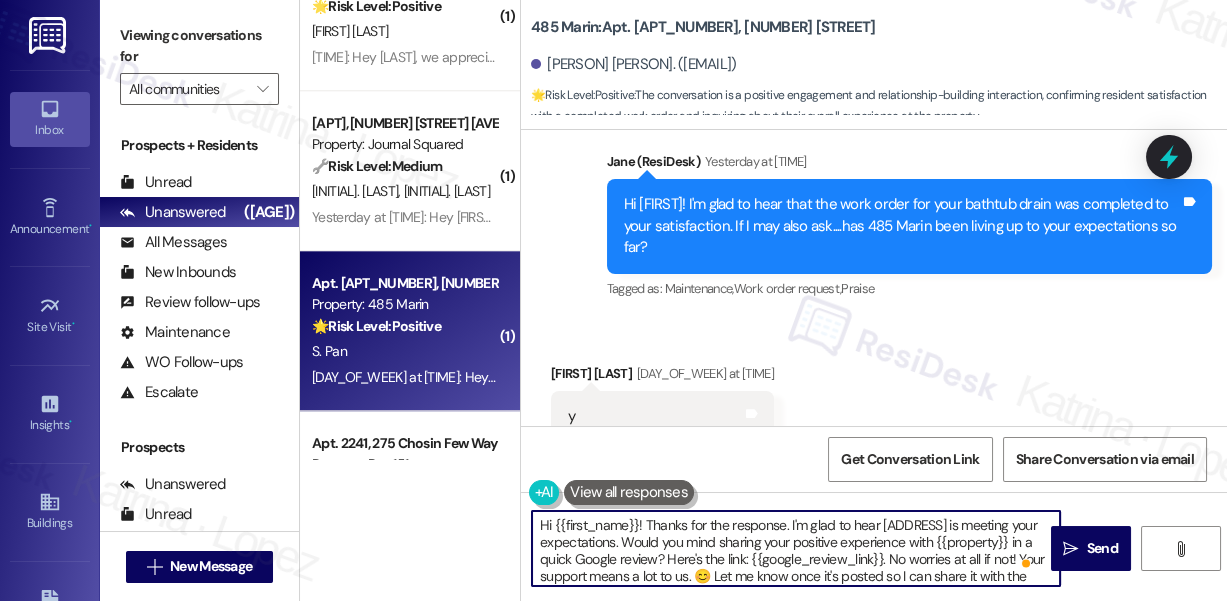 click on "Hi {{first_name}}! Thanks for the response. I'm glad to hear 485 Marin is meeting your expectations. Would you mind sharing your positive experience with {{property}} in a quick Google review? Here's the link: {{google_review_link}}. No worries at all if not! Your support means a lot to us. 😊 Let me know once it's posted so I can share it with the team." at bounding box center (796, 548) 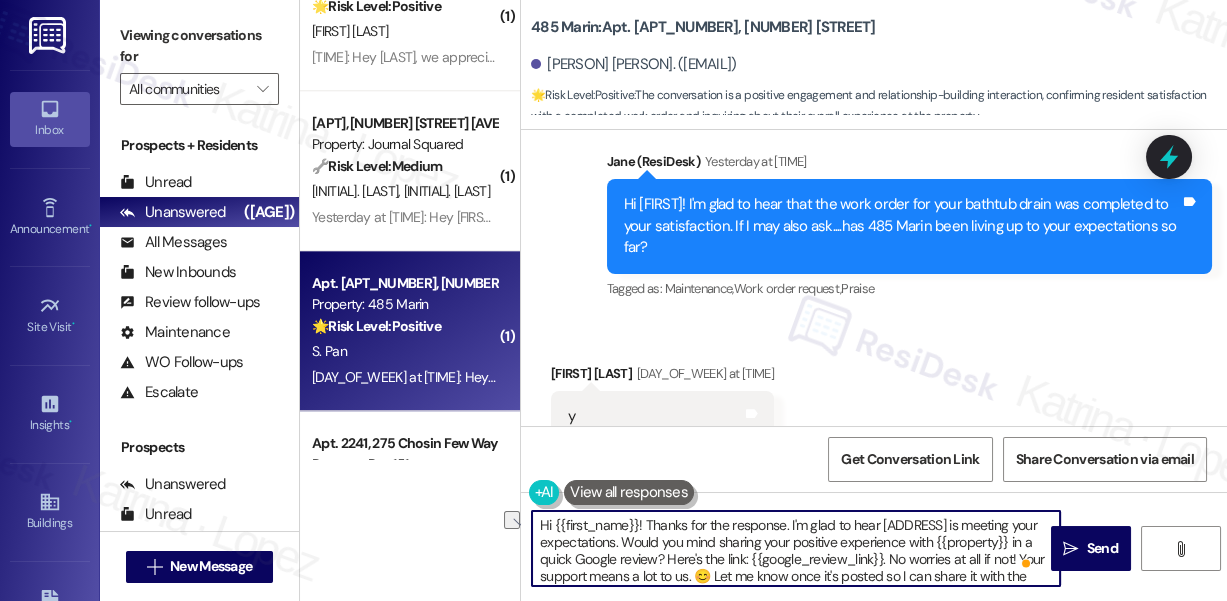 drag, startPoint x: 911, startPoint y: 541, endPoint x: 1010, endPoint y: 538, distance: 99.04544 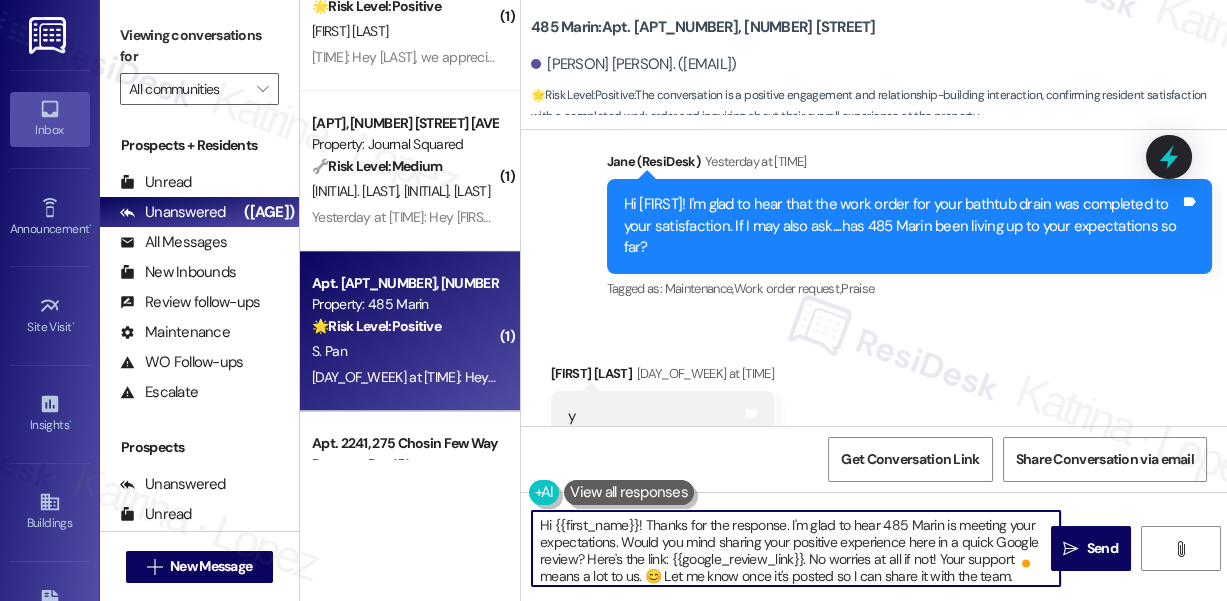 click on "Hi {{first_name}}! Thanks for the response. I'm glad to hear 485 Marin is meeting your expectations. Would you mind sharing your positive experience here in a quick Google review? Here's the link: {{google_review_link}}. No worries at all if not! Your support means a lot to us. 😊 Let me know once it's posted so I can share it with the team." at bounding box center (796, 548) 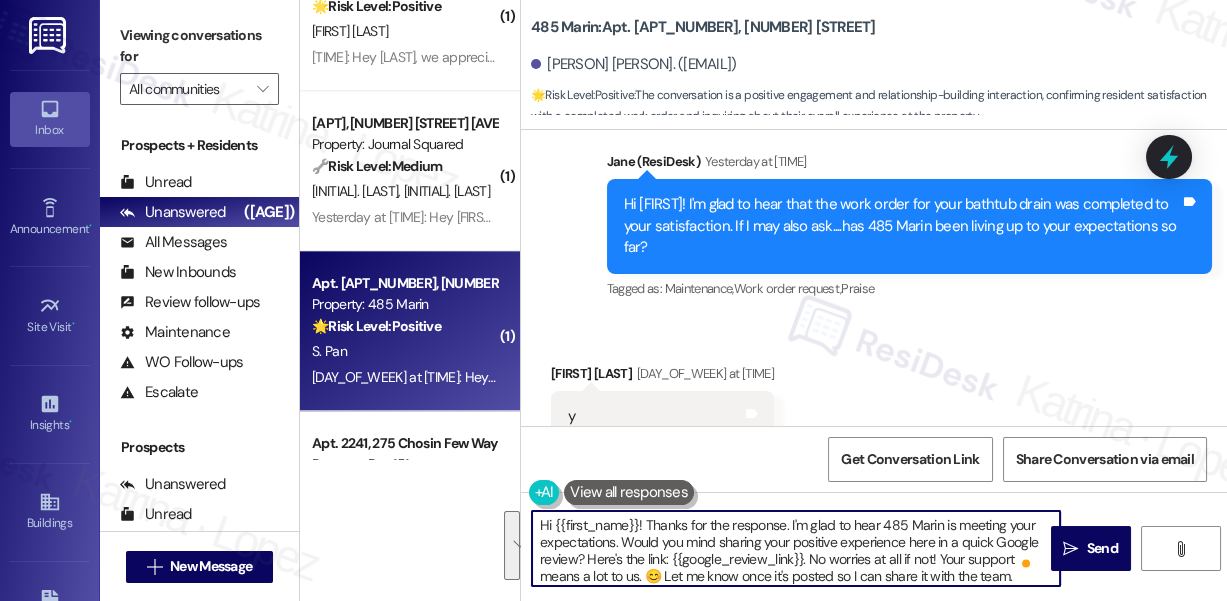 click on "Hi {{first_name}}! Thanks for the response. I'm glad to hear 485 Marin is meeting your expectations. Would you mind sharing your positive experience here in a quick Google review? Here's the link: {{google_review_link}}. No worries at all if not! Your support means a lot to us. 😊 Let me know once it's posted so I can share it with the team." at bounding box center (796, 548) 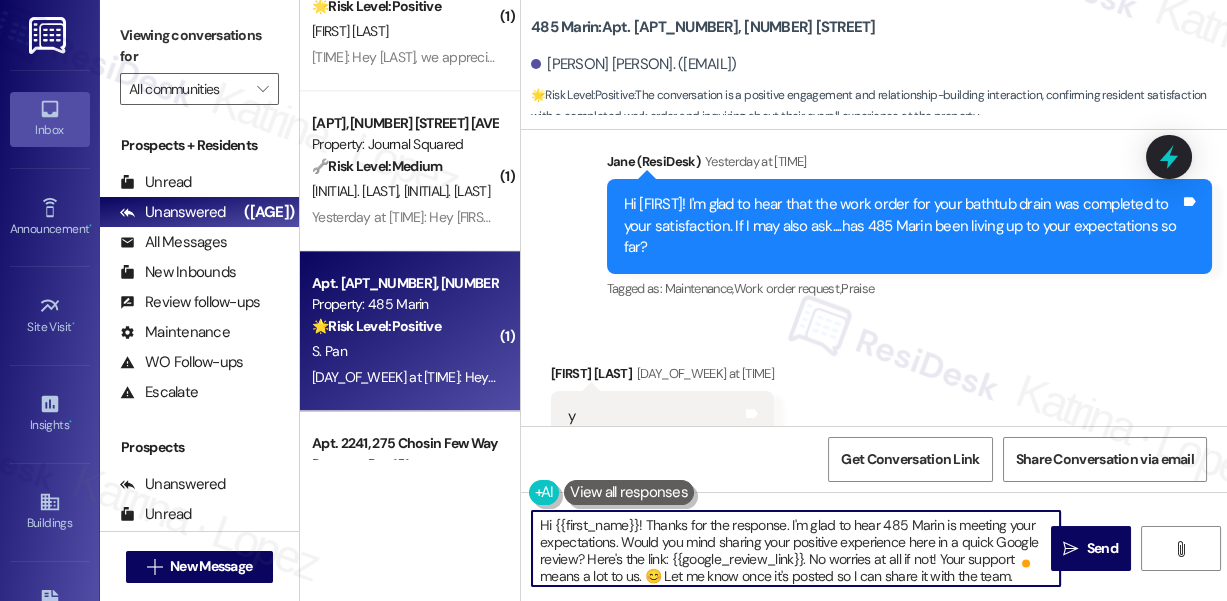 scroll, scrollTop: 5, scrollLeft: 0, axis: vertical 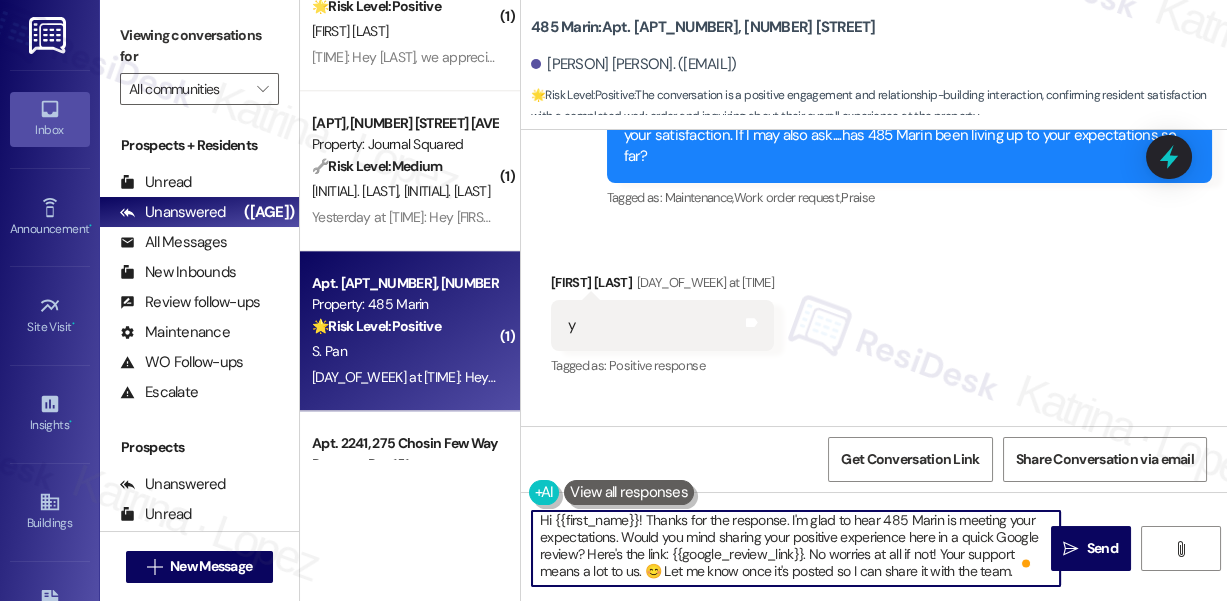 click on "Hi {{first_name}}! Thanks for the response. I'm glad to hear 485 Marin is meeting your expectations. Would you mind sharing your positive experience here in a quick Google review? Here's the link: {{google_review_link}}. No worries at all if not! Your support means a lot to us. 😊 Let me know once it's posted so I can share it with the team." at bounding box center [796, 548] 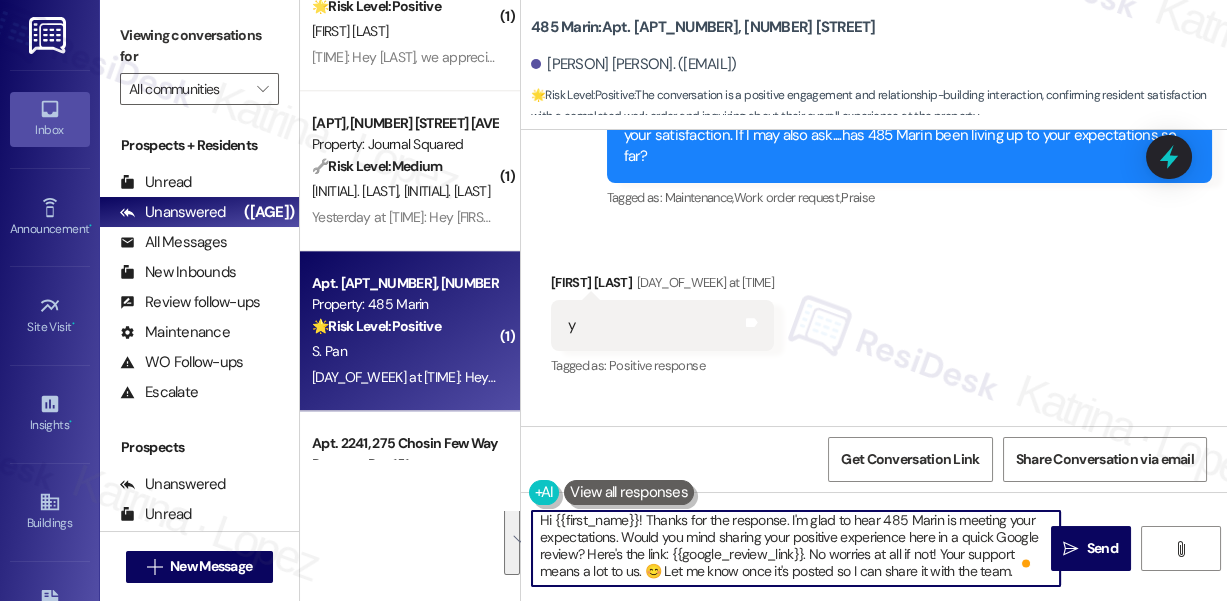 type on "Hi {{first_name}}! Thanks for the response. I'm glad to hear 485 Marin is meeting your expectations. Would you mind sharing your positive experience here in a quick Google review? Here's the link: {{google_review_link}}. No worries at all if not! Your support means a lot to us. 😊 Let me know once it's posted so I can share it with the team." 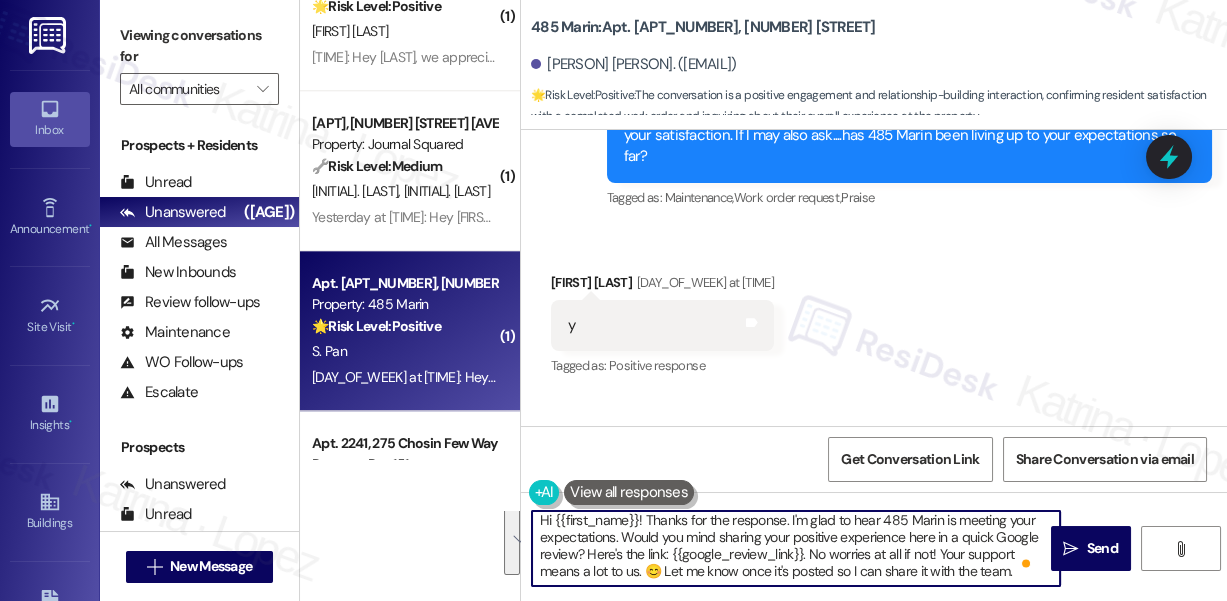 click on "Hi {{first_name}}! Thanks for the response. I'm glad to hear 485 Marin is meeting your expectations. Would you mind sharing your positive experience here in a quick Google review? Here's the link: {{google_review_link}}. No worries at all if not! Your support means a lot to us. 😊 Let me know once it's posted so I can share it with the team." at bounding box center (796, 548) 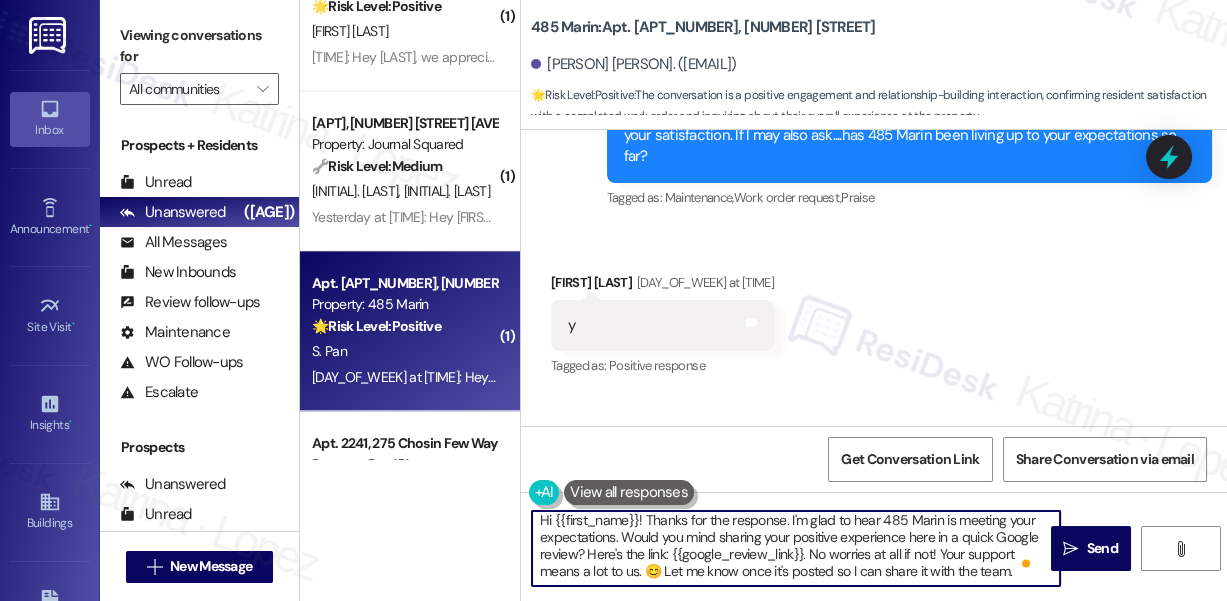 click on "Hi {{first_name}}! Thanks for the response. I'm glad to hear 485 Marin is meeting your expectations. Would you mind sharing your positive experience here in a quick Google review? Here's the link: {{google_review_link}}. No worries at all if not! Your support means a lot to us. 😊 Let me know once it's posted so I can share it with the team." at bounding box center (796, 548) 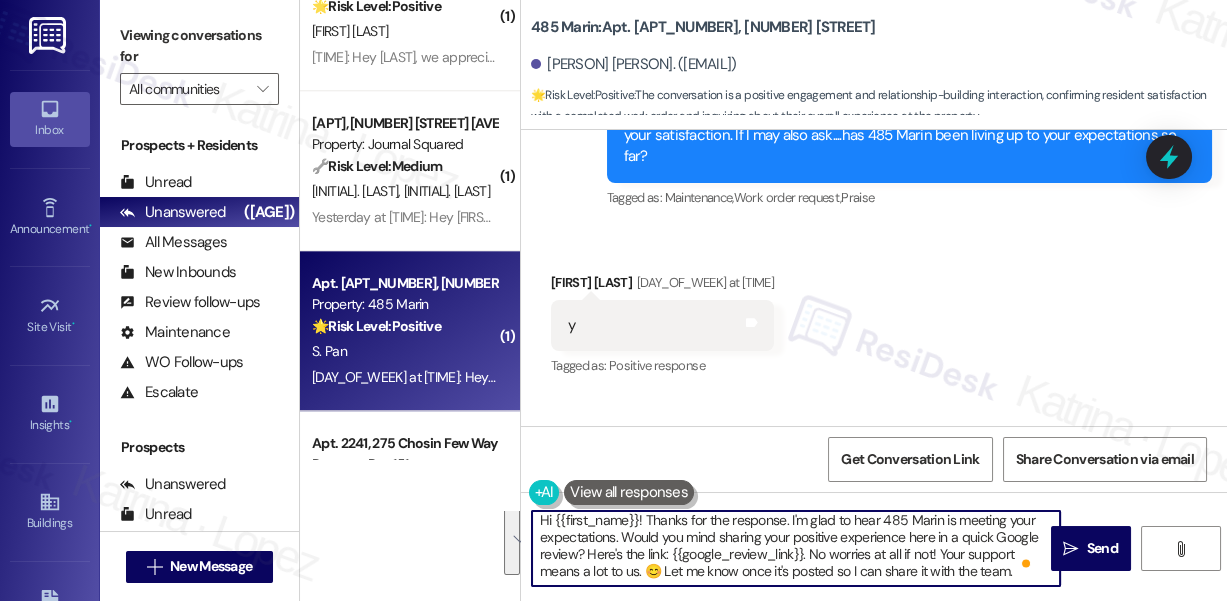click on "Hi {{first_name}}! Thanks for the response. I'm glad to hear 485 Marin is meeting your expectations. Would you mind sharing your positive experience here in a quick Google review? Here's the link: {{google_review_link}}. No worries at all if not! Your support means a lot to us. 😊 Let me know once it's posted so I can share it with the team." at bounding box center (796, 548) 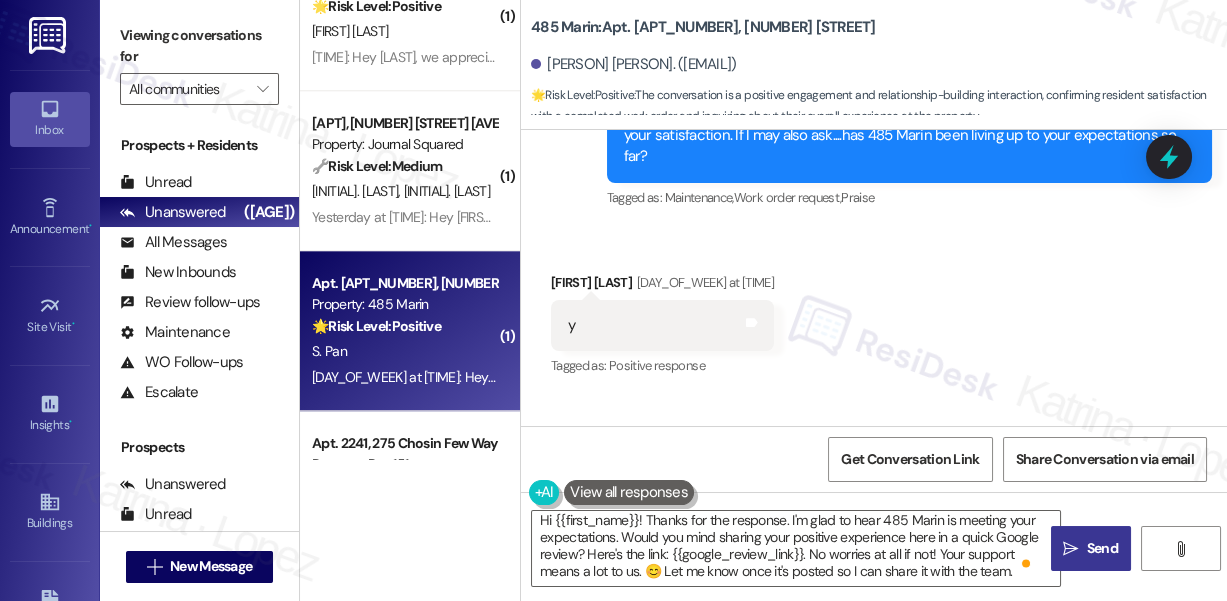 click on " Send" at bounding box center (1091, 548) 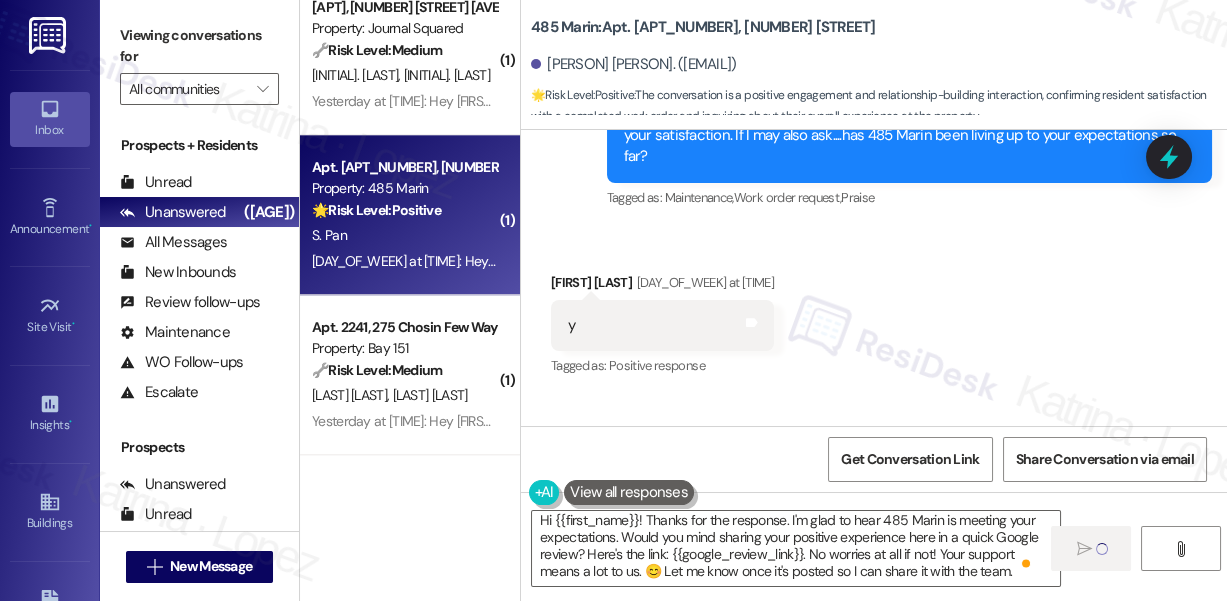 scroll, scrollTop: 4181, scrollLeft: 0, axis: vertical 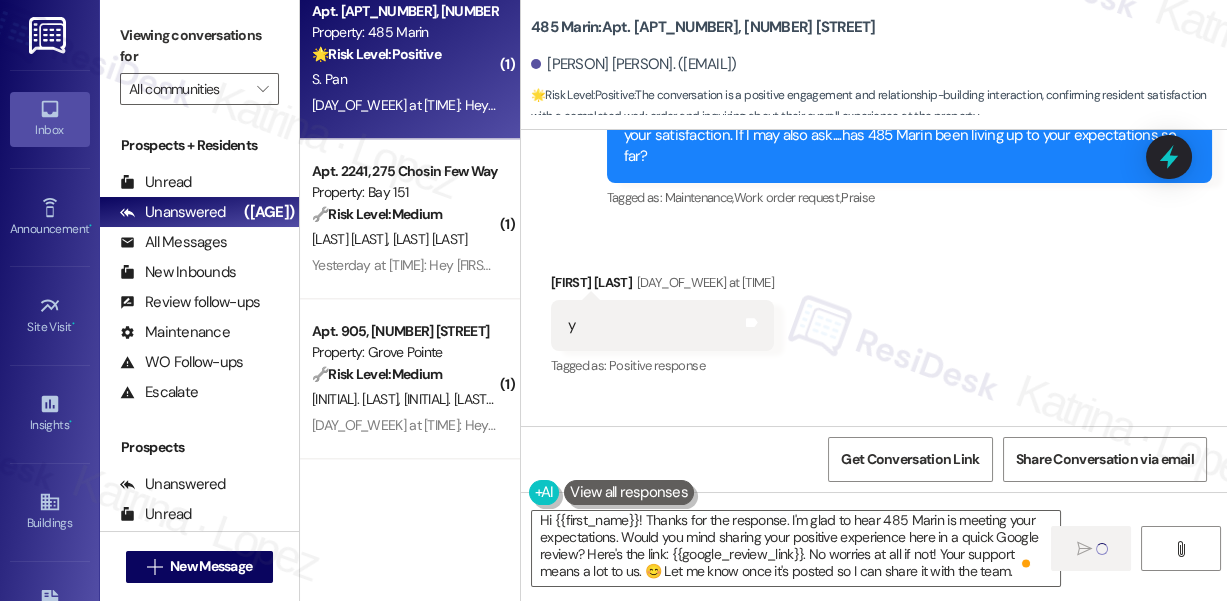 type 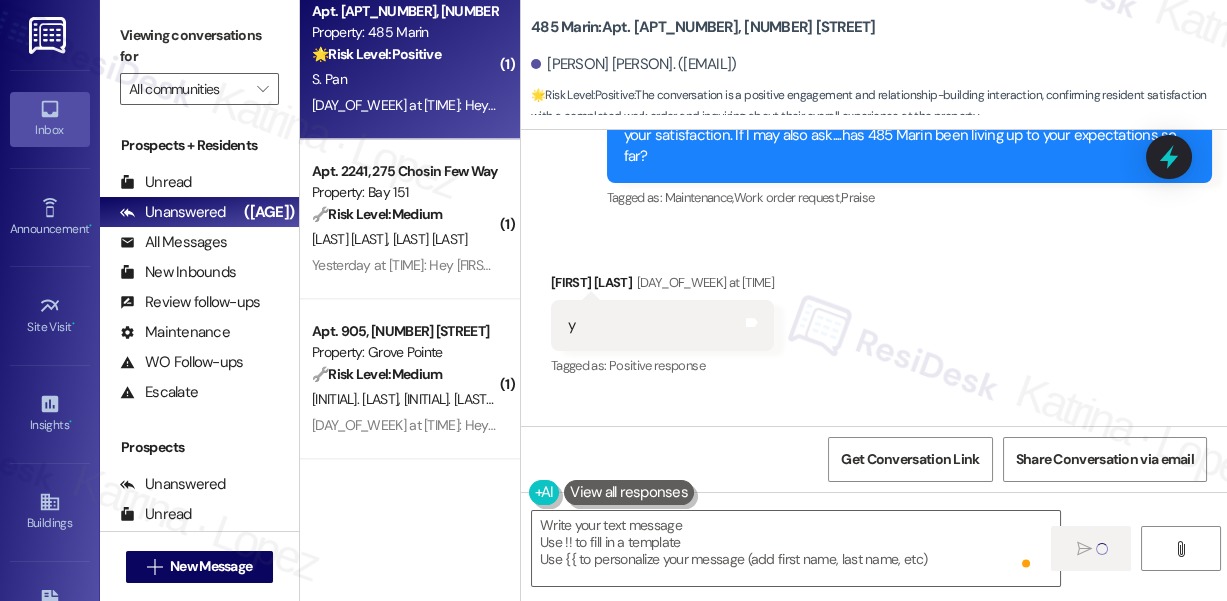 scroll, scrollTop: 0, scrollLeft: 0, axis: both 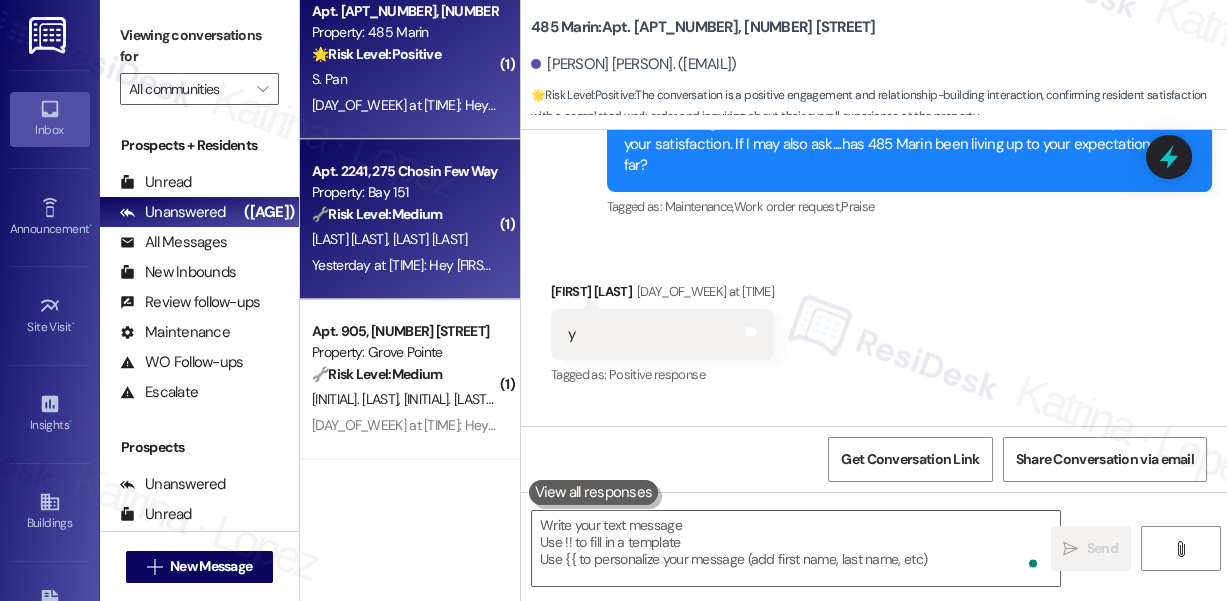 click on "🔧  Risk Level:  Medium" at bounding box center (377, 214) 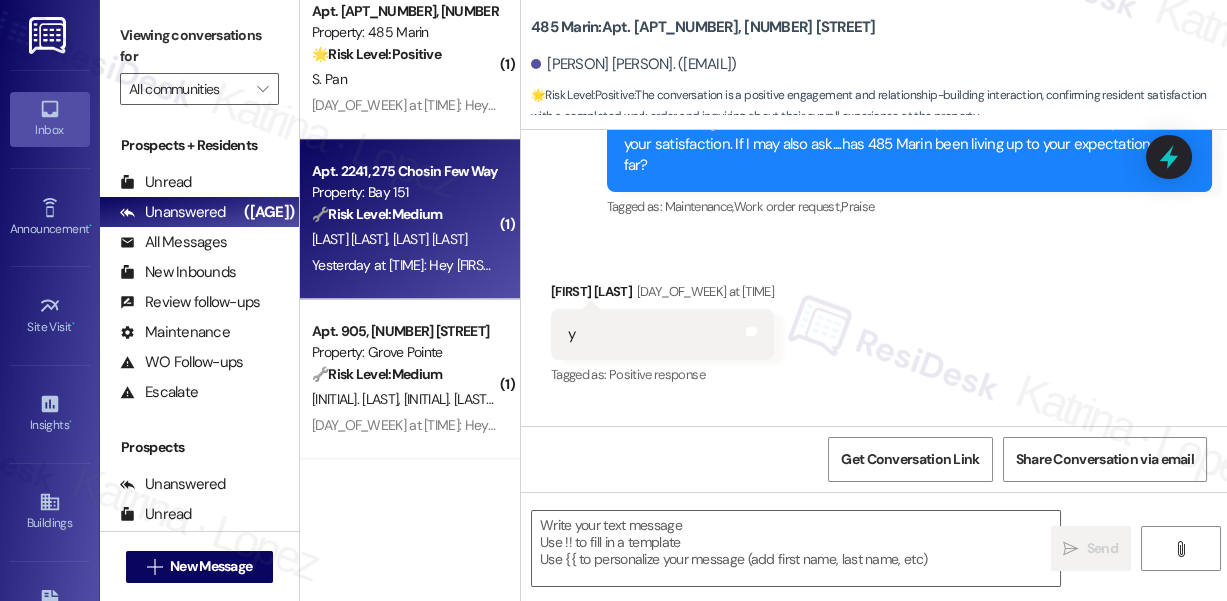 type on "Fetching suggested responses. Please feel free to read through the conversation in the meantime." 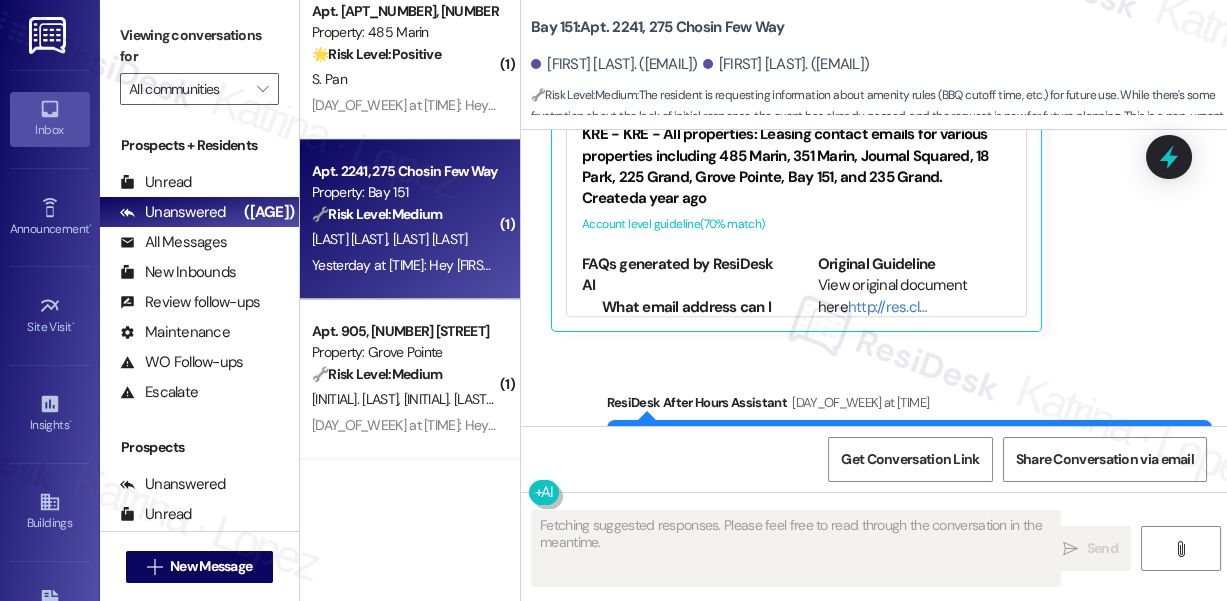 scroll, scrollTop: 33224, scrollLeft: 0, axis: vertical 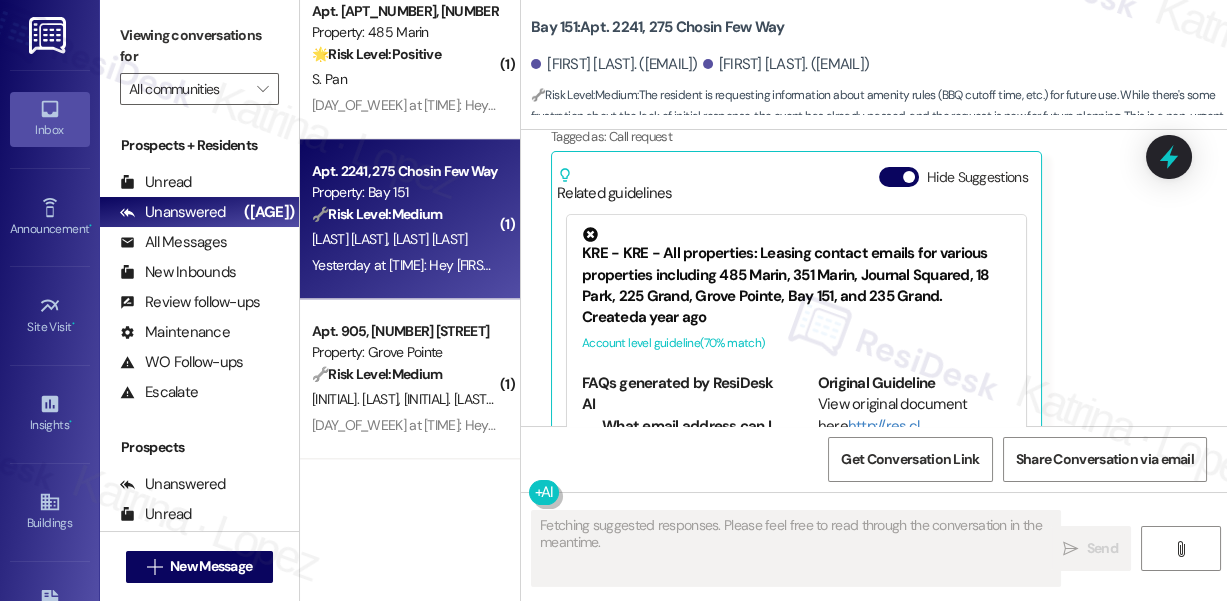 click on "hey Jane, no I just got an automated response from the AI assistant.
Could you plz later share the info tomorrow just so we are aware for the next time. Specifically time based rules if any, BBQ cutoff time etc. Thanks." at bounding box center (846, 75) 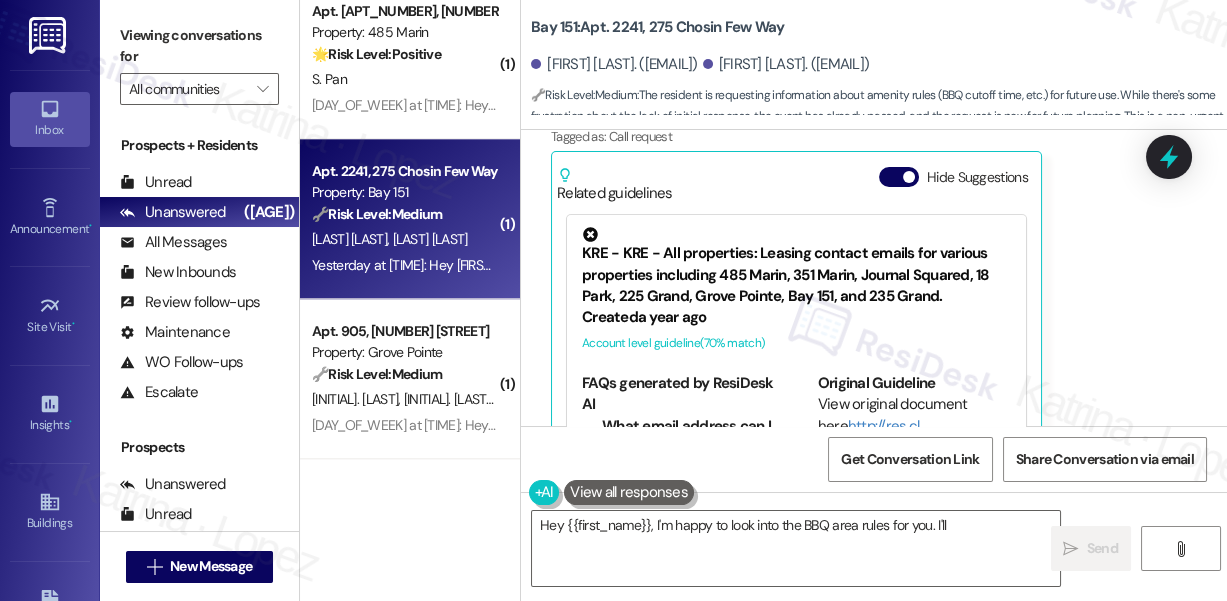 click on "hey Jane, no I just got an automated response from the AI assistant.
Could you plz later share the info tomorrow just so we are aware for the next time. Specifically time based rules if any, BBQ cutoff time etc. Thanks." at bounding box center [846, 75] 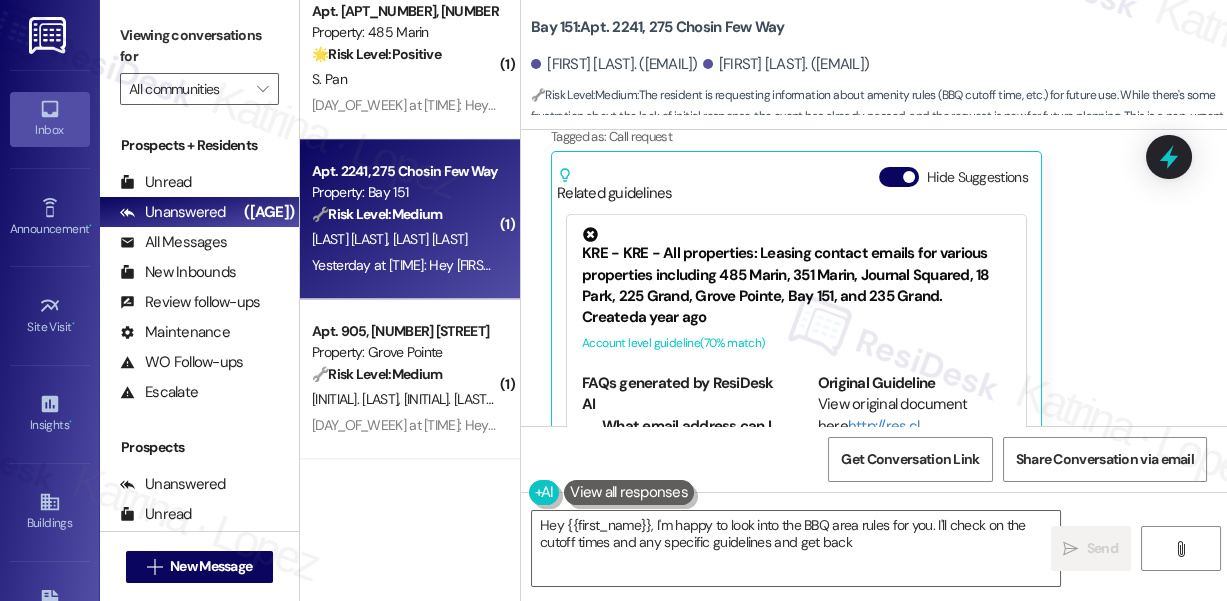 click on "hey Jane, no I just got an automated response from the AI assistant.
Could you plz later share the info tomorrow just so we are aware for the next time. Specifically time based rules if any, BBQ cutoff time etc. Thanks." at bounding box center [846, 75] 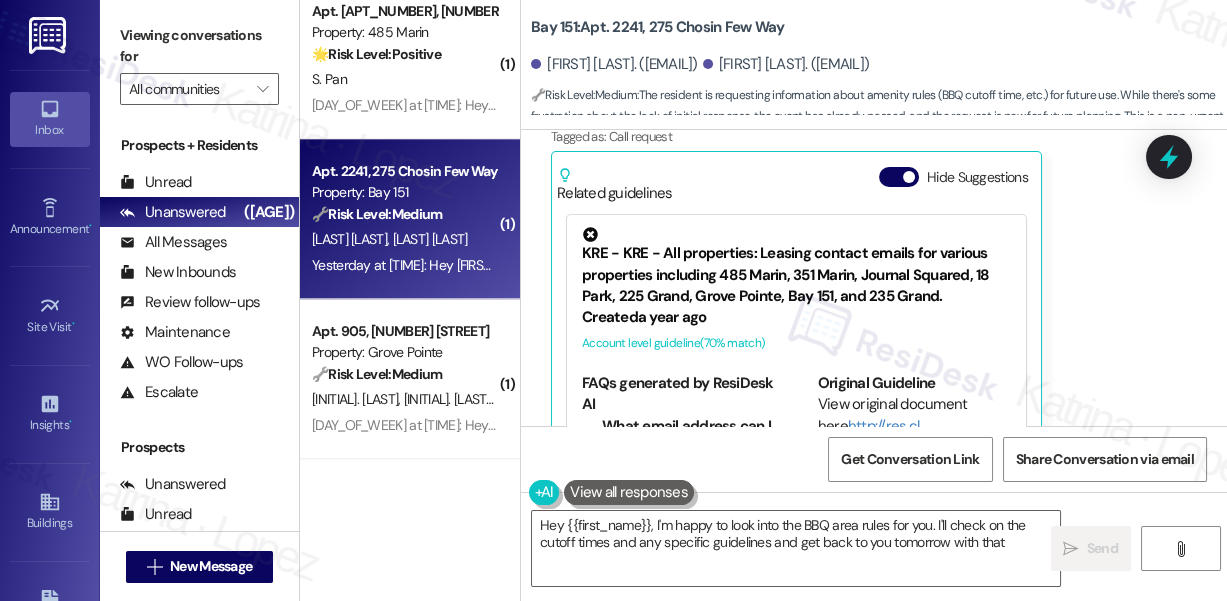 click on "hey Jane, no I just got an automated response from the AI assistant.
Could you plz later share the info tomorrow just so we are aware for the next time. Specifically time based rules if any, BBQ cutoff time etc. Thanks." at bounding box center [846, 75] 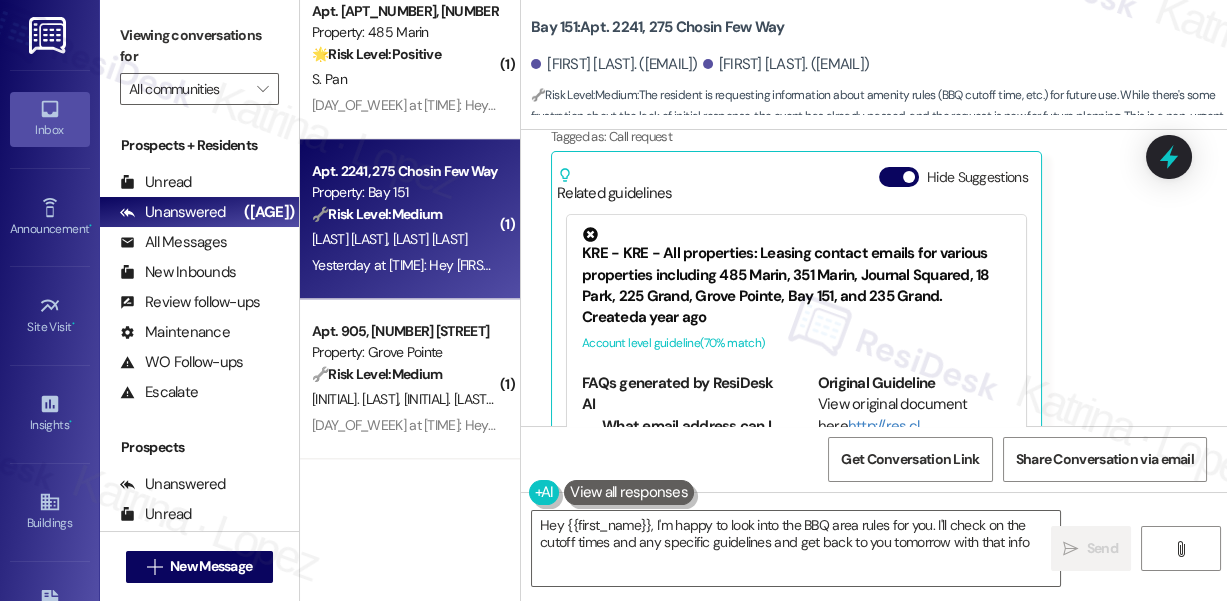 type on "Hey {{first_name}}, I'm happy to look into the BBQ area rules for you. I'll check on the cutoff times and any specific guidelines and get back to you tomorrow with that info!" 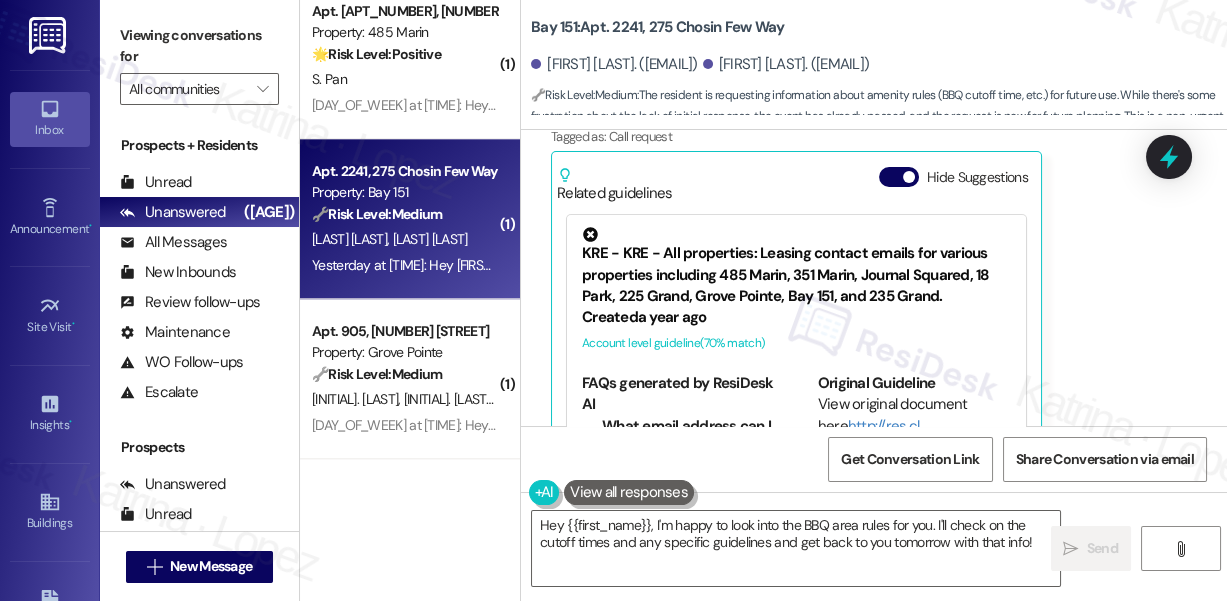 click on "hey Jane, no I just got an automated response from the AI assistant.
Could you plz later share the info tomorrow just so we are aware for the next time. Specifically time based rules if any, BBQ cutoff time etc. Thanks." at bounding box center (846, 75) 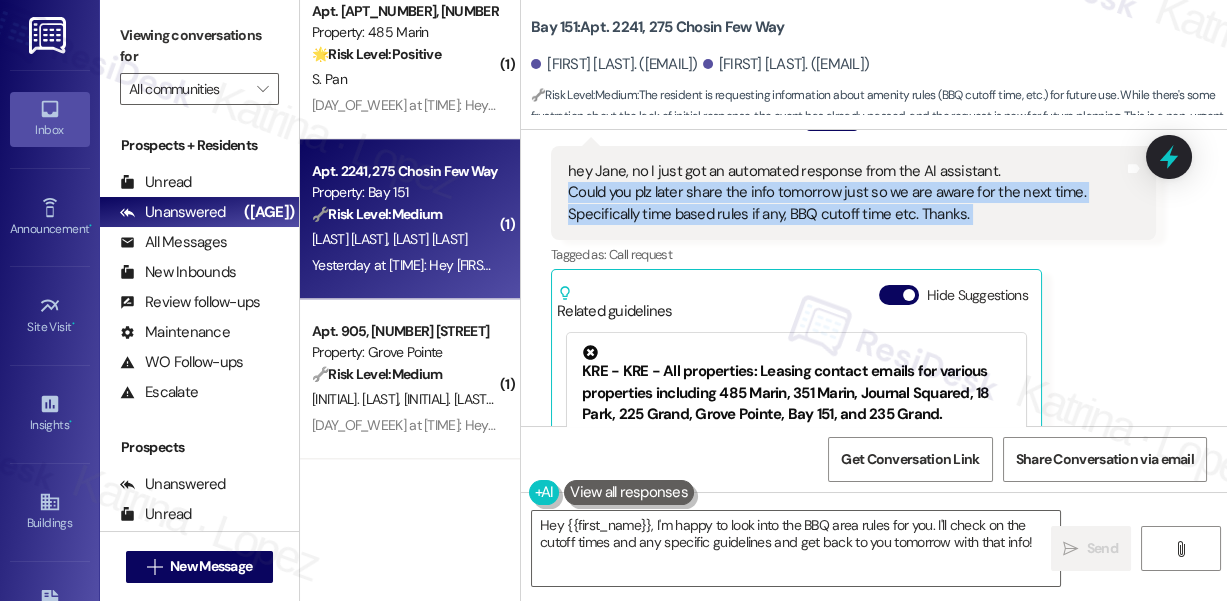 scroll, scrollTop: 32951, scrollLeft: 0, axis: vertical 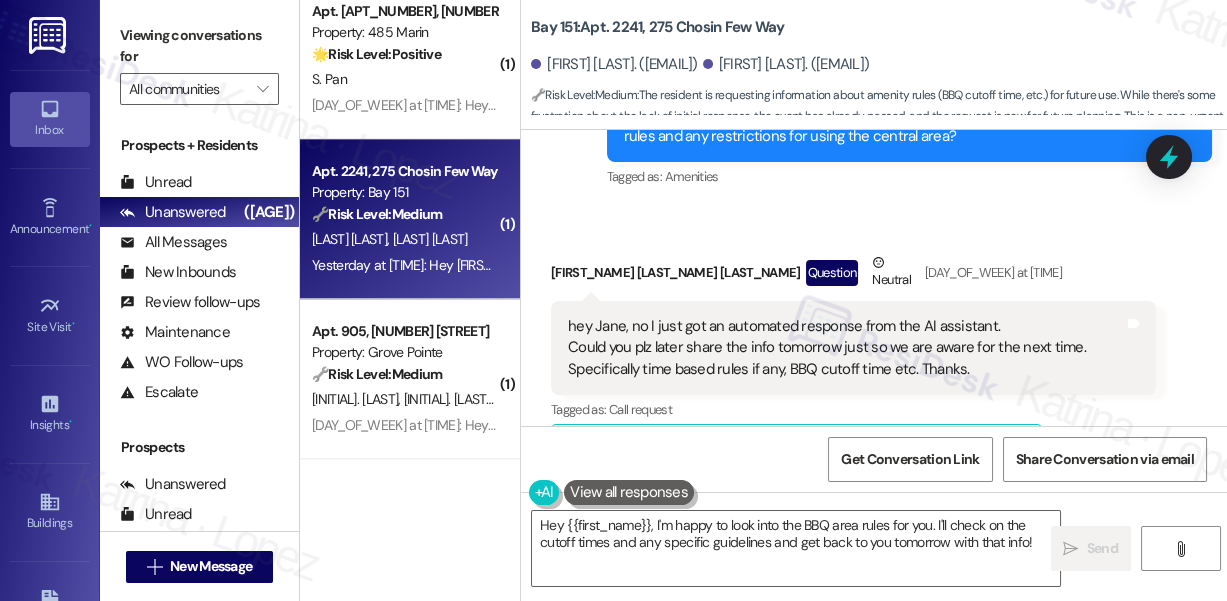 click on "Hi Jayesh, just checking in, were you able to get the info you needed about the BBQ rules and any restrictions for using the central area? Tags and notes" at bounding box center (909, 126) 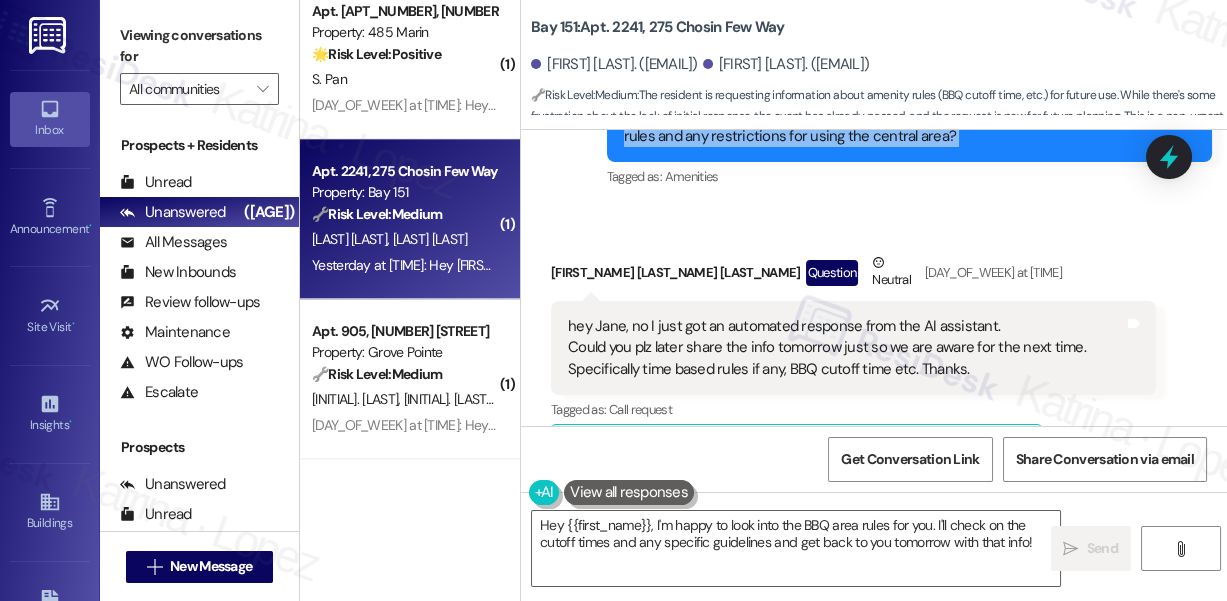click on "Hi Jayesh, just checking in, were you able to get the info you needed about the BBQ rules and any restrictions for using the central area? Tags and notes" at bounding box center [909, 126] 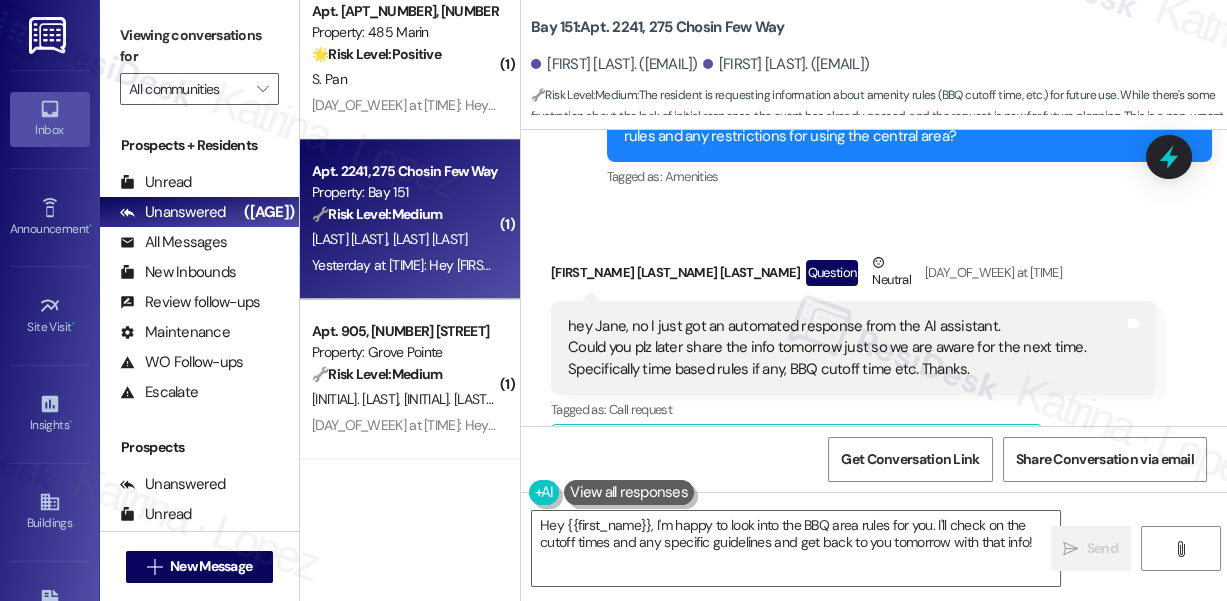 click on "Hi Jayesh, just checking in, were you able to get the info you needed about the BBQ rules and any restrictions for using the central area?" at bounding box center [902, 126] 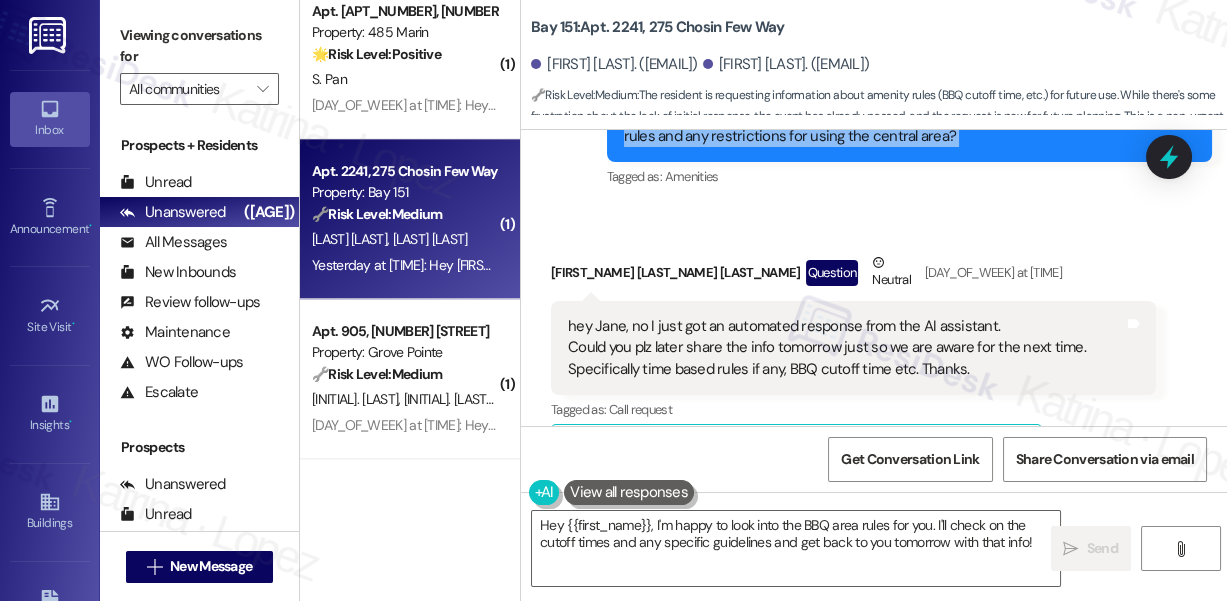 click on "Hi Jayesh, just checking in, were you able to get the info you needed about the BBQ rules and any restrictions for using the central area?" at bounding box center [902, 126] 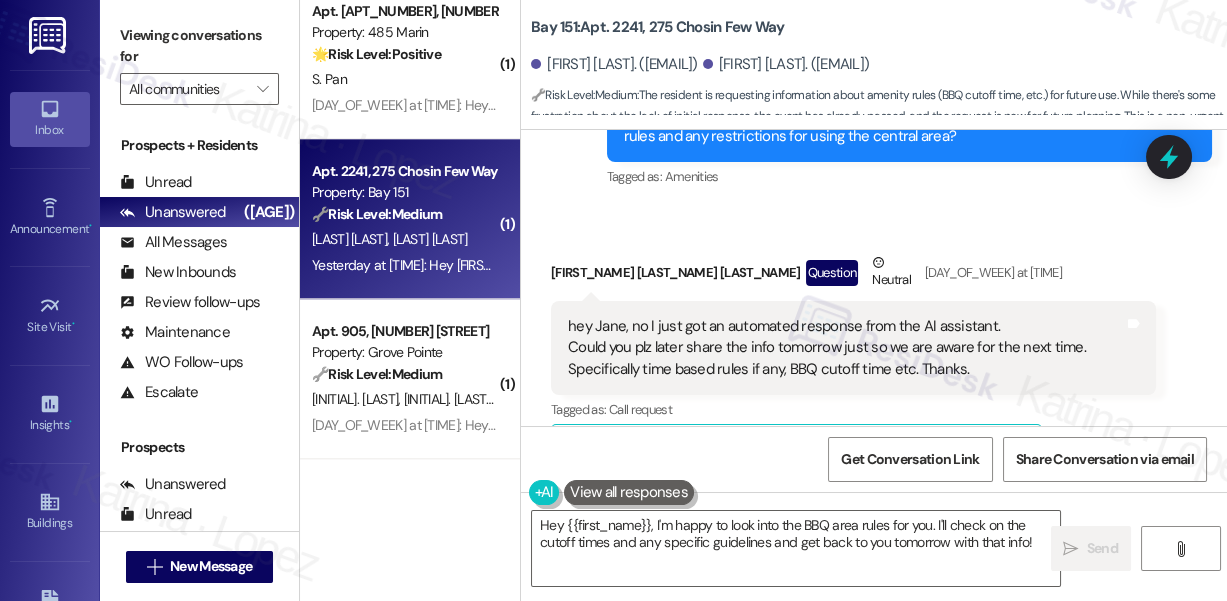 click on "Hi Jayesh, just checking in, were you able to get the info you needed about the BBQ rules and any restrictions for using the central area?" at bounding box center [902, 126] 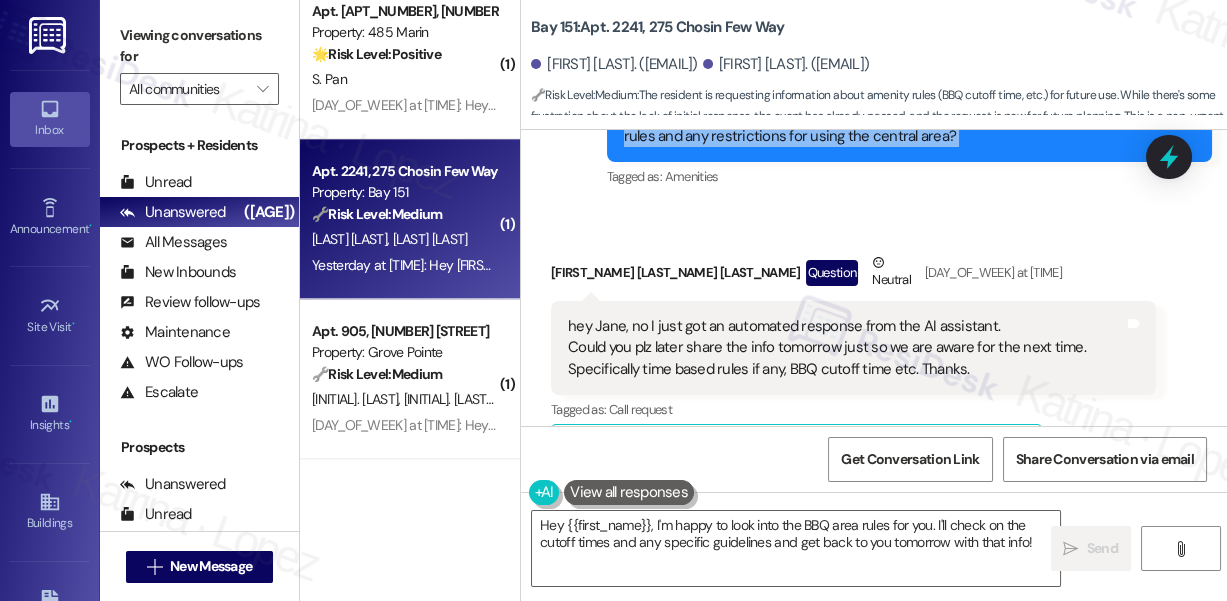 click on "Hi Jayesh, just checking in, were you able to get the info you needed about the BBQ rules and any restrictions for using the central area?" at bounding box center (902, 126) 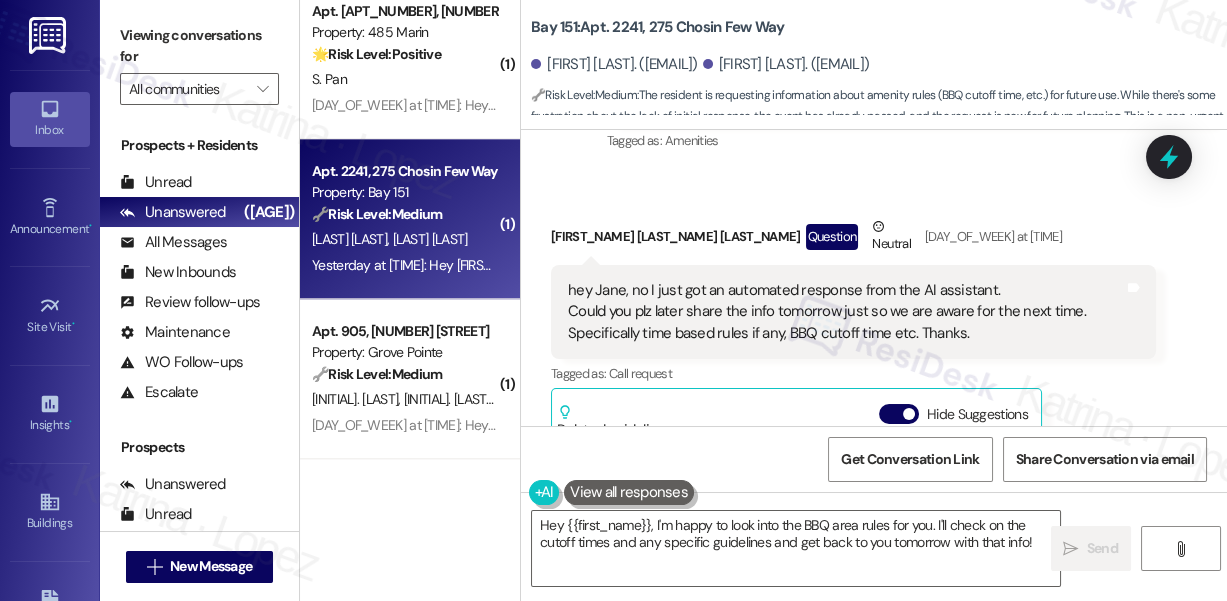 scroll, scrollTop: 33224, scrollLeft: 0, axis: vertical 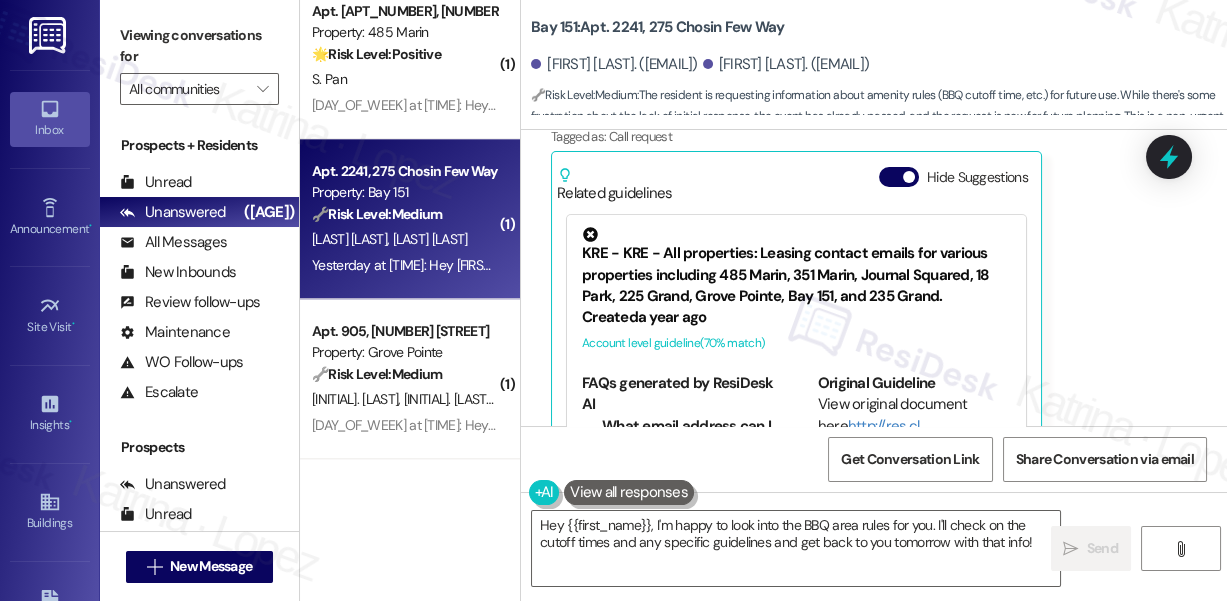 click on "hey Jane, no I just got an automated response from the AI assistant.
Could you plz later share the info tomorrow just so we are aware for the next time. Specifically time based rules if any, BBQ cutoff time etc. Thanks." at bounding box center (846, 75) 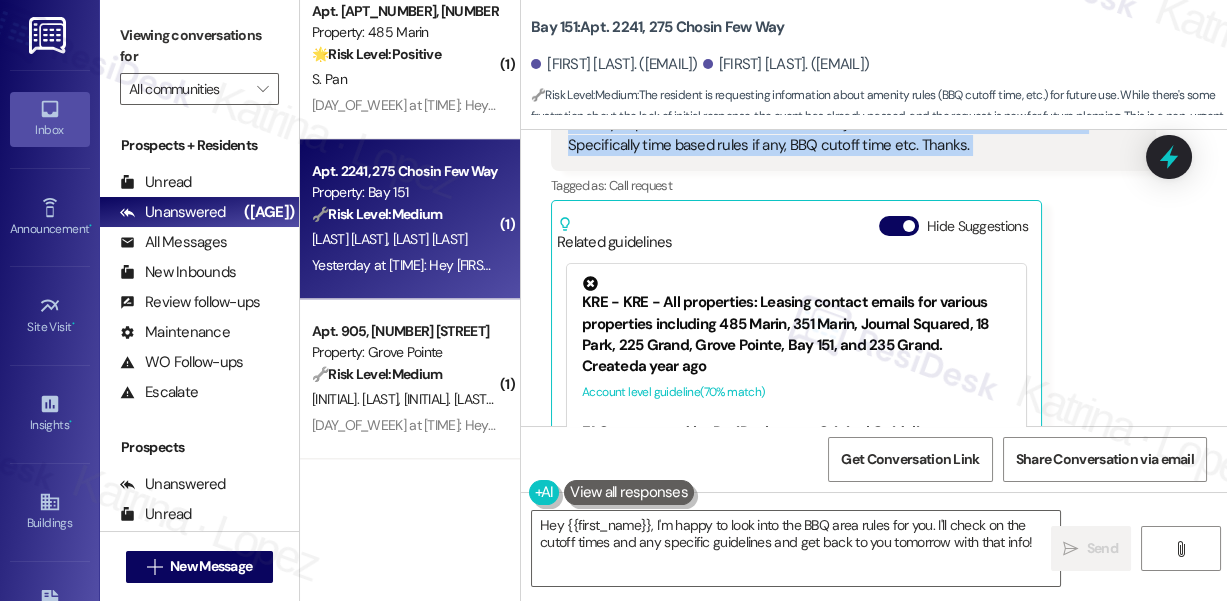 scroll, scrollTop: 33133, scrollLeft: 0, axis: vertical 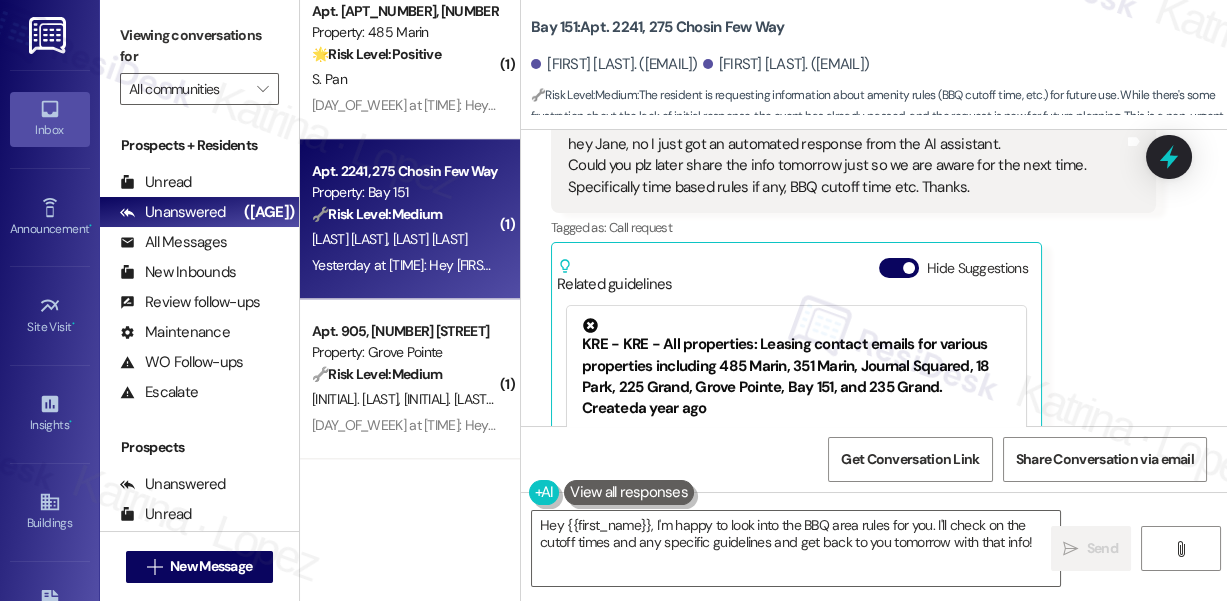 click on "hey Jane, no I just got an automated response from the AI assistant.
Could you plz later share the info tomorrow just so we are aware for the next time. Specifically time based rules if any, BBQ cutoff time etc. Thanks. Tags and notes" at bounding box center [853, 166] 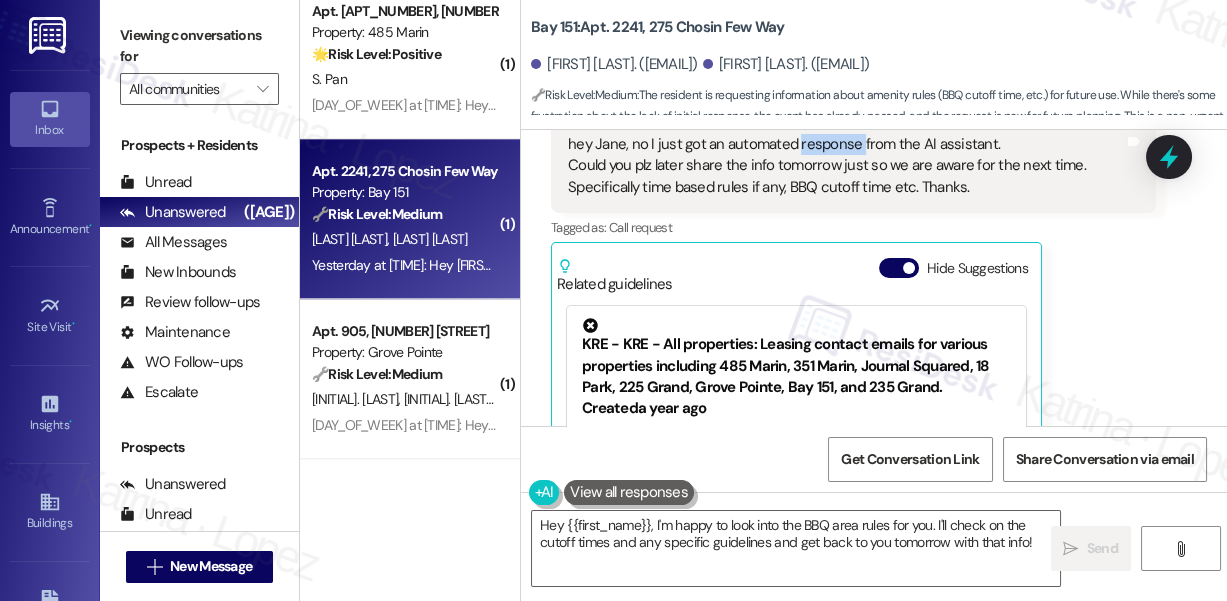 click on "hey Jane, no I just got an automated response from the AI assistant.
Could you plz later share the info tomorrow just so we are aware for the next time. Specifically time based rules if any, BBQ cutoff time etc. Thanks. Tags and notes" at bounding box center (853, 166) 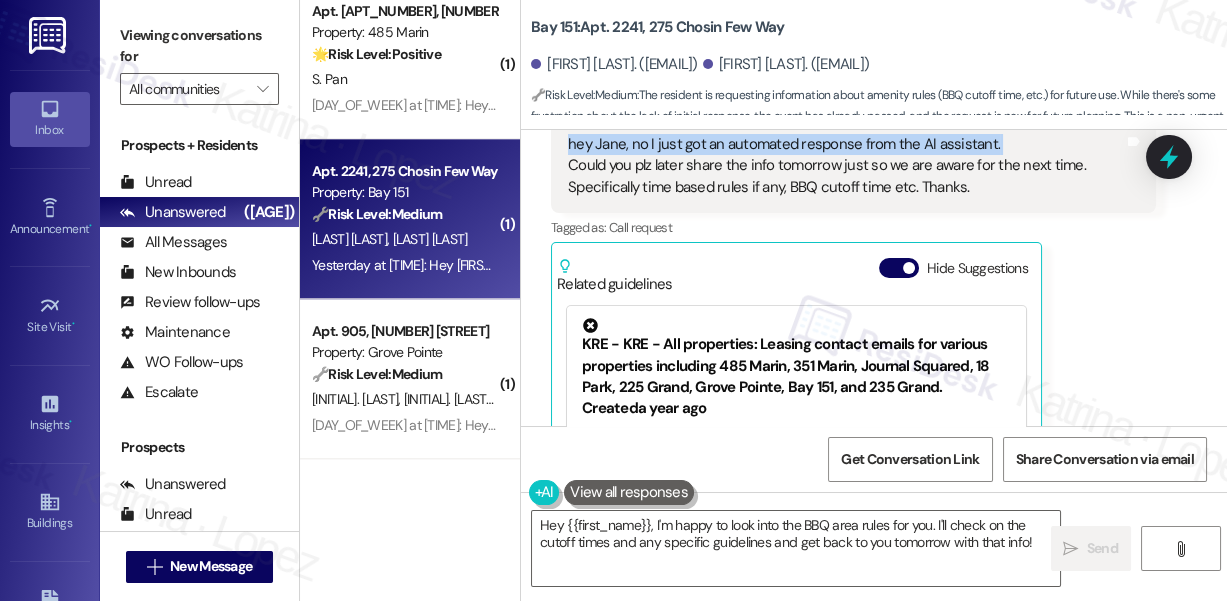 click on "hey Jane, no I just got an automated response from the AI assistant.
Could you plz later share the info tomorrow just so we are aware for the next time. Specifically time based rules if any, BBQ cutoff time etc. Thanks. Tags and notes" at bounding box center [853, 166] 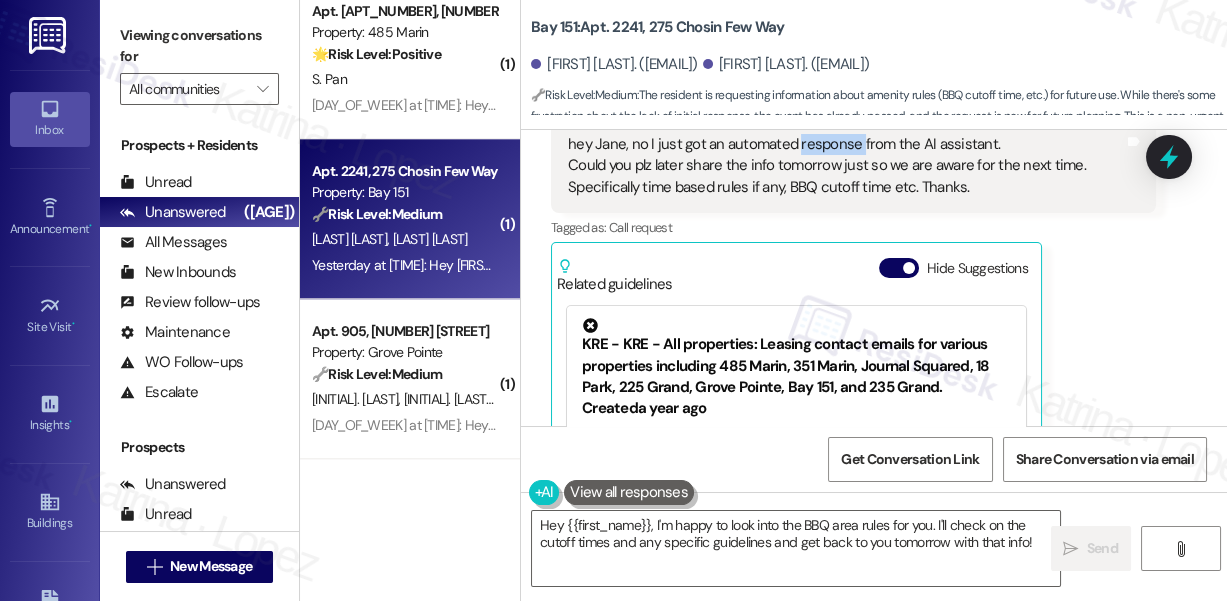 click on "hey Jane, no I just got an automated response from the AI assistant.
Could you plz later share the info tomorrow just so we are aware for the next time. Specifically time based rules if any, BBQ cutoff time etc. Thanks." at bounding box center (846, 166) 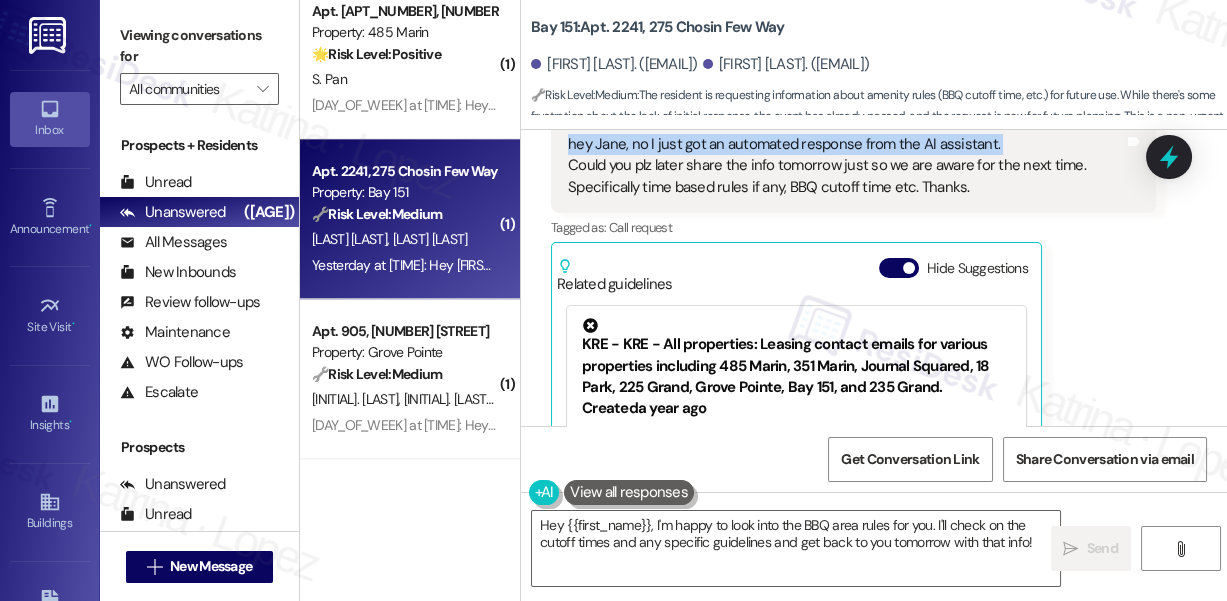 click on "hey Jane, no I just got an automated response from the AI assistant.
Could you plz later share the info tomorrow just so we are aware for the next time. Specifically time based rules if any, BBQ cutoff time etc. Thanks." at bounding box center [846, 166] 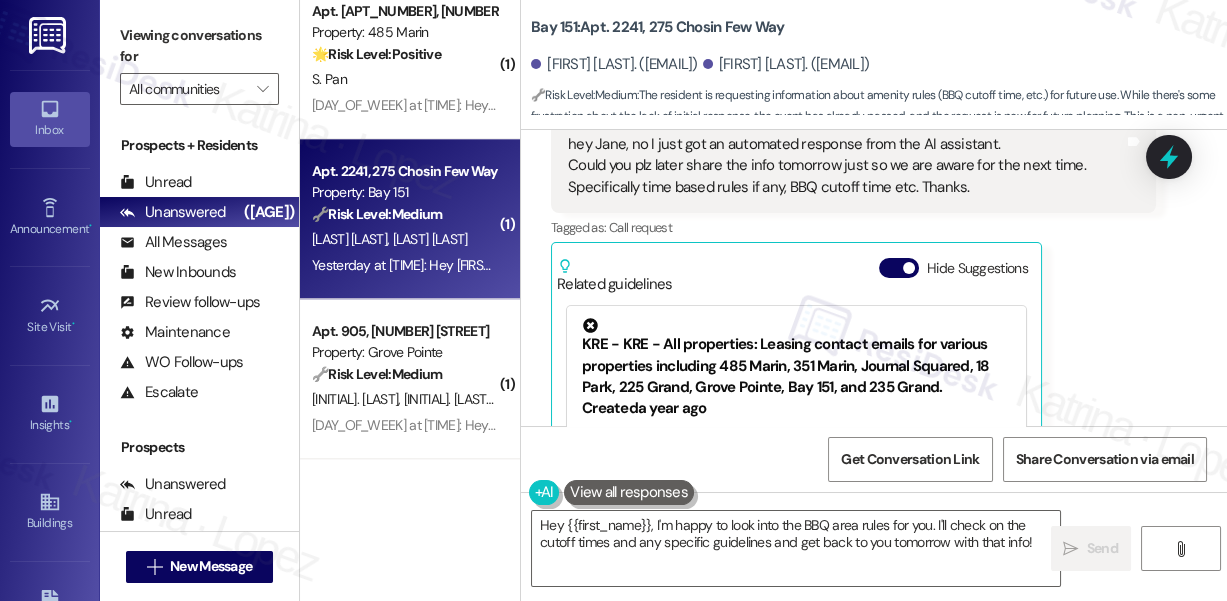 click on "hey Jane, no I just got an automated response from the AI assistant.
Could you plz later share the info tomorrow just so we are aware for the next time. Specifically time based rules if any, BBQ cutoff time etc. Thanks." at bounding box center (846, 166) 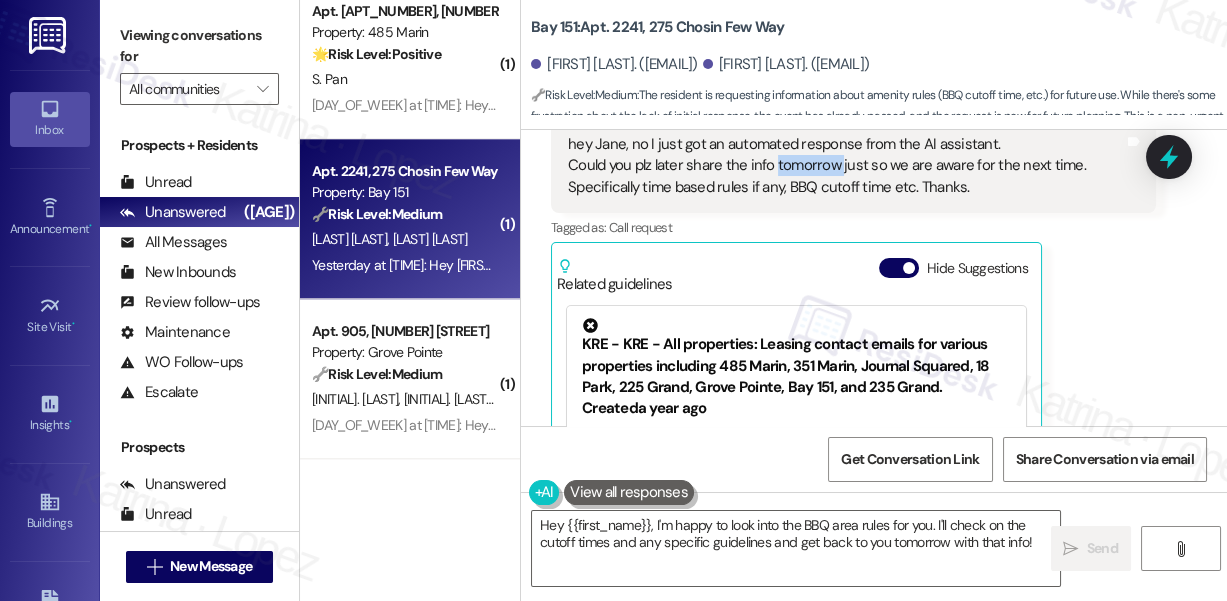 click on "hey Jane, no I just got an automated response from the AI assistant.
Could you plz later share the info tomorrow just so we are aware for the next time. Specifically time based rules if any, BBQ cutoff time etc. Thanks." at bounding box center (846, 166) 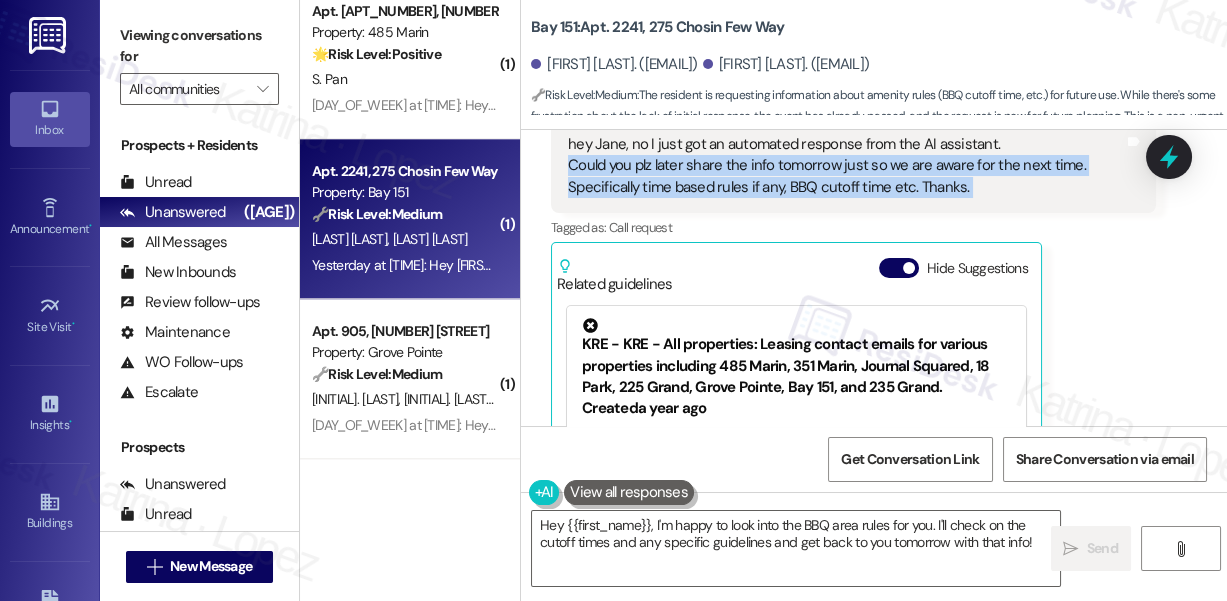 click on "hey Jane, no I just got an automated response from the AI assistant.
Could you plz later share the info tomorrow just so we are aware for the next time. Specifically time based rules if any, BBQ cutoff time etc. Thanks." at bounding box center (846, 166) 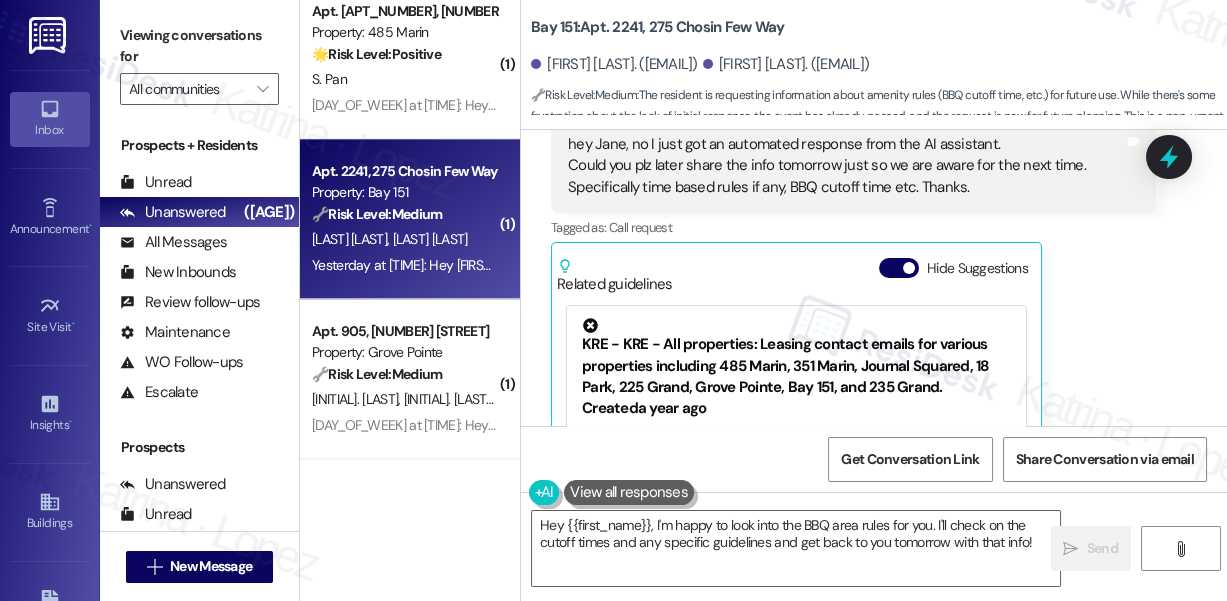 click on "hey Jane, no I just got an automated response from the AI assistant.
Could you plz later share the info tomorrow just so we are aware for the next time. Specifically time based rules if any, BBQ cutoff time etc. Thanks." at bounding box center (846, 166) 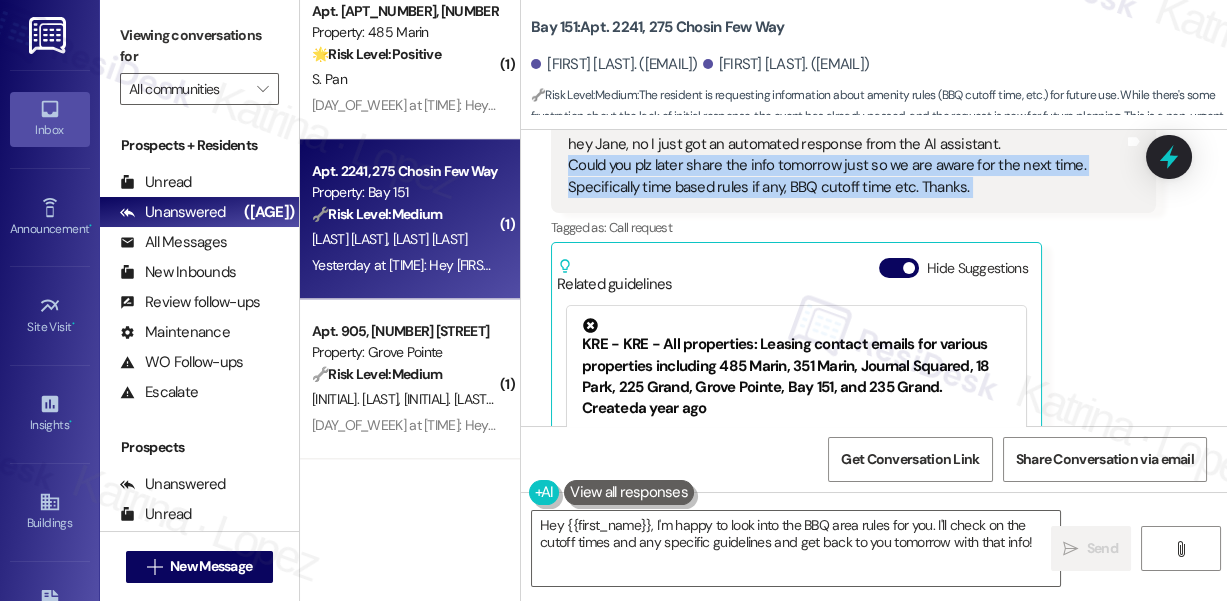 click on "hey Jane, no I just got an automated response from the AI assistant.
Could you plz later share the info tomorrow just so we are aware for the next time. Specifically time based rules if any, BBQ cutoff time etc. Thanks." at bounding box center (846, 166) 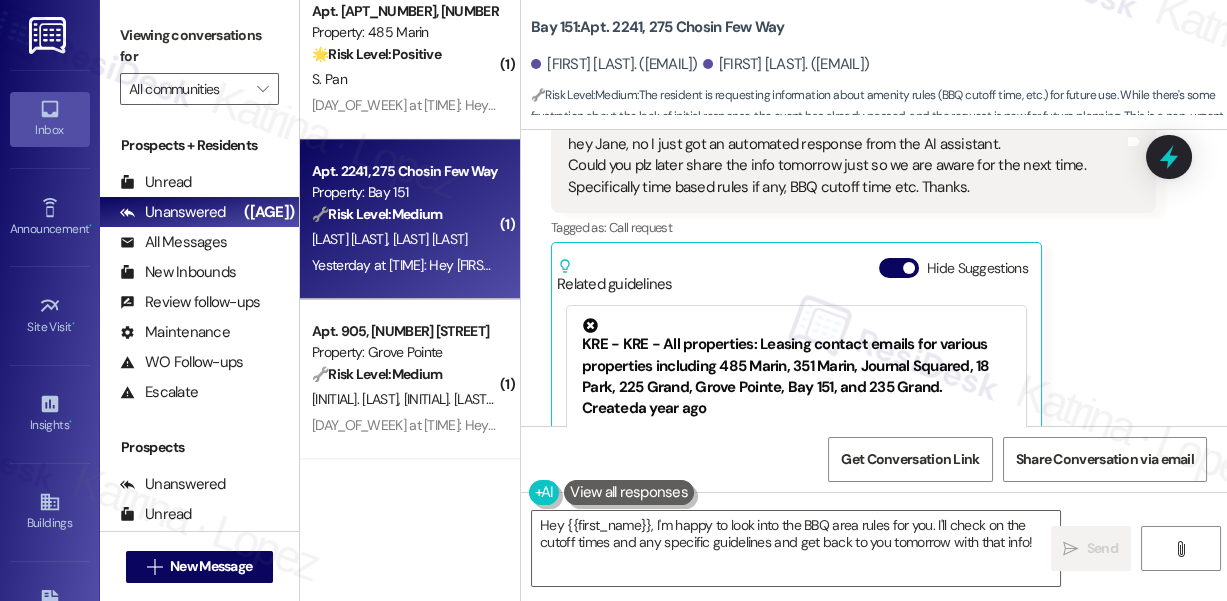 click on "hey Jane, no I just got an automated response from the AI assistant.
Could you plz later share the info tomorrow just so we are aware for the next time. Specifically time based rules if any, BBQ cutoff time etc. Thanks." at bounding box center (846, 166) 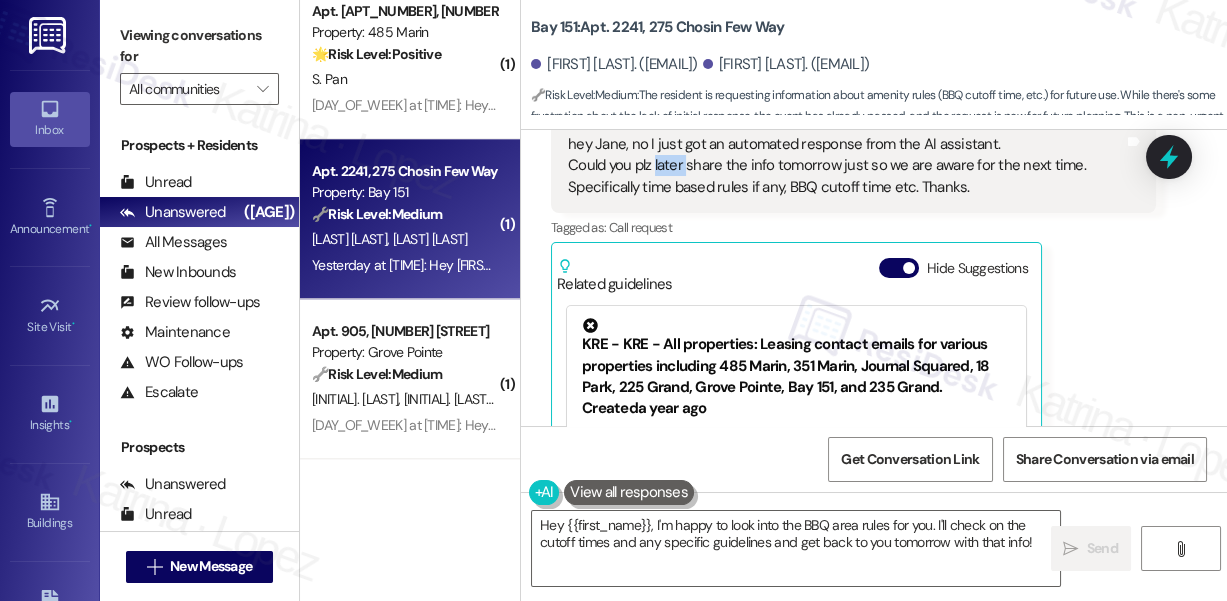 click on "hey Jane, no I just got an automated response from the AI assistant.
Could you plz later share the info tomorrow just so we are aware for the next time. Specifically time based rules if any, BBQ cutoff time etc. Thanks." at bounding box center (846, 166) 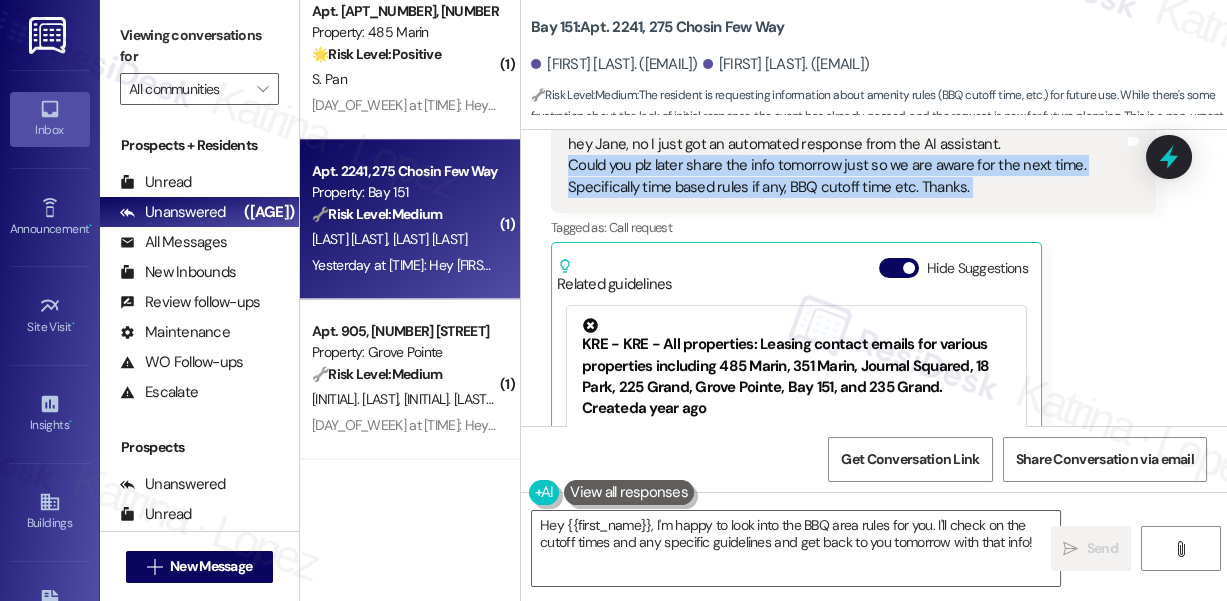 click on "hey Jane, no I just got an automated response from the AI assistant.
Could you plz later share the info tomorrow just so we are aware for the next time. Specifically time based rules if any, BBQ cutoff time etc. Thanks." at bounding box center (846, 166) 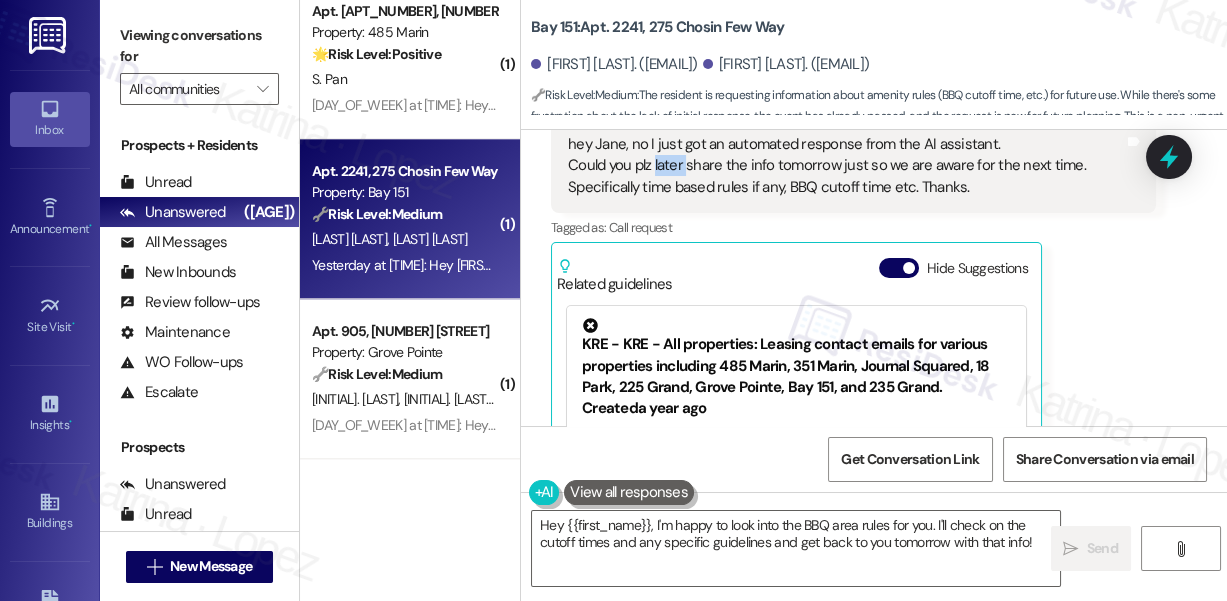 click on "hey Jane, no I just got an automated response from the AI assistant.
Could you plz later share the info tomorrow just so we are aware for the next time. Specifically time based rules if any, BBQ cutoff time etc. Thanks." at bounding box center (846, 166) 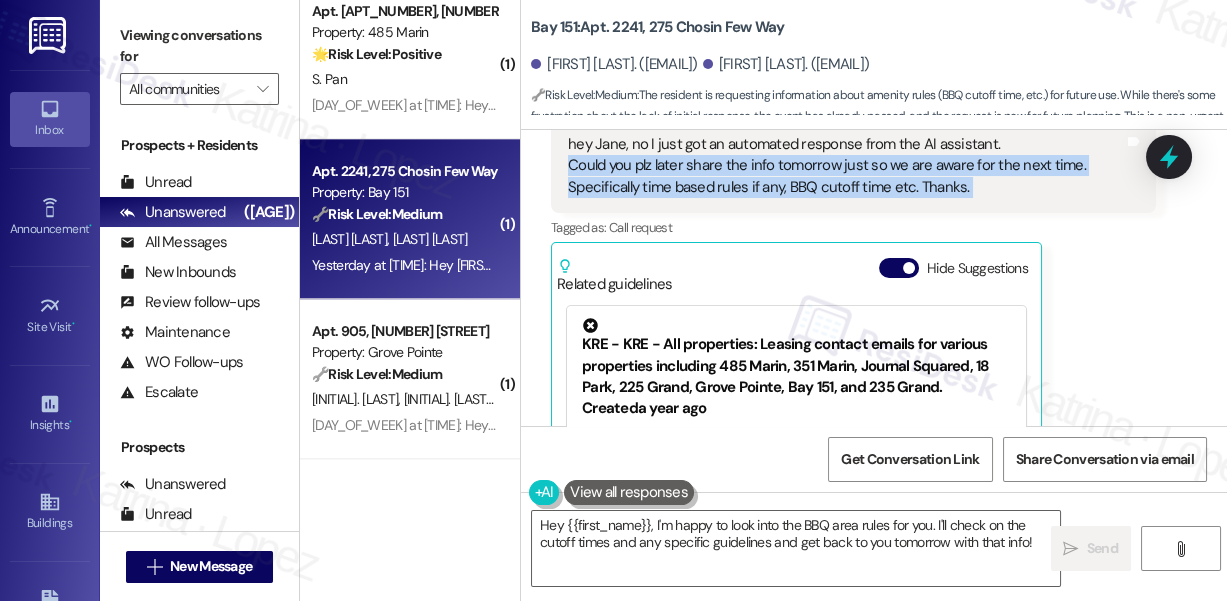 click on "hey Jane, no I just got an automated response from the AI assistant.
Could you plz later share the info tomorrow just so we are aware for the next time. Specifically time based rules if any, BBQ cutoff time etc. Thanks." at bounding box center (846, 166) 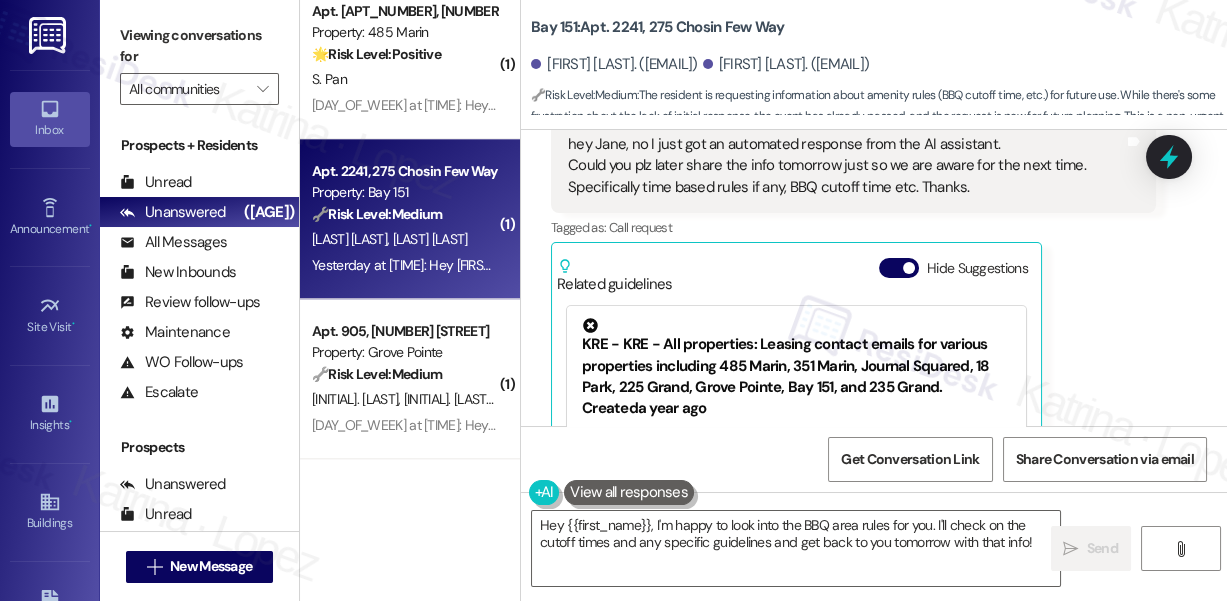 click on "hey Jane, no I just got an automated response from the AI assistant.
Could you plz later share the info tomorrow just so we are aware for the next time. Specifically time based rules if any, BBQ cutoff time etc. Thanks." at bounding box center [846, 166] 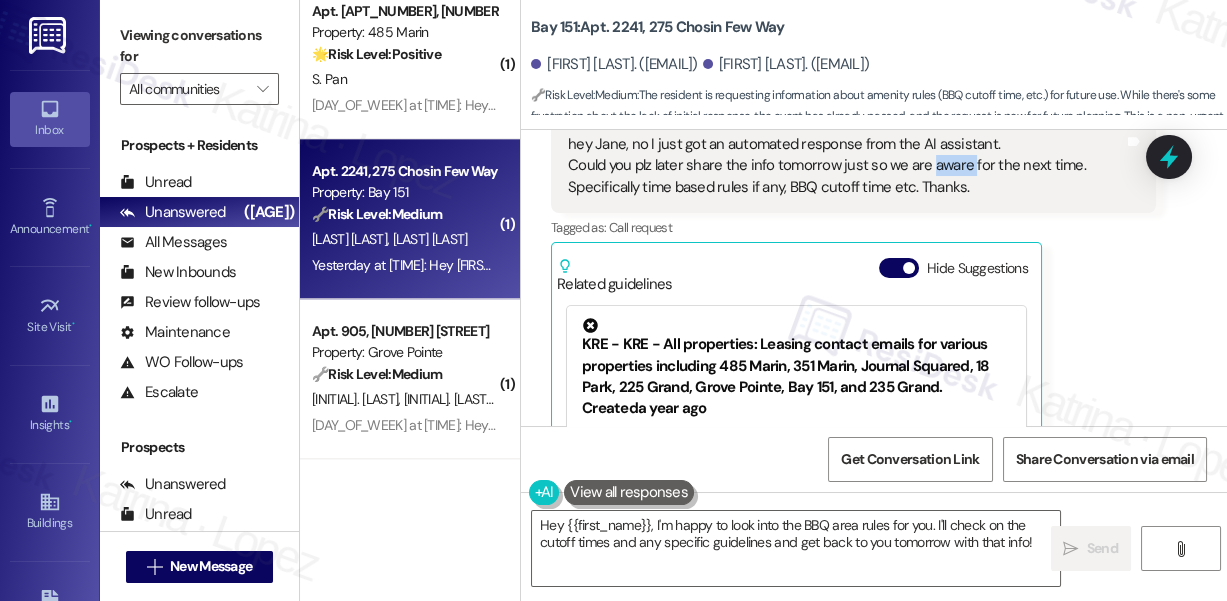 click on "hey Jane, no I just got an automated response from the AI assistant.
Could you plz later share the info tomorrow just so we are aware for the next time. Specifically time based rules if any, BBQ cutoff time etc. Thanks." at bounding box center (846, 166) 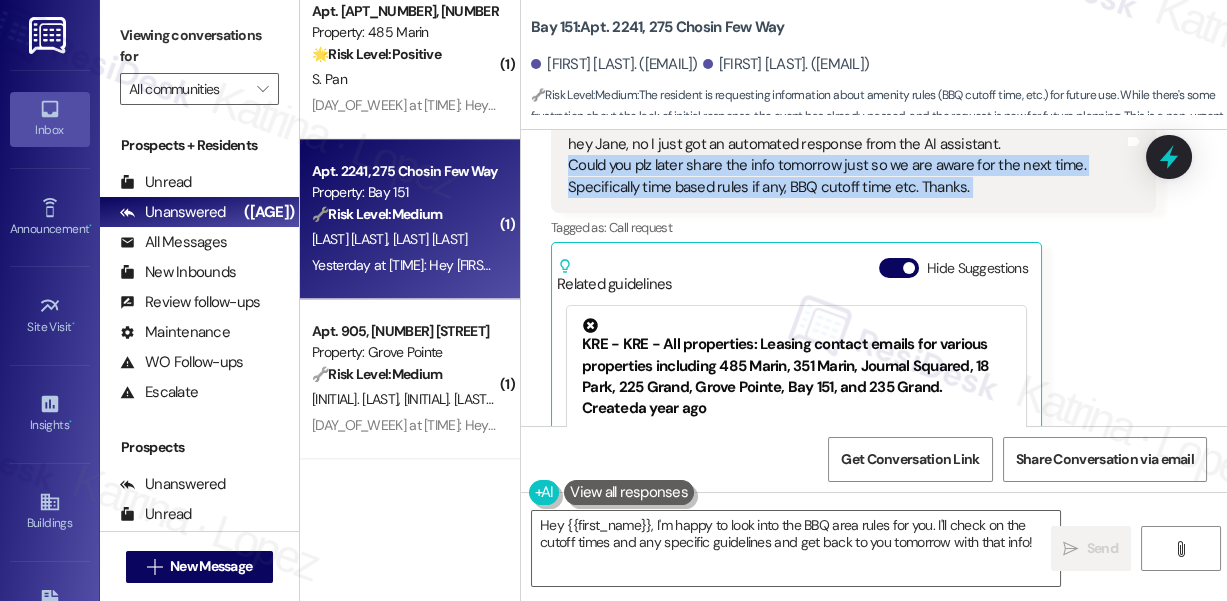 click on "hey Jane, no I just got an automated response from the AI assistant.
Could you plz later share the info tomorrow just so we are aware for the next time. Specifically time based rules if any, BBQ cutoff time etc. Thanks." at bounding box center (846, 166) 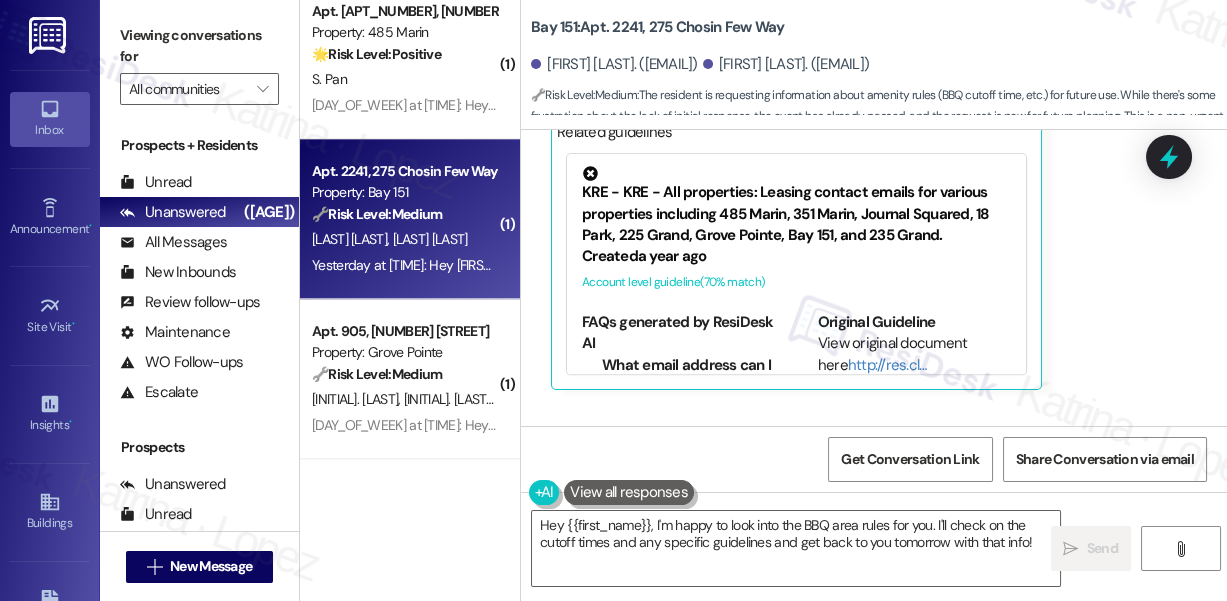 scroll, scrollTop: 33314, scrollLeft: 0, axis: vertical 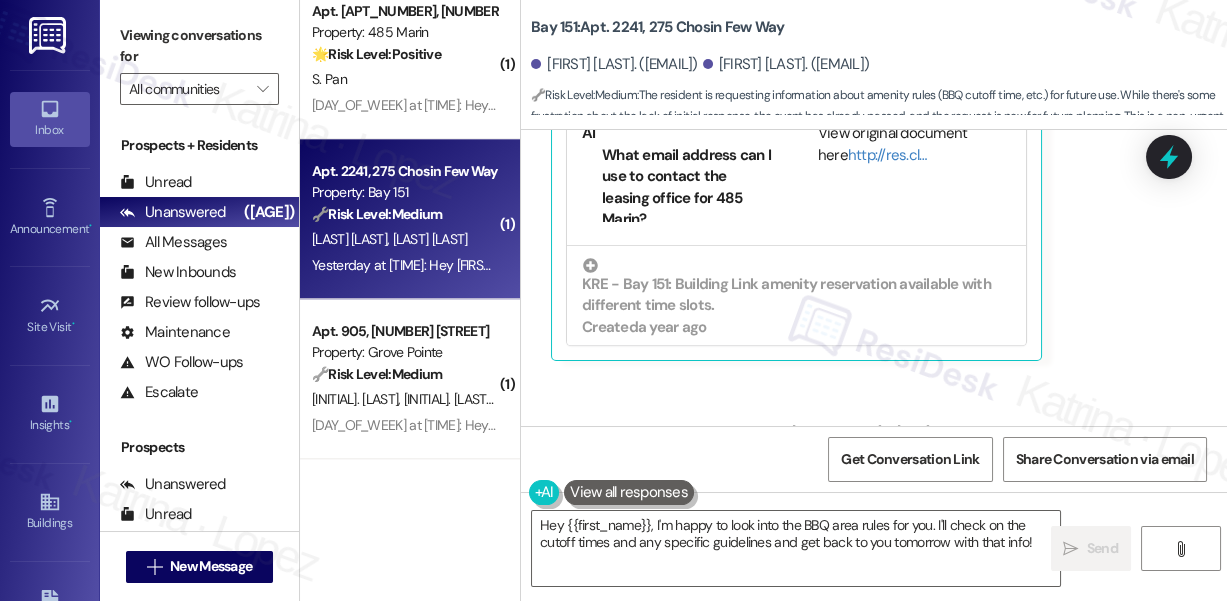 click on "Viewing conversations for All communities " at bounding box center [199, 62] 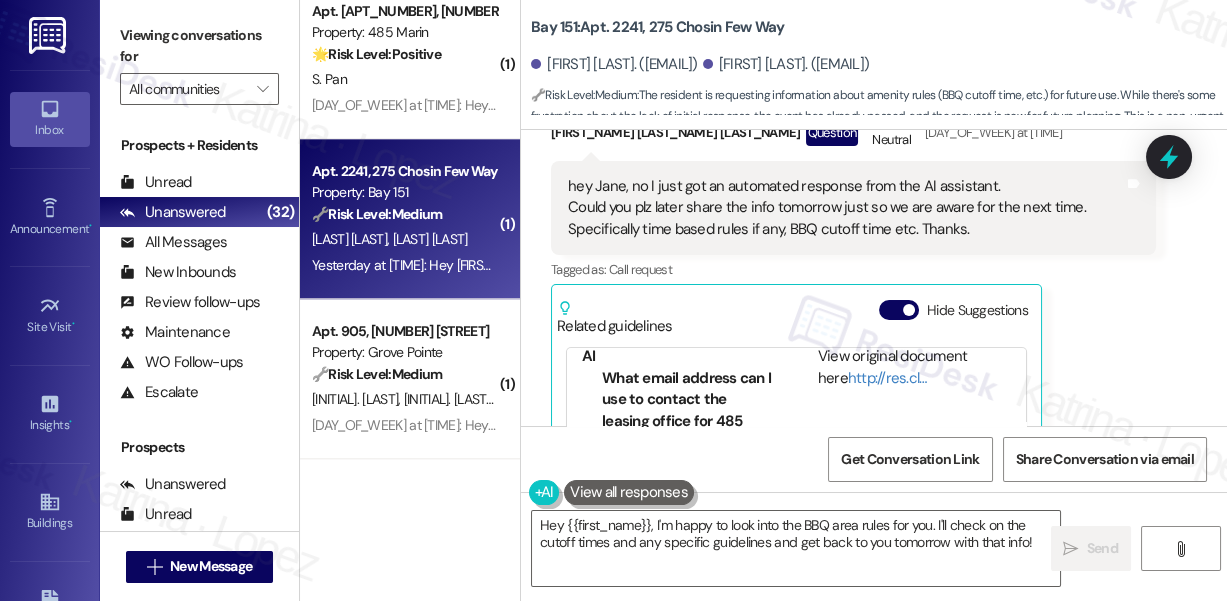 scroll, scrollTop: 32951, scrollLeft: 0, axis: vertical 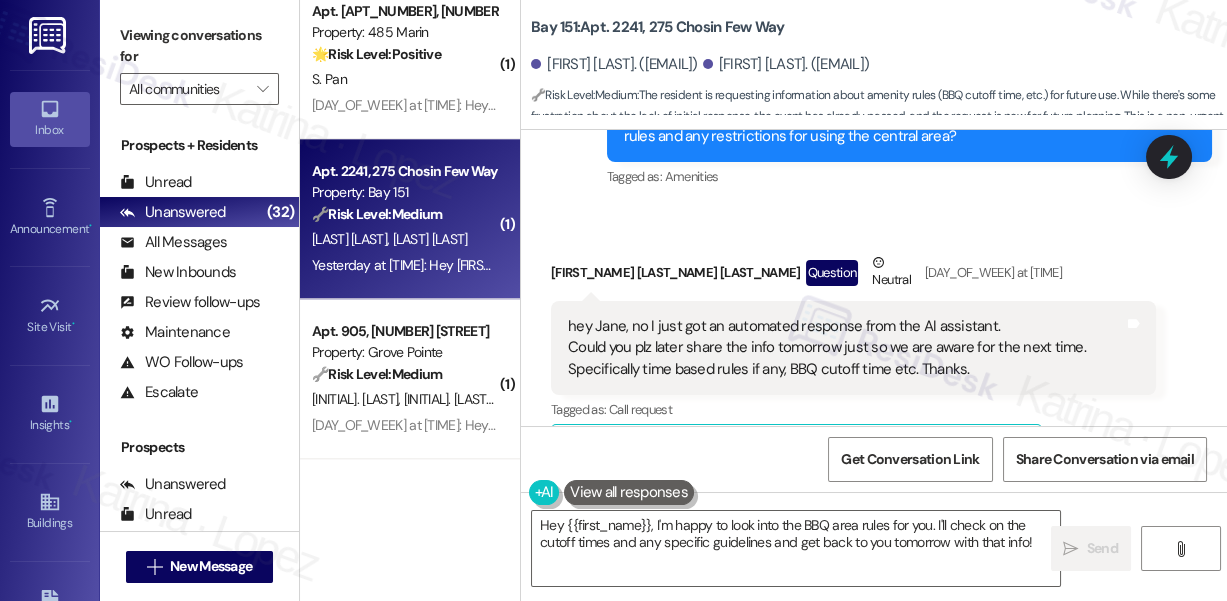 click on "Hi Jayesh, just checking in, were you able to get the info you needed about the BBQ rules and any restrictions for using the central area?" at bounding box center (902, 126) 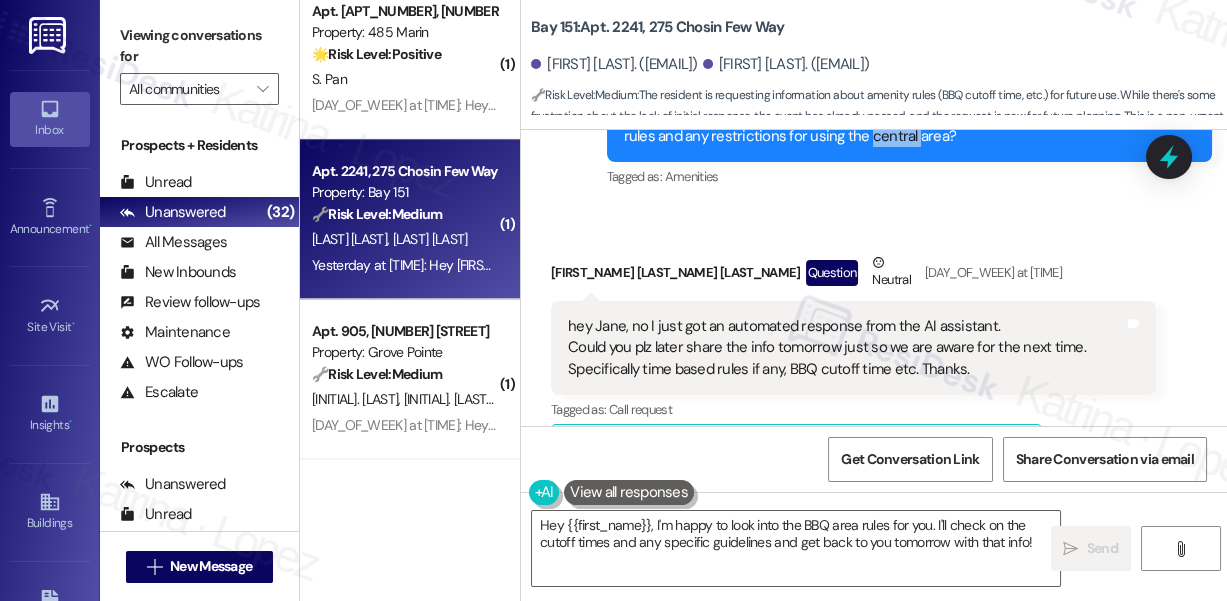 click on "Hi Jayesh, just checking in, were you able to get the info you needed about the BBQ rules and any restrictions for using the central area?" at bounding box center [902, 126] 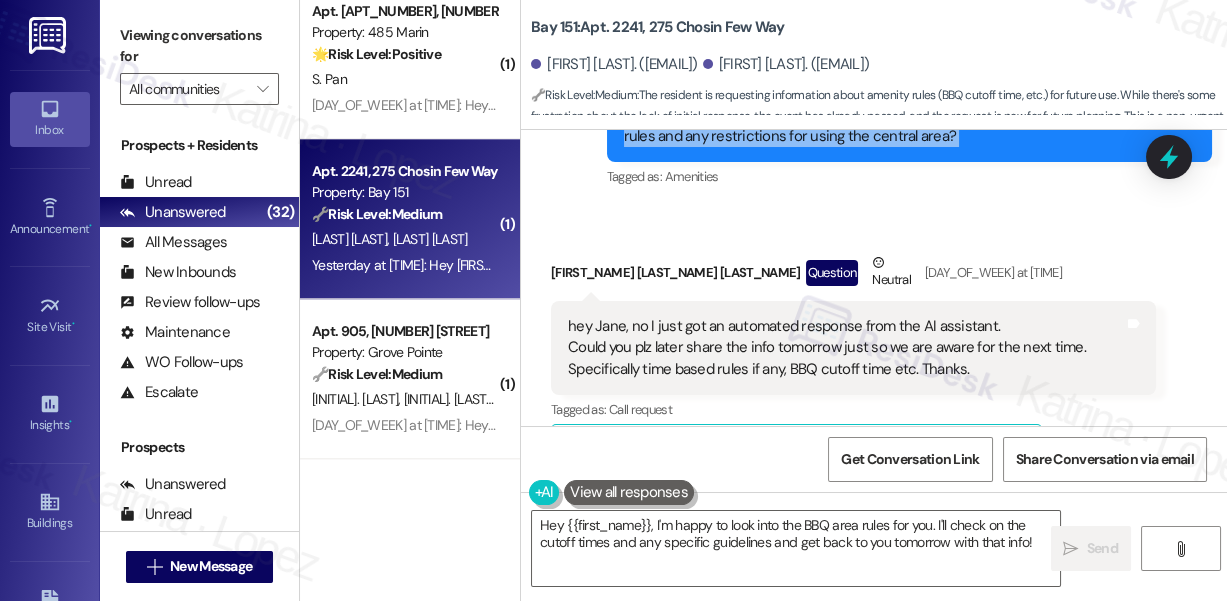 click on "Hi Jayesh, just checking in, were you able to get the info you needed about the BBQ rules and any restrictions for using the central area?" at bounding box center (902, 126) 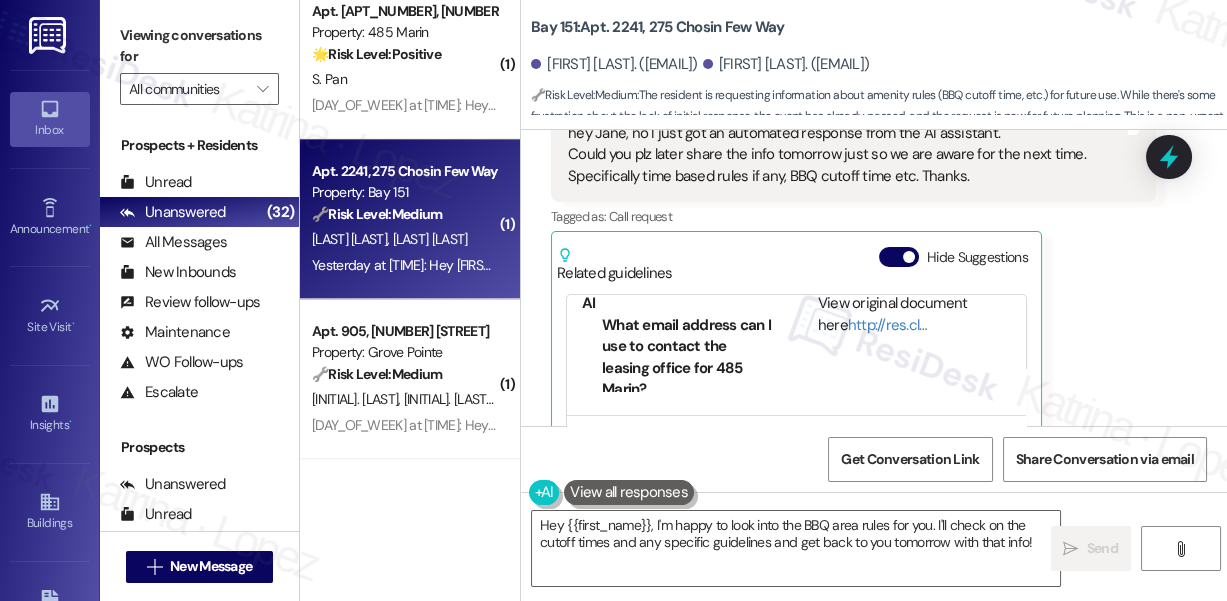 scroll, scrollTop: 33133, scrollLeft: 0, axis: vertical 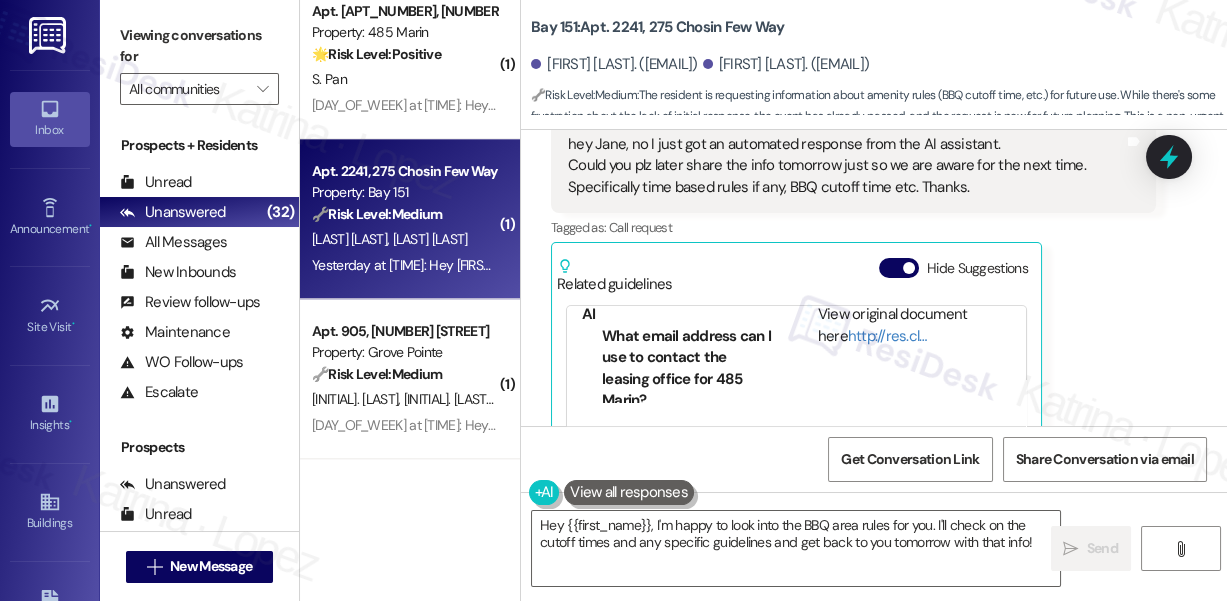 click on "hey Jane, no I just got an automated response from the AI assistant.
Could you plz later share the info tomorrow just so we are aware for the next time. Specifically time based rules if any, BBQ cutoff time etc. Thanks." at bounding box center [846, 166] 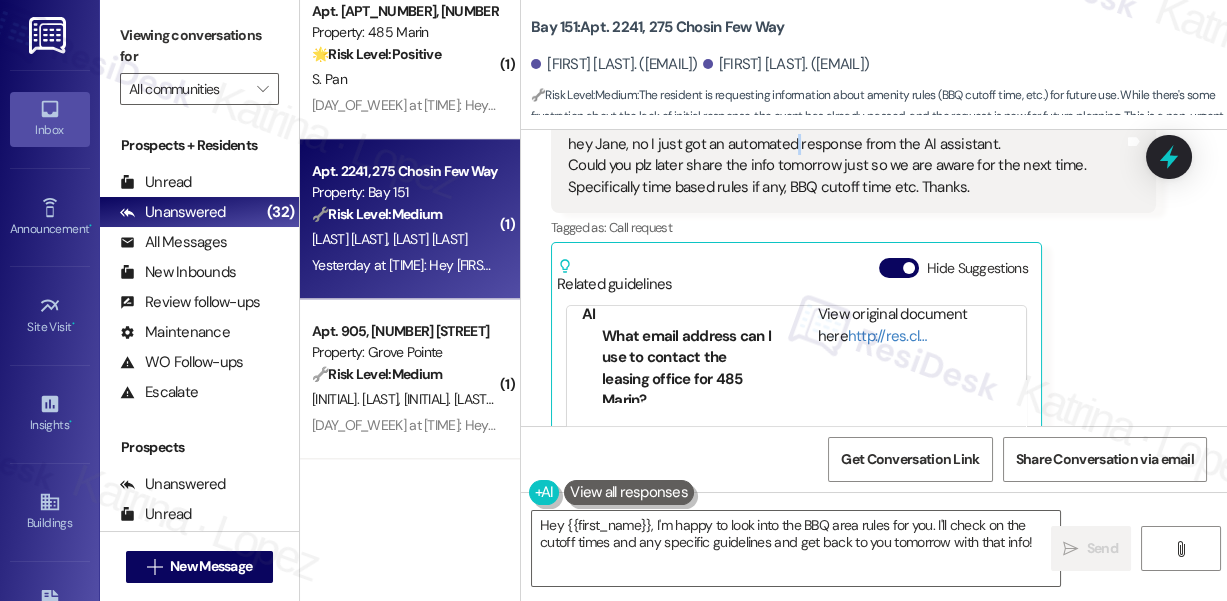 click on "hey Jane, no I just got an automated response from the AI assistant.
Could you plz later share the info tomorrow just so we are aware for the next time. Specifically time based rules if any, BBQ cutoff time etc. Thanks." at bounding box center (846, 166) 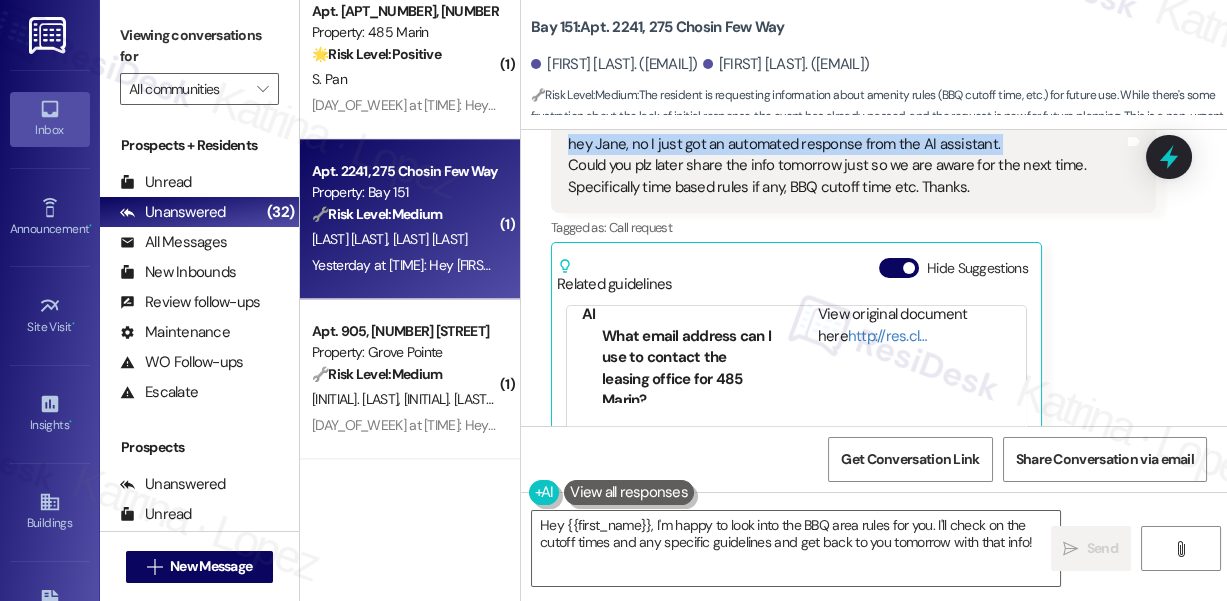 click on "hey Jane, no I just got an automated response from the AI assistant.
Could you plz later share the info tomorrow just so we are aware for the next time. Specifically time based rules if any, BBQ cutoff time etc. Thanks." at bounding box center [846, 166] 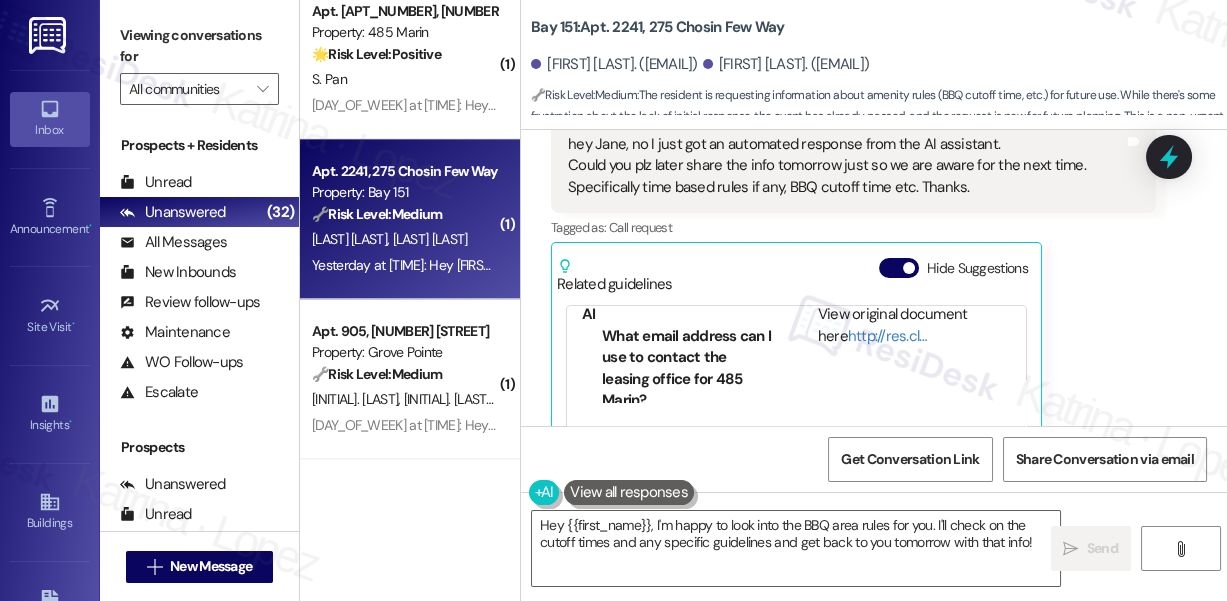 click on "hey Jane, no I just got an automated response from the AI assistant.
Could you plz later share the info tomorrow just so we are aware for the next time. Specifically time based rules if any, BBQ cutoff time etc. Thanks." at bounding box center [846, 166] 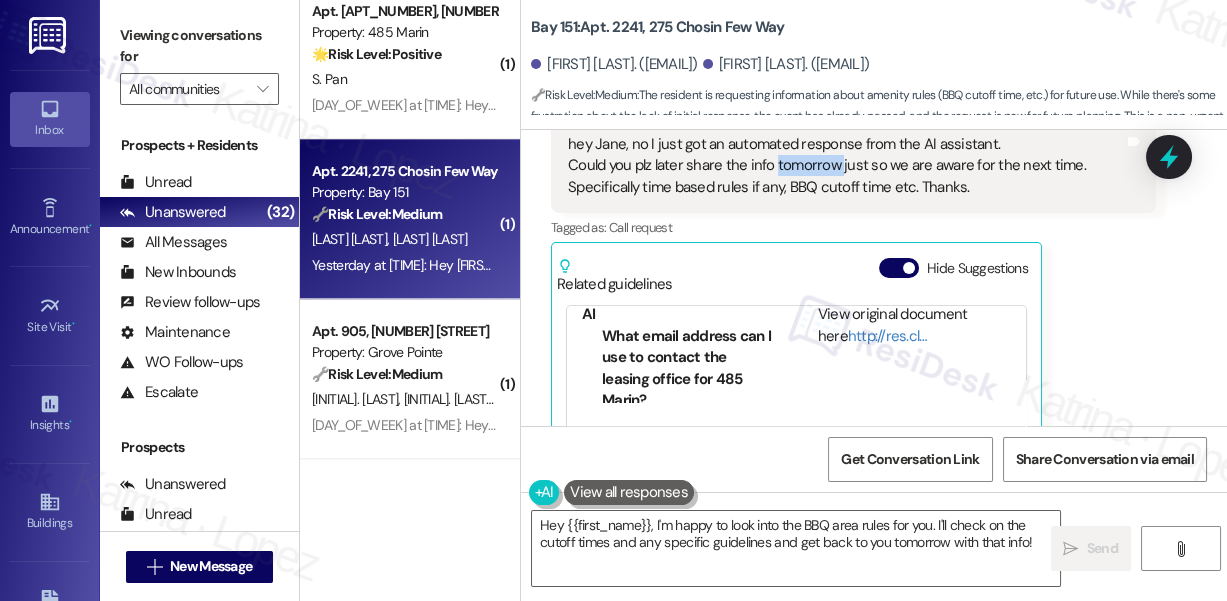 click on "hey Jane, no I just got an automated response from the AI assistant.
Could you plz later share the info tomorrow just so we are aware for the next time. Specifically time based rules if any, BBQ cutoff time etc. Thanks." at bounding box center (846, 166) 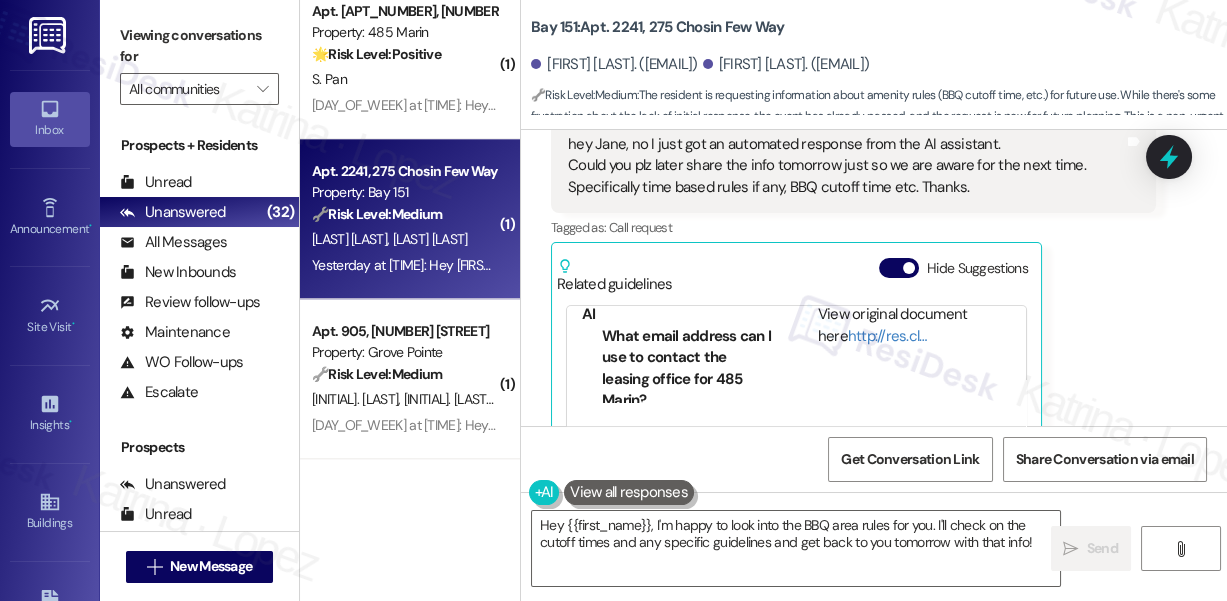 click on "hey Jane, no I just got an automated response from the AI assistant.
Could you plz later share the info tomorrow just so we are aware for the next time. Specifically time based rules if any, BBQ cutoff time etc. Thanks." at bounding box center (846, 166) 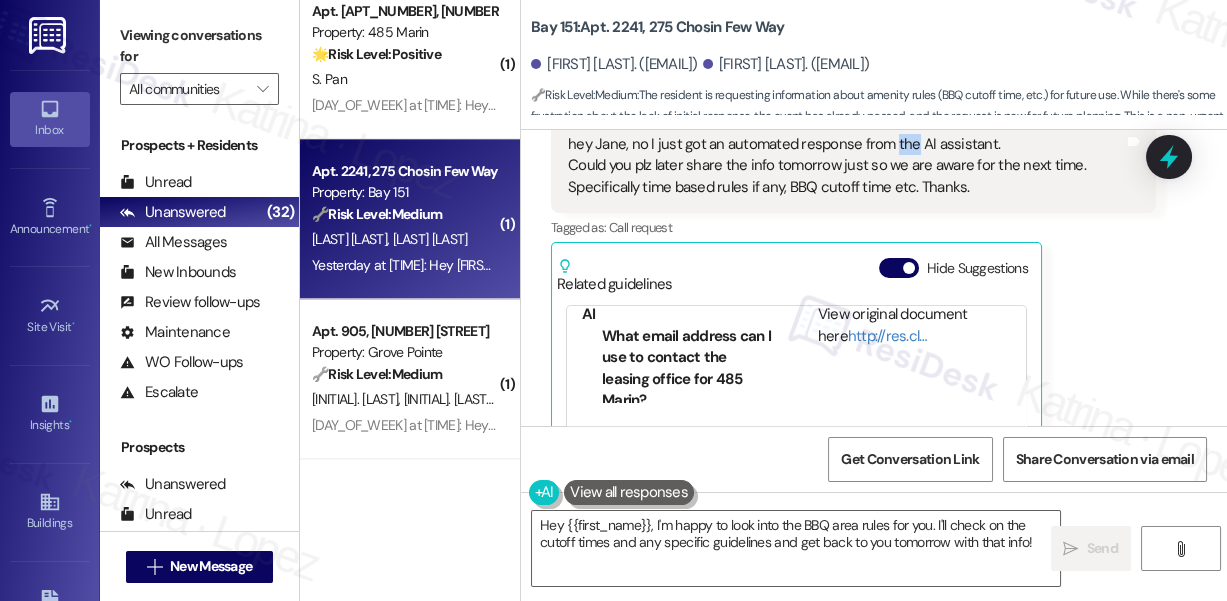 click on "hey Jane, no I just got an automated response from the AI assistant.
Could you plz later share the info tomorrow just so we are aware for the next time. Specifically time based rules if any, BBQ cutoff time etc. Thanks." at bounding box center (846, 166) 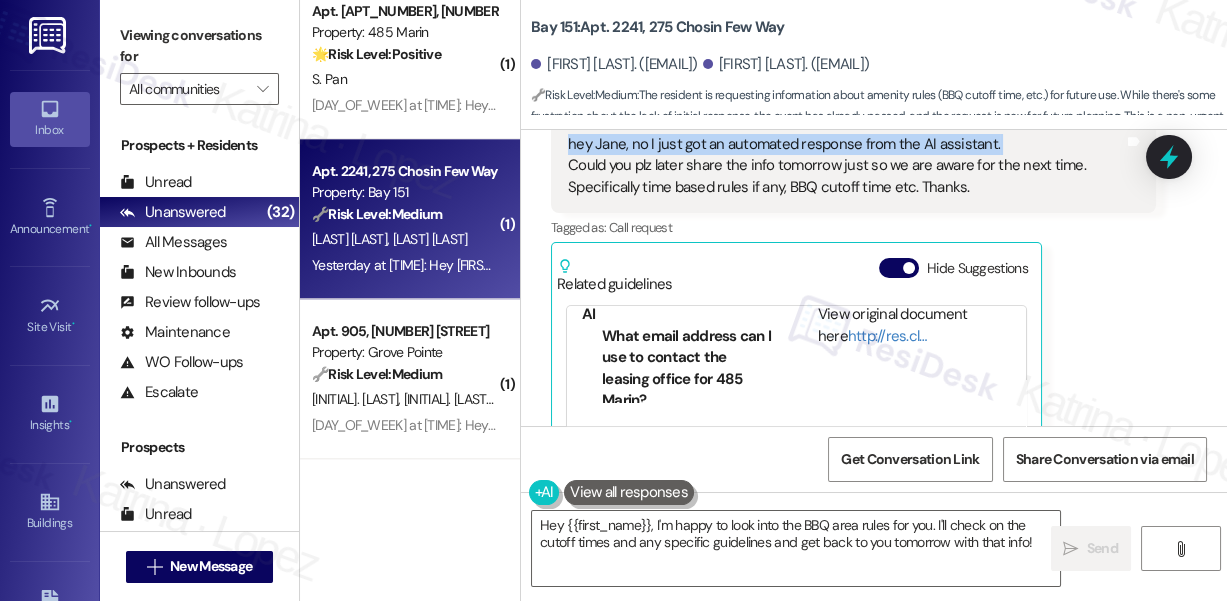click on "hey Jane, no I just got an automated response from the AI assistant.
Could you plz later share the info tomorrow just so we are aware for the next time. Specifically time based rules if any, BBQ cutoff time etc. Thanks." at bounding box center [846, 166] 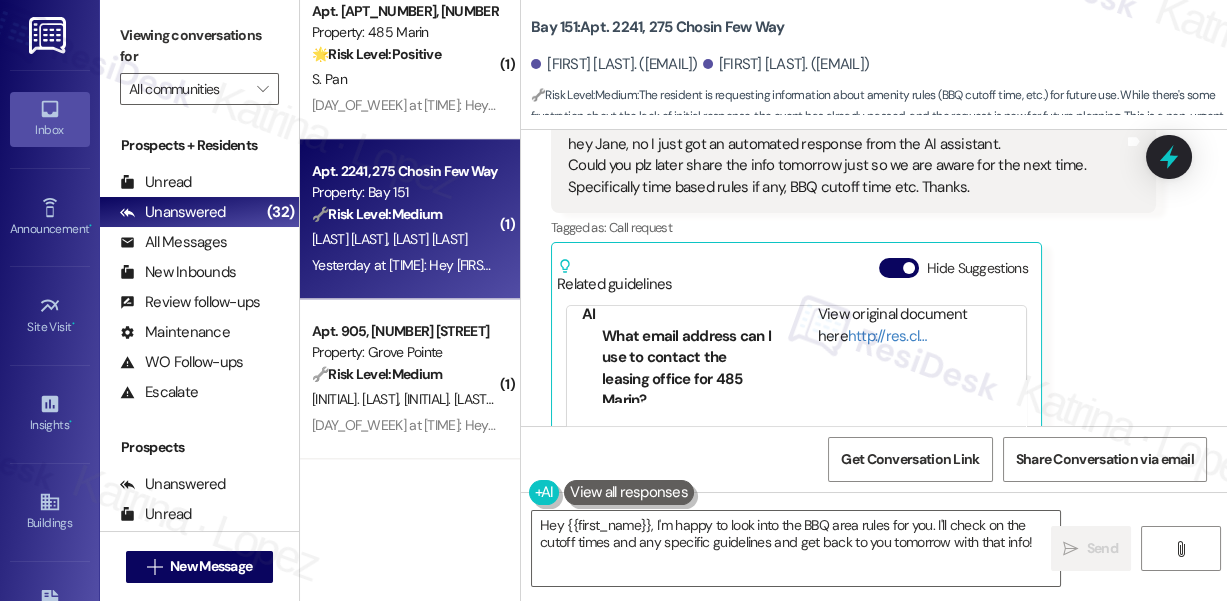 click on "hey Jane, no I just got an automated response from the AI assistant.
Could you plz later share the info tomorrow just so we are aware for the next time. Specifically time based rules if any, BBQ cutoff time etc. Thanks." at bounding box center (846, 166) 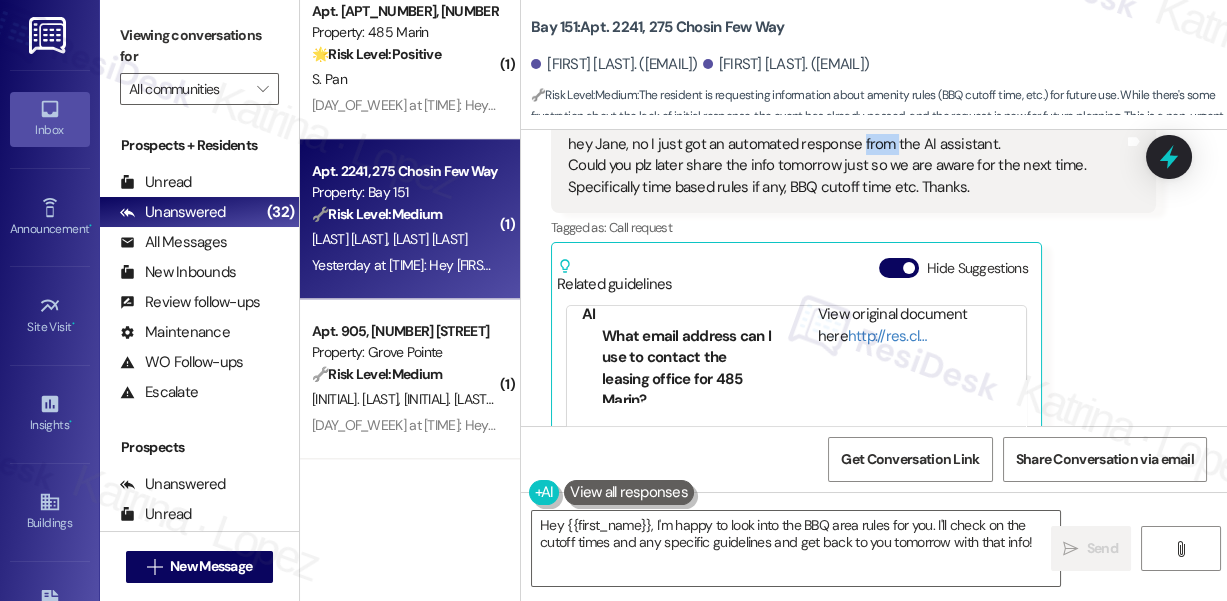 click on "hey Jane, no I just got an automated response from the AI assistant.
Could you plz later share the info tomorrow just so we are aware for the next time. Specifically time based rules if any, BBQ cutoff time etc. Thanks." at bounding box center (846, 166) 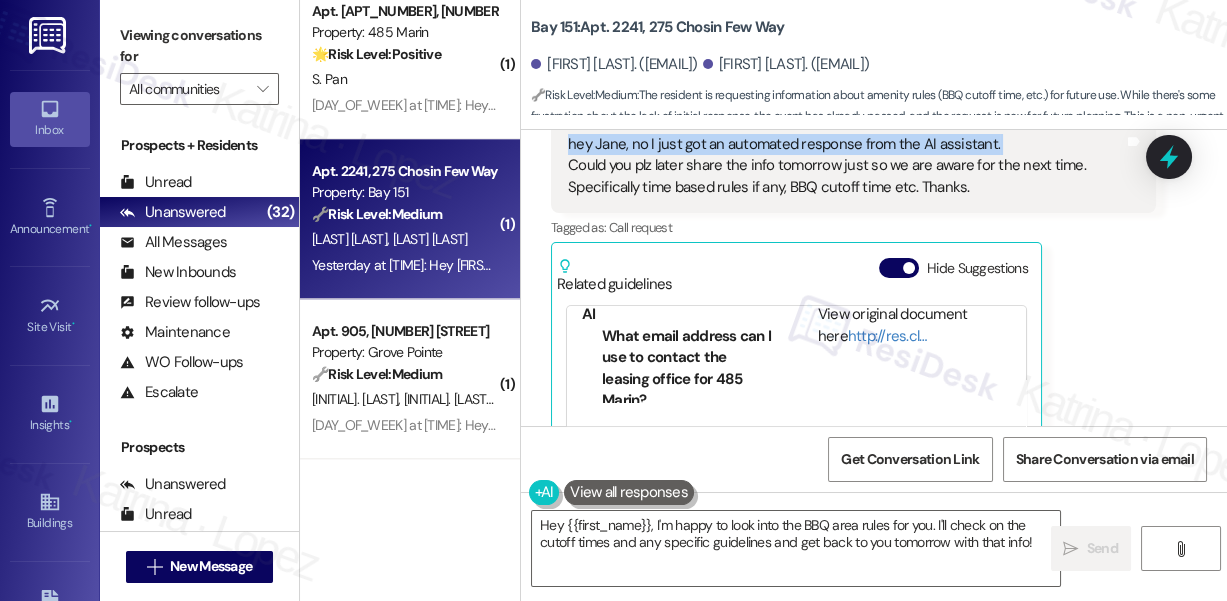 click on "hey Jane, no I just got an automated response from the AI assistant.
Could you plz later share the info tomorrow just so we are aware for the next time. Specifically time based rules if any, BBQ cutoff time etc. Thanks." at bounding box center (846, 166) 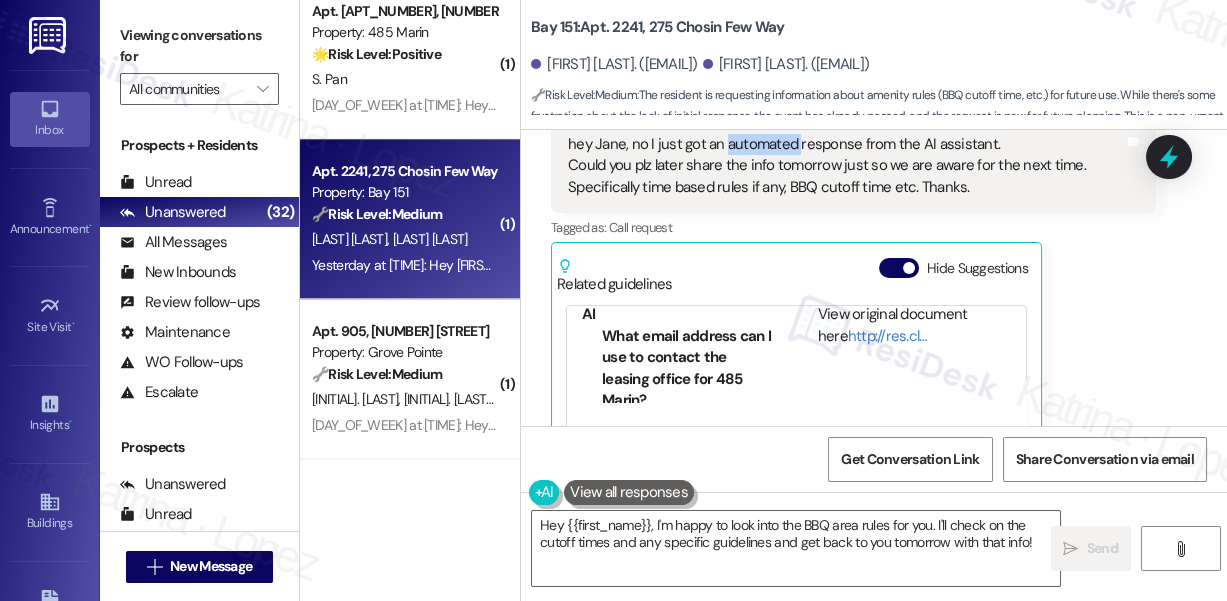 click on "hey Jane, no I just got an automated response from the AI assistant.
Could you plz later share the info tomorrow just so we are aware for the next time. Specifically time based rules if any, BBQ cutoff time etc. Thanks." at bounding box center (846, 166) 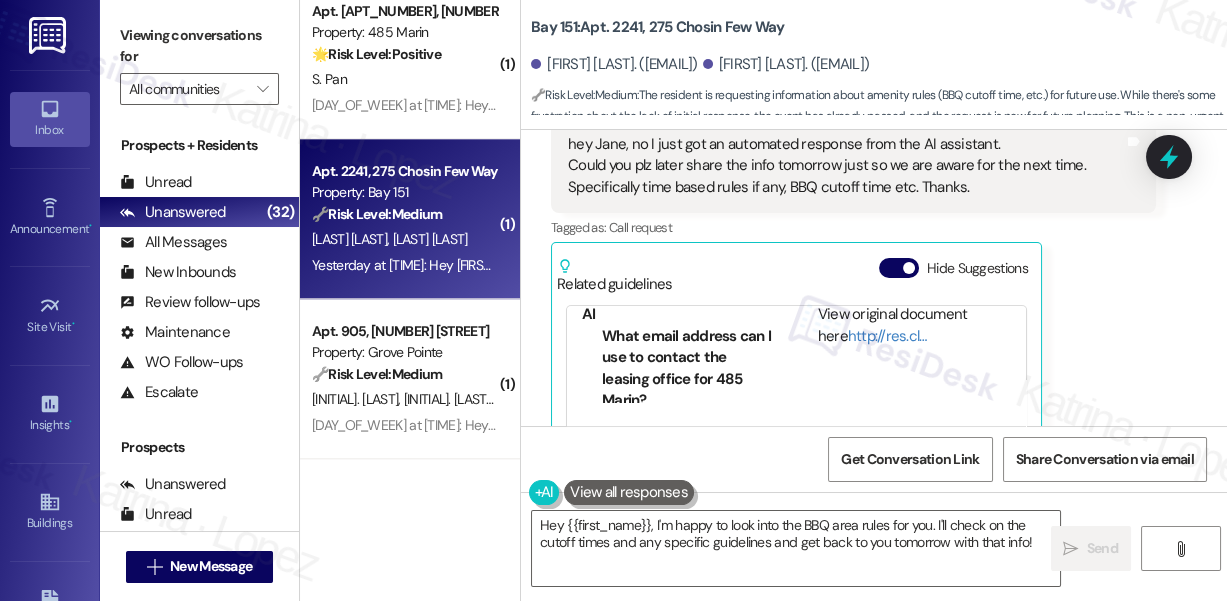 click on "Viewing conversations for All communities " at bounding box center [199, 62] 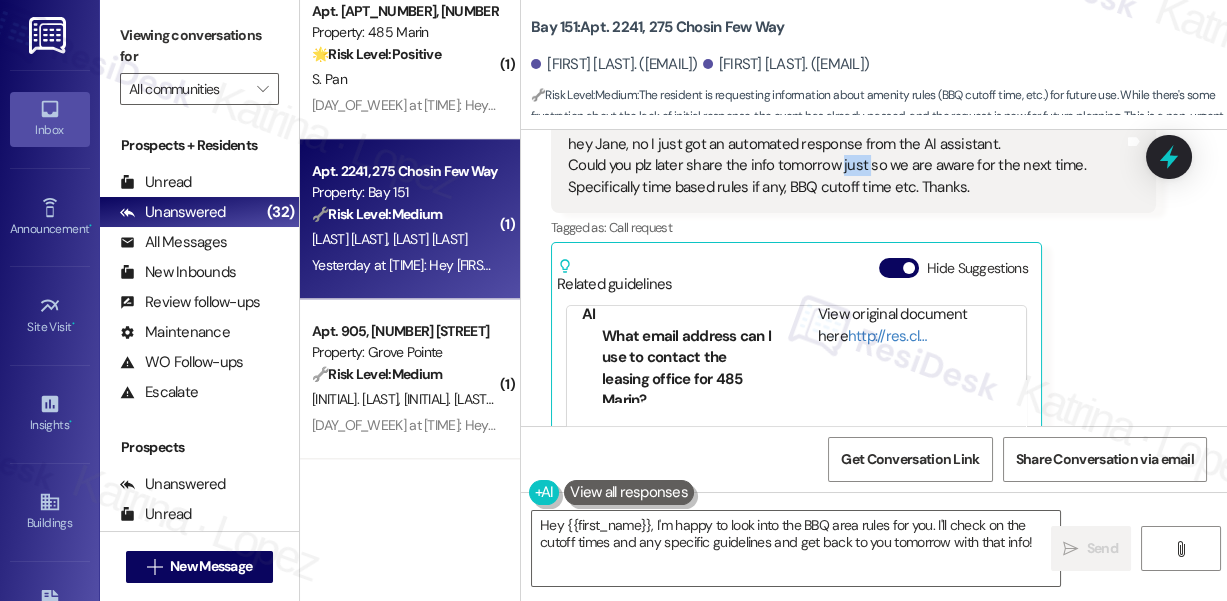 click on "hey Jane, no I just got an automated response from the AI assistant.
Could you plz later share the info tomorrow just so we are aware for the next time. Specifically time based rules if any, BBQ cutoff time etc. Thanks." at bounding box center [846, 166] 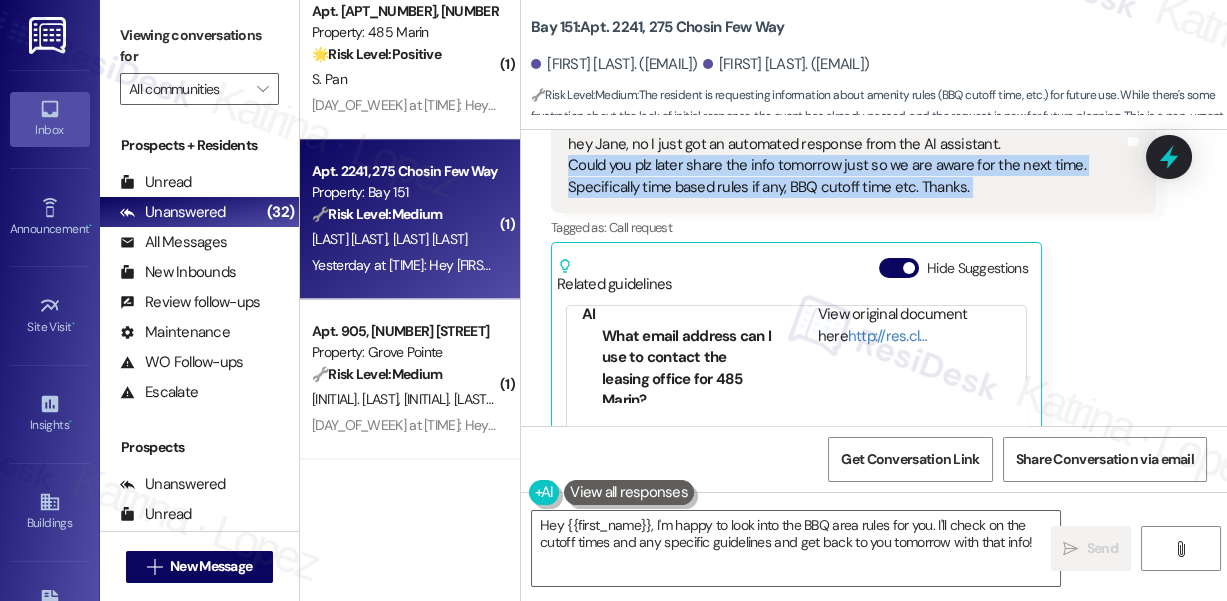 click on "hey Jane, no I just got an automated response from the AI assistant.
Could you plz later share the info tomorrow just so we are aware for the next time. Specifically time based rules if any, BBQ cutoff time etc. Thanks." at bounding box center (846, 166) 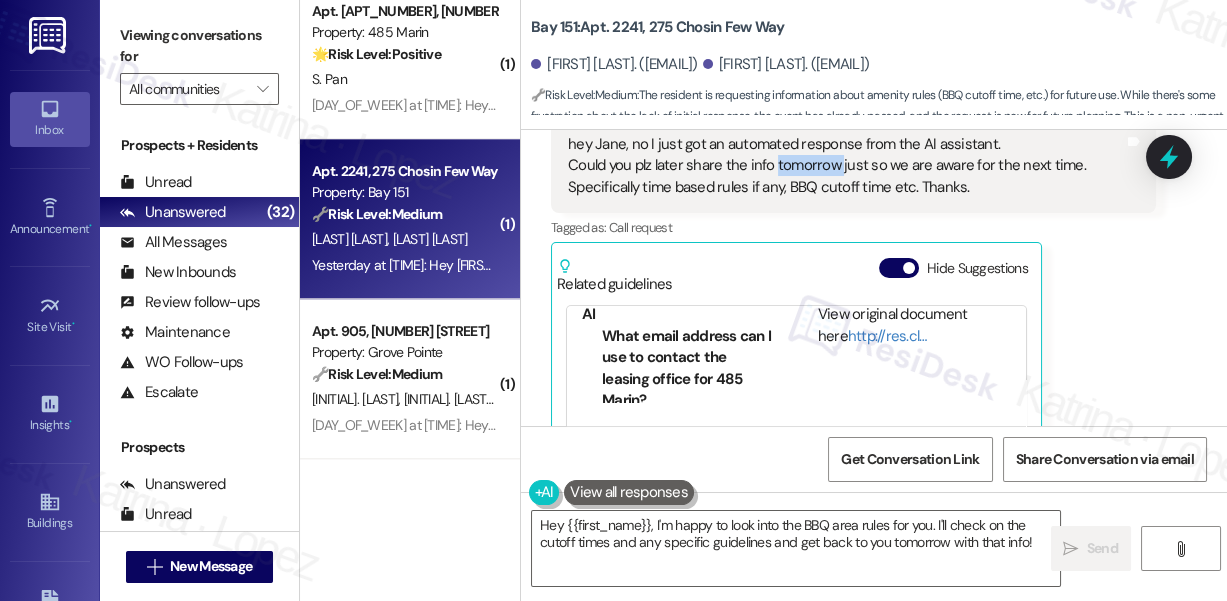 click on "hey Jane, no I just got an automated response from the AI assistant.
Could you plz later share the info tomorrow just so we are aware for the next time. Specifically time based rules if any, BBQ cutoff time etc. Thanks." at bounding box center [846, 166] 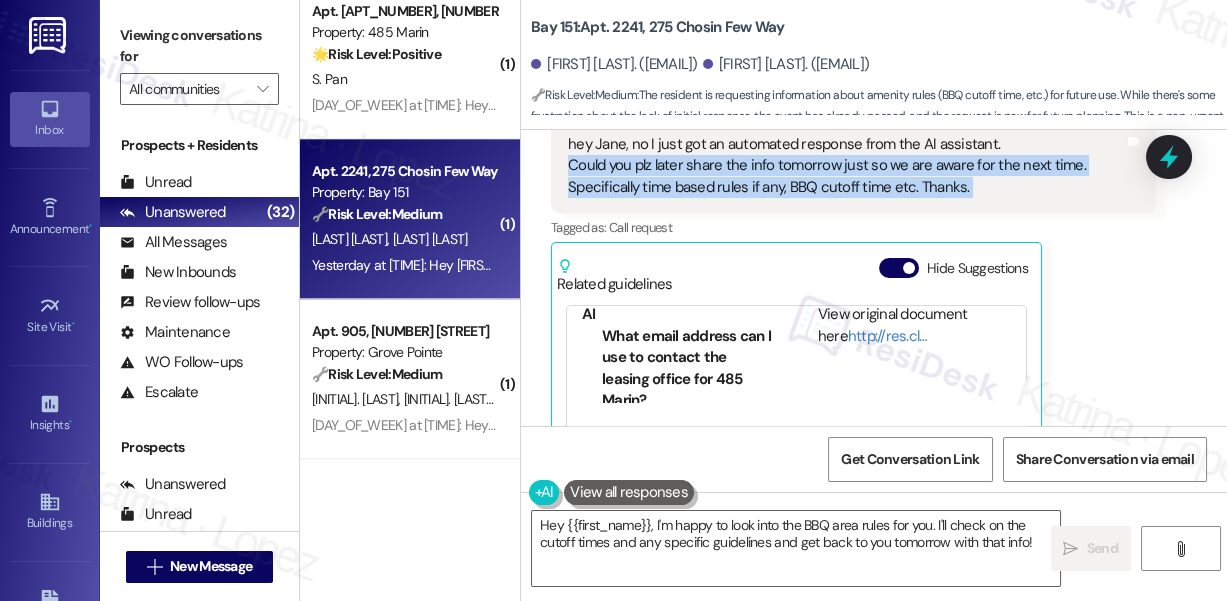 click on "hey Jane, no I just got an automated response from the AI assistant.
Could you plz later share the info tomorrow just so we are aware for the next time. Specifically time based rules if any, BBQ cutoff time etc. Thanks." at bounding box center [846, 166] 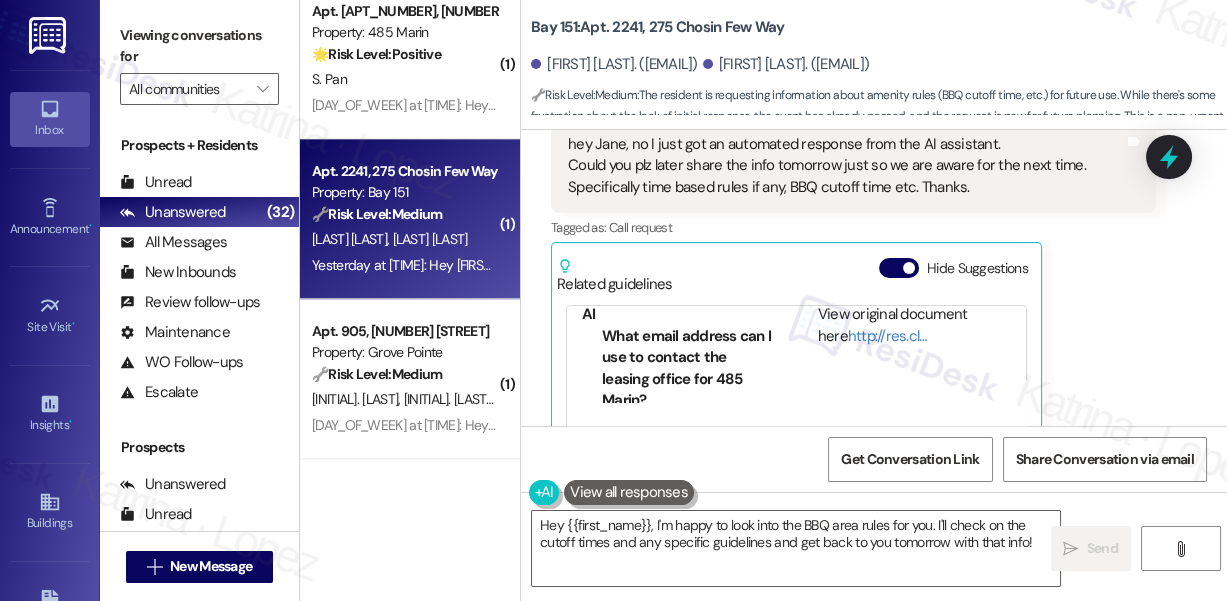 click on "hey Jane, no I just got an automated response from the AI assistant.
Could you plz later share the info tomorrow just so we are aware for the next time. Specifically time based rules if any, BBQ cutoff time etc. Thanks." at bounding box center (846, 166) 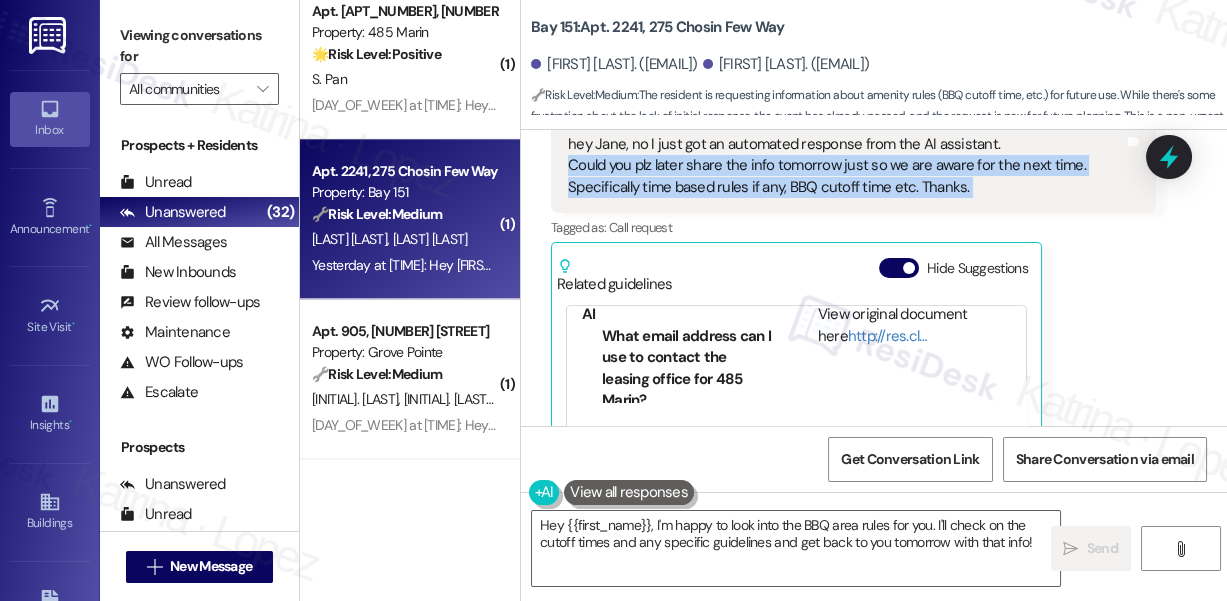 click on "hey Jane, no I just got an automated response from the AI assistant.
Could you plz later share the info tomorrow just so we are aware for the next time. Specifically time based rules if any, BBQ cutoff time etc. Thanks." at bounding box center (846, 166) 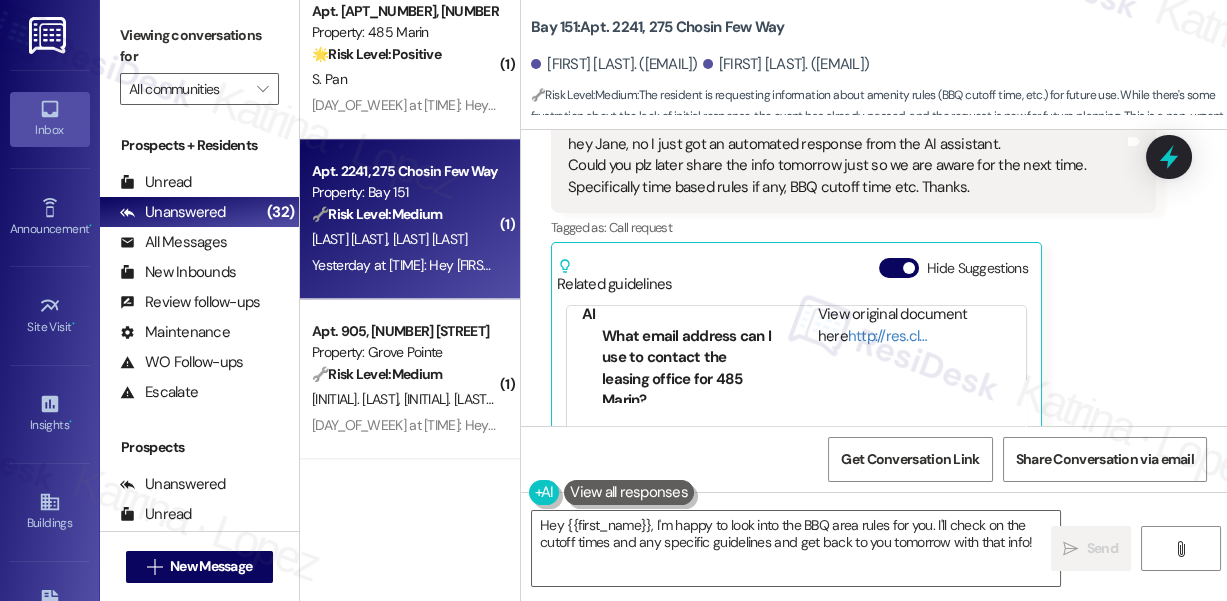 click on "Viewing conversations for" at bounding box center [199, 46] 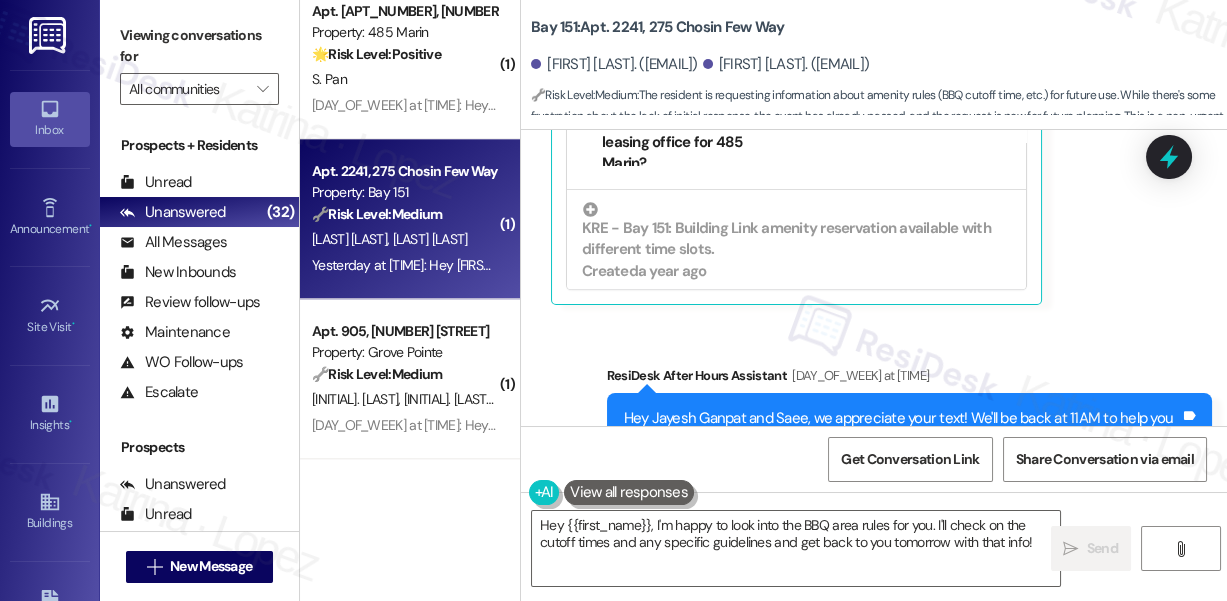 scroll, scrollTop: 33314, scrollLeft: 0, axis: vertical 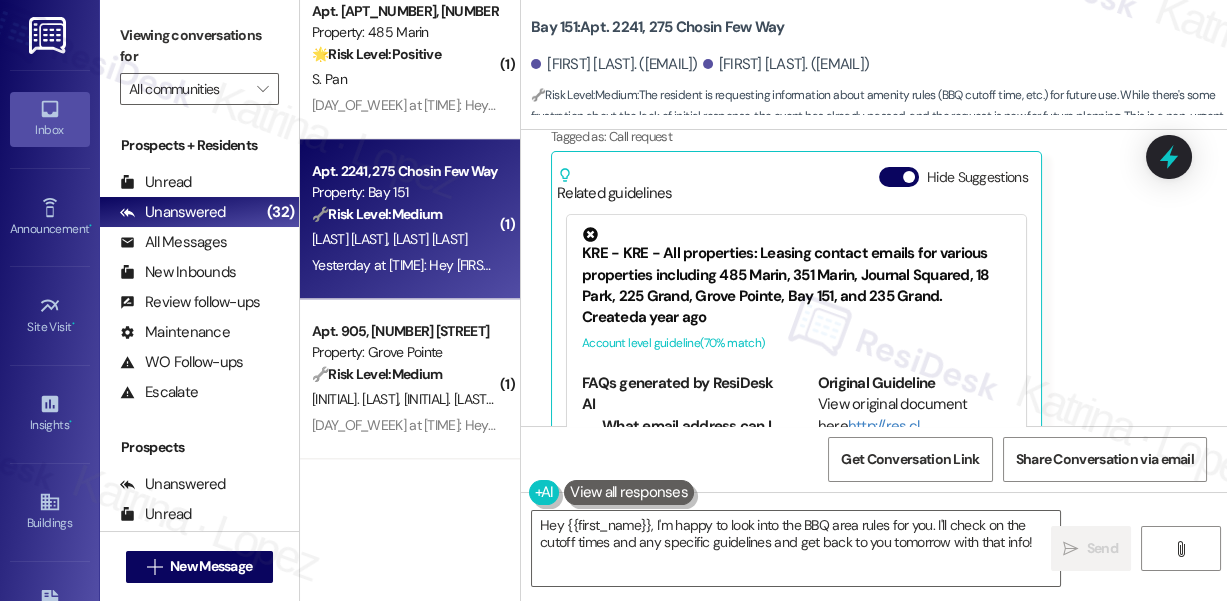 click on "hey Jane, no I just got an automated response from the AI assistant.
Could you plz later share the info tomorrow just so we are aware for the next time. Specifically time based rules if any, BBQ cutoff time etc. Thanks." at bounding box center [846, 75] 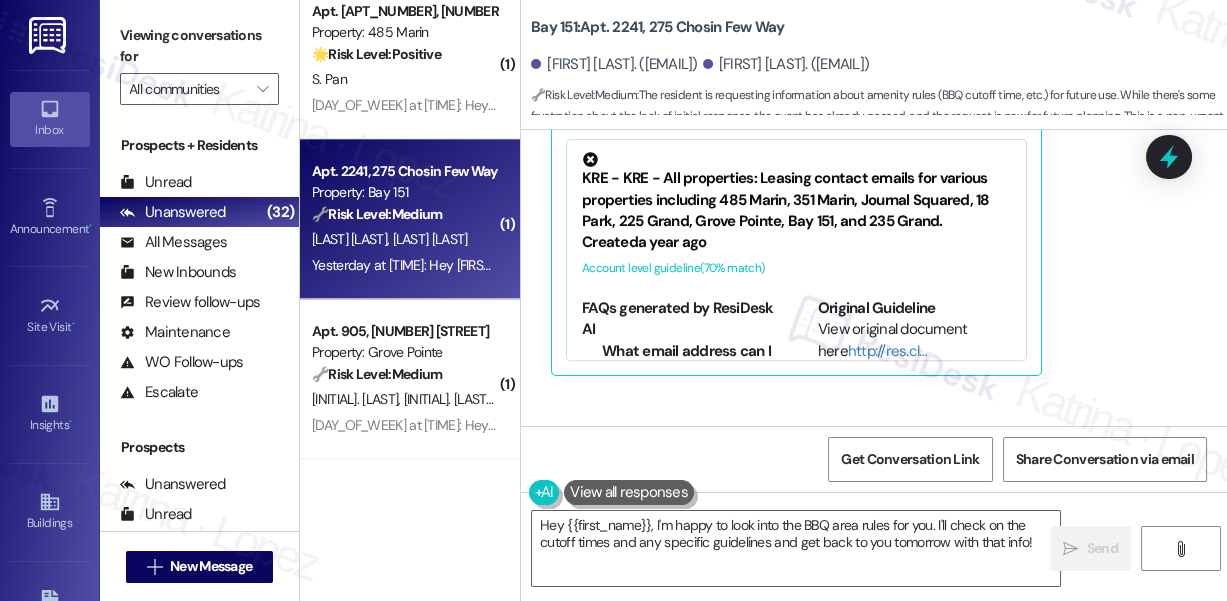 scroll, scrollTop: 33405, scrollLeft: 0, axis: vertical 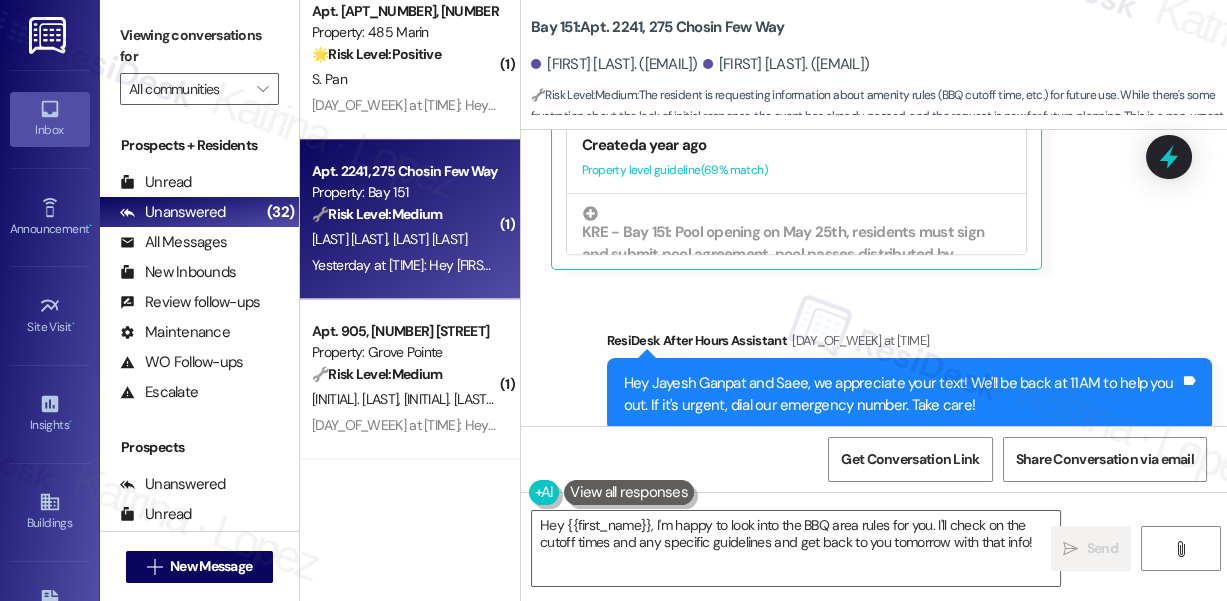 click on "KRE - Bay 151: Building Link amenity reservation available with different time slots." at bounding box center (796, 105) 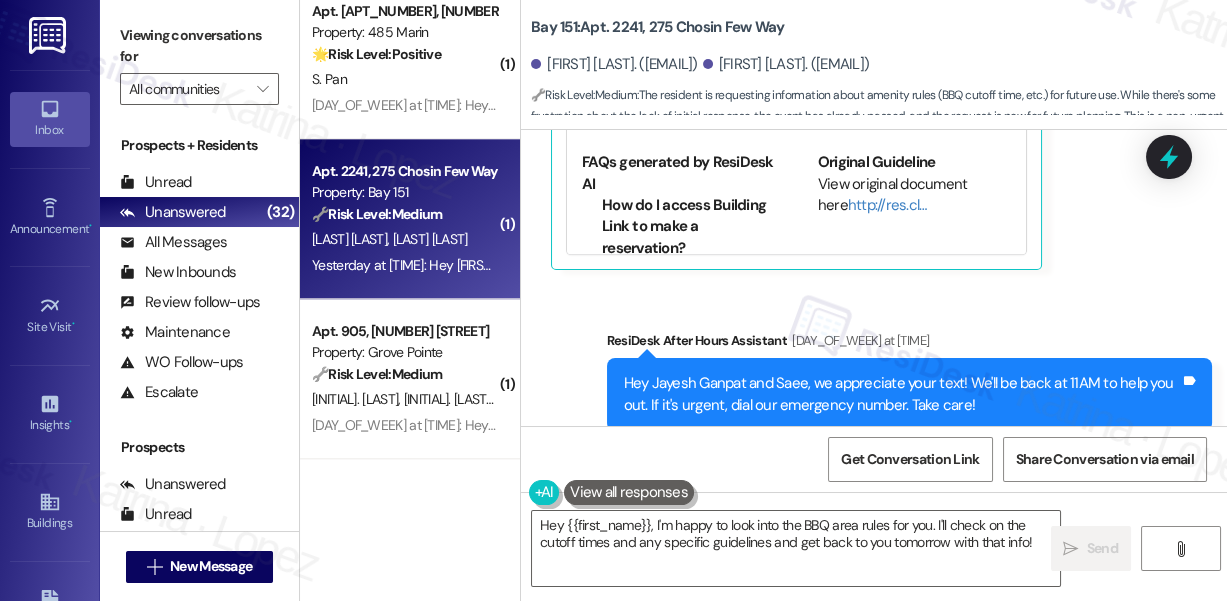 scroll, scrollTop: 213, scrollLeft: 0, axis: vertical 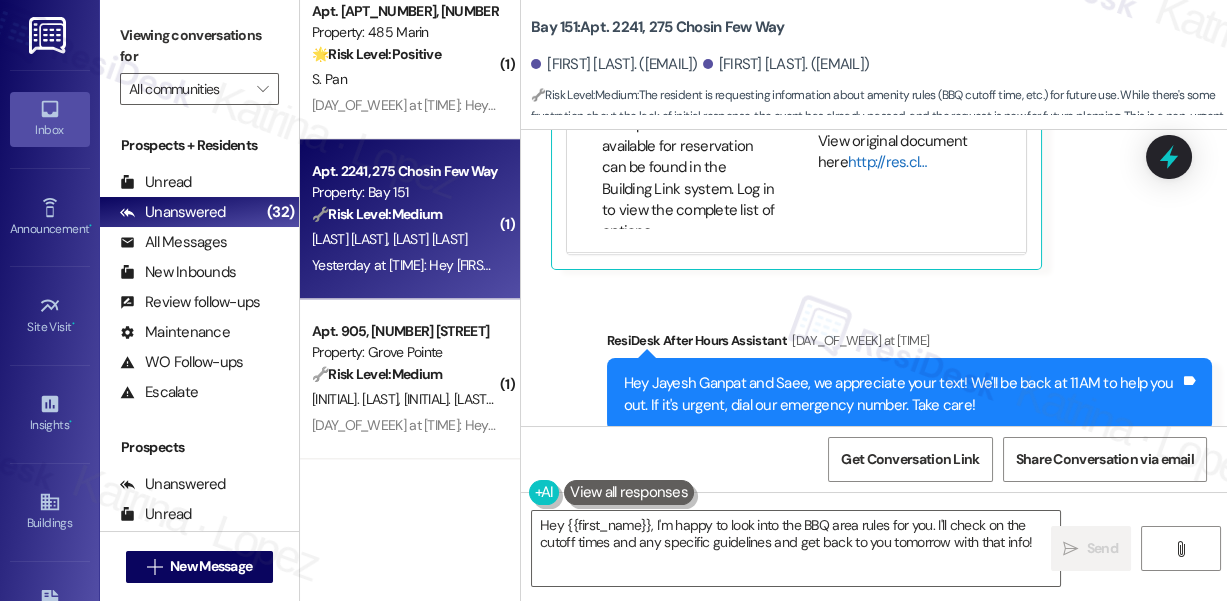 click on "http://res.cl…" at bounding box center [887, 162] 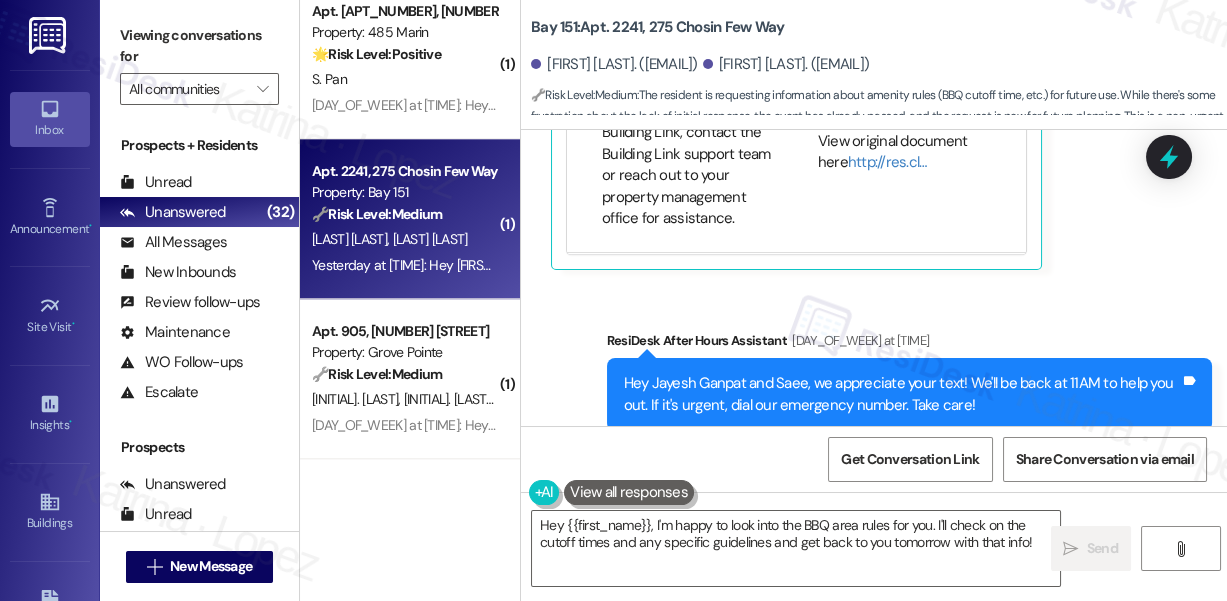 scroll, scrollTop: 1982, scrollLeft: 0, axis: vertical 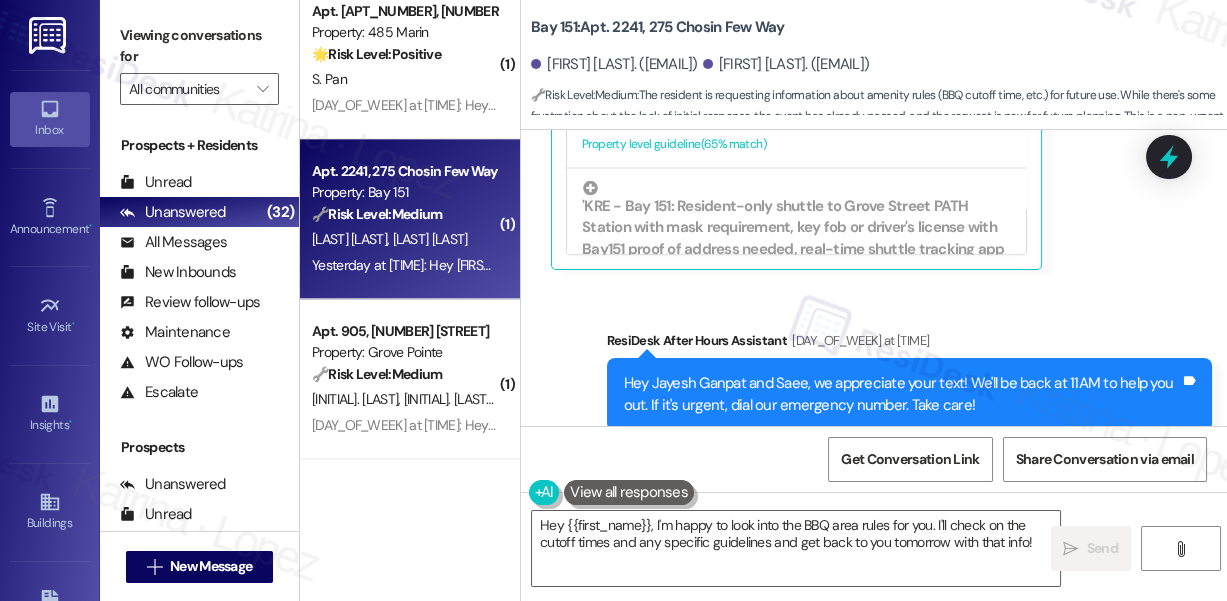 click on "KRE - Bay 151: Luxury residential development with a variety of high-end amenities including fitness room, social lounge, courtyard, pool and sun terrace, BBQ stations, outdoor dining, and bocce court." at bounding box center (796, 58) 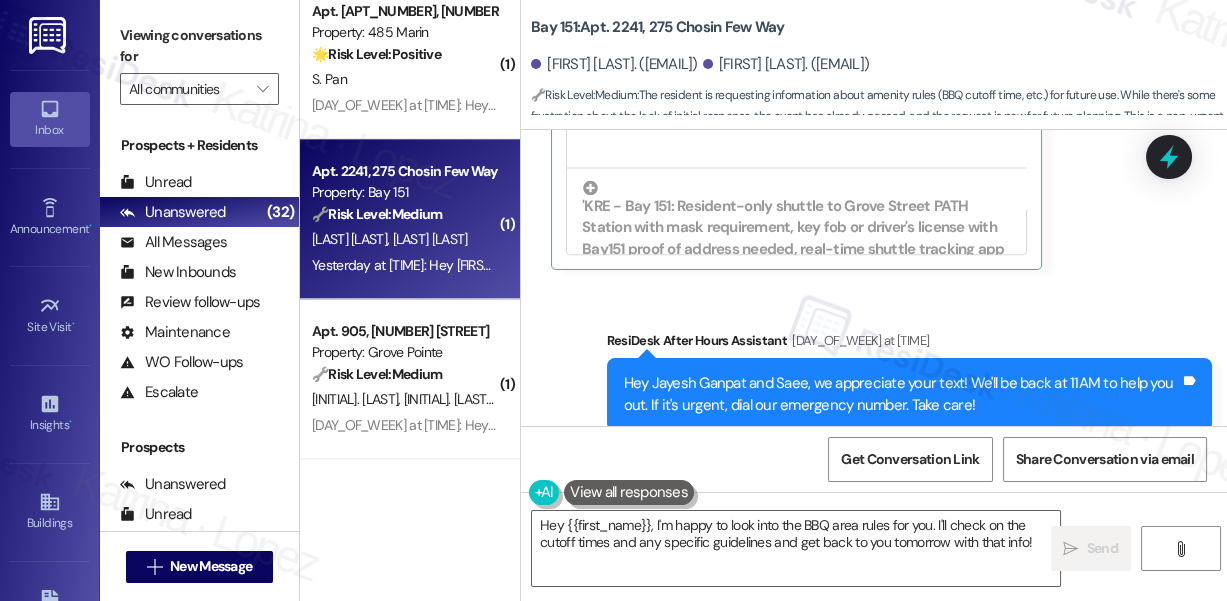click on "http://res.cl…" at bounding box center (887, 77) 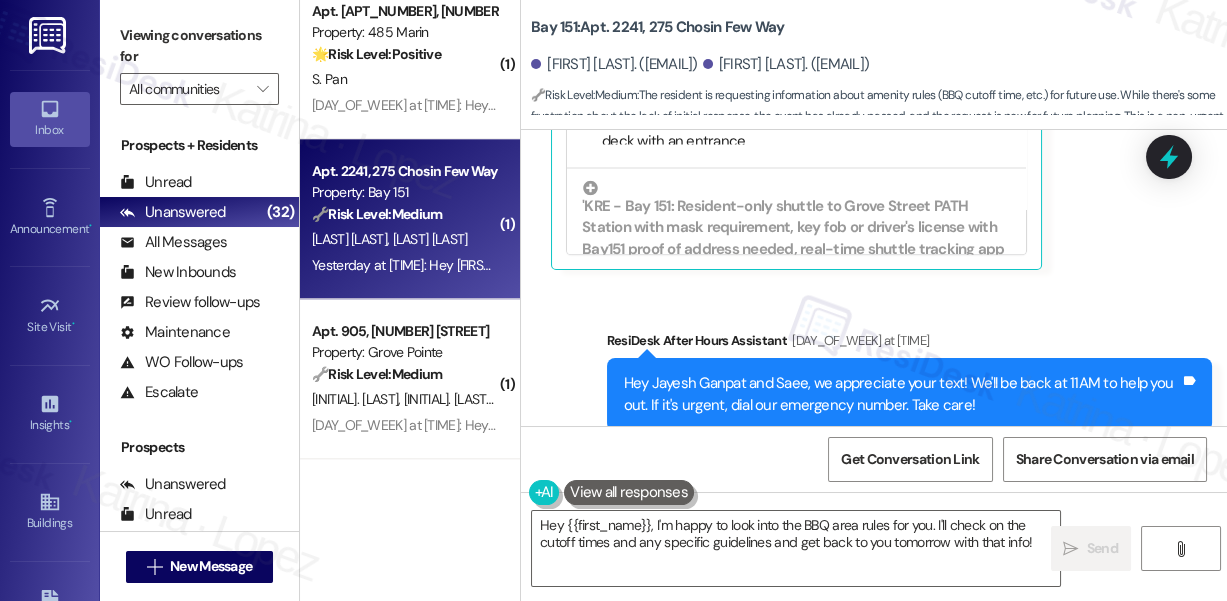 scroll, scrollTop: 181, scrollLeft: 0, axis: vertical 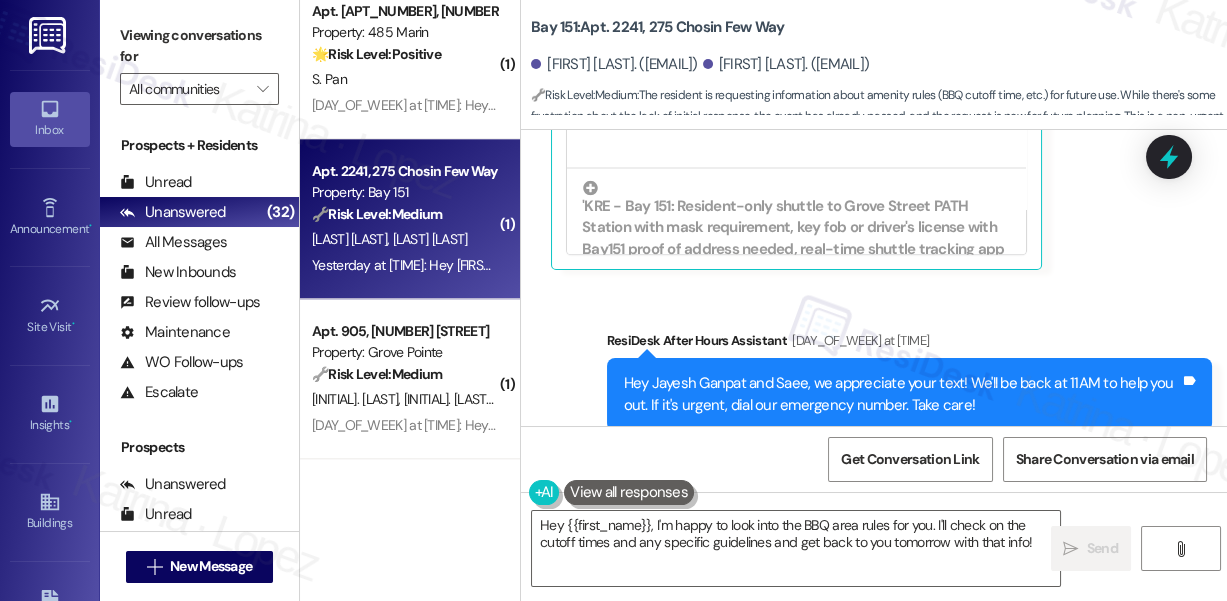 click on "The first floor amenities include a social lounge, fitness room (cardio floor), yoga room, kids room, game room, dog wash, laundry room, and lobby." at bounding box center (688, 24) 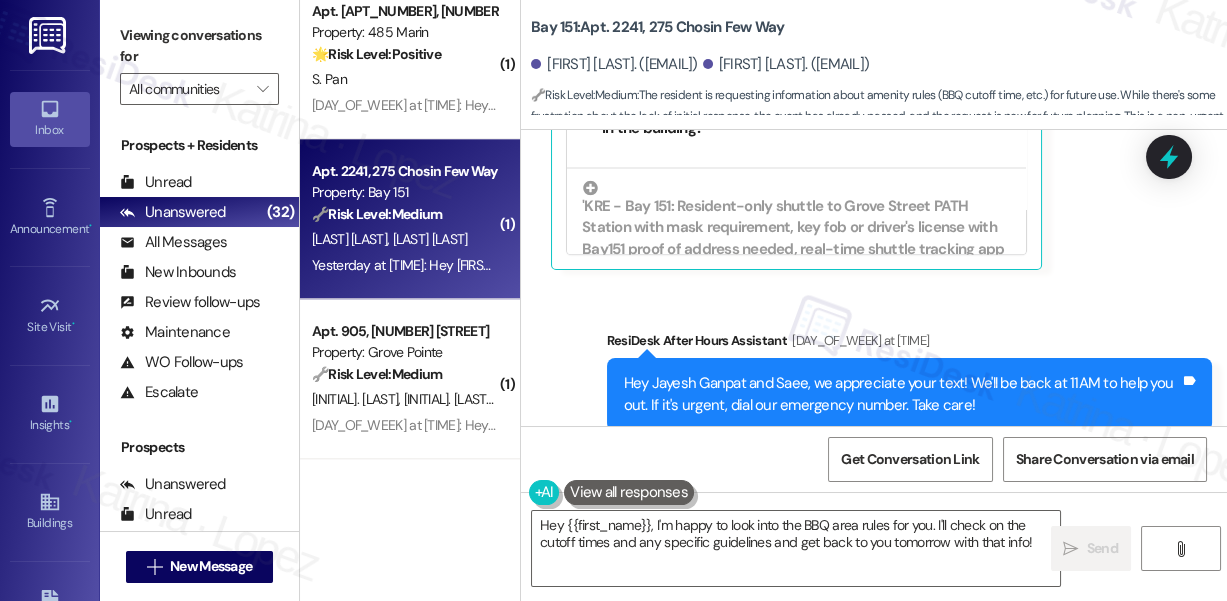 scroll, scrollTop: 636, scrollLeft: 0, axis: vertical 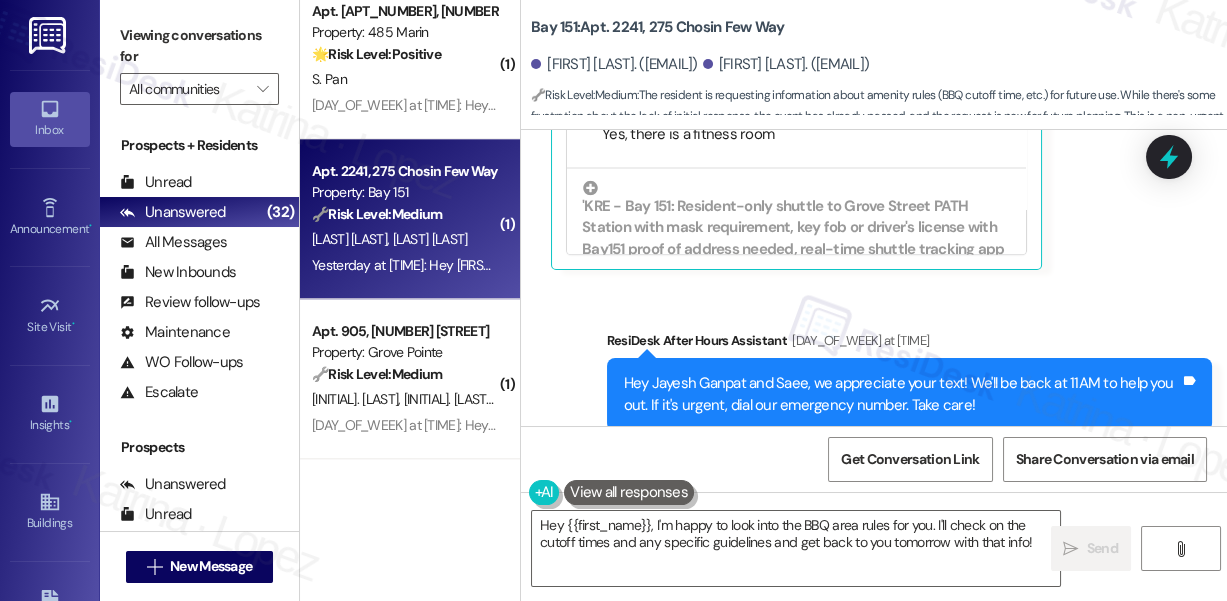 drag, startPoint x: 640, startPoint y: 192, endPoint x: 666, endPoint y: 239, distance: 53.712196 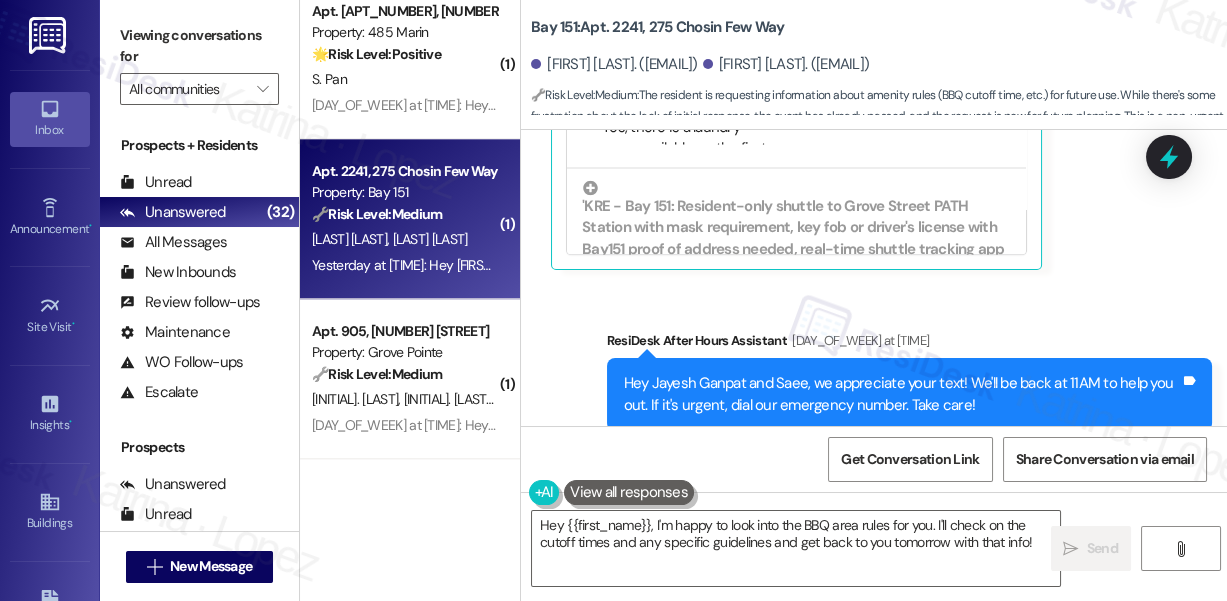 scroll, scrollTop: 909, scrollLeft: 0, axis: vertical 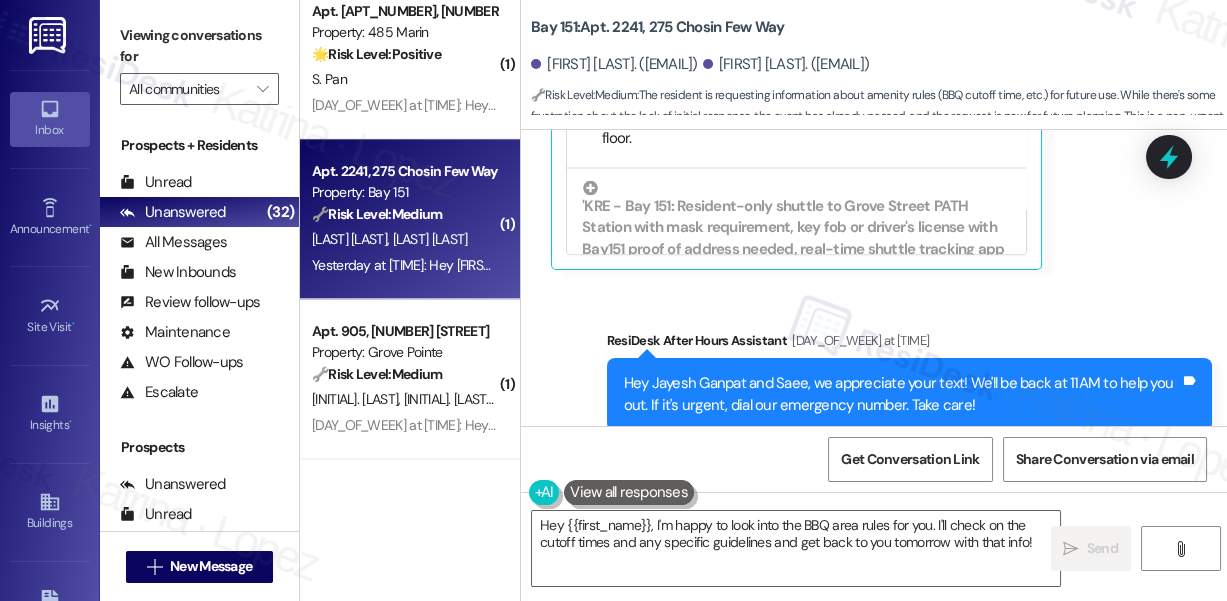drag, startPoint x: 629, startPoint y: 192, endPoint x: 658, endPoint y: 202, distance: 30.675724 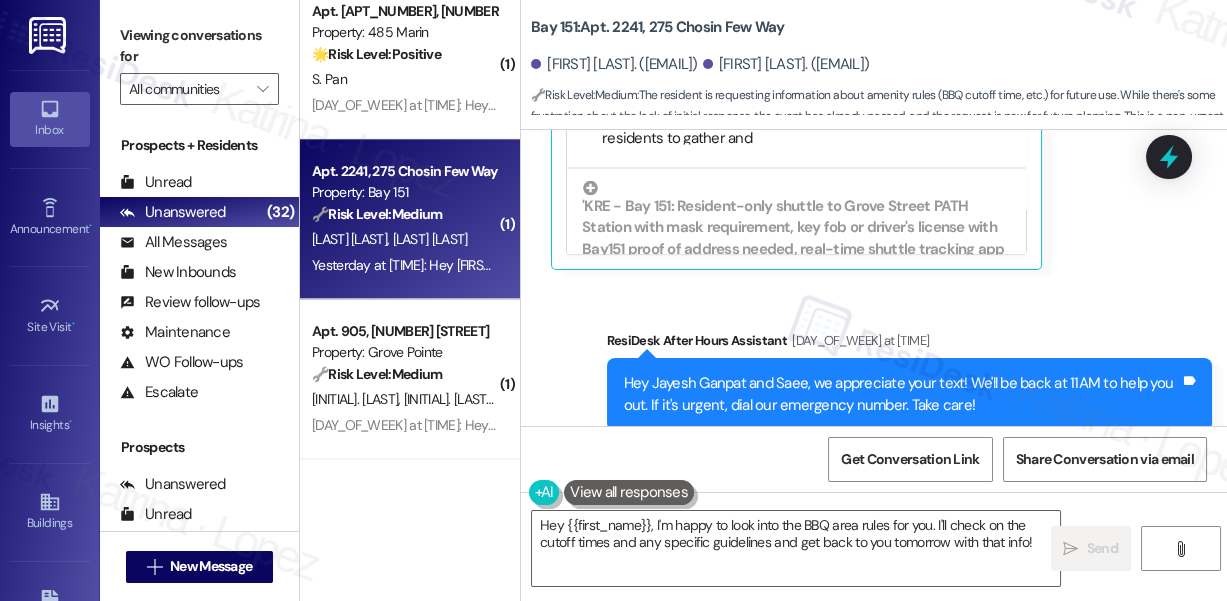 scroll, scrollTop: 1454, scrollLeft: 0, axis: vertical 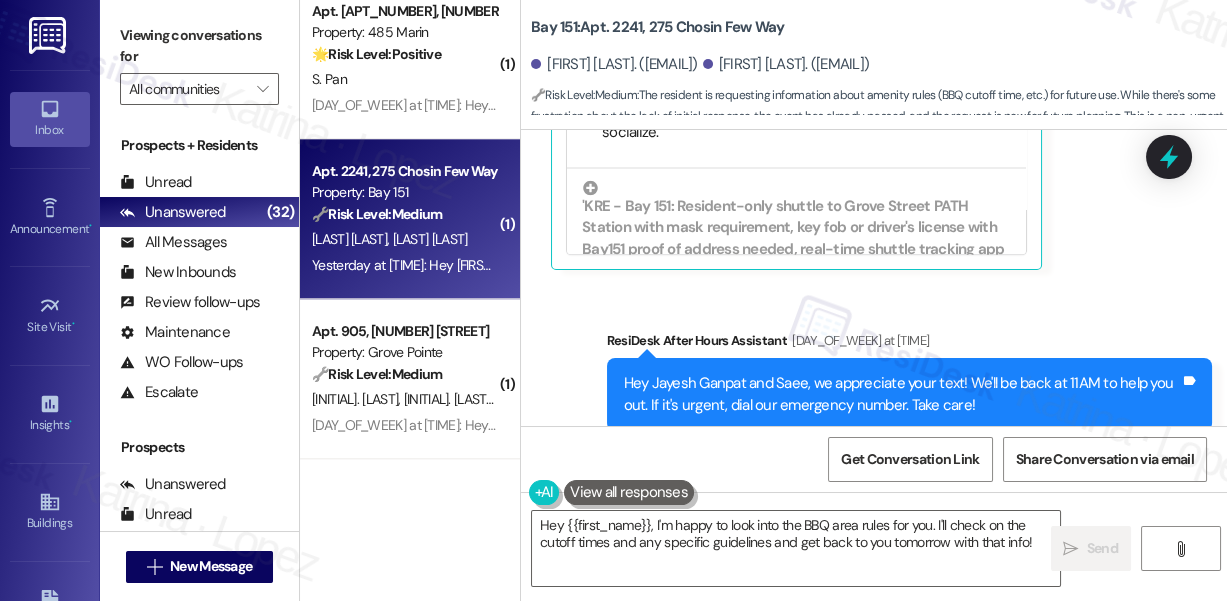 drag, startPoint x: 601, startPoint y: 198, endPoint x: 658, endPoint y: 234, distance: 67.41662 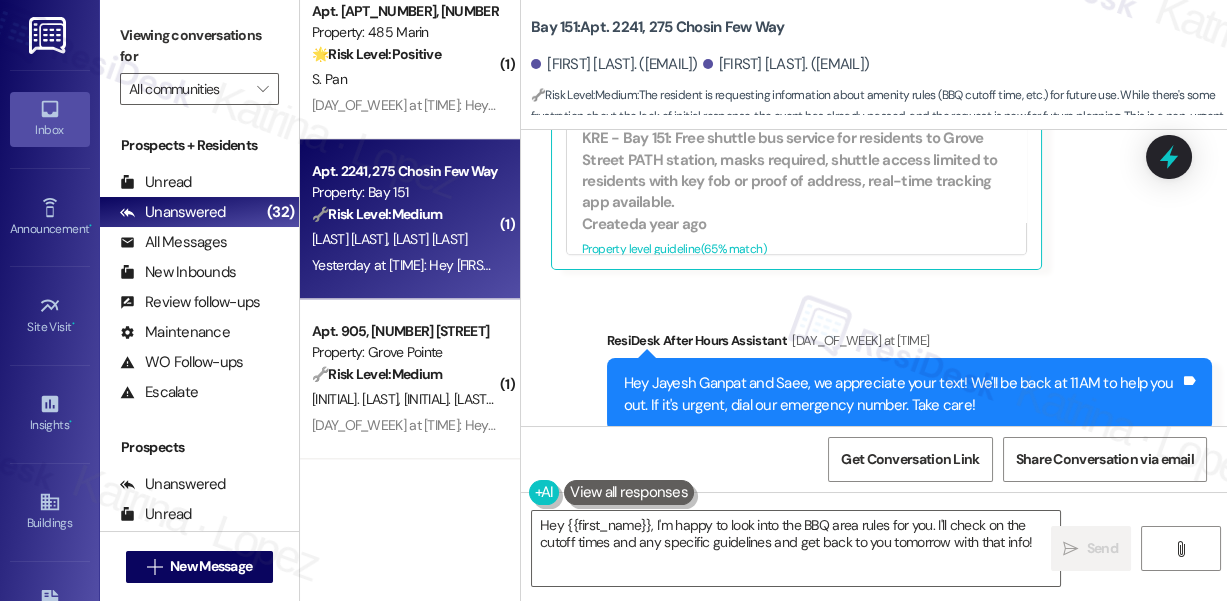 scroll, scrollTop: 5938, scrollLeft: 0, axis: vertical 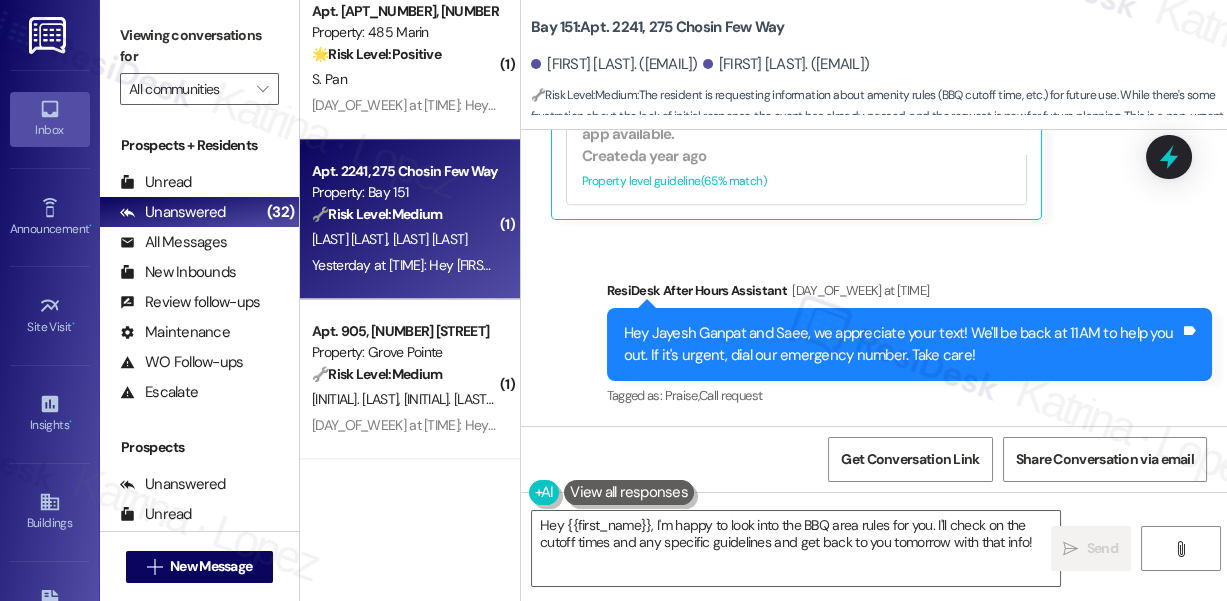 click on "Viewing conversations for All communities " at bounding box center [199, 62] 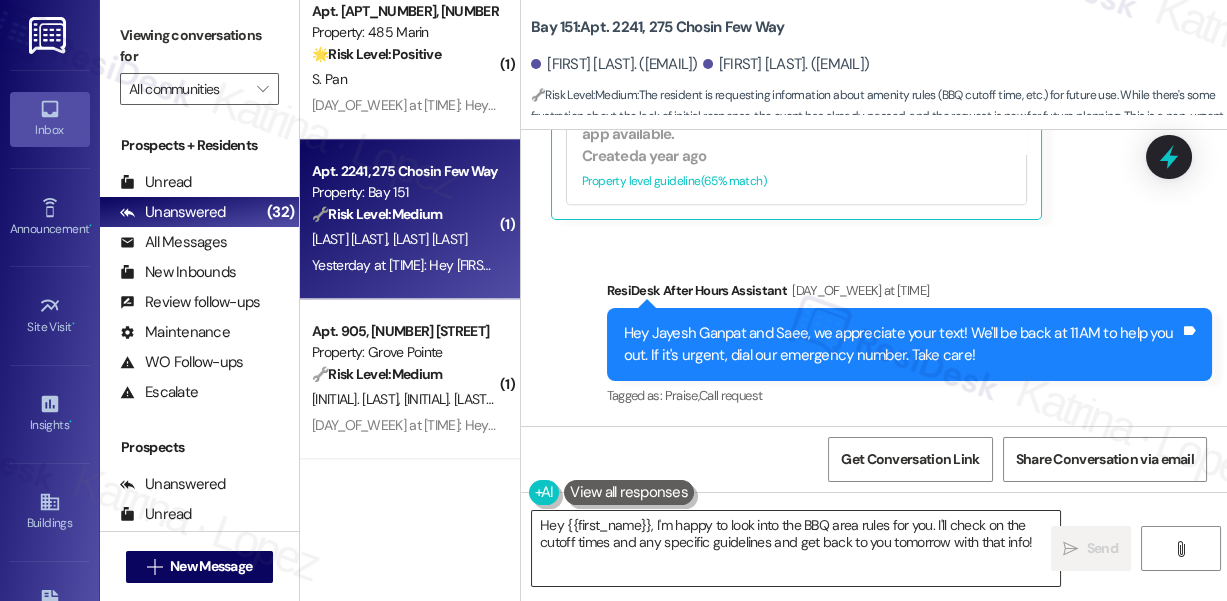 click on "Hey {{first_name}}, I'm happy to look into the BBQ area rules for you. I'll check on the cutoff times and any specific guidelines and get back to you tomorrow with that info!" at bounding box center (796, 548) 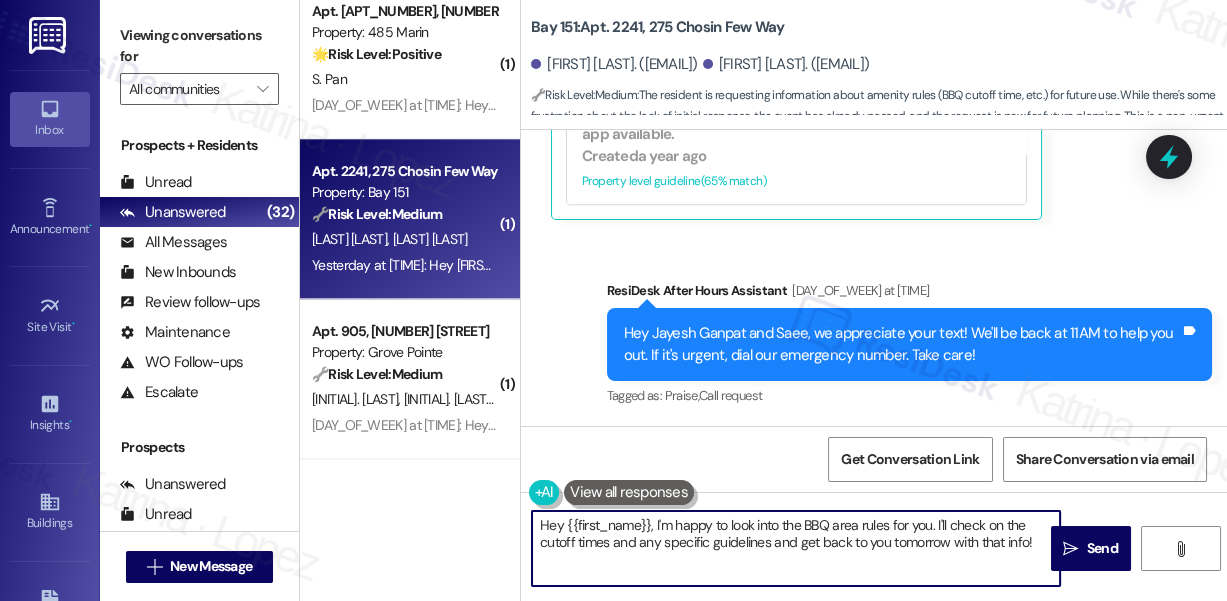 click on "Hey {{first_name}}, I'm happy to look into the BBQ area rules for you. I'll check on the cutoff times and any specific guidelines and get back to you tomorrow with that info!" at bounding box center [796, 548] 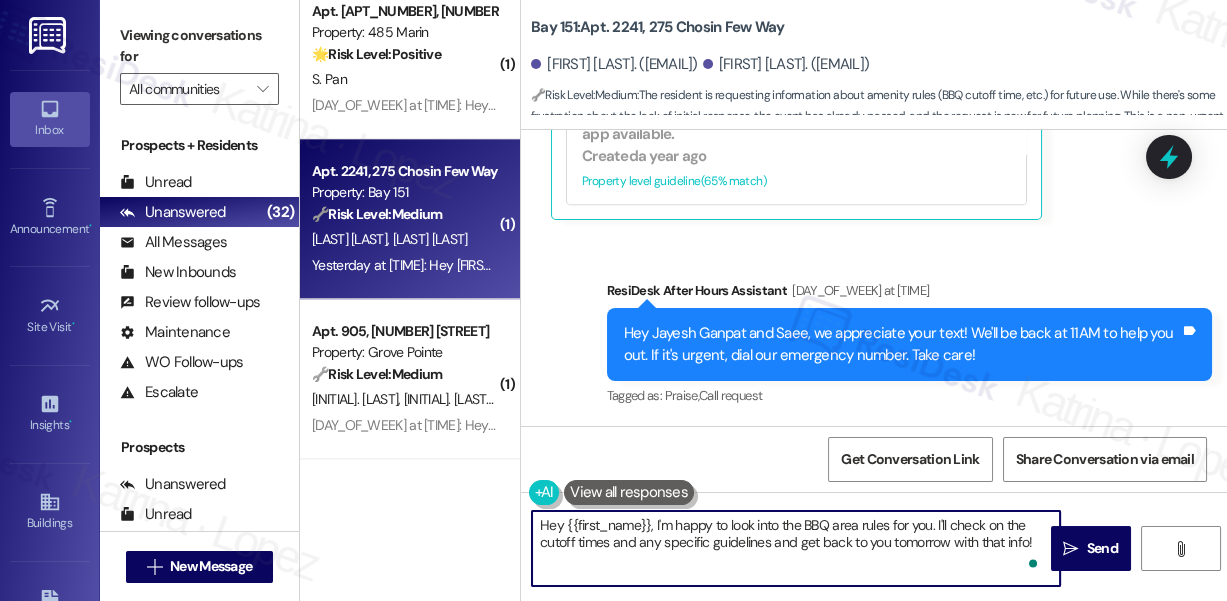 click on "Hey {{first_name}}, I'm happy to look into the BBQ area rules for you. I'll check on the cutoff times and any specific guidelines and get back to you tomorrow with that info!" at bounding box center [796, 548] 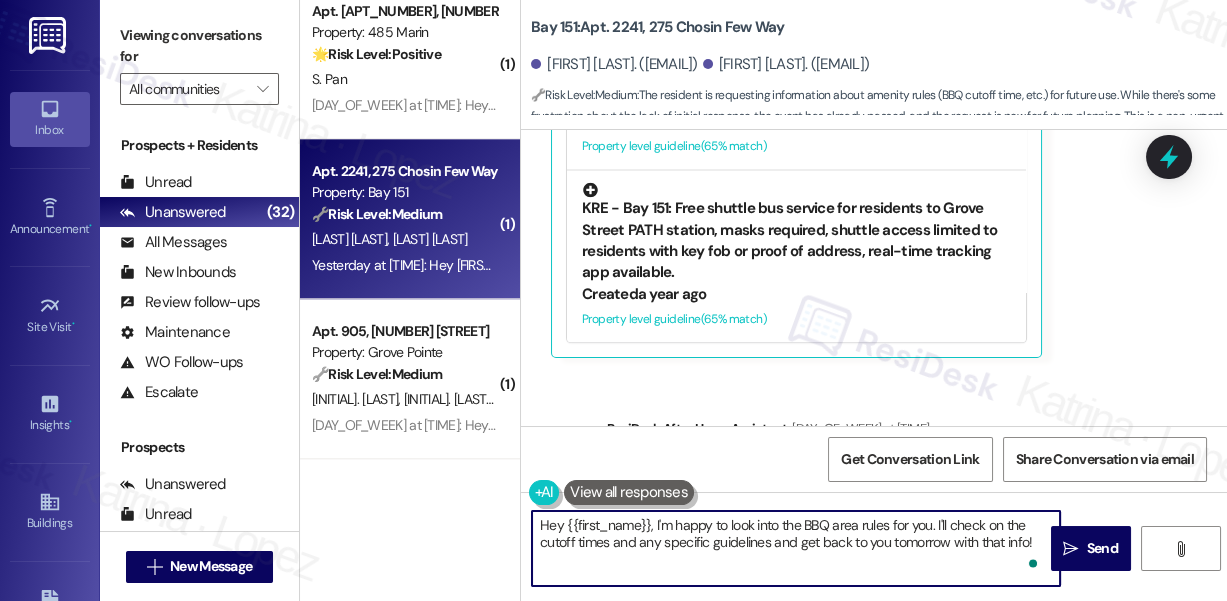 scroll, scrollTop: 33314, scrollLeft: 0, axis: vertical 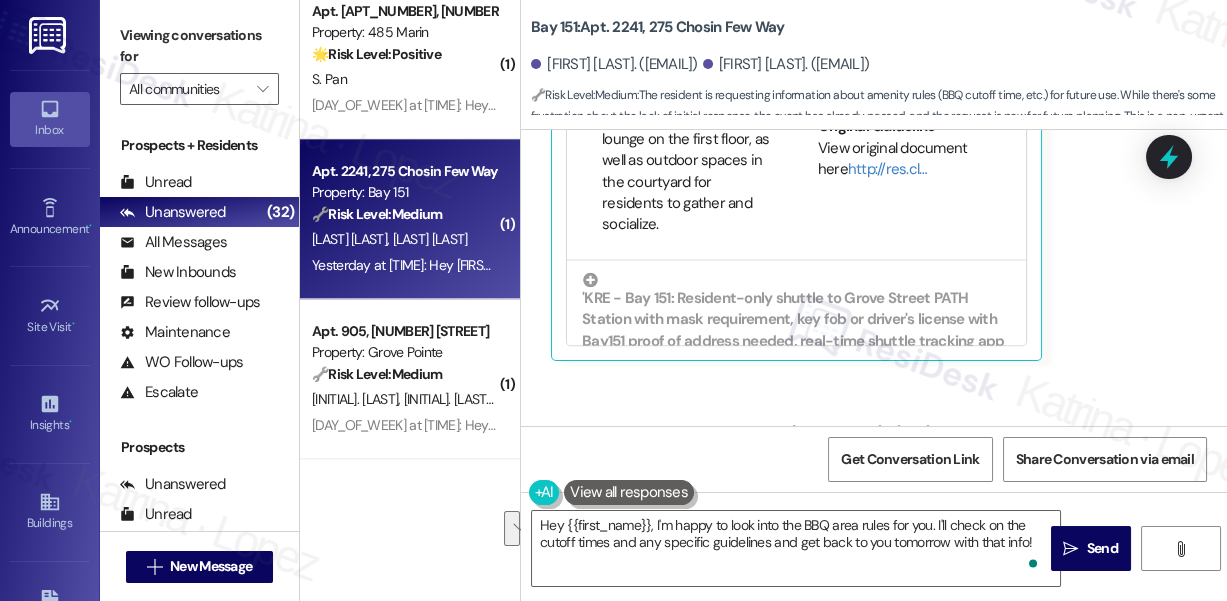 click on "Viewing conversations for All communities " at bounding box center (199, 62) 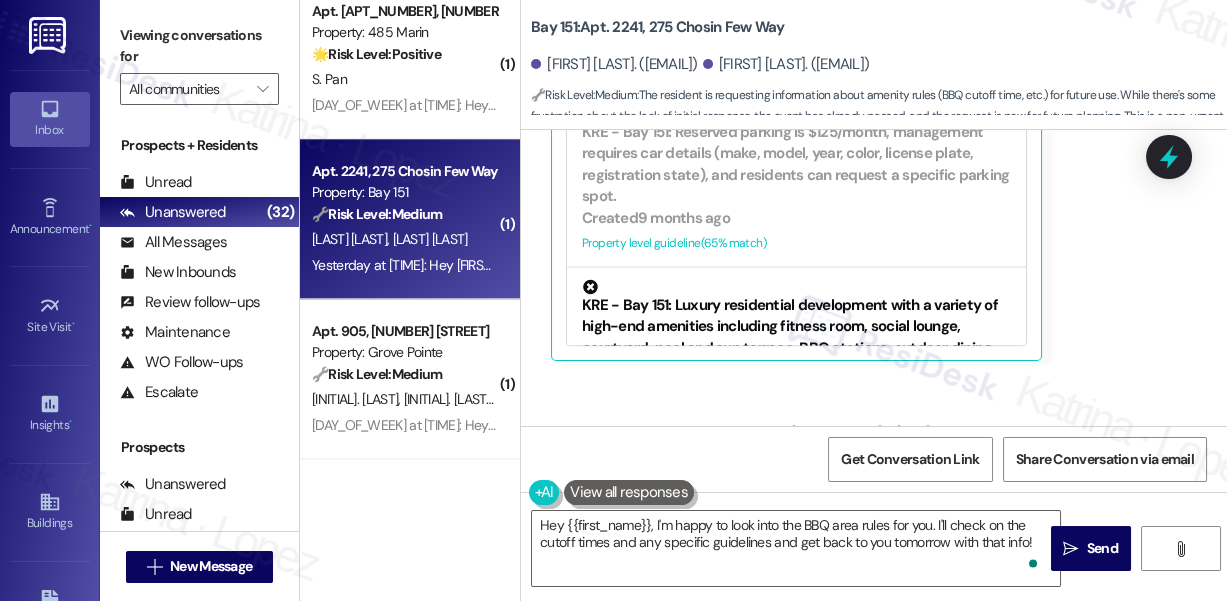scroll, scrollTop: 5302, scrollLeft: 0, axis: vertical 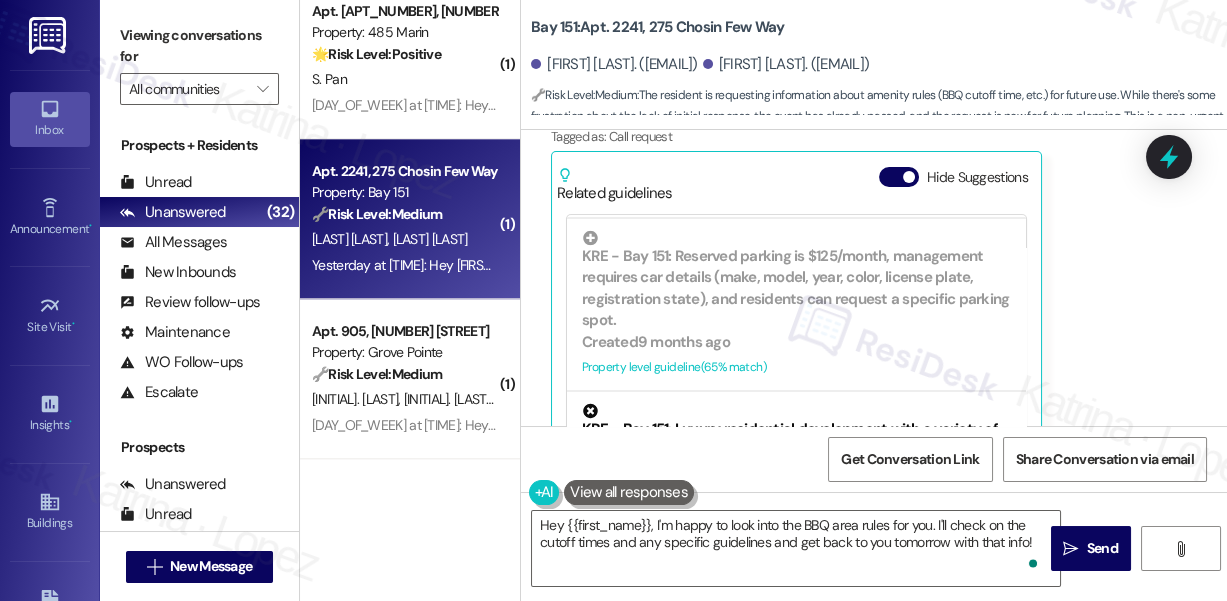 drag, startPoint x: 920, startPoint y: 212, endPoint x: 949, endPoint y: 220, distance: 30.083218 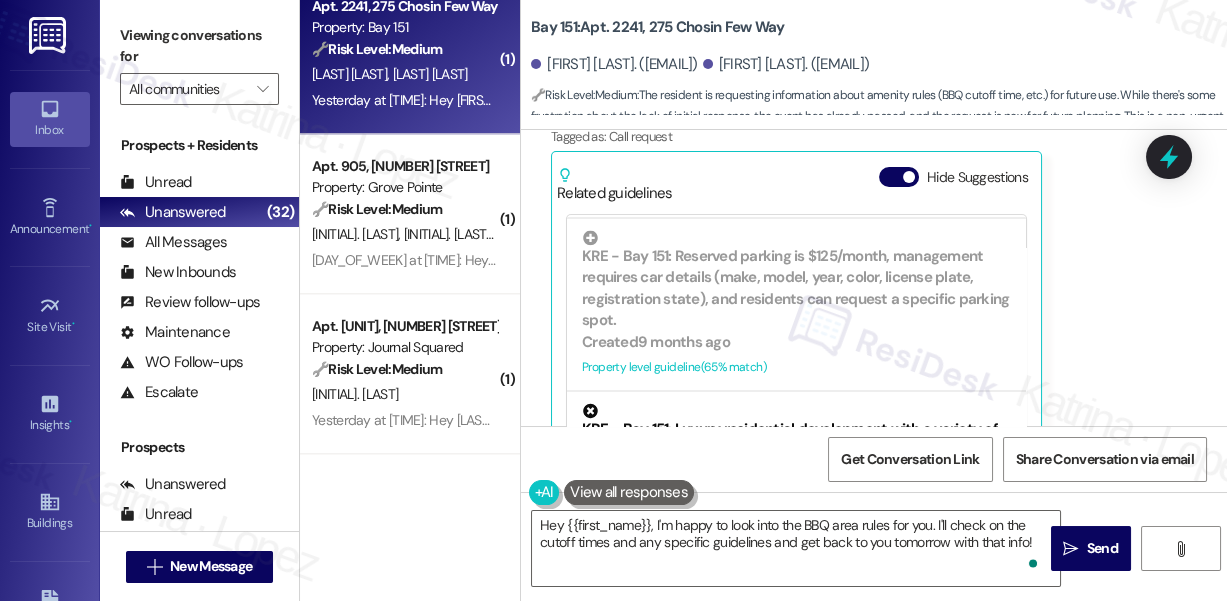 scroll, scrollTop: 4454, scrollLeft: 0, axis: vertical 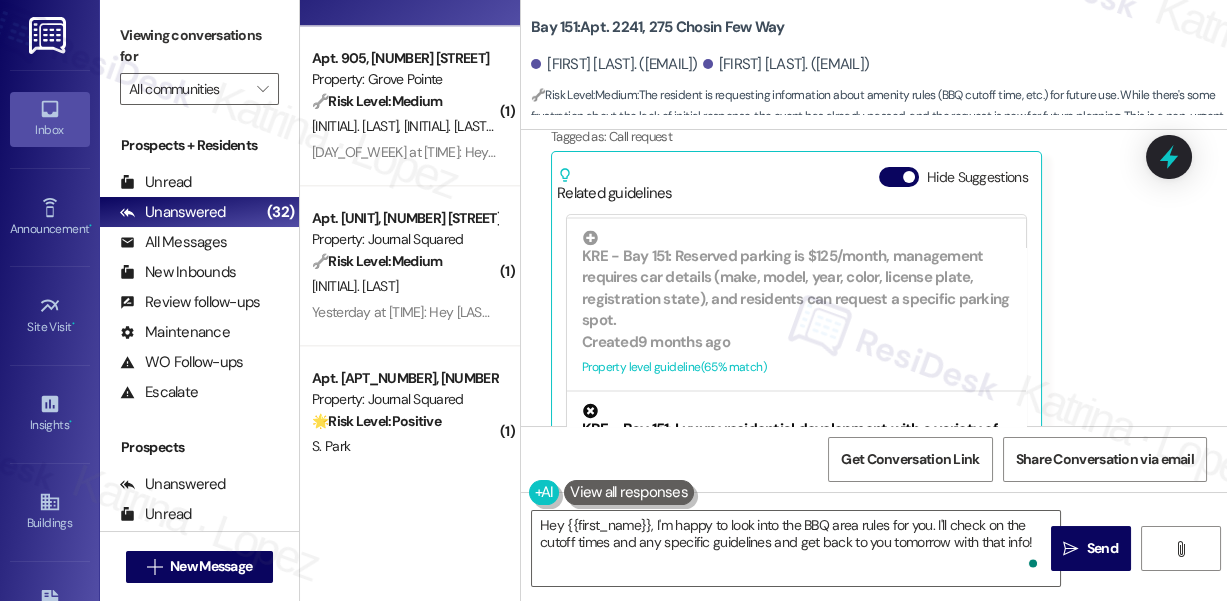 click on "hey Jane, no I just got an automated response from the AI assistant.
Could you plz later share the info tomorrow just so we are aware for the next time. Specifically time based rules if any, BBQ cutoff time etc. Thanks." at bounding box center [846, 75] 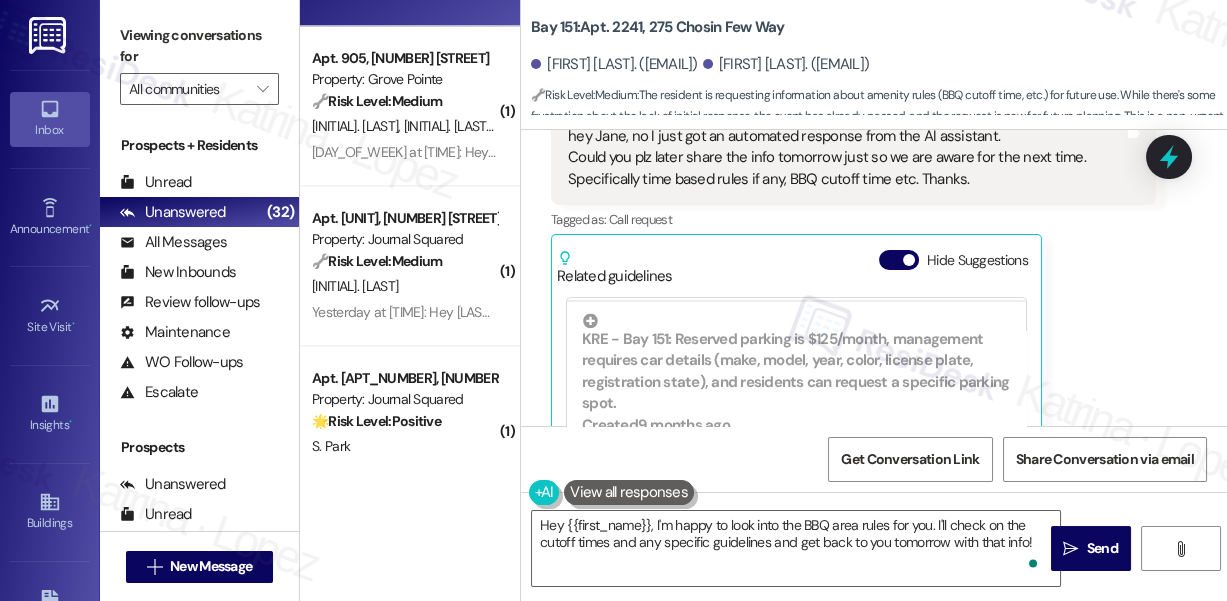 scroll, scrollTop: 33042, scrollLeft: 0, axis: vertical 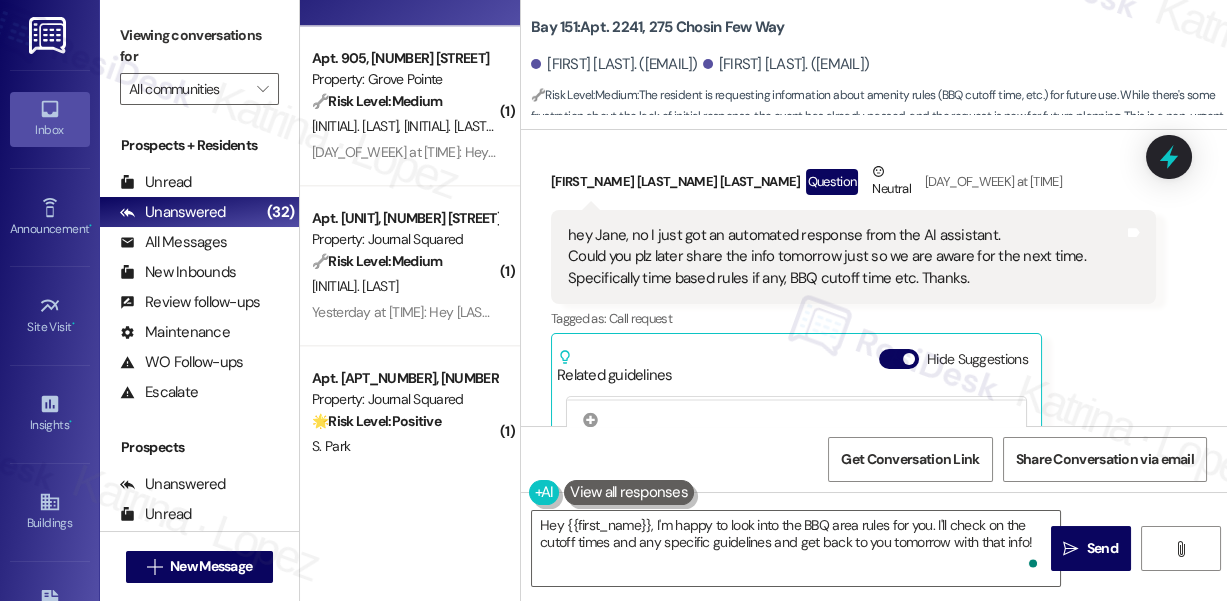 click on "hey Jane, no I just got an automated response from the AI assistant.
Could you plz later share the info tomorrow just so we are aware for the next time. Specifically time based rules if any, BBQ cutoff time etc. Thanks." at bounding box center (846, 257) 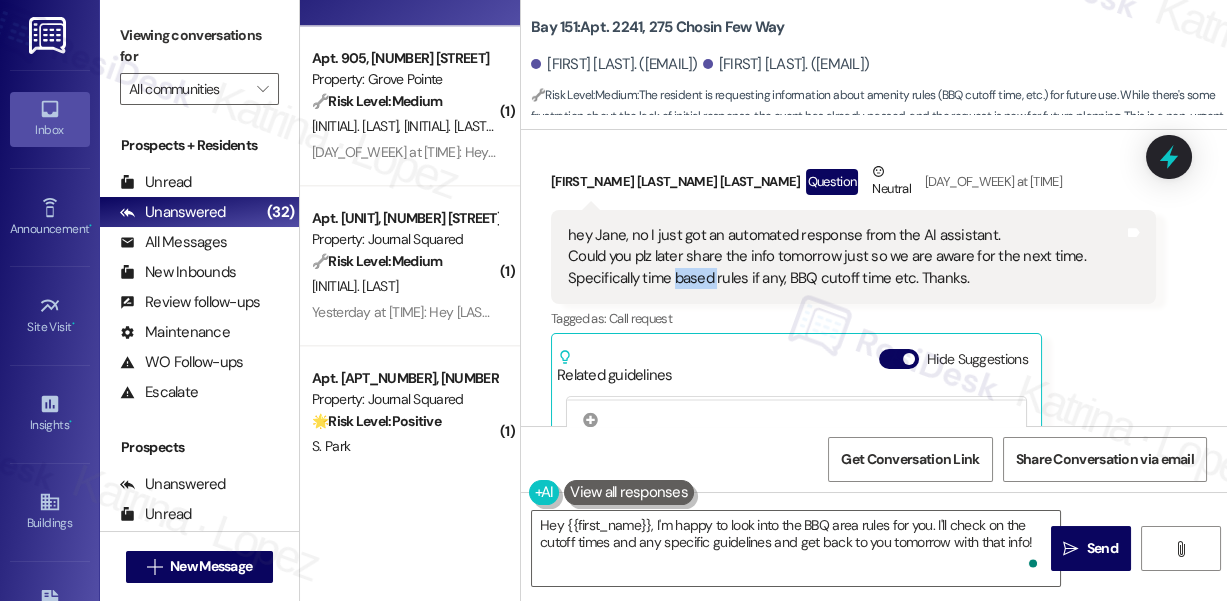 click on "hey Jane, no I just got an automated response from the AI assistant.
Could you plz later share the info tomorrow just so we are aware for the next time. Specifically time based rules if any, BBQ cutoff time etc. Thanks." at bounding box center (846, 257) 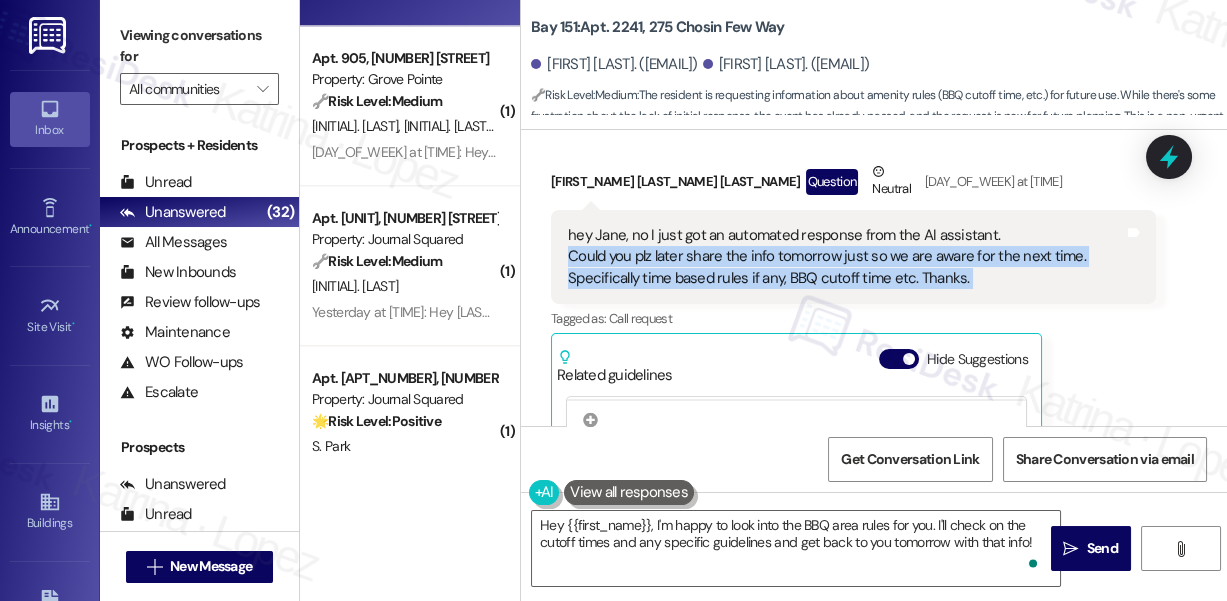 click on "hey Jane, no I just got an automated response from the AI assistant.
Could you plz later share the info tomorrow just so we are aware for the next time. Specifically time based rules if any, BBQ cutoff time etc. Thanks." at bounding box center (846, 257) 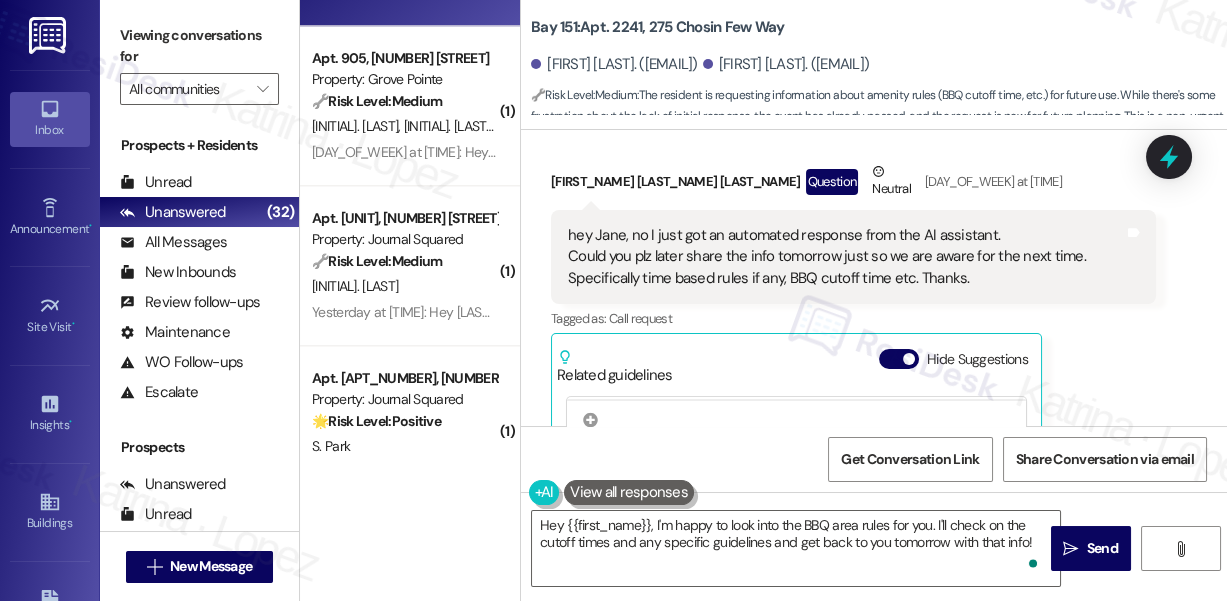 click on "Viewing conversations for" at bounding box center (199, 46) 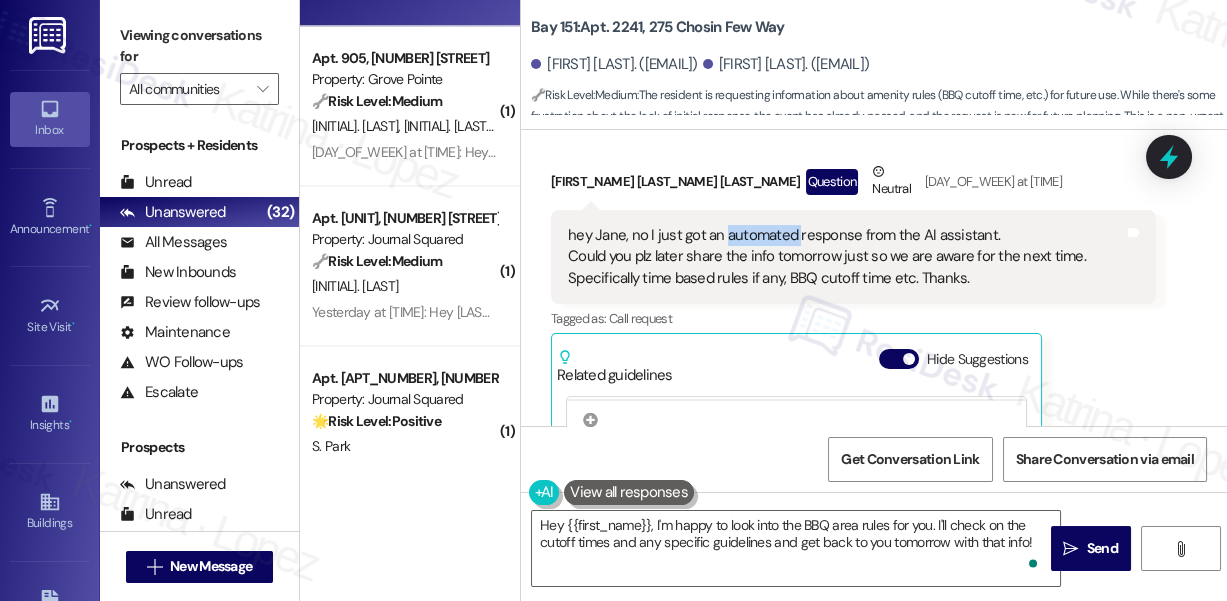 click on "hey Jane, no I just got an automated response from the AI assistant.
Could you plz later share the info tomorrow just so we are aware for the next time. Specifically time based rules if any, BBQ cutoff time etc. Thanks." at bounding box center [846, 257] 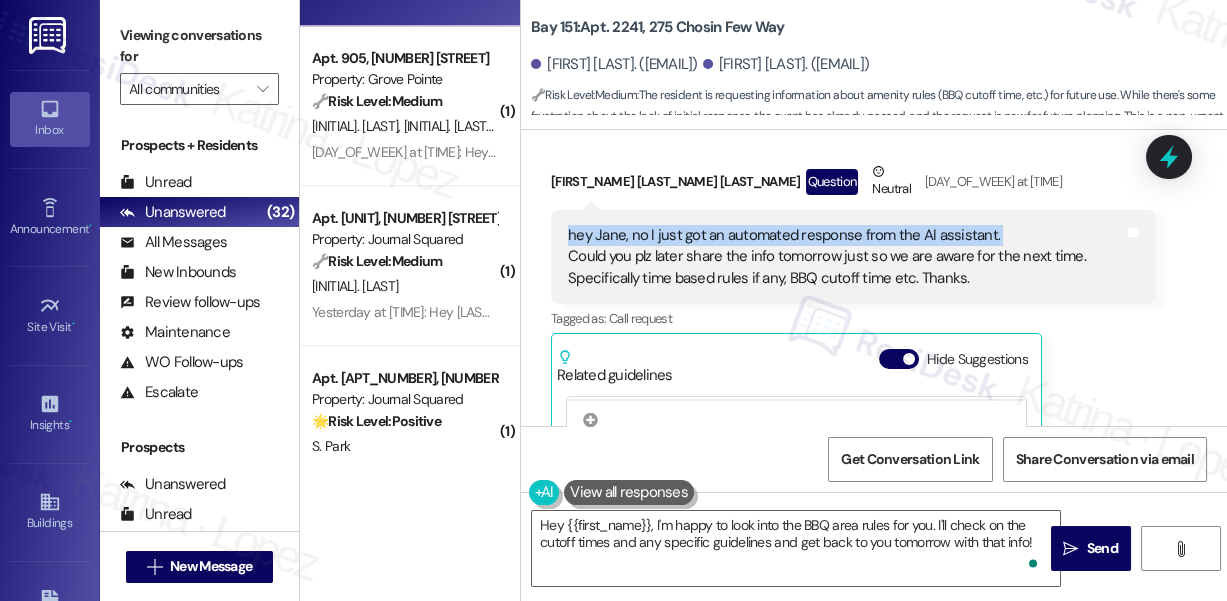 click on "hey Jane, no I just got an automated response from the AI assistant.
Could you plz later share the info tomorrow just so we are aware for the next time. Specifically time based rules if any, BBQ cutoff time etc. Thanks." at bounding box center [846, 257] 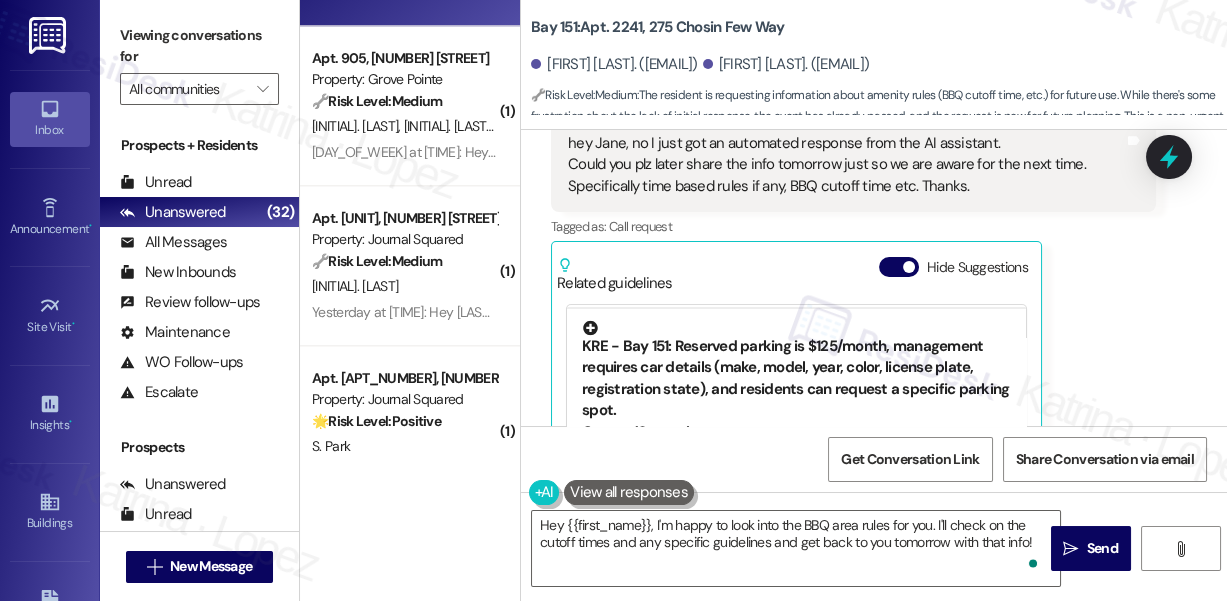 scroll, scrollTop: 33224, scrollLeft: 0, axis: vertical 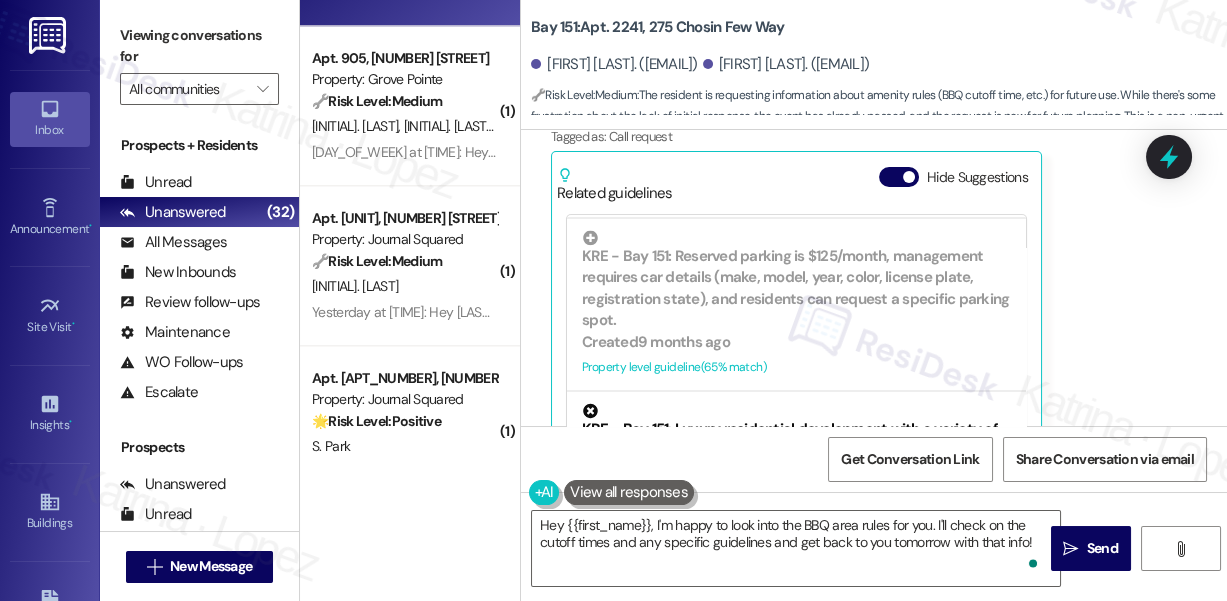 drag, startPoint x: 970, startPoint y: 231, endPoint x: 562, endPoint y: 207, distance: 408.70526 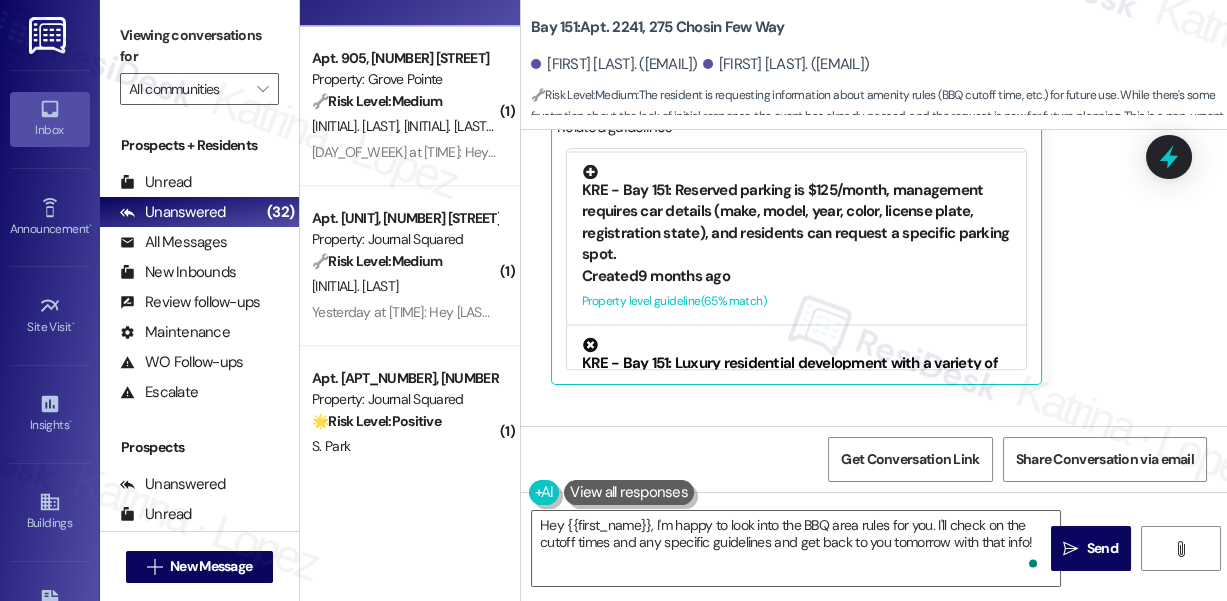 scroll, scrollTop: 33405, scrollLeft: 0, axis: vertical 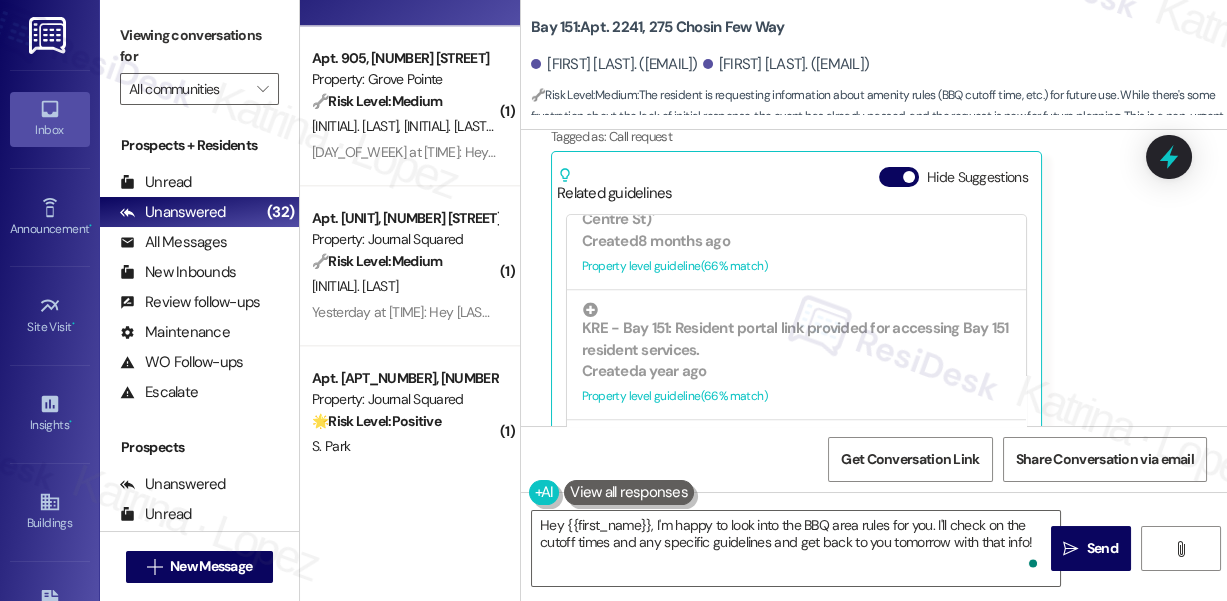 click on "hey Jane, no I just got an automated response from the AI assistant.
Could you plz later share the info tomorrow just so we are aware for the next time. Specifically time based rules if any, BBQ cutoff time etc. Thanks." at bounding box center [846, 75] 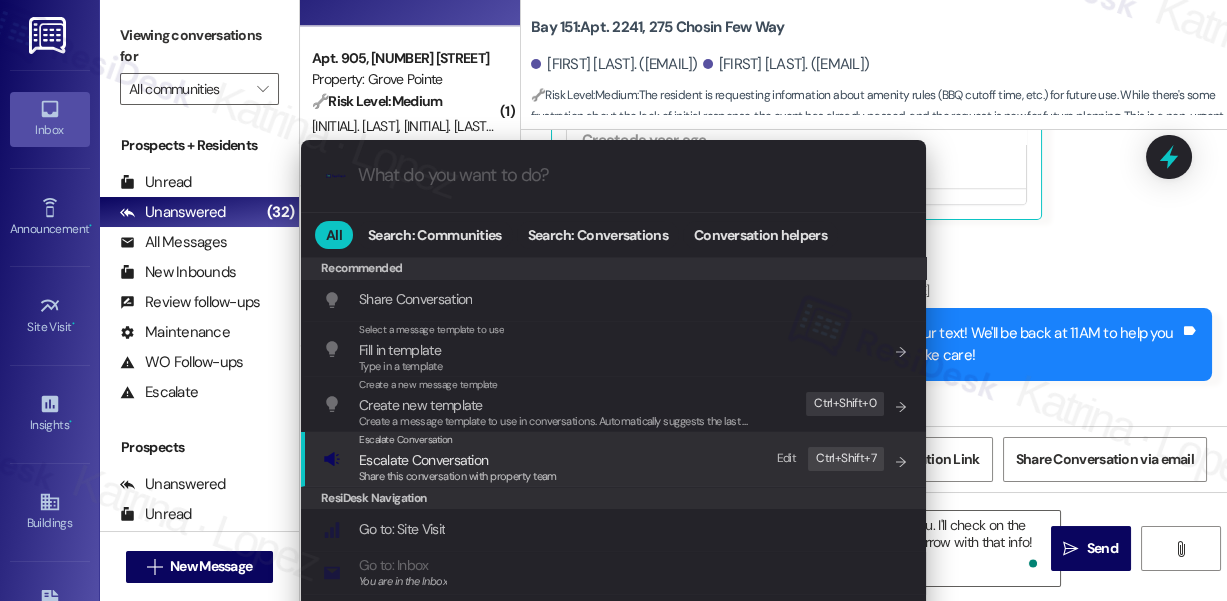 click on "Escalate Conversation" at bounding box center [458, 440] 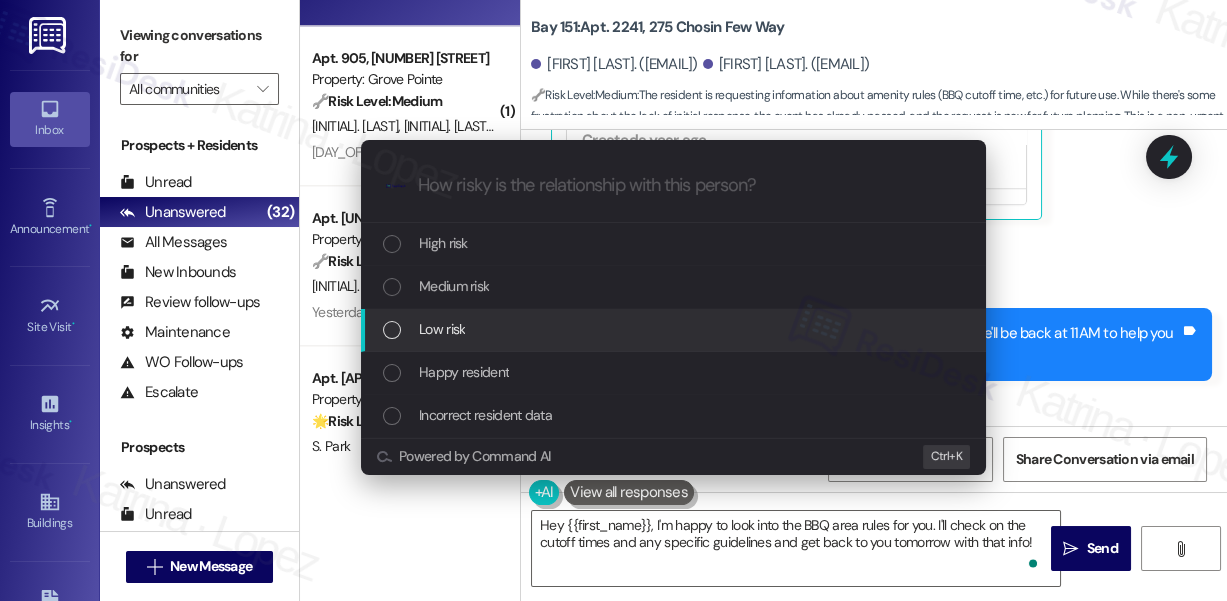 click on "Low risk" at bounding box center (675, 329) 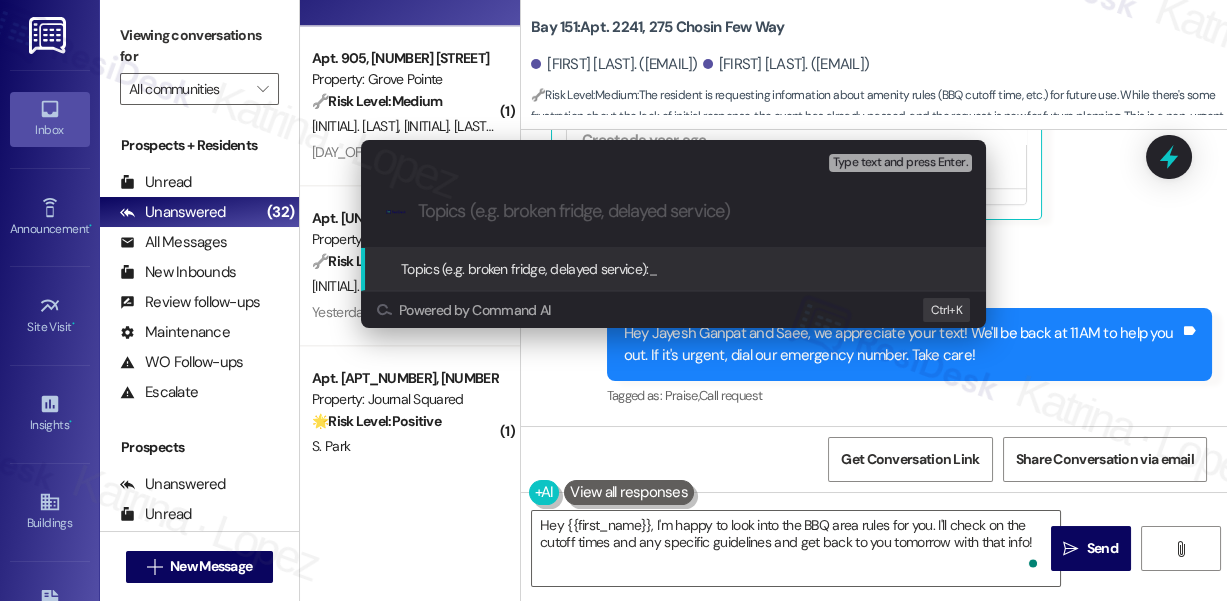 paste on "Info on BBQ Rules and Time-Based Guidelines" 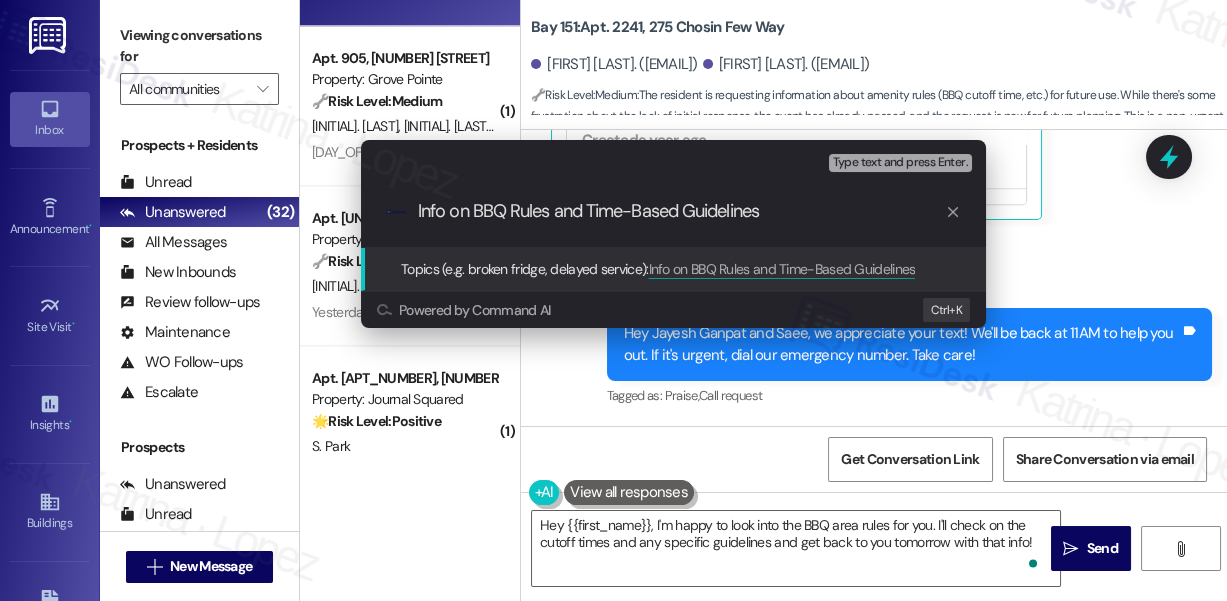 click on "Info on BBQ Rules and Time-Based Guidelines" at bounding box center [681, 211] 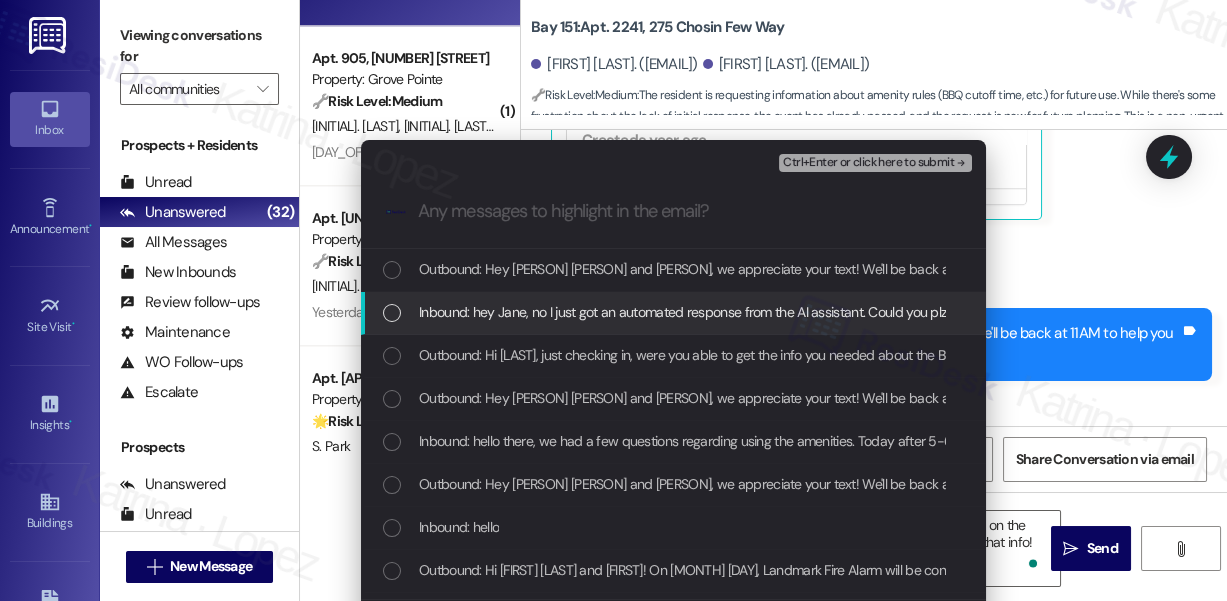 click on "Inbound: hey Jane, no I just got an automated response from the AI assistant.
Could you plz later share the info tomorrow just so we are aware for the next time. Specifically time based rules if any, BBQ cutoff time etc. Thanks." at bounding box center [673, 313] 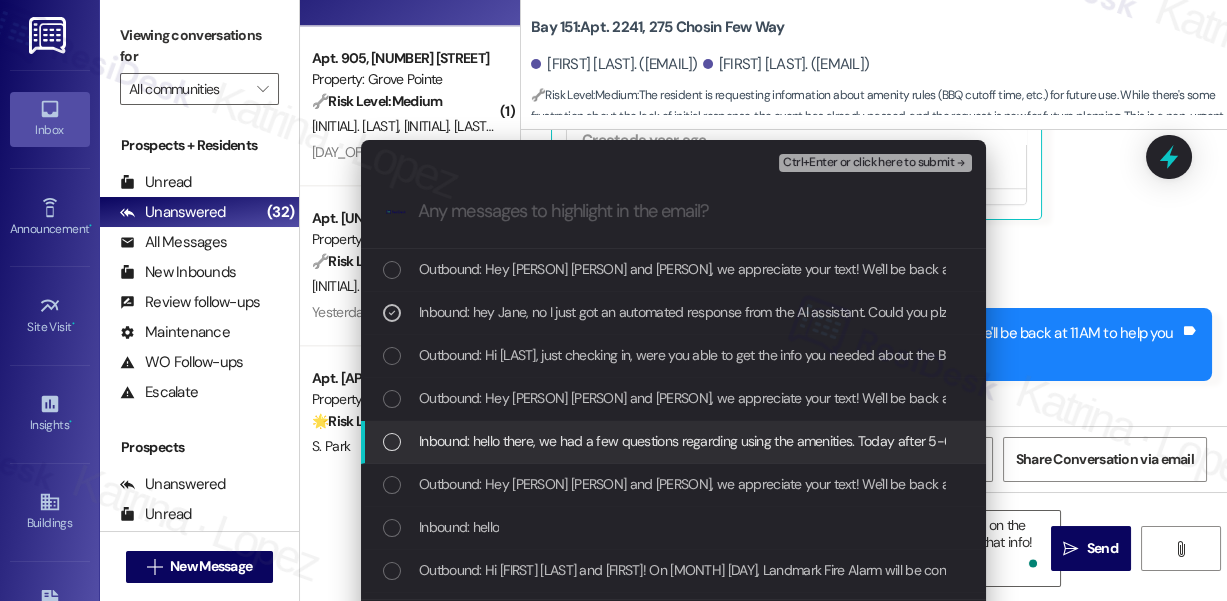 click on "Inbound: hello there, we had a few questions regarding using the amenities.
Today after 5-6PM we are planning to host a few of family/friends in Bldg2 for barbeque and drinks in the central area. Wanted to check if there are any restrictions or time rules etc that we need to be aware of so that we dont disregard any community rules. Thanks." at bounding box center [1411, 441] 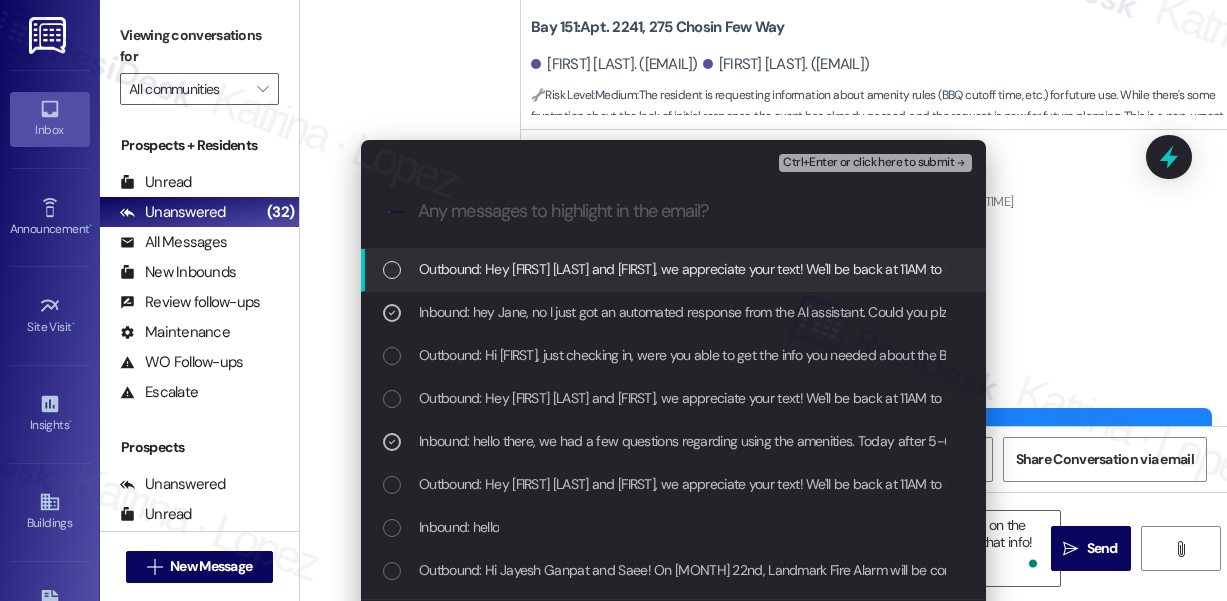 click on "Escalate Conversation Low risk Info on BBQ Rules and Time-Based Guidelines Inbound: hey [FIRST], no I just got an automated response from the AI assistant.
Could you plz later share the info tomorrow just so we are aware for the next time. Specifically time based rules if any, BBQ cutoff time etc. Thanks., Inbound: hello there, we had a few questions regarding using the amenities.
Today after [TIME] we are planning to host a few of family/friends in Bldg2 for barbeque and drinks in the central area. Wanted to check if there are any restrictions or time rules etc that we need to be aware of so that we dont disregard any community rules. Thanks. Ctrl+Enter or click here to submit .cls-1{fill:#0a055f;}.cls-2{fill:#0cc4c4;} resideskLogoBlueOrange Outbound: Hey [FIRST] [LAST] and [FIRST]! we appreciate your text! We'll be back at [TIME] to help you out. If it's urgent, dial our emergency number. Take care! Inbound: hello Powered by Command AI Ctrl+ K" at bounding box center (613, 300) 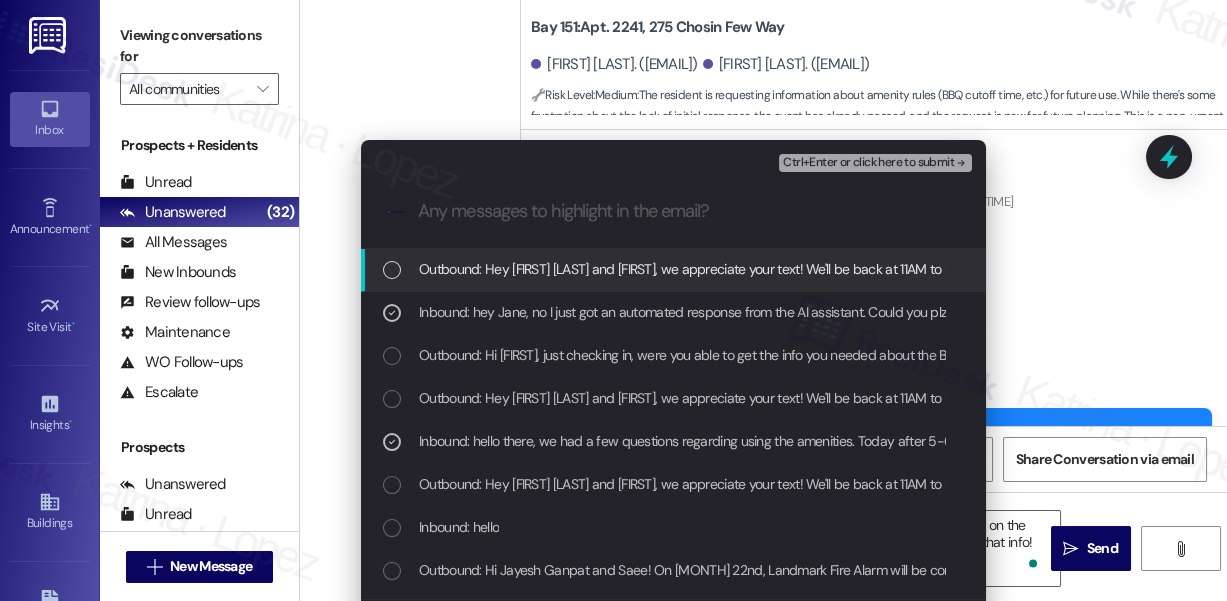 scroll, scrollTop: 4454, scrollLeft: 0, axis: vertical 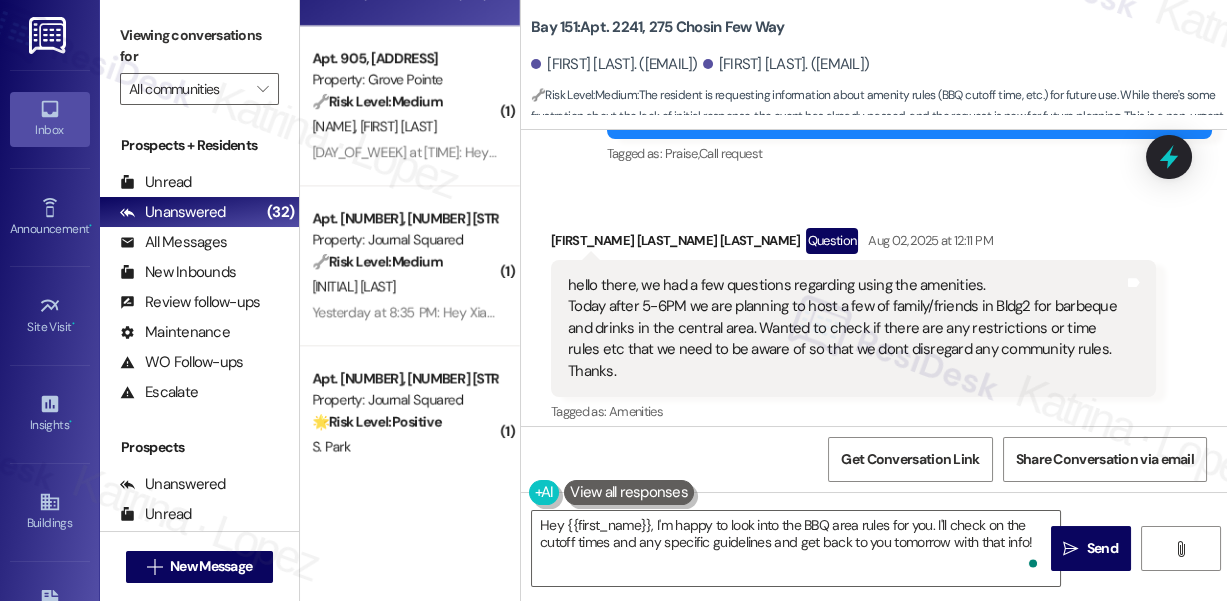 click on "hello there, we had a few questions regarding using the amenities.
Today after 5-6PM we are planning to host a few of family/friends in Bldg2 for barbeque and drinks in the central area. Wanted to check if there are any restrictions or time rules etc that we need to be aware of so that we dont disregard any community rules. Thanks." at bounding box center [846, 328] 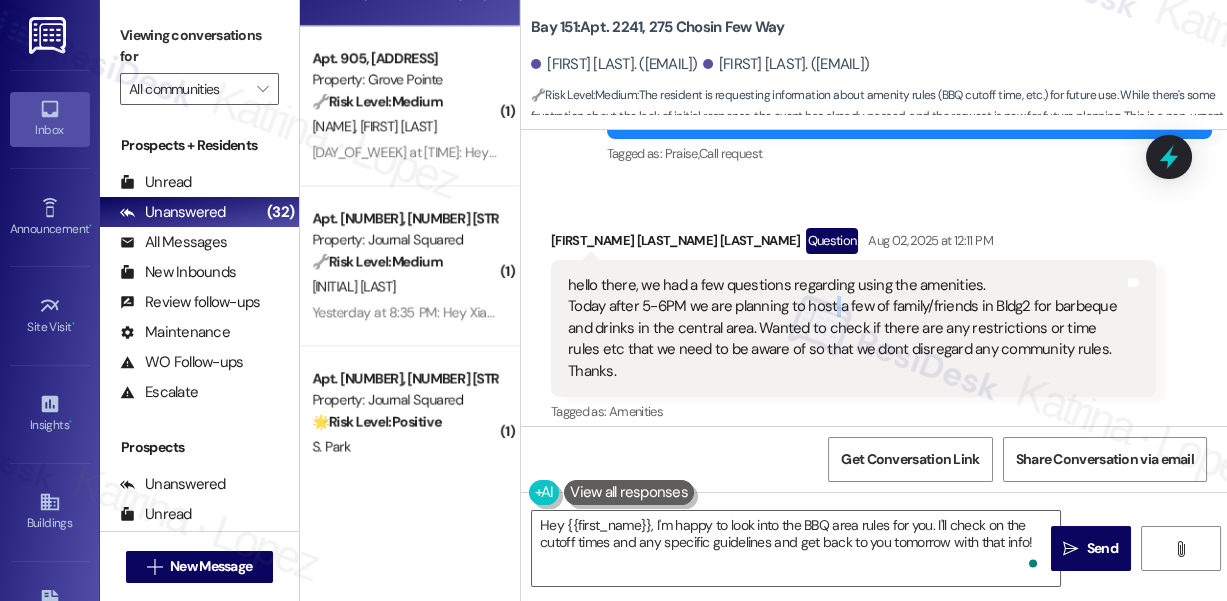 click on "hello there, we had a few questions regarding using the amenities.
Today after 5-6PM we are planning to host a few of family/friends in Bldg2 for barbeque and drinks in the central area. Wanted to check if there are any restrictions or time rules etc that we need to be aware of so that we dont disregard any community rules. Thanks." at bounding box center [846, 328] 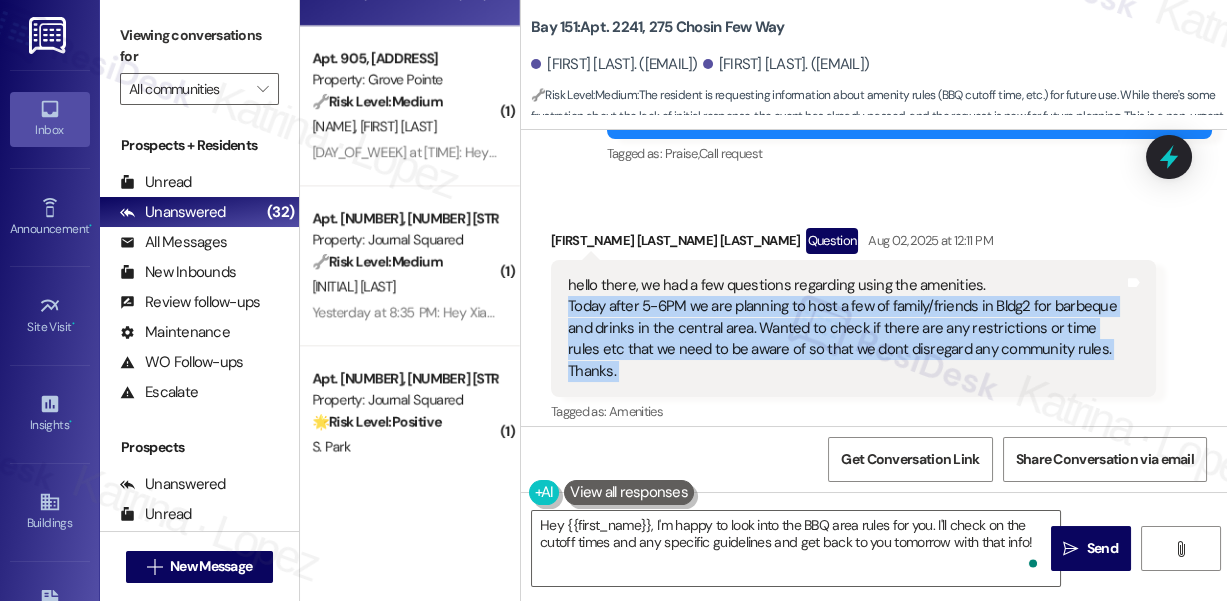 click on "hello there, we had a few questions regarding using the amenities.
Today after 5-6PM we are planning to host a few of family/friends in Bldg2 for barbeque and drinks in the central area. Wanted to check if there are any restrictions or time rules etc that we need to be aware of so that we dont disregard any community rules. Thanks." at bounding box center (846, 328) 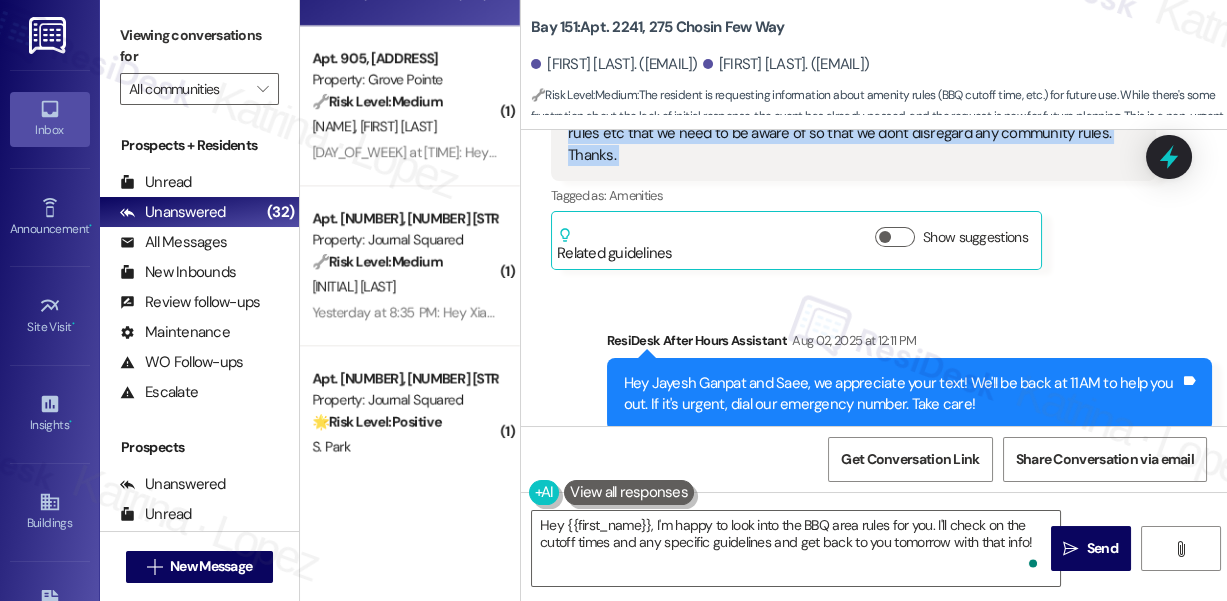 scroll, scrollTop: 32860, scrollLeft: 0, axis: vertical 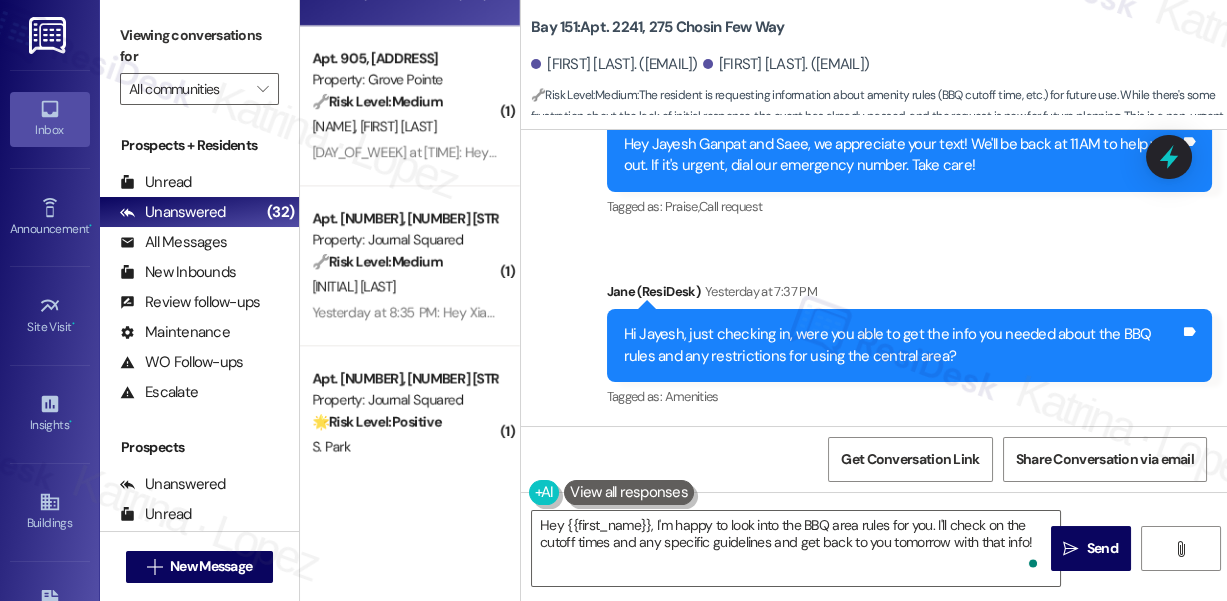 click on "Hey Jayesh Ganpat and Saee, we appreciate your text! We'll be back at 11AM to help you out. If it's urgent, dial our emergency number. Take care! Tags and notes" at bounding box center [909, 155] 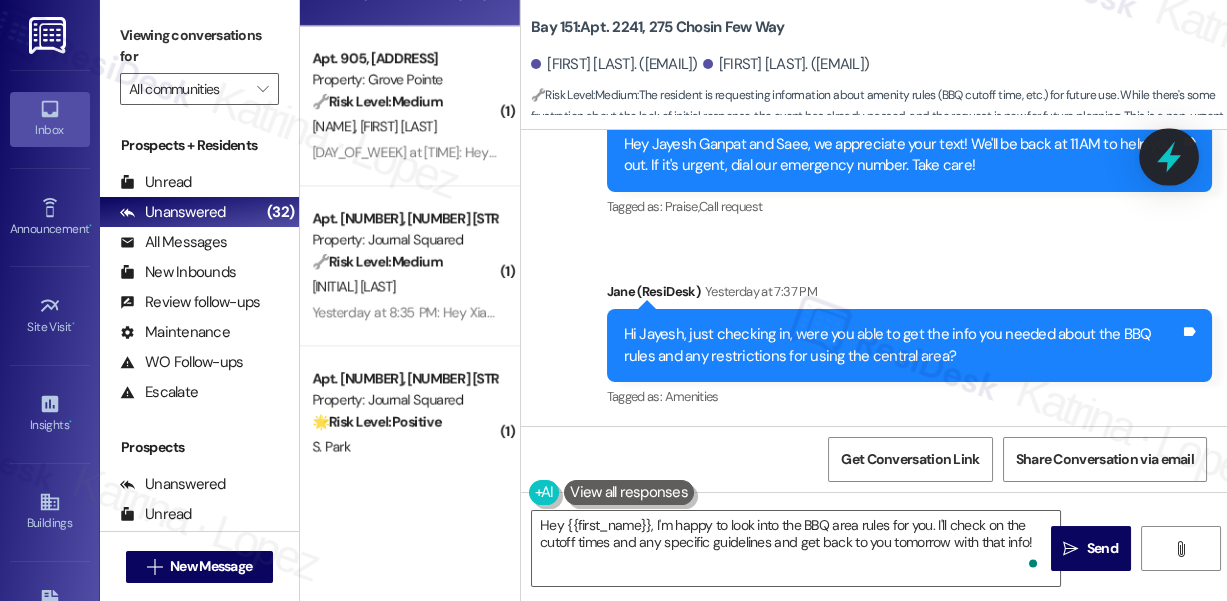 click 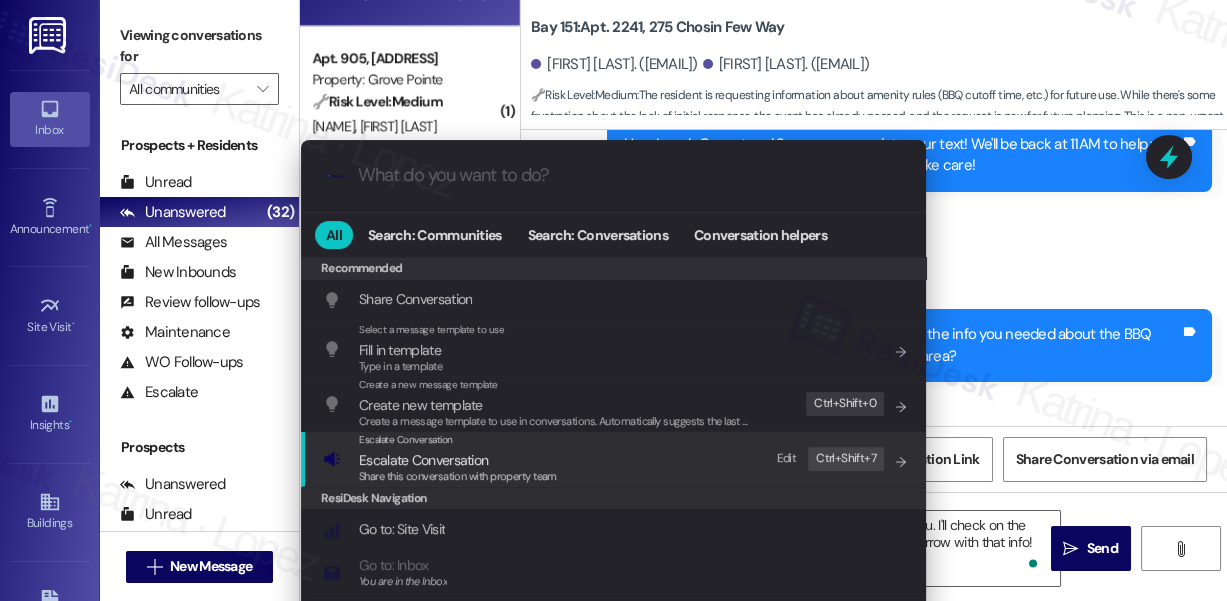 click on "Escalate Conversation" at bounding box center [458, 460] 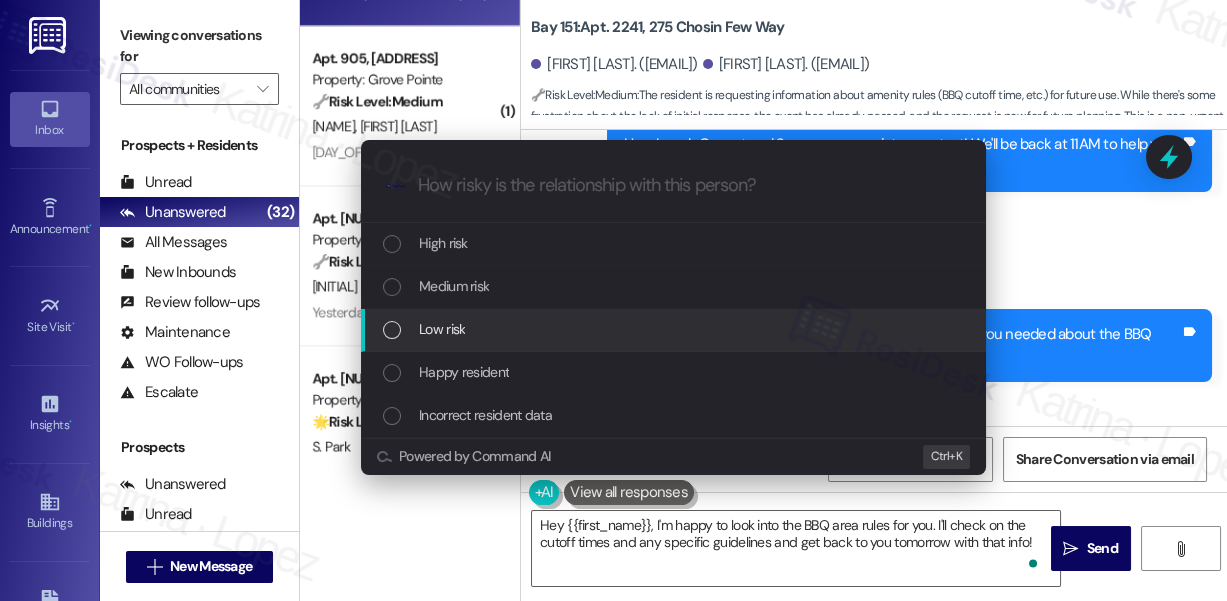 click on "Low risk" at bounding box center [675, 329] 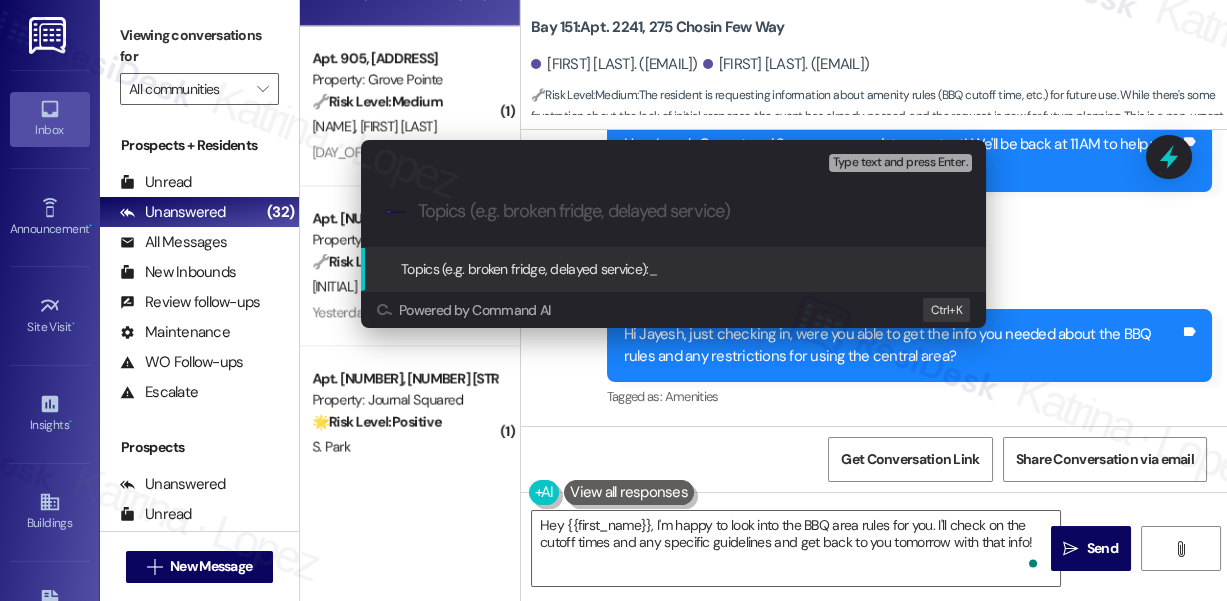 paste on "Info on BBQ Rules and Time-Based Guidelines" 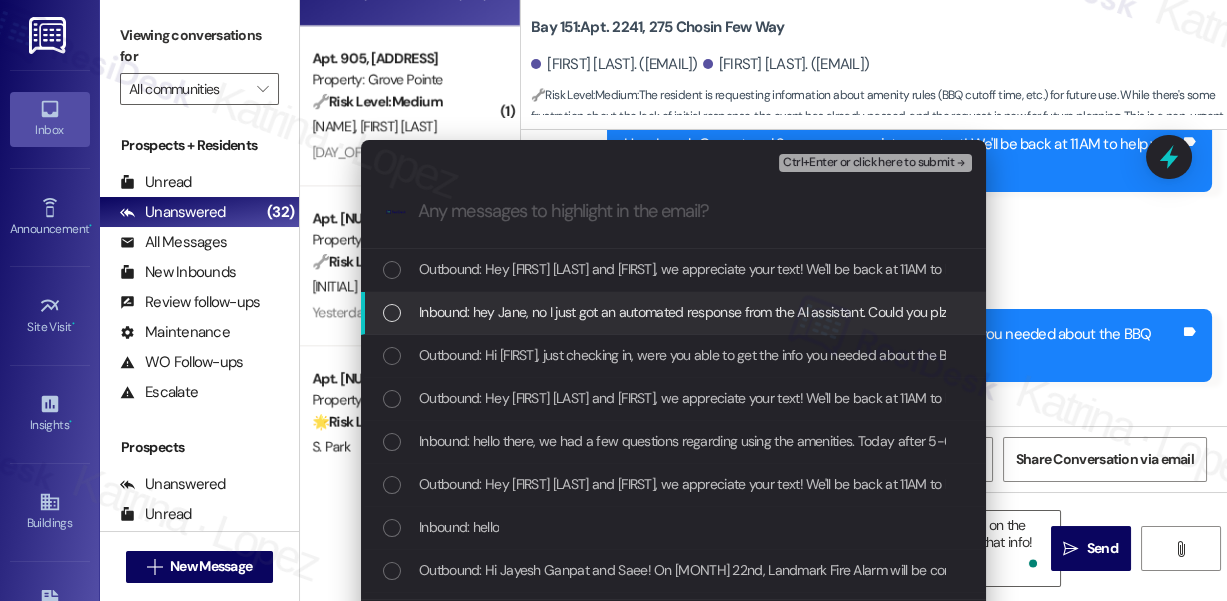 click on "Inbound: hey Jane, no I just got an automated response from the AI assistant.
Could you plz later share the info tomorrow just so we are aware for the next time. Specifically time based rules if any, BBQ cutoff time etc. Thanks." at bounding box center [1066, 312] 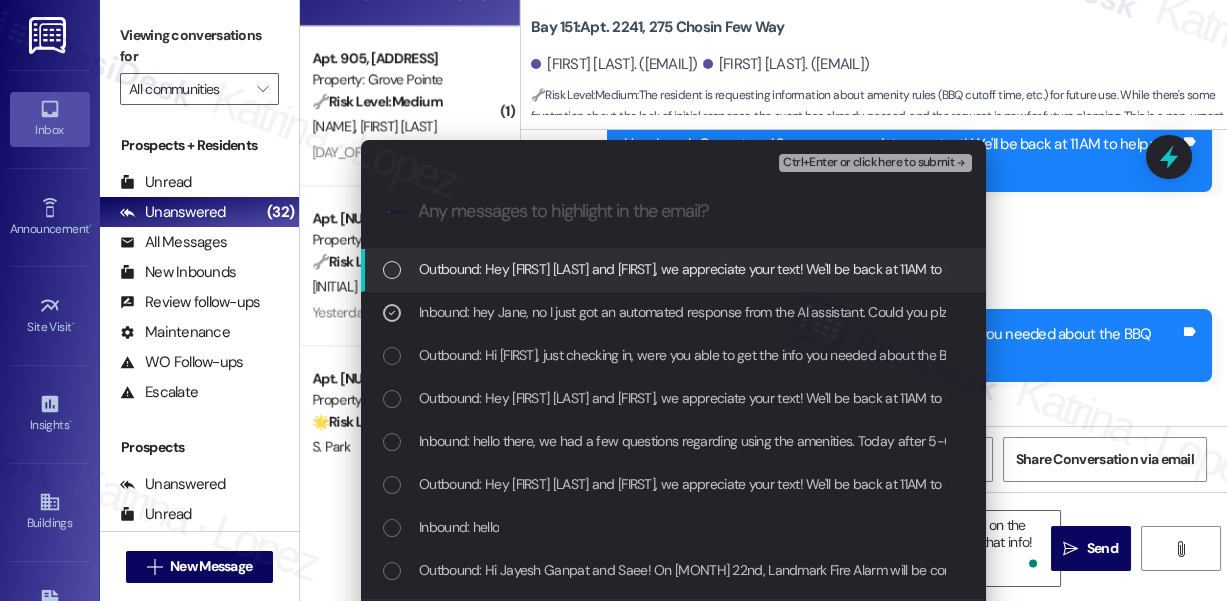 click on "Ctrl+Enter or click here to submit" at bounding box center (868, 163) 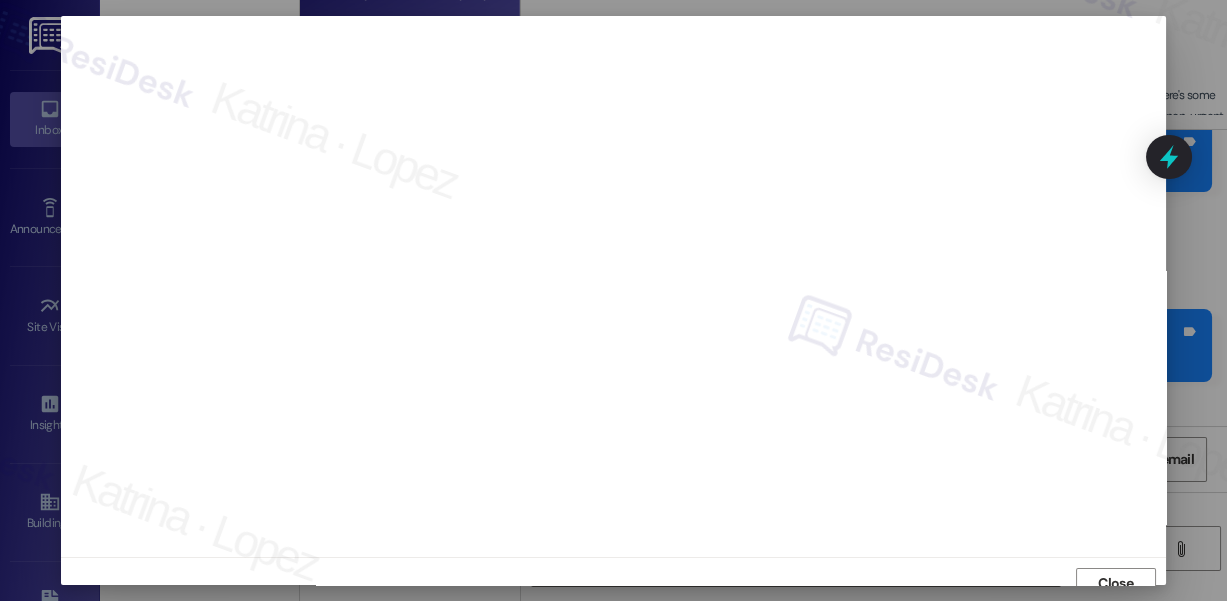 scroll, scrollTop: 14, scrollLeft: 0, axis: vertical 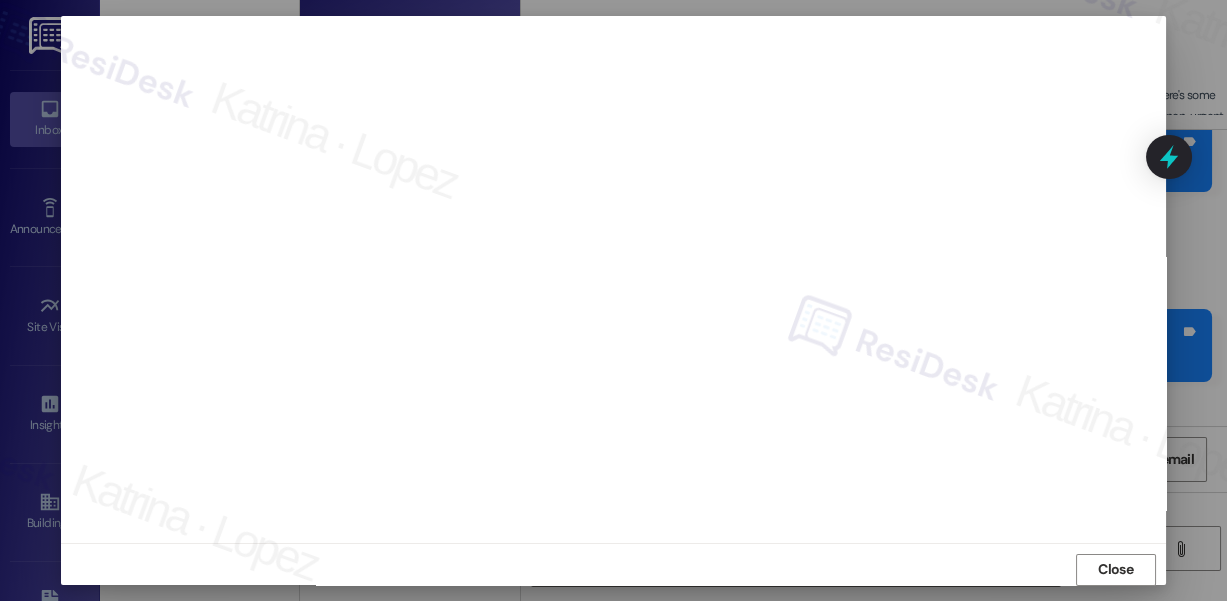 click on "Close" at bounding box center [1115, 569] 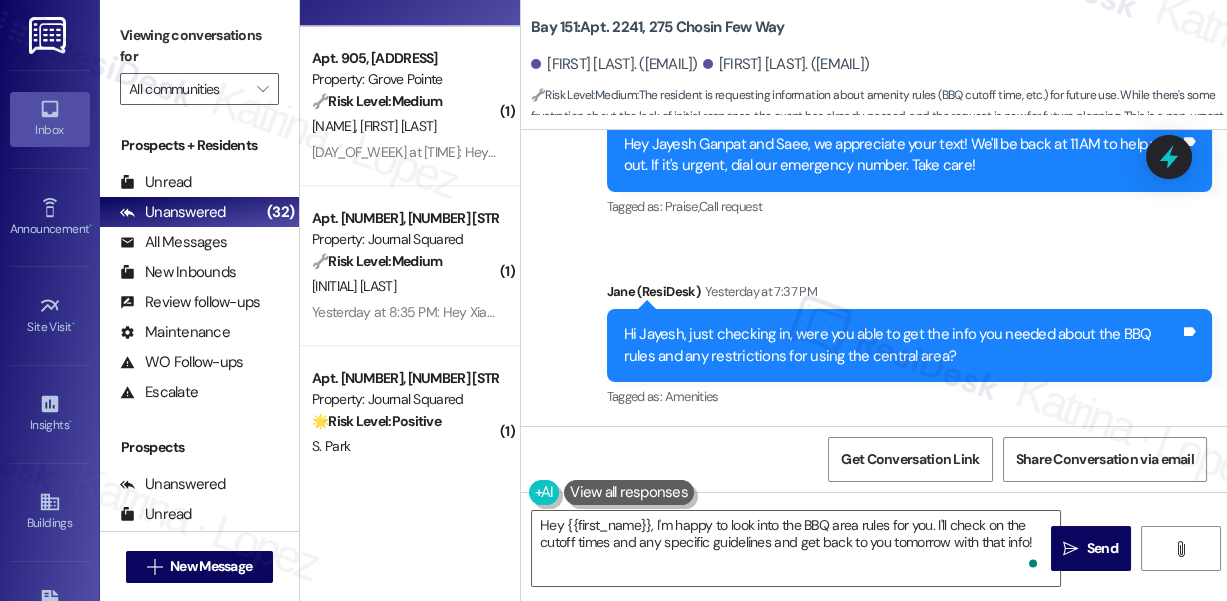 click on "Sent via SMS ResiDesk After Hours Assistant Aug 02, 2025 at 12:11 PM Hey Jayesh Ganpat and Saee, we appreciate your text! We'll be back at 11AM to help you out. If it's urgent, dial our emergency number. Take care! Tags and notes Tagged as:   Praise ,  Click to highlight conversations about Praise Call request Click to highlight conversations about Call request Sent via SMS Jane  (ResiDesk) Yesterday at 7:37 PM Hi Jayesh, just checking in, were you able to get the info you needed about the BBQ rules and any restrictions for using the central area? Tags and notes Tagged as:   Amenities Click to highlight conversations about Amenities" at bounding box center [874, 236] 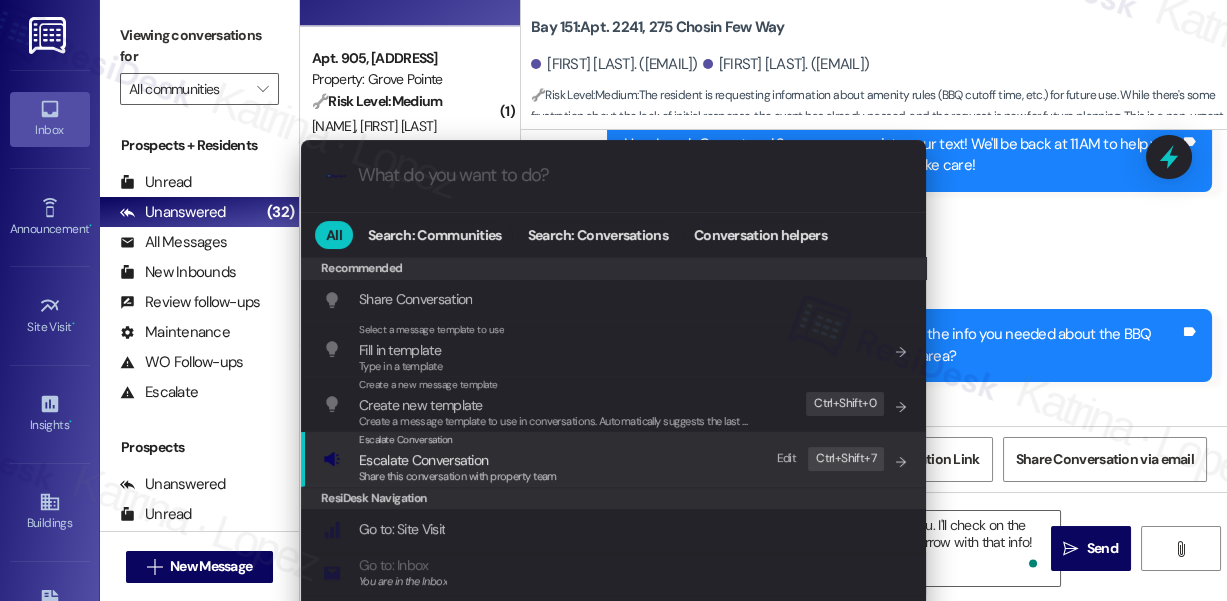 click on "Share this conversation with property team" at bounding box center (458, 476) 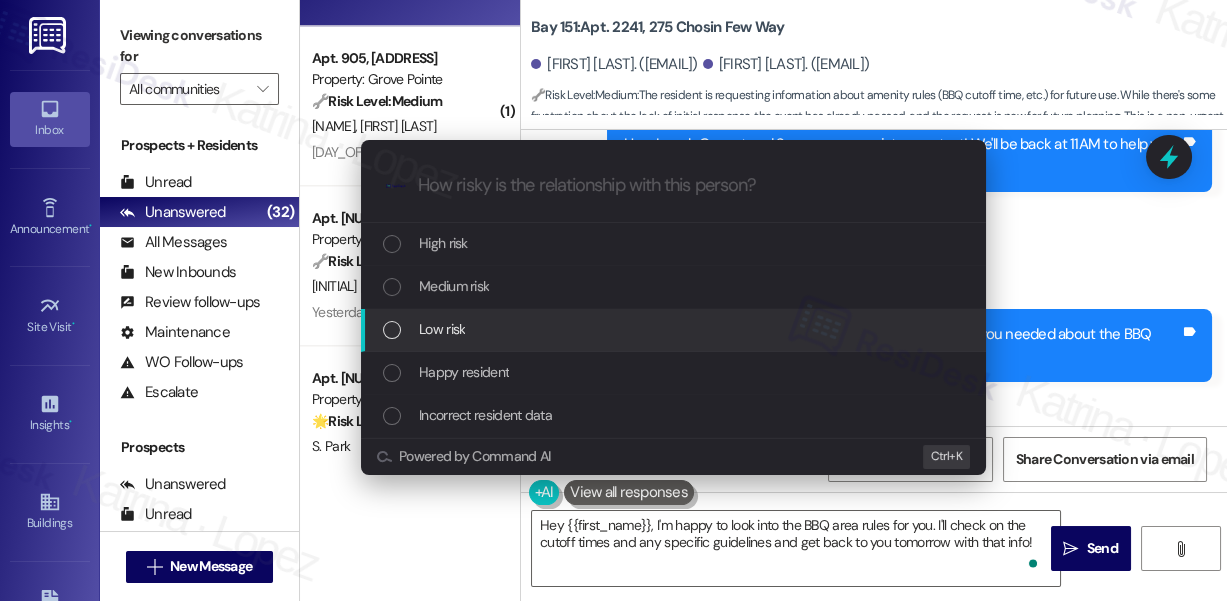 click on "Low risk" at bounding box center [442, 329] 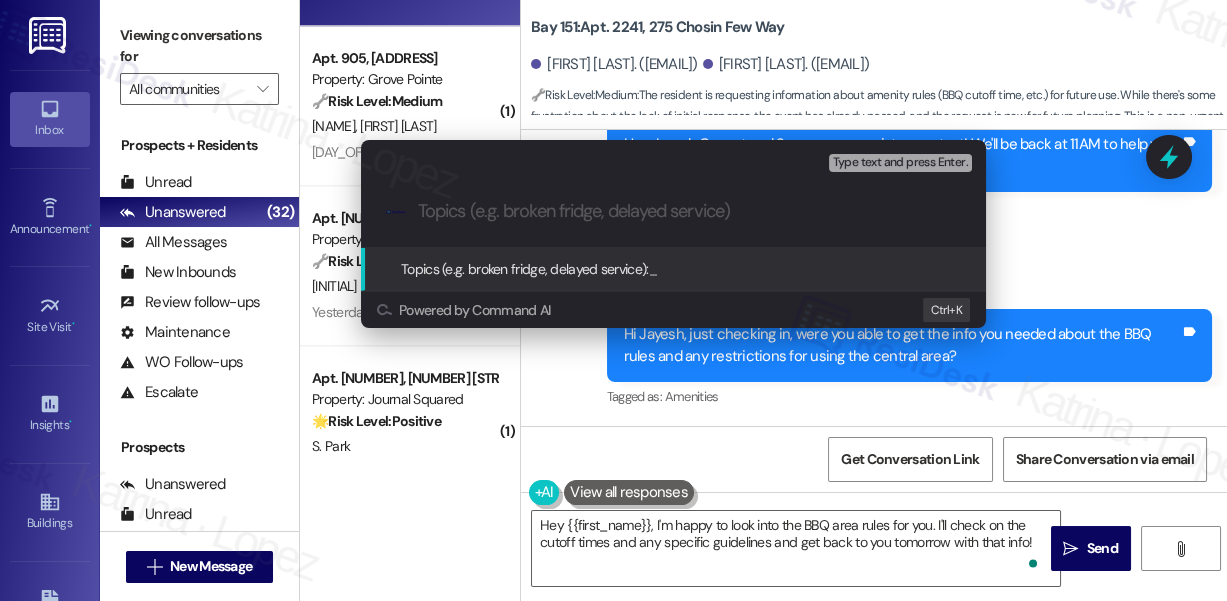 paste on "Info on BBQ Rules and Time-Based Guidelines" 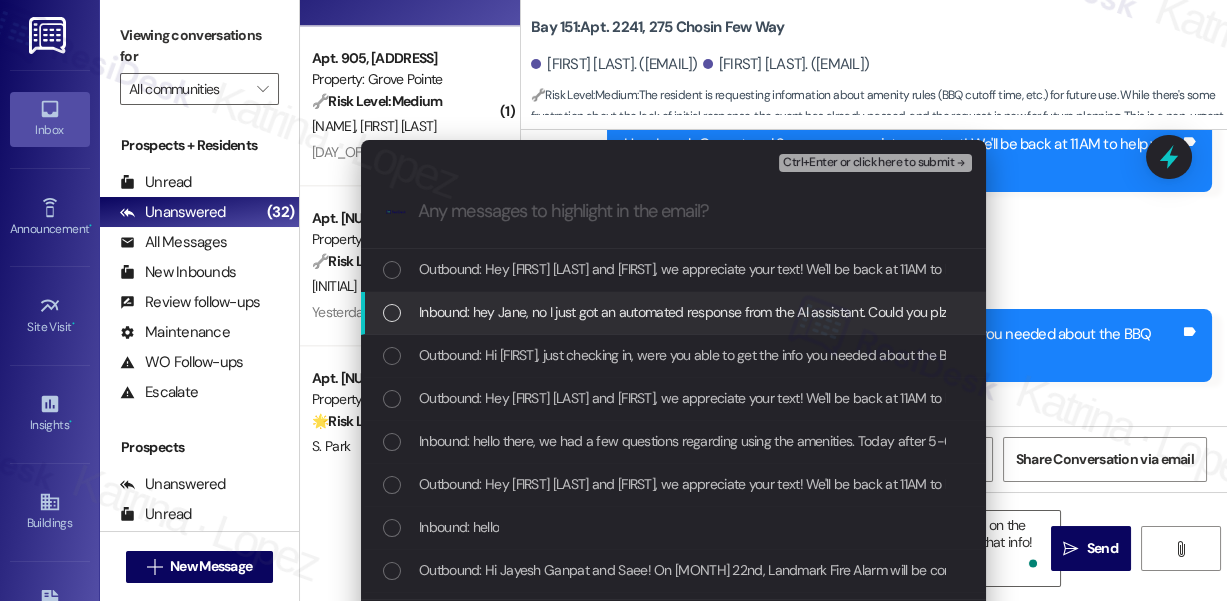 click on "Inbound: hey Jane, no I just got an automated response from the AI assistant.
Could you plz later share the info tomorrow just so we are aware for the next time. Specifically time based rules if any, BBQ cutoff time etc. Thanks." at bounding box center (1066, 312) 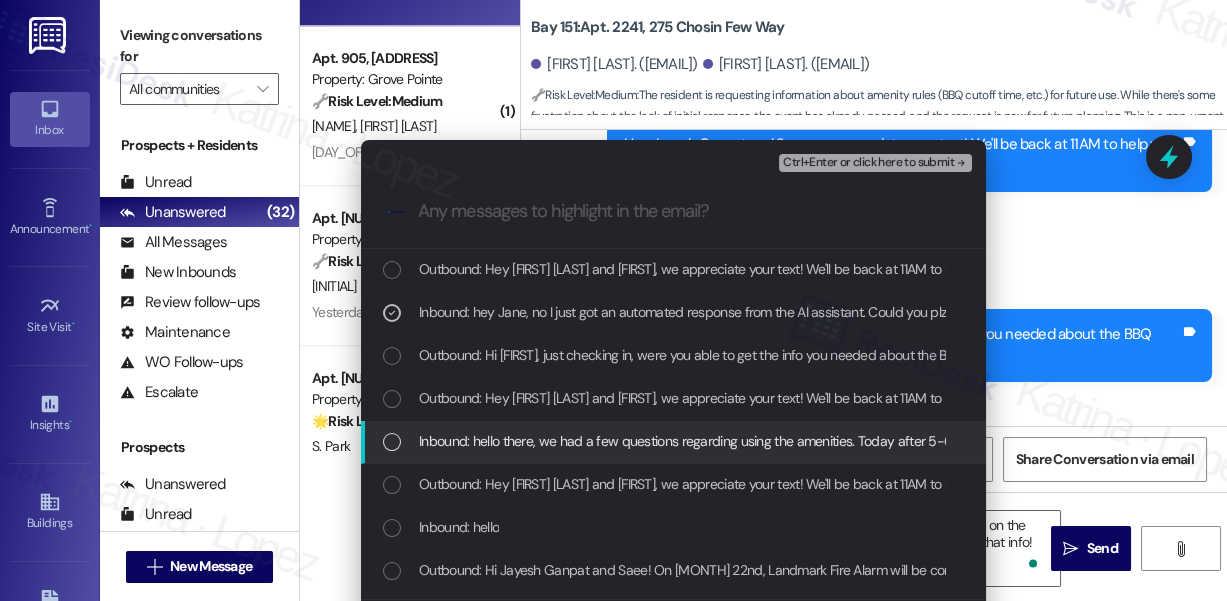 click on "Inbound: hello there, we had a few questions regarding using the amenities.
Today after 5-6PM we are planning to host a few of family/friends in Bldg2 for barbeque and drinks in the central area. Wanted to check if there are any restrictions or time rules etc that we need to be aware of so that we dont disregard any community rules. Thanks." at bounding box center (1411, 441) 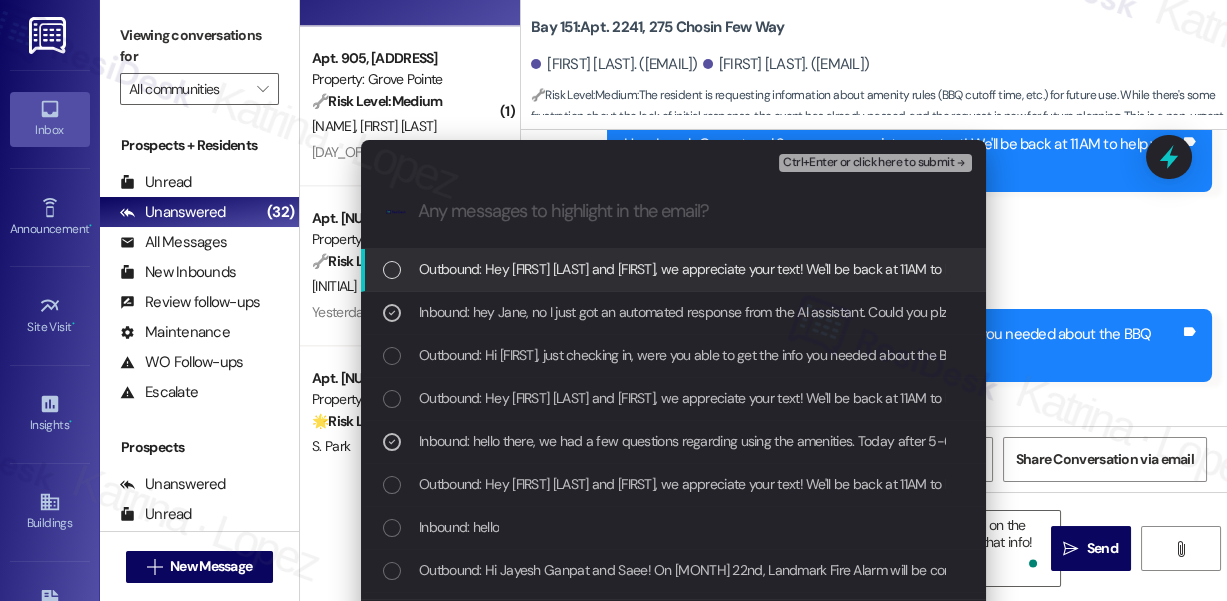 click on "Ctrl+Enter or click here to submit" at bounding box center [868, 163] 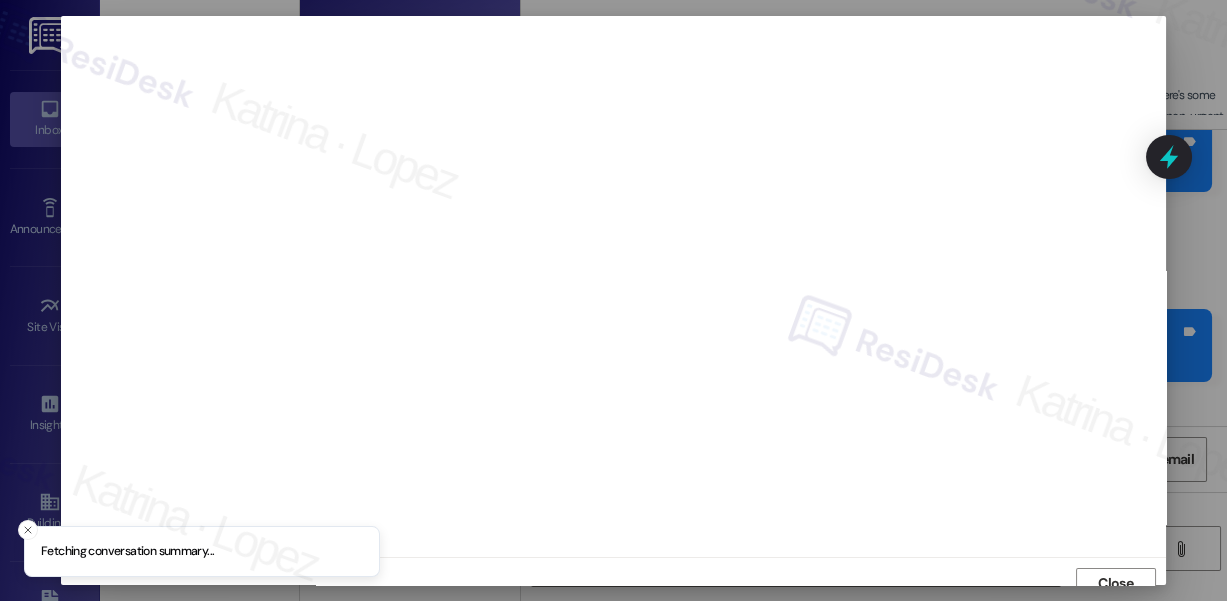 scroll, scrollTop: 14, scrollLeft: 0, axis: vertical 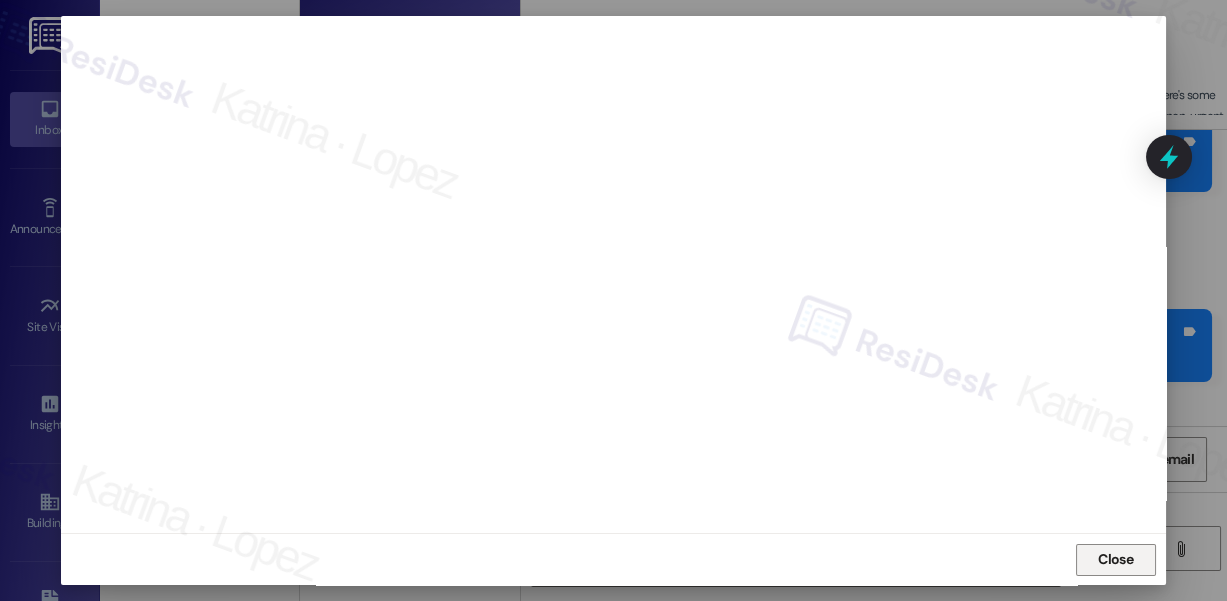 click on "Close" at bounding box center [1115, 559] 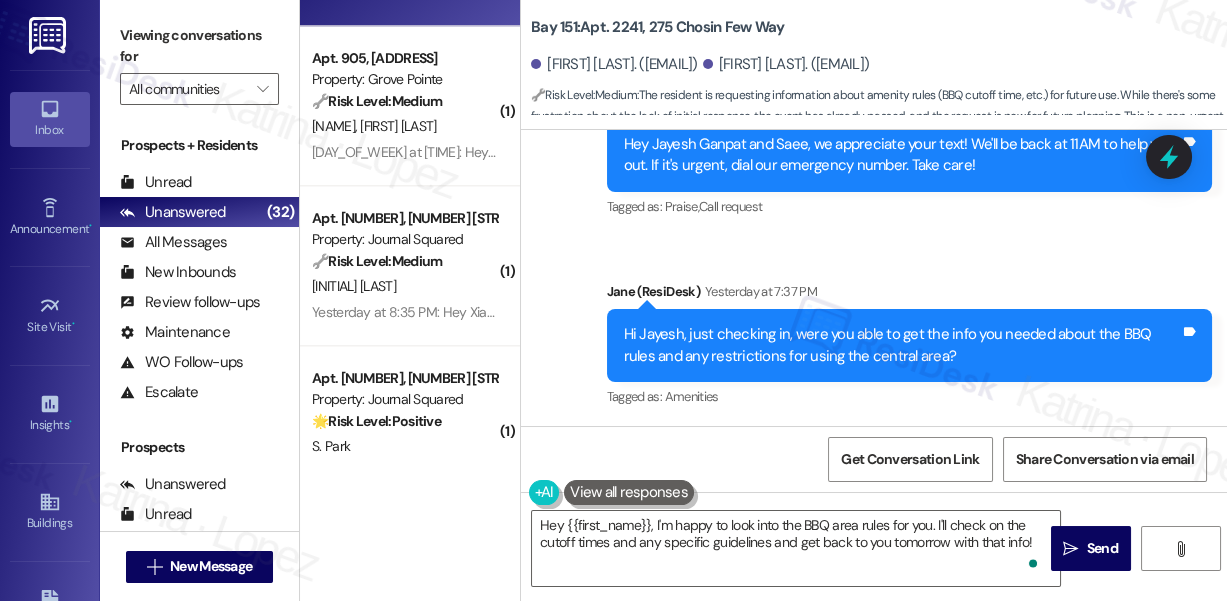 drag, startPoint x: 826, startPoint y: 304, endPoint x: 853, endPoint y: 296, distance: 28.160255 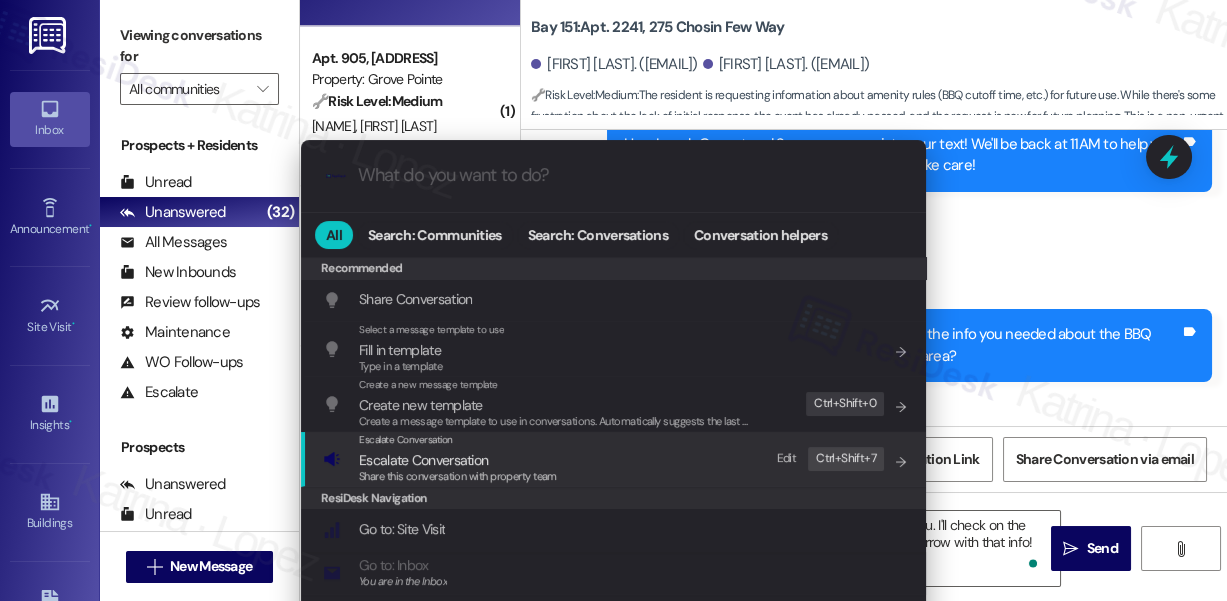 click on "Share this conversation with property team" at bounding box center [458, 476] 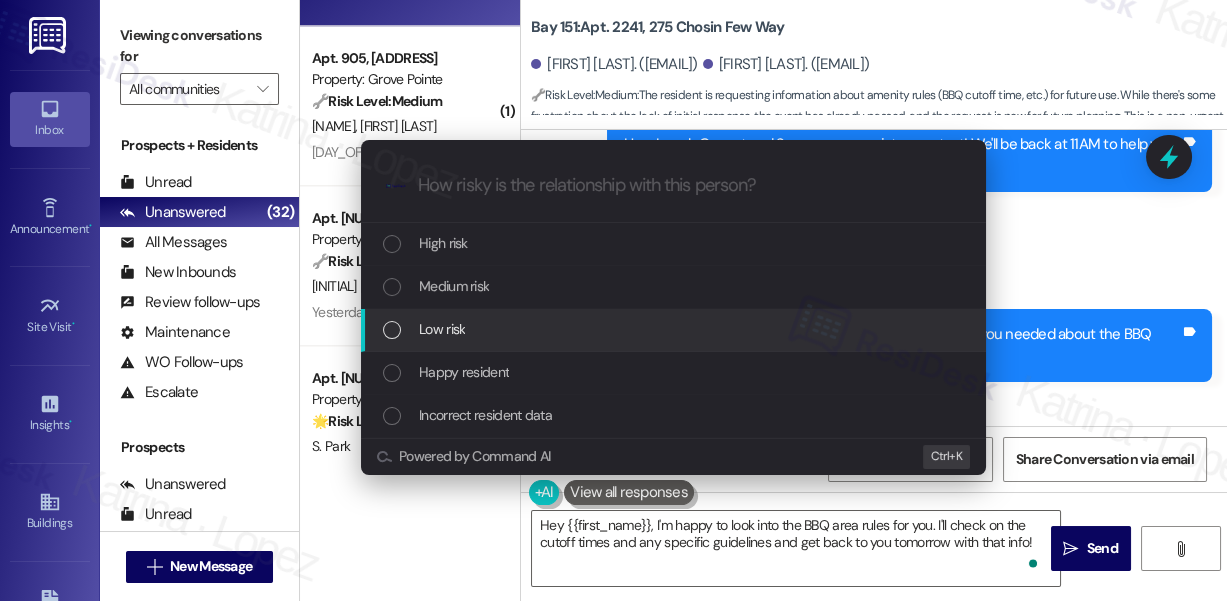 click on "Low risk" at bounding box center (673, 330) 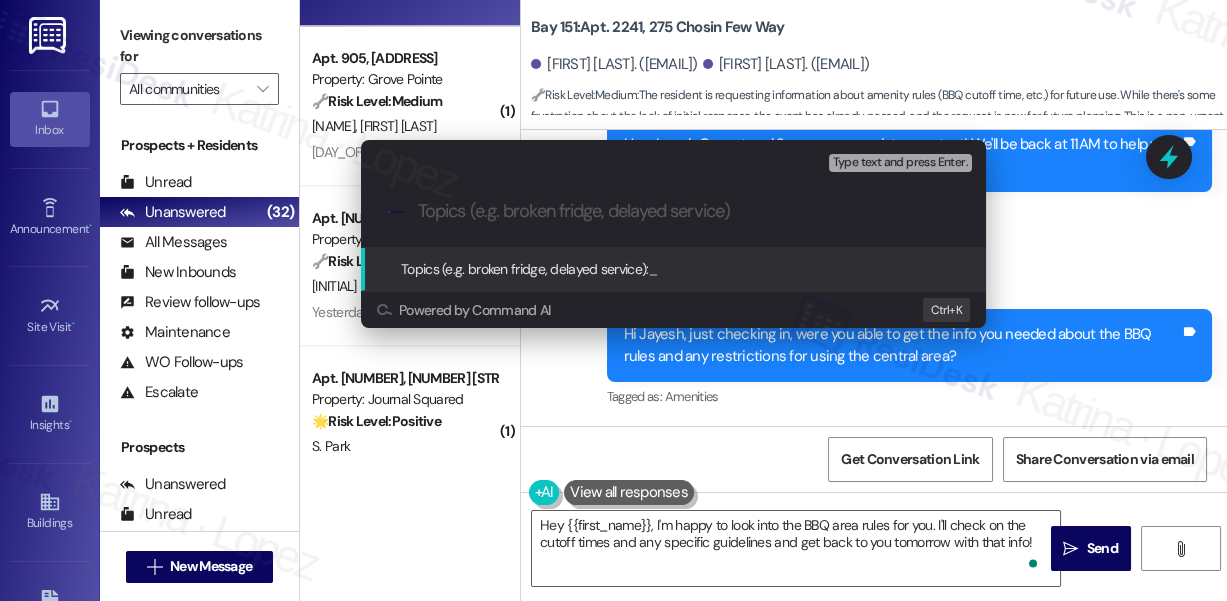 paste on "Info on BBQ Rules and Time-Based Guidelines" 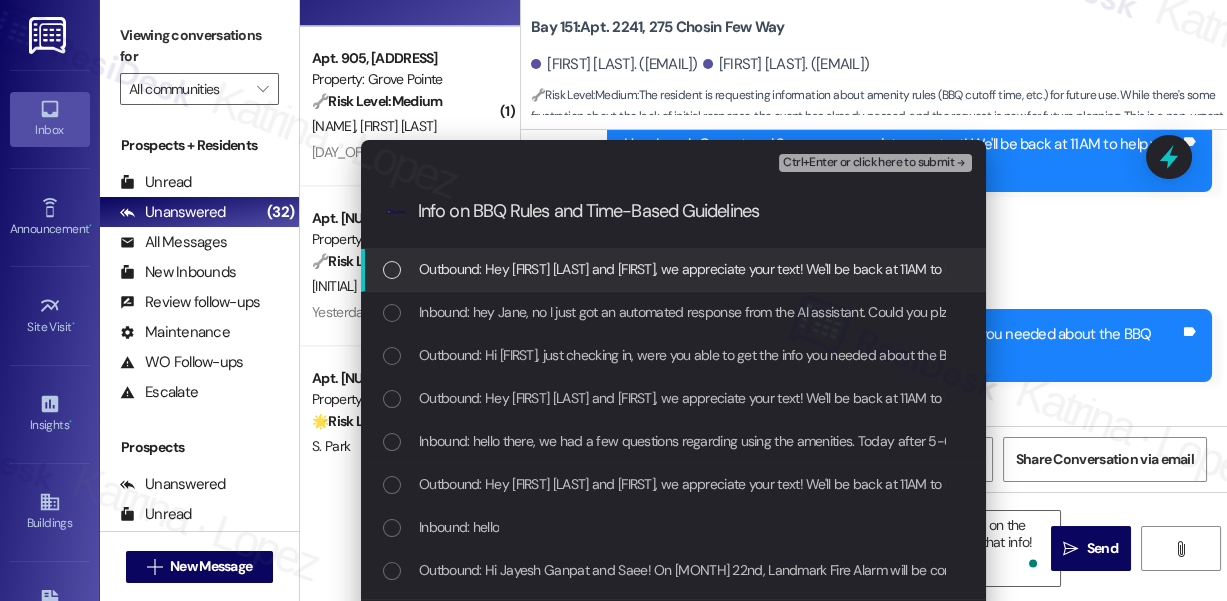 type 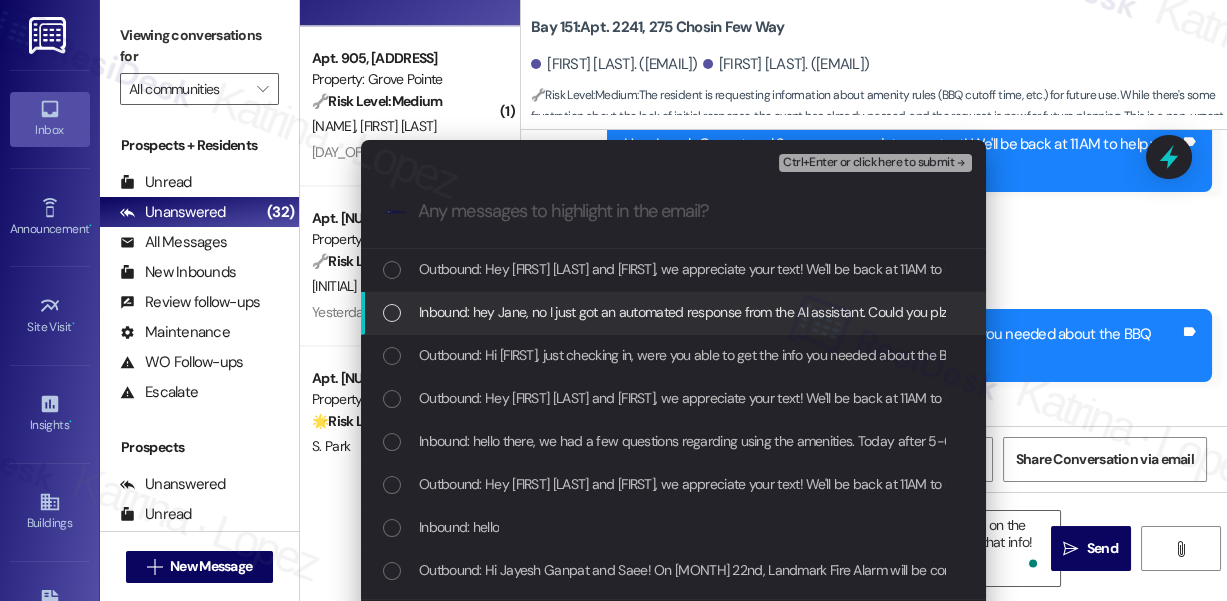 click on "Inbound: hey Jane, no I just got an automated response from the AI assistant.
Could you plz later share the info tomorrow just so we are aware for the next time. Specifically time based rules if any, BBQ cutoff time etc. Thanks." at bounding box center [1066, 312] 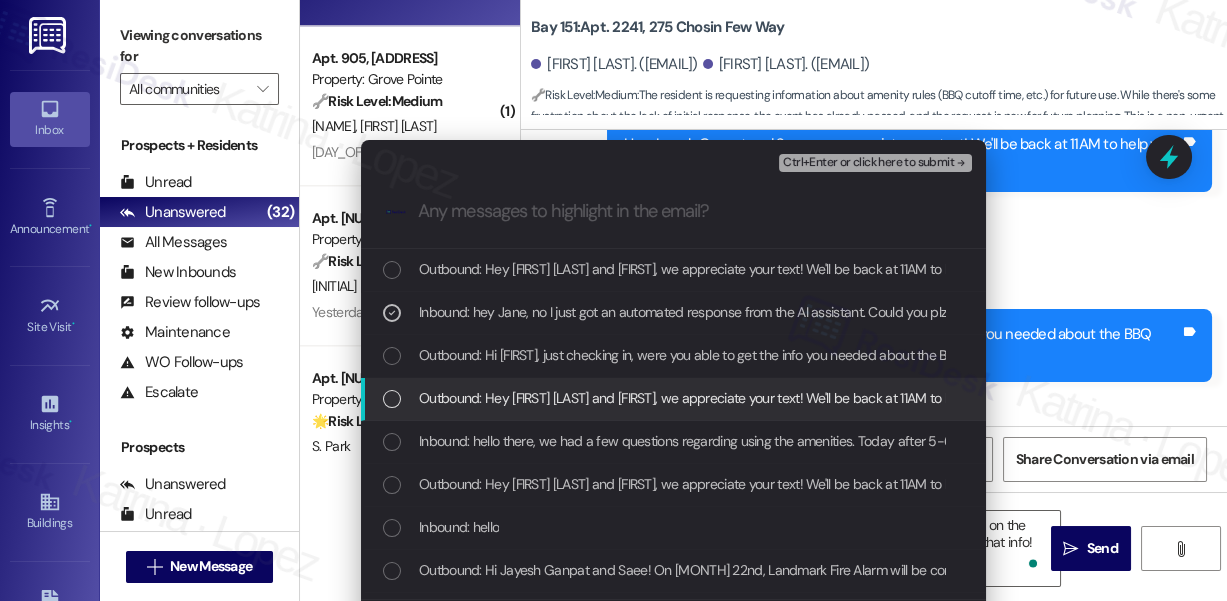 click on "Inbound: hello there, we had a few questions regarding using the amenities.
Today after 5-6PM we are planning to host a few of family/friends in Bldg2 for barbeque and drinks in the central area. Wanted to check if there are any restrictions or time rules etc that we need to be aware of so that we dont disregard any community rules. Thanks." at bounding box center [1411, 441] 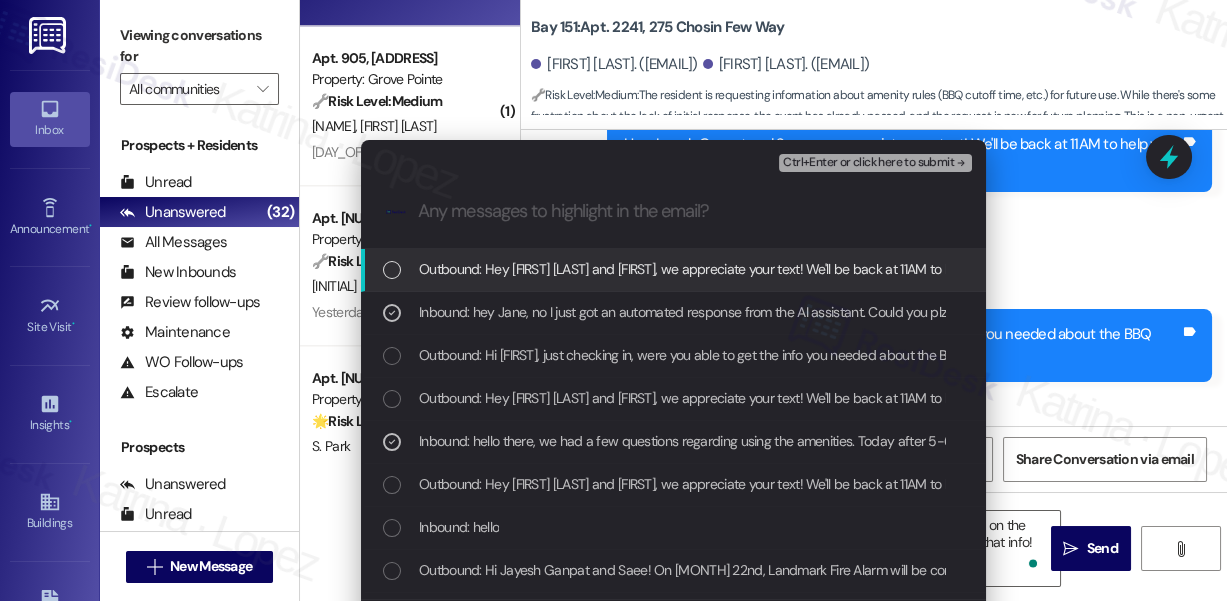 click on "Ctrl+Enter or click here to submit" at bounding box center (877, 163) 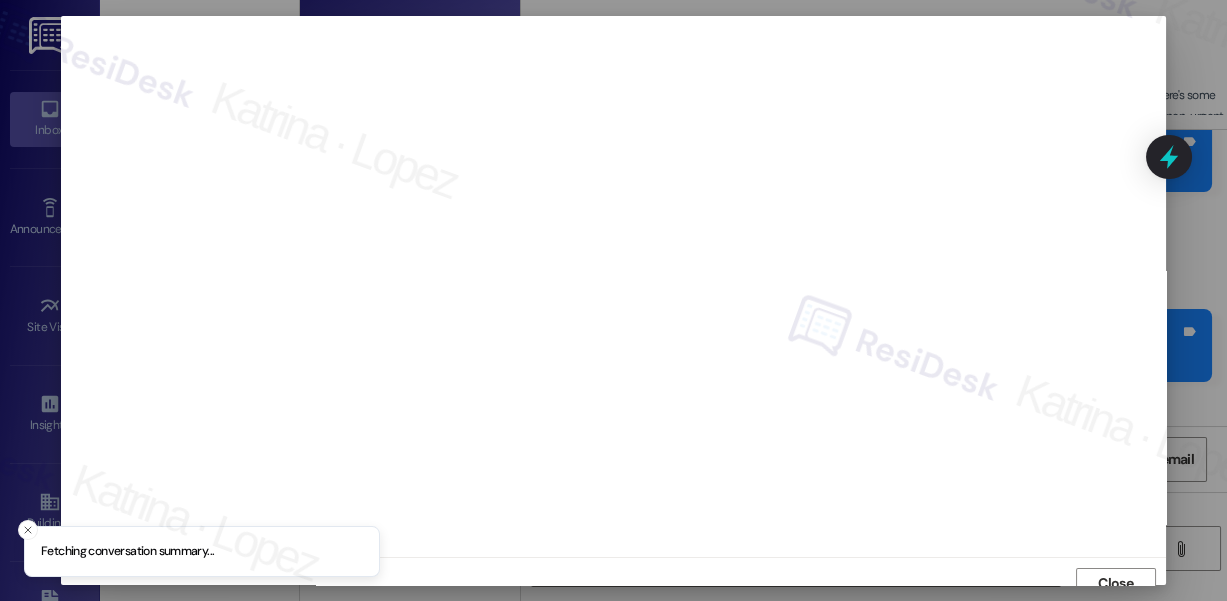 scroll, scrollTop: 14, scrollLeft: 0, axis: vertical 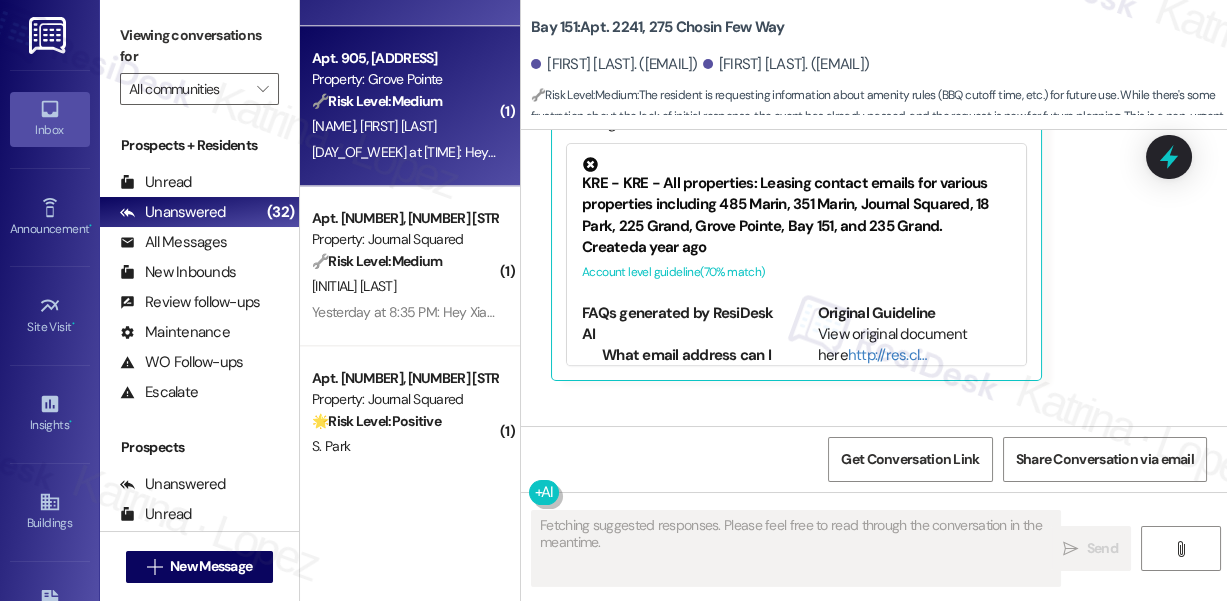 click on "Yesterday at 8:35 PM: Hey Saloni and Yash, we appreciate your text! We'll be back at 11AM to help you out. If it's urgent, dial our emergency number. Take care! Yesterday at 8:35 PM: Hey Saloni and Yash, we appreciate your text! We'll be back at 11AM to help you out. If it's urgent, dial our emergency number. Take care!" at bounding box center (790, 152) 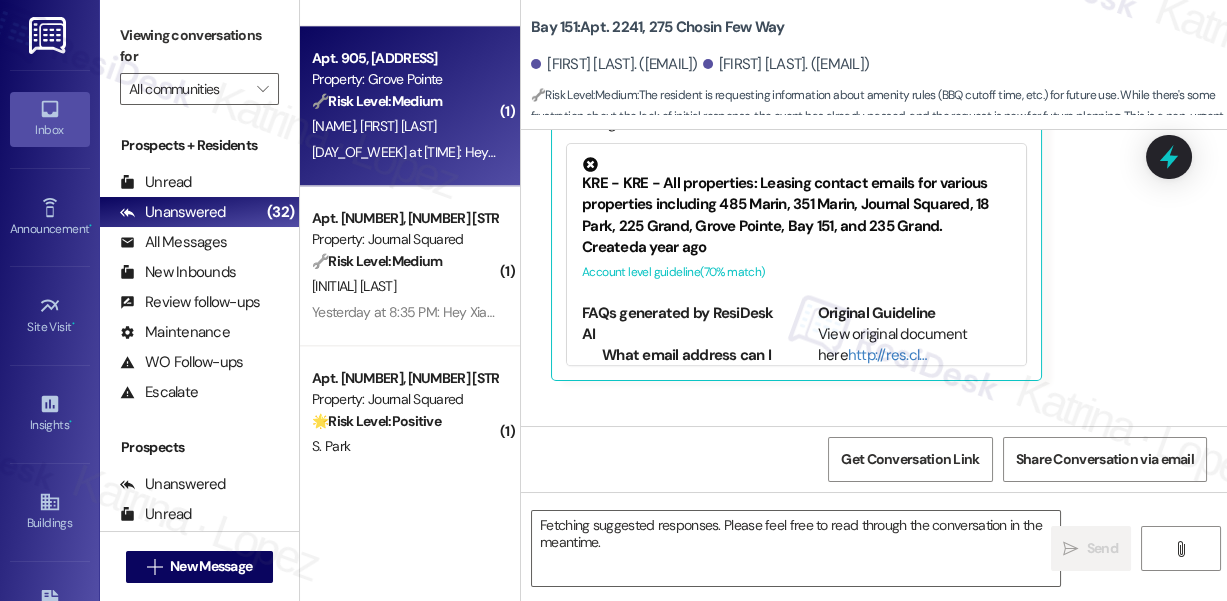 scroll, scrollTop: 33396, scrollLeft: 0, axis: vertical 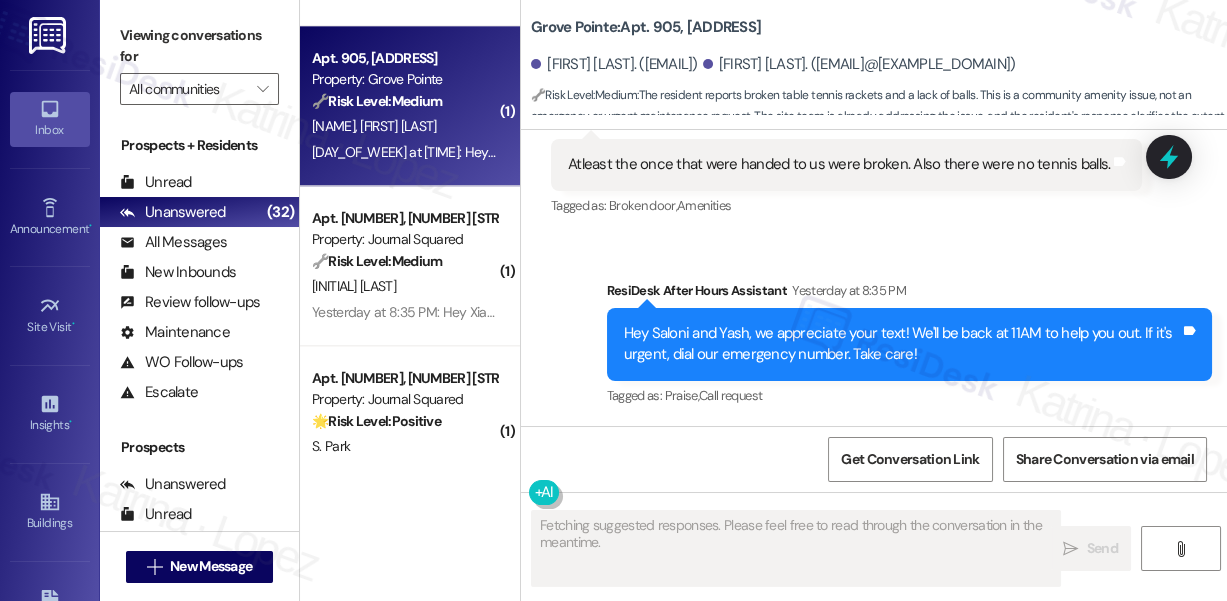 click on "Atleast the once that were handed to us were broken. Also there were no tennis balls." at bounding box center (839, 164) 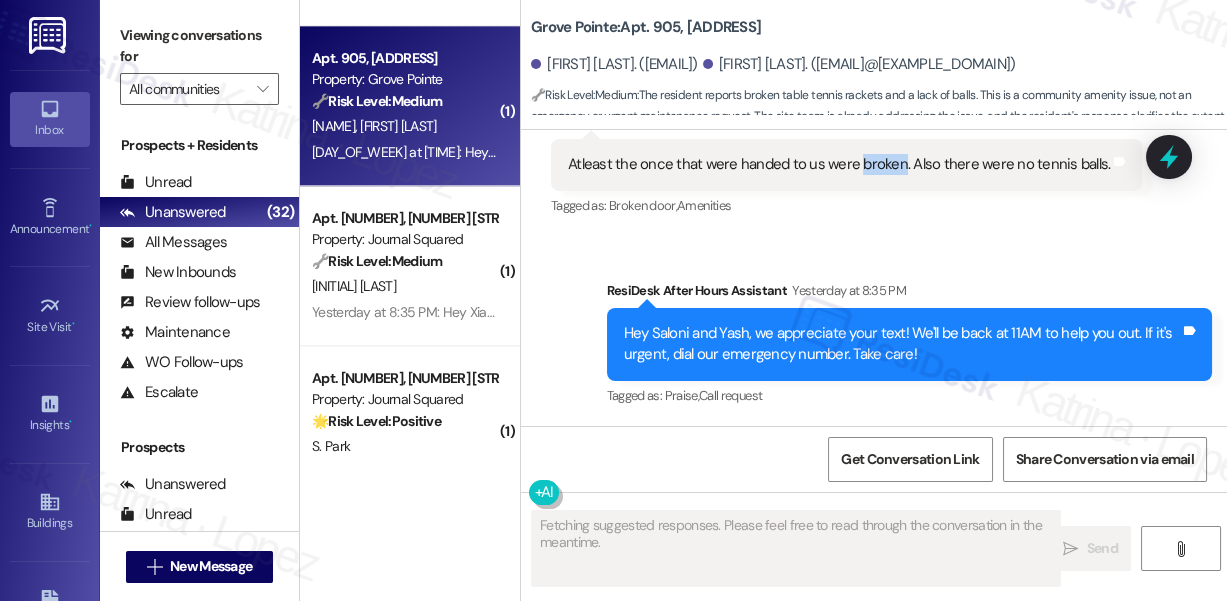 click on "Atleast the once that were handed to us were broken. Also there were no tennis balls." at bounding box center [839, 164] 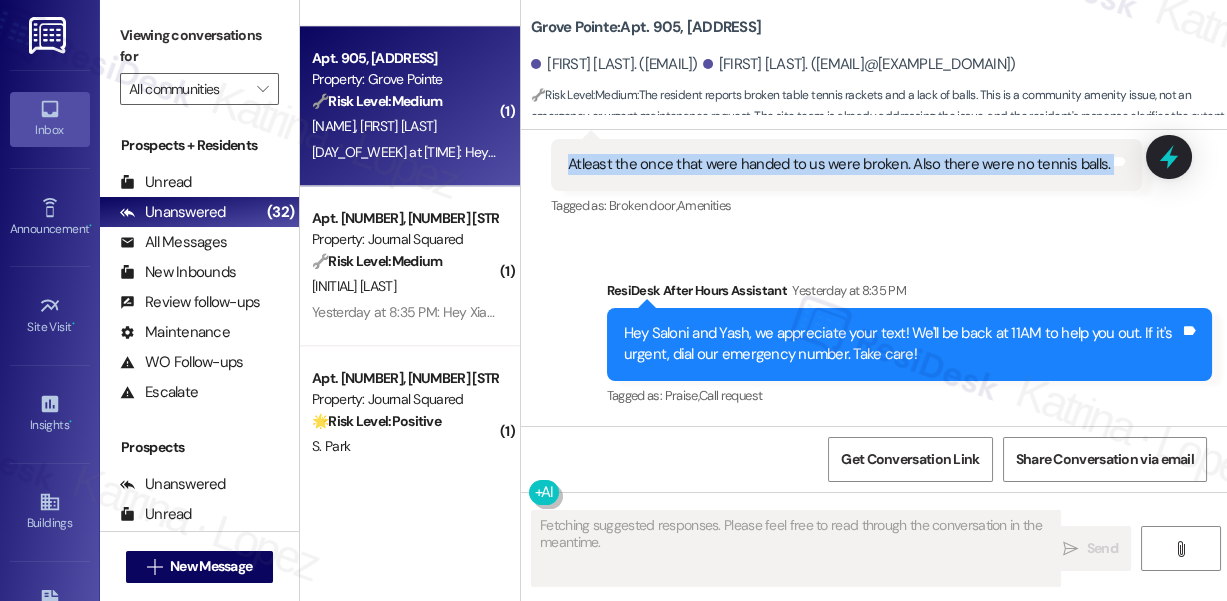 click on "Atleast the once that were handed to us were broken. Also there were no tennis balls." at bounding box center [839, 164] 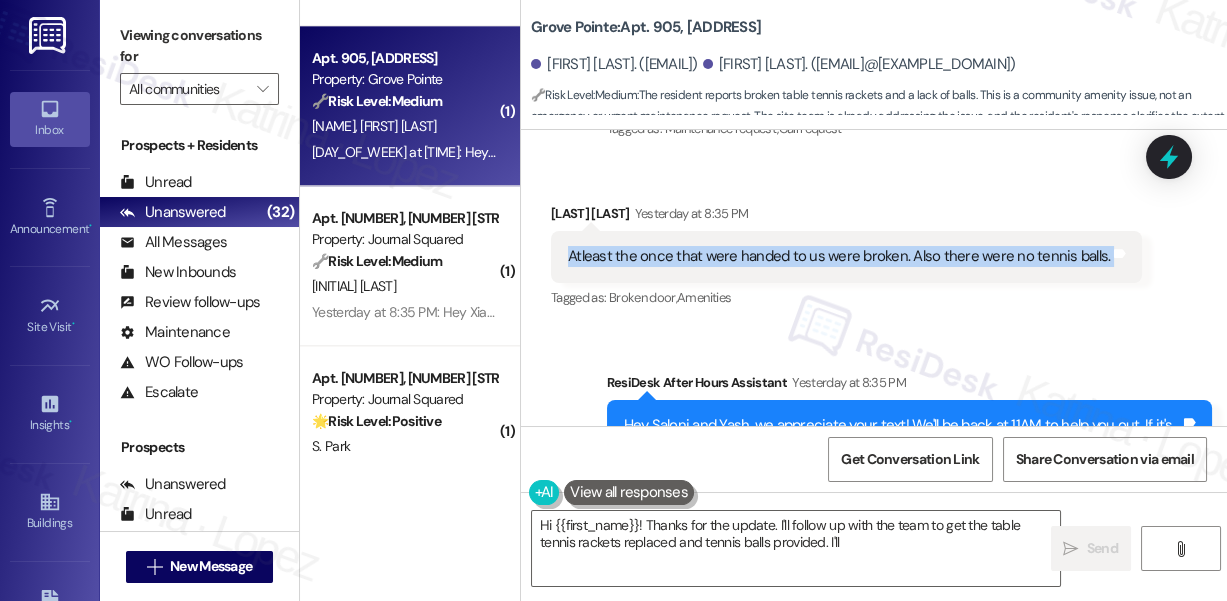 scroll, scrollTop: 12208, scrollLeft: 0, axis: vertical 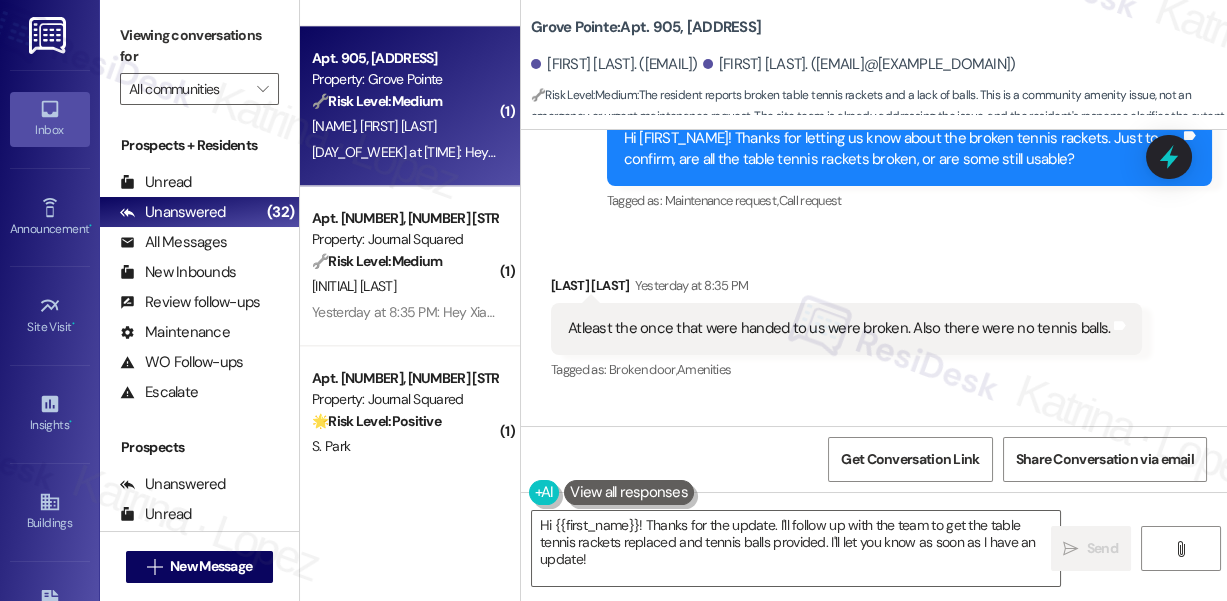click on "Hi [FIRST_NAME]! Thanks for letting us know about the broken tennis rackets. Just to confirm, are all the table tennis rackets broken, or are some still usable?" at bounding box center [902, 149] 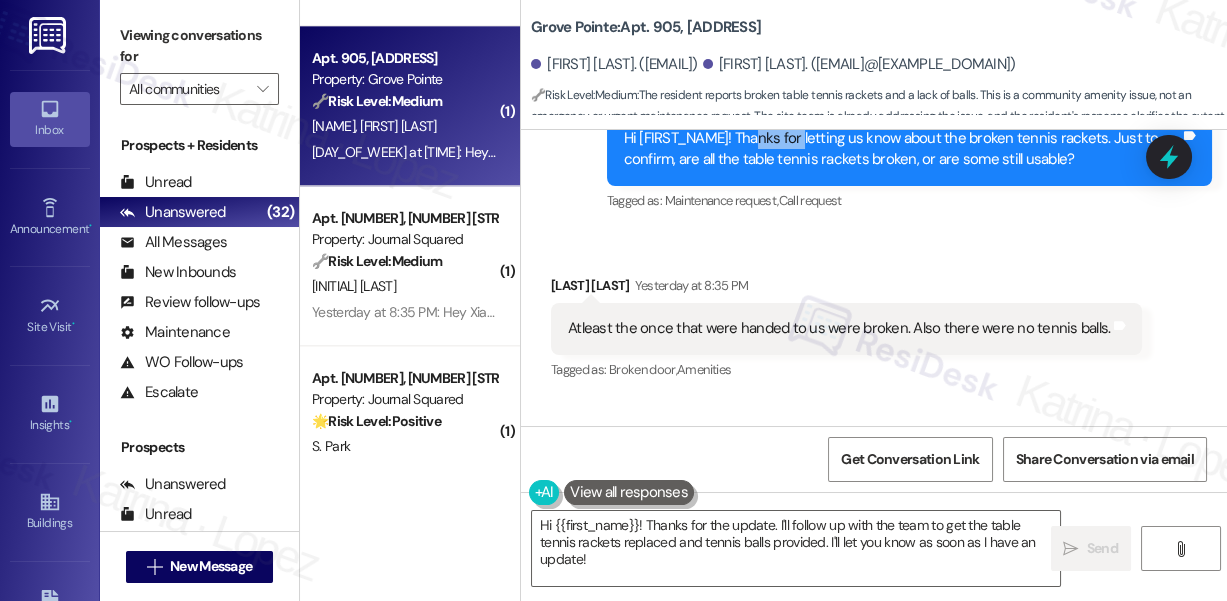 click on "Hi [FIRST_NAME]! Thanks for letting us know about the broken tennis rackets. Just to confirm, are all the table tennis rackets broken, or are some still usable?" at bounding box center (902, 149) 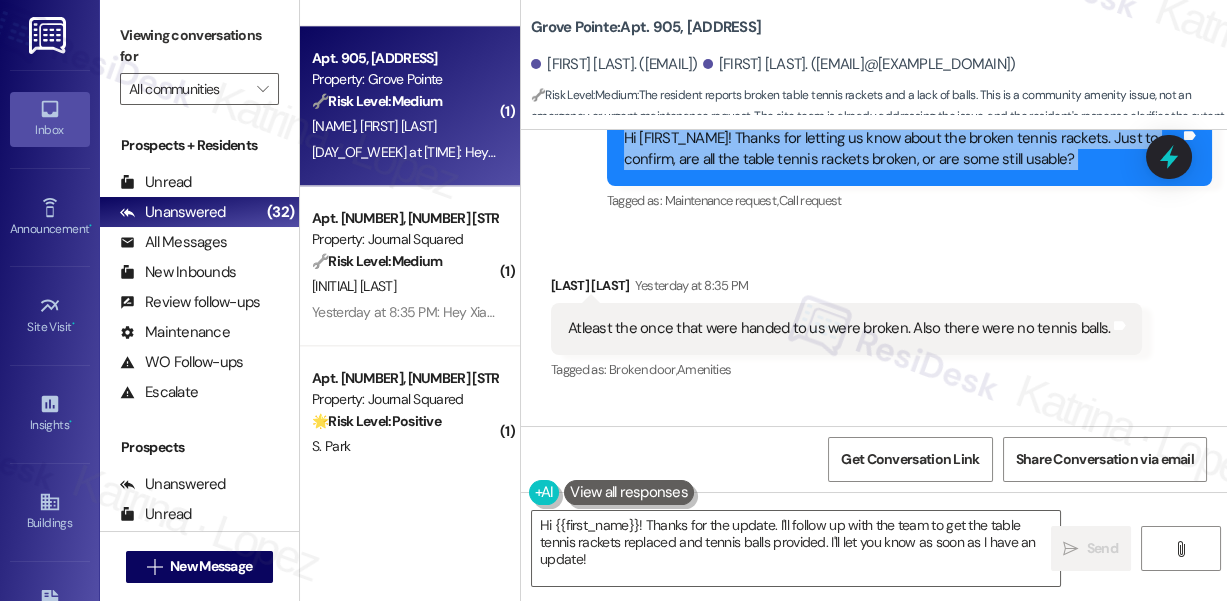 click on "Hi [FIRST_NAME]! Thanks for letting us know about the broken tennis rackets. Just to confirm, are all the table tennis rackets broken, or are some still usable?" at bounding box center [902, 149] 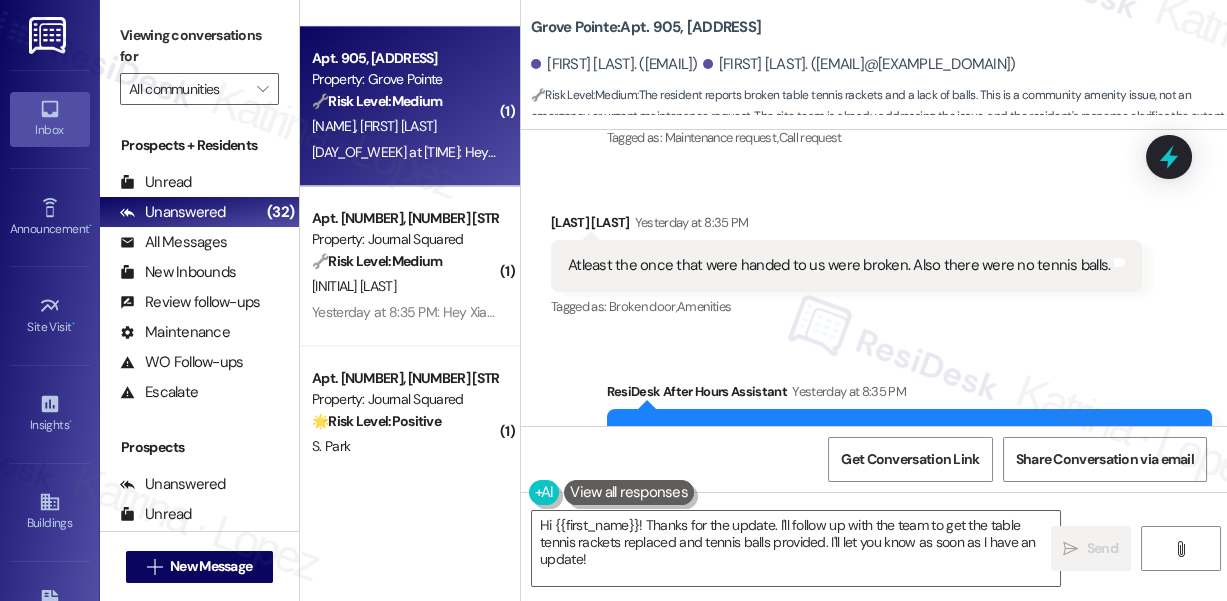 scroll, scrollTop: 12299, scrollLeft: 0, axis: vertical 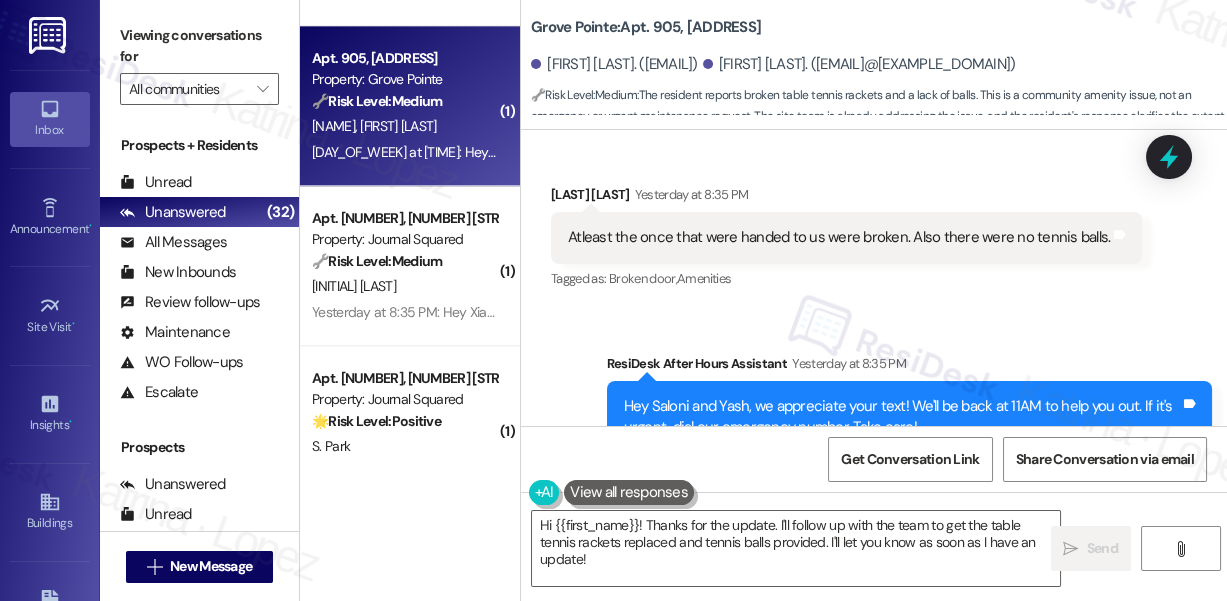 click on "Atleast the once that were handed to us were broken. Also there were no tennis balls." at bounding box center [839, 237] 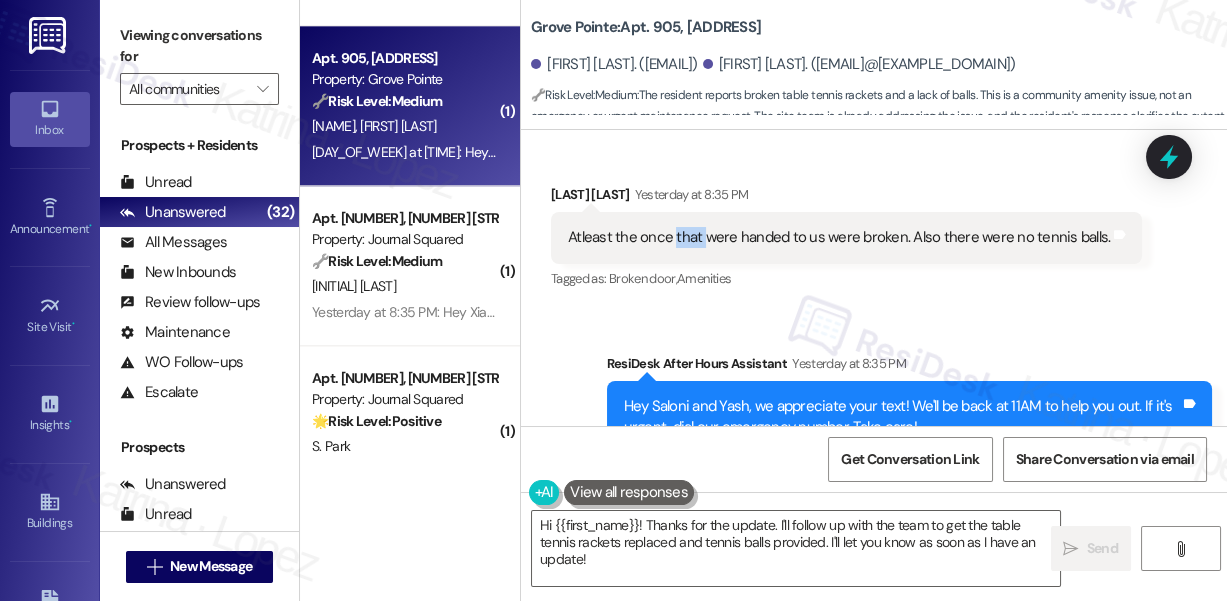 click on "Atleast the once that were handed to us were broken. Also there were no tennis balls." at bounding box center [839, 237] 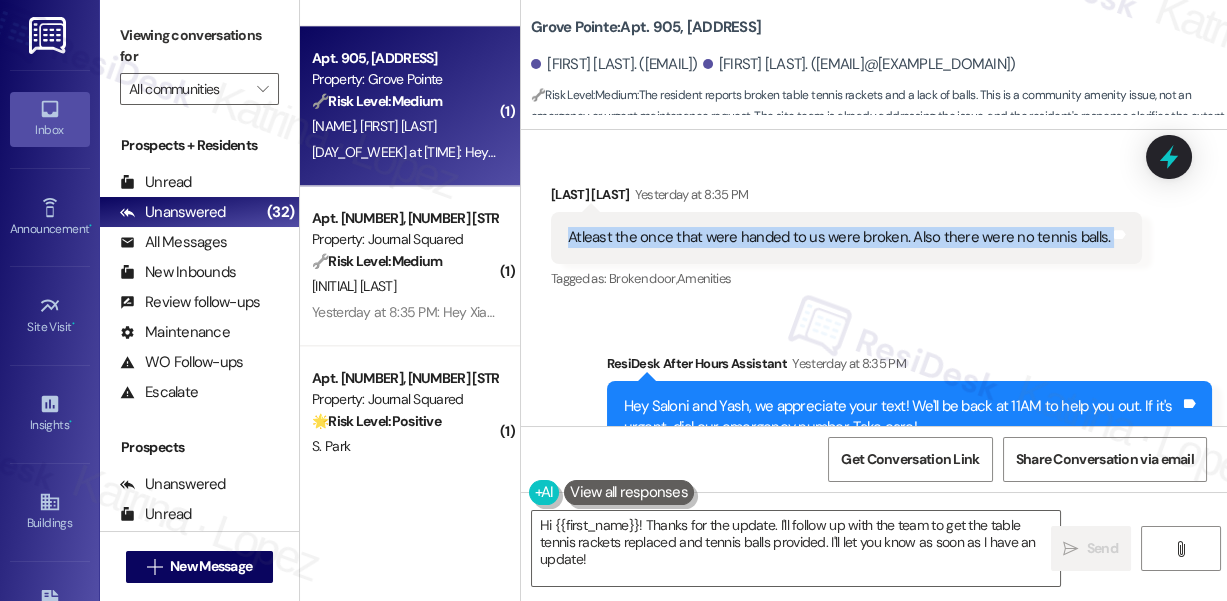 click on "Atleast the once that were handed to us were broken. Also there were no tennis balls." at bounding box center [839, 237] 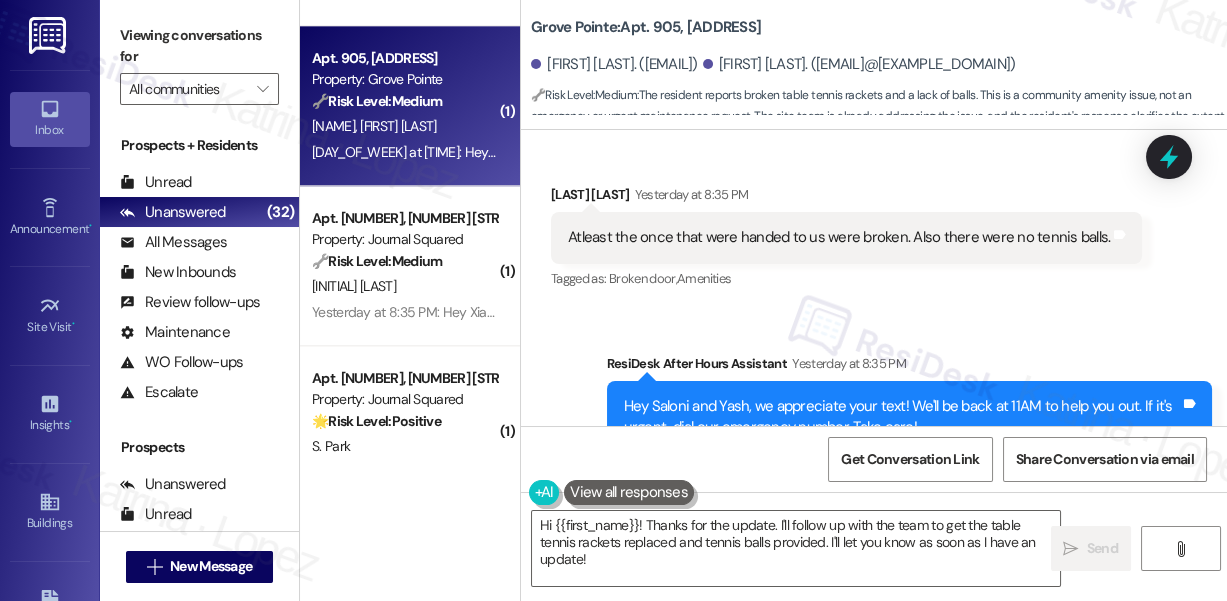 click on "Atleast the once that were handed to us were broken. Also there were no tennis balls." at bounding box center (839, 237) 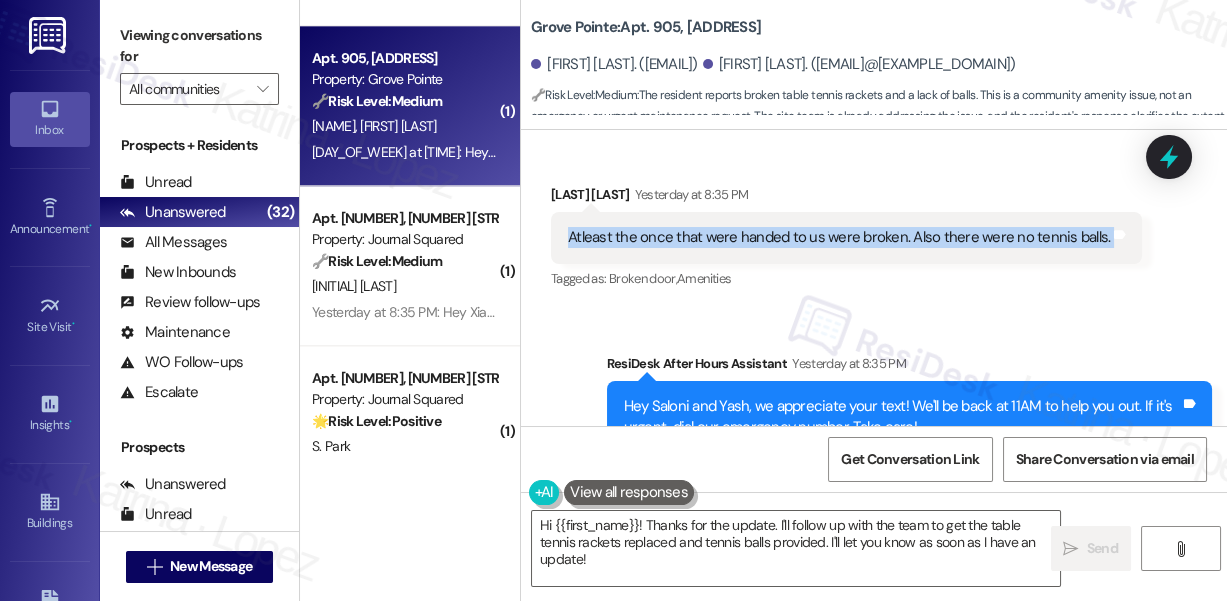 click on "Atleast the once that were handed to us were broken. Also there were no tennis balls." at bounding box center (839, 237) 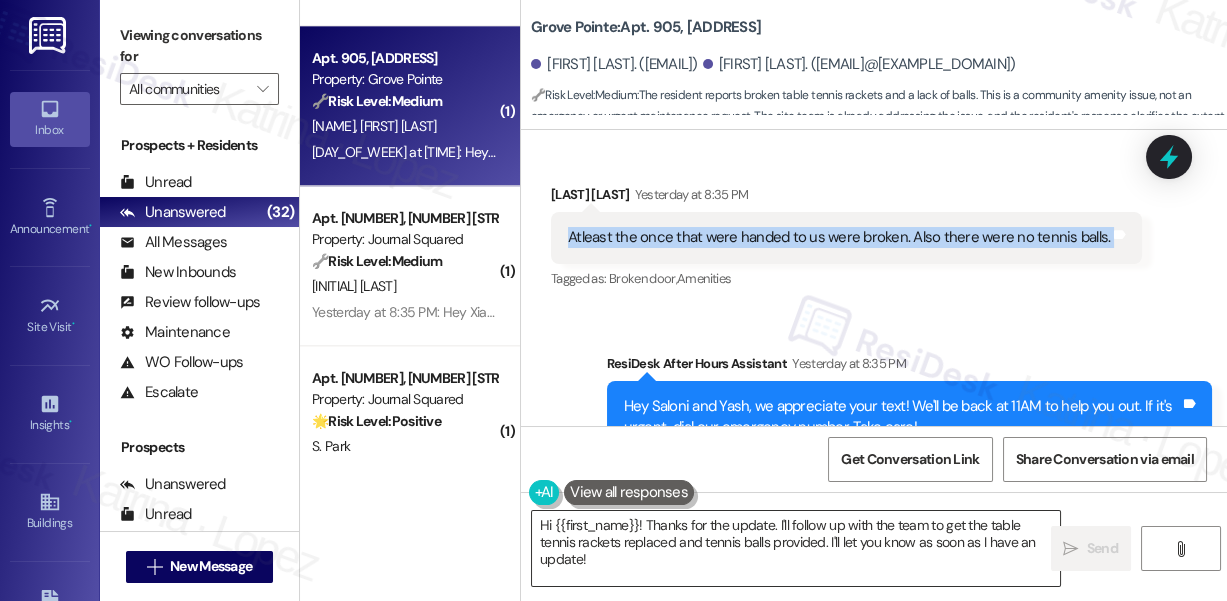 click on "Hi {{first_name}}! Thanks for the update. I'll follow up with the team to get the table tennis rackets replaced and tennis balls provided. I'll let you know as soon as I have an update!" at bounding box center (796, 548) 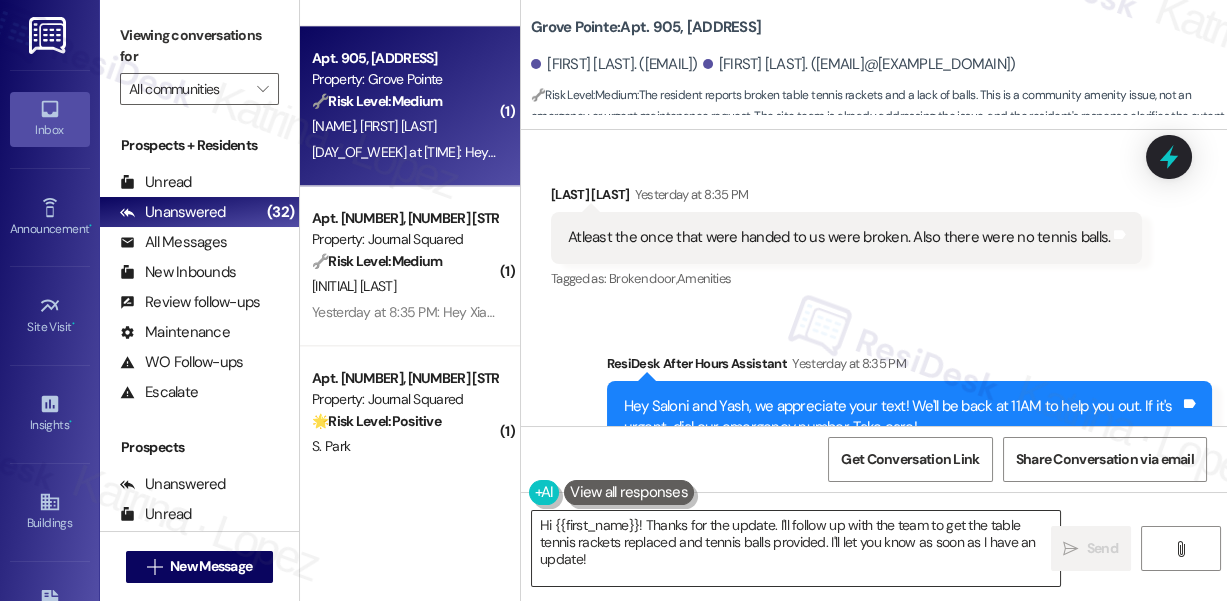 click on "Hi {{first_name}}! Thanks for the update. I'll follow up with the team to get the table tennis rackets replaced and tennis balls provided. I'll let you know as soon as I have an update!" at bounding box center (796, 548) 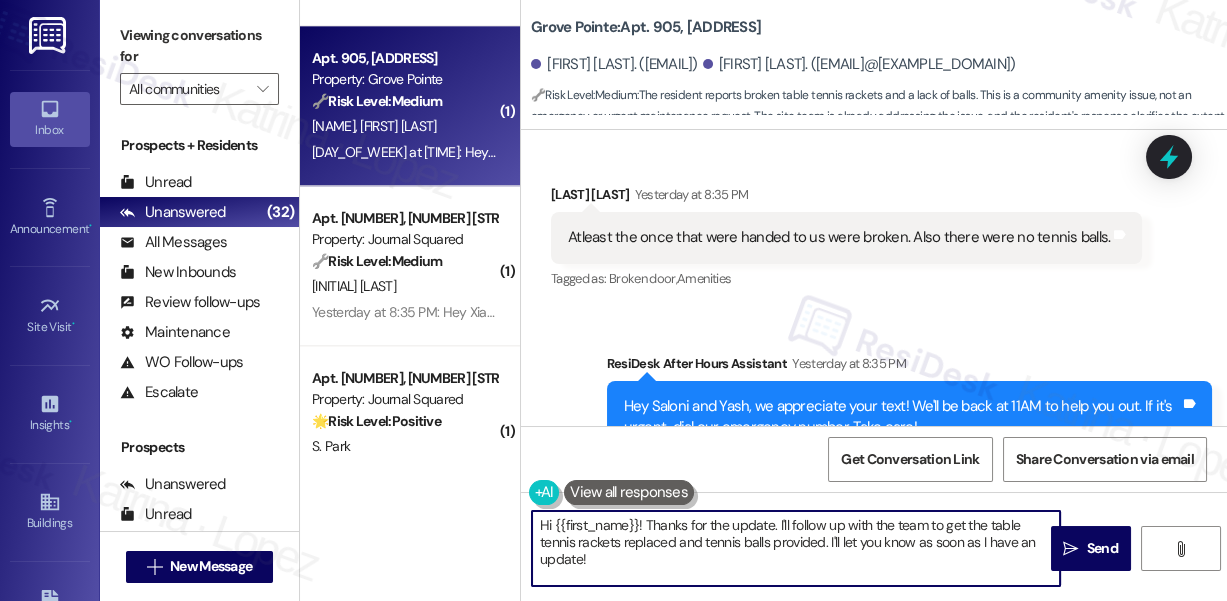 click on "Hi {{first_name}}! Thanks for the update. I'll follow up with the team to get the table tennis rackets replaced and tennis balls provided. I'll let you know as soon as I have an update!" at bounding box center (796, 548) 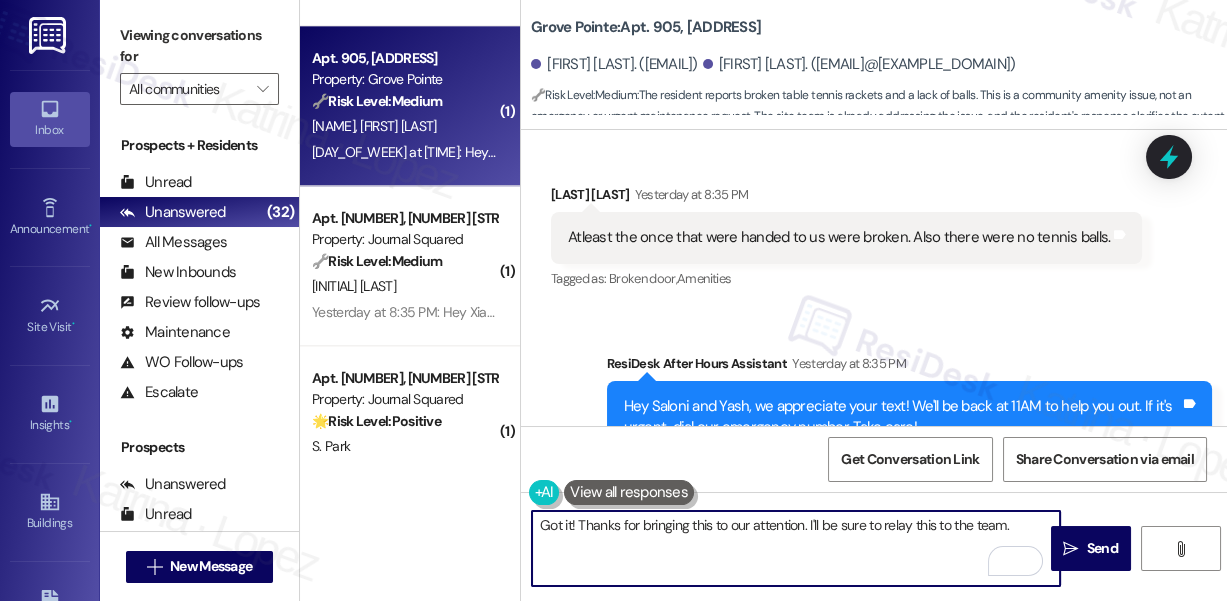 click on "Atleast the once that were handed to us were broken. Also there were no tennis balls." at bounding box center [839, 237] 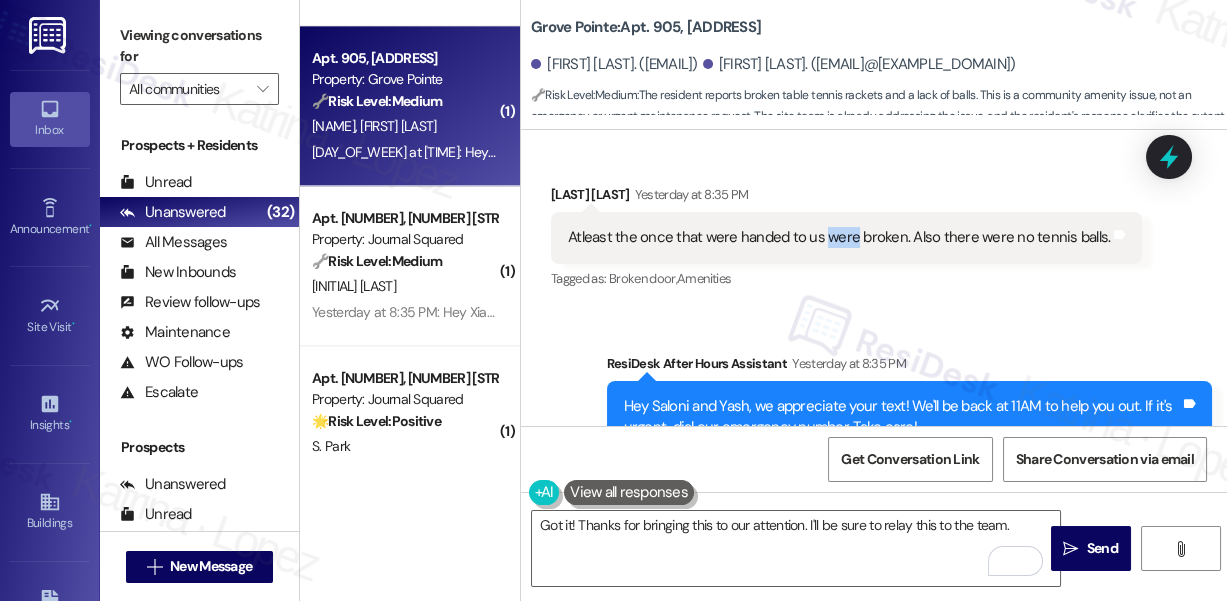 click on "Atleast the once that were handed to us were broken. Also there were no tennis balls." at bounding box center [839, 237] 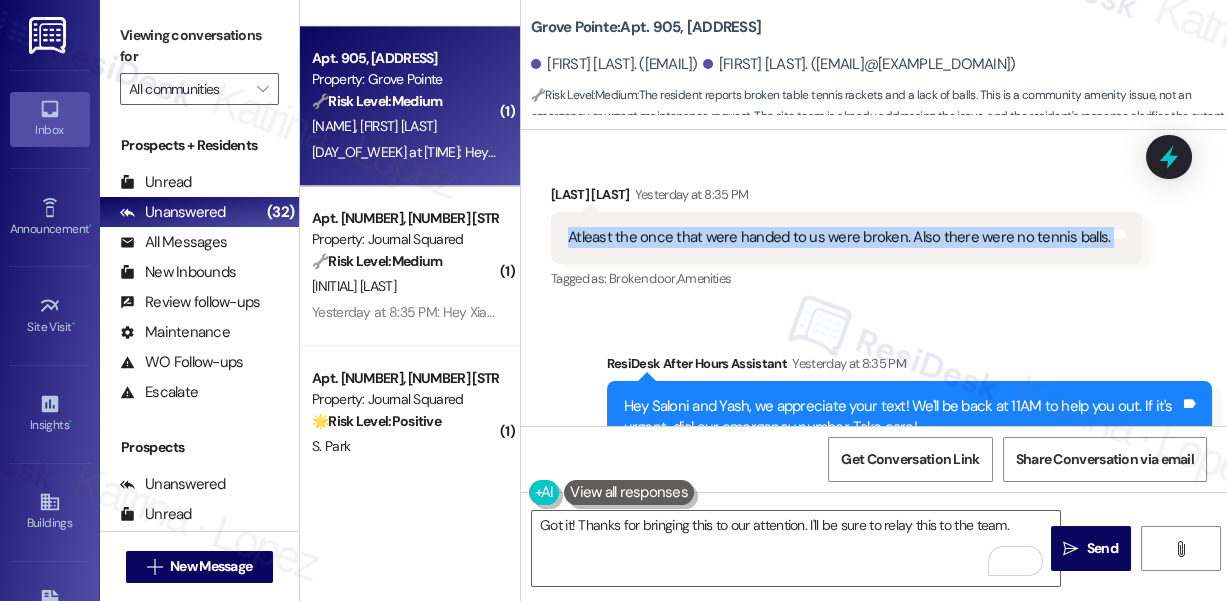 click on "Atleast the once that were handed to us were broken. Also there were no tennis balls." at bounding box center (839, 237) 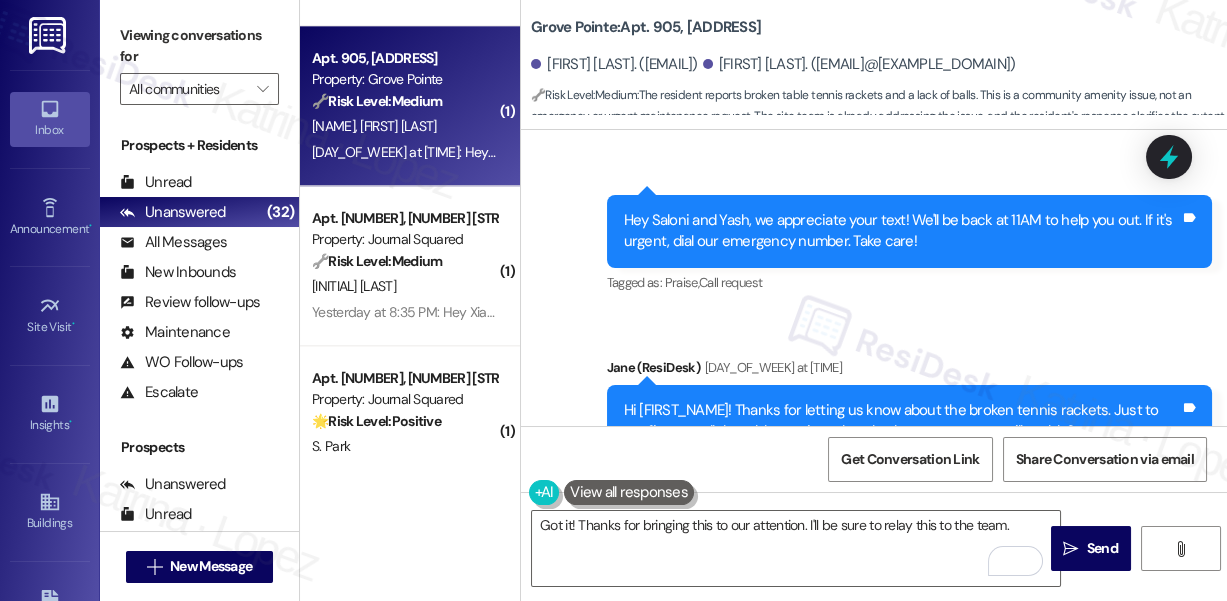 click on "Hey Saloni and Yash, we appreciate your text! We'll be back at 11AM to help you out. If it's urgent, dial our emergency number. Take care!" at bounding box center (902, 231) 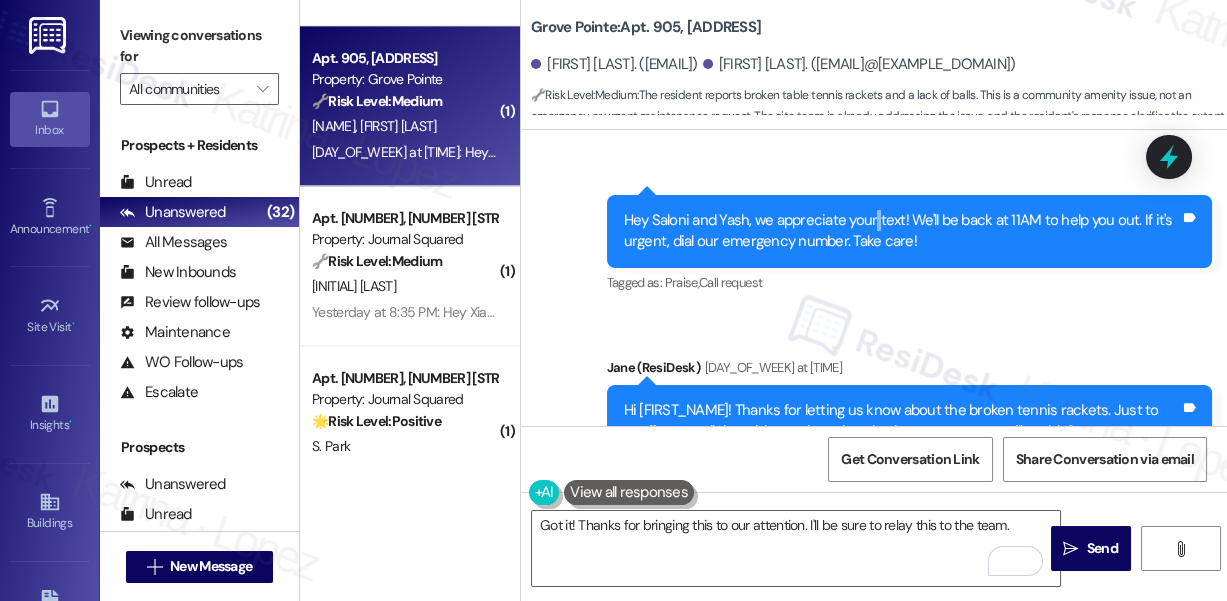 click on "Hey Saloni and Yash, we appreciate your text! We'll be back at 11AM to help you out. If it's urgent, dial our emergency number. Take care!" at bounding box center [902, 231] 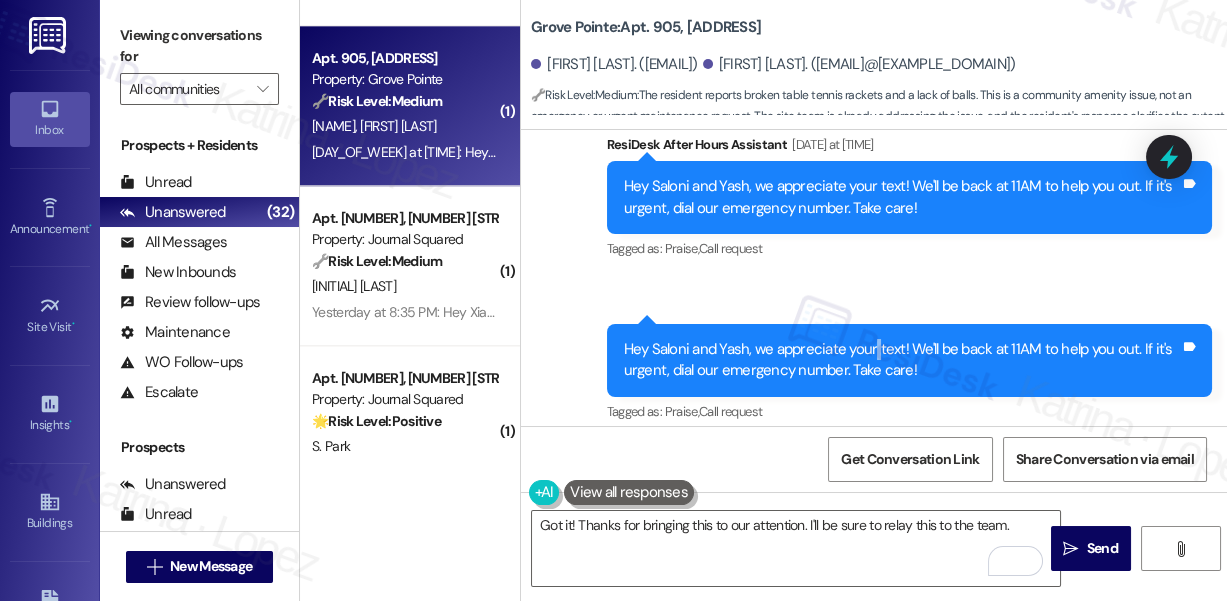 scroll, scrollTop: 11664, scrollLeft: 0, axis: vertical 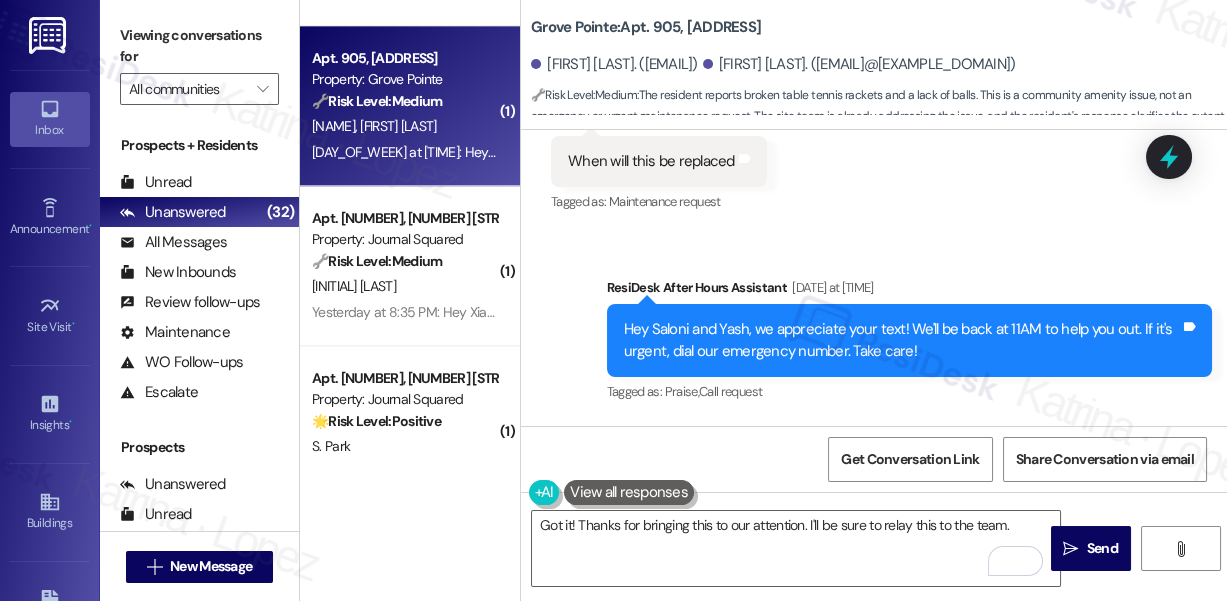 click on "Hey Saloni and Yash, we appreciate your text! We'll be back at 11AM to help you out. If it's urgent, dial our emergency number. Take care!" at bounding box center (902, 340) 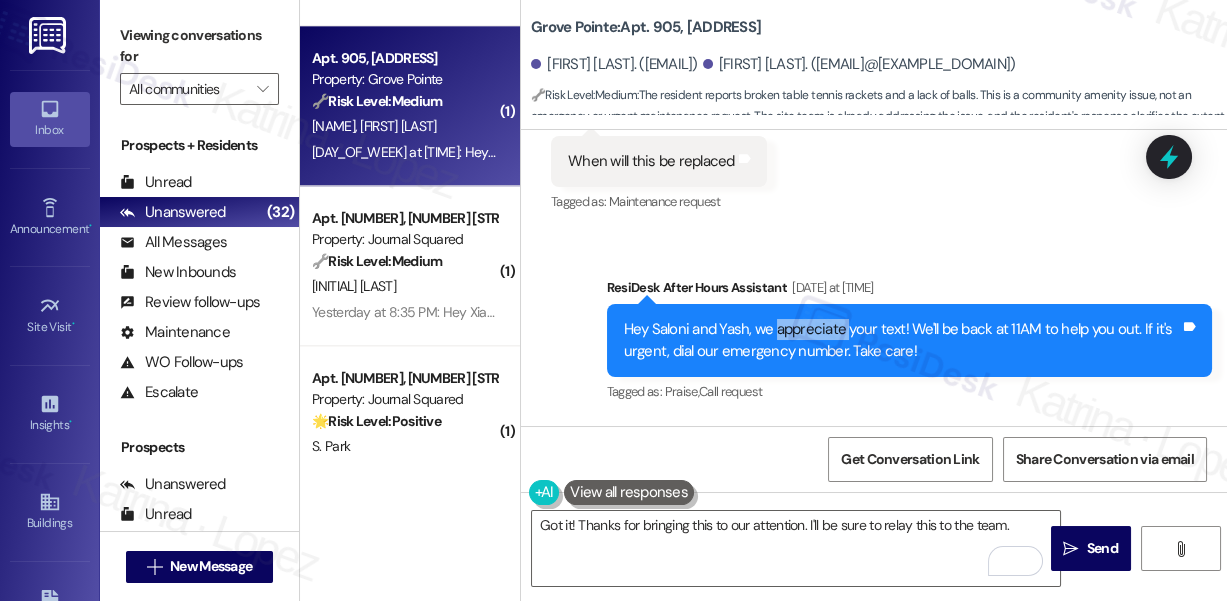 click on "Hey Saloni and Yash, we appreciate your text! We'll be back at 11AM to help you out. If it's urgent, dial our emergency number. Take care!" at bounding box center [902, 340] 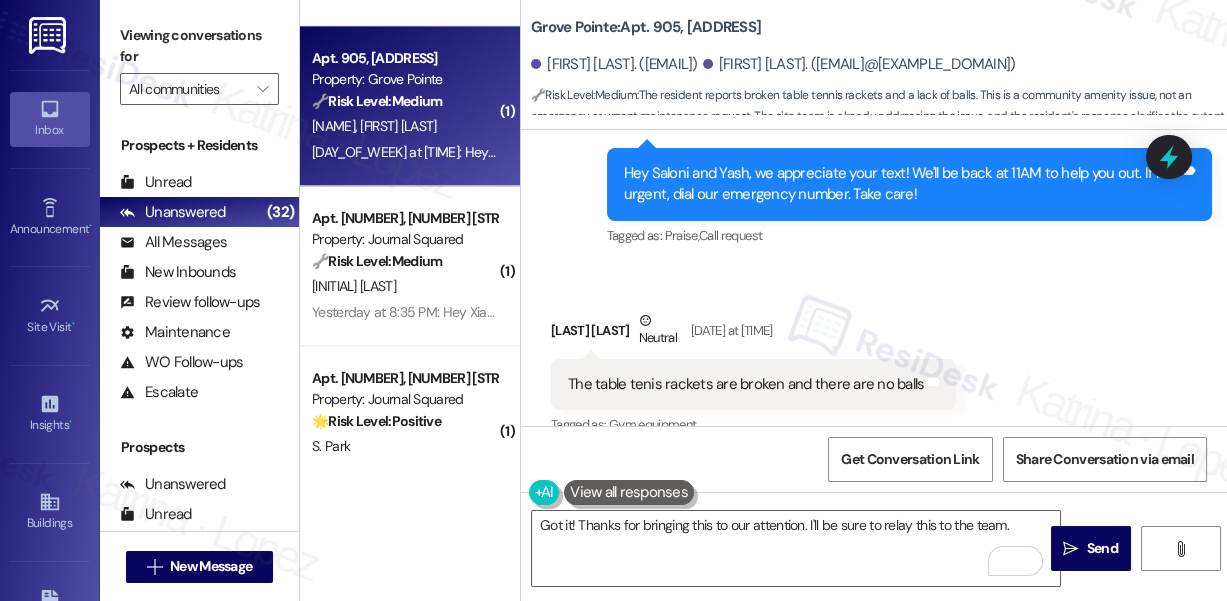 scroll, scrollTop: 11482, scrollLeft: 0, axis: vertical 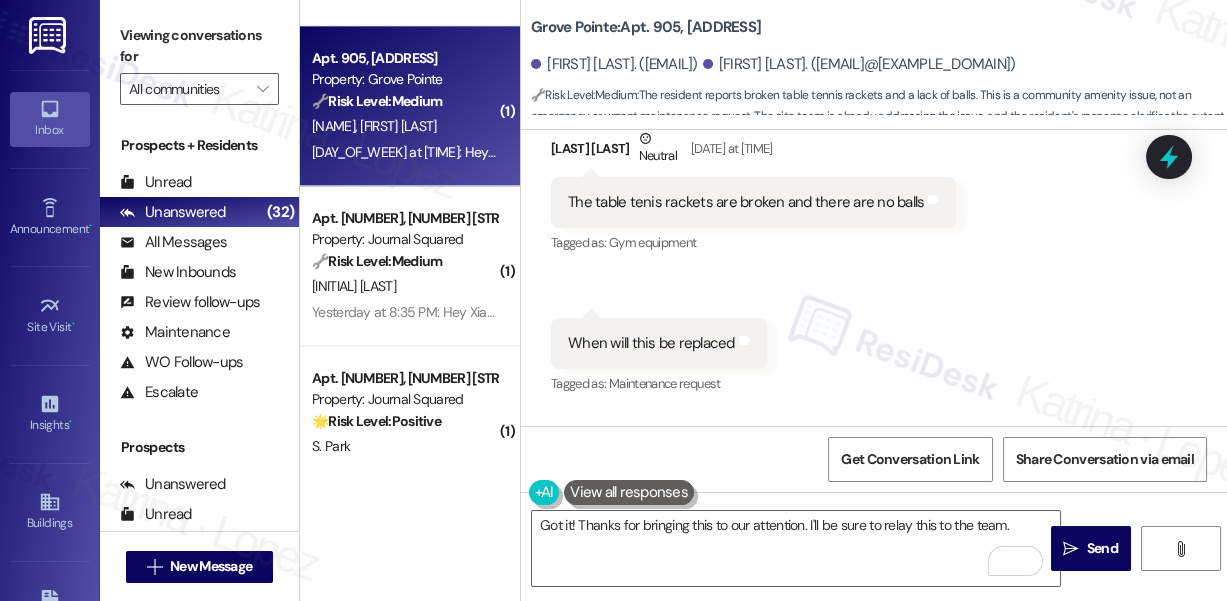 drag, startPoint x: 740, startPoint y: 221, endPoint x: 726, endPoint y: 223, distance: 14.142136 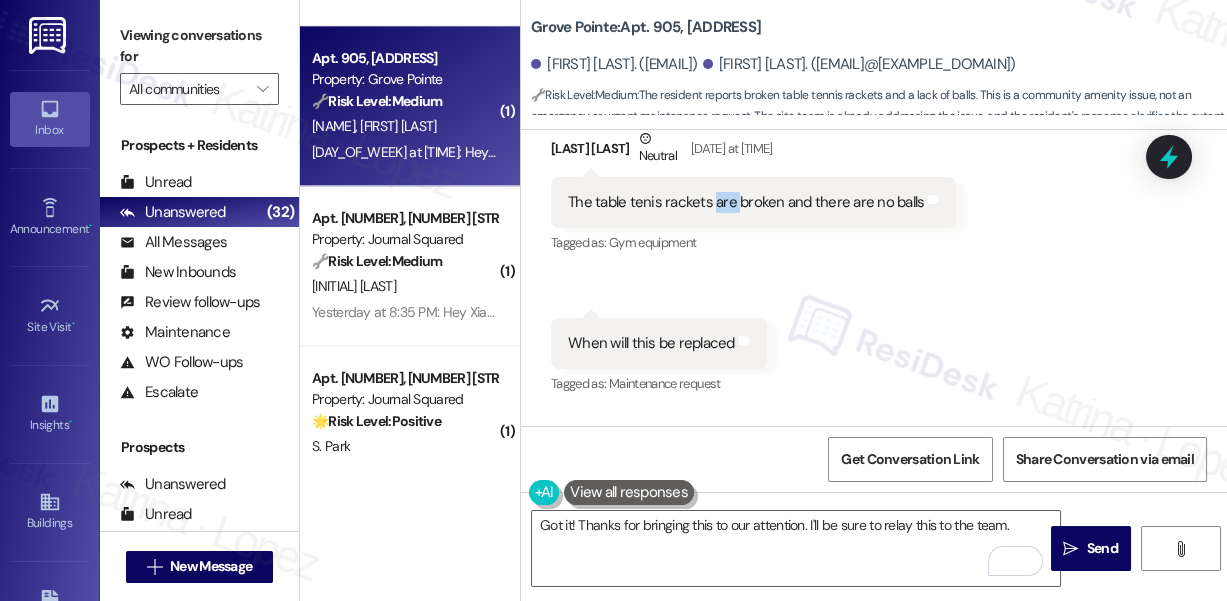 click on "The table tenis rackets are broken and there are no balls" at bounding box center (746, 202) 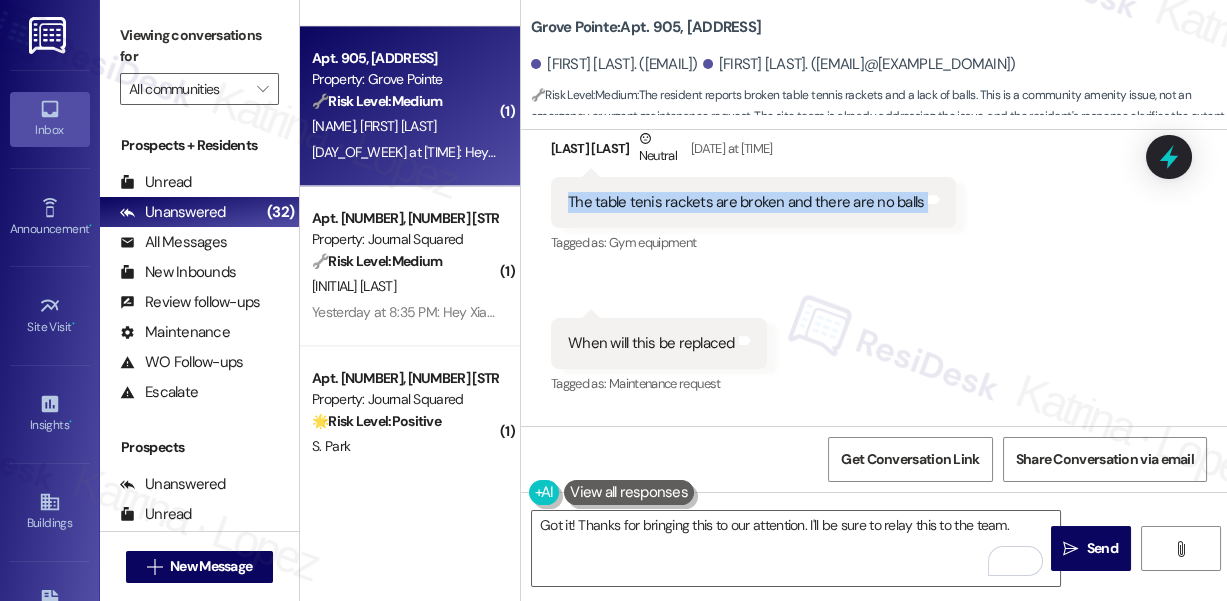 click on "The table tenis rackets are broken and there are no balls" at bounding box center [746, 202] 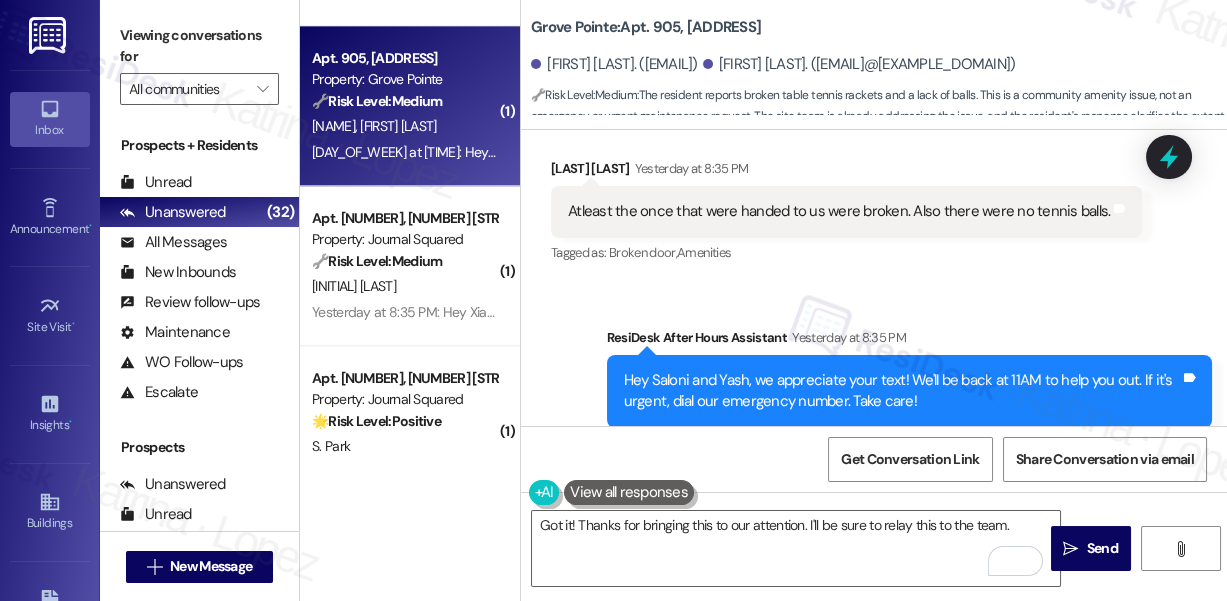 scroll, scrollTop: 12209, scrollLeft: 0, axis: vertical 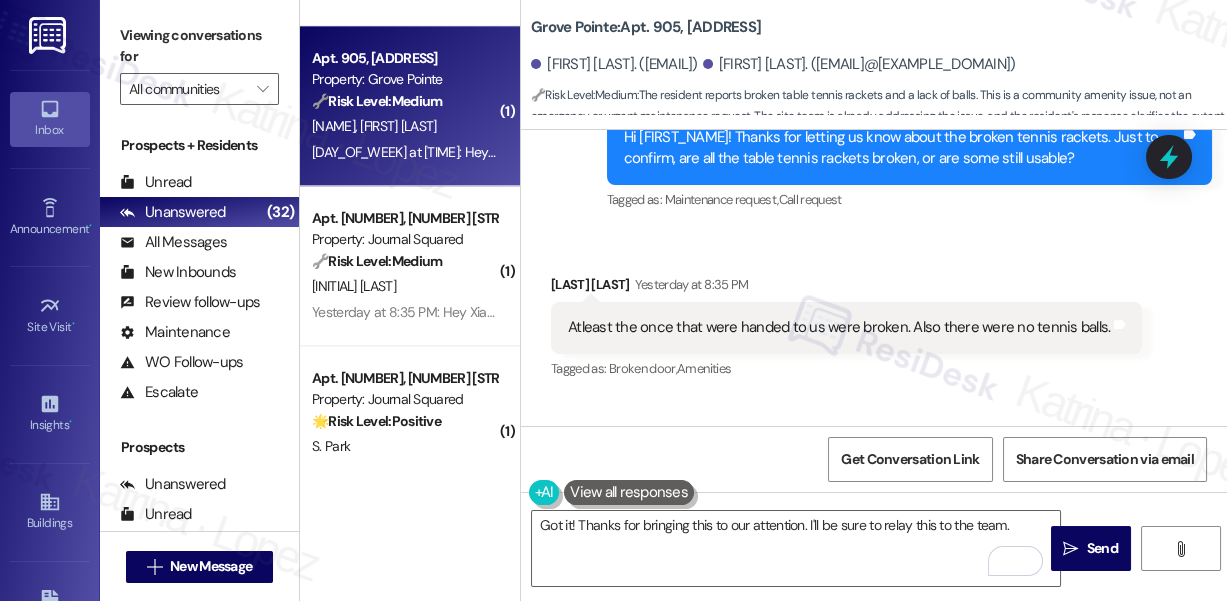 click on "[PERSON] [LAST] [TIME_REFERENCE]" at bounding box center [846, 288] 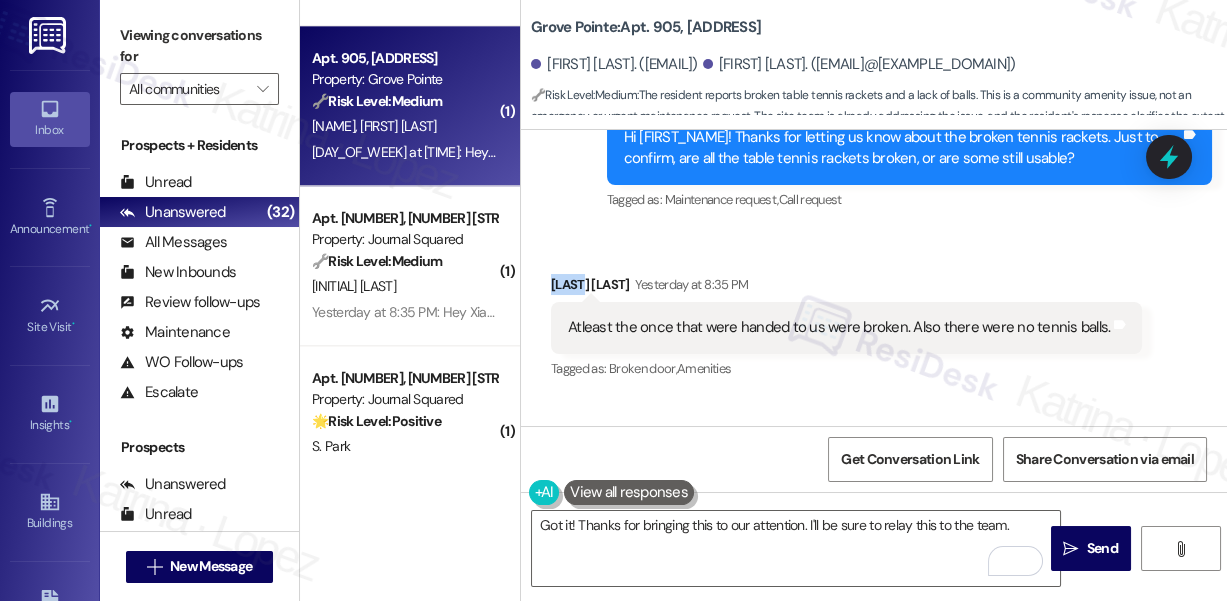 click on "[PERSON] [LAST] [TIME_REFERENCE]" at bounding box center [846, 288] 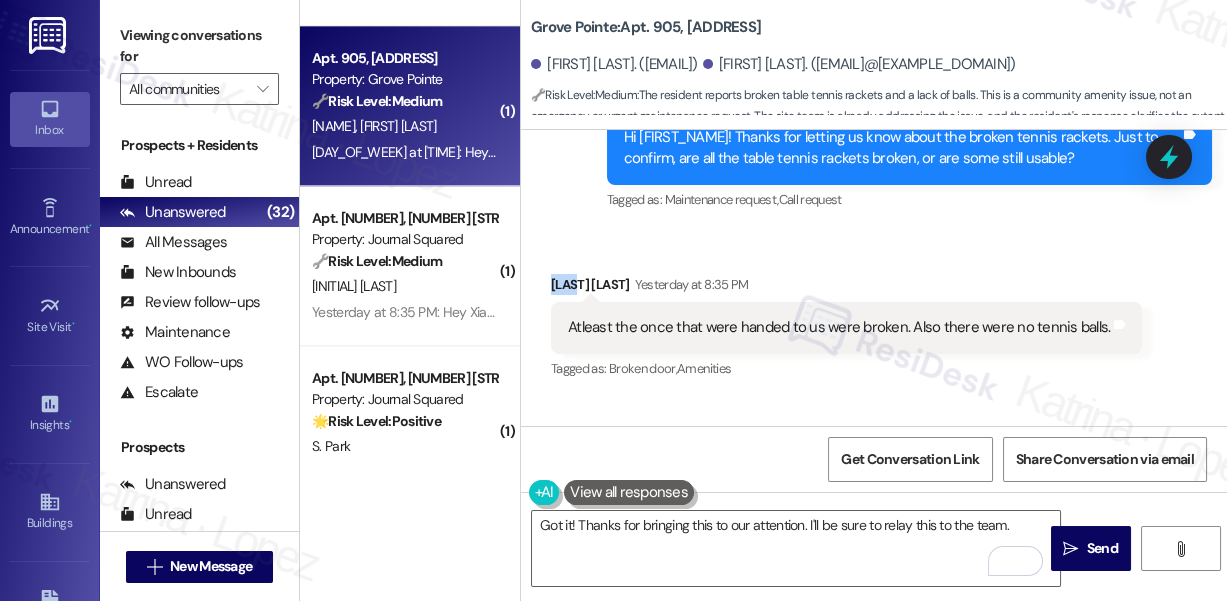 copy on "[PERSON]" 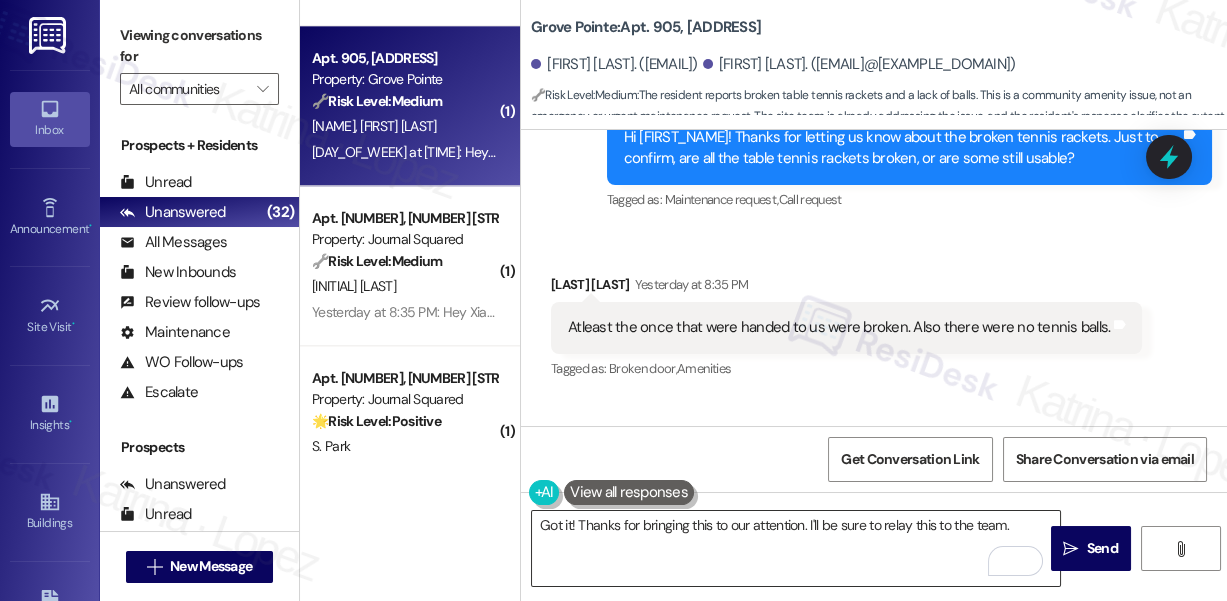 click on "Got it! Thanks for bringing this to our attention. I'll be sure to relay this to the team." at bounding box center [796, 548] 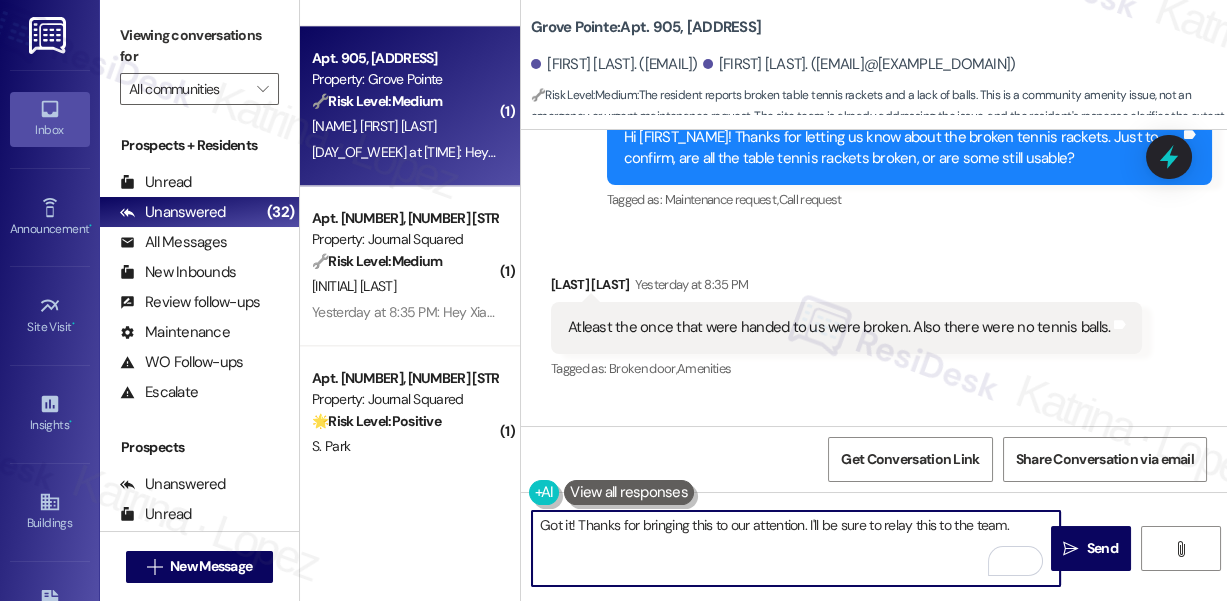 click on "Got it! Thanks for bringing this to our attention. I'll be sure to relay this to the team." at bounding box center [796, 548] 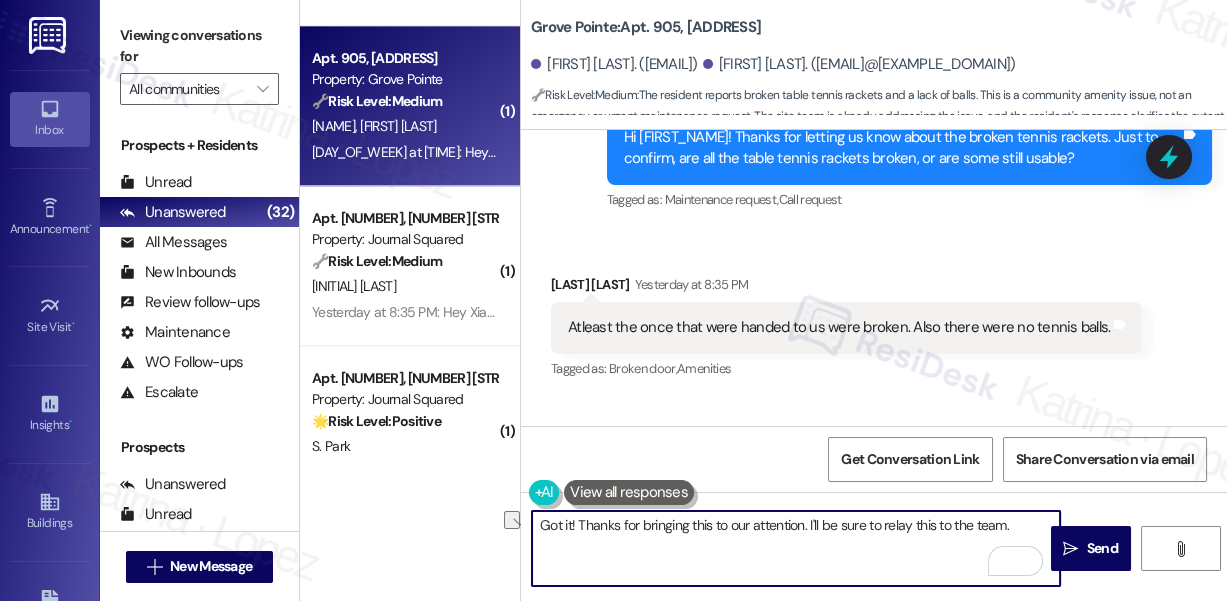 drag, startPoint x: 576, startPoint y: 523, endPoint x: 516, endPoint y: 516, distance: 60.40695 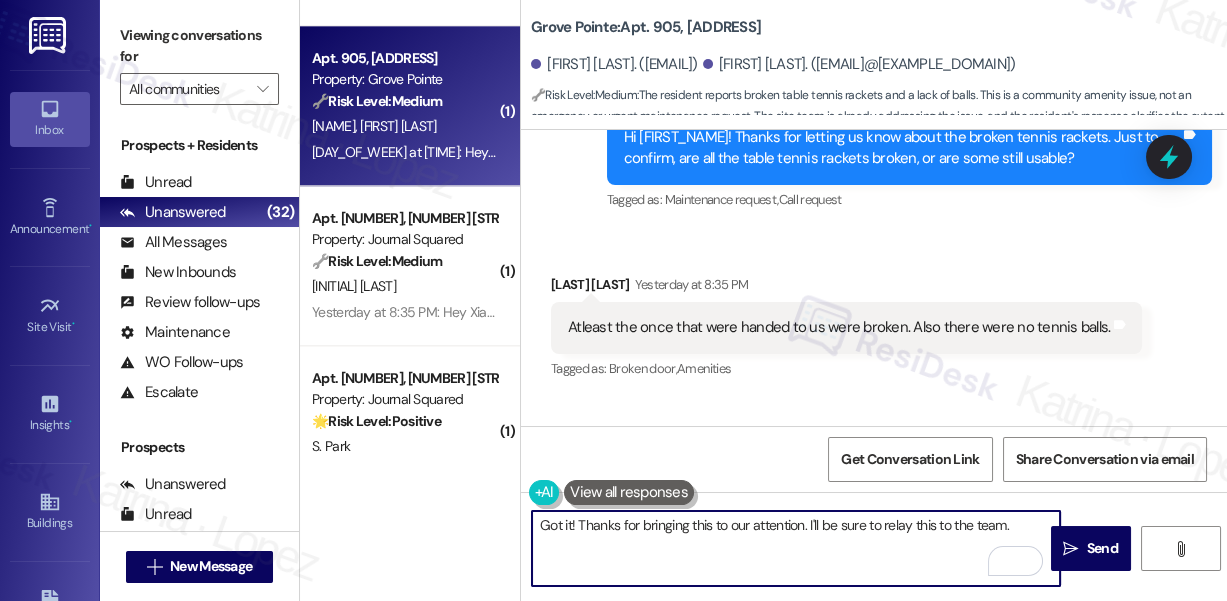 drag, startPoint x: 578, startPoint y: 524, endPoint x: 531, endPoint y: 518, distance: 47.38143 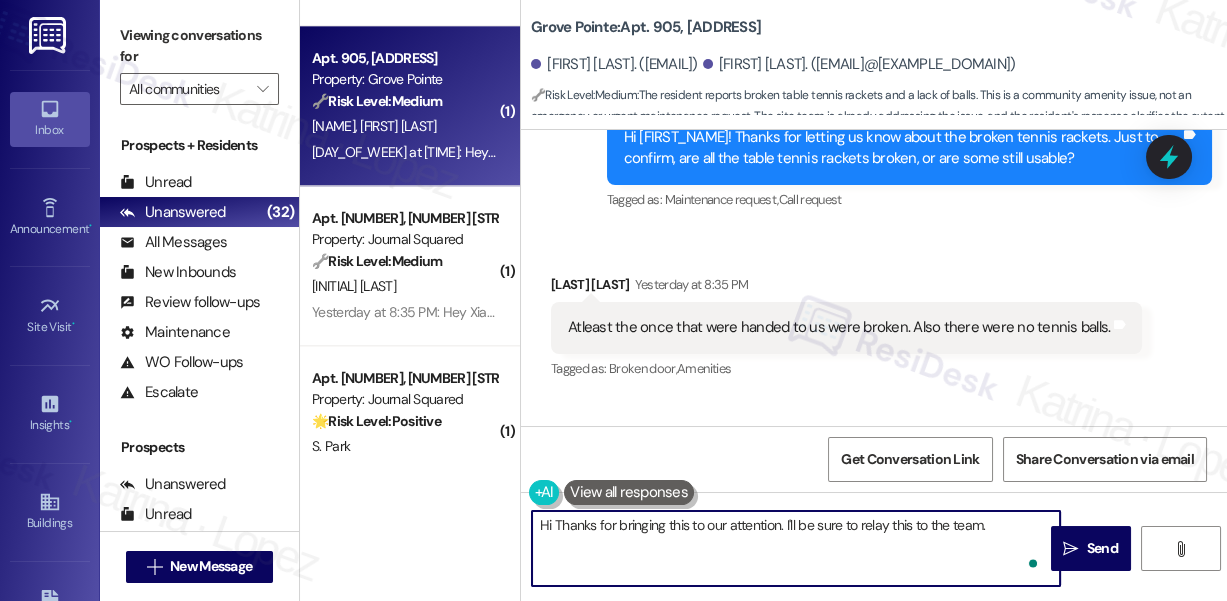 paste on "[PERSON]" 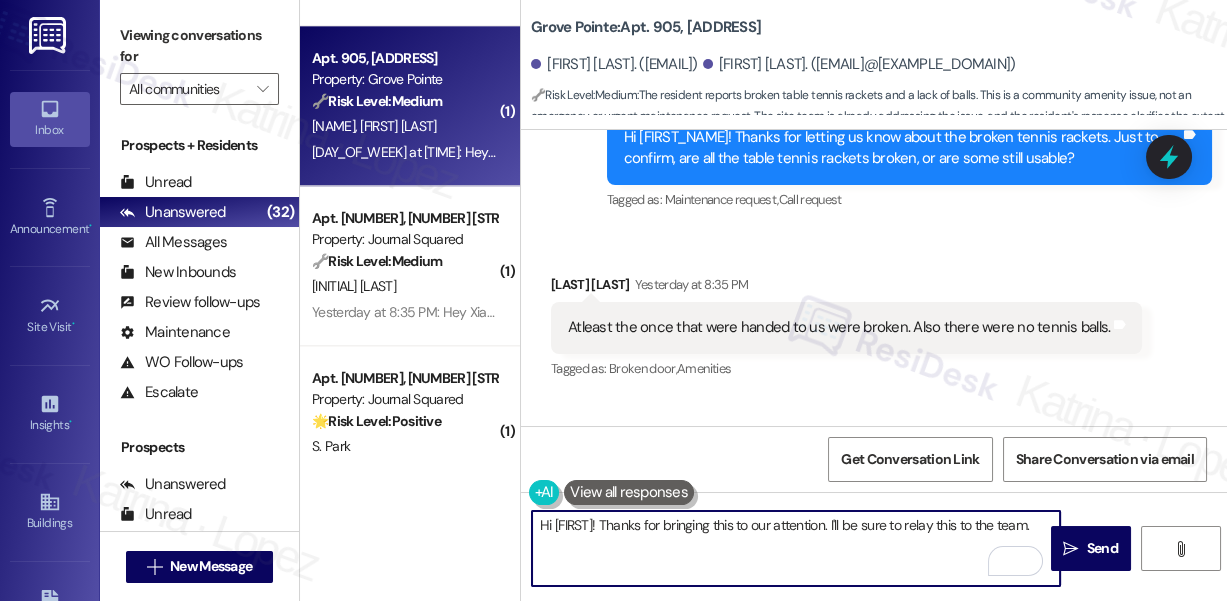 click on "Hi Yash! Thanks for bringing this to our attention. I'll be sure to relay this to the team." at bounding box center [796, 548] 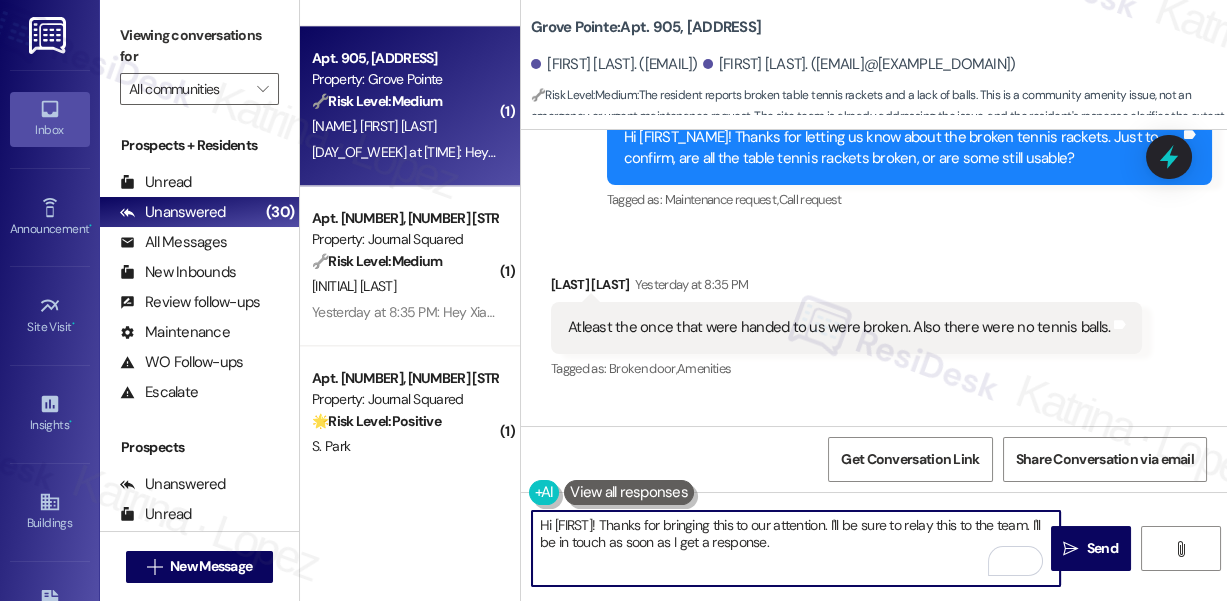 type on "Hi Yash! Thanks for bringing this to our attention. I'll be sure to relay this to the team. I'll be in touch as soon as I get a response." 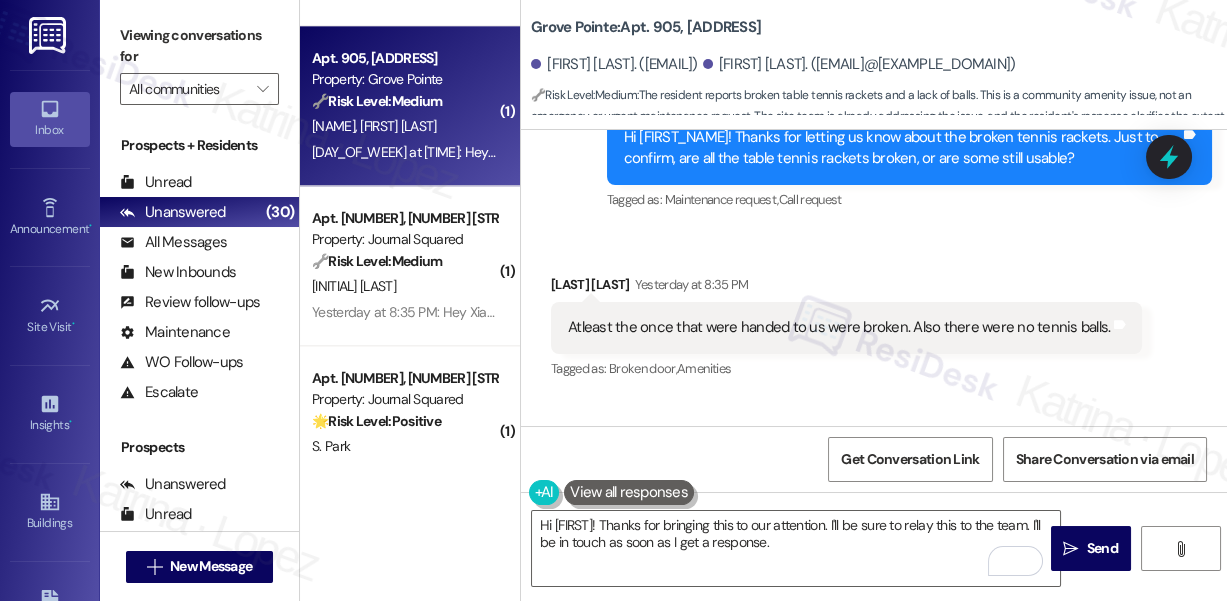 click on "Atleast the once that were handed to us were broken. Also there were no tennis balls. Tags and notes" at bounding box center (846, 327) 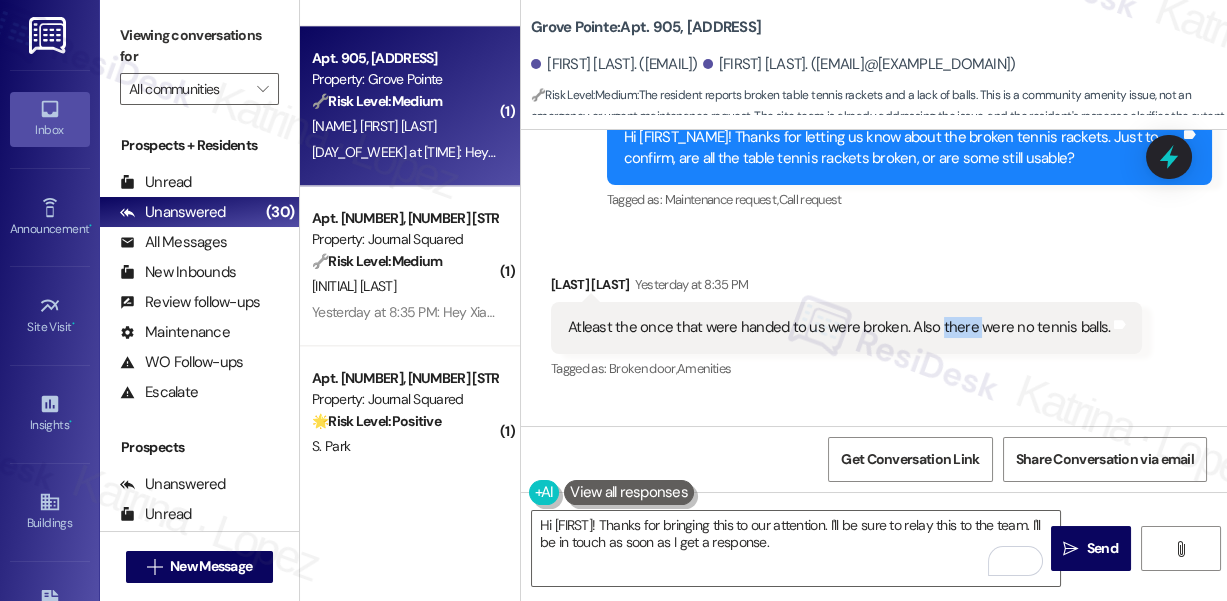 click on "Atleast the once that were handed to us were broken. Also there were no tennis balls. Tags and notes" at bounding box center (846, 327) 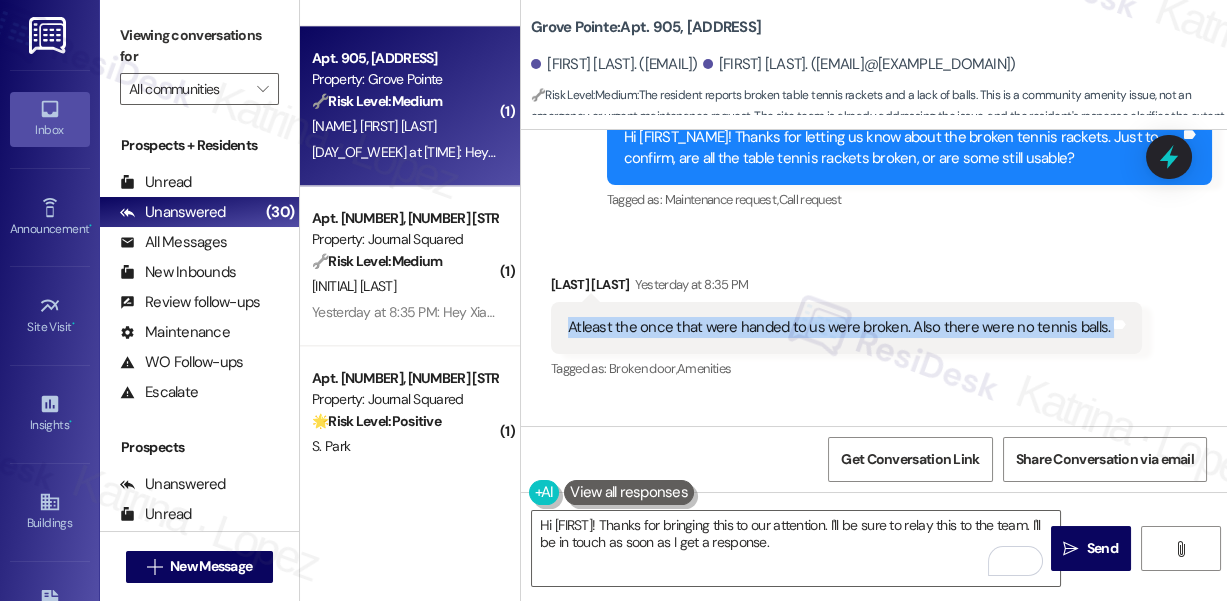 click on "Atleast the once that were handed to us were broken. Also there were no tennis balls. Tags and notes" at bounding box center [846, 327] 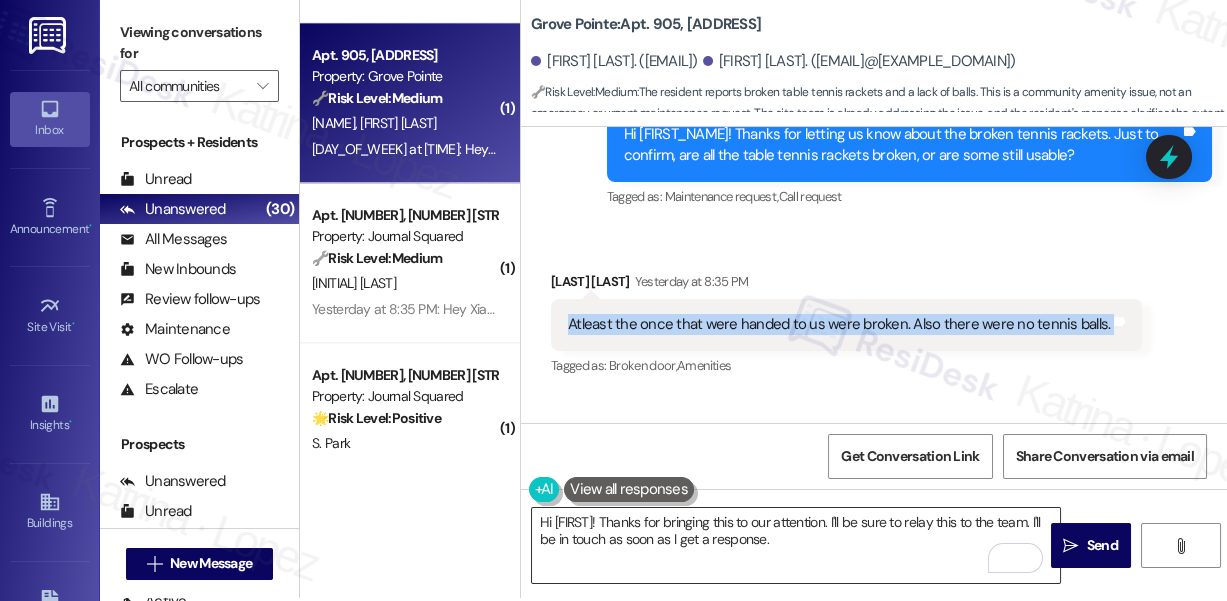 scroll, scrollTop: 4, scrollLeft: 0, axis: vertical 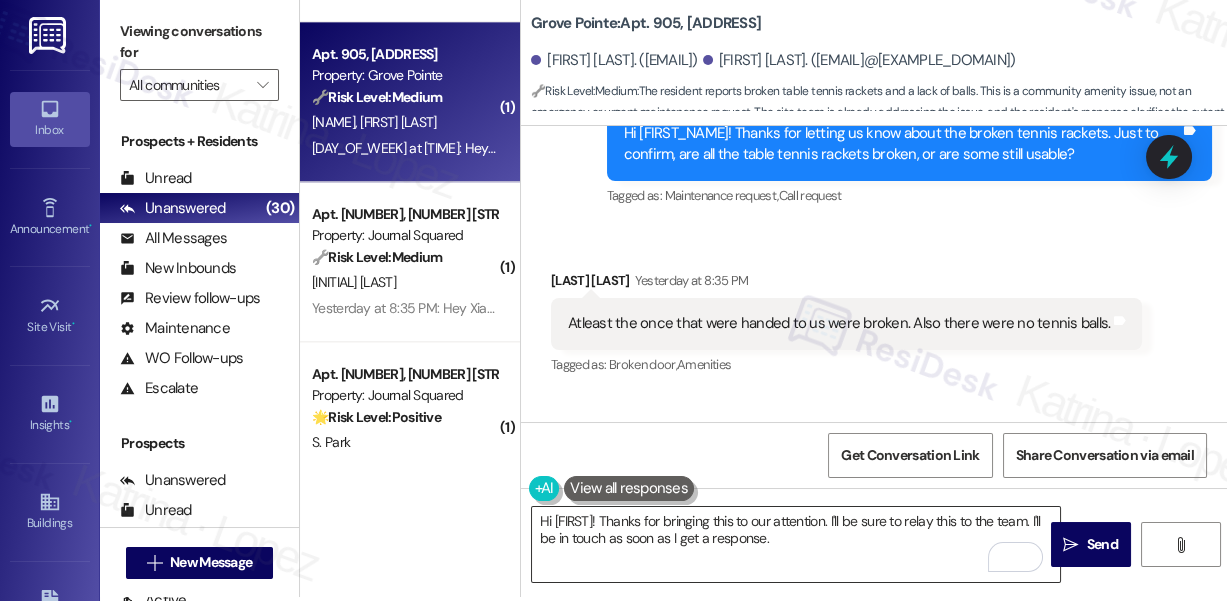 click on "Hi Yash! Thanks for bringing this to our attention. I'll be sure to relay this to the team. I'll be in touch as soon as I get a response." at bounding box center [796, 544] 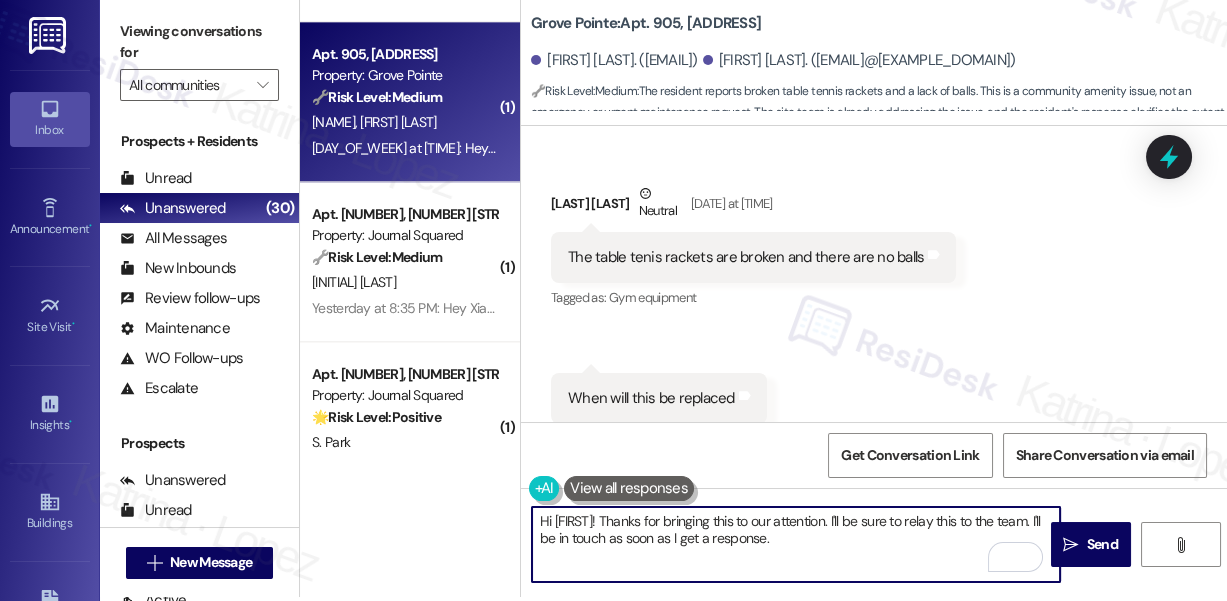 scroll, scrollTop: 11391, scrollLeft: 0, axis: vertical 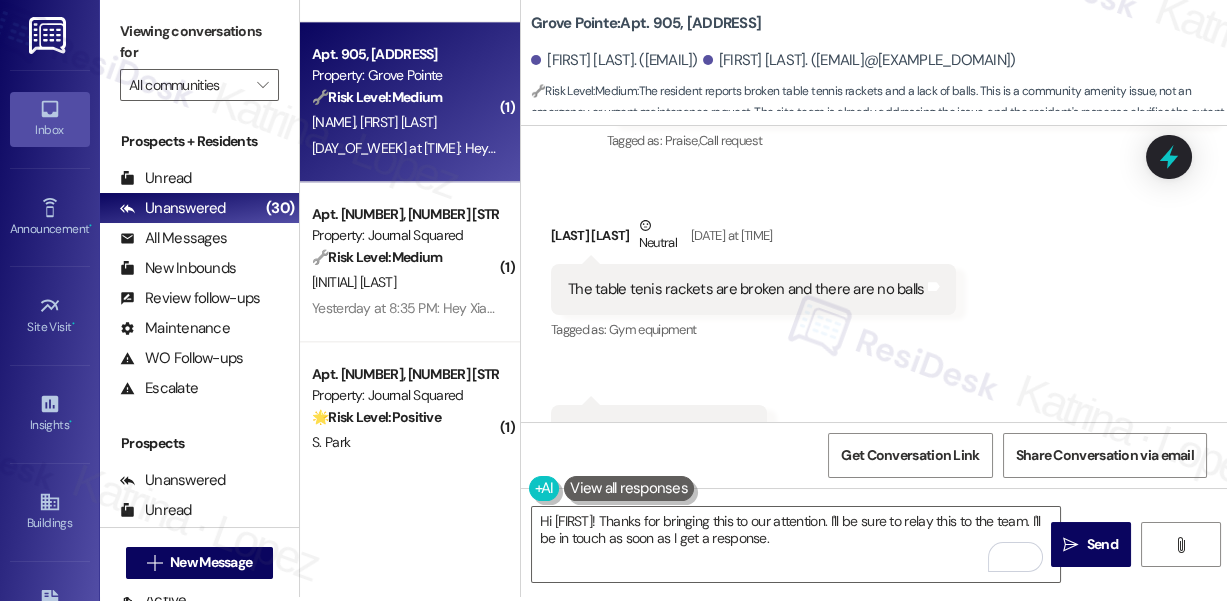 click on "The table tenis rackets are broken and there are no balls" at bounding box center [746, 289] 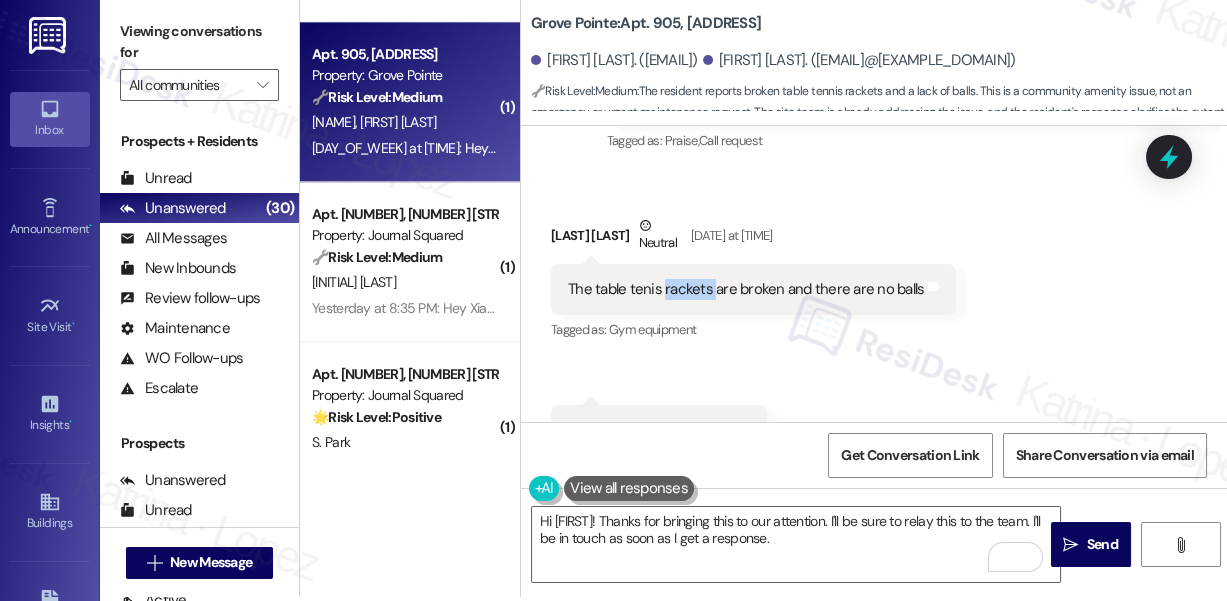 click on "The table tenis rackets are broken and there are no balls" at bounding box center [746, 289] 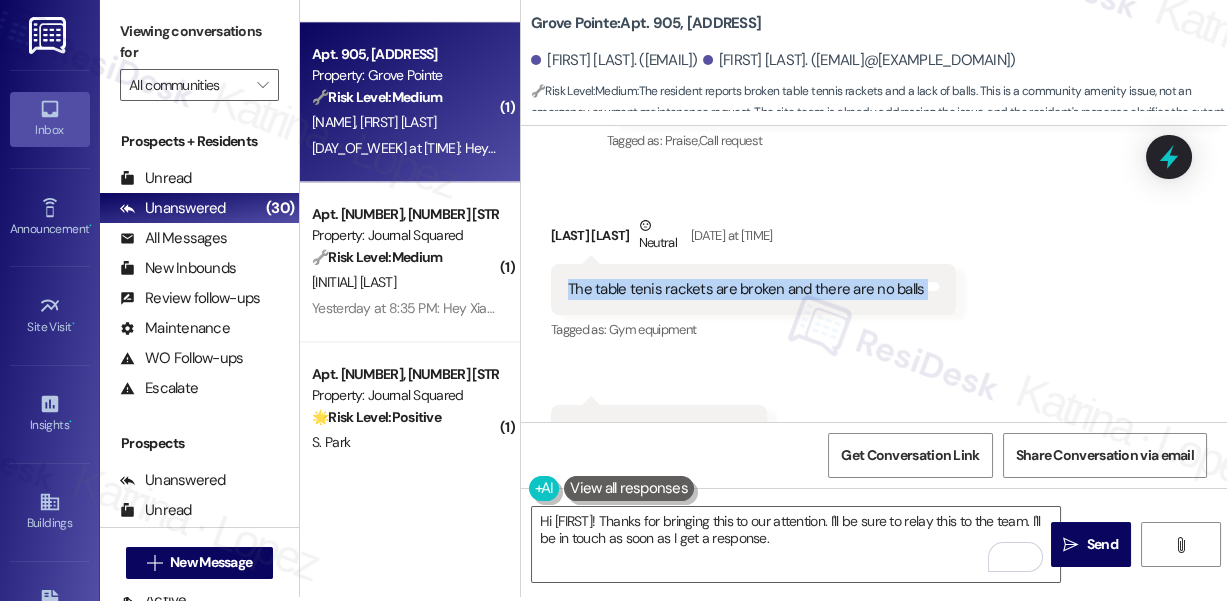 drag, startPoint x: 686, startPoint y: 299, endPoint x: 705, endPoint y: 301, distance: 19.104973 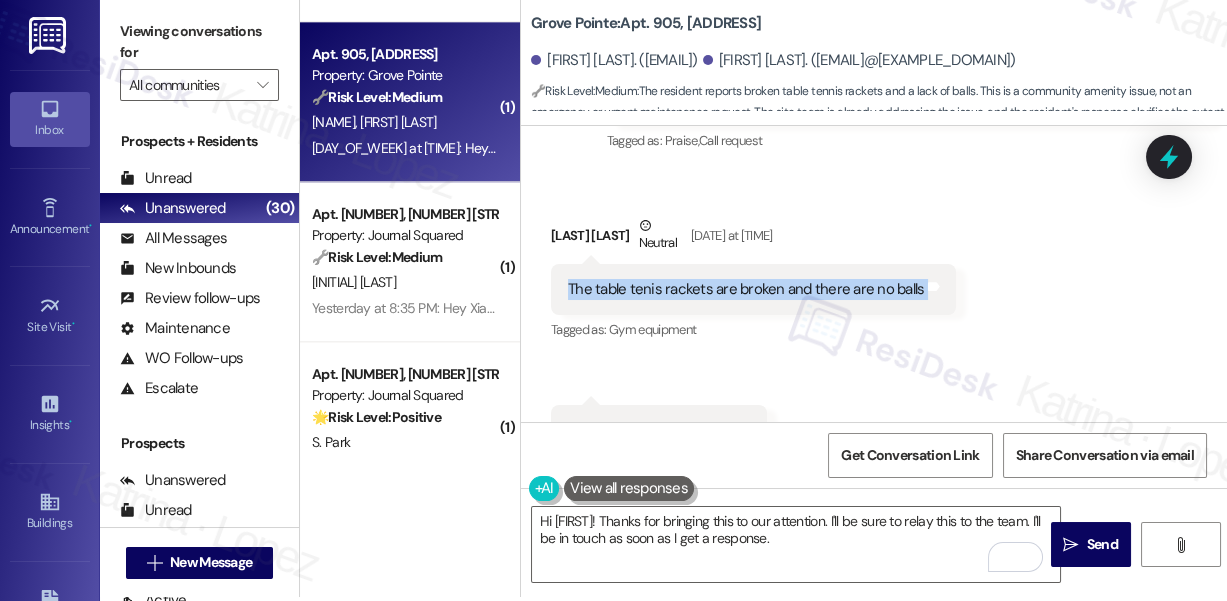 copy on "The table tenis rackets are broken and there are no balls Tags and notes" 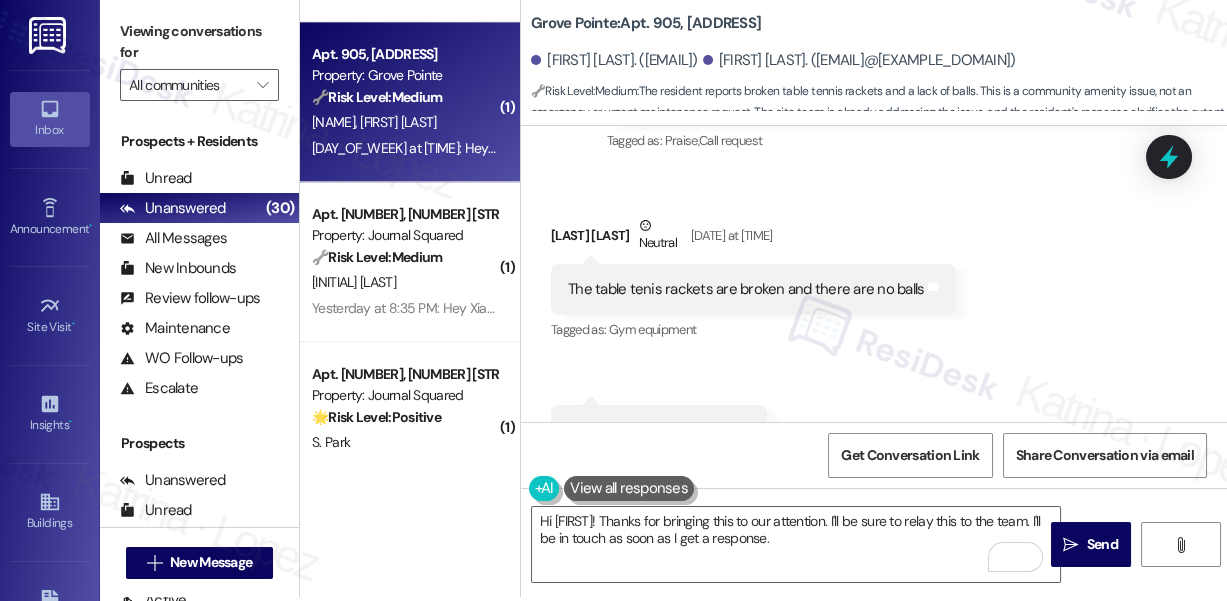 click on "Viewing conversations for" at bounding box center [199, 42] 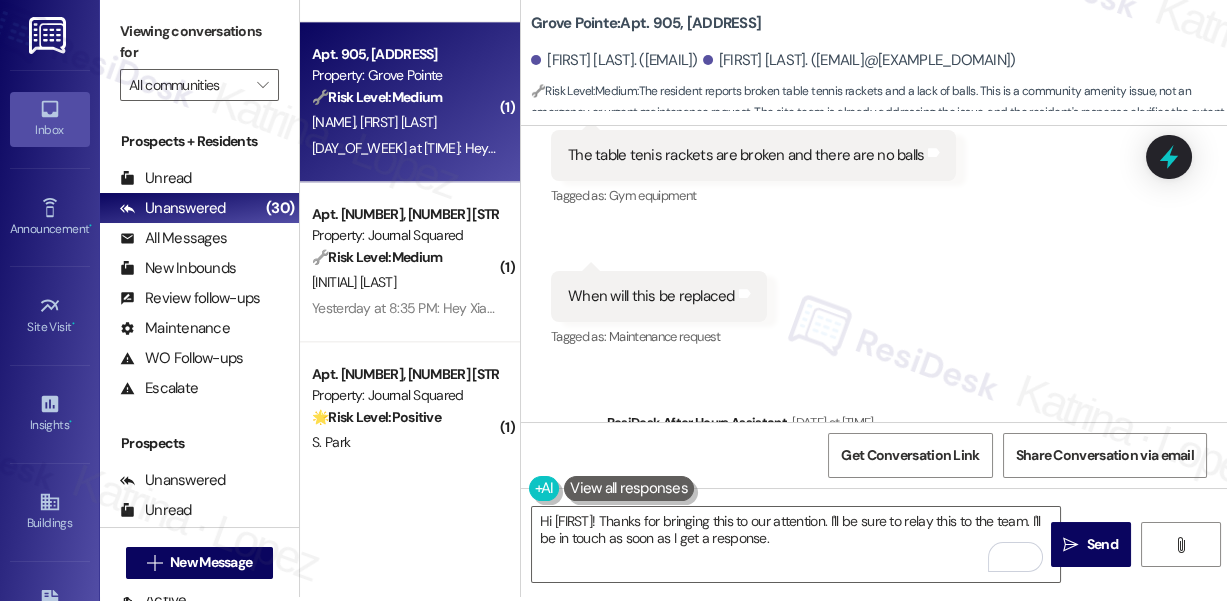 scroll, scrollTop: 11754, scrollLeft: 0, axis: vertical 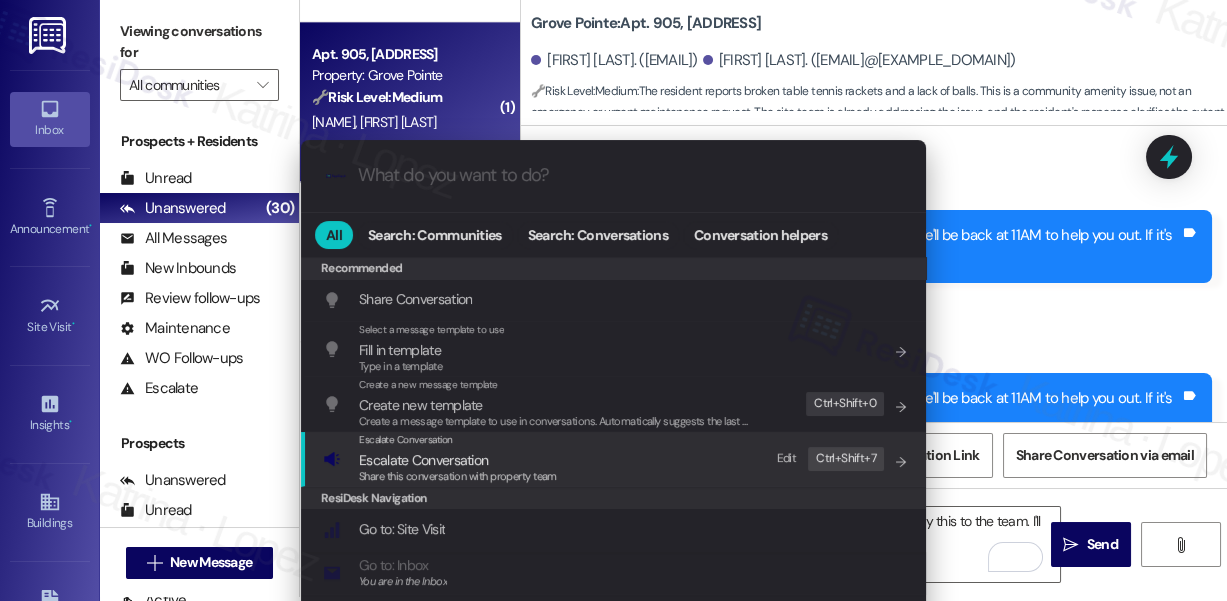 click on "Share this conversation with property team" at bounding box center (458, 476) 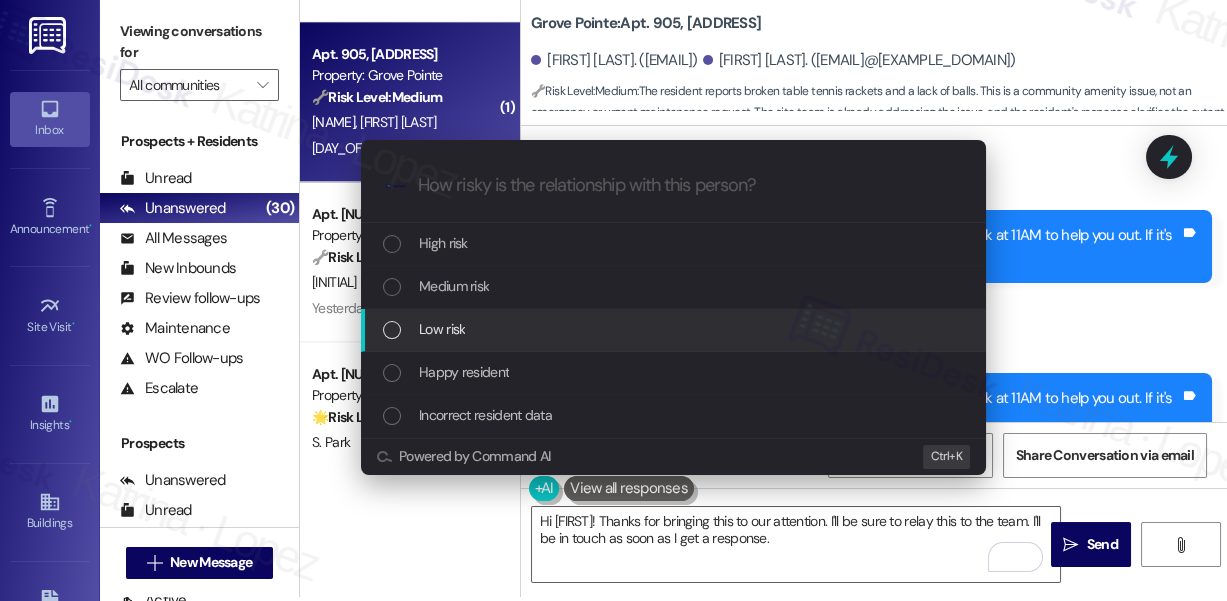 click on "Low risk" at bounding box center [442, 329] 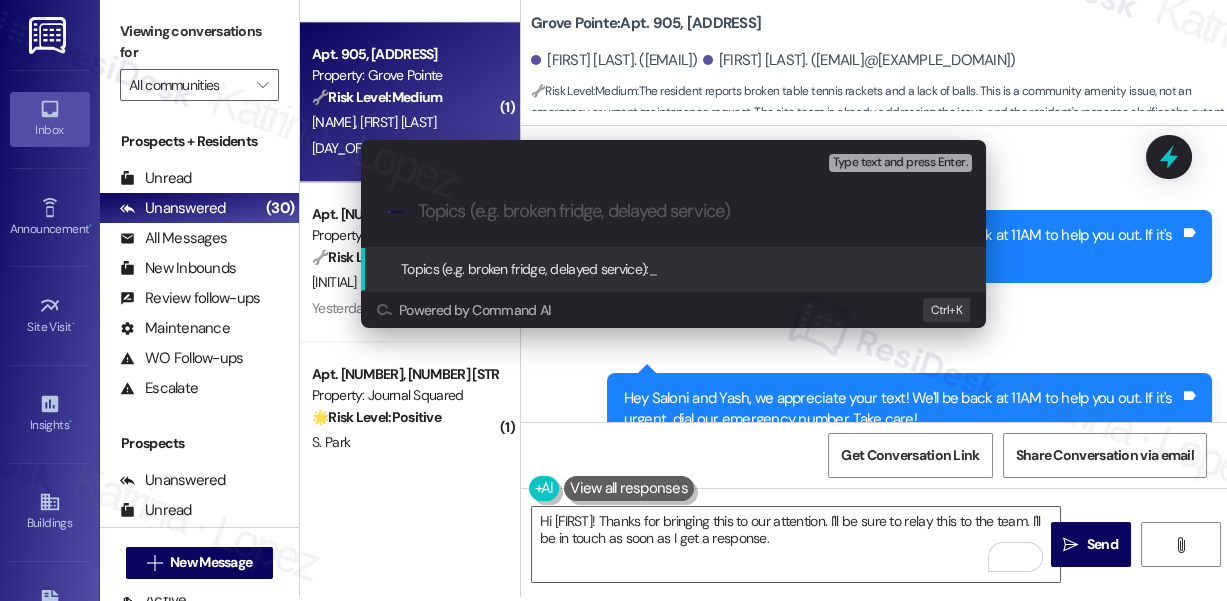 paste on "Broken Table Tennis Rackets and Missing Balls" 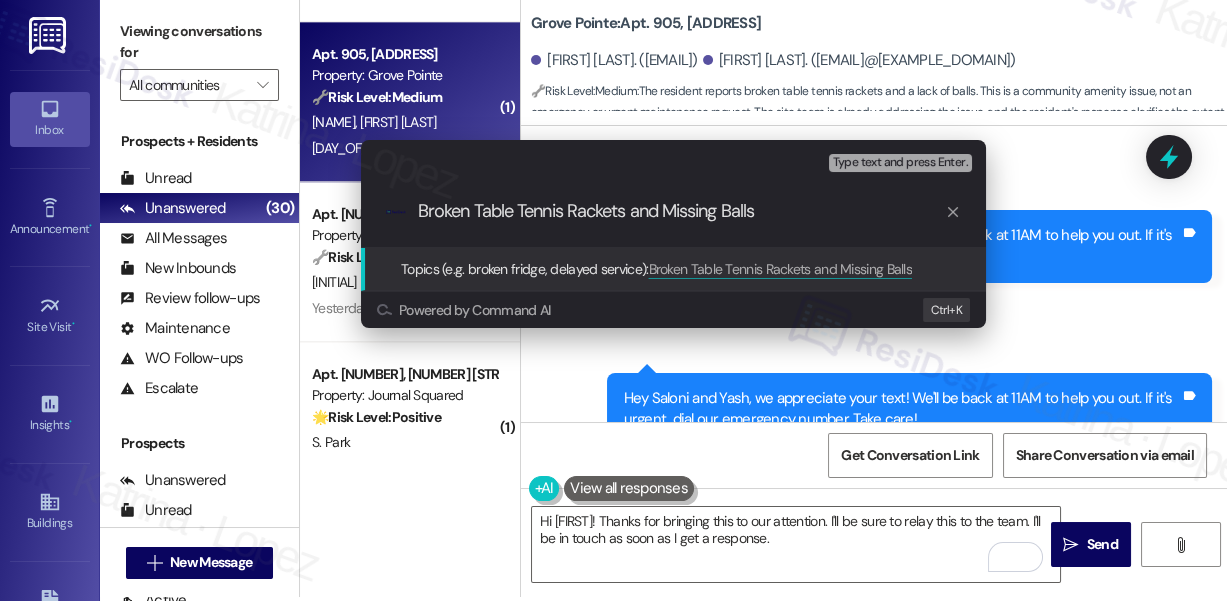 type 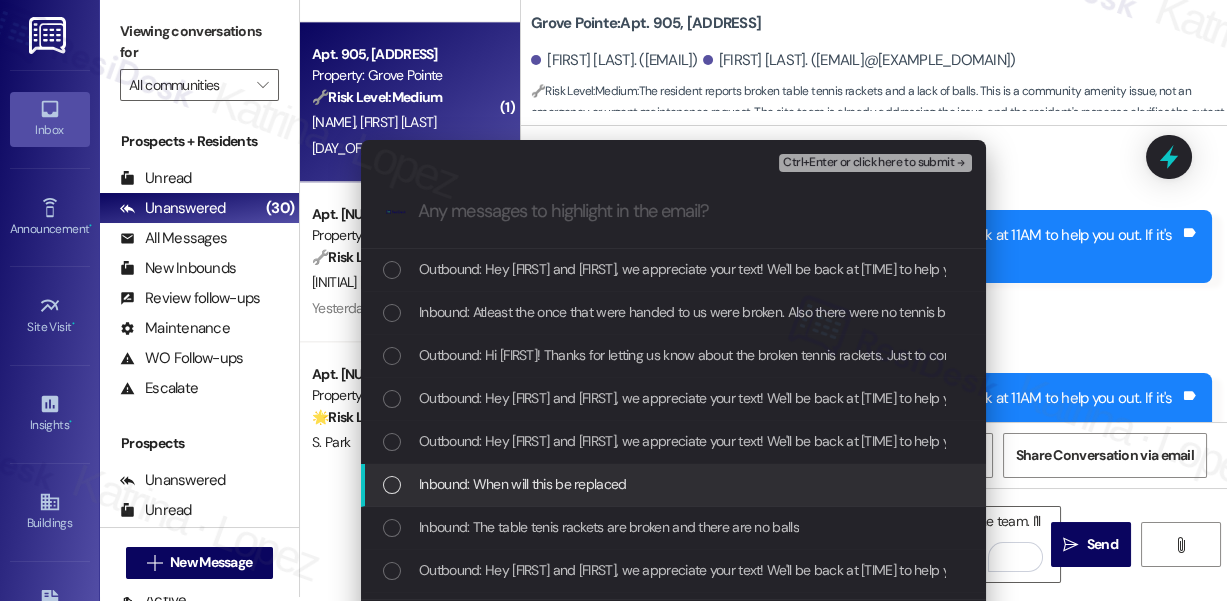 click on "Inbound: When will this be replaced" at bounding box center [523, 484] 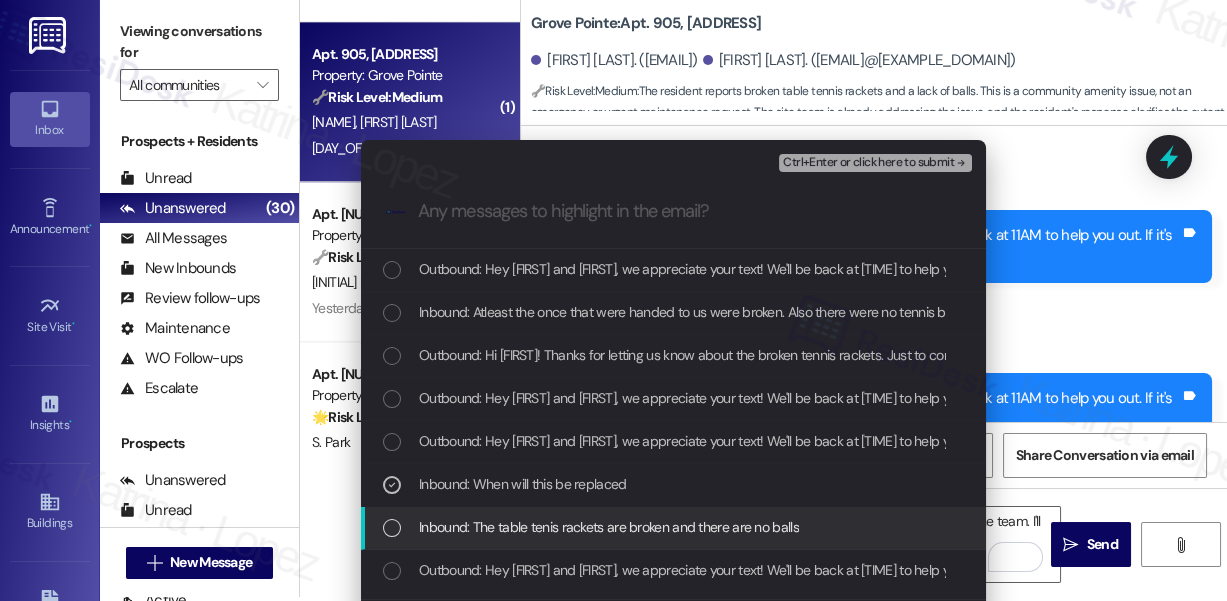 click on "Inbound: The table tenis rackets are broken and there are no balls" at bounding box center [609, 527] 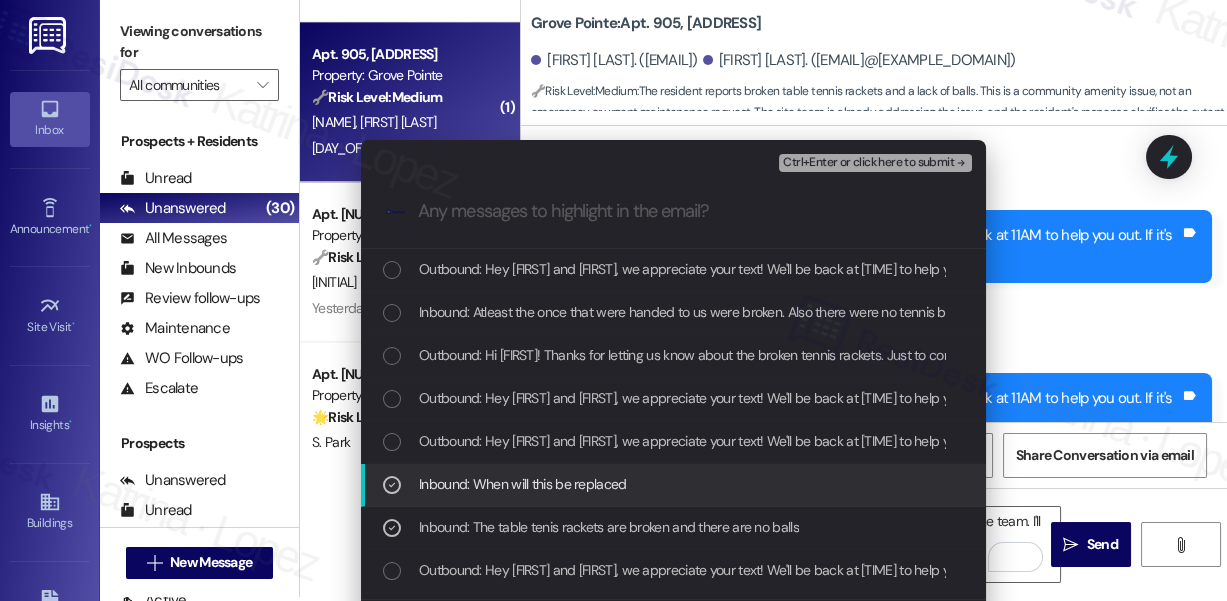 click on "Inbound: When will this be replaced" at bounding box center (523, 484) 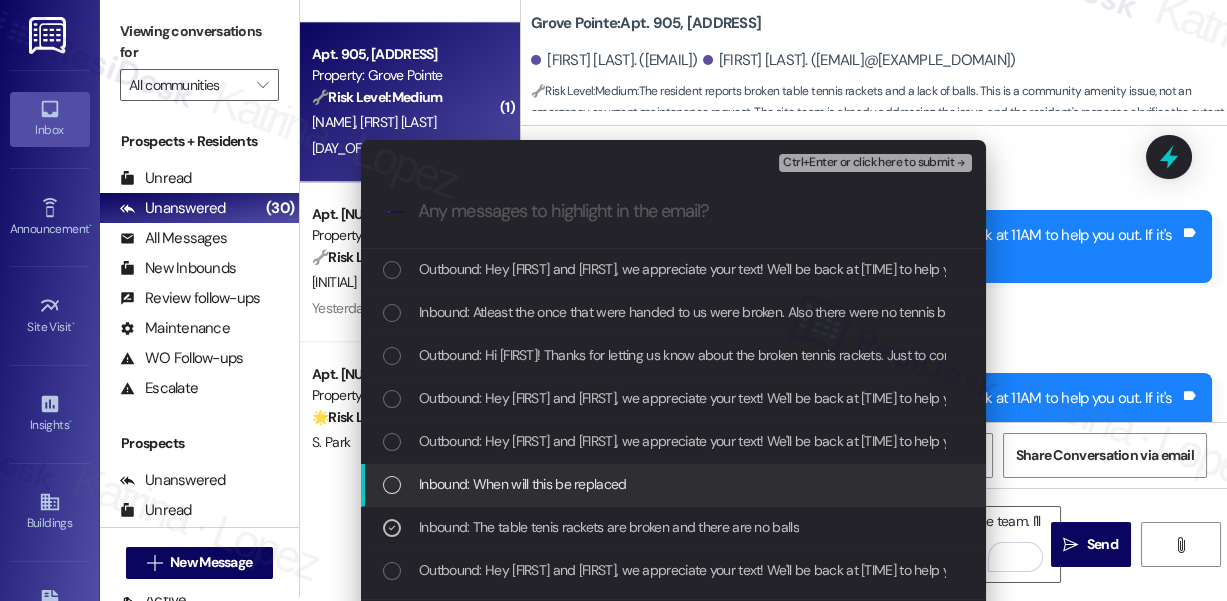 click on "Inbound: When will this be replaced" at bounding box center [523, 484] 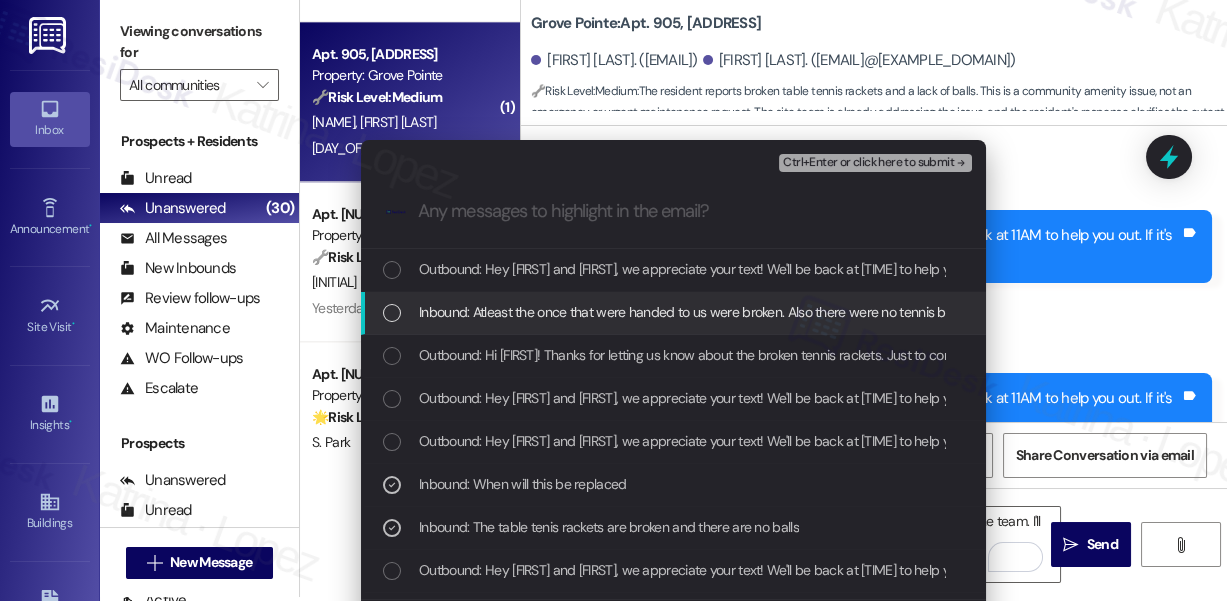 click on "Inbound: Atleast the once that were handed to us were broken. Also there were no tennis balls." at bounding box center [692, 312] 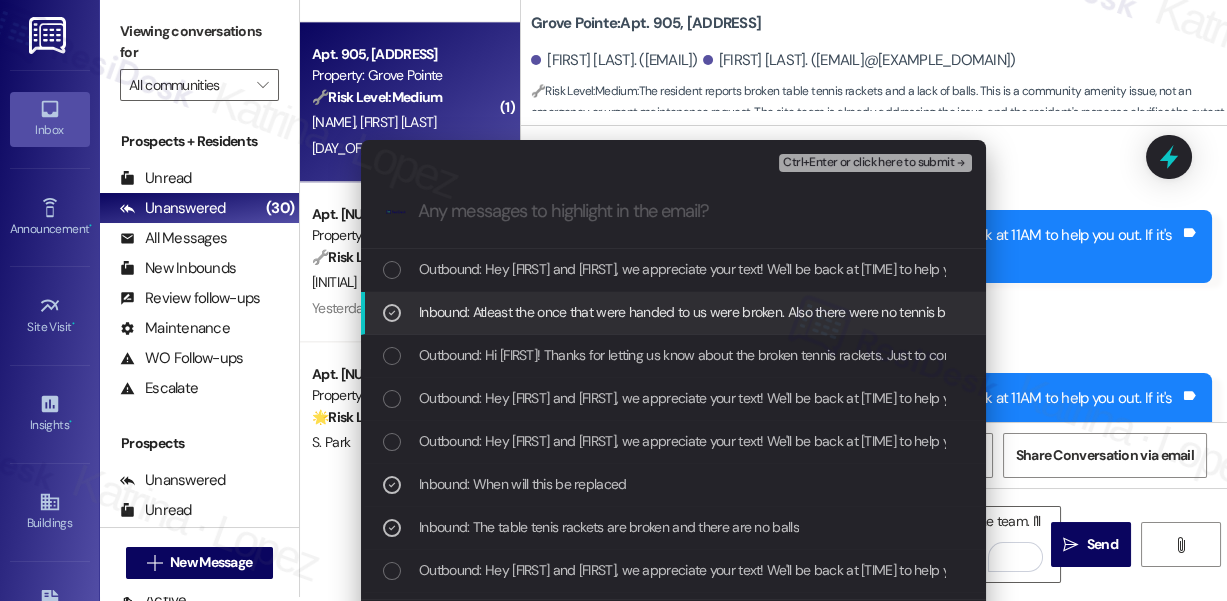 click on "Inbound: Atleast the once that were handed to us were broken. Also there were no tennis balls." at bounding box center [692, 312] 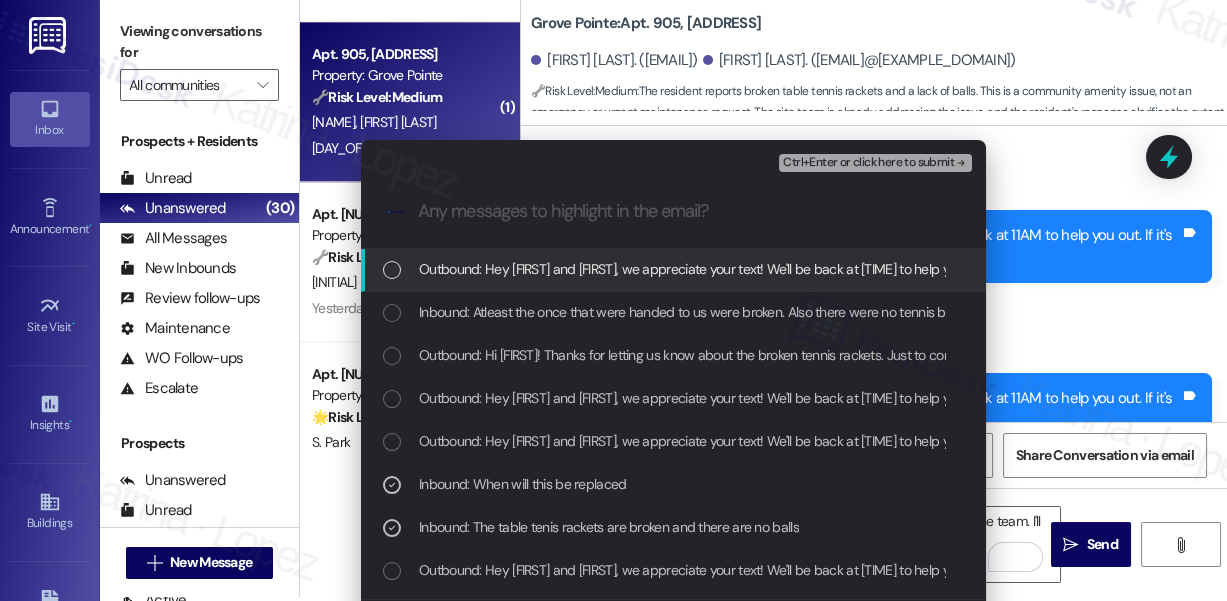 click on "Ctrl+Enter or click here to submit" at bounding box center [868, 163] 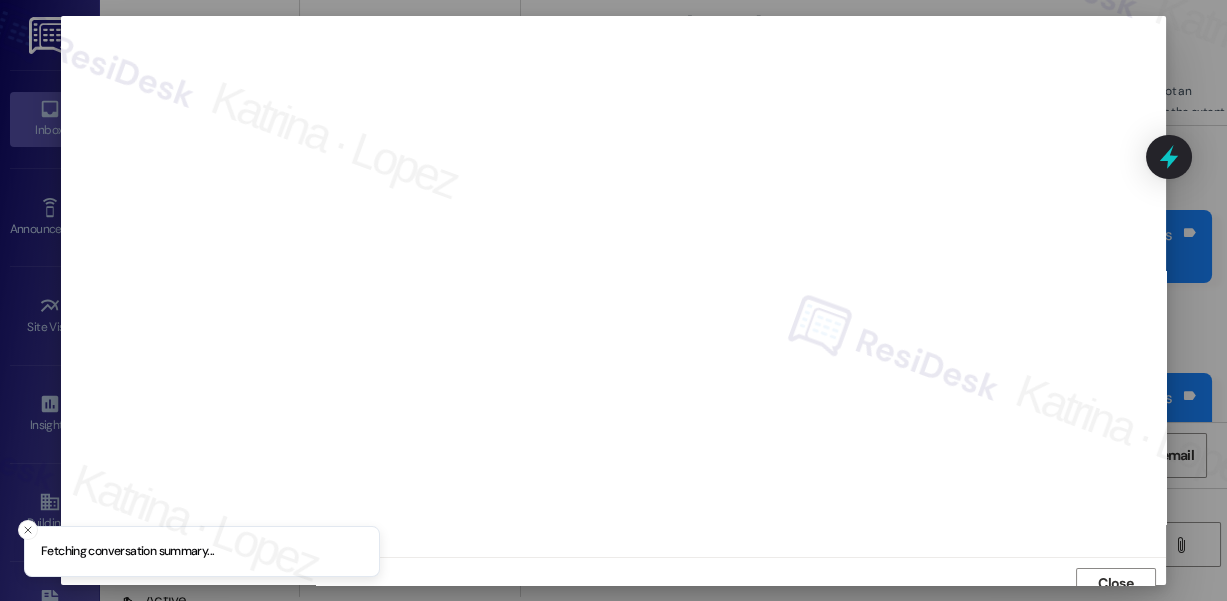 scroll, scrollTop: 14, scrollLeft: 0, axis: vertical 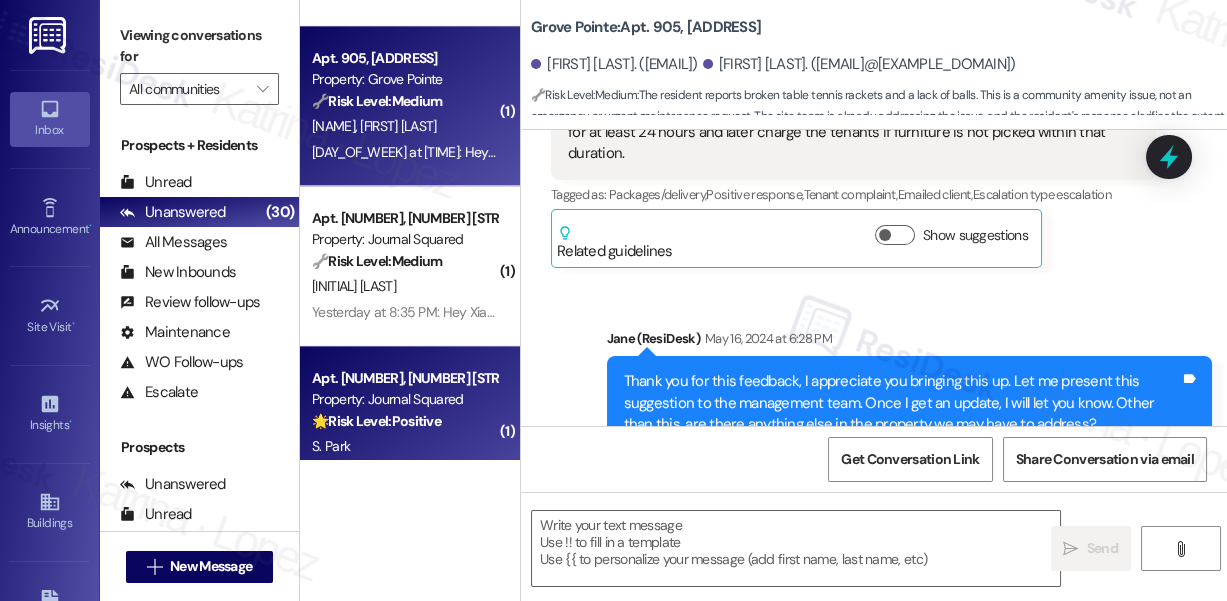 type on "Fetching suggested responses. Please feel free to read through the conversation in the meantime." 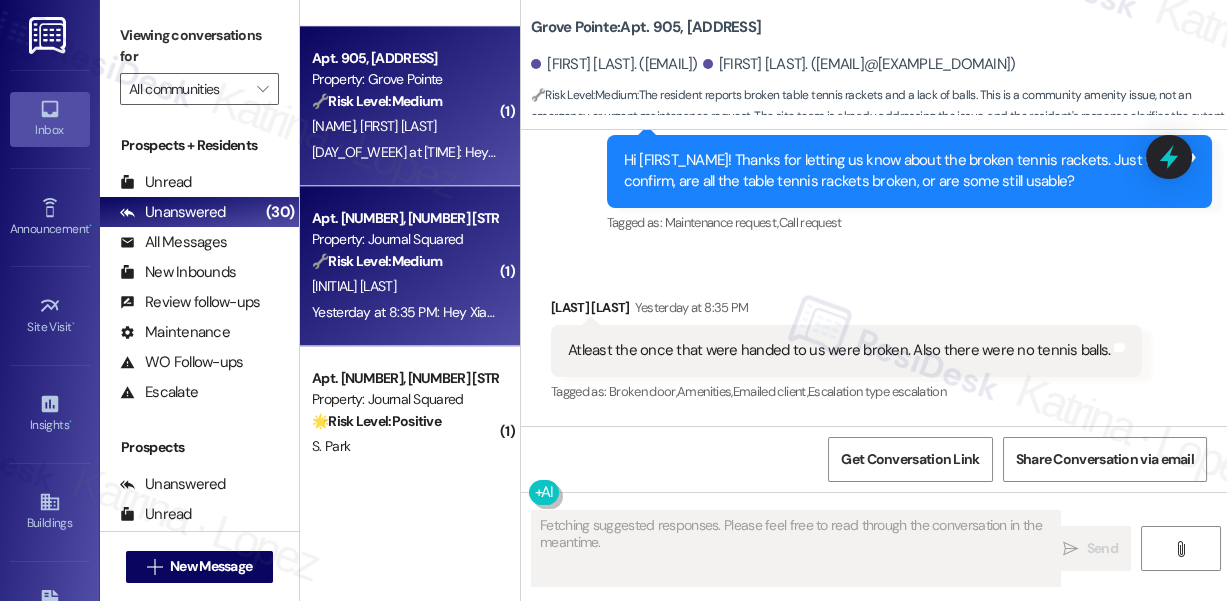 scroll, scrollTop: 12199, scrollLeft: 0, axis: vertical 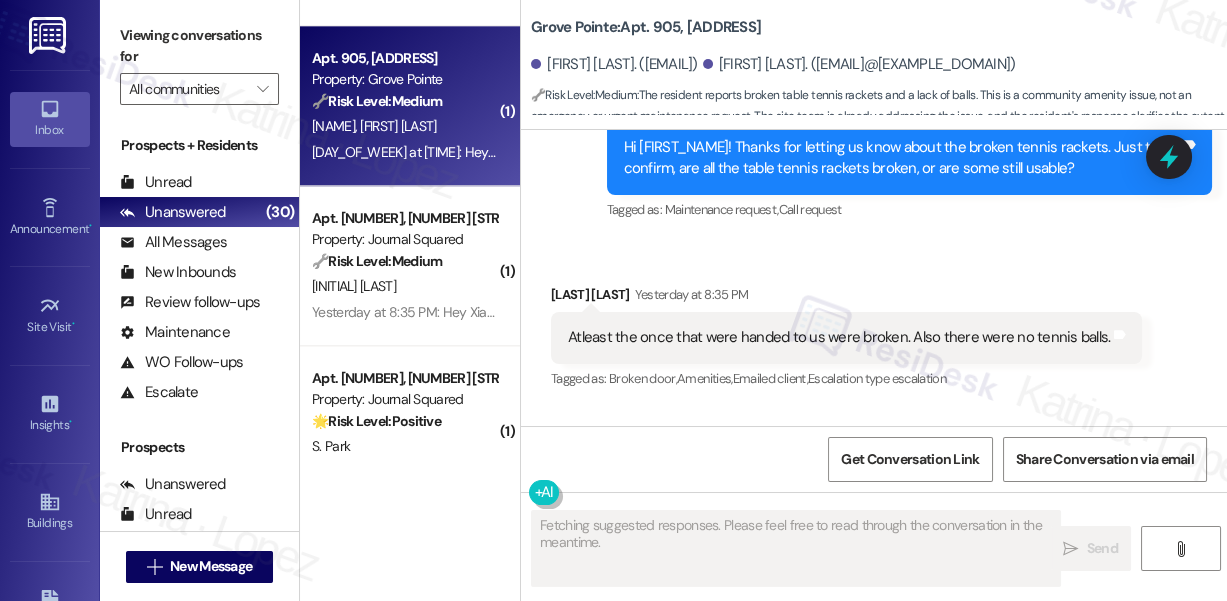 click on "🔧  Risk Level:  Medium The resident responded positively to a follow-up regarding a completed work order. This indicates satisfactory resolution and falls under routine customer service." at bounding box center (404, 261) 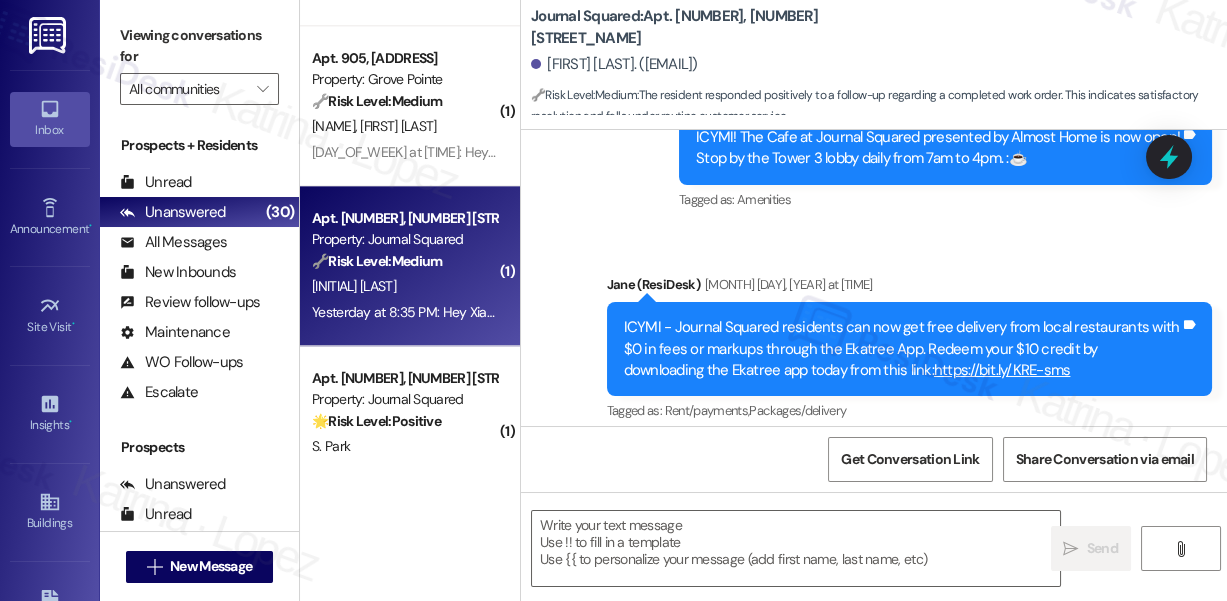 type on "Fetching suggested responses. Please feel free to read through the conversation in the meantime." 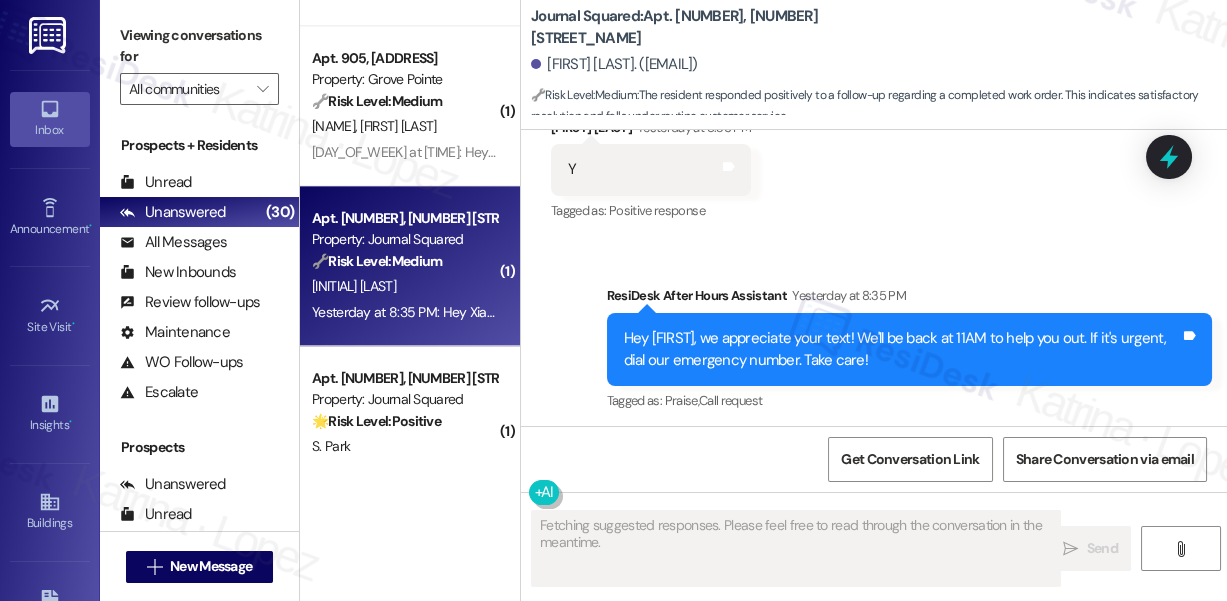 scroll, scrollTop: 12420, scrollLeft: 0, axis: vertical 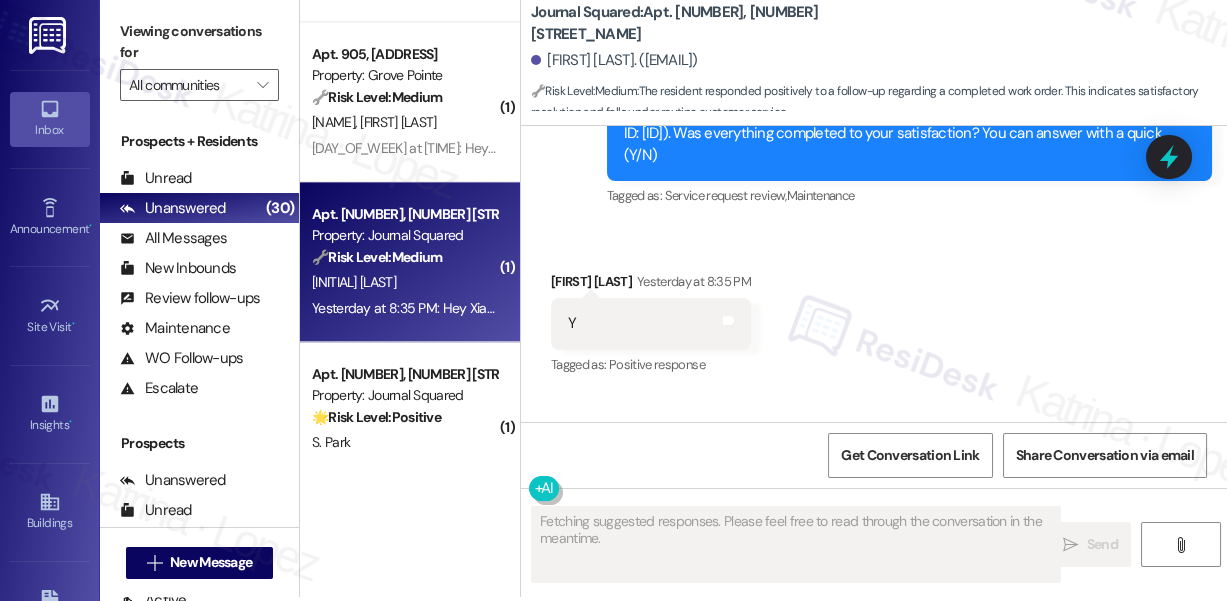 click on "Viewing conversations for All communities " at bounding box center (199, 58) 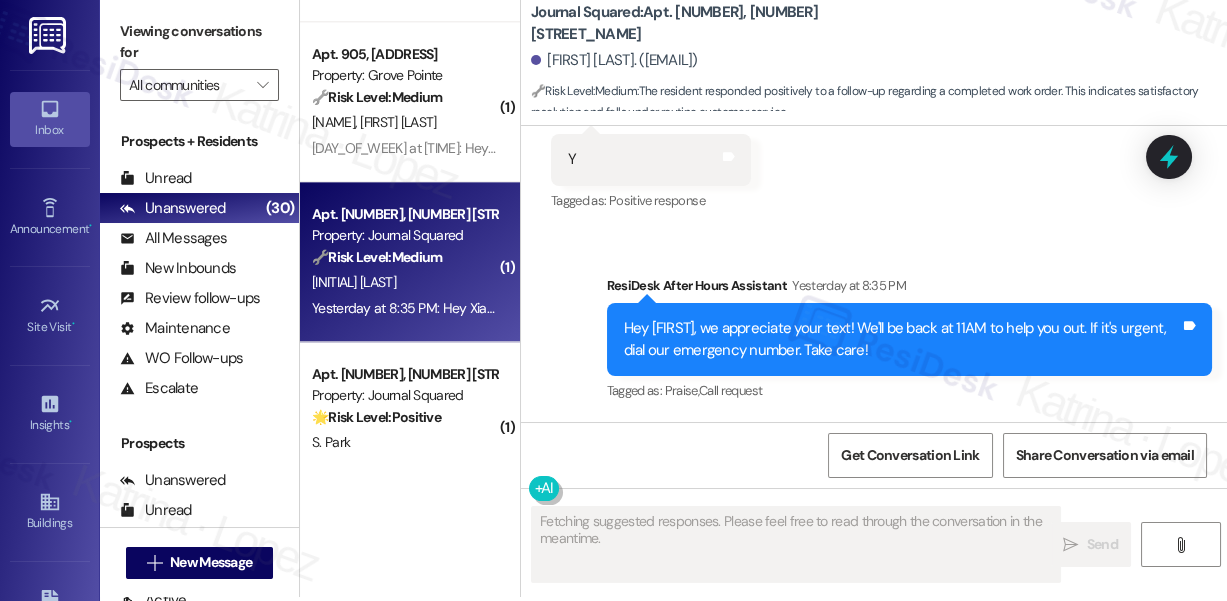 scroll, scrollTop: 12420, scrollLeft: 0, axis: vertical 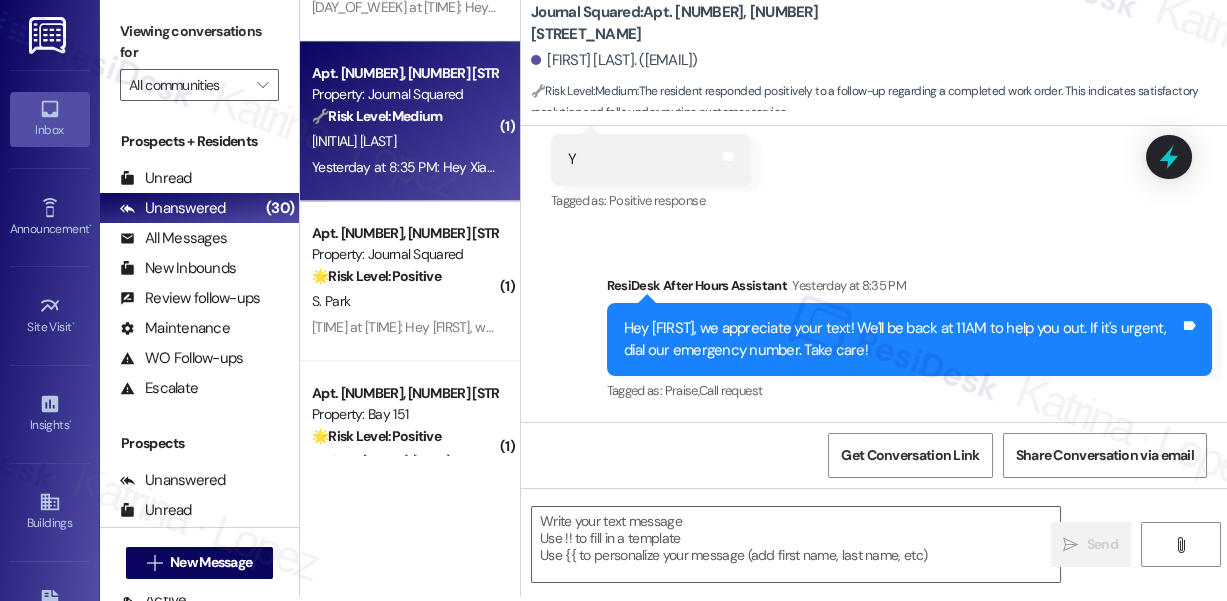 click on "Viewing conversations for All communities " at bounding box center (199, 58) 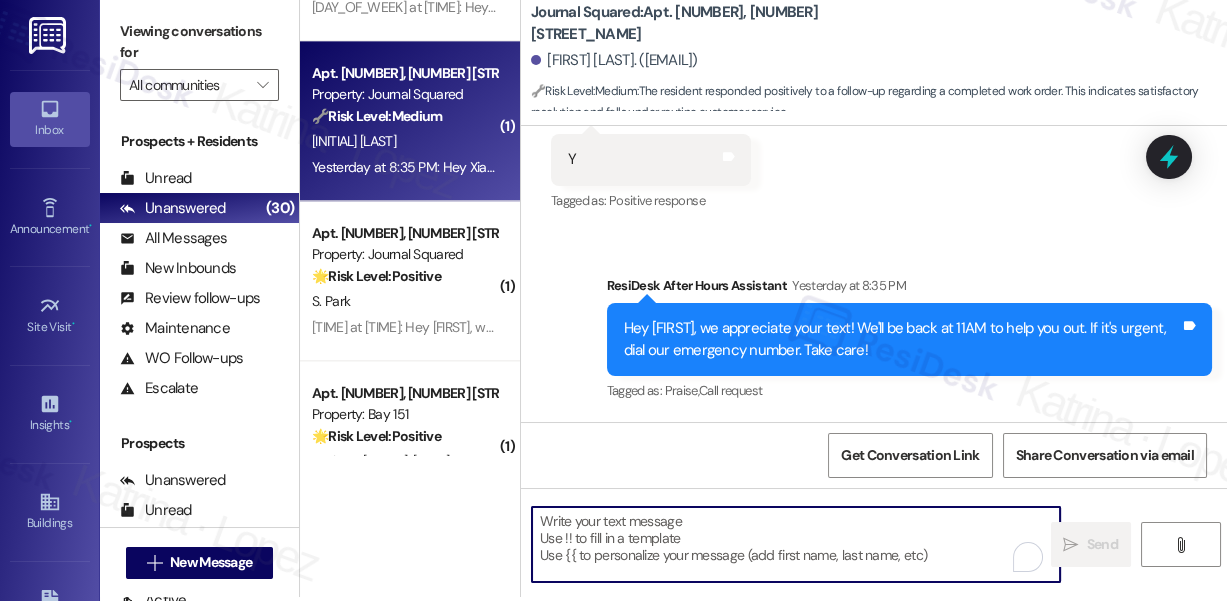 click at bounding box center (796, 544) 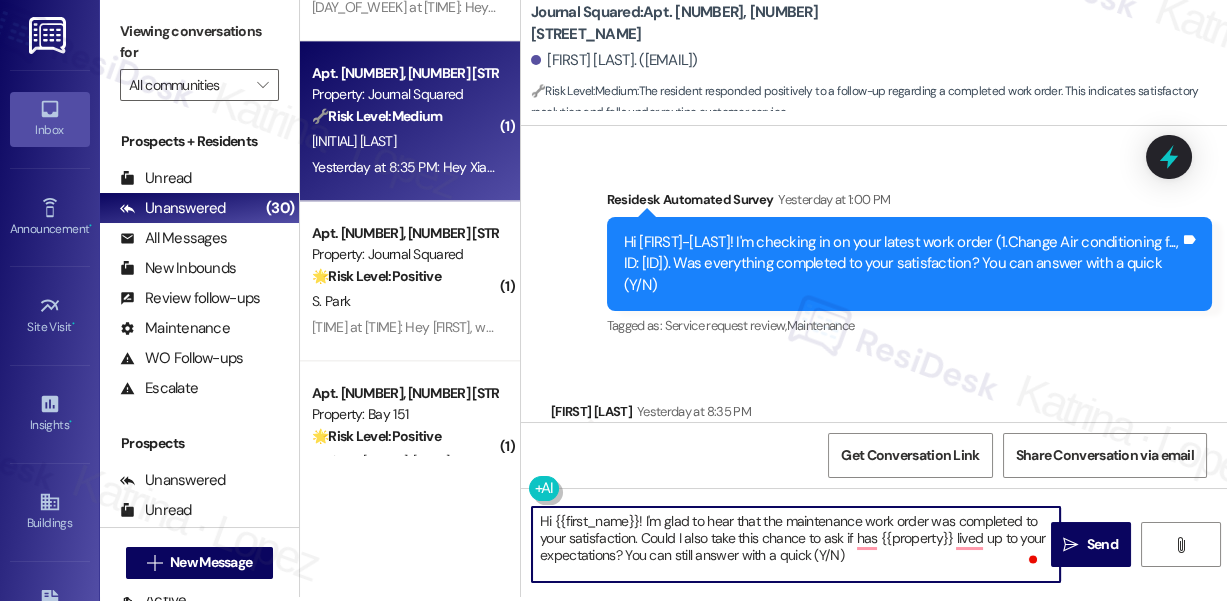 scroll, scrollTop: 12056, scrollLeft: 0, axis: vertical 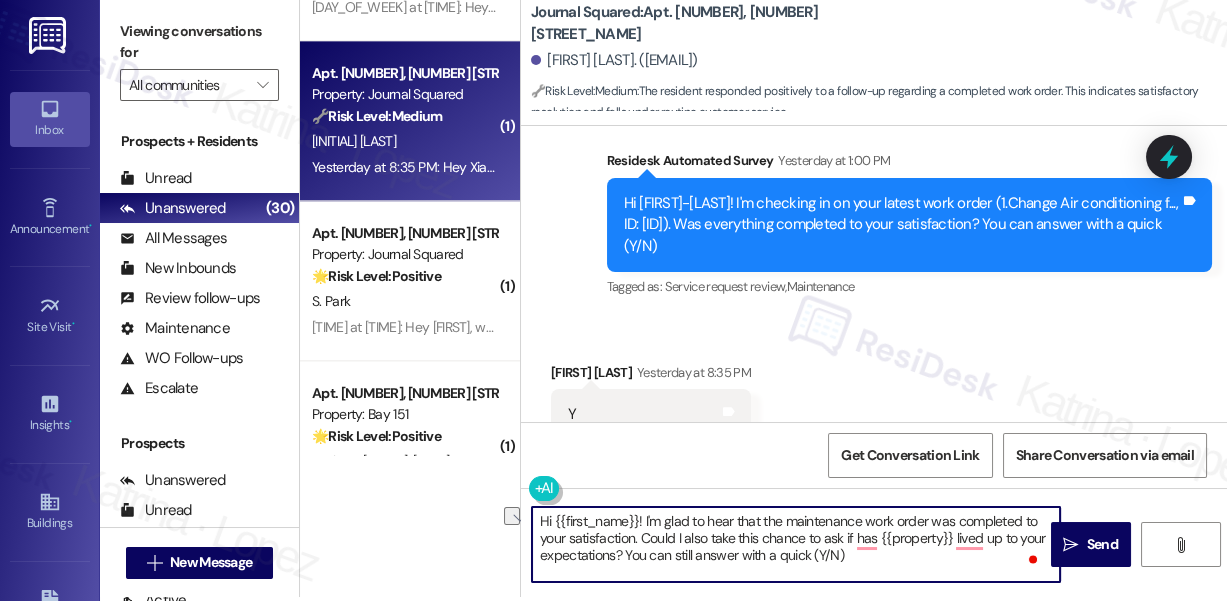 drag, startPoint x: 883, startPoint y: 556, endPoint x: 626, endPoint y: 556, distance: 257 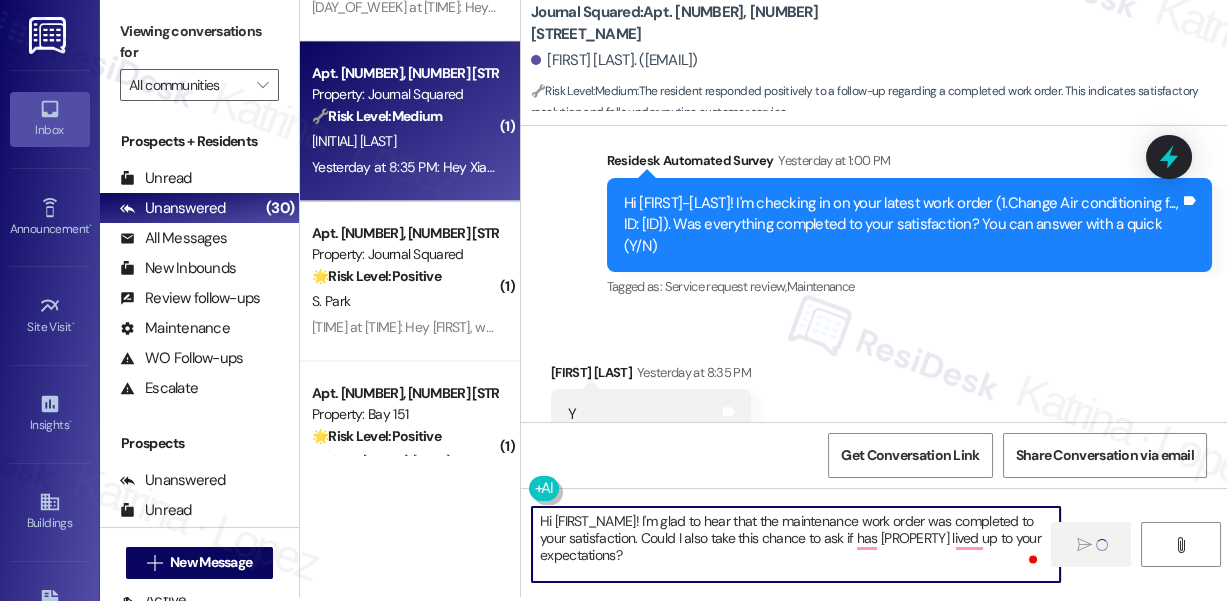 type 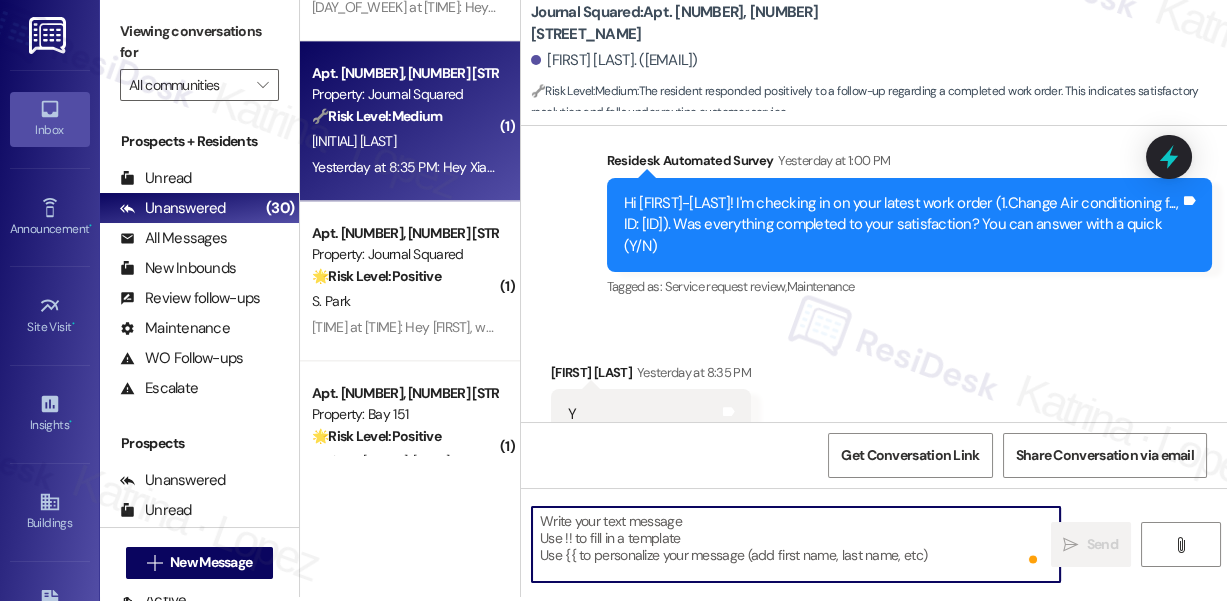 scroll, scrollTop: 12184, scrollLeft: 0, axis: vertical 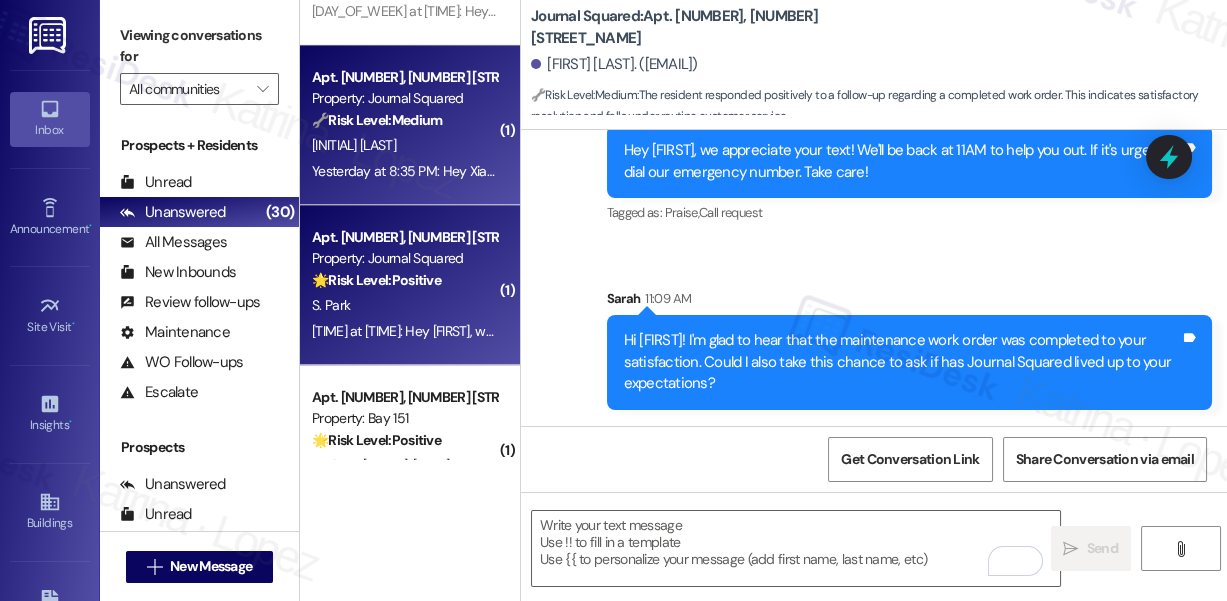 click on "🌟  Risk Level:  Positive" at bounding box center (376, 280) 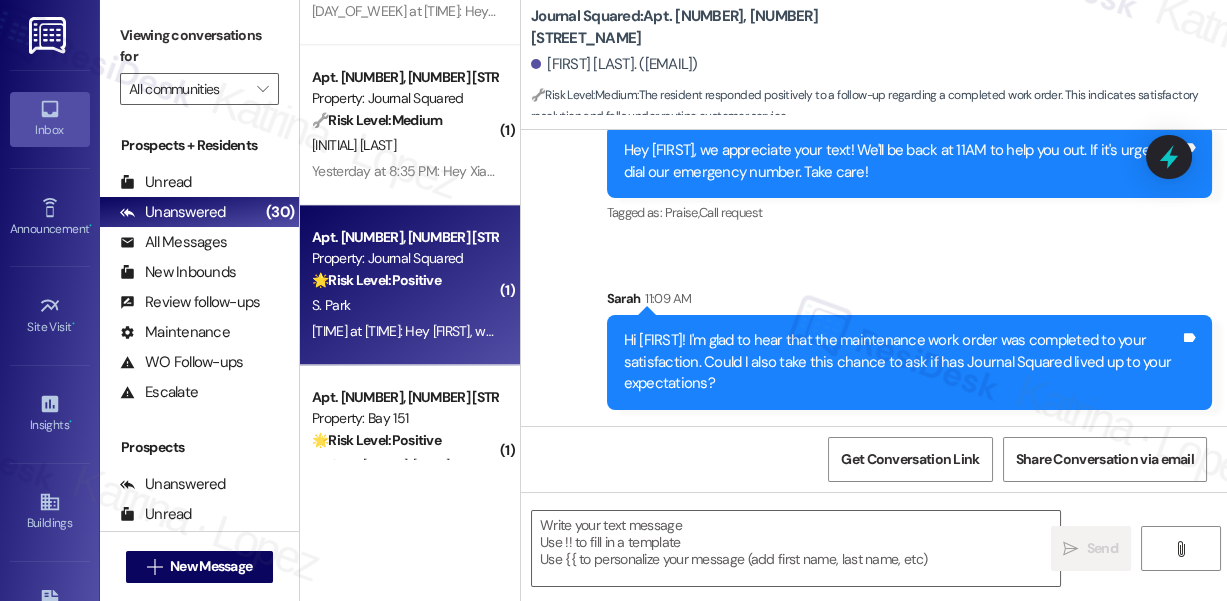 type on "Fetching suggested responses. Please feel free to read through the conversation in the meantime." 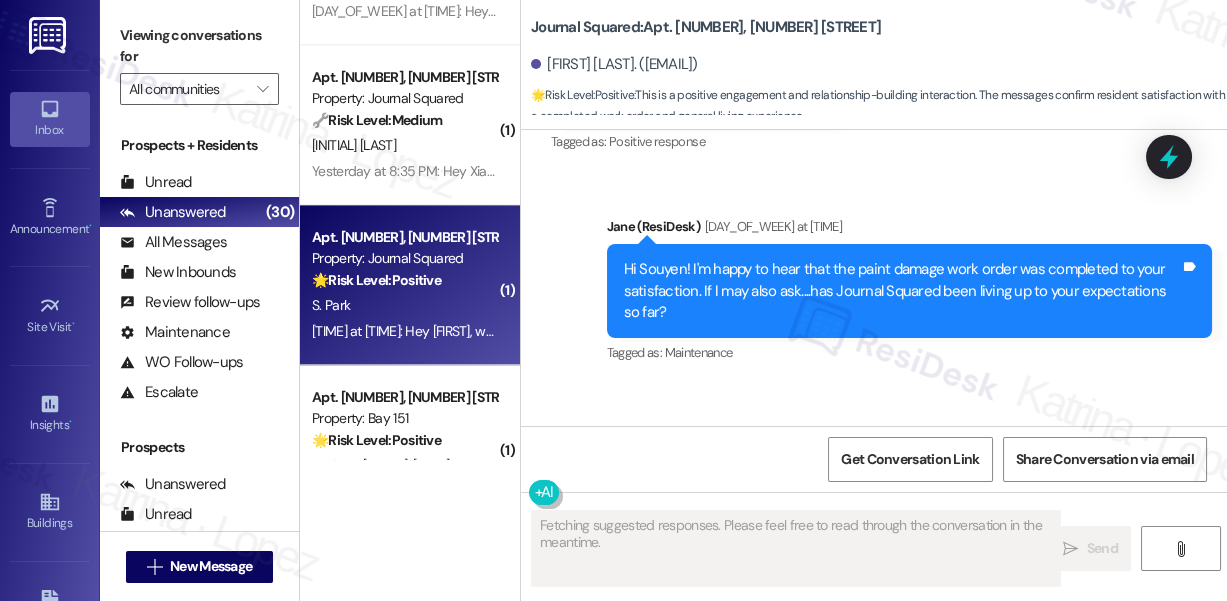 scroll, scrollTop: 989, scrollLeft: 0, axis: vertical 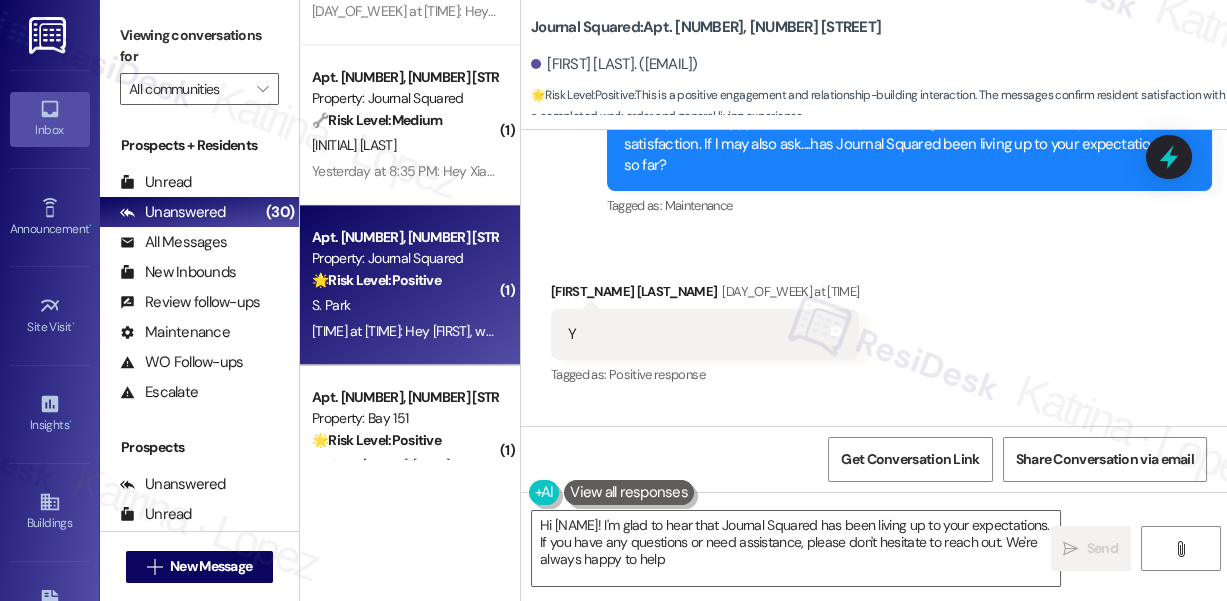 type on "Hi {{first_name}}! I'm glad to hear that Journal Squared has been living up to your expectations. If you have any questions or need assistance, please don't hesitate to reach out. We're always happy to help!" 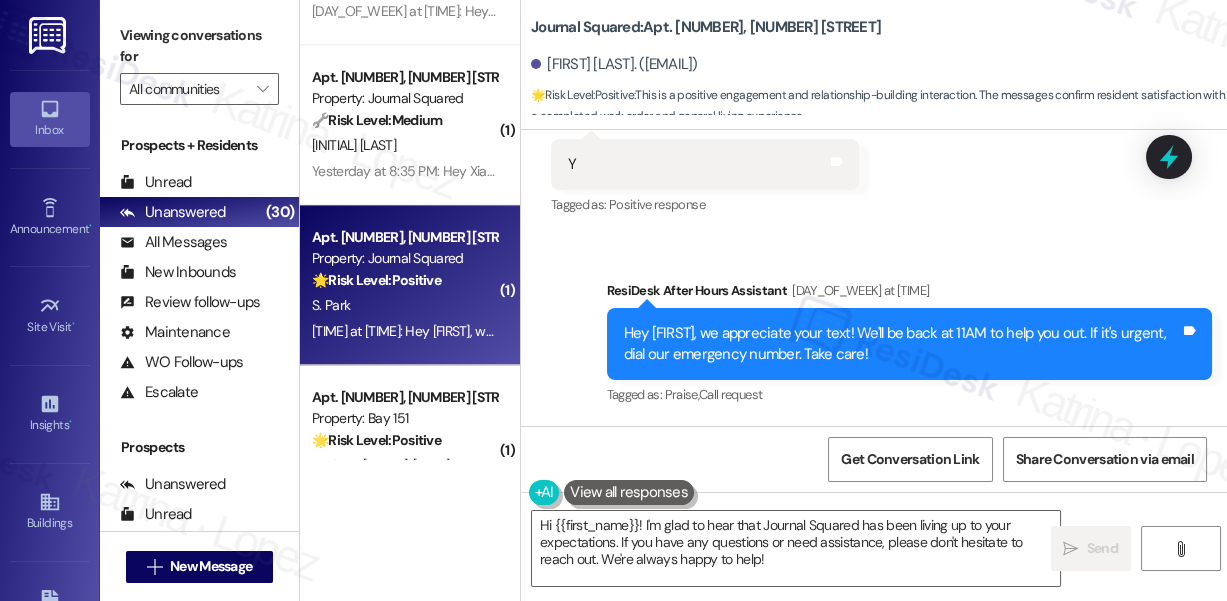 scroll, scrollTop: 1179, scrollLeft: 0, axis: vertical 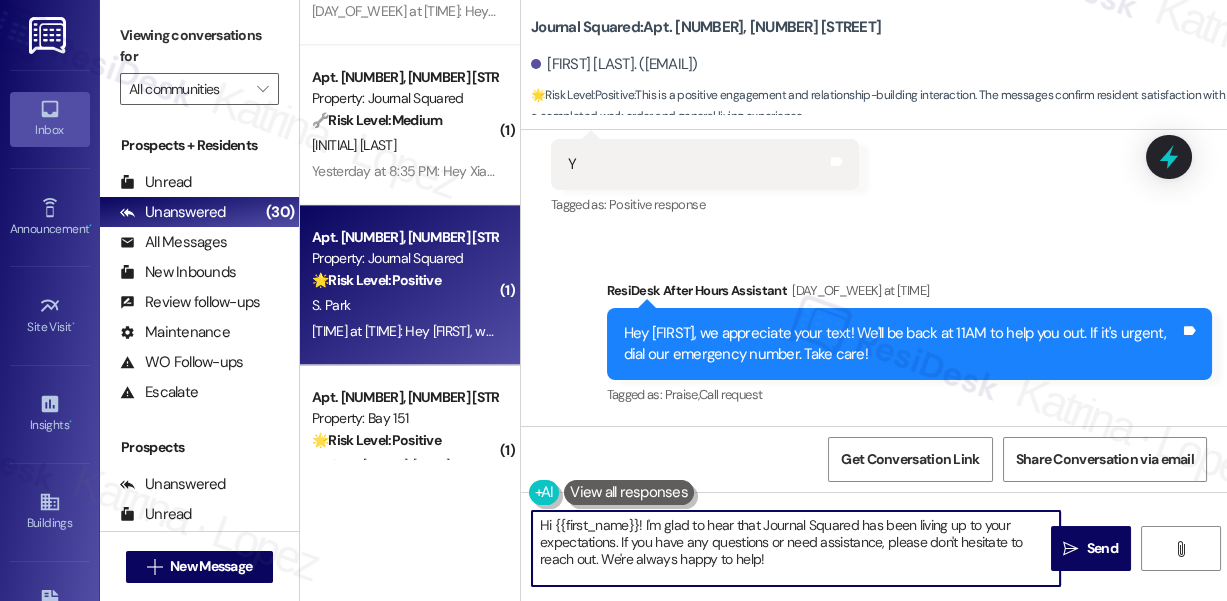 click on "Hi {{first_name}}! I'm glad to hear that Journal Squared has been living up to your expectations. If you have any questions or need assistance, please don't hesitate to reach out. We're always happy to help!" at bounding box center (796, 548) 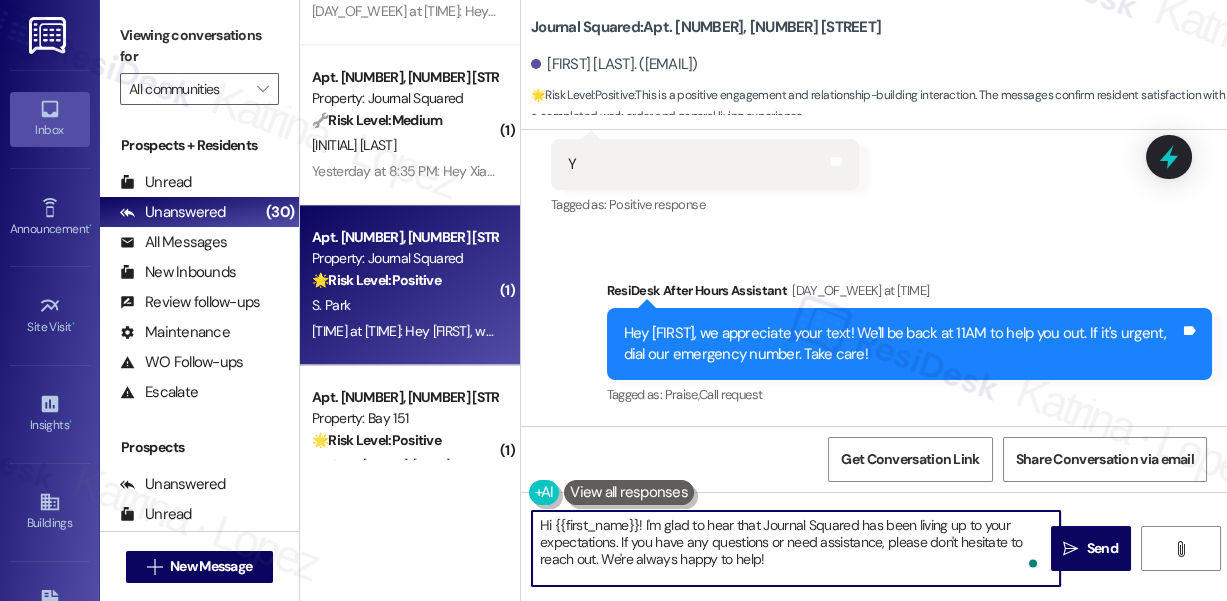 click on "Hi {{first_name}}! I'm glad to hear that Journal Squared has been living up to your expectations. If you have any questions or need assistance, please don't hesitate to reach out. We're always happy to help!" at bounding box center (796, 548) 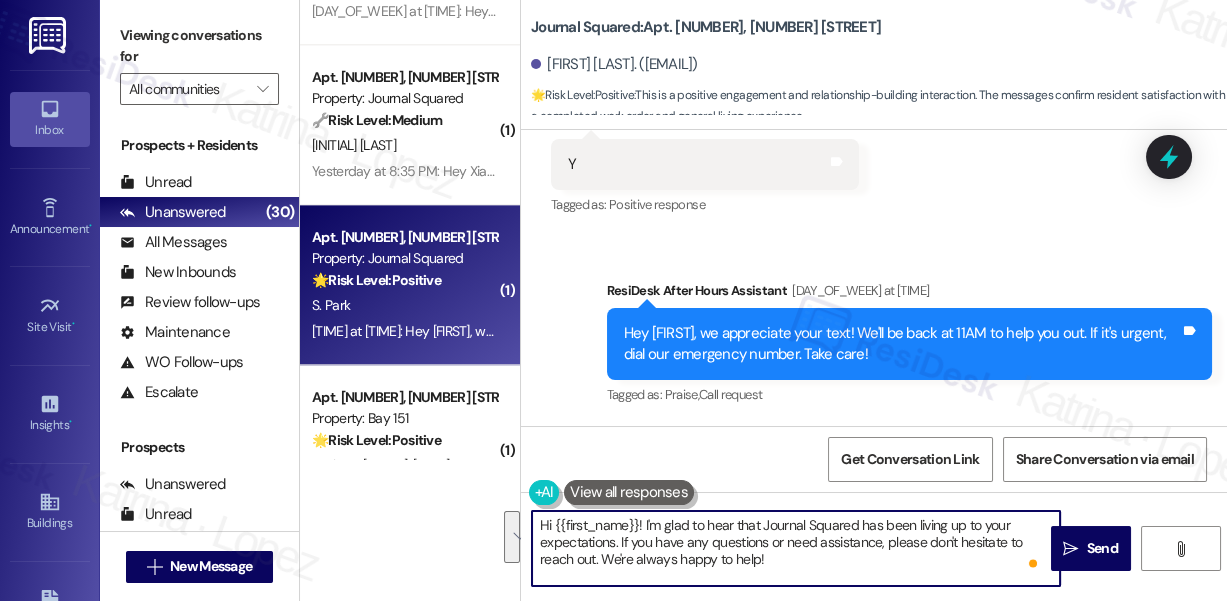 click on "Hey Souyen, we appreciate your text! We'll be back at 11AM to help you out. If it's urgent, dial our emergency number. Take care!" at bounding box center [902, 344] 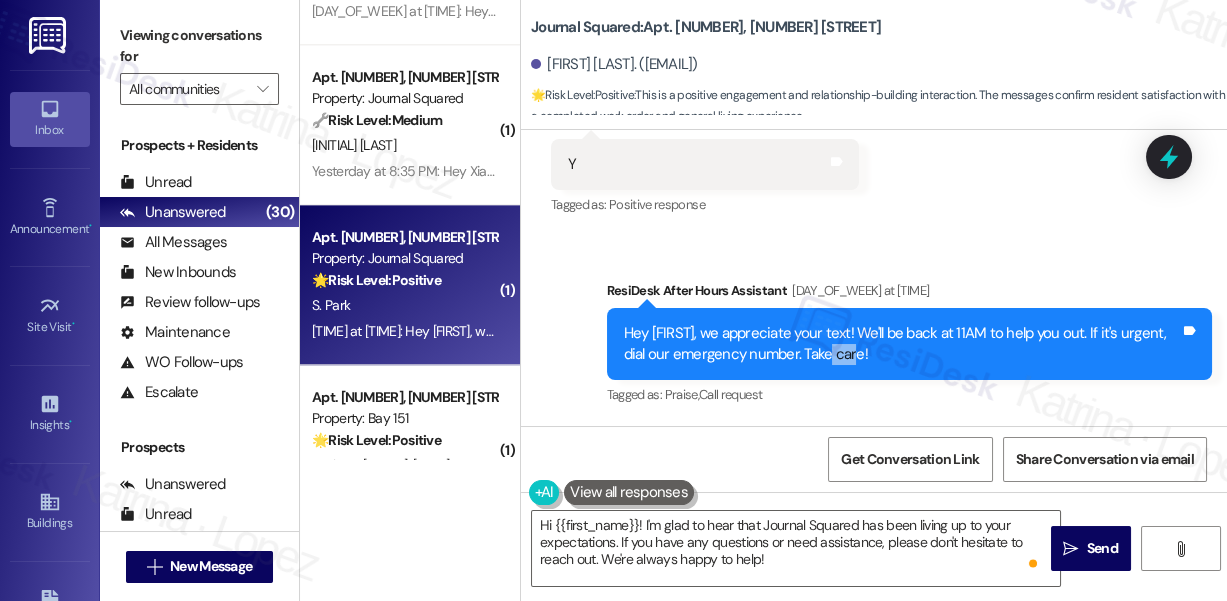 click on "Hey Souyen, we appreciate your text! We'll be back at 11AM to help you out. If it's urgent, dial our emergency number. Take care!" at bounding box center [902, 344] 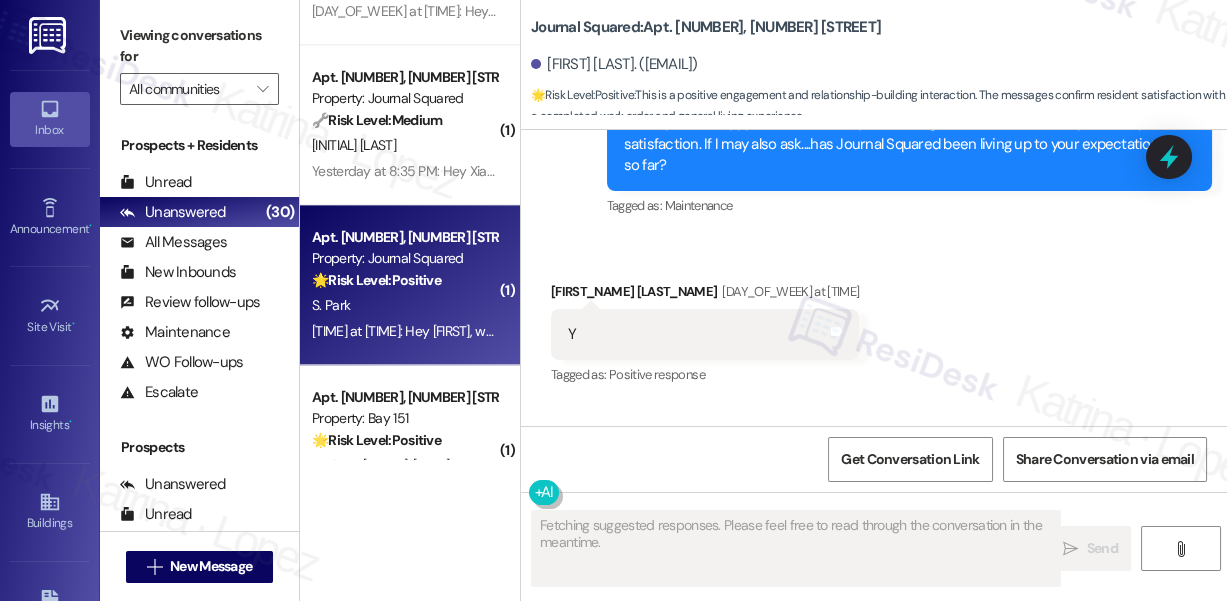 scroll, scrollTop: 1179, scrollLeft: 0, axis: vertical 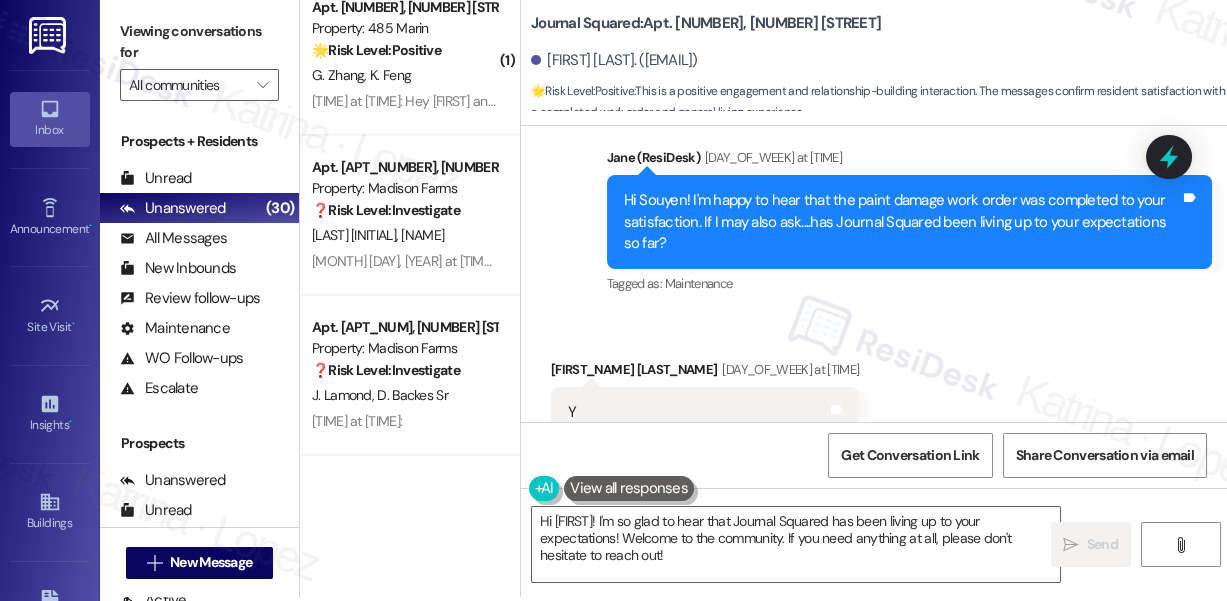 click on "Hi Souyen! I'm happy to hear that the paint damage work order was completed to your satisfaction. If I may also ask....has Journal Squared been living up to your expectations so far?" at bounding box center [902, 222] 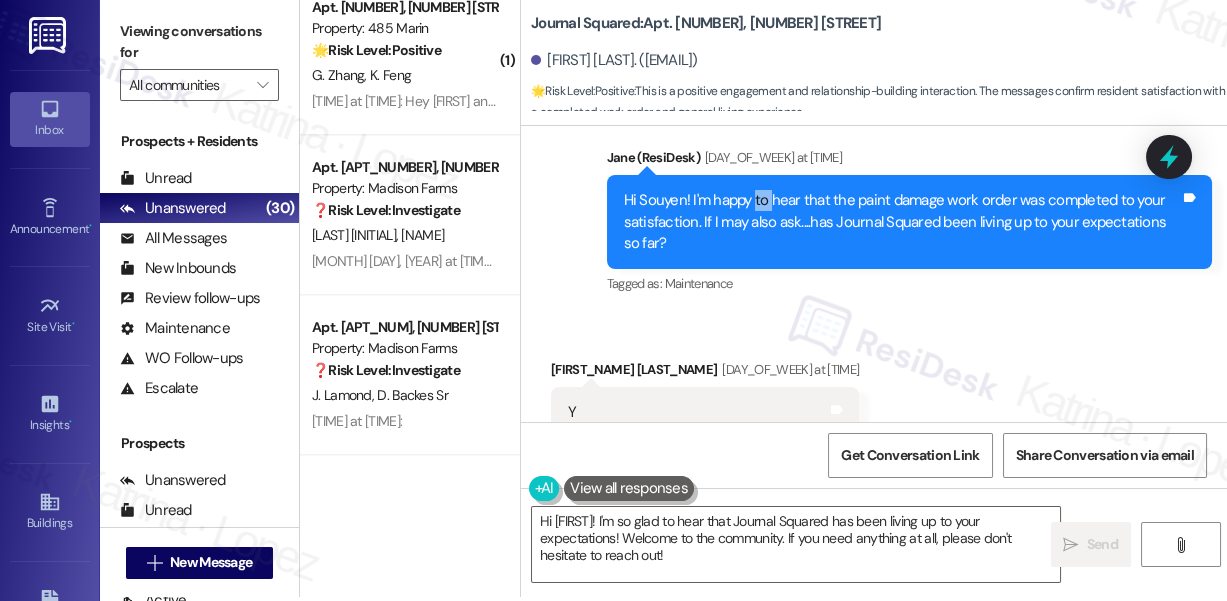 click on "Hi Souyen! I'm happy to hear that the paint damage work order was completed to your satisfaction. If I may also ask....has Journal Squared been living up to your expectations so far?" at bounding box center [902, 222] 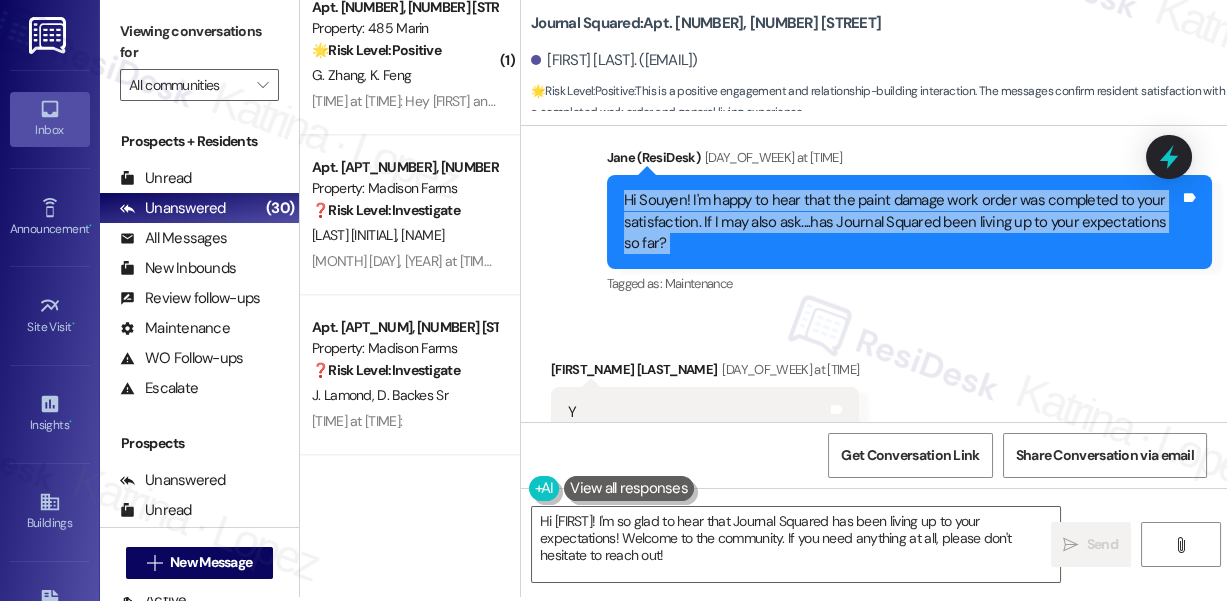 click on "Hi Souyen! I'm happy to hear that the paint damage work order was completed to your satisfaction. If I may also ask....has Journal Squared been living up to your expectations so far?" at bounding box center [902, 222] 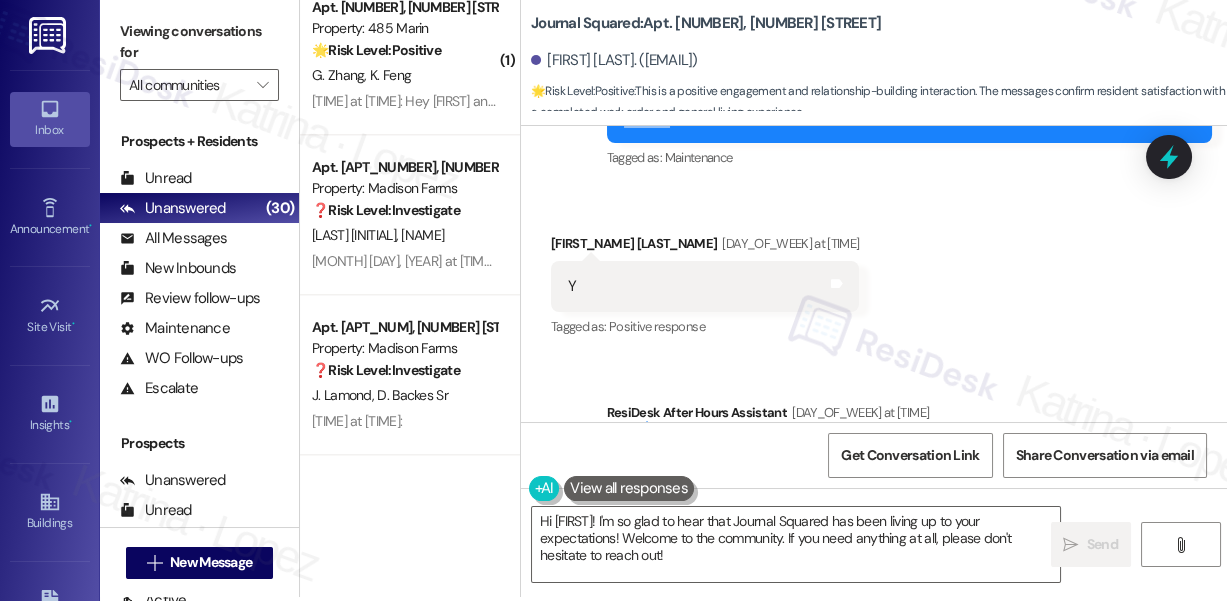 scroll, scrollTop: 1179, scrollLeft: 0, axis: vertical 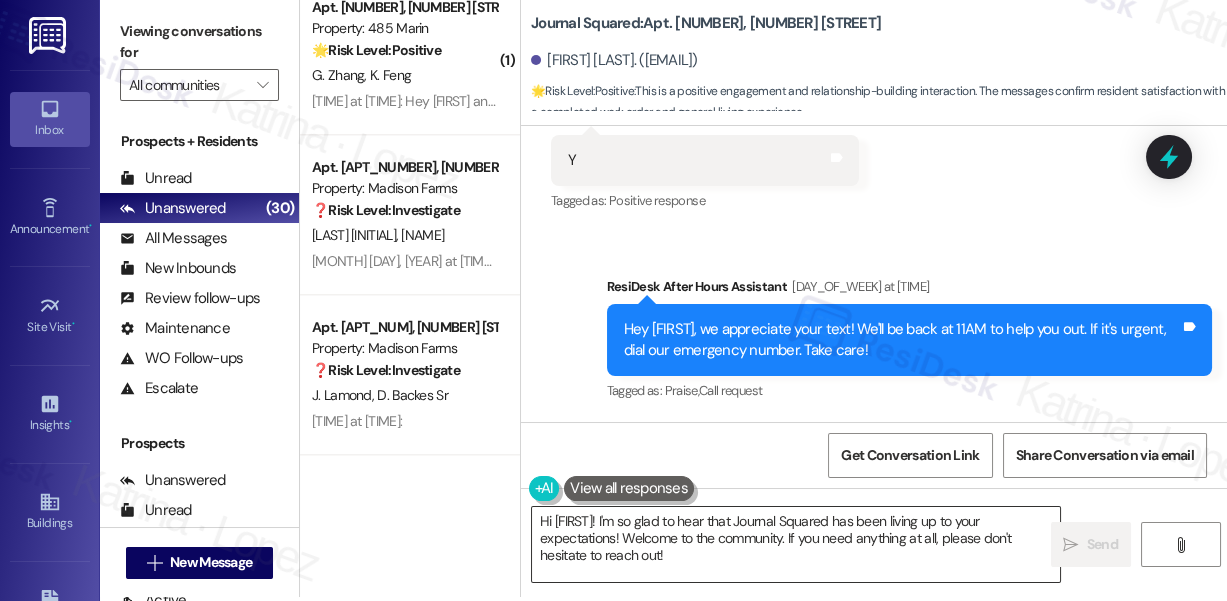 click on "Hi {{first_name}}! I'm so glad to hear that Journal Squared has been living up to your expectations! Welcome to the community. If you need anything at all, please don't hesitate to reach out!" at bounding box center [796, 544] 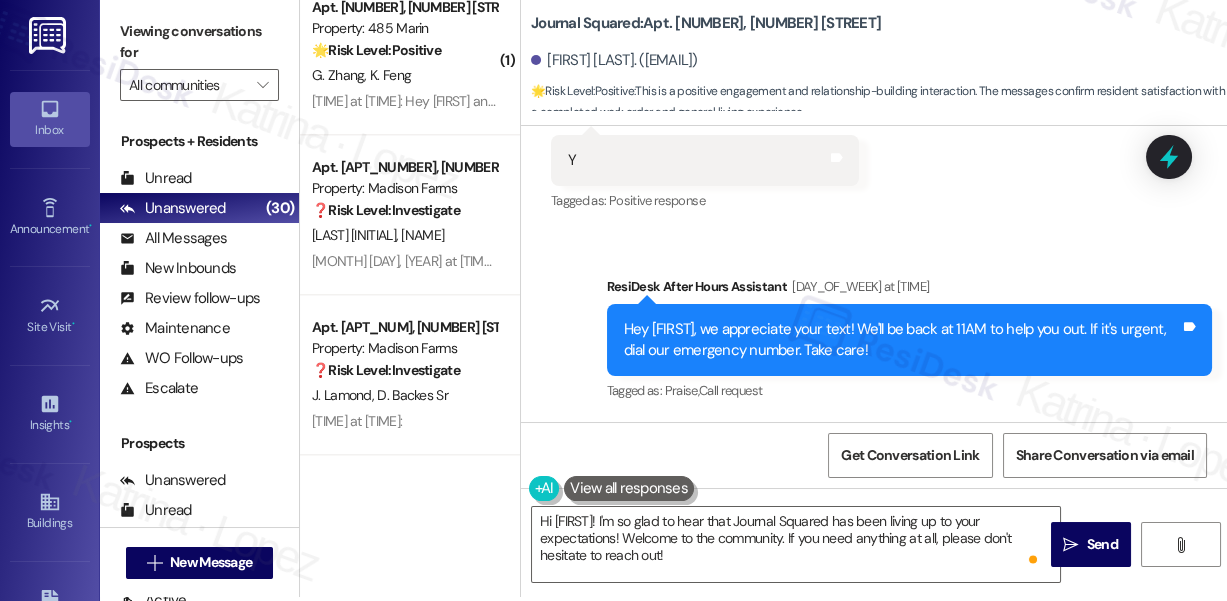 click on "Viewing conversations for" at bounding box center (199, 42) 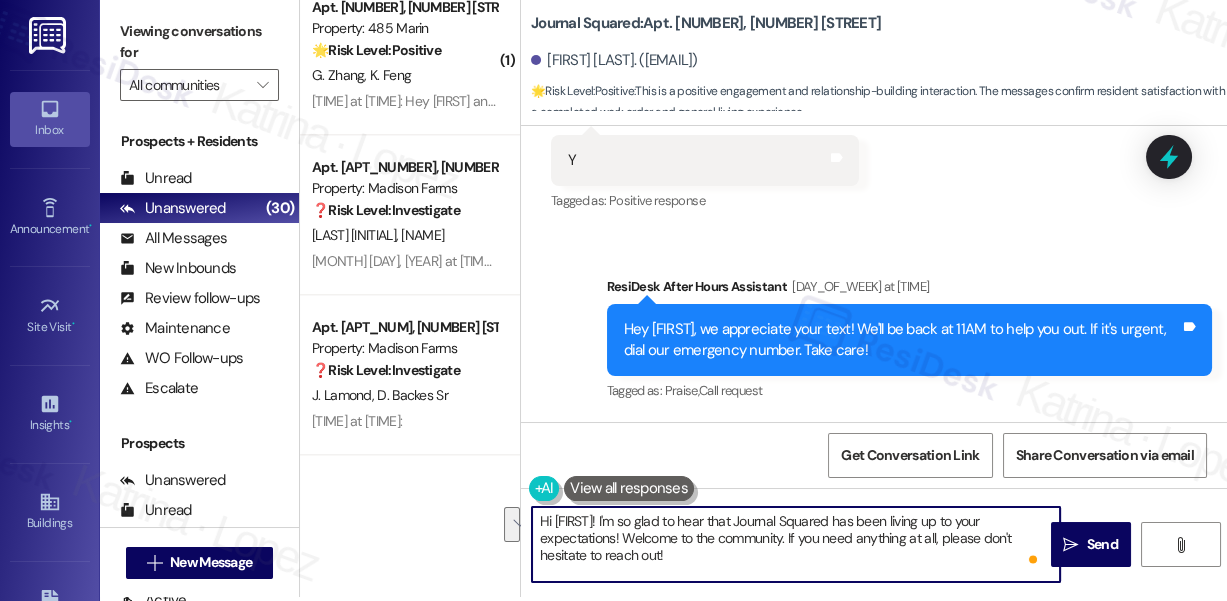 drag, startPoint x: 728, startPoint y: 554, endPoint x: 624, endPoint y: 543, distance: 104.58012 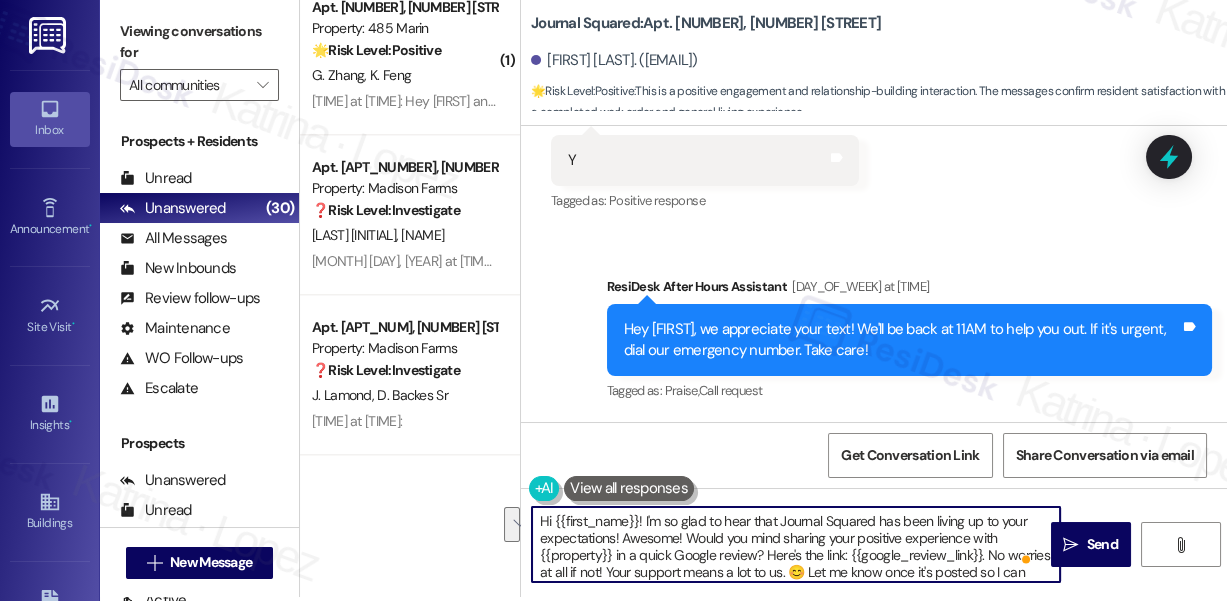 scroll, scrollTop: 16, scrollLeft: 0, axis: vertical 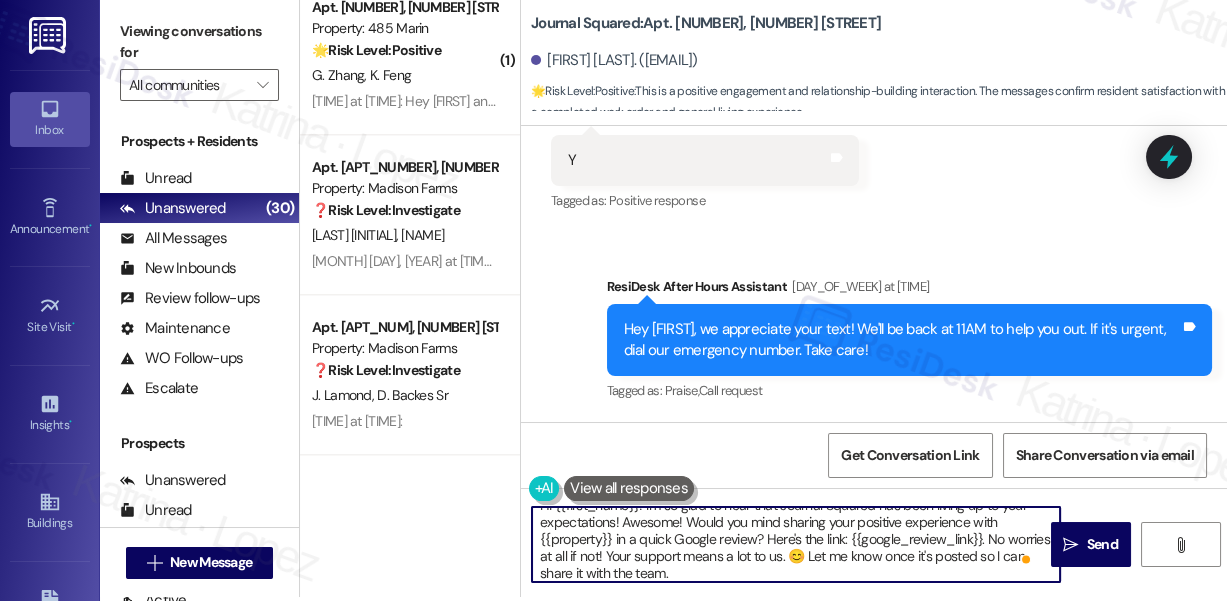 drag, startPoint x: 686, startPoint y: 521, endPoint x: 622, endPoint y: 523, distance: 64.03124 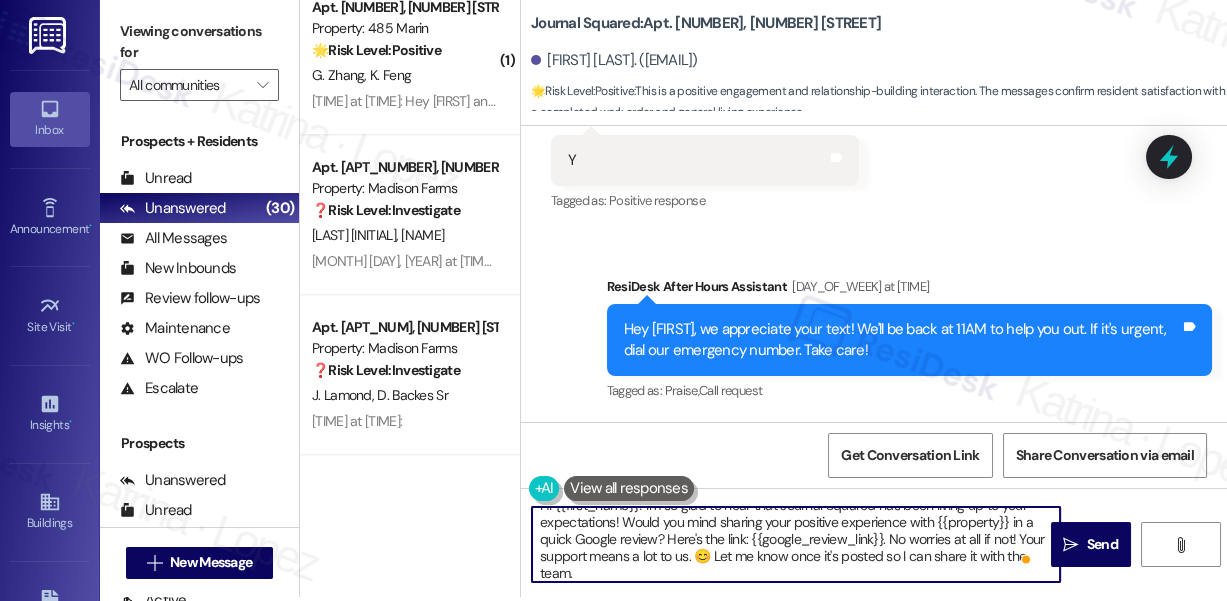 click on "Hi {{first_name}}! I'm so glad to hear that Journal Squared has been living up to your expectations! Would you mind sharing your positive experience with {{property}} in a quick Google review? Here's the link: {{google_review_link}}. No worries at all if not! Your support means a lot to us. 😊 Let me know once it's posted so I can share it with the team." at bounding box center [796, 544] 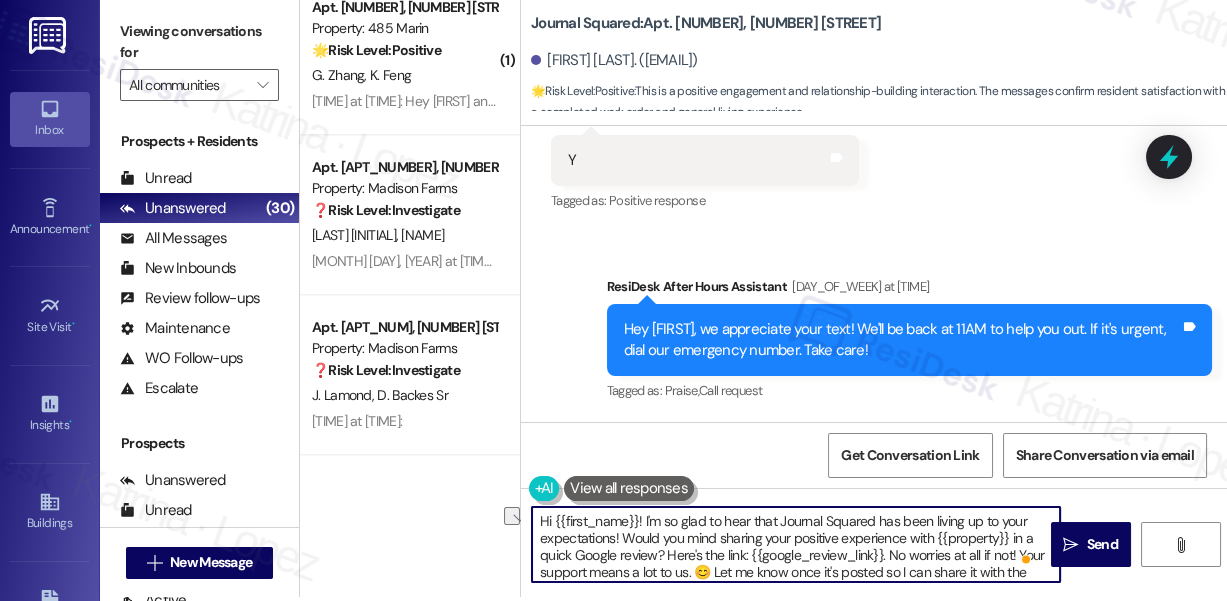 drag, startPoint x: 909, startPoint y: 524, endPoint x: 989, endPoint y: 535, distance: 80.75271 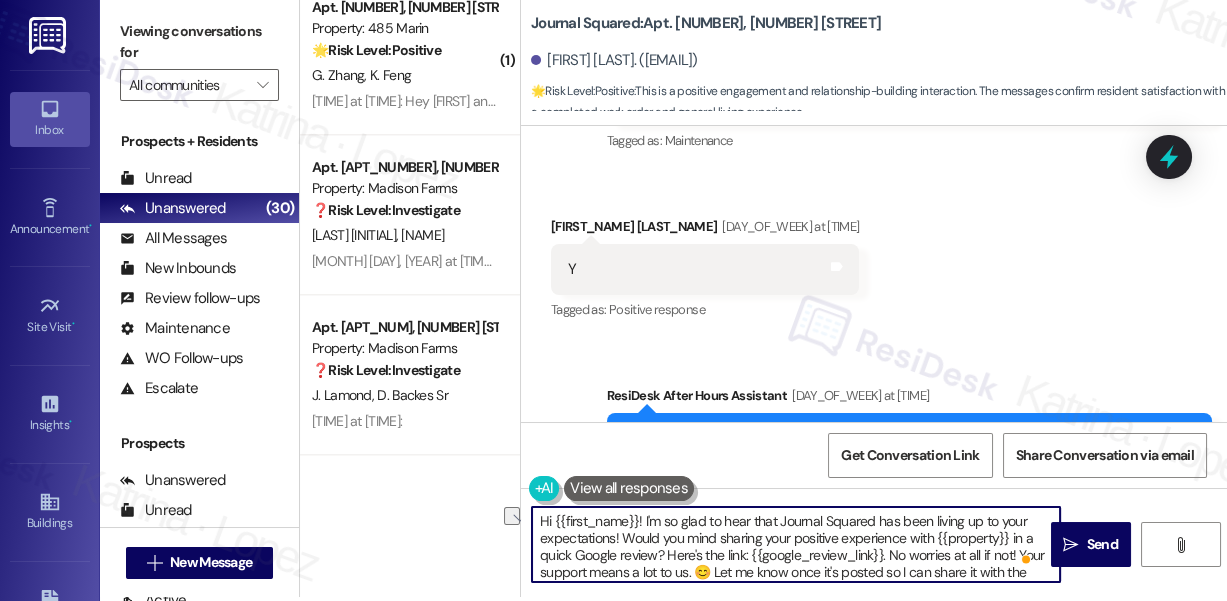 scroll, scrollTop: 816, scrollLeft: 0, axis: vertical 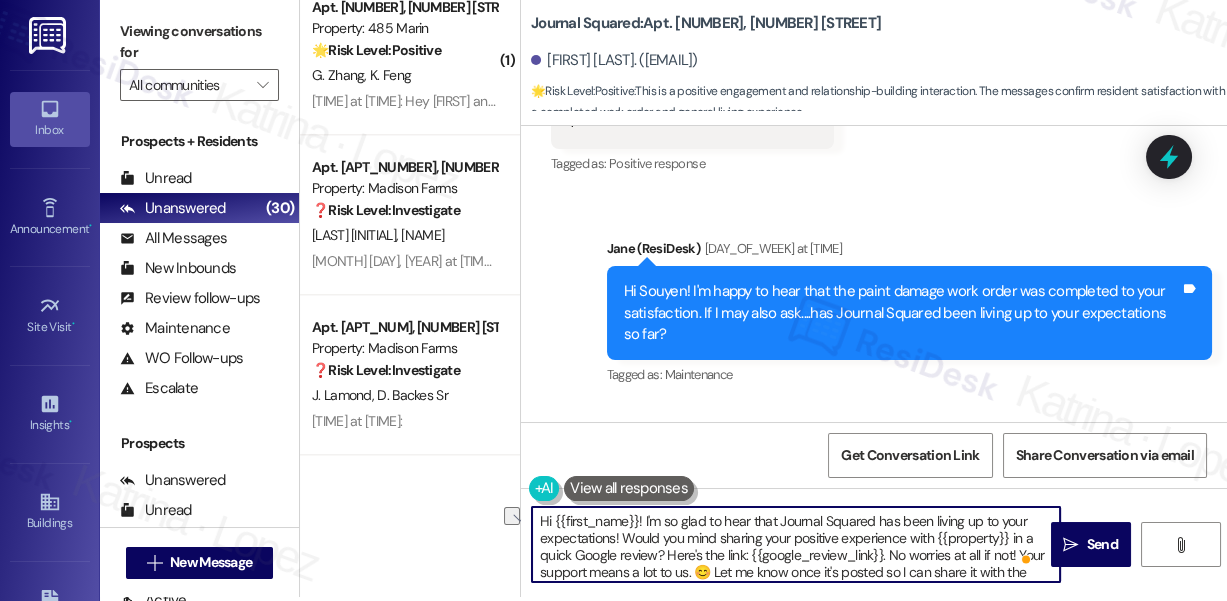 click on "Hi Souyen! I'm happy to hear that the paint damage work order was completed to your satisfaction. If I may also ask....has Journal Squared been living up to your expectations so far?" at bounding box center (902, 313) 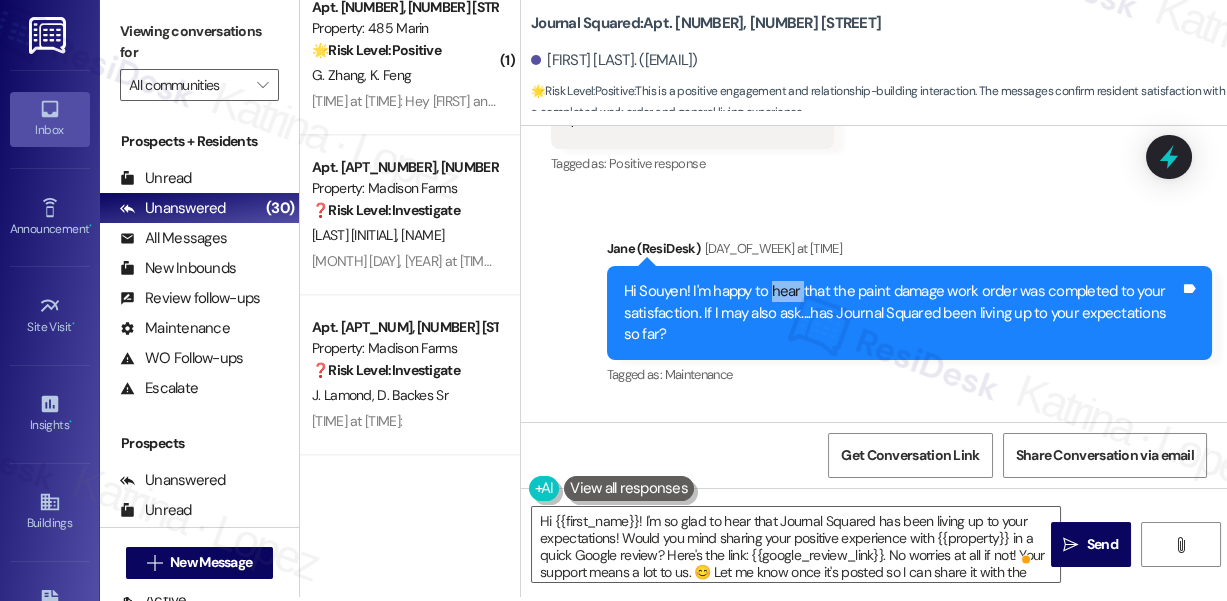 click on "Hi Souyen! I'm happy to hear that the paint damage work order was completed to your satisfaction. If I may also ask....has Journal Squared been living up to your expectations so far?" at bounding box center (902, 313) 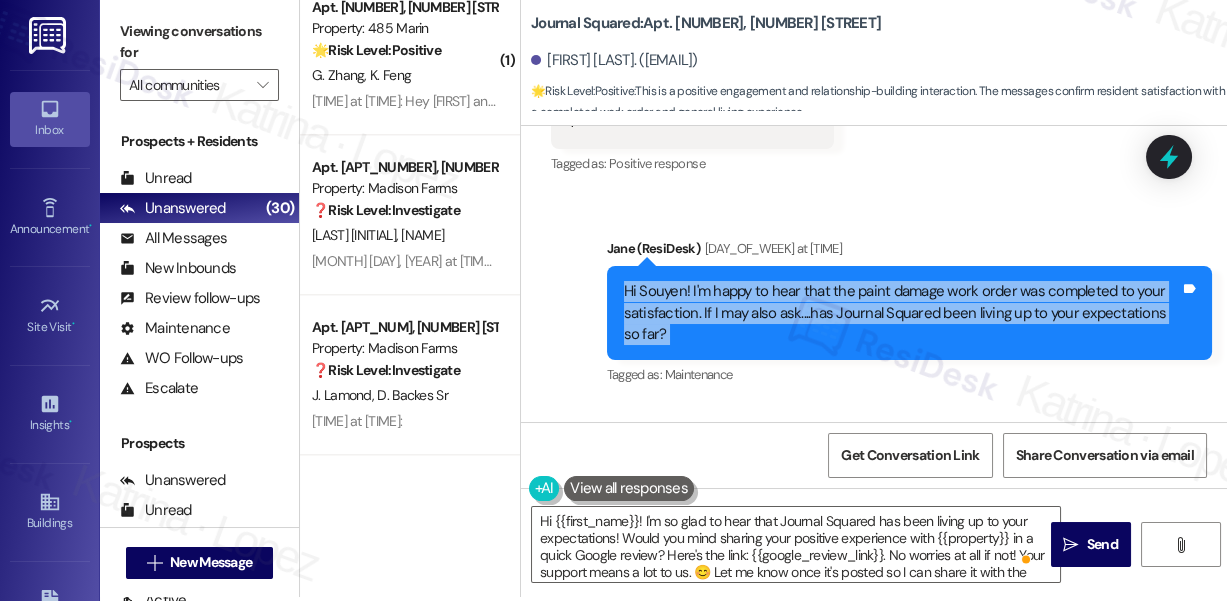 click on "Hi Souyen! I'm happy to hear that the paint damage work order was completed to your satisfaction. If I may also ask....has Journal Squared been living up to your expectations so far?" at bounding box center (902, 313) 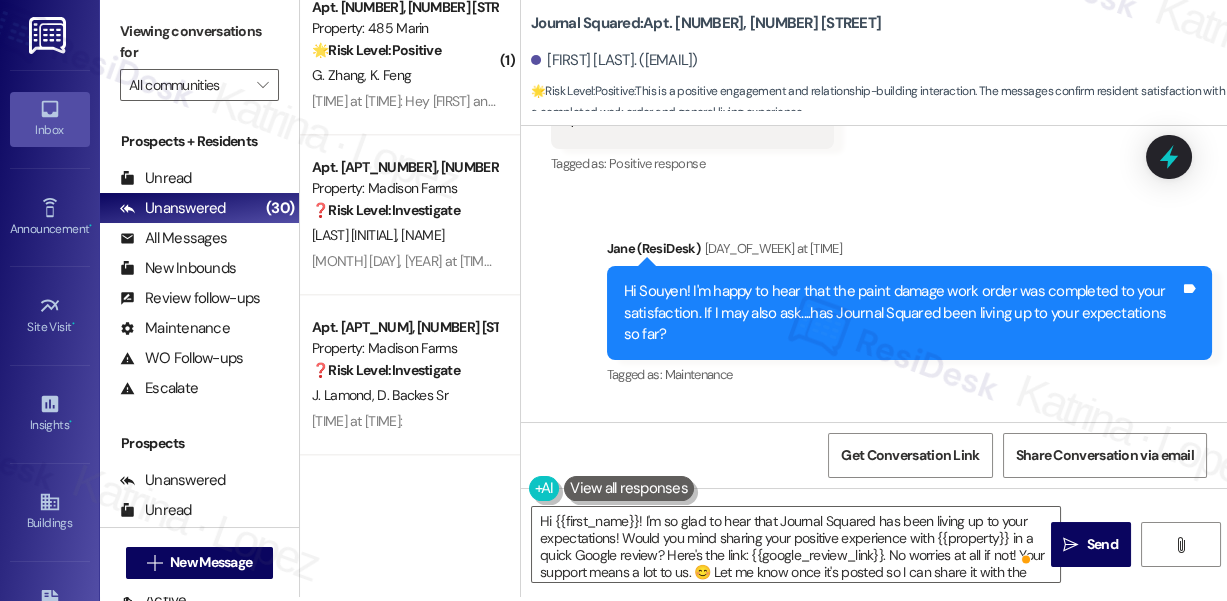 click on "Hi Souyen! I'm happy to hear that the paint damage work order was completed to your satisfaction. If I may also ask....has Journal Squared been living up to your expectations so far?" at bounding box center (902, 313) 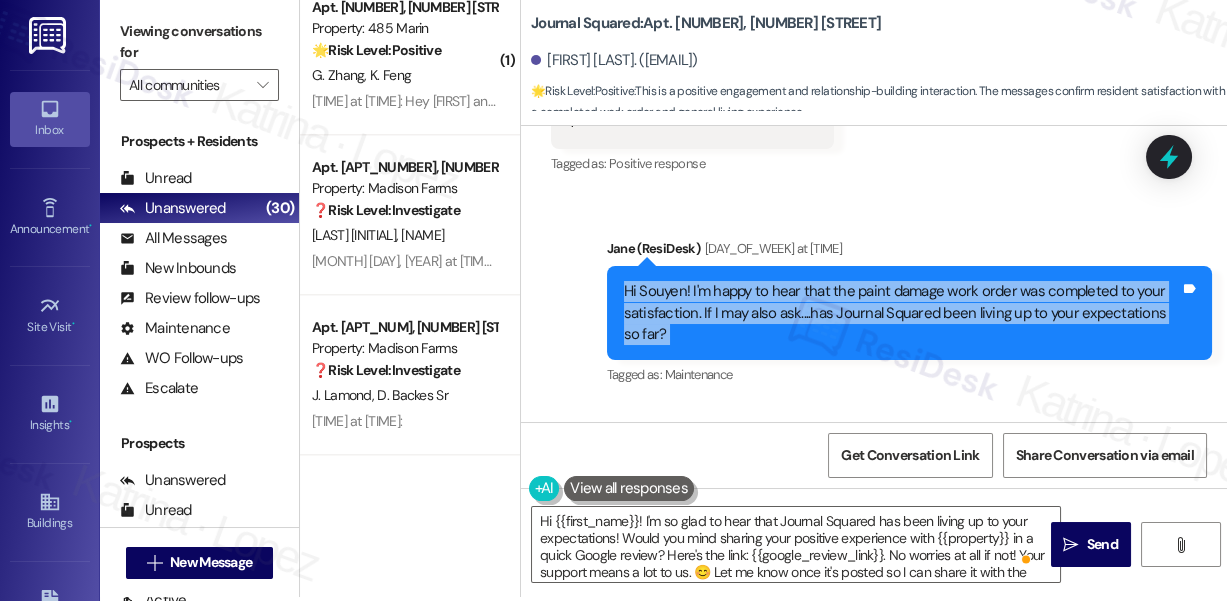 click on "Hi Souyen! I'm happy to hear that the paint damage work order was completed to your satisfaction. If I may also ask....has Journal Squared been living up to your expectations so far?" at bounding box center [902, 313] 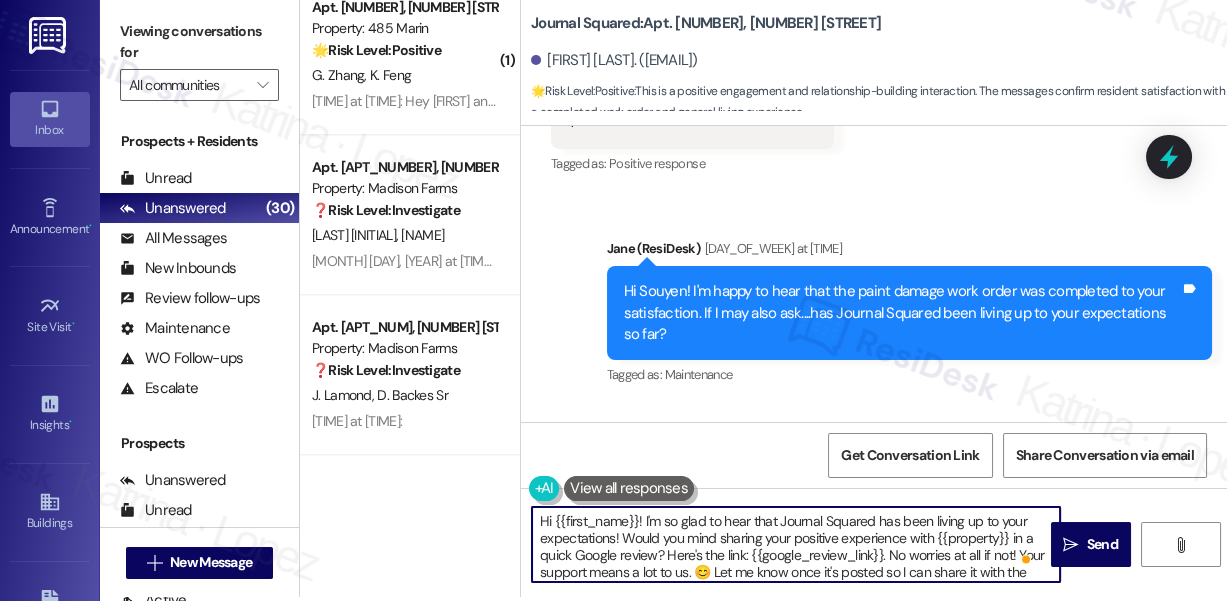 click on "Hi {{first_name}}! I'm so glad to hear that Journal Squared has been living up to your expectations! Would you mind sharing your positive experience with {{property}} in a quick Google review? Here's the link: {{google_review_link}}. No worries at all if not! Your support means a lot to us. 😊 Let me know once it's posted so I can share it with the team." at bounding box center [796, 544] 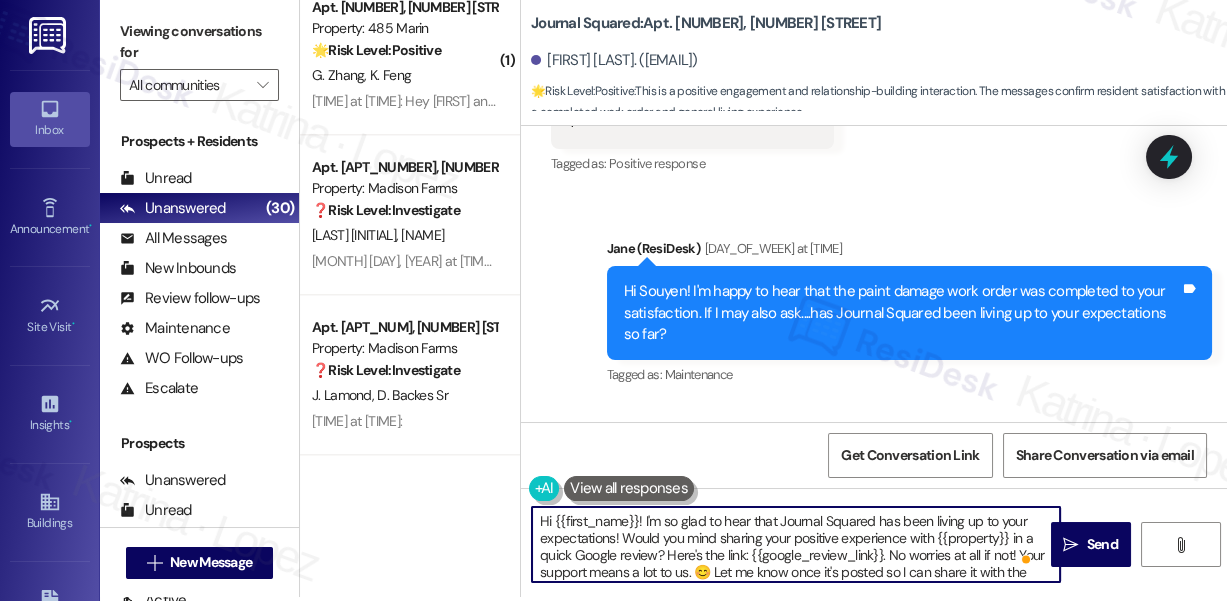 click on "Hi {{first_name}}! I'm so glad to hear that Journal Squared has been living up to your expectations! Would you mind sharing your positive experience with {{property}} in a quick Google review? Here's the link: {{google_review_link}}. No worries at all if not! Your support means a lot to us. 😊 Let me know once it's posted so I can share it with the team." at bounding box center [796, 544] 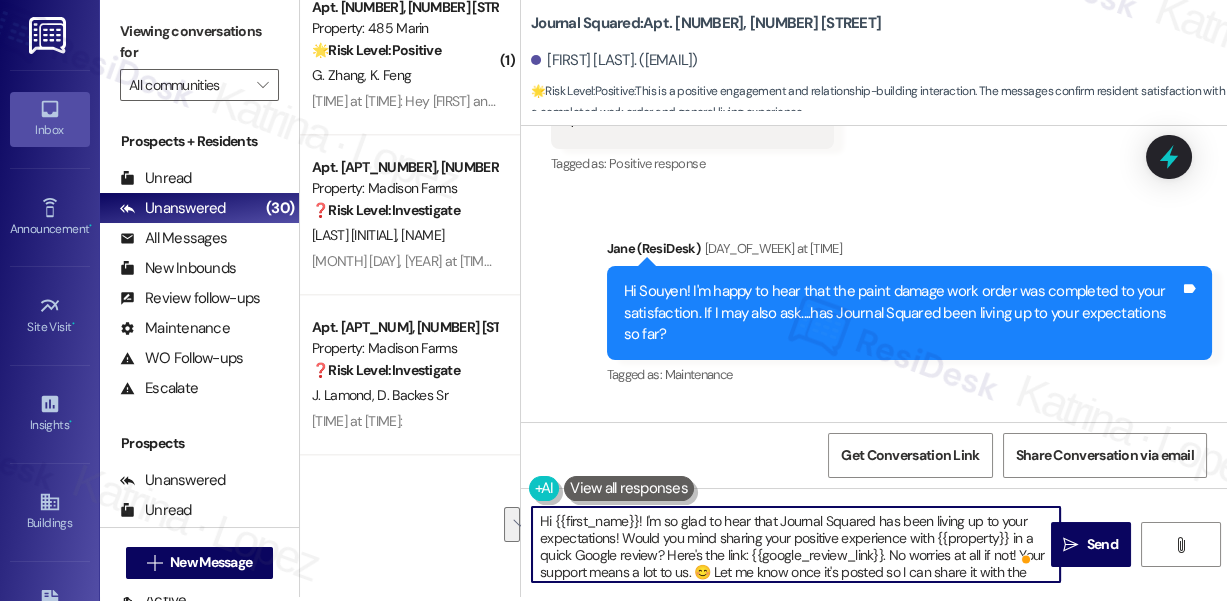 drag, startPoint x: 623, startPoint y: 538, endPoint x: 646, endPoint y: 521, distance: 28.600698 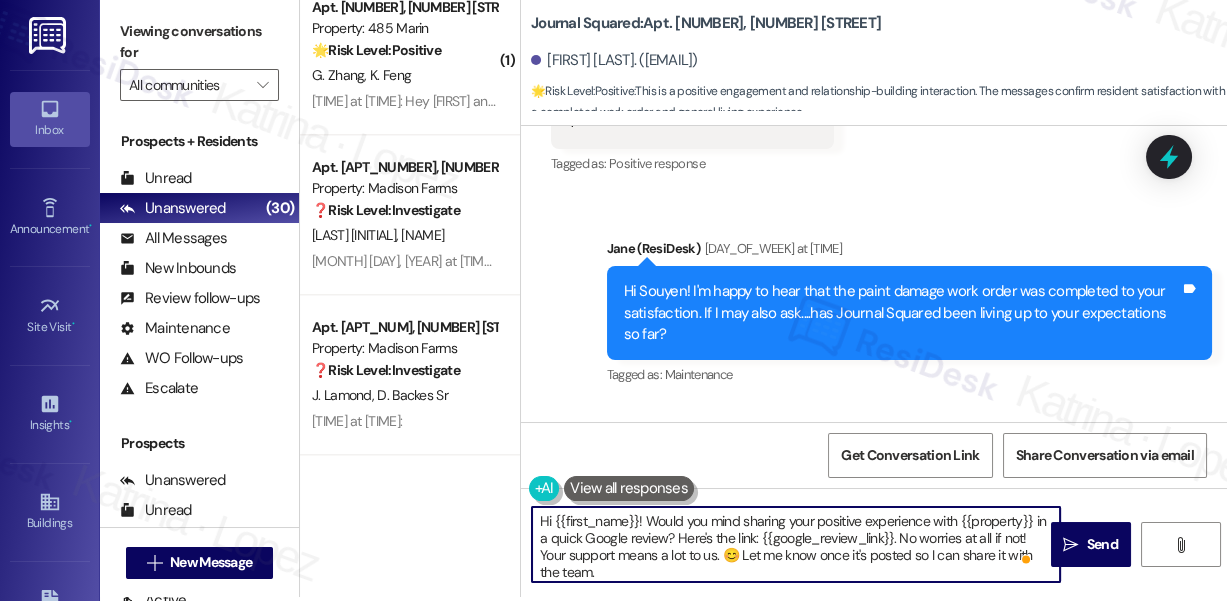 click on "Hi {{first_name}}! Would you mind sharing your positive experience with {{property}} in a quick Google review? Here's the link: {{google_review_link}}. No worries at all if not! Your support means a lot to us. 😊 Let me know once it's posted so I can share it with the team." at bounding box center [796, 544] 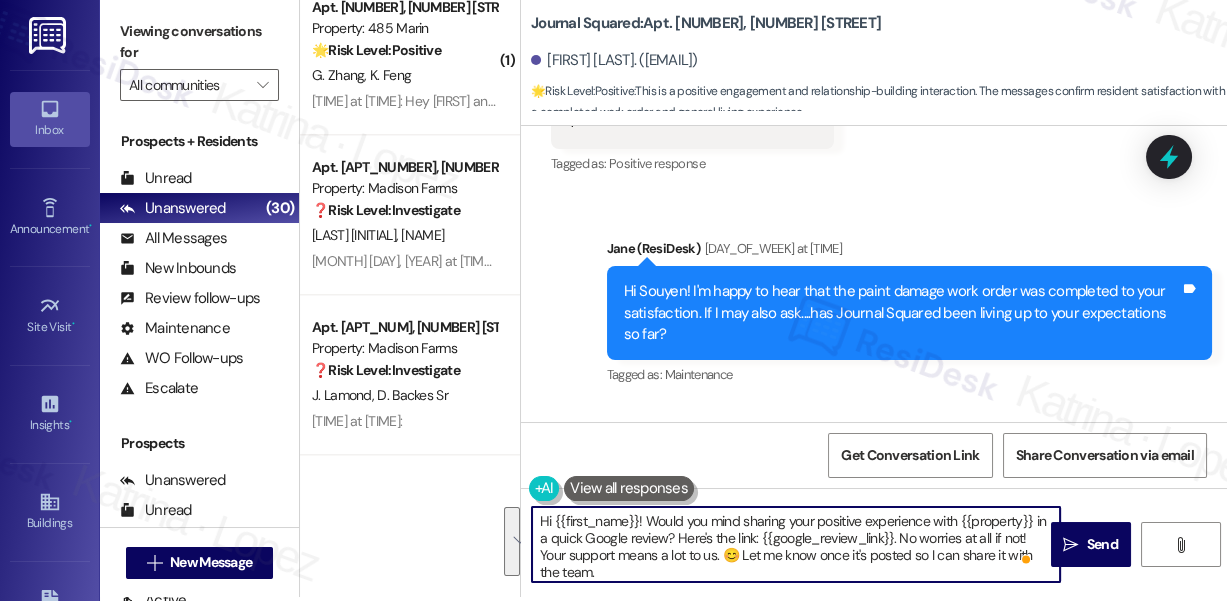 scroll, scrollTop: 634, scrollLeft: 0, axis: vertical 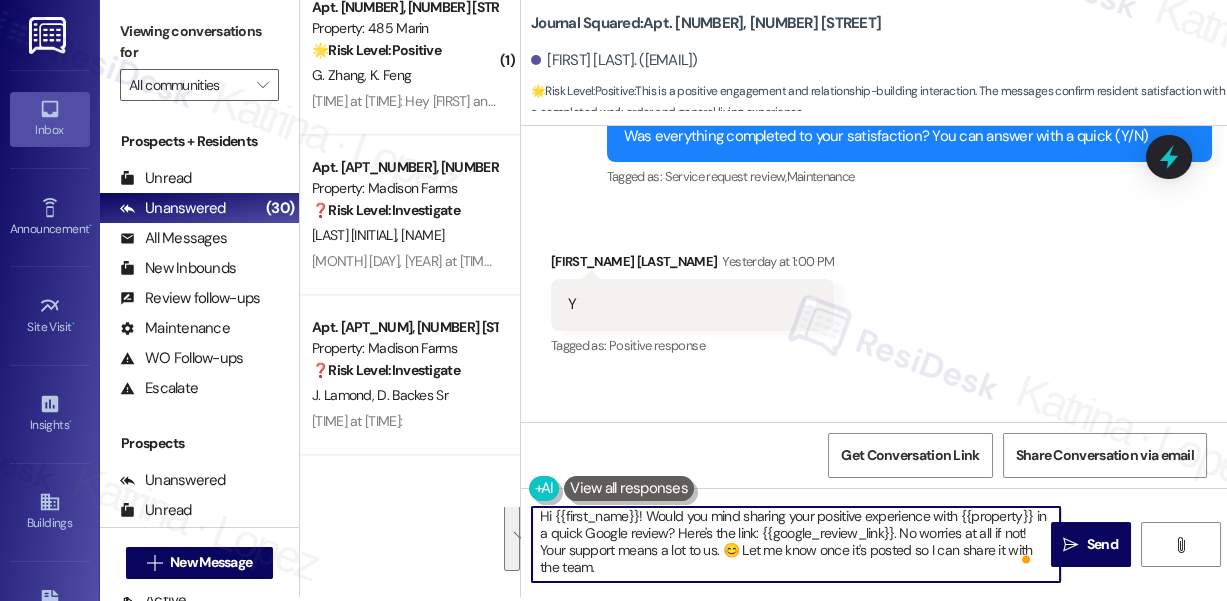 click on "Hi {{first_name}}! Would you mind sharing your positive experience with {{property}} in a quick Google review? Here's the link: {{google_review_link}}. No worries at all if not! Your support means a lot to us. 😊 Let me know once it's posted so I can share it with the team." at bounding box center [796, 544] 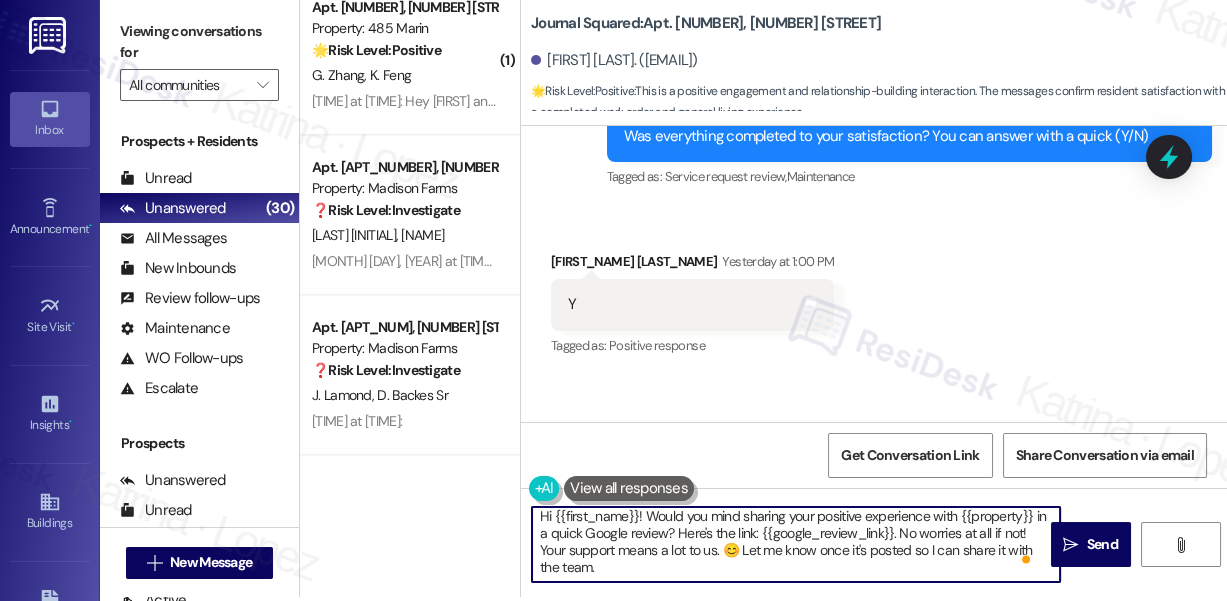 click on "Hi {{first_name}}! Would you mind sharing your positive experience with {{property}} in a quick Google review? Here's the link: {{google_review_link}}. No worries at all if not! Your support means a lot to us. 😊 Let me know once it's posted so I can share it with the team." at bounding box center (796, 544) 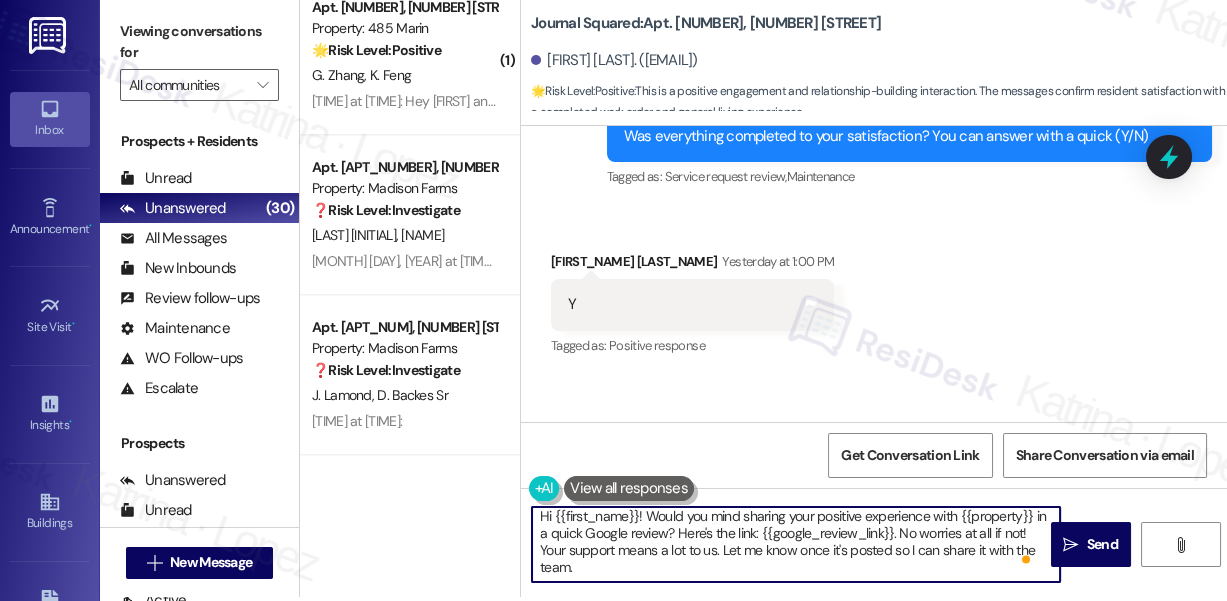 click on "Hi {{first_name}}! Would you mind sharing your positive experience with {{property}} in a quick Google review? Here's the link: {{google_review_link}}. No worries at all if not! Your support means a lot to us. Let me know once it's posted so I can share it with the team." at bounding box center [796, 544] 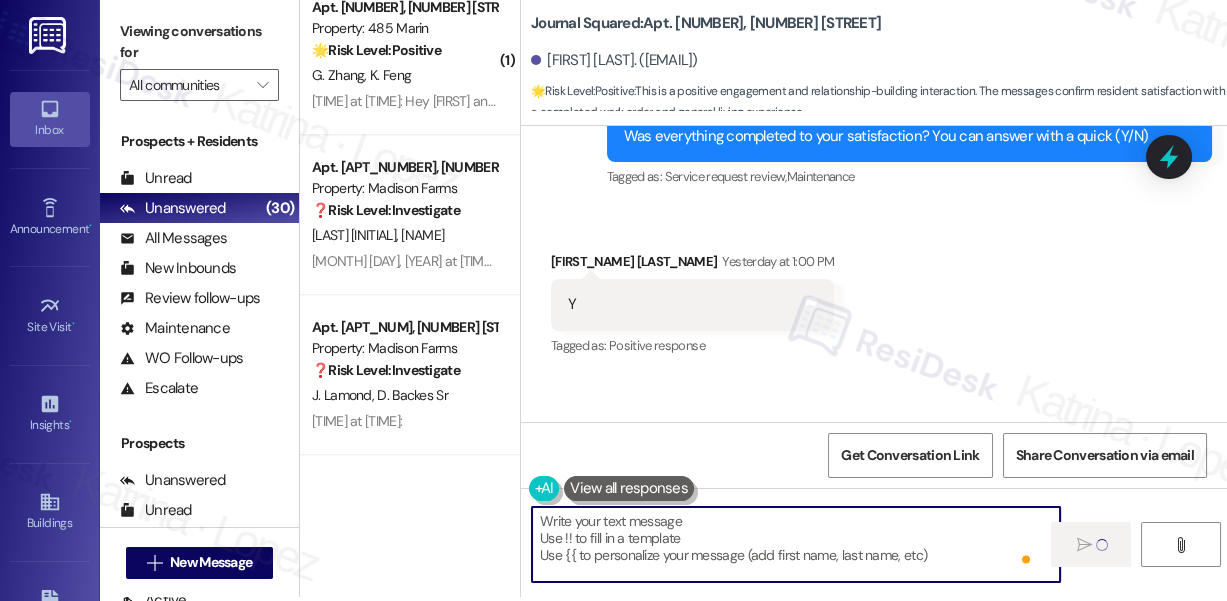 scroll, scrollTop: 0, scrollLeft: 0, axis: both 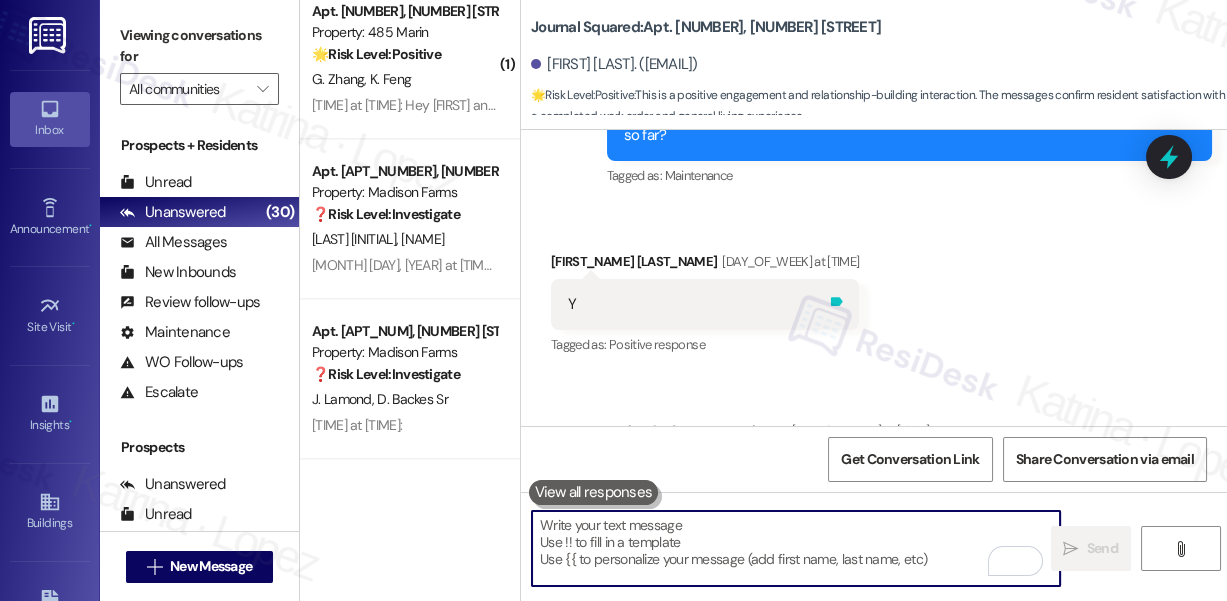 type 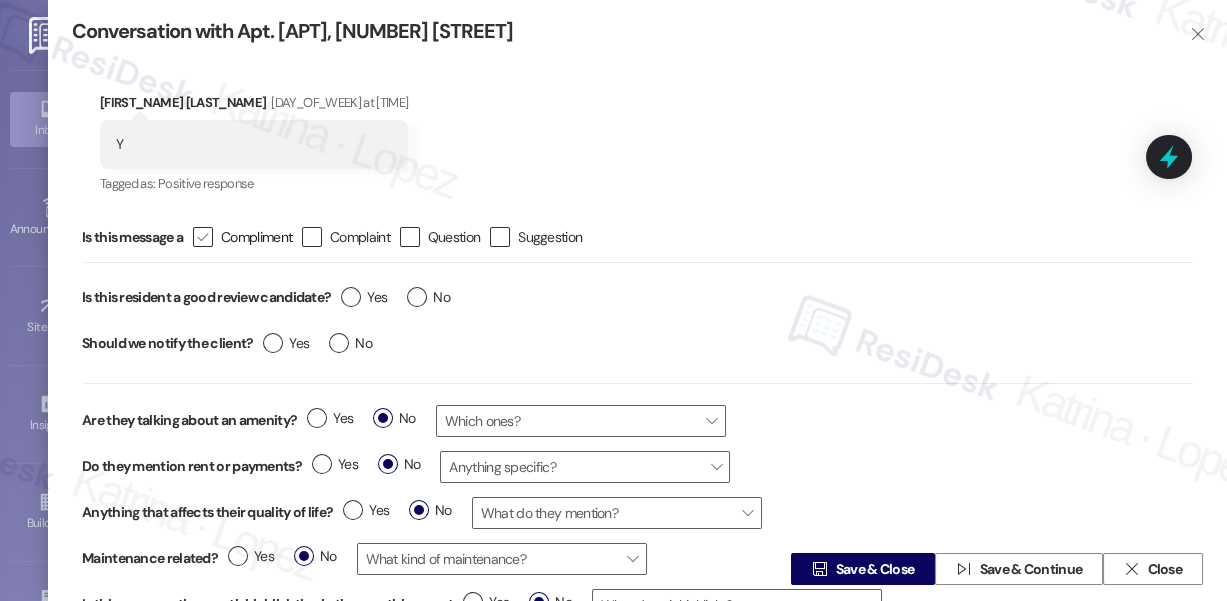 click on "" at bounding box center (202, 237) 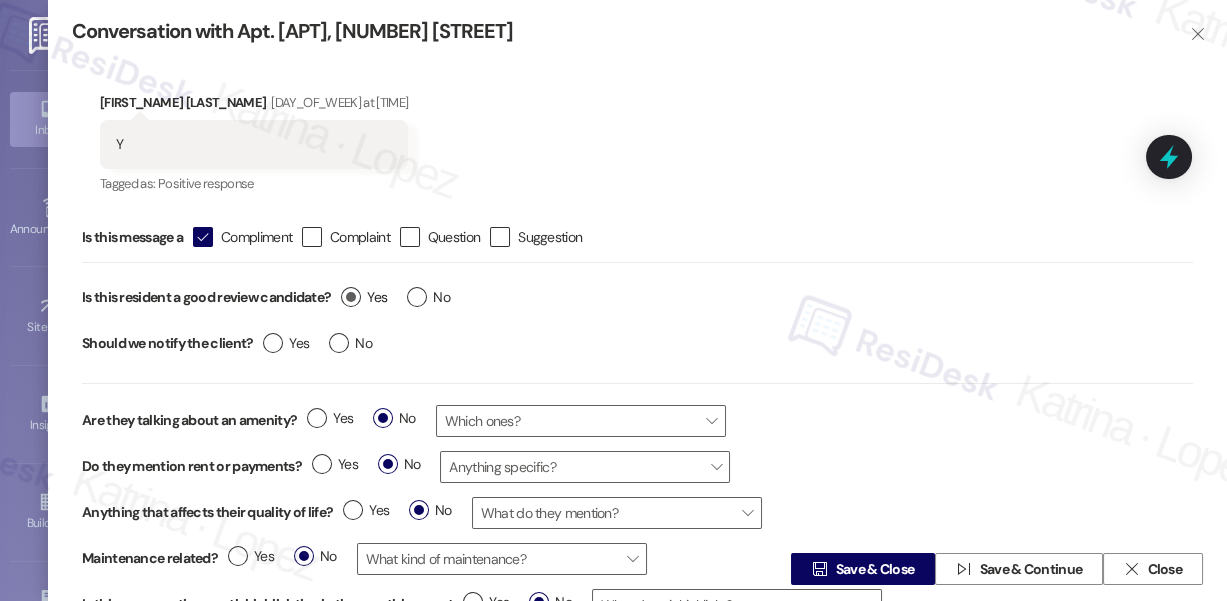 click on "Yes" at bounding box center [364, 297] 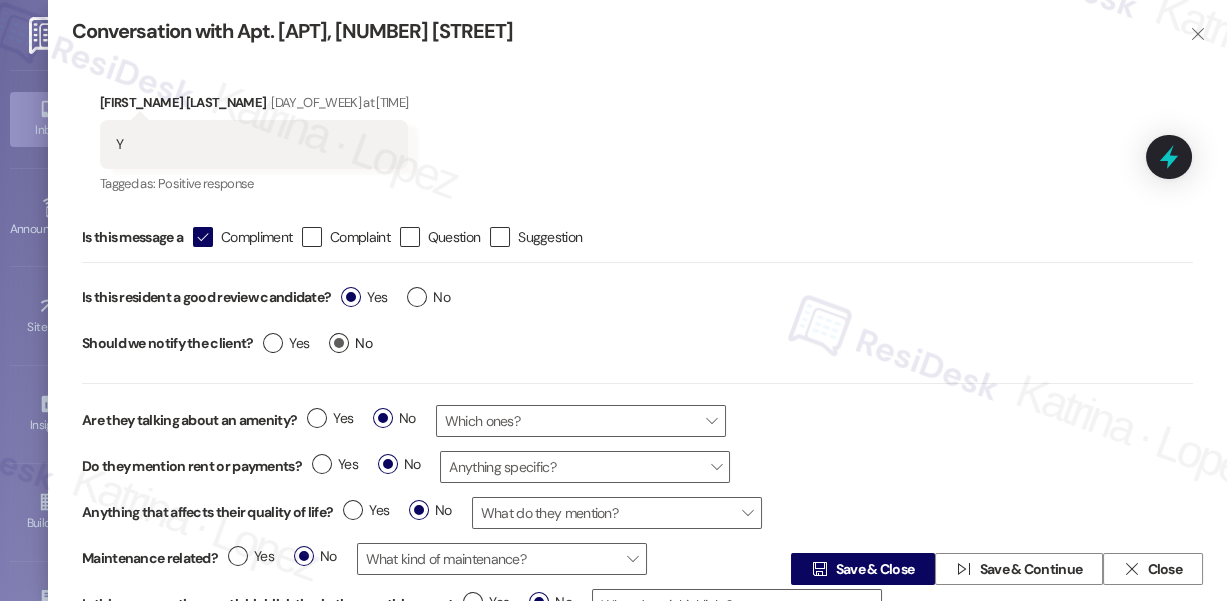click on "No" at bounding box center [350, 343] 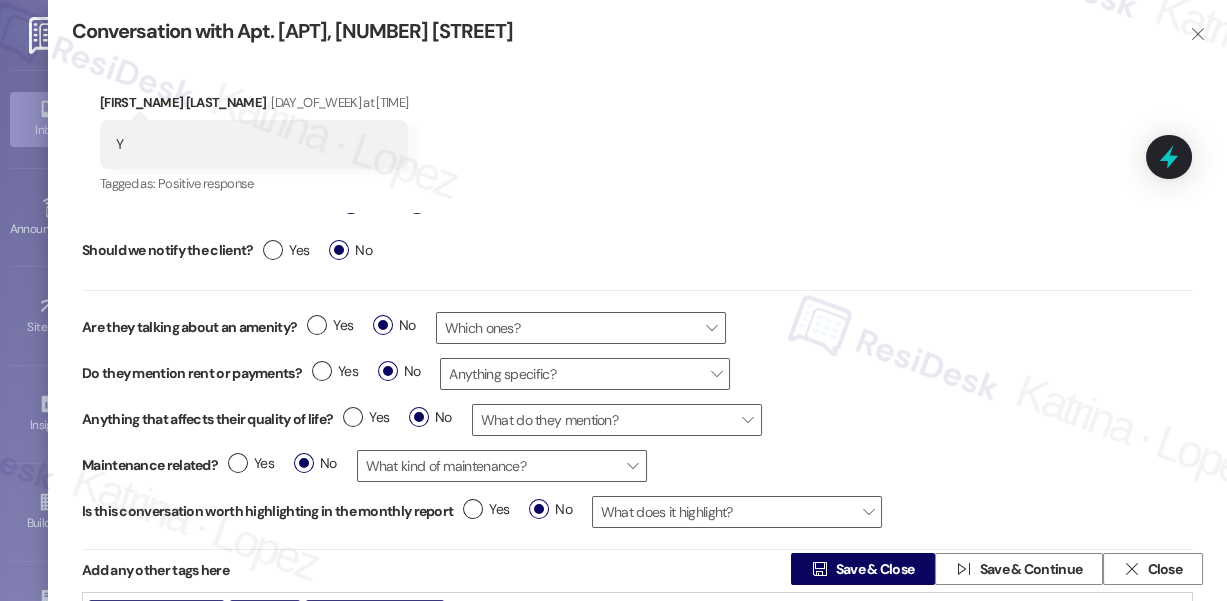 scroll, scrollTop: 94, scrollLeft: 0, axis: vertical 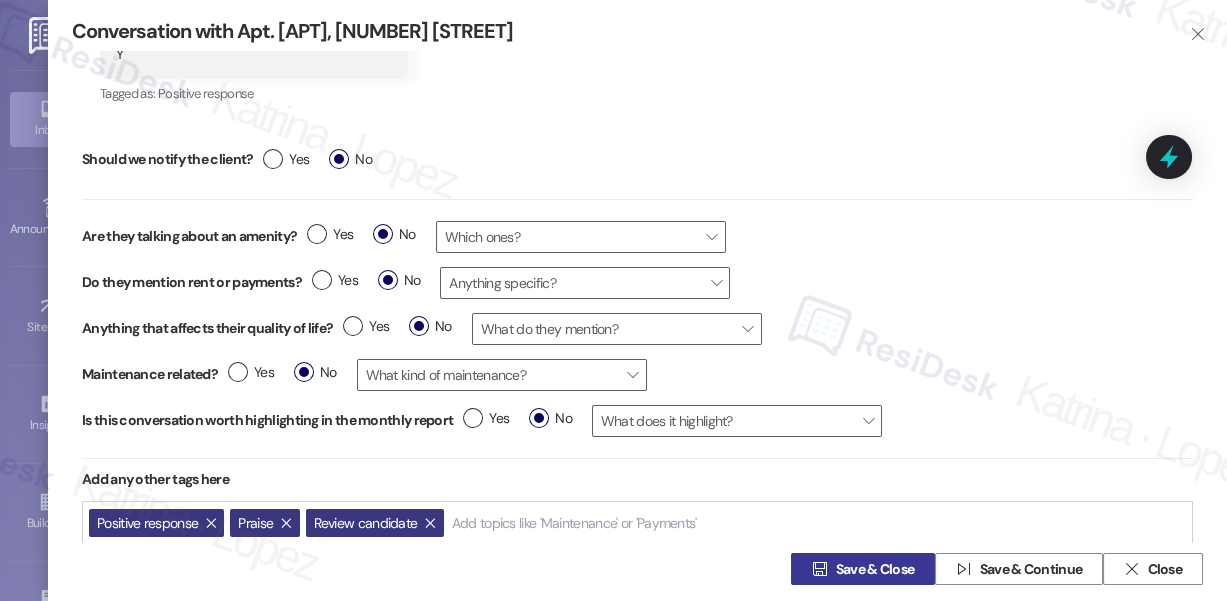 click on "" at bounding box center [819, 569] 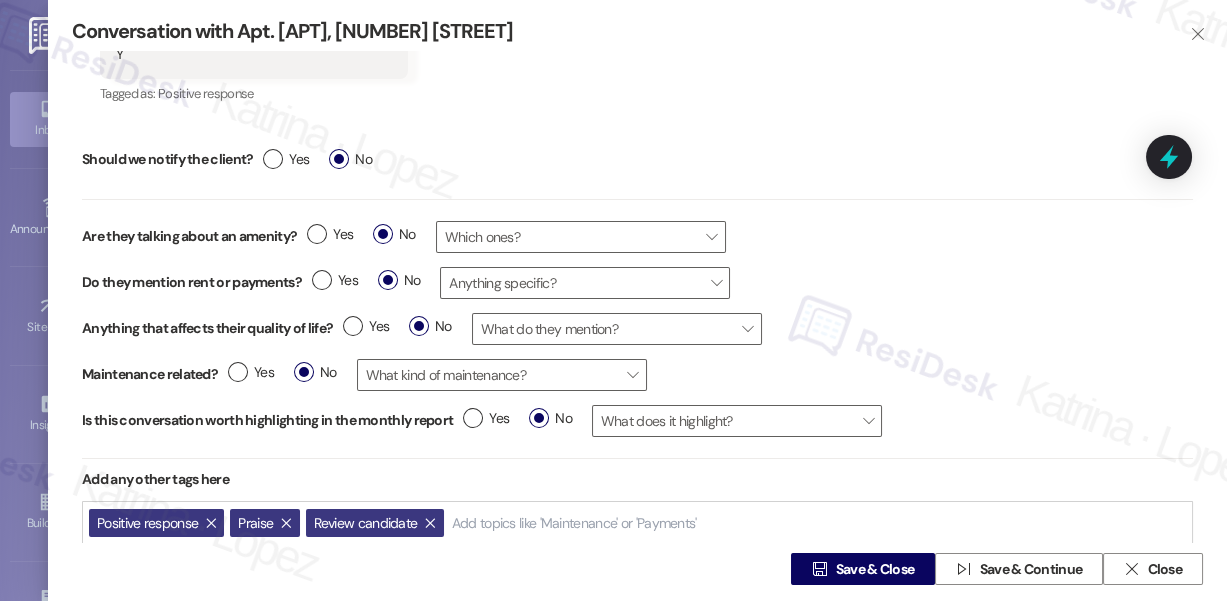 scroll, scrollTop: 0, scrollLeft: 0, axis: both 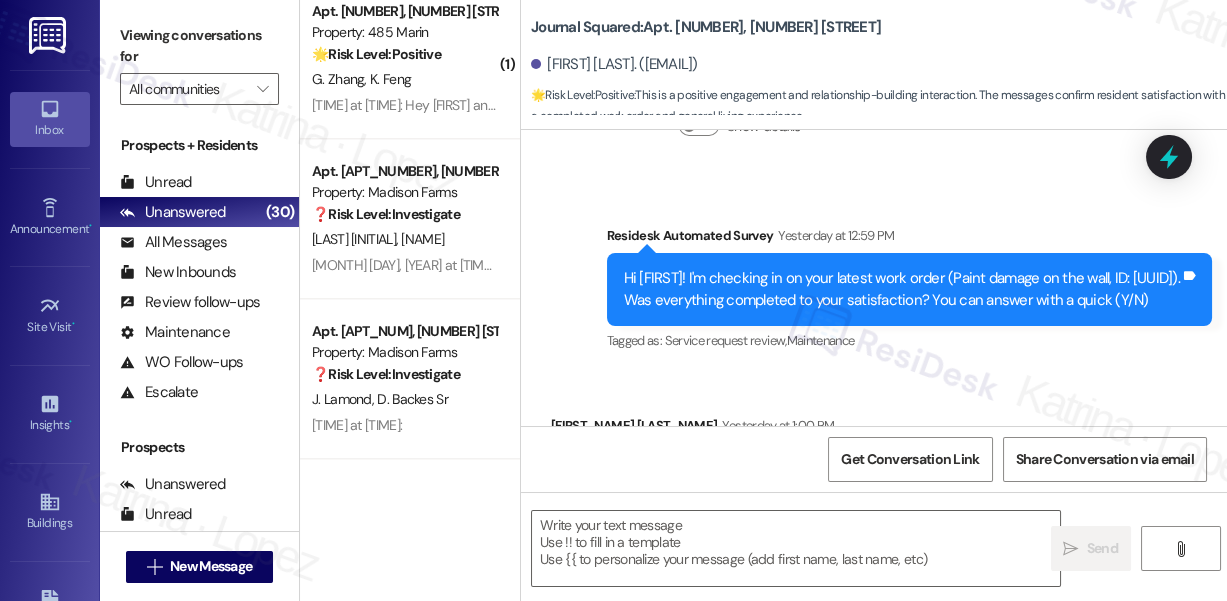 type on "Fetching suggested responses. Please feel free to read through the conversation in the meantime." 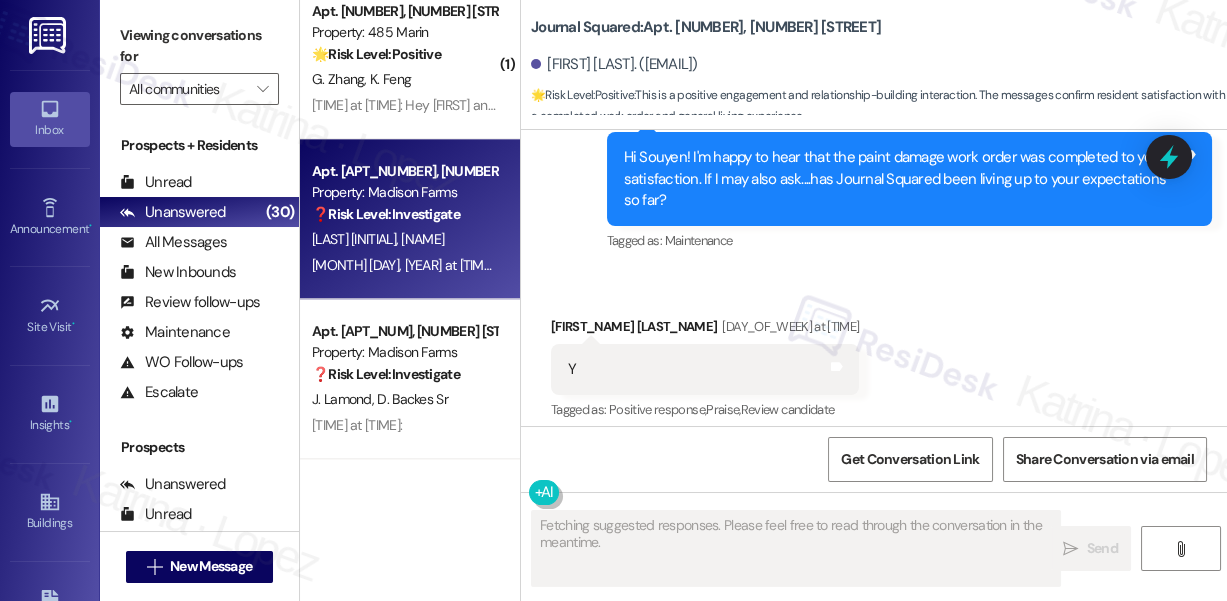 scroll, scrollTop: 989, scrollLeft: 0, axis: vertical 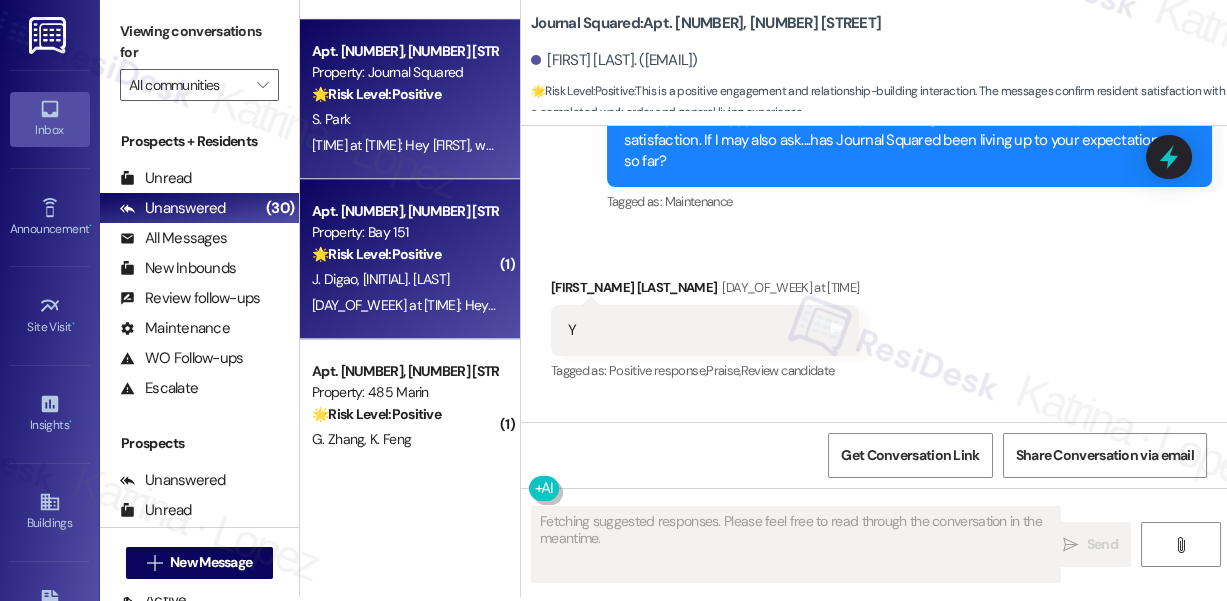 click on "🌟  Risk Level:  Positive The resident is expressing satisfaction with their living experience. This is positive engagement and relationship building." at bounding box center [404, 254] 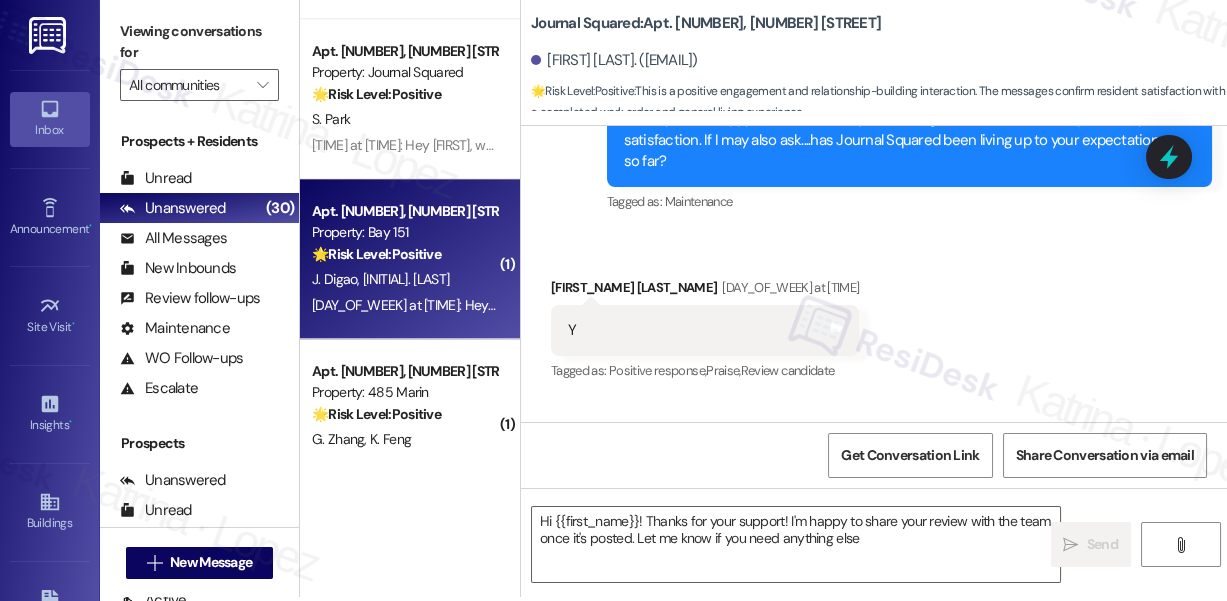 type on "Hi {{first_name}}! Thanks for your support! I'm happy to share your review with the team once it's posted. Let me know if you need anything else!" 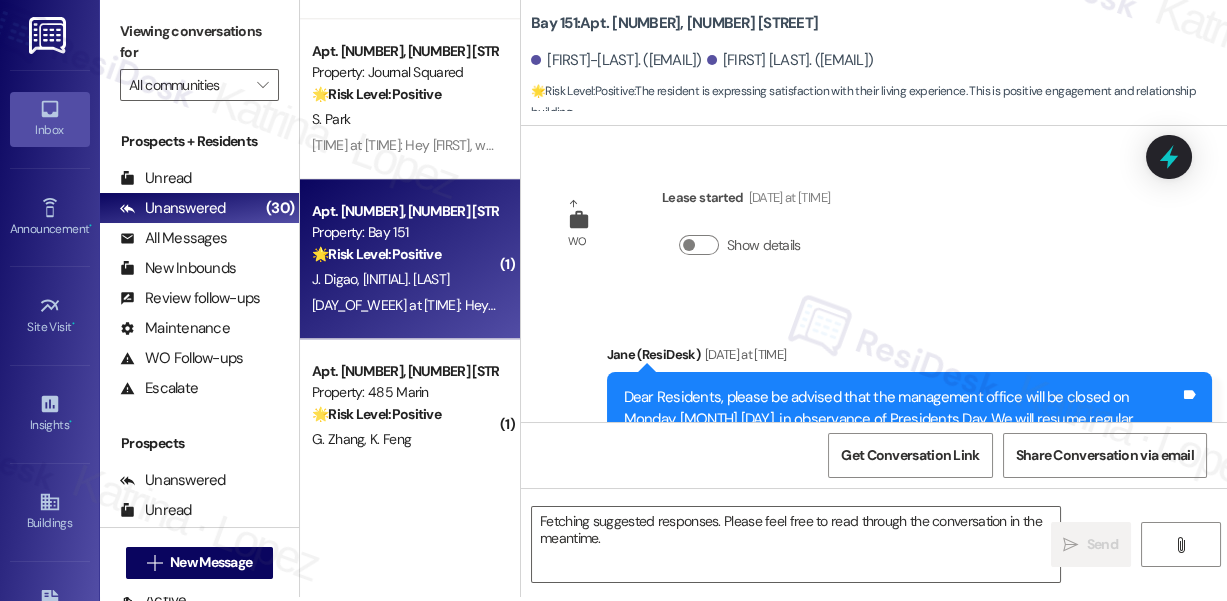 scroll, scrollTop: 17670, scrollLeft: 0, axis: vertical 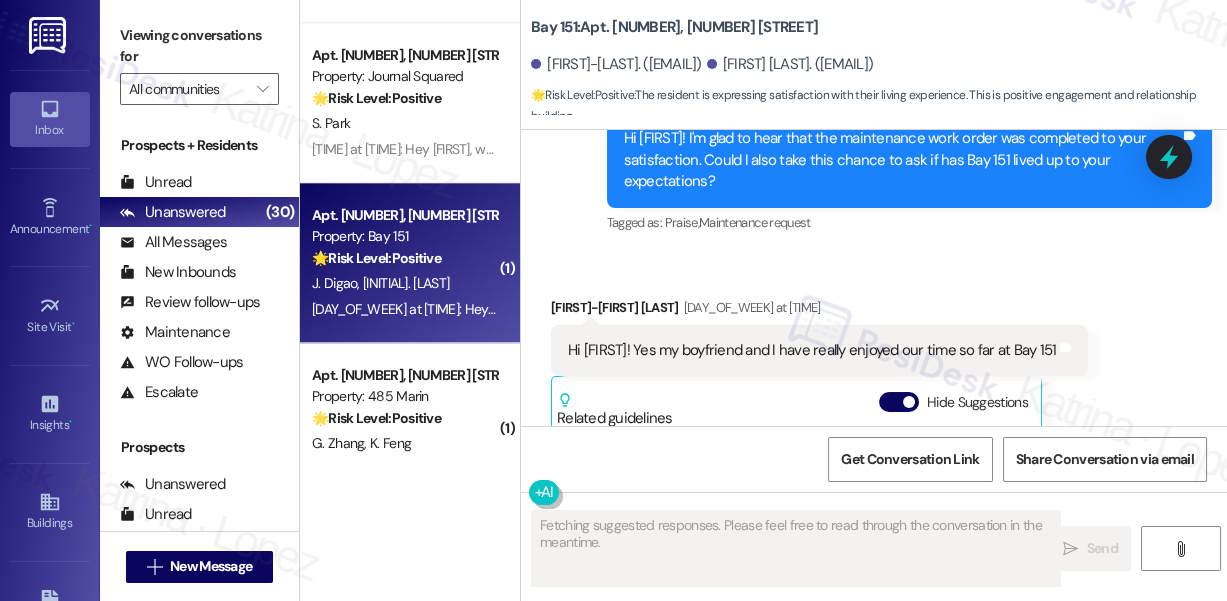 click on "Hi Karissa! I'm glad to hear that the maintenance work order was completed to your satisfaction. Could I also take this chance to ask if has Bay 151 lived up to your expectations?" at bounding box center (902, 160) 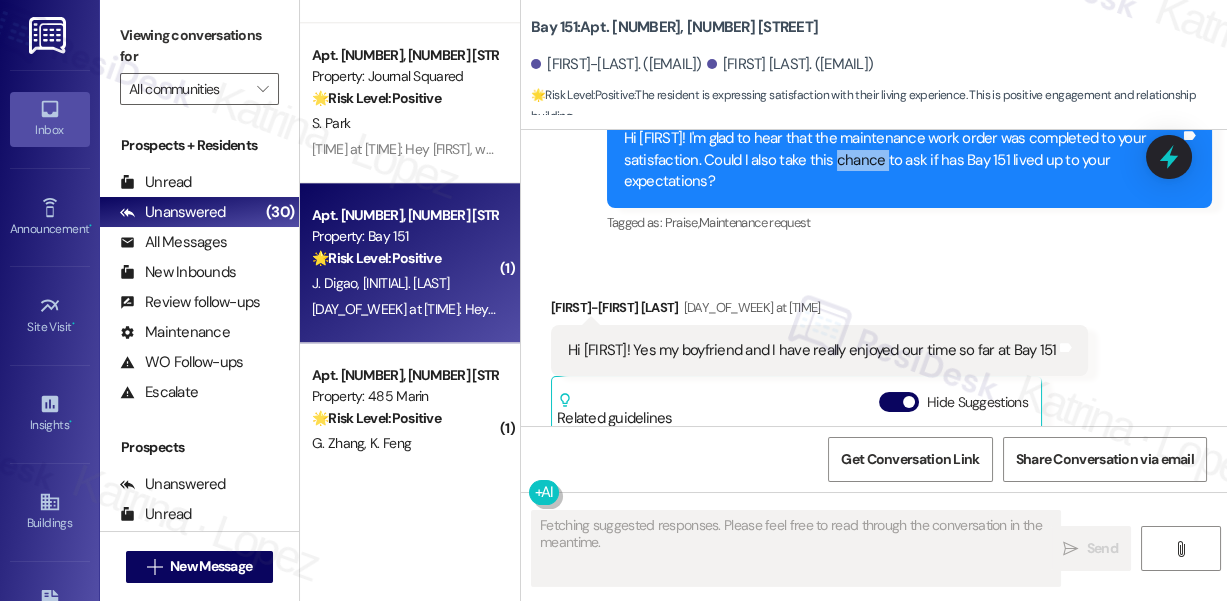 click on "Hi Karissa! I'm glad to hear that the maintenance work order was completed to your satisfaction. Could I also take this chance to ask if has Bay 151 lived up to your expectations?" at bounding box center [902, 160] 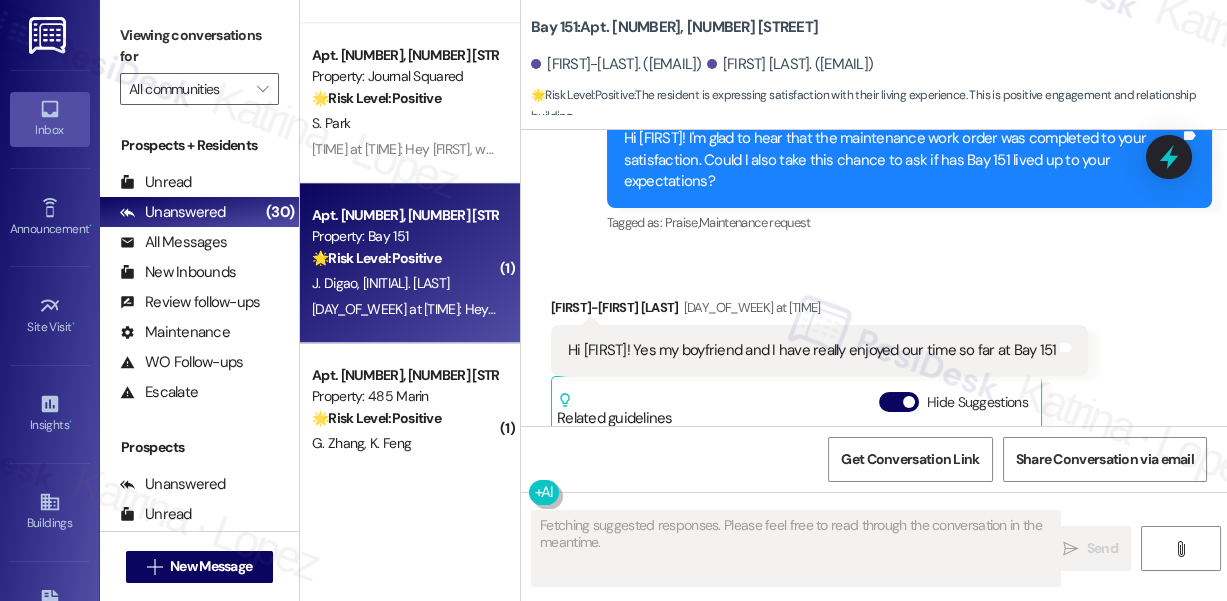 click on "Hi Jane! Yes my boyfriend and I have really enjoyed our time so far at Bay 151" at bounding box center (812, 350) 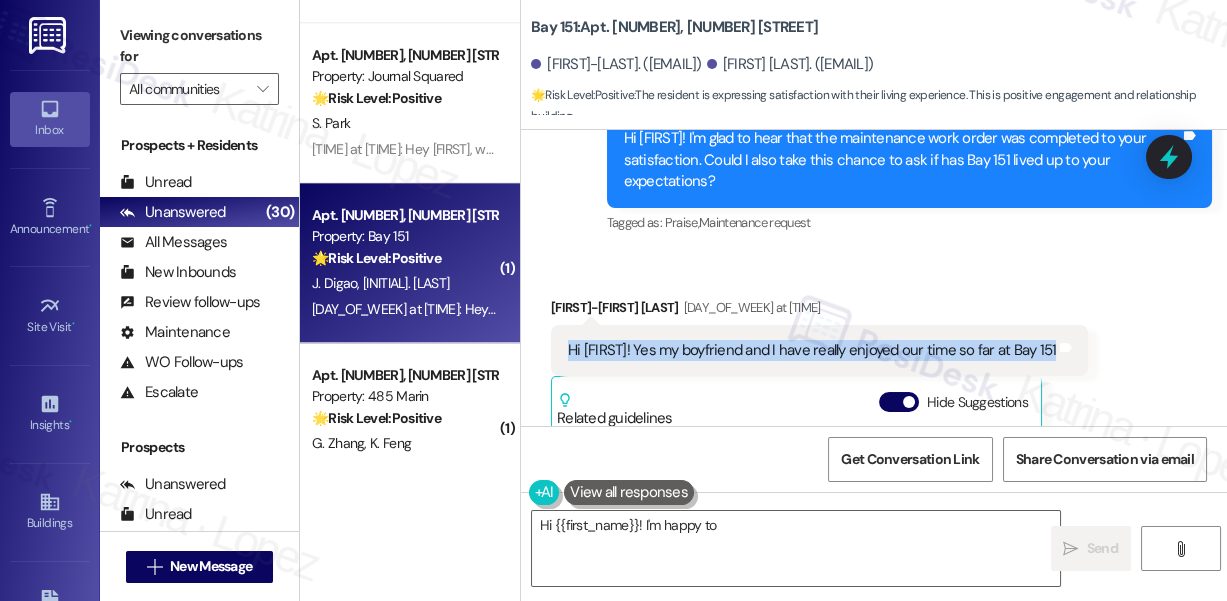 click on "Hi Jane! Yes my boyfriend and I have really enjoyed our time so far at Bay 151" at bounding box center (812, 350) 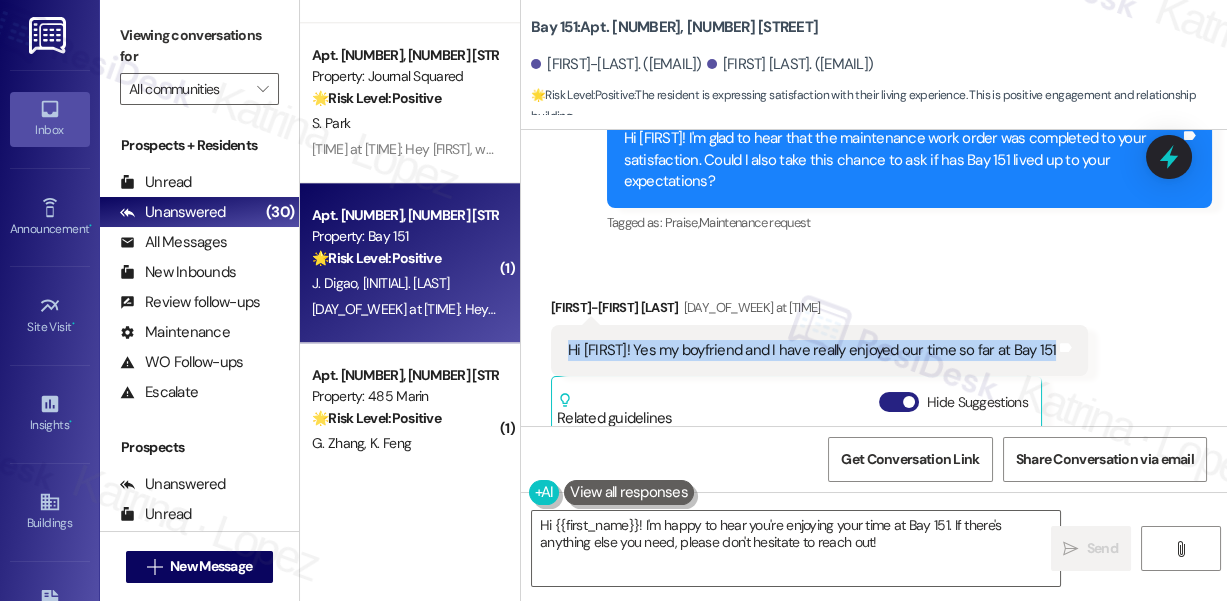 click at bounding box center [909, 402] 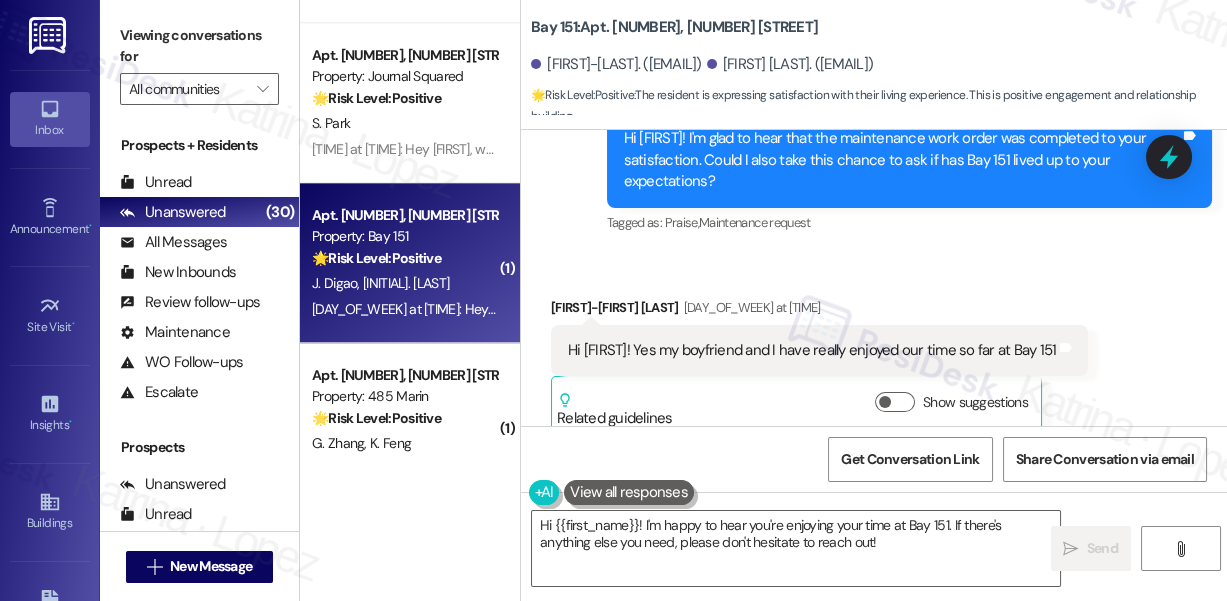 click on "Viewing conversations for" at bounding box center (199, 46) 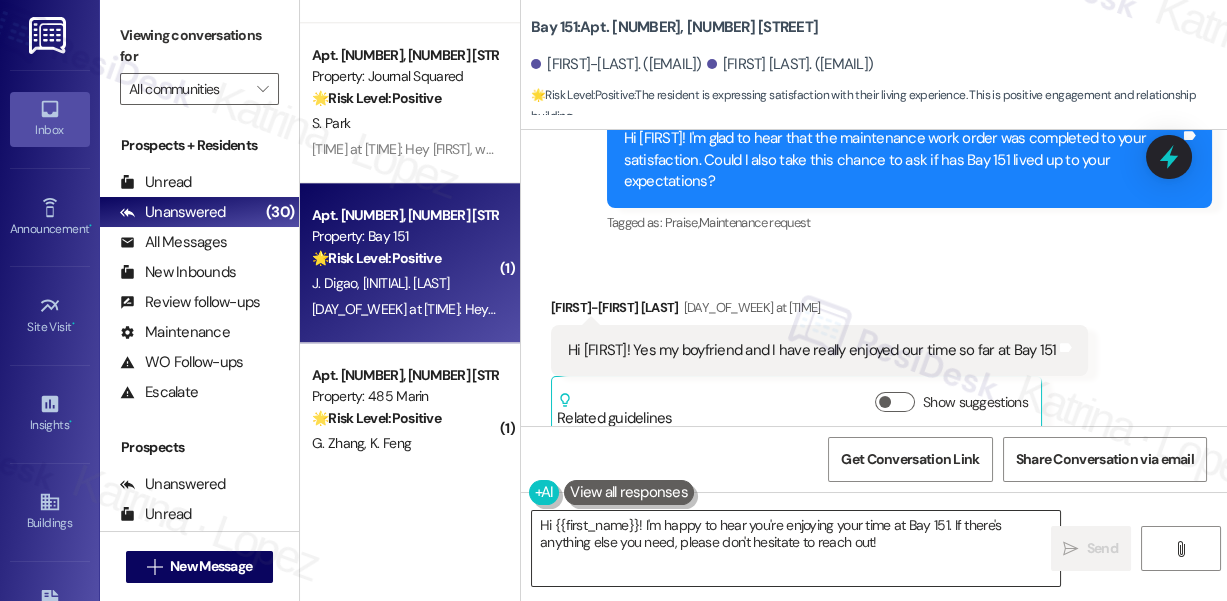 click on "Hi {{first_name}}! I'm happy to hear you're enjoying your time at Bay 151. If there's anything else you need, please don't hesitate to reach out!" at bounding box center (796, 548) 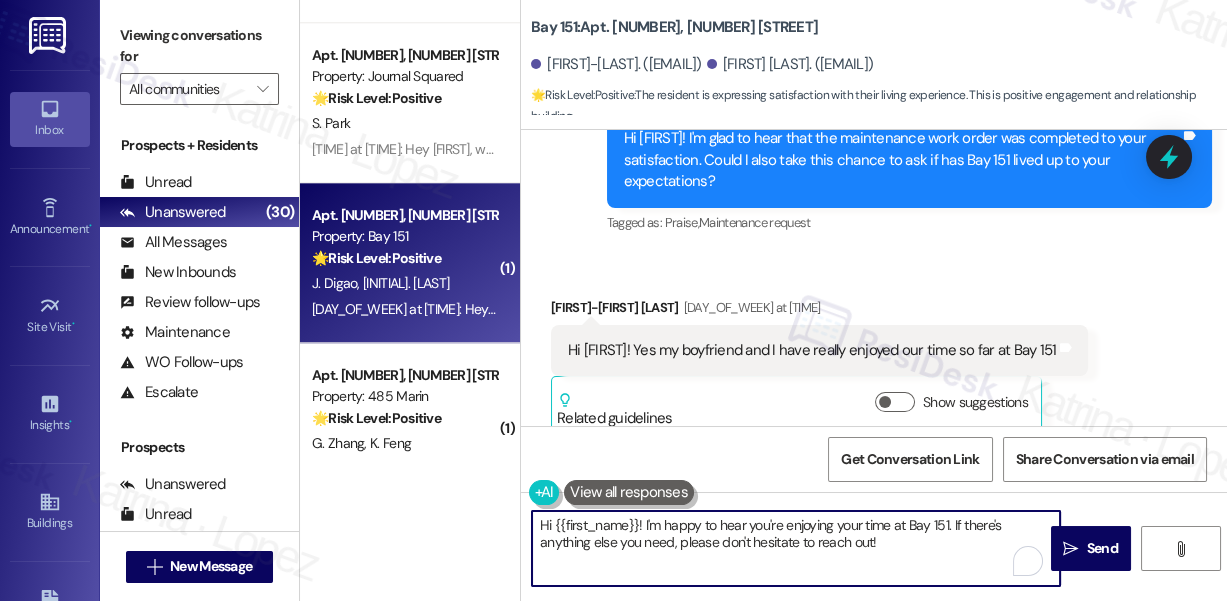 paste on "That’s awesome to hear, Joey! Thank you for your kind words! If you don’t mind, would you be willing to share your positive experience at {{property}} in a quick Google review? Here’s the link: {{google_review_link}}. No pressure, but it means a lot to us! Feel free to let me know if you post it. I’d love to share it with the team! 😊" 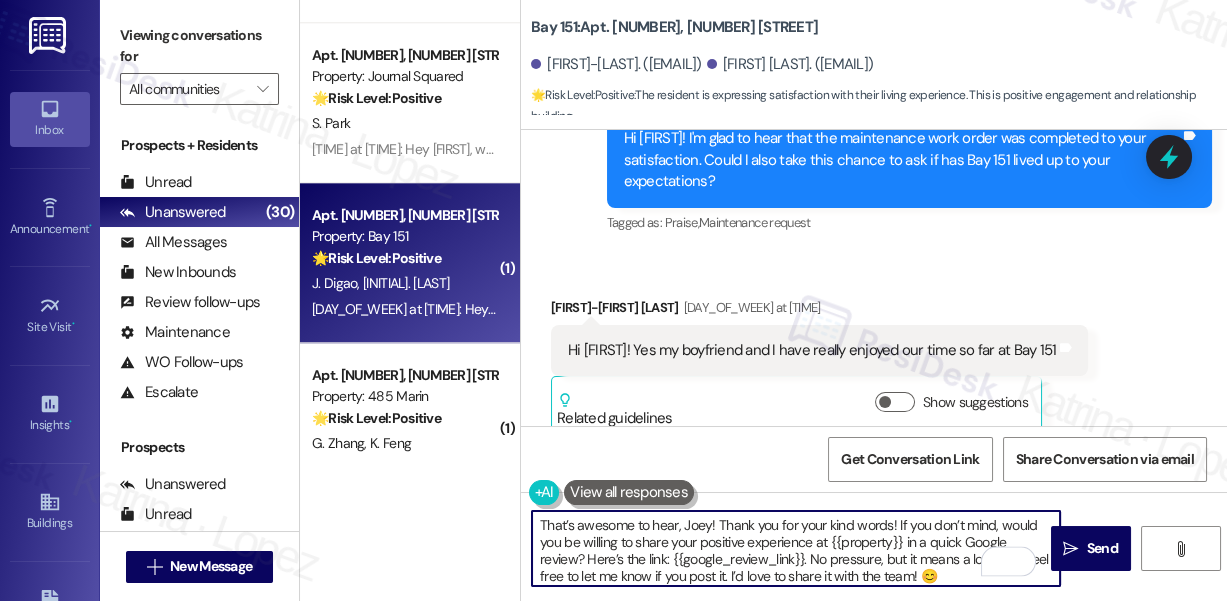type on "That’s awesome to hear, Joey! Thank you for your kind words! If you don’t mind, would you be willing to share your positive experience at {{property}} in a quick Google review? Here’s the link: {{google_review_link}}. No pressure, but it means a lot to us! Feel free to let me know if you post it. I’d love to share it with the team! 😊" 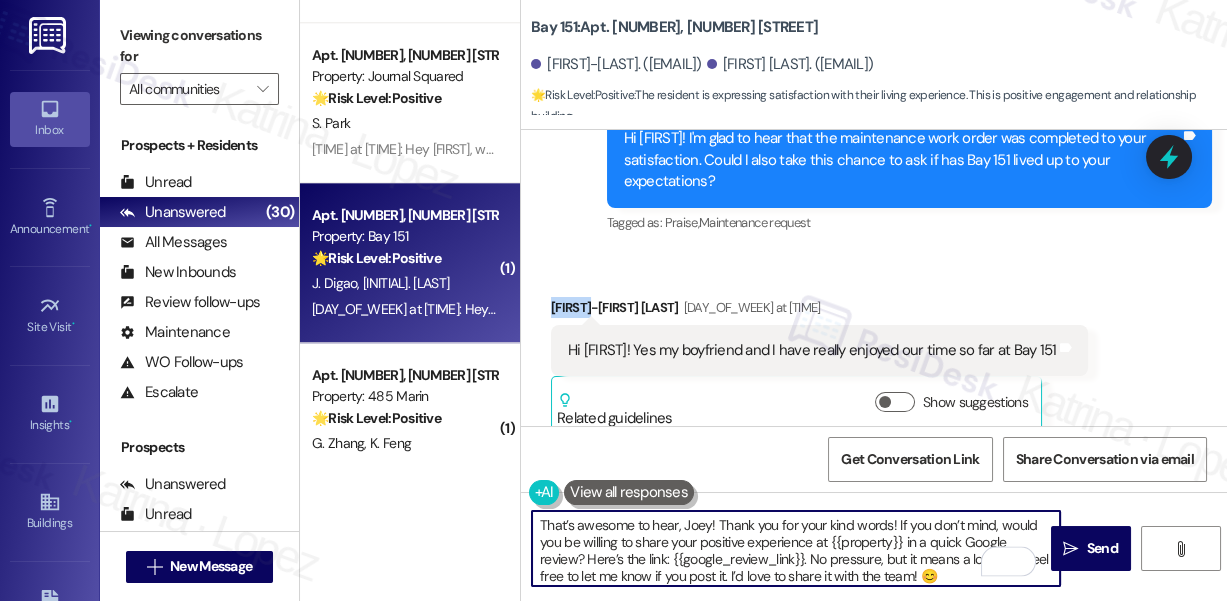 click on "Karissa-Mae Gabot Yesterday at 8:04 PM" at bounding box center [819, 311] 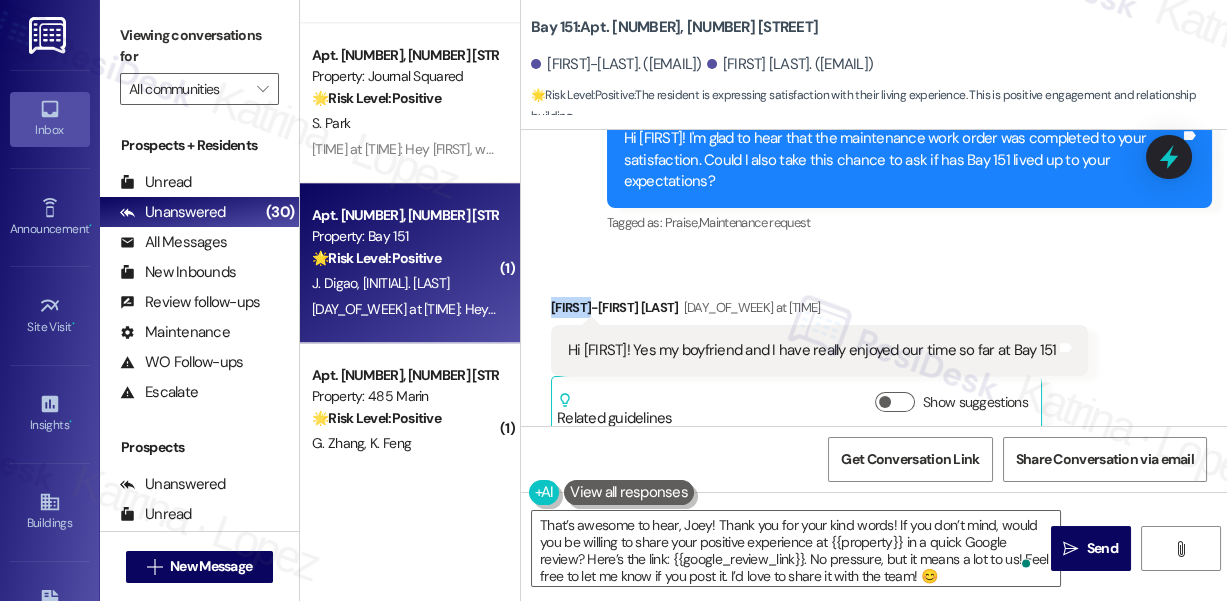 copy on "Karissa" 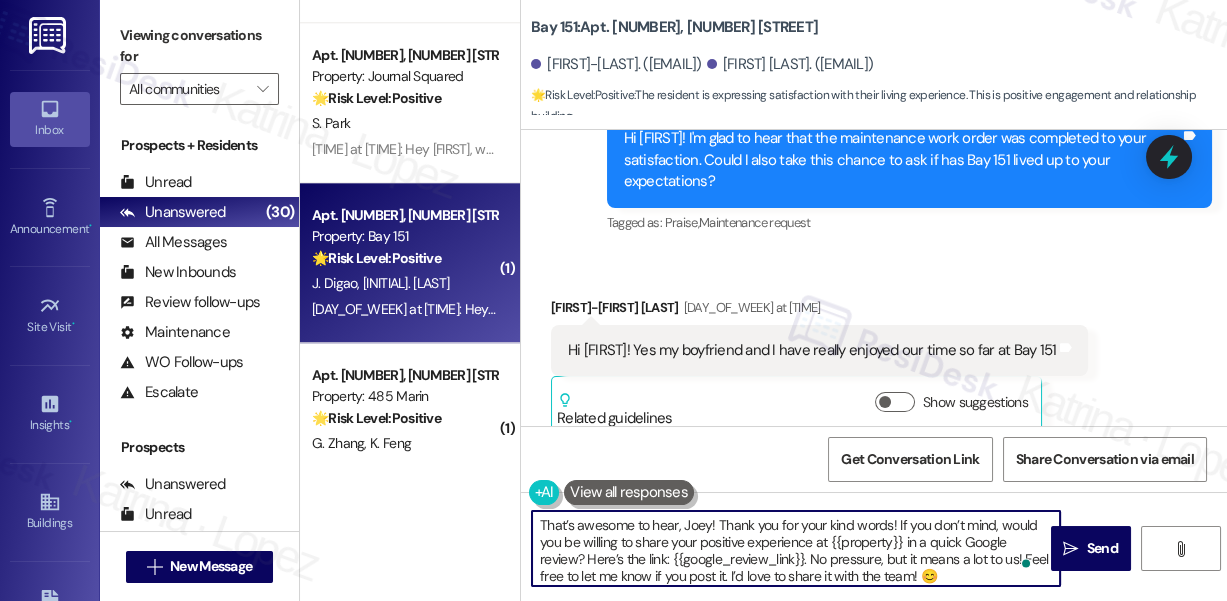 click on "That’s awesome to hear, Joey! Thank you for your kind words! If you don’t mind, would you be willing to share your positive experience at {{property}} in a quick Google review? Here’s the link: {{google_review_link}}. No pressure, but it means a lot to us! Feel free to let me know if you post it. I’d love to share it with the team! 😊" at bounding box center [796, 548] 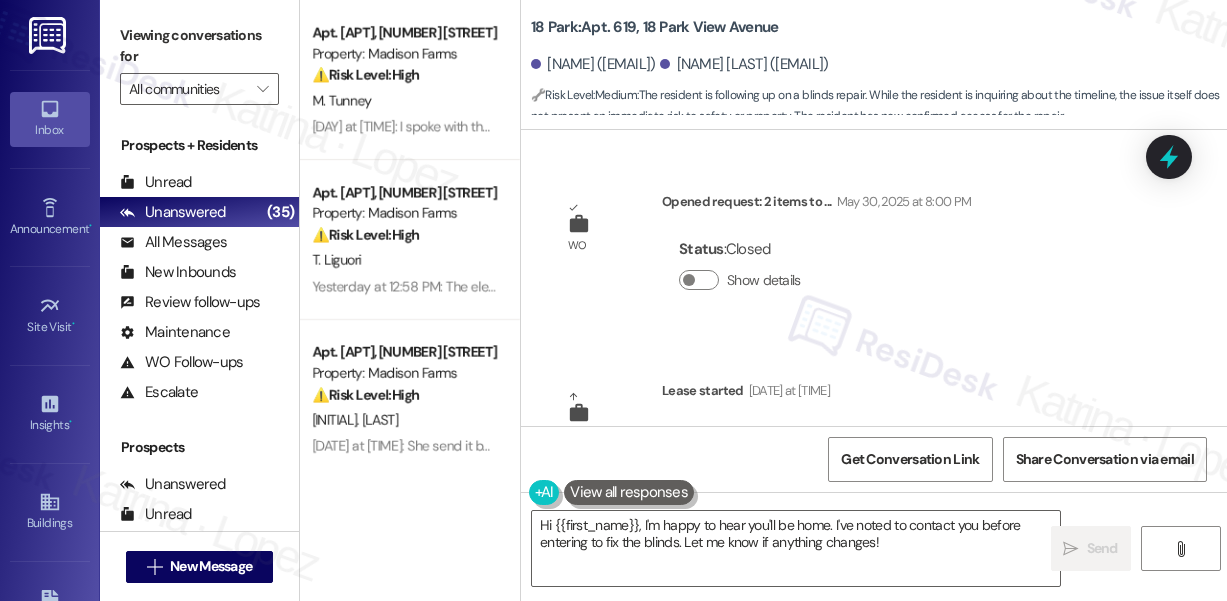 scroll, scrollTop: 0, scrollLeft: 0, axis: both 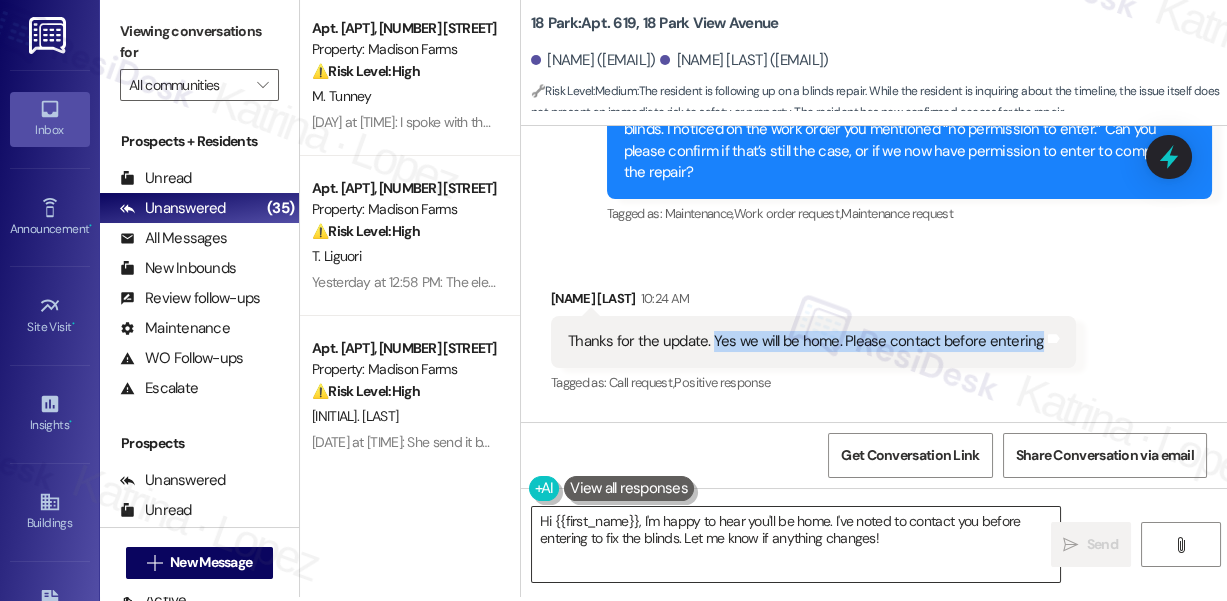 click on "Hi {{first_name}}, I'm happy to hear you'll be home. I've noted to contact you before entering to fix the blinds. Let me know if anything changes!" at bounding box center (796, 544) 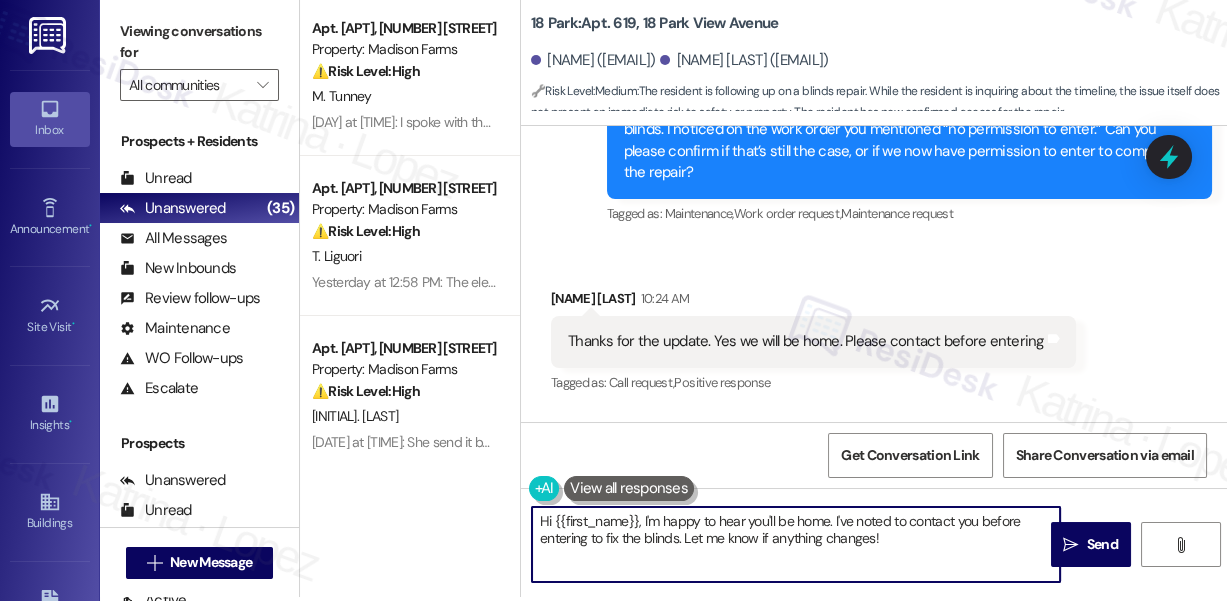 click on "Hi {{first_name}}, I'm happy to hear you'll be home. I've noted to contact you before entering to fix the blinds. Let me know if anything changes!" at bounding box center [796, 544] 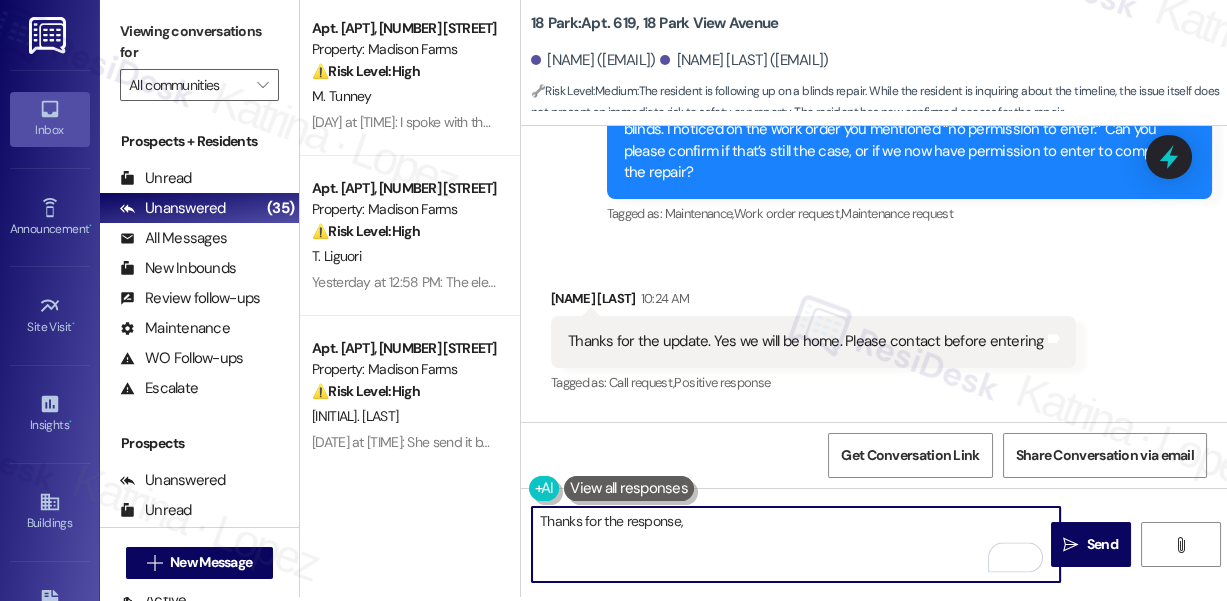 click on "[NAME] [LAST] [TIME]" at bounding box center [813, 302] 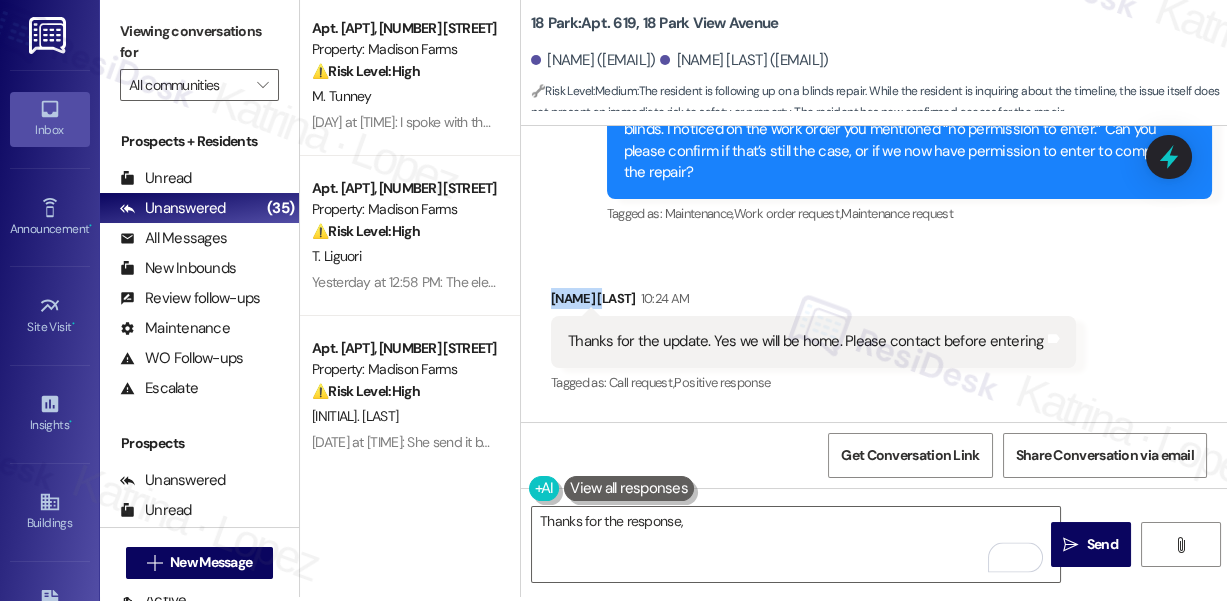 click on "[NAME] [LAST] [TIME]" at bounding box center [813, 302] 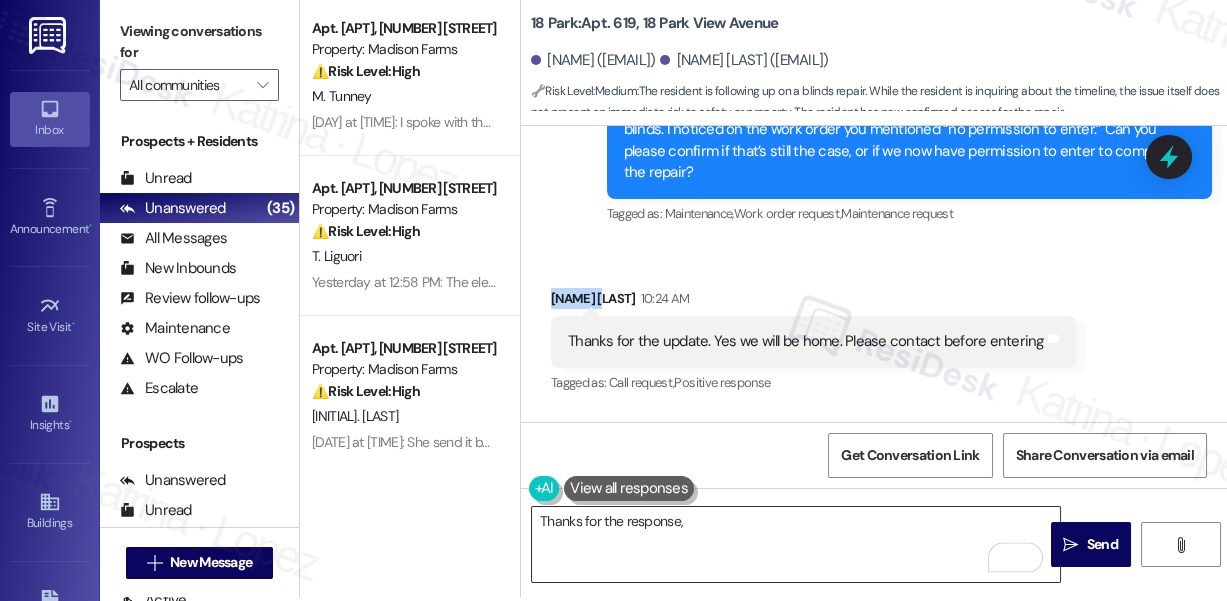 copy on "Valerie" 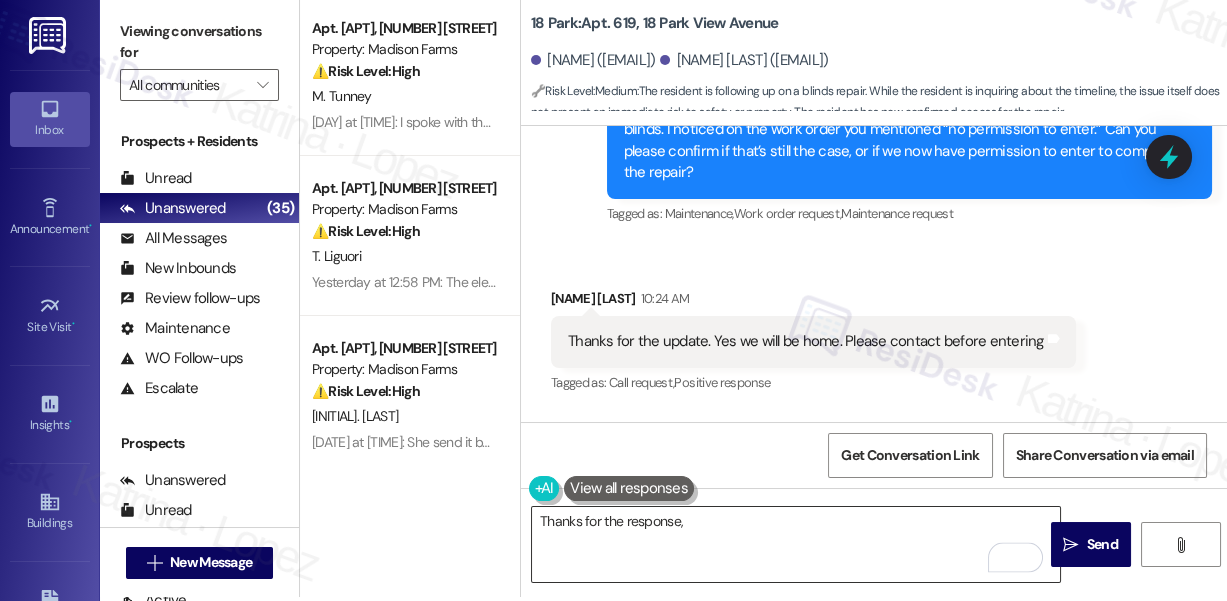 click on "Thanks for the response," at bounding box center (796, 544) 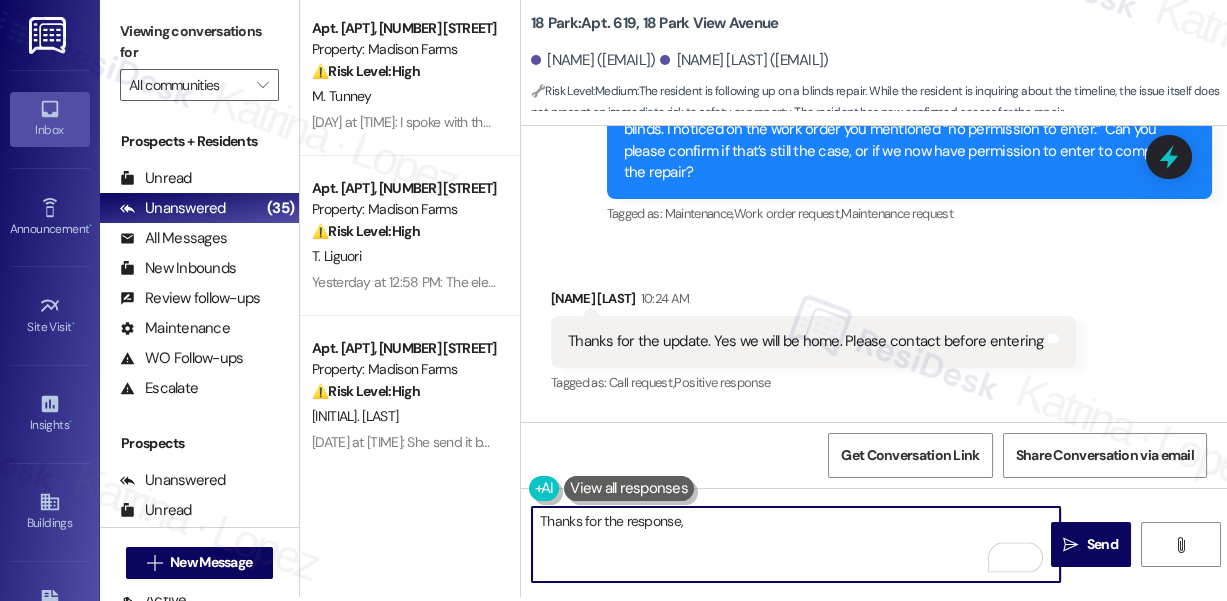 paste on "Valerie" 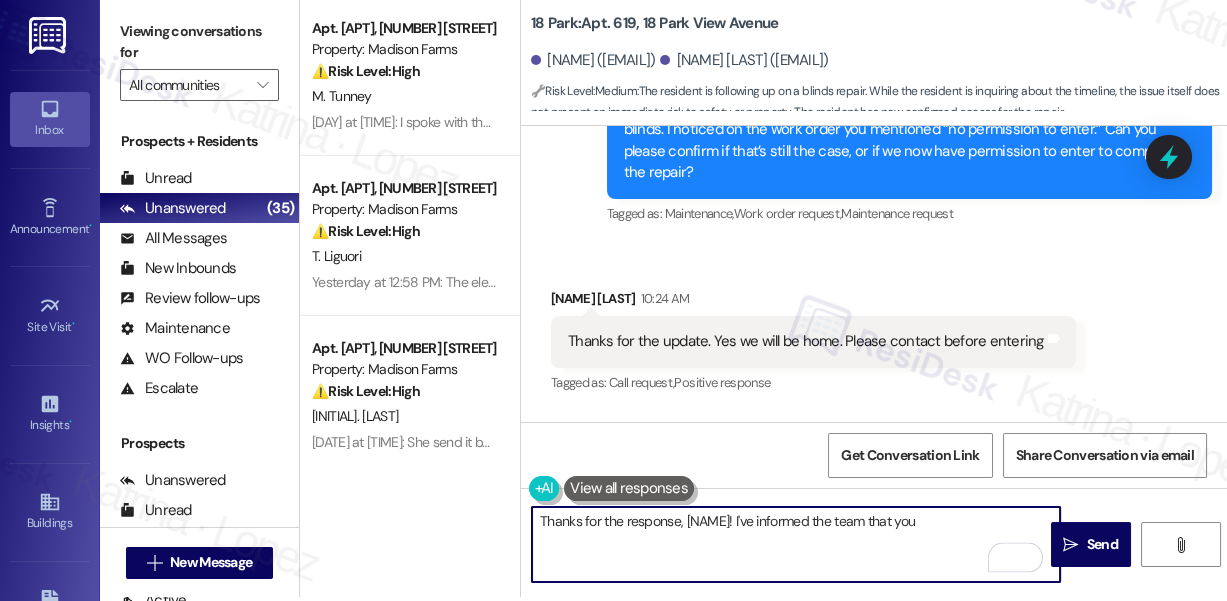 type on "Thanks for the response, [NAME]! I've informed the team that you" 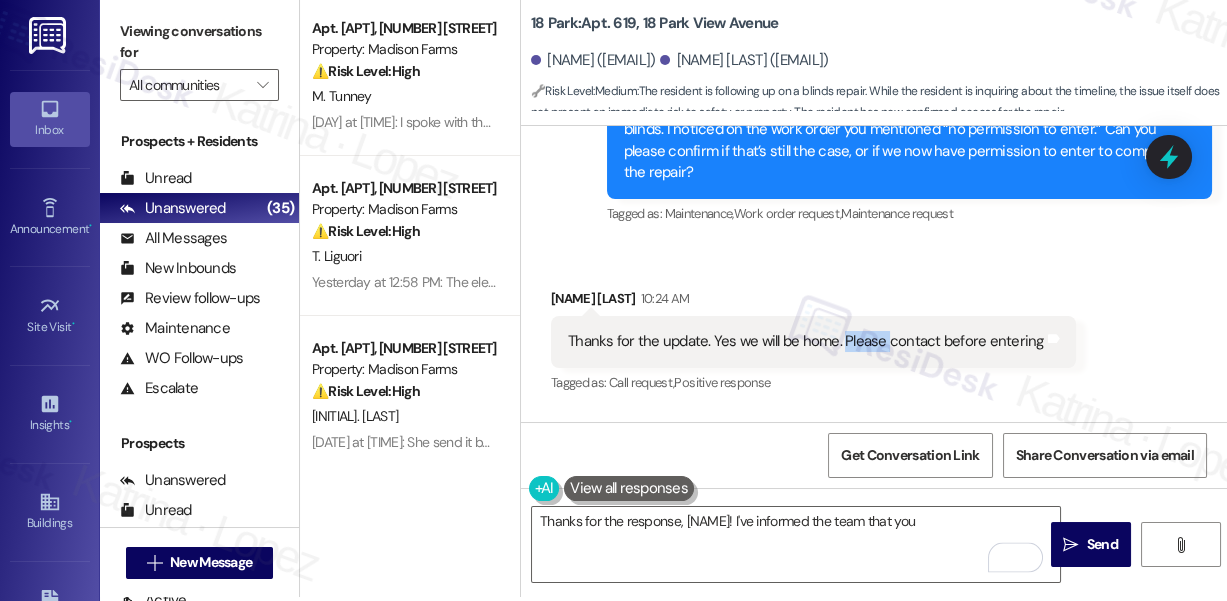 click on "Thanks for the update. Yes we will be home. Please contact before entering" at bounding box center (806, 341) 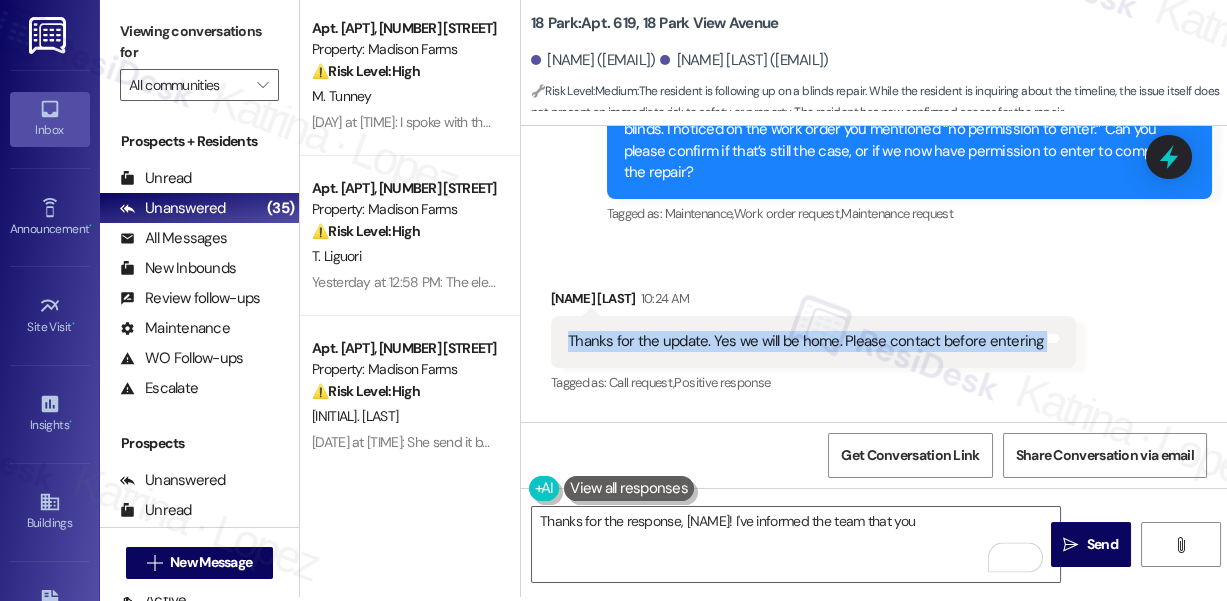 click on "Thanks for the update. Yes we will be home. Please contact before entering" at bounding box center (806, 341) 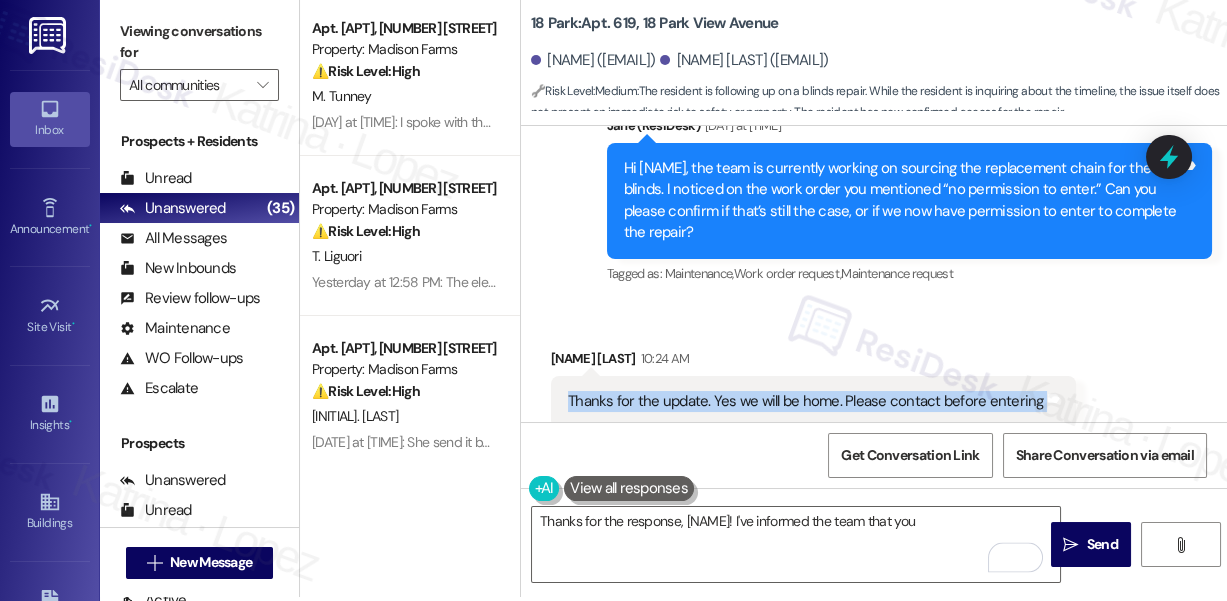 scroll, scrollTop: 4965, scrollLeft: 0, axis: vertical 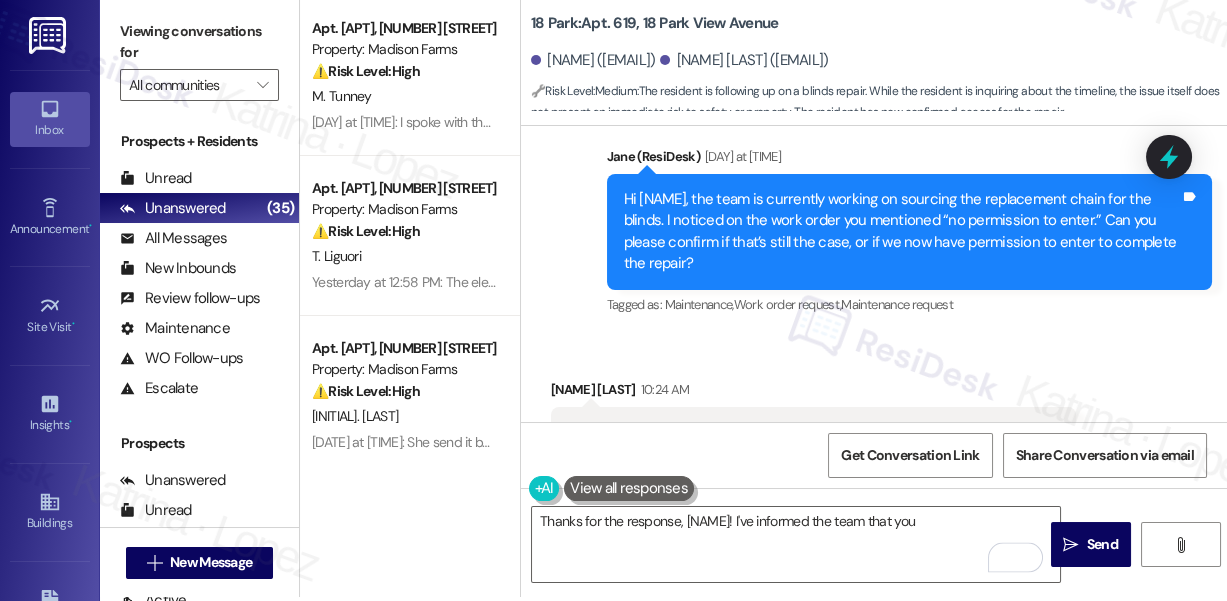 click on "Hi Valerie, the team is currently working on sourcing the replacement chain for the blinds. I noticed on the work order you mentioned “no permission to enter.” Can you please confirm if that’s still the case, or if we now have permission to enter to complete the repair?" at bounding box center [902, 232] 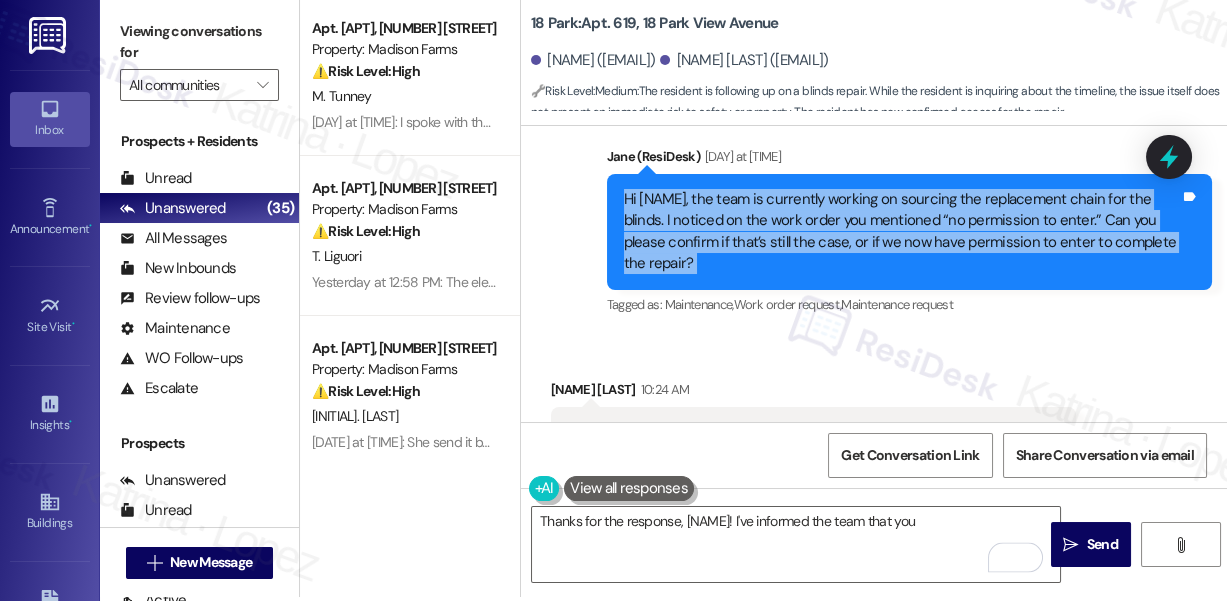 click on "Hi Valerie, the team is currently working on sourcing the replacement chain for the blinds. I noticed on the work order you mentioned “no permission to enter.” Can you please confirm if that’s still the case, or if we now have permission to enter to complete the repair?" at bounding box center (902, 232) 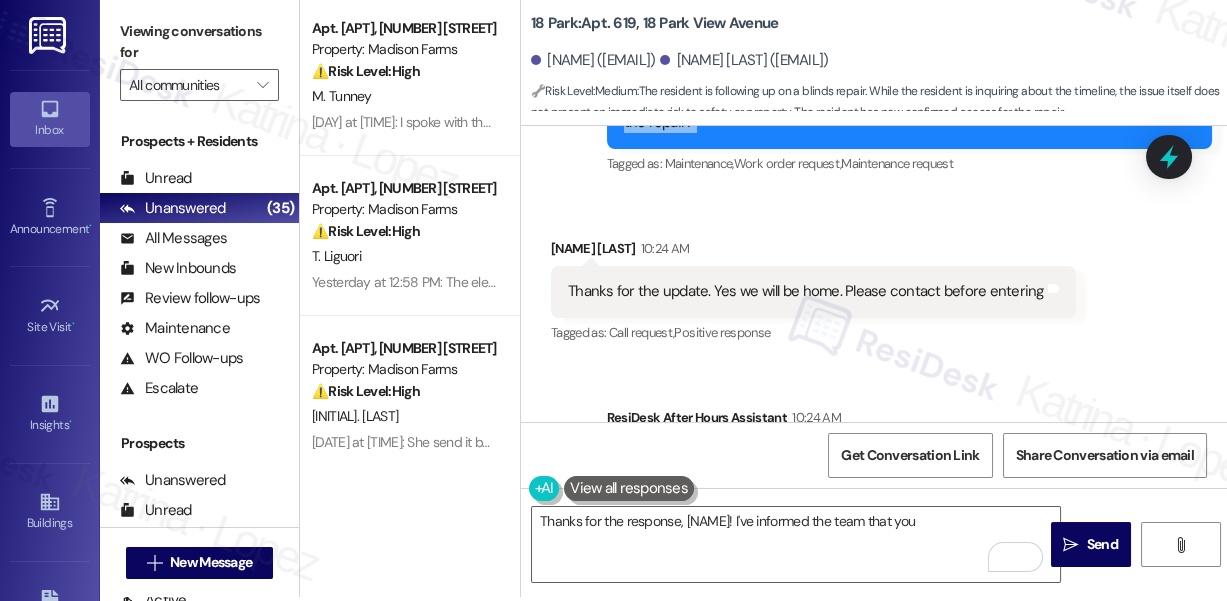 scroll, scrollTop: 5237, scrollLeft: 0, axis: vertical 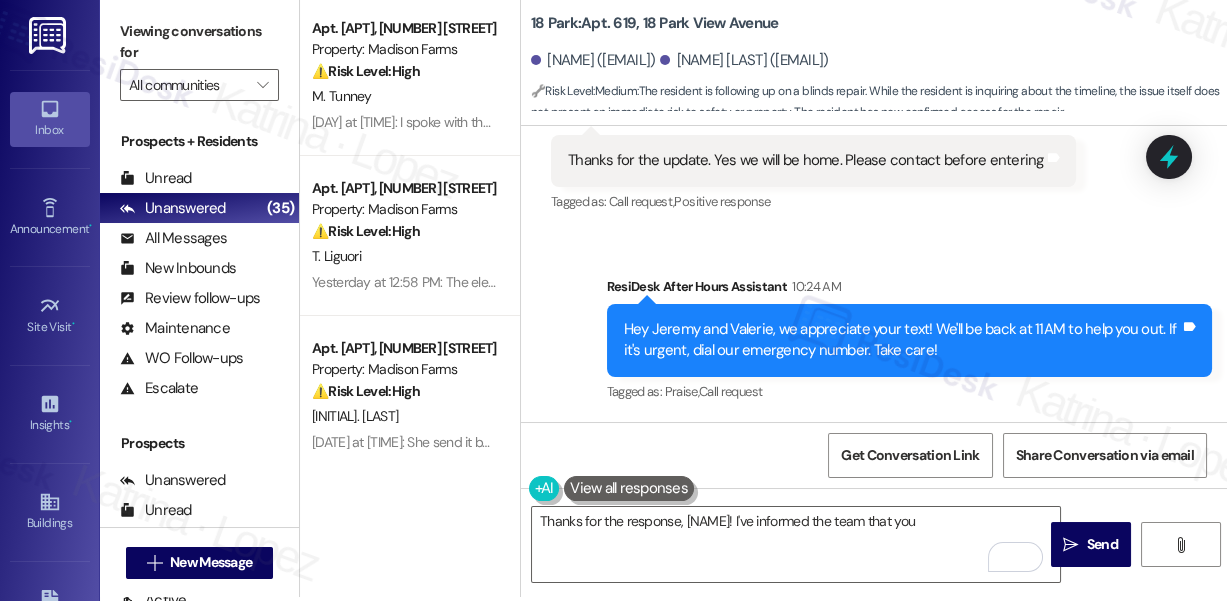 click on "Hey Jeremy and Valerie, we appreciate your text! We'll be back at 11AM to help you out. If it's urgent, dial our emergency number. Take care!" at bounding box center (902, 340) 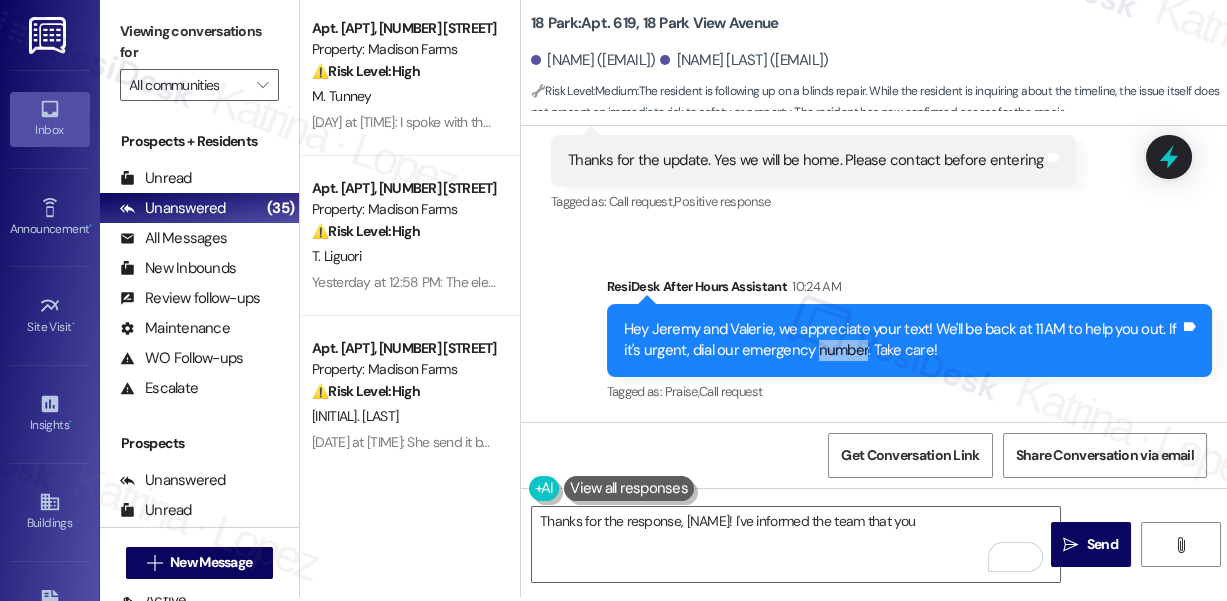 click on "Hey Jeremy and Valerie, we appreciate your text! We'll be back at 11AM to help you out. If it's urgent, dial our emergency number. Take care!" at bounding box center [902, 340] 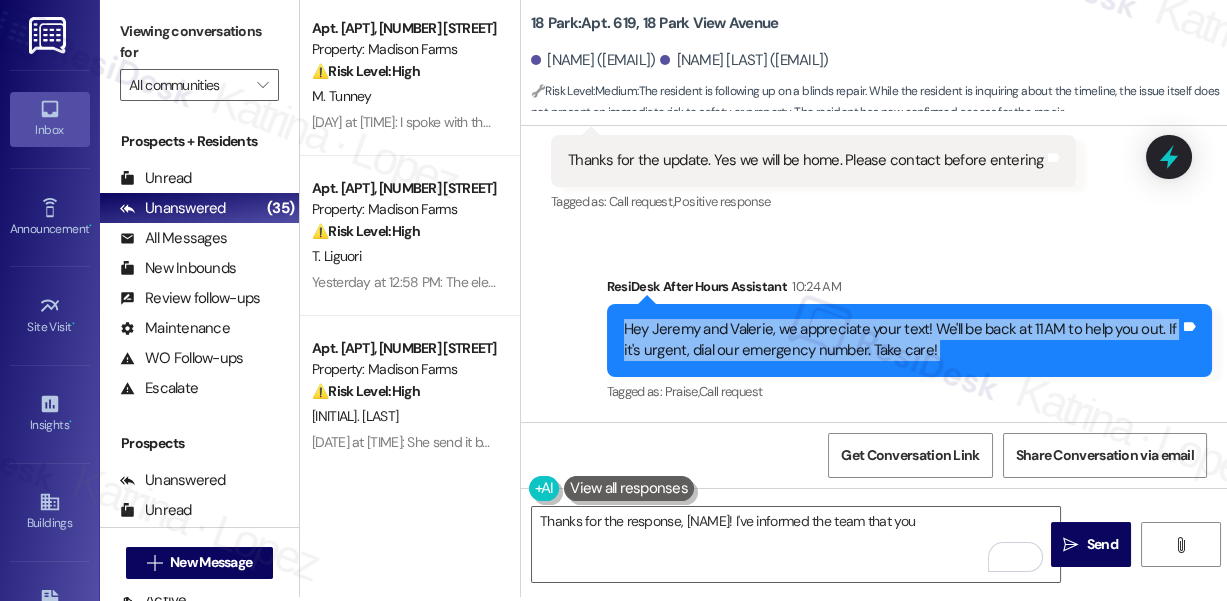 click on "Hey Jeremy and Valerie, we appreciate your text! We'll be back at 11AM to help you out. If it's urgent, dial our emergency number. Take care!" at bounding box center (902, 340) 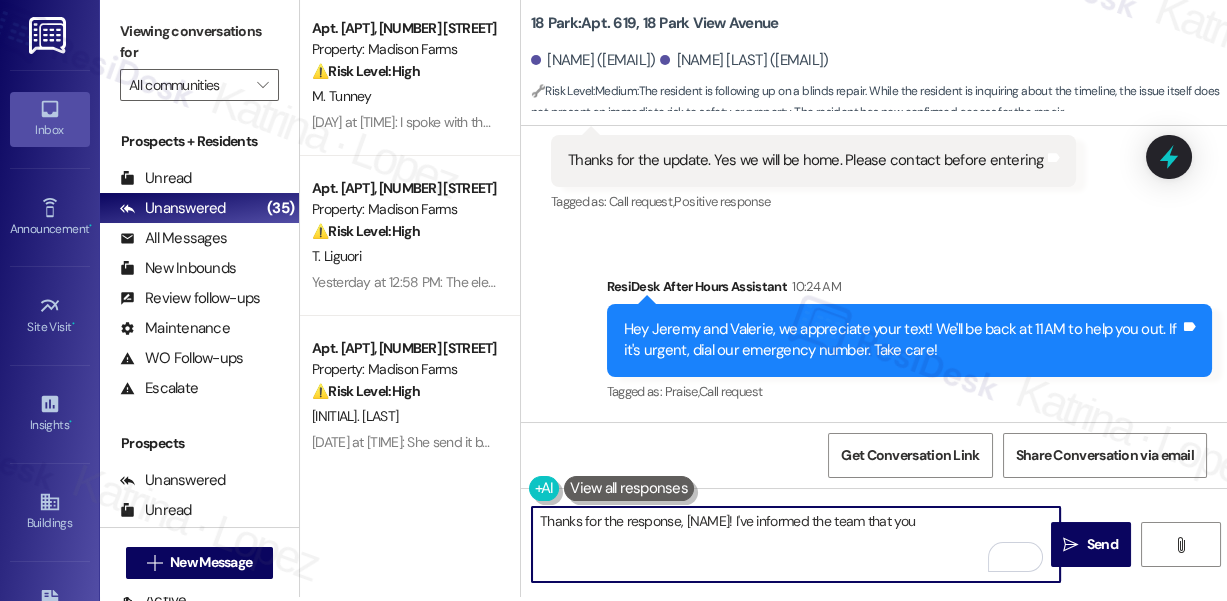 click on "Thanks for the response, Valerie! I've informed the team that you" at bounding box center [796, 544] 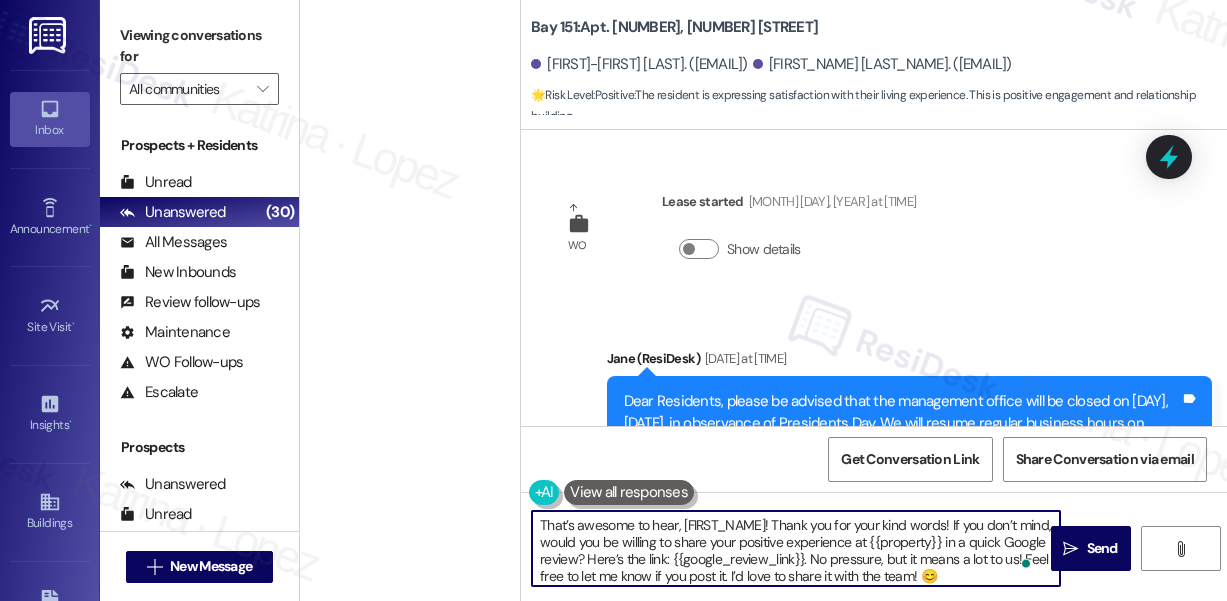 scroll, scrollTop: 0, scrollLeft: 0, axis: both 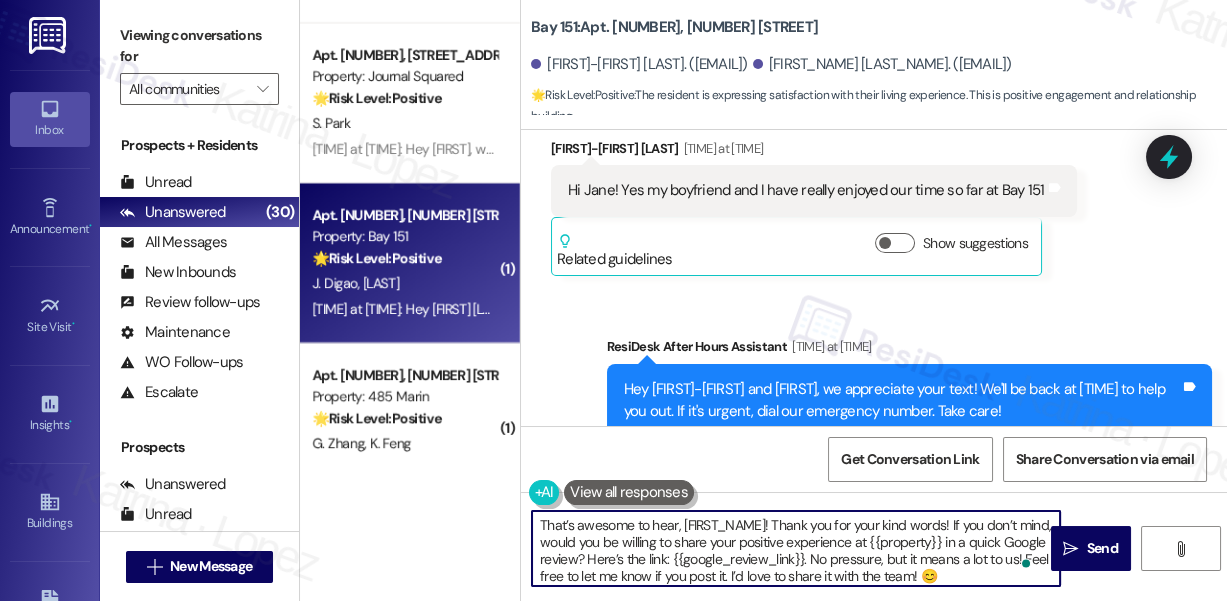 click on "That’s awesome to hear, [FIRST_NAME]! Thank you for your kind words! If you don’t mind, would you be willing to share your positive experience at {{property}} in a quick Google review? Here’s the link: {{google_review_link}}. No pressure, but it means a lot to us! Feel free to let me know if you post it. I’d love to share it with the team! 😊" at bounding box center [796, 548] 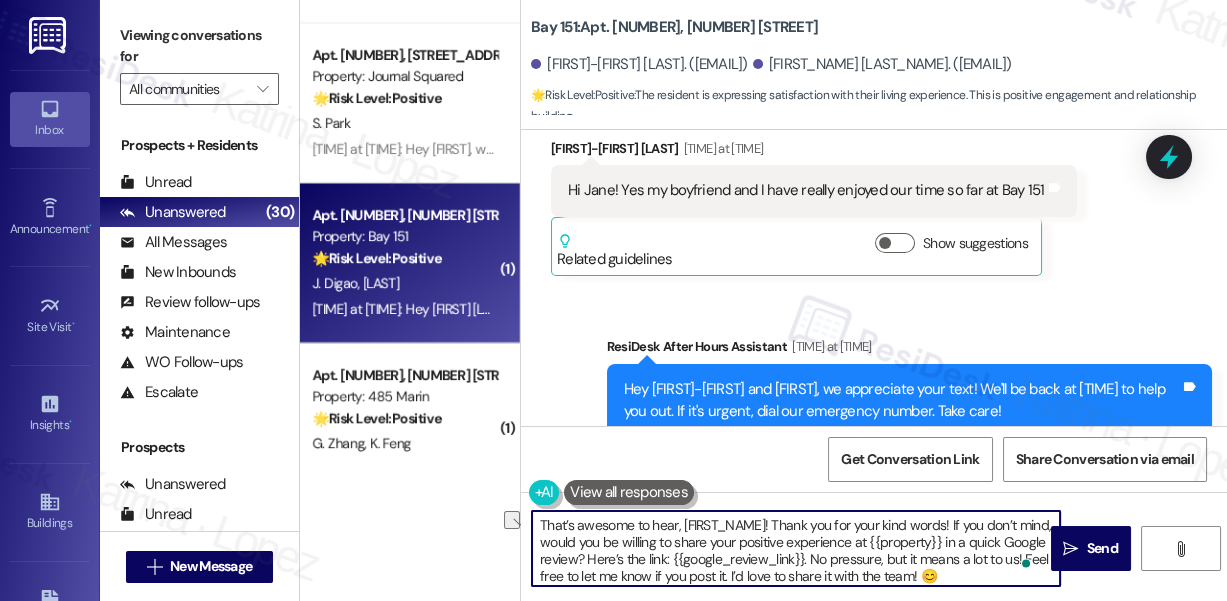 drag, startPoint x: 904, startPoint y: 527, endPoint x: 729, endPoint y: 524, distance: 175.02571 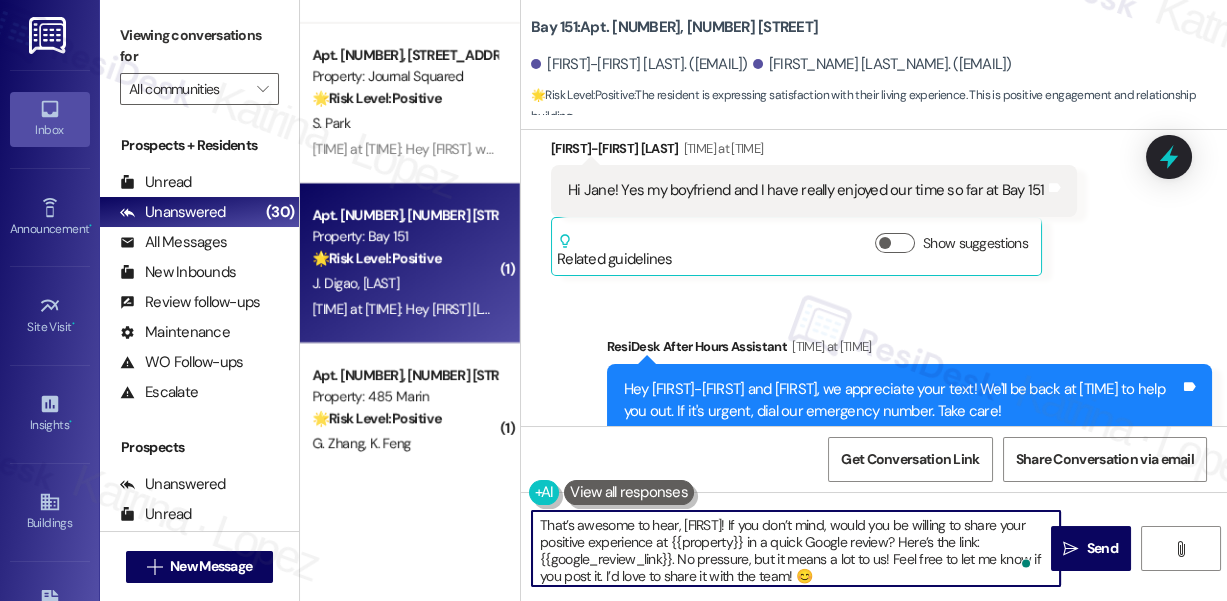 click on "That’s awesome to hear, [FIRST]! If you don’t mind, would you be willing to share your positive experience at {{property}} in a quick Google review? Here’s the link: {{google_review_link}}. No pressure, but it means a lot to us! Feel free to let me know if you post it. I’d love to share it with the team! 😊" at bounding box center (796, 548) 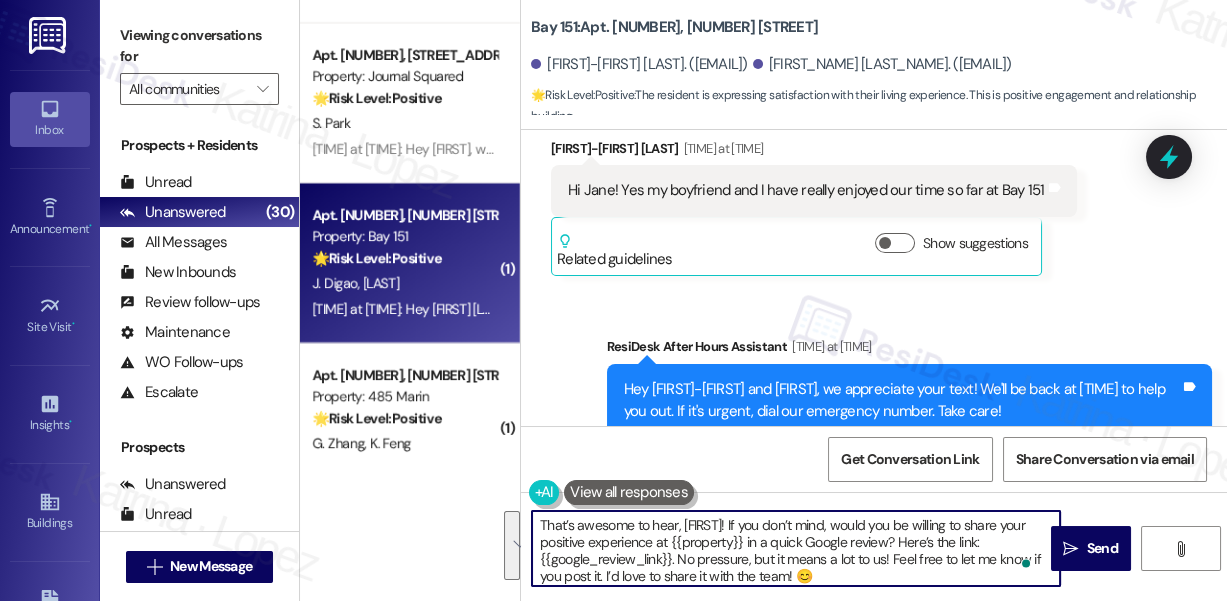 scroll, scrollTop: 4, scrollLeft: 0, axis: vertical 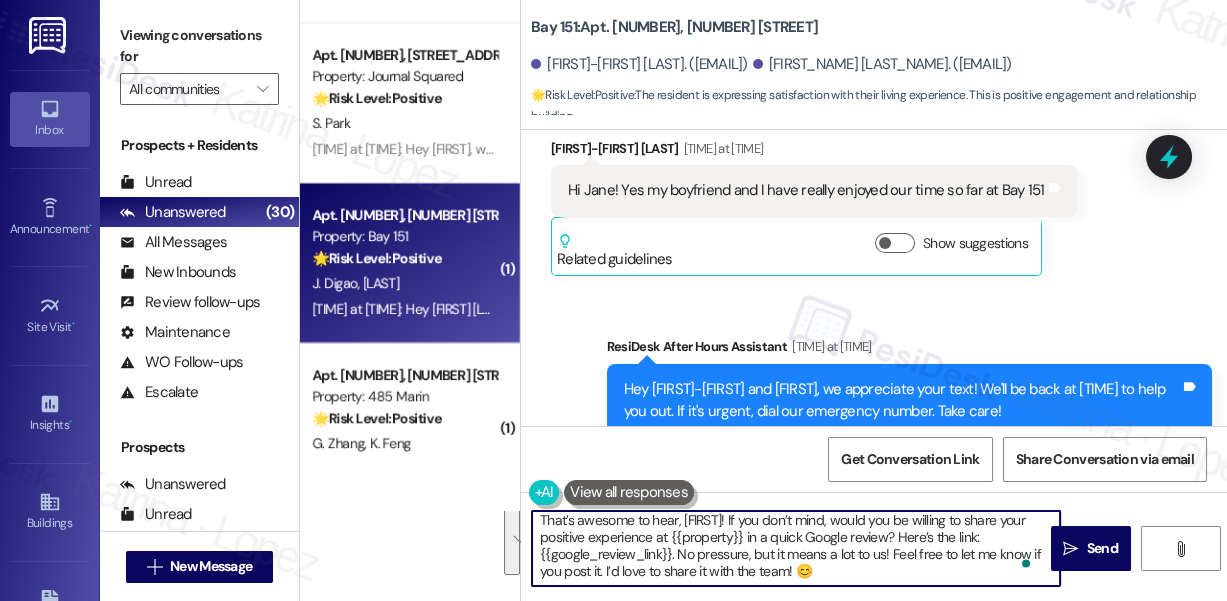 click on "That’s awesome to hear, [FIRST]! If you don’t mind, would you be willing to share your positive experience at {{property}} in a quick Google review? Here’s the link: {{google_review_link}}. No pressure, but it means a lot to us! Feel free to let me know if you post it. I’d love to share it with the team! 😊" at bounding box center (796, 548) 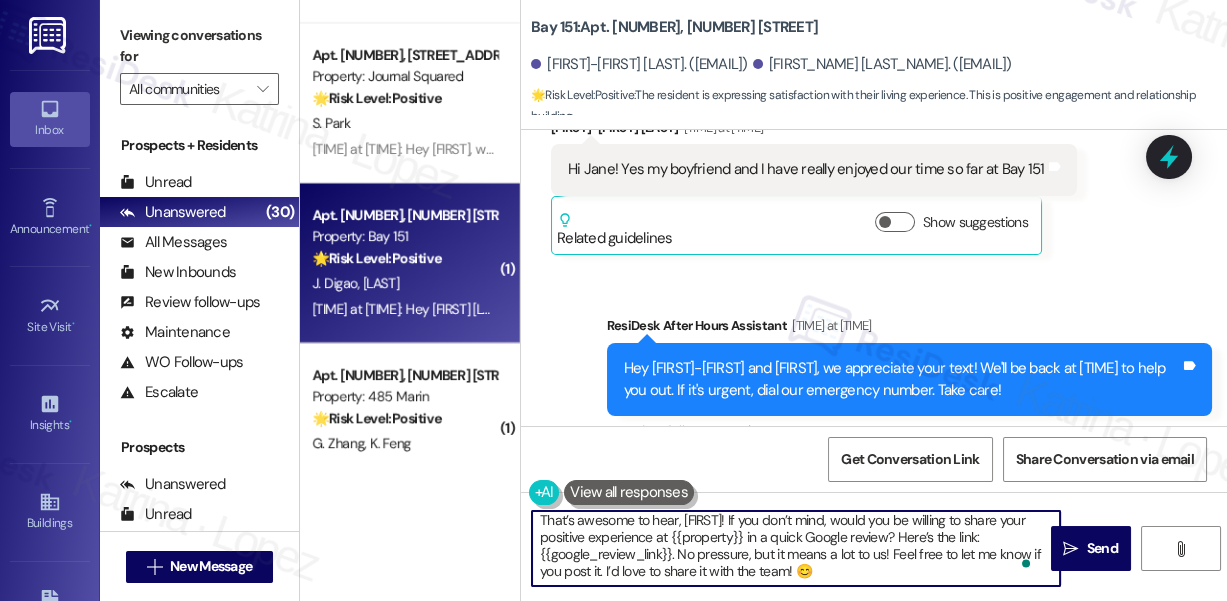 scroll, scrollTop: 17430, scrollLeft: 0, axis: vertical 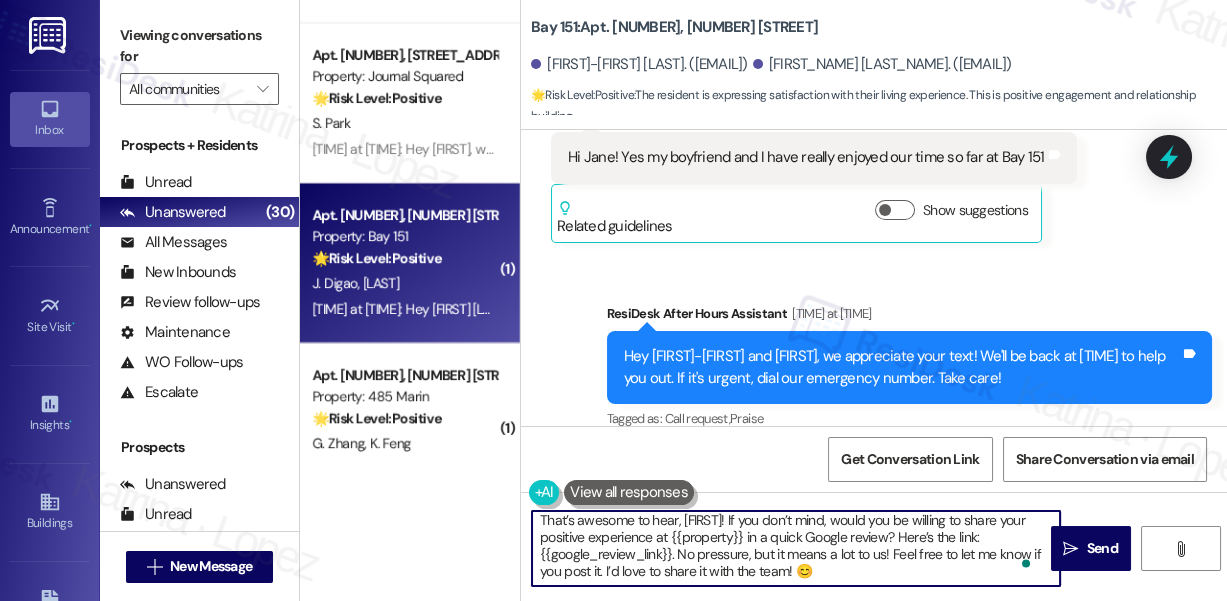 click on "That’s awesome to hear, [FIRST]! If you don’t mind, would you be willing to share your positive experience at {{property}} in a quick Google review? Here’s the link: {{google_review_link}}. No pressure, but it means a lot to us! Feel free to let me know if you post it. I’d love to share it with the team! 😊" at bounding box center [796, 548] 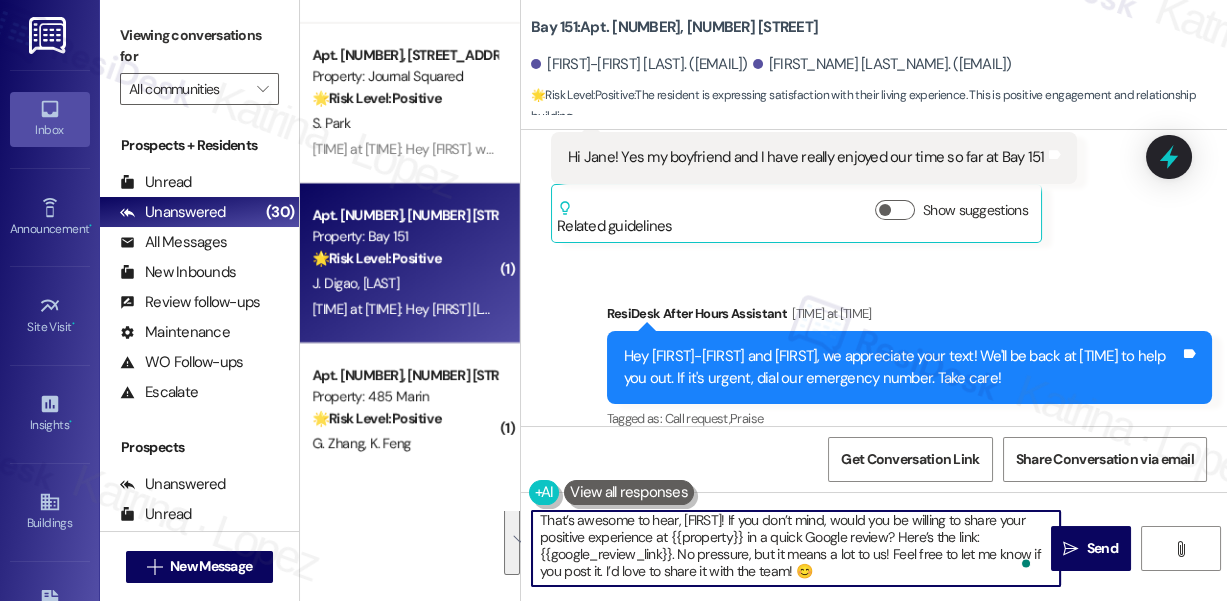 click on "That’s awesome to hear, [FIRST]! If you don’t mind, would you be willing to share your positive experience at {{property}} in a quick Google review? Here’s the link: {{google_review_link}}. No pressure, but it means a lot to us! Feel free to let me know if you post it. I’d love to share it with the team! 😊" at bounding box center [796, 548] 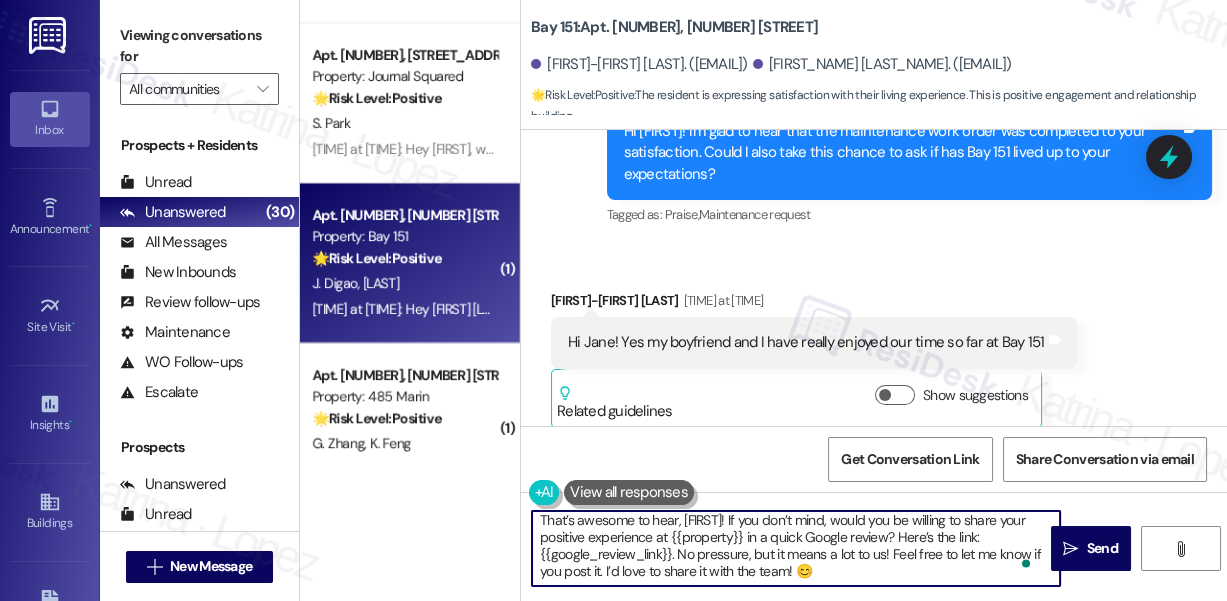 scroll, scrollTop: 17248, scrollLeft: 0, axis: vertical 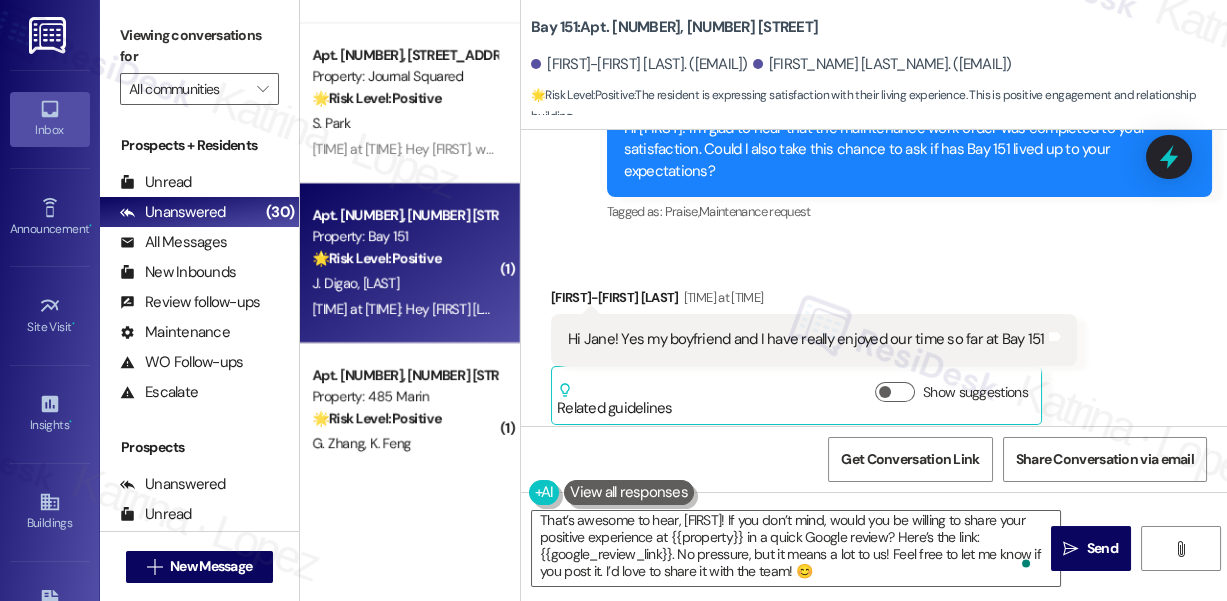 click on "Hi Jane! Yes my boyfriend and I have really enjoyed our time so far at Bay 151" at bounding box center [806, 339] 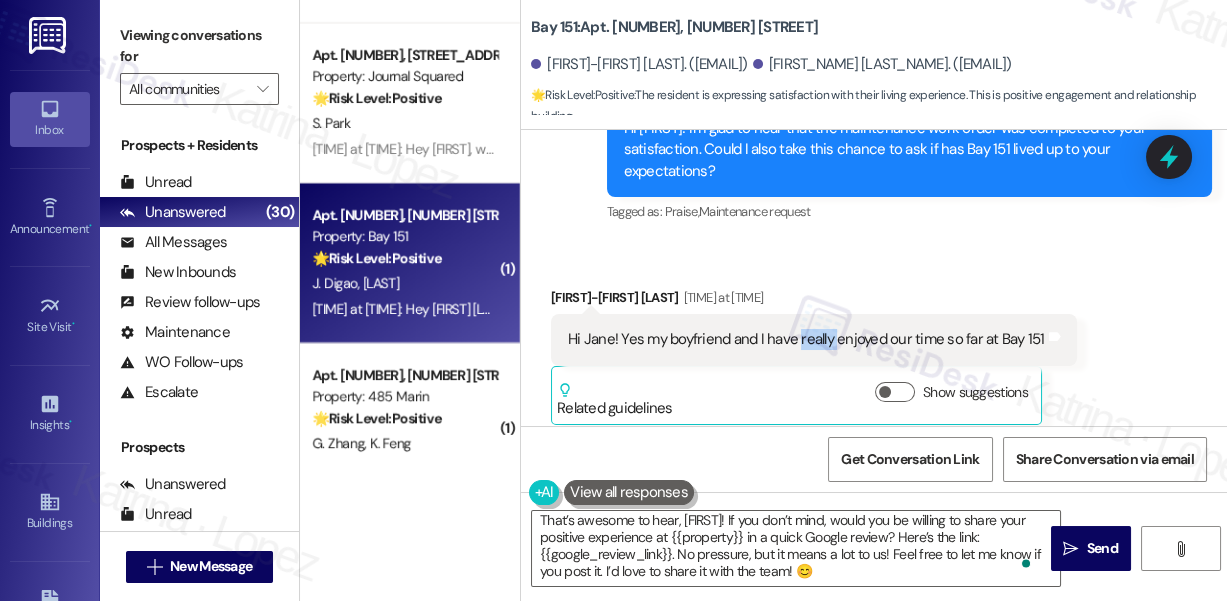 click on "Hi Jane! Yes my boyfriend and I have really enjoyed our time so far at Bay 151" at bounding box center [806, 339] 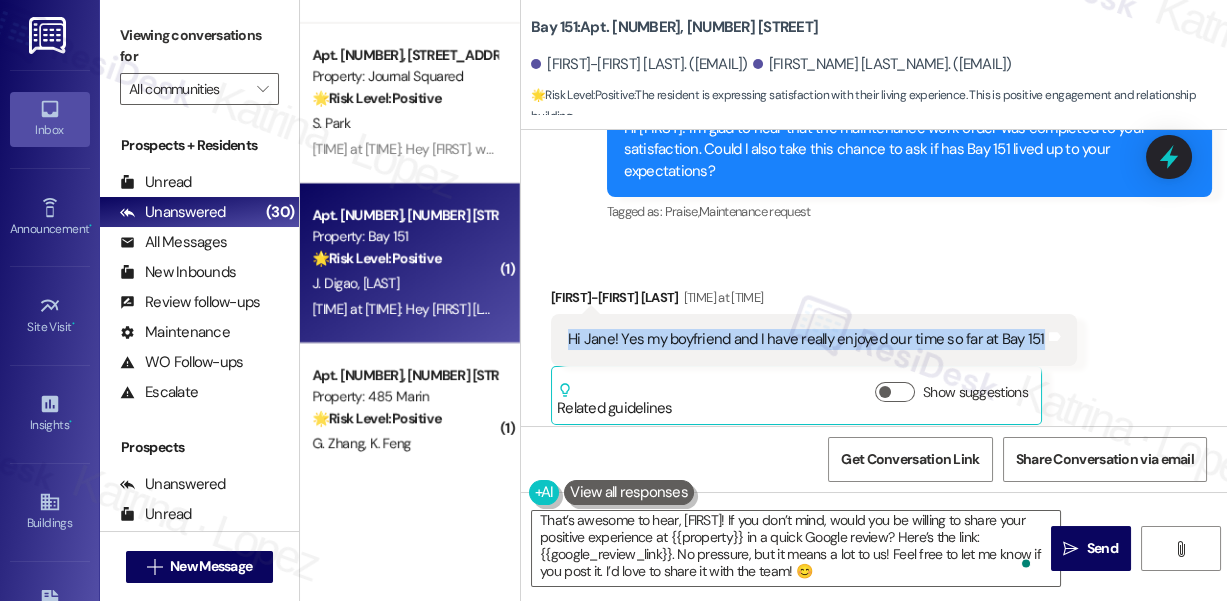 click on "Hi Jane! Yes my boyfriend and I have really enjoyed our time so far at Bay 151" at bounding box center [806, 339] 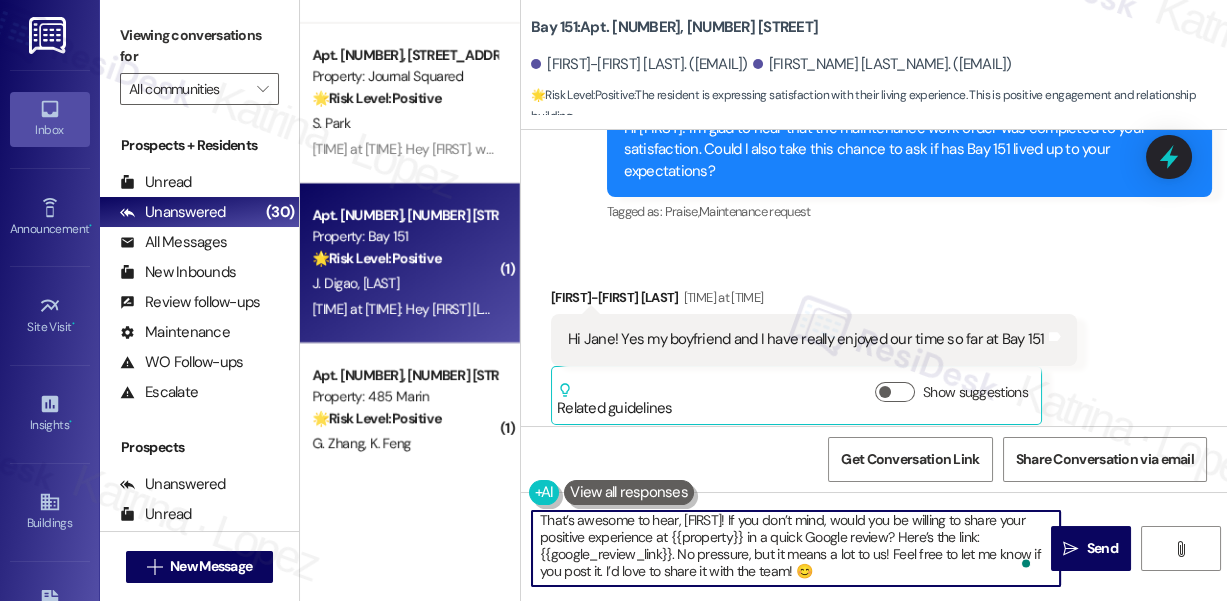 click on "That’s awesome to hear, [FIRST]! If you don’t mind, would you be willing to share your positive experience at {{property}} in a quick Google review? Here’s the link: {{google_review_link}}. No pressure, but it means a lot to us! Feel free to let me know if you post it. I’d love to share it with the team! 😊" at bounding box center [796, 548] 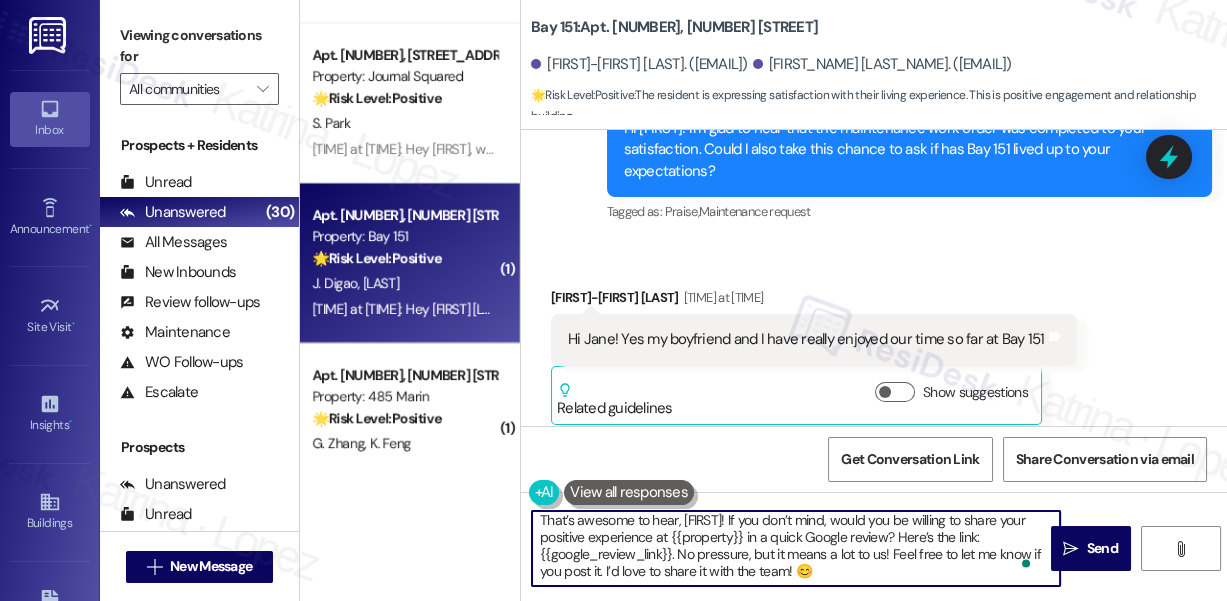click on "That’s awesome to hear, [FIRST]! If you don’t mind, would you be willing to share your positive experience at {{property}} in a quick Google review? Here’s the link: {{google_review_link}}. No pressure, but it means a lot to us! Feel free to let me know if you post it. I’d love to share it with the team! 😊" at bounding box center [796, 548] 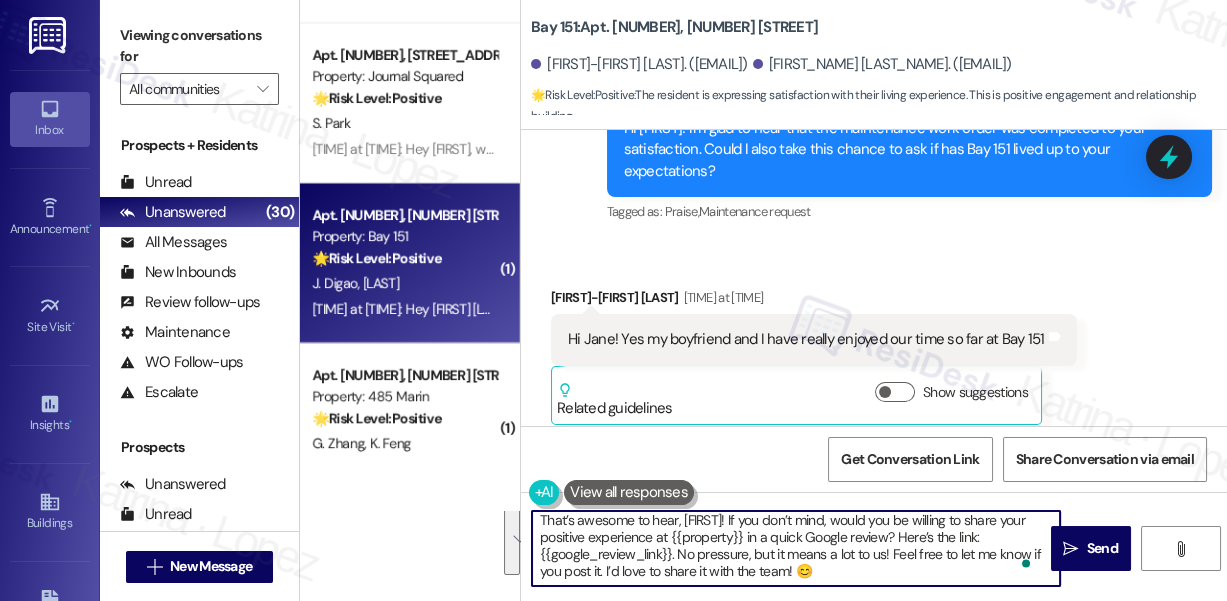 click on "That’s awesome to hear, [FIRST]! If you don’t mind, would you be willing to share your positive experience at {{property}} in a quick Google review? Here’s the link: {{google_review_link}}. No pressure, but it means a lot to us! Feel free to let me know if you post it. I’d love to share it with the team! 😊" at bounding box center (796, 548) 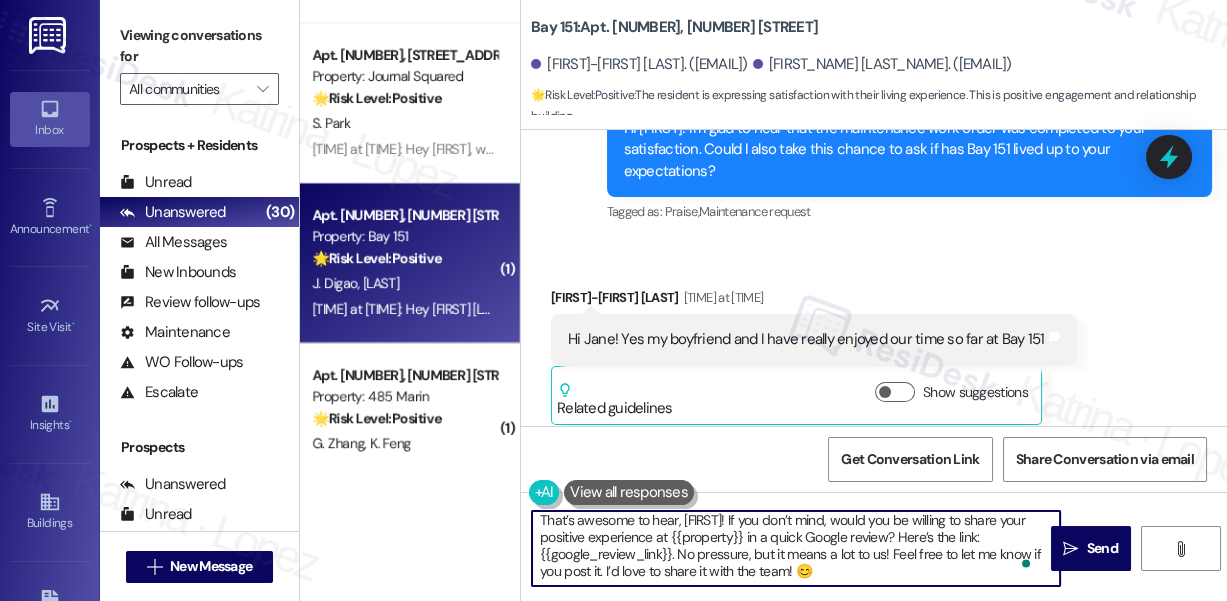 click on "Hi [FIRST_NAME]! Yes my boyfriend and I have really enjoyed our time so far at Bay 151 Tags and notes" at bounding box center [814, 339] 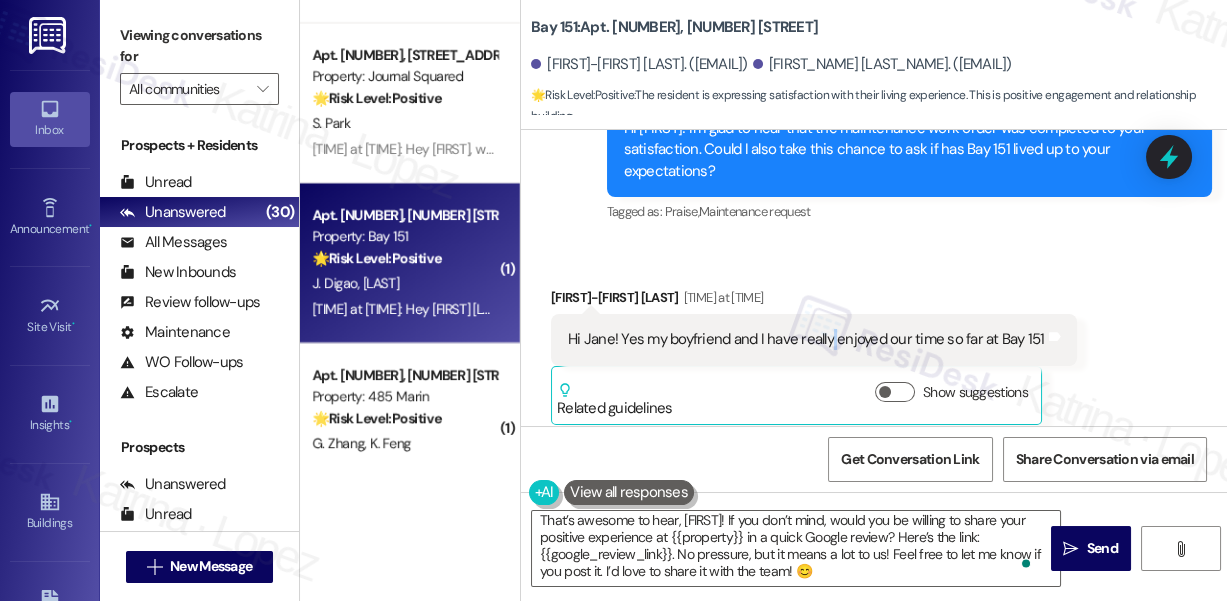 click on "Hi [FIRST_NAME]! Yes my boyfriend and I have really enjoyed our time so far at Bay 151 Tags and notes" at bounding box center (814, 339) 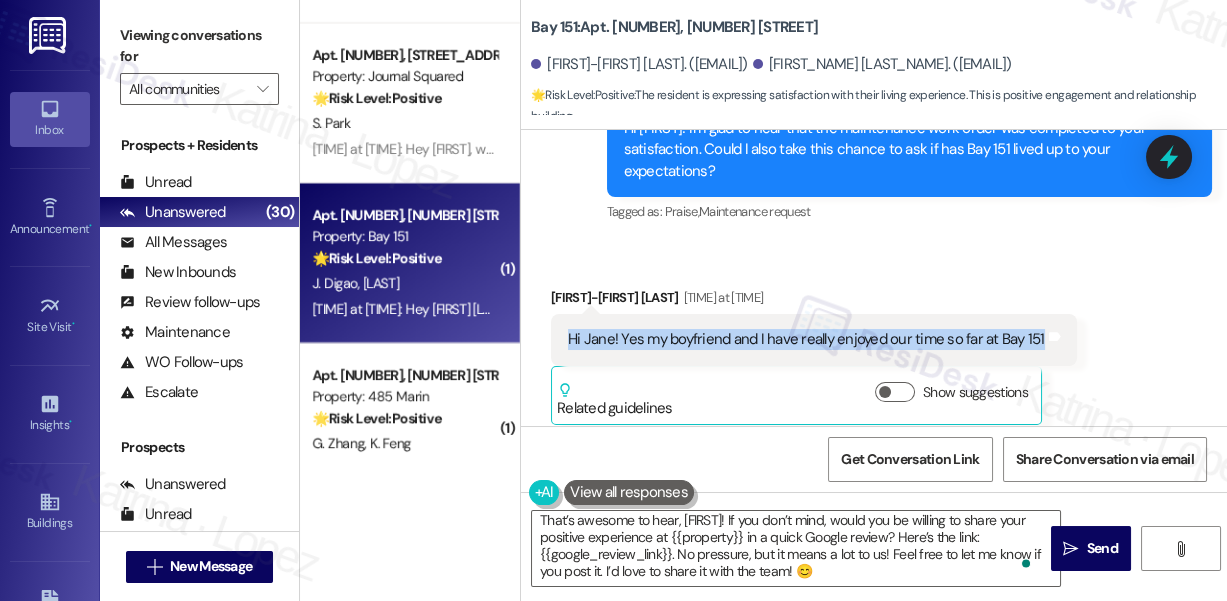 click on "Hi [FIRST_NAME]! Yes my boyfriend and I have really enjoyed our time so far at Bay 151 Tags and notes" at bounding box center [814, 339] 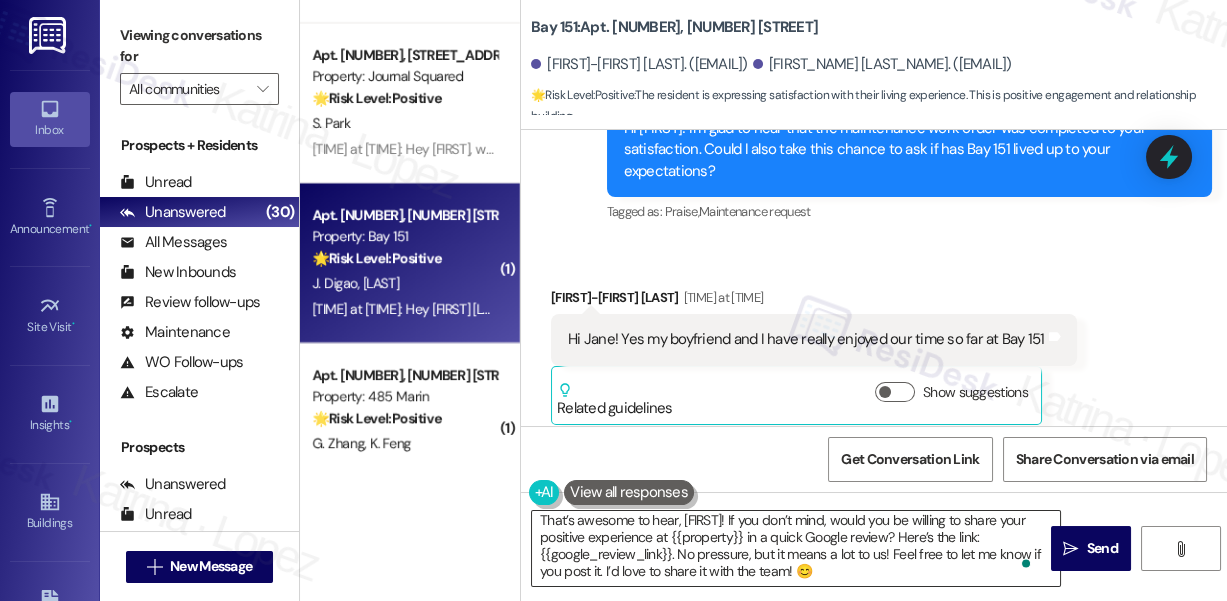 click on "That’s awesome to hear, [FIRST]! If you don’t mind, would you be willing to share your positive experience at {{property}} in a quick Google review? Here’s the link: {{google_review_link}}. No pressure, but it means a lot to us! Feel free to let me know if you post it. I’d love to share it with the team! 😊" at bounding box center (796, 548) 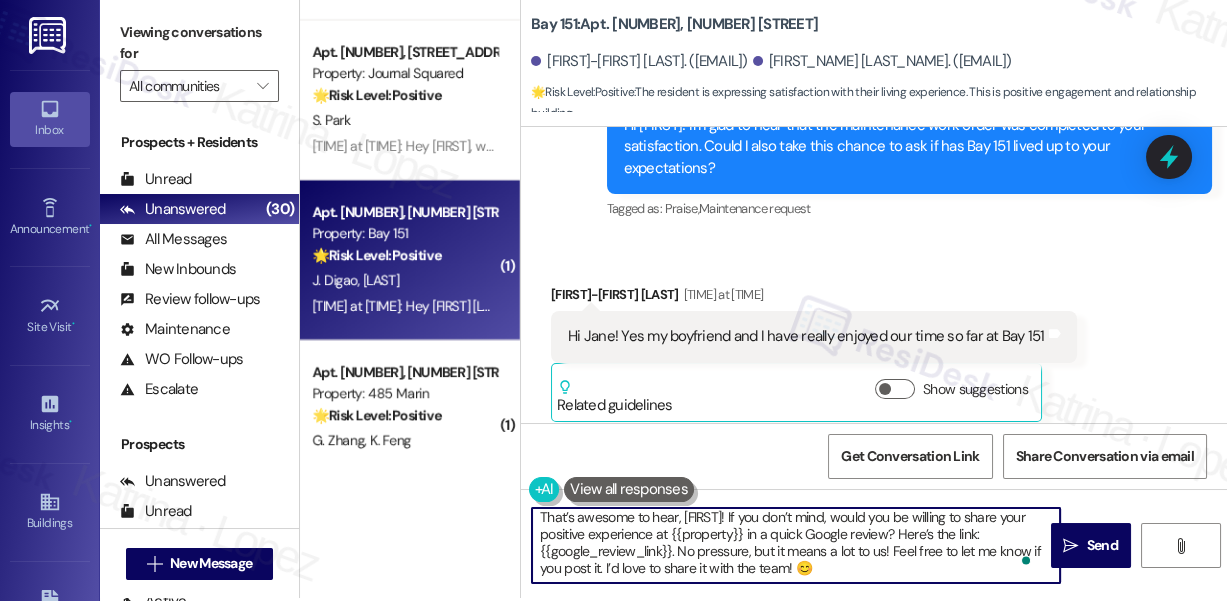 scroll, scrollTop: 4, scrollLeft: 0, axis: vertical 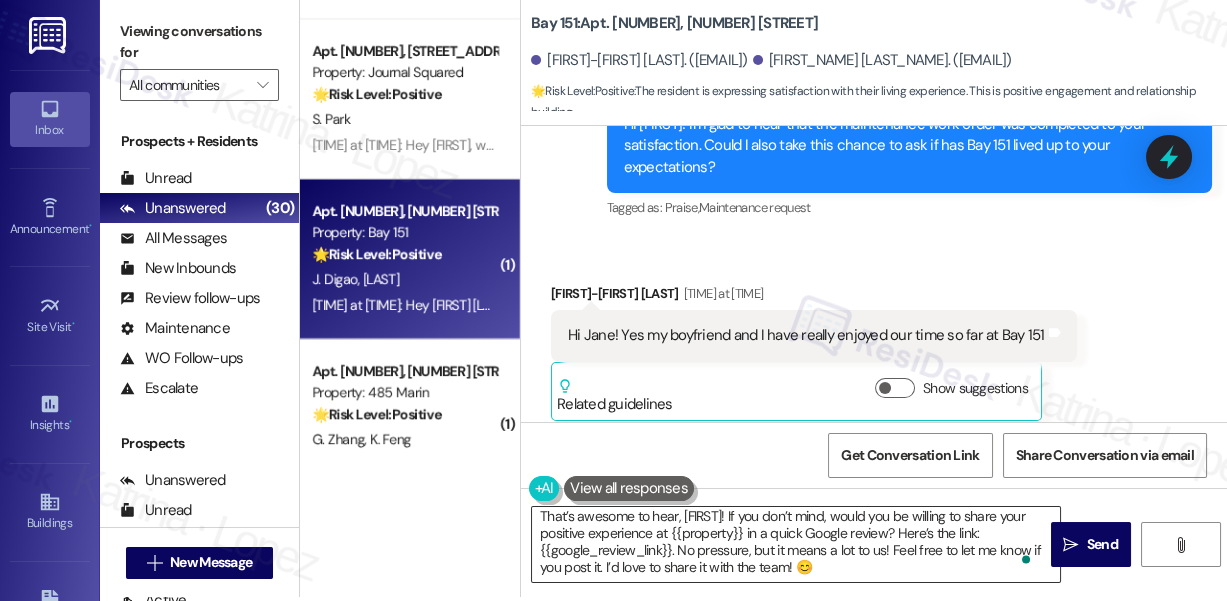 drag, startPoint x: 1074, startPoint y: 549, endPoint x: 733, endPoint y: 521, distance: 342.14764 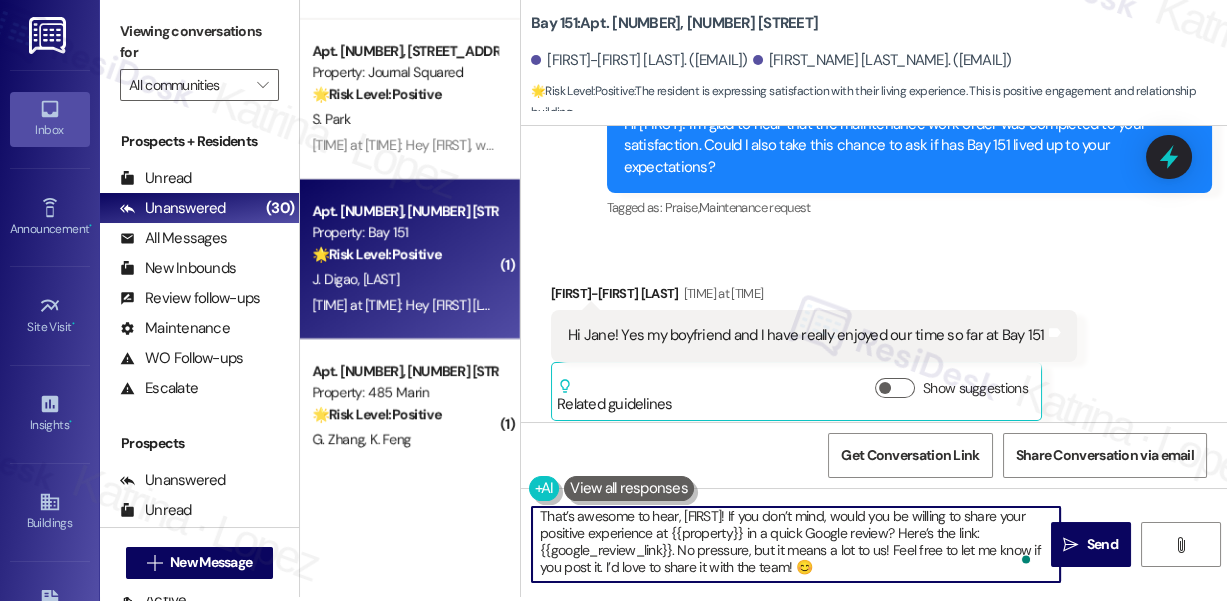 click on "That’s awesome to hear, [FIRST]! If you don’t mind, would you be willing to share your positive experience at {{property}} in a quick Google review? Here’s the link: {{google_review_link}}. No pressure, but it means a lot to us! Feel free to let me know if you post it. I’d love to share it with the team! 😊" at bounding box center [796, 544] 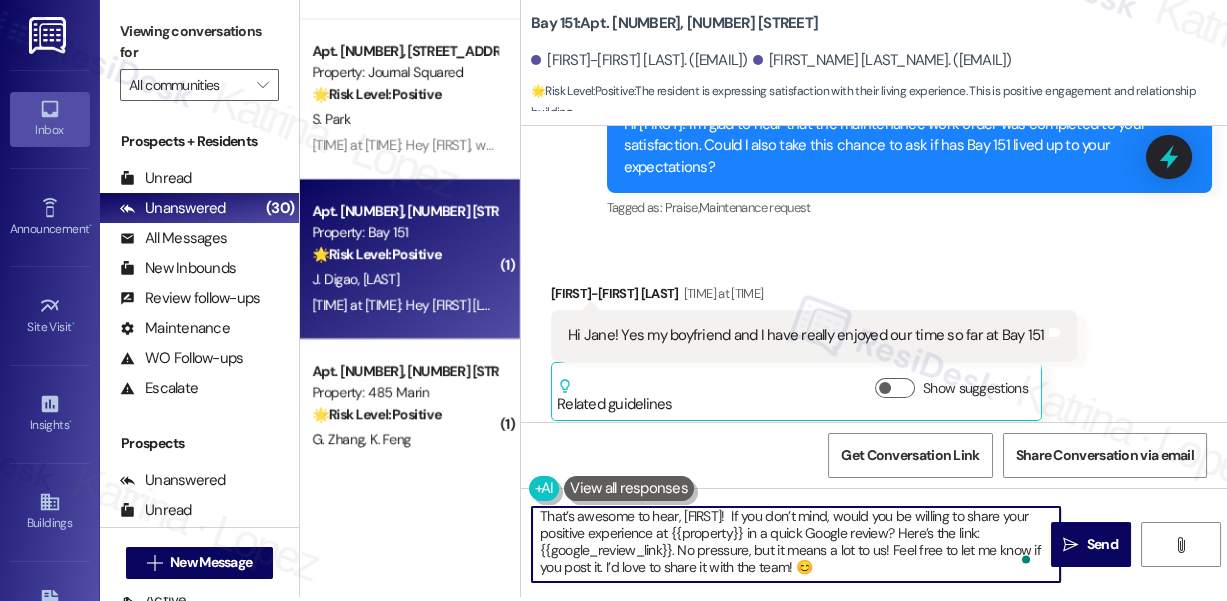 type on "That’s awesome to hear, [FIRST]! If you don’t mind, would you be willing to share your positive experience at {{property}} in a quick Google review? Here’s the link: {{google_review_link}}. No pressure, but it means a lot to us! Feel free to let me know if you post it. I’d love to share it with the team! 😊" 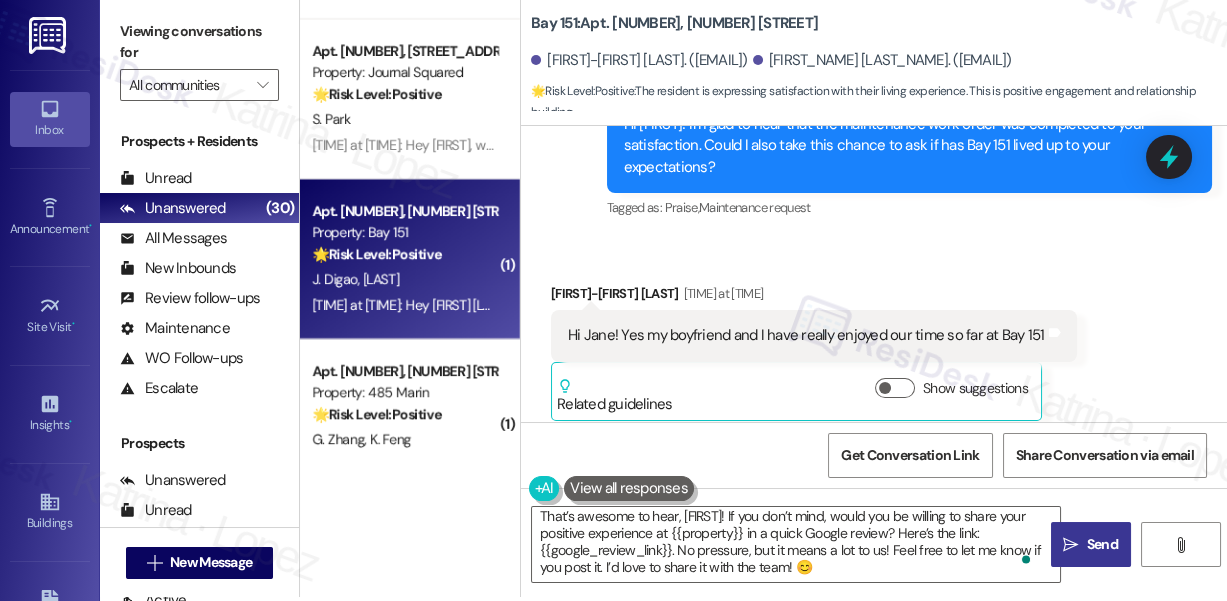 click on " Send" at bounding box center [1090, 544] 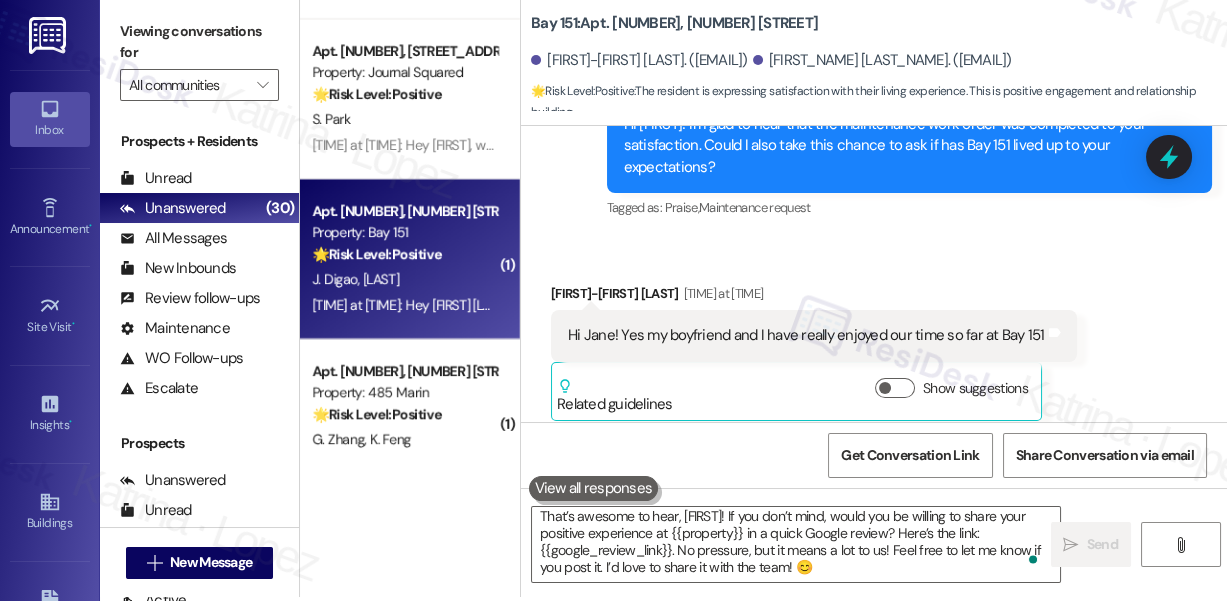 scroll, scrollTop: 0, scrollLeft: 0, axis: both 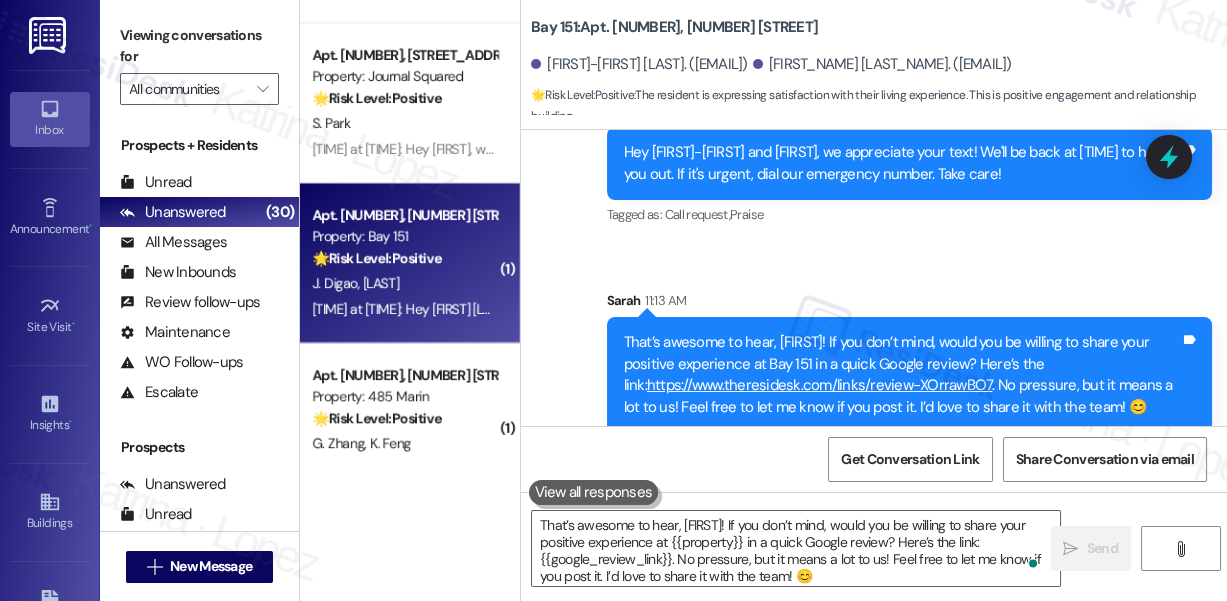 click on "That’s awesome to hear, [FIRST]! If you don’t mind, would you be willing to share your positive experience at Bay 151 in a quick Google review? Here’s the link:  https://www.theresidesk.com/links/review-XOrrawBO7 . No pressure, but it means a lot to us! Feel free to let me know if you post it. I’d love to share it with the team! 😊" at bounding box center (902, 375) 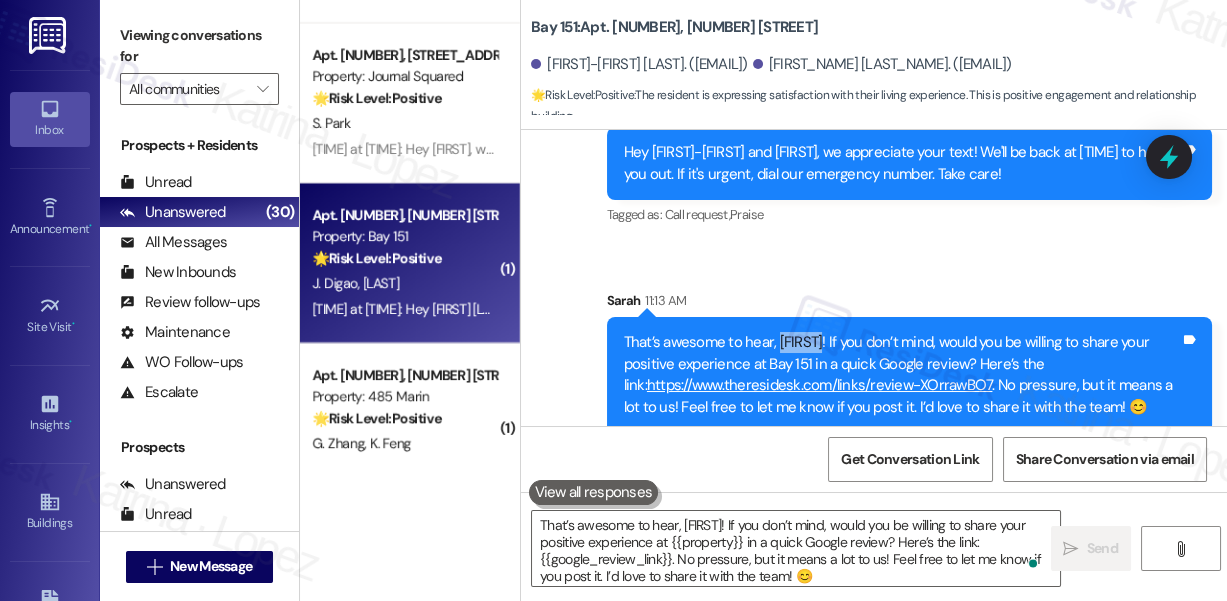 click on "That’s awesome to hear, [FIRST]! If you don’t mind, would you be willing to share your positive experience at Bay 151 in a quick Google review? Here’s the link:  https://www.theresidesk.com/links/review-XOrrawBO7 . No pressure, but it means a lot to us! Feel free to let me know if you post it. I’d love to share it with the team! 😊" at bounding box center [902, 375] 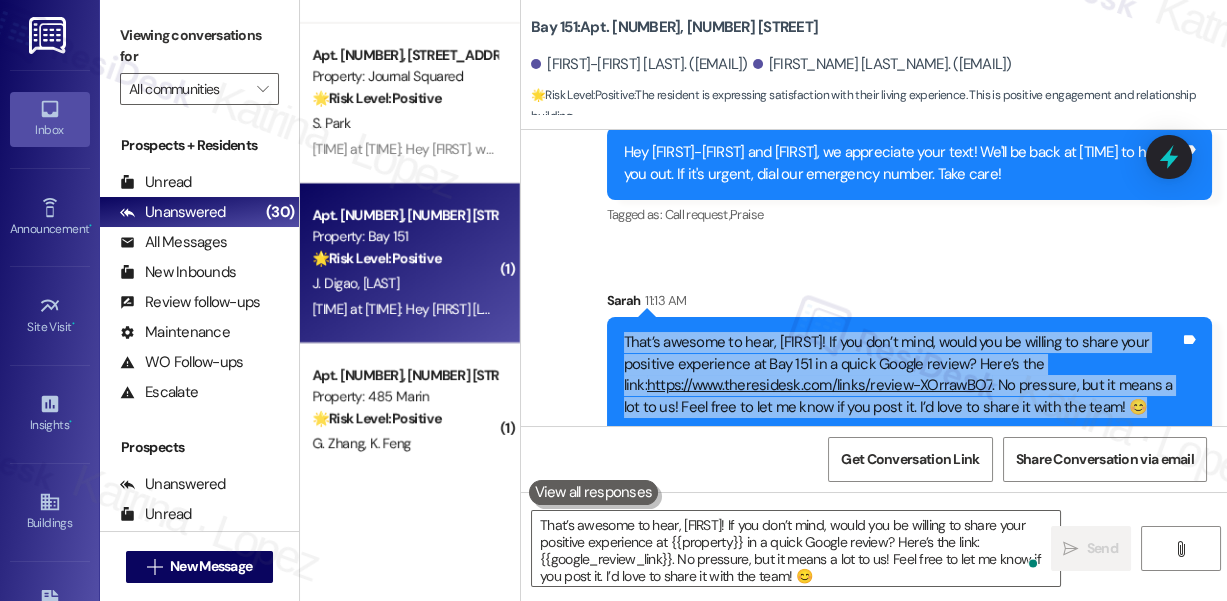 click on "That’s awesome to hear, [FIRST]! If you don’t mind, would you be willing to share your positive experience at Bay 151 in a quick Google review? Here’s the link:  https://www.theresidesk.com/links/review-XOrrawBO7 . No pressure, but it means a lot to us! Feel free to let me know if you post it. I’d love to share it with the team! 😊" at bounding box center (902, 375) 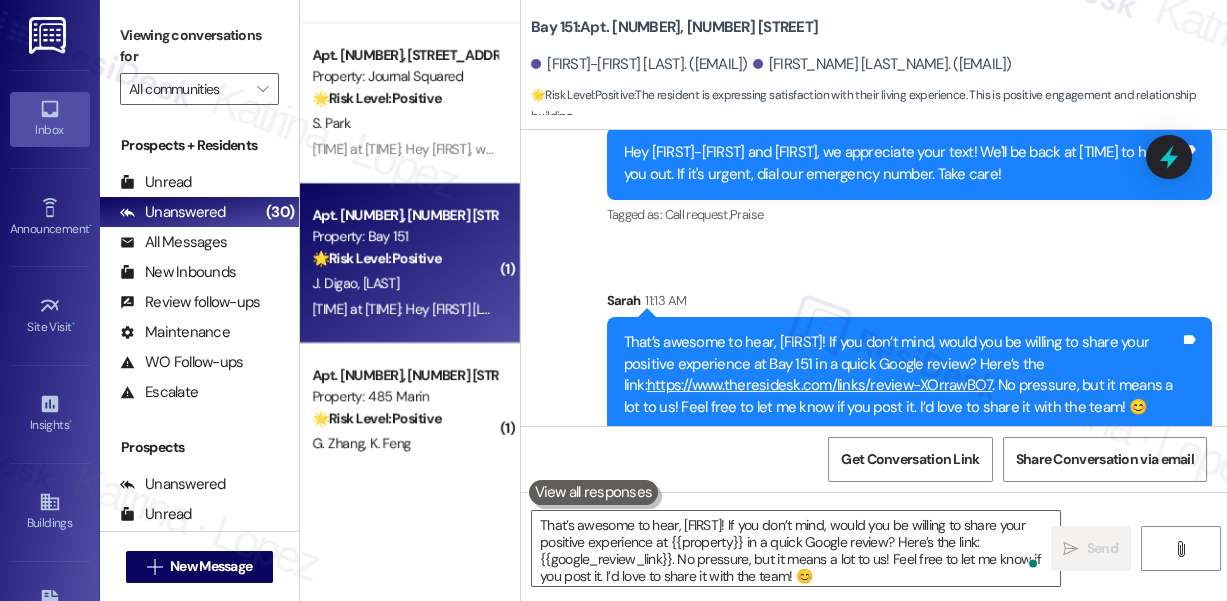 click on "Sent via SMS Sarah [TIME] That’s awesome to hear, [FIRST]! If you don’t mind, would you be willing to share your positive experience at Bay 151 in a quick Google review? Here’s the link: https://www.theresidesk.com/links/review-XOrrawBO7 . No pressure, but it means a lot to us! Feel free to let me know if you post it. I’d love to share it with the team! 😊 Tags and notes" at bounding box center (909, 362) 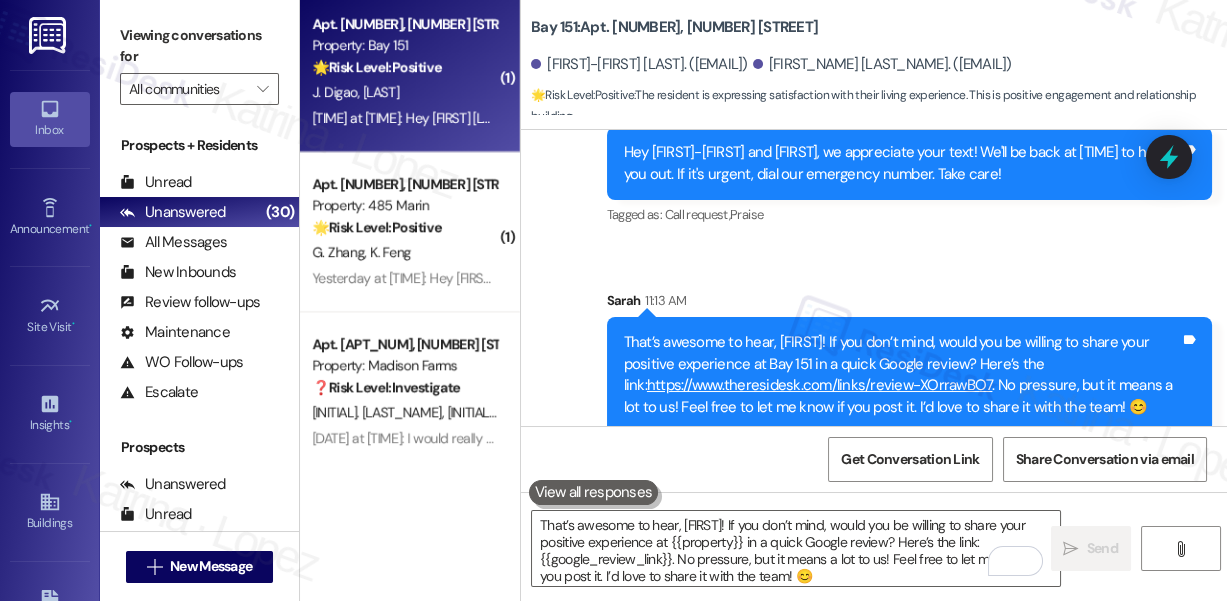 scroll, scrollTop: 4159, scrollLeft: 0, axis: vertical 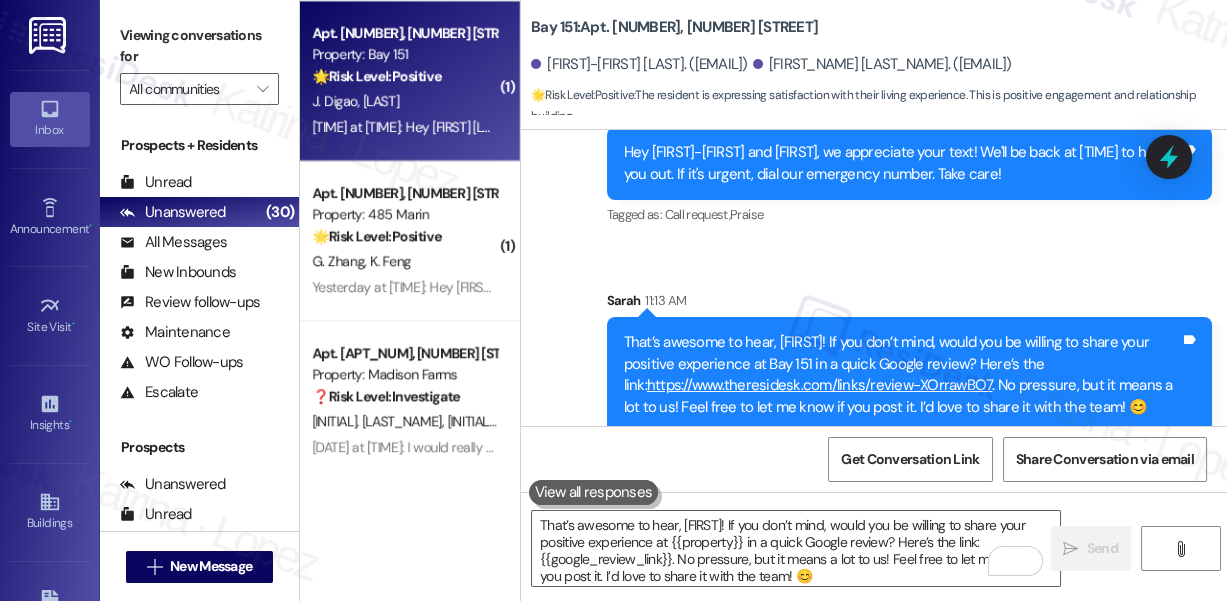 click on "🌟  Risk Level:  Positive" at bounding box center [376, 236] 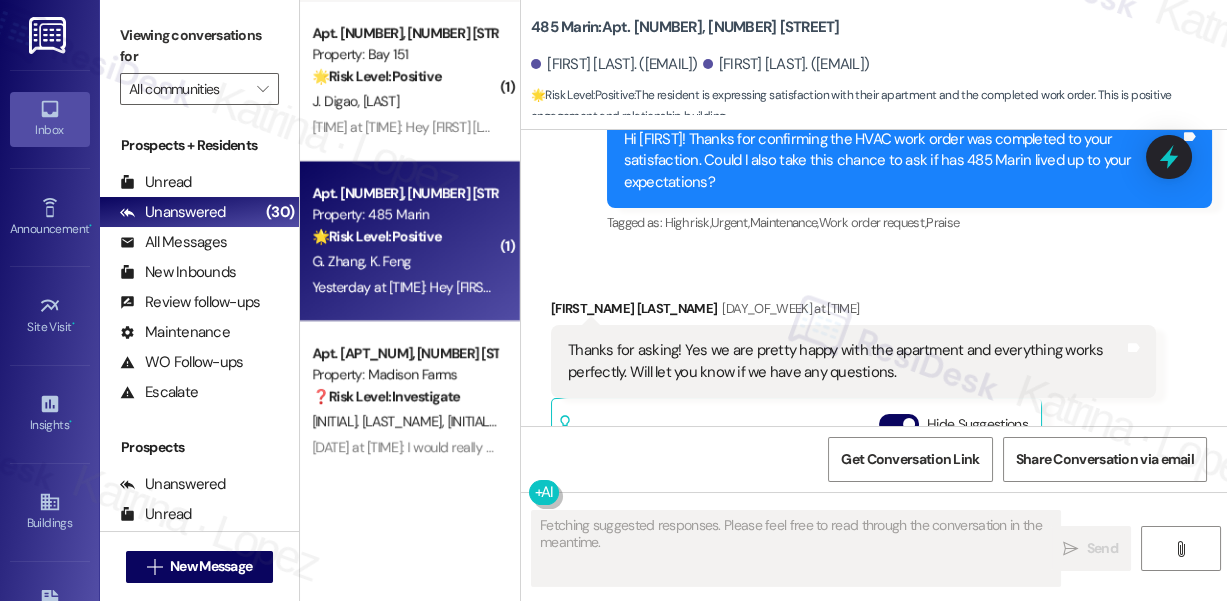 scroll, scrollTop: 1173, scrollLeft: 0, axis: vertical 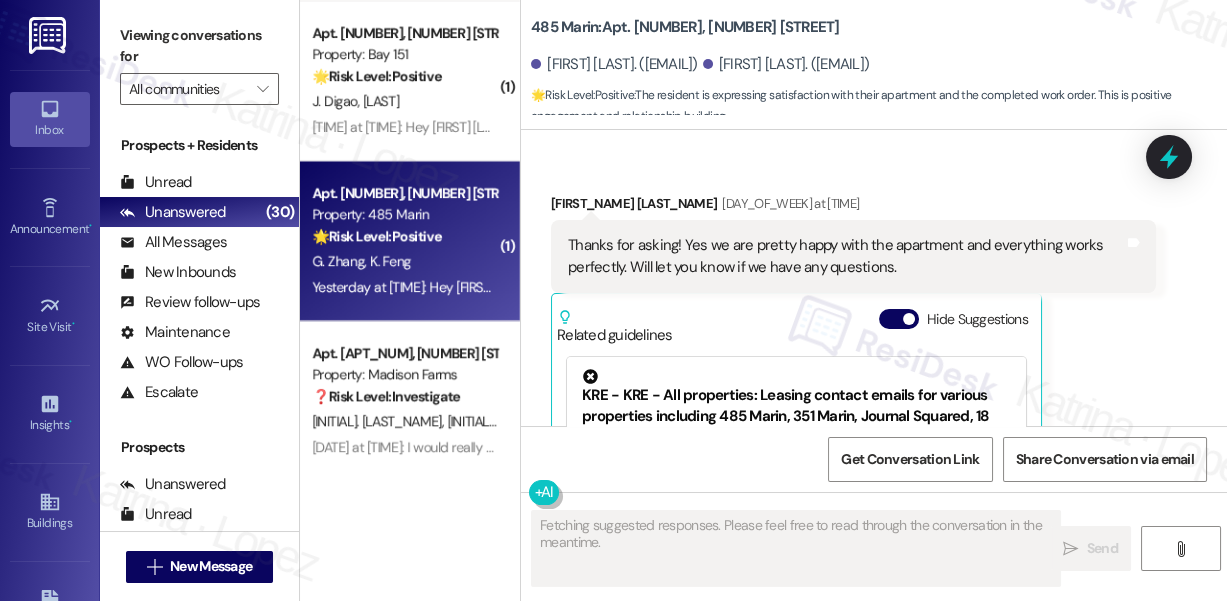 click on "Thanks for asking! Yes we are pretty happy with the apartment and everything works perfectly. Will let you know if we have any questions." at bounding box center [846, 256] 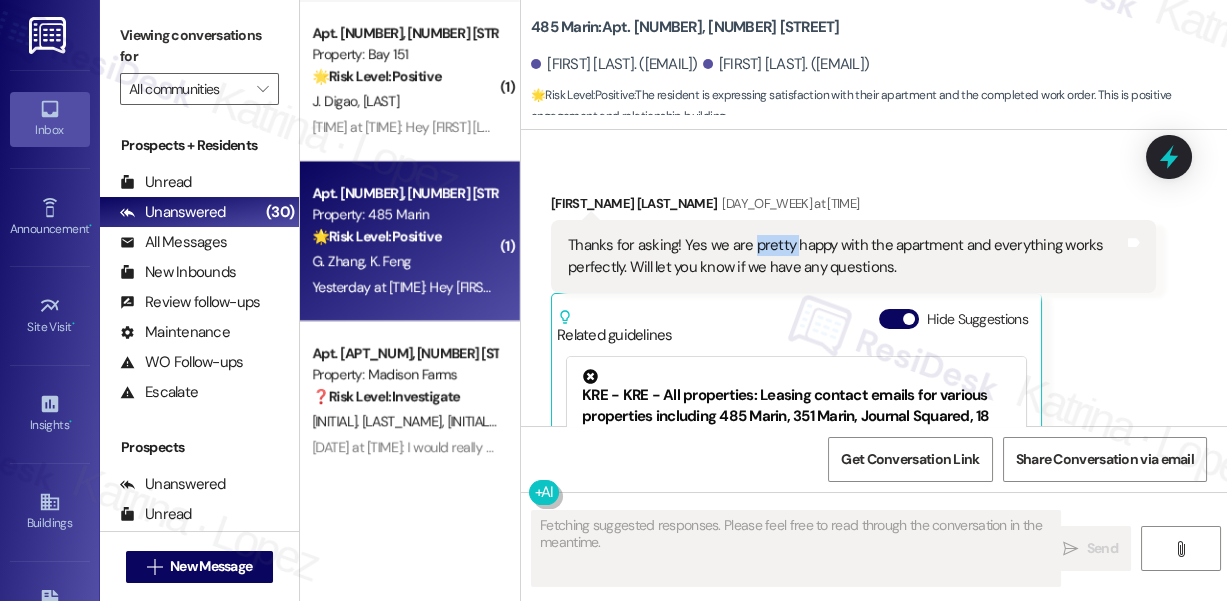 click on "Thanks for asking! Yes we are pretty happy with the apartment and everything works perfectly. Will let you know if we have any questions." at bounding box center [846, 256] 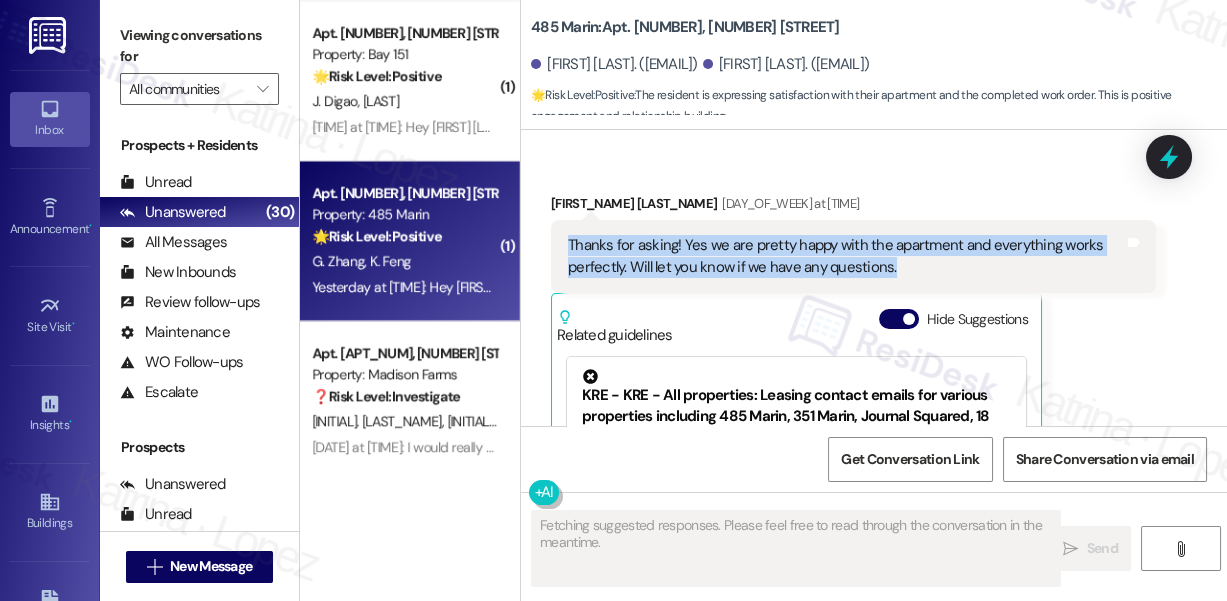 click on "Thanks for asking! Yes we are pretty happy with the apartment and everything works perfectly. Will let you know if we have any questions." at bounding box center (846, 256) 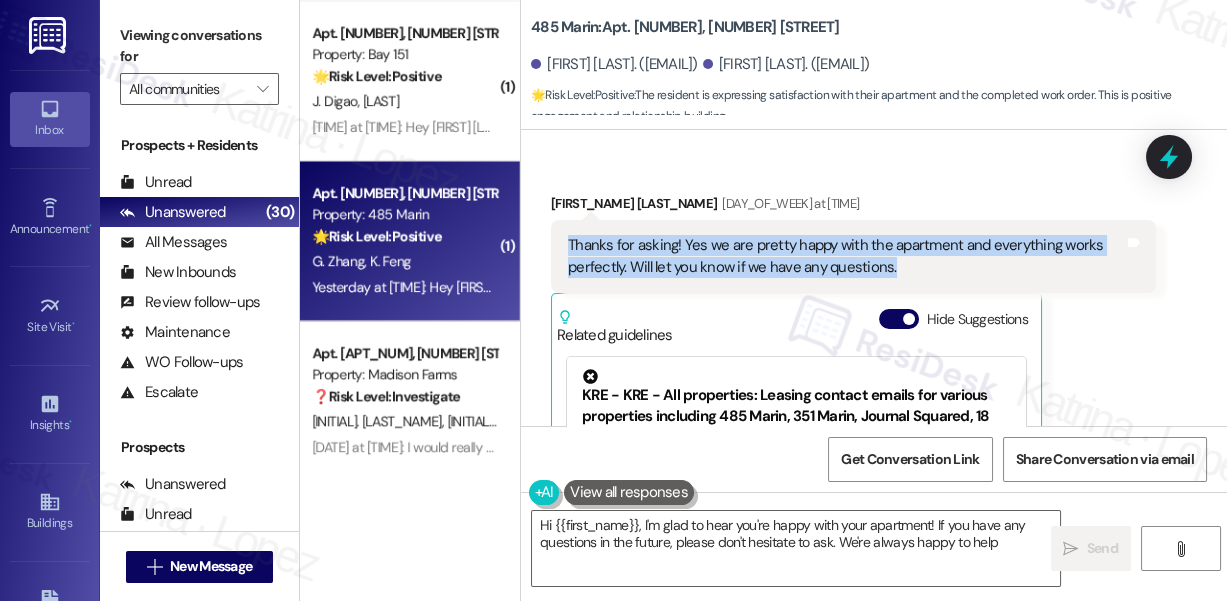 type on "Hi {{first_name}}, I'm glad to hear you're happy with your apartment! If you have any questions in the future, please don't hesitate to ask. We're always happy to help!" 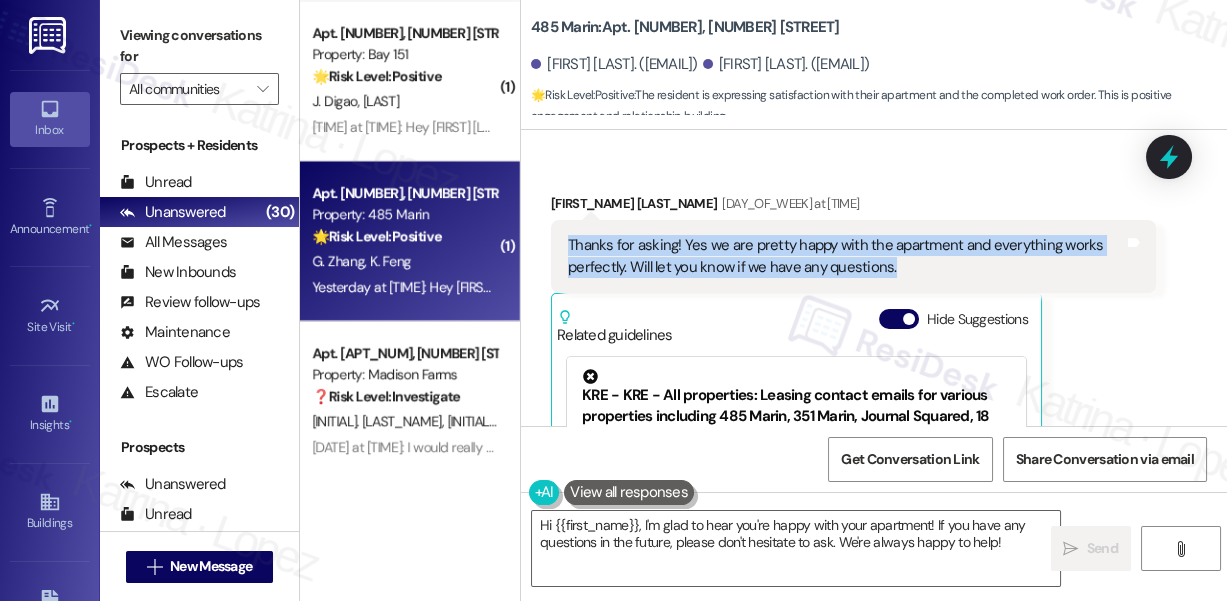 click on "Thanks for asking! Yes we are pretty happy with the apartment and everything works perfectly. Will let you know if we have any questions." at bounding box center [846, 256] 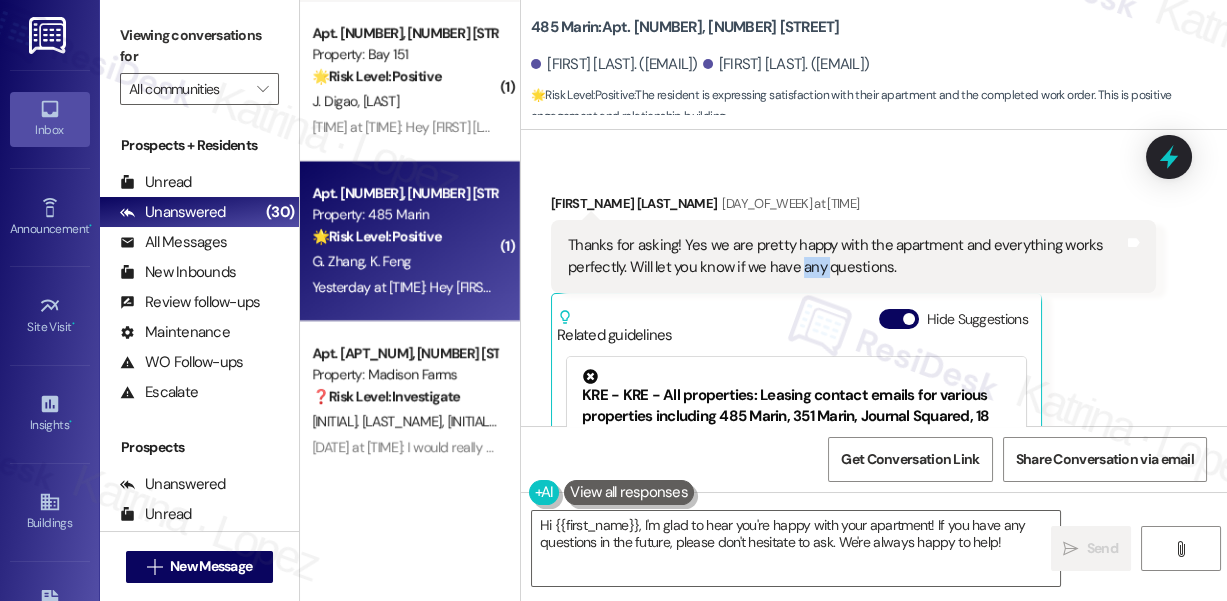 click on "Thanks for asking! Yes we are pretty happy with the apartment and everything works perfectly. Will let you know if we have any questions." at bounding box center (846, 256) 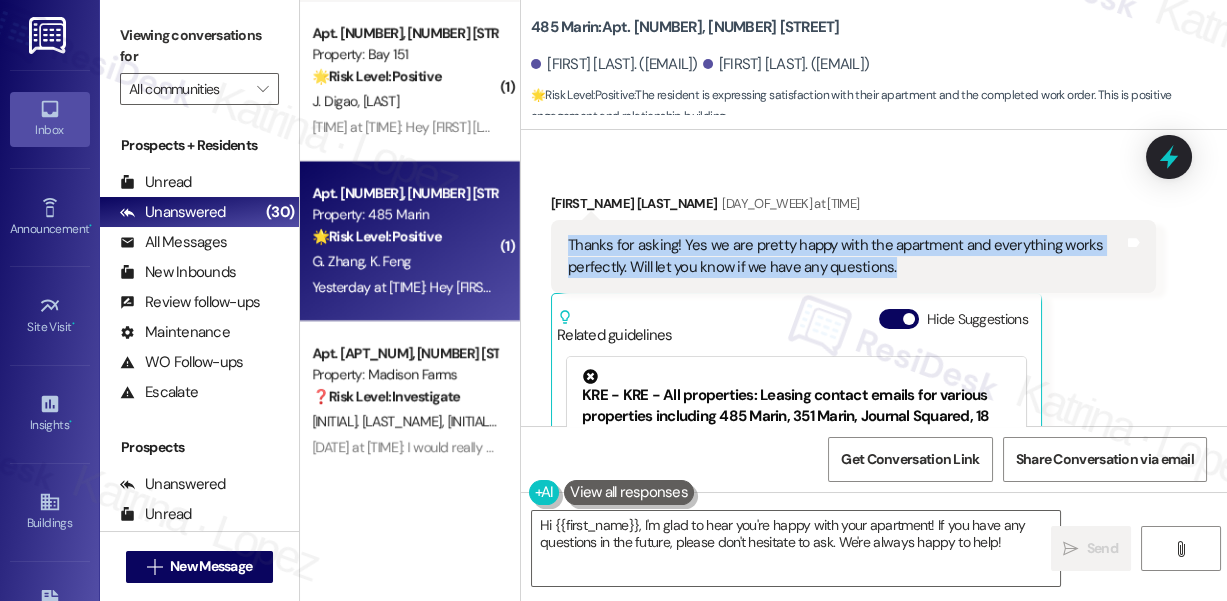 click on "Thanks for asking! Yes we are pretty happy with the apartment and everything works perfectly. Will let you know if we have any questions." at bounding box center [846, 256] 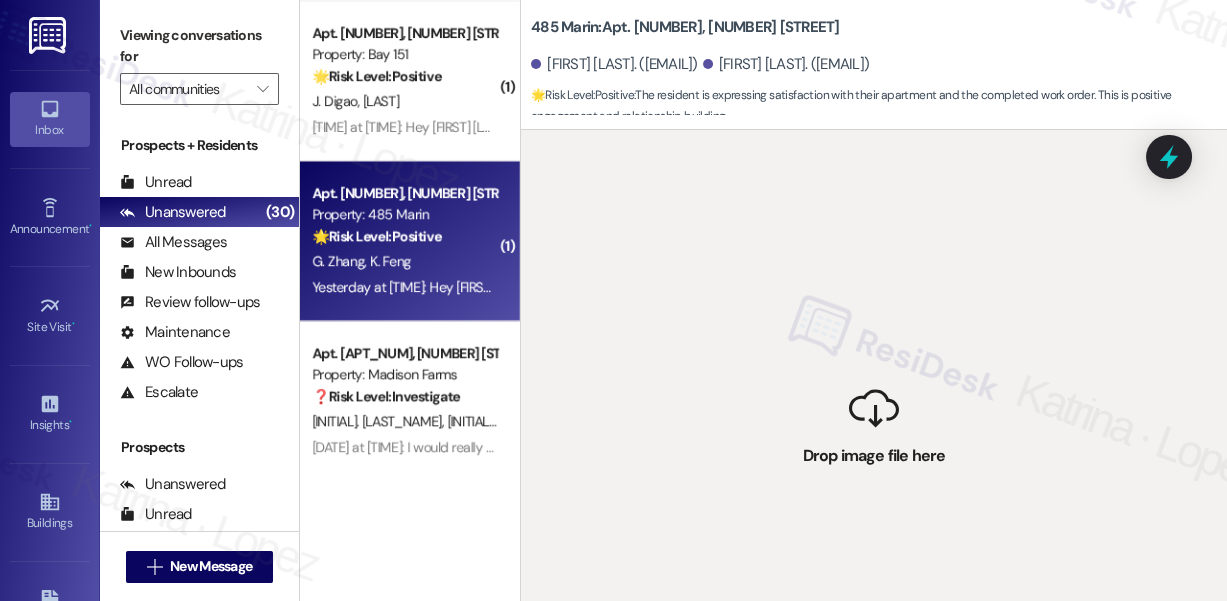 drag, startPoint x: 872, startPoint y: 388, endPoint x: 883, endPoint y: 154, distance: 234.2584 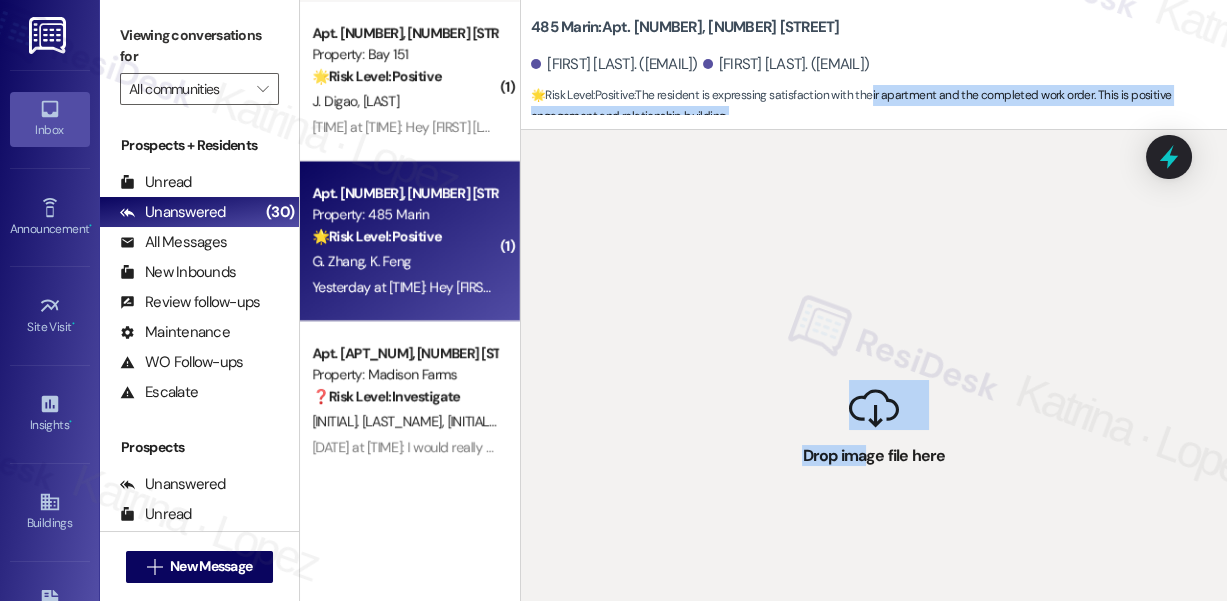 drag, startPoint x: 860, startPoint y: 478, endPoint x: 875, endPoint y: 91, distance: 387.2906 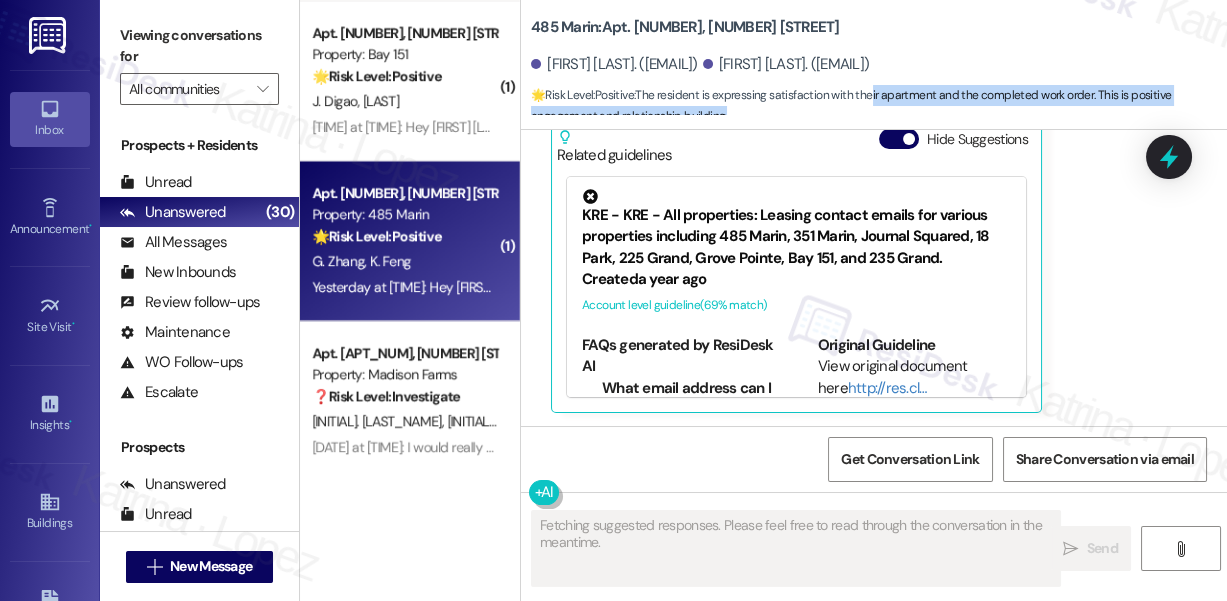 scroll, scrollTop: 1354, scrollLeft: 0, axis: vertical 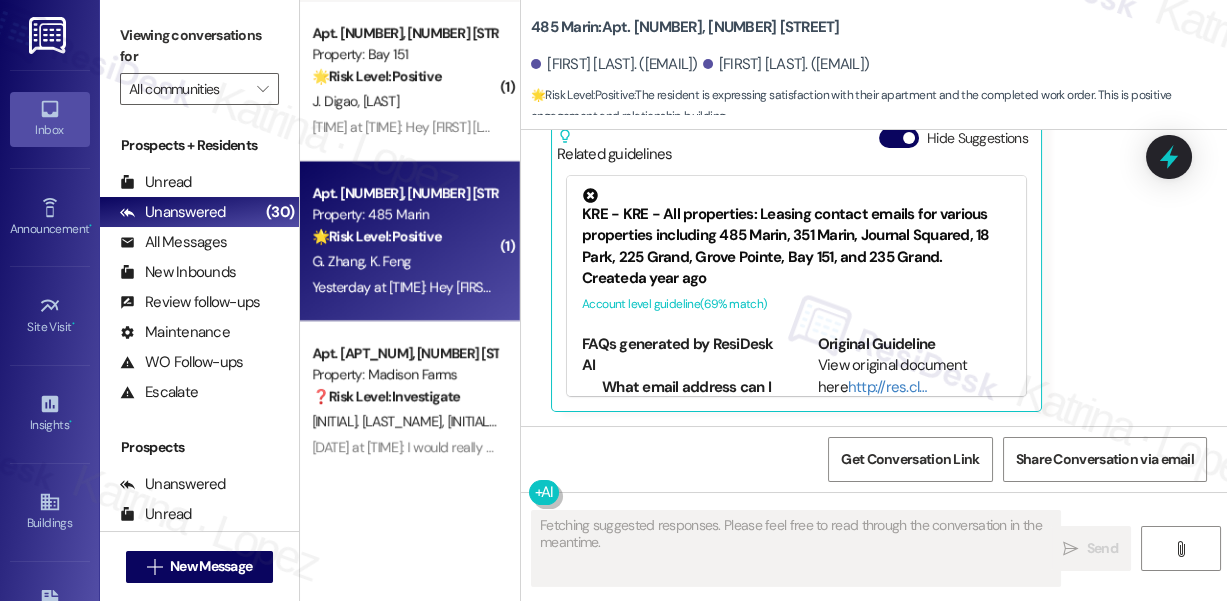 click on "[FIRST] [LAST] [TIME]: Thanks for asking! Yes we are pretty happy with the apartment and everything works perfectly. Will let you know if we have any questions. Tags and notes Related guidelines Hide Suggestions KRE - KRE - All properties: Leasing contact emails for various properties including 485 Marin, 351 Marin, Journal Squared, 18 Park, 225 Grand, Grove Pointe, Bay 151, and 235 Grand. Created a year ago Account level guideline ( 69 % match) FAQs generated by ResiDesk AI What email address can I use to contact the leasing office for 485 Marin? The leasing contact email for 485 Marin is hello@485marin.com. What email address can I use to contact the leasing office for 351 Marin? The leasing contact email for 351 Marin is hello@351marinjc.com. What email address can I use to contact the leasing office for Journal Squared? The leasing contact email for Journal Squared is info@journalsquared.com. What email address can I use to contact the leasing office for 18 Park? Original Guideline ( 69" at bounding box center (853, 212) 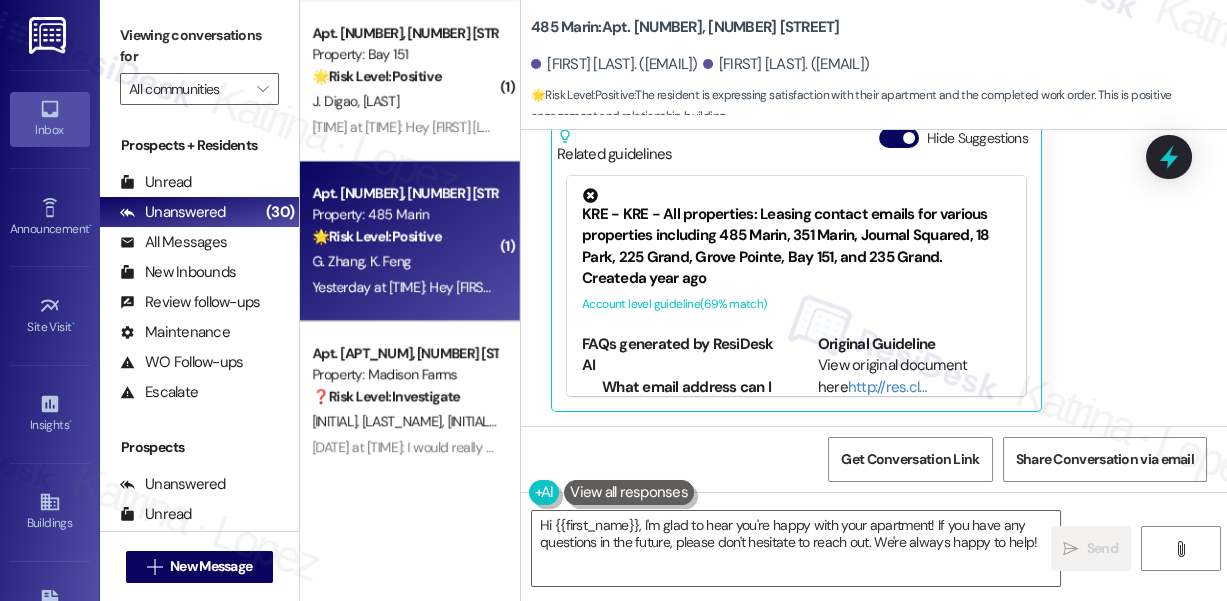 click on "[FIRST] [LAST] [TIME]: Thanks for asking! Yes we are pretty happy with the apartment and everything works perfectly. Will let you know if we have any questions. Tags and notes Related guidelines Hide Suggestions KRE - KRE - All properties: Leasing contact emails for various properties including 485 Marin, 351 Marin, Journal Squared, 18 Park, 225 Grand, Grove Pointe, Bay 151, and 235 Grand. Created a year ago Account level guideline ( 69 % match) FAQs generated by ResiDesk AI What email address can I use to contact the leasing office for 485 Marin? The leasing contact email for 485 Marin is hello@485marin.com. What email address can I use to contact the leasing office for 351 Marin? The leasing contact email for 351 Marin is hello@351marinjc.com. What email address can I use to contact the leasing office for Journal Squared? The leasing contact email for Journal Squared is info@journalsquared.com. What email address can I use to contact the leasing office for 18 Park? Original Guideline ( 69" at bounding box center (853, 212) 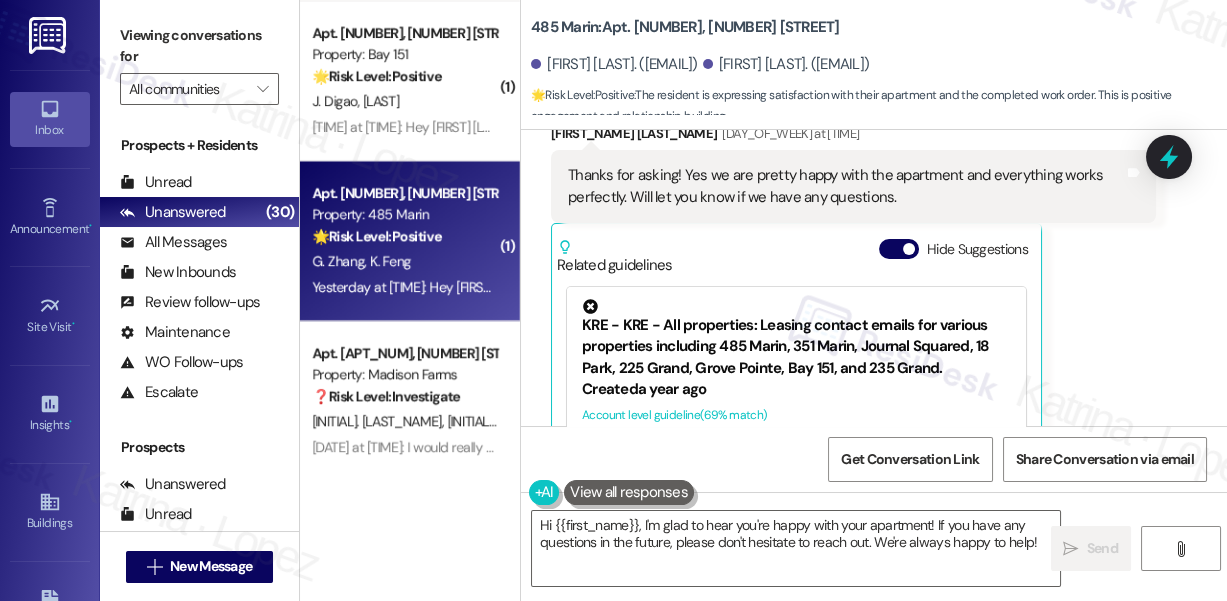 scroll, scrollTop: 1082, scrollLeft: 0, axis: vertical 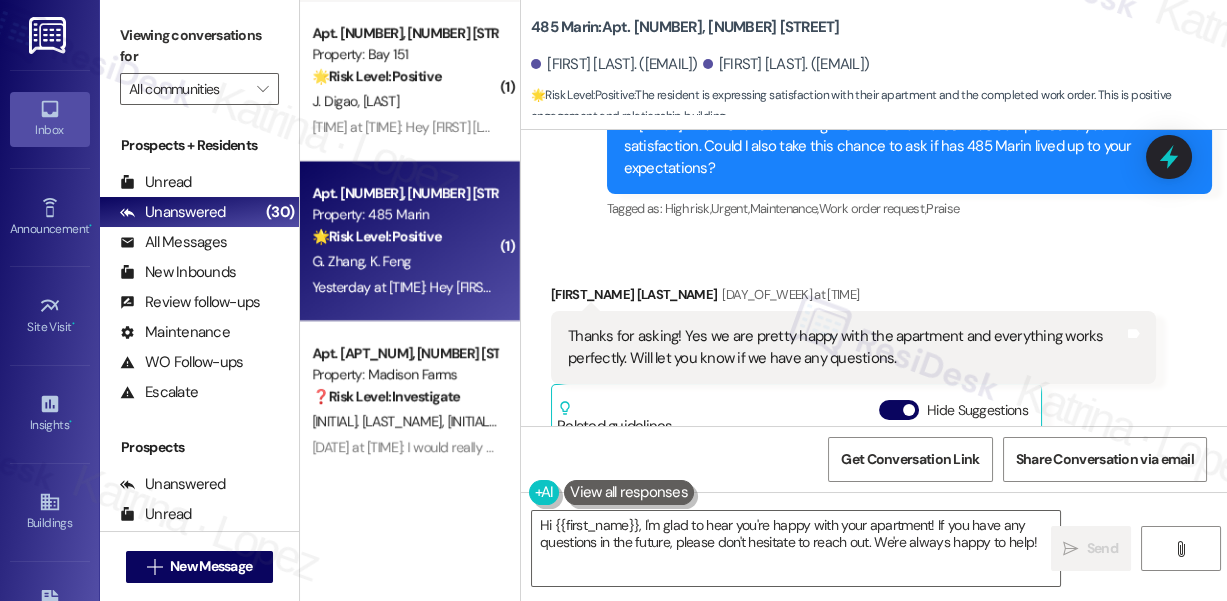 click on "Viewing conversations for" at bounding box center [199, 46] 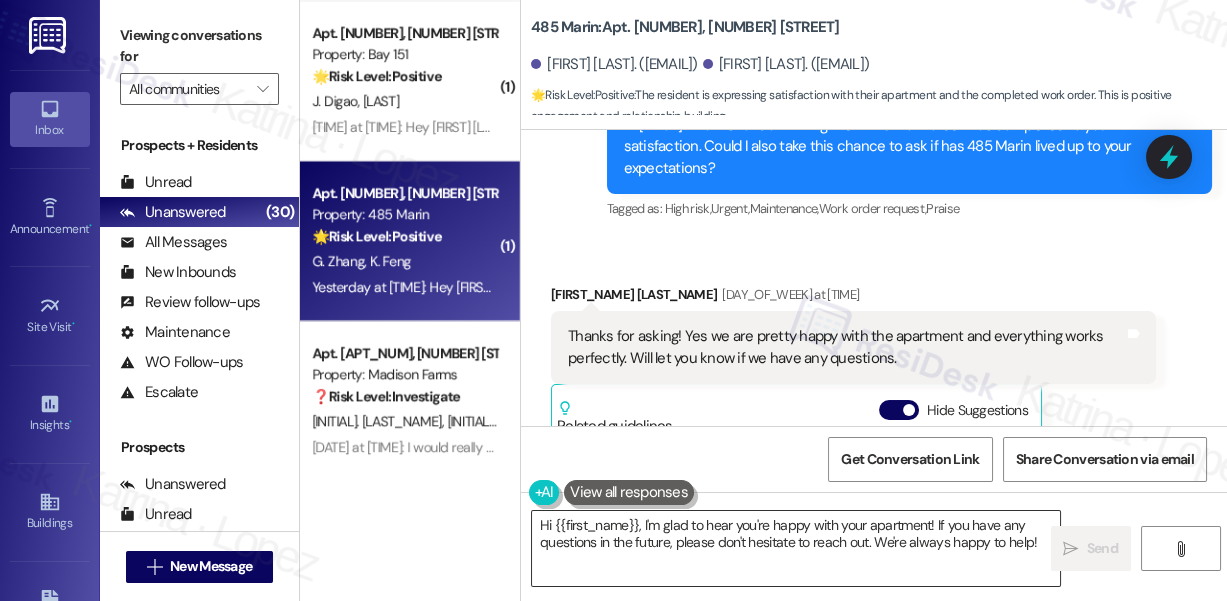 click on "Hi {{first_name}}, I'm glad to hear you're happy with your apartment! If you have any questions in the future, please don't hesitate to reach out. We're always happy to help!" at bounding box center (796, 548) 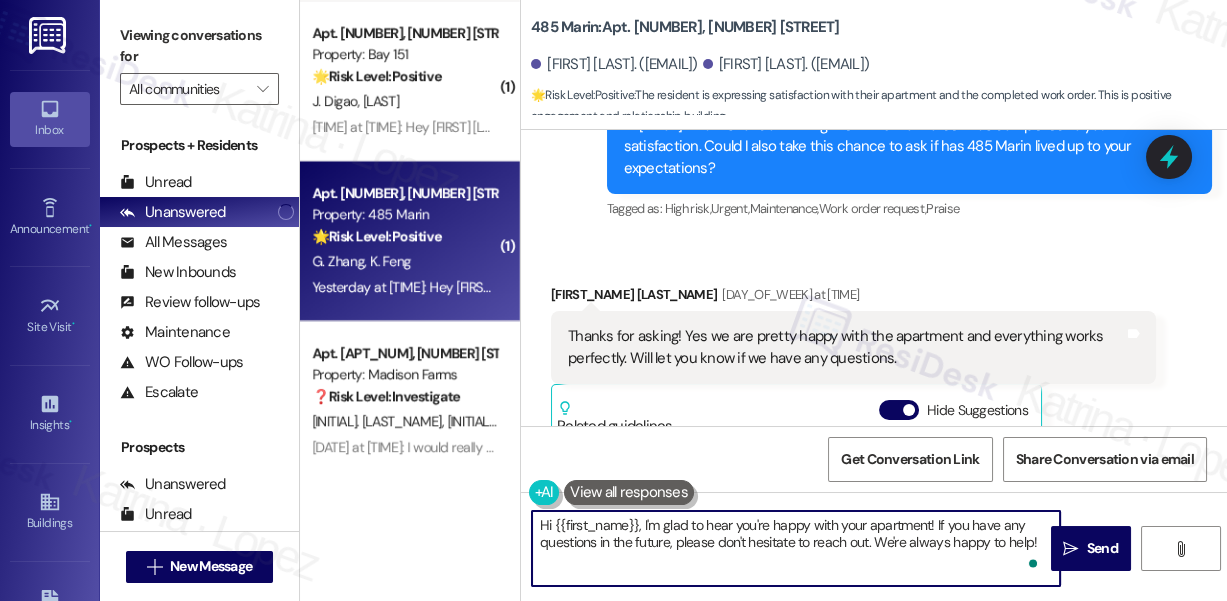 paste on "[FIRST]! That’s awesome to hear! Thank you! If you don’t mind, would you be willing to share your positive experience at {{property}} in a quick Google review? Here’s the link: {{google_review_link}}. No pressure, but it means a lot to us! Feel free to let me know if you post it. I’d love to share it with the team! 😊" 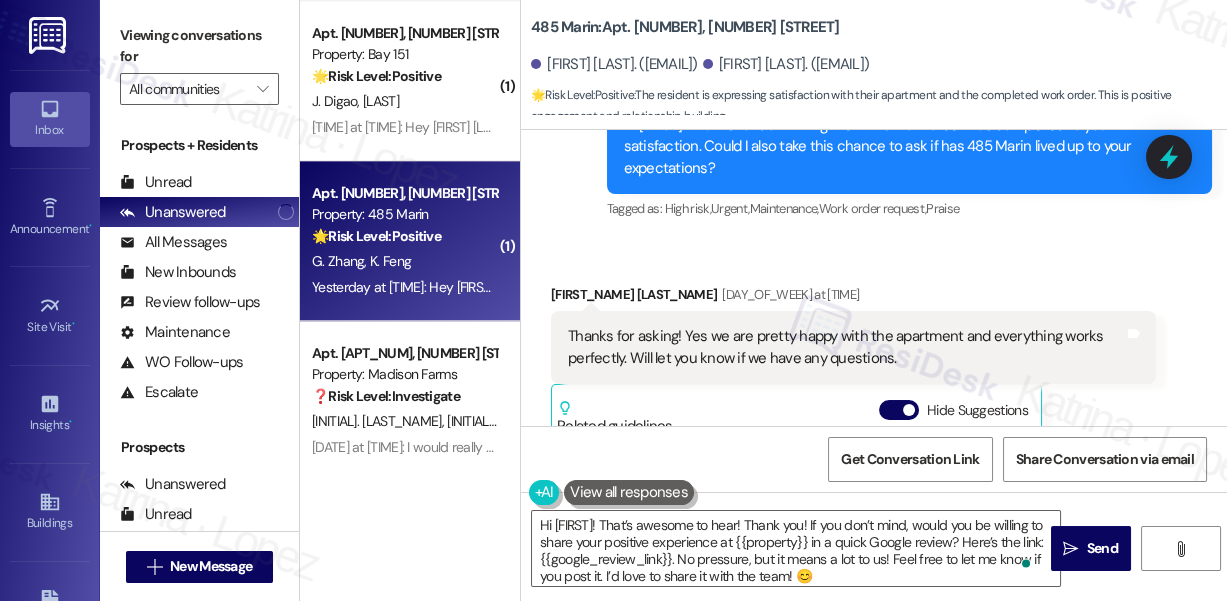 click on "[FIRST] [LAST] [TIME]" at bounding box center (853, 298) 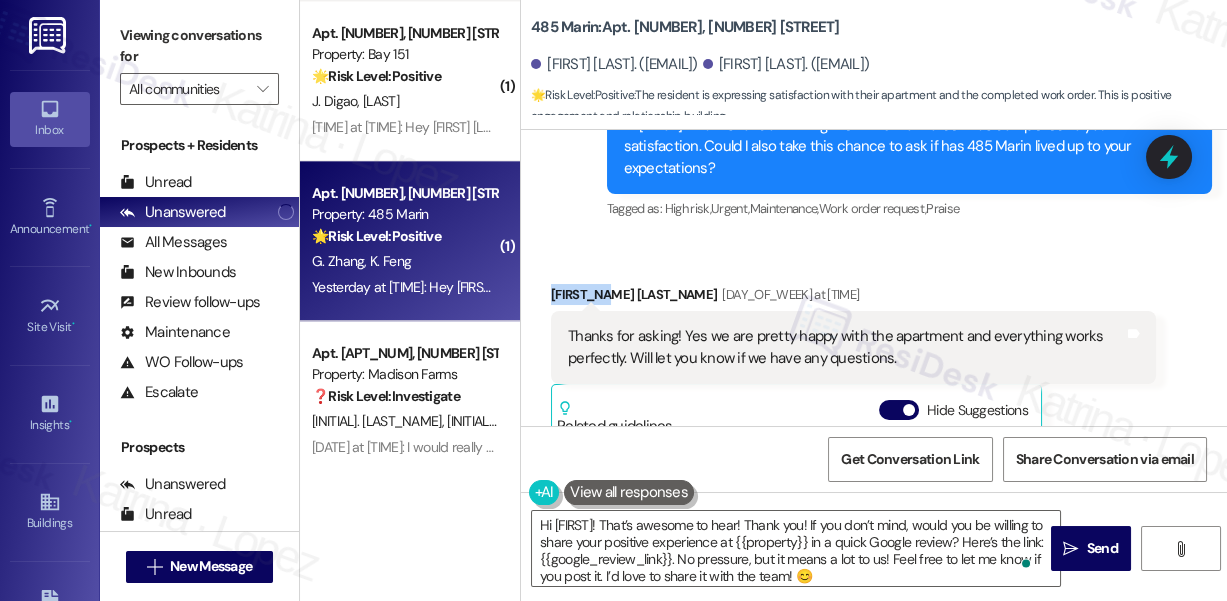 click on "[FIRST] [LAST] [TIME]" at bounding box center [853, 298] 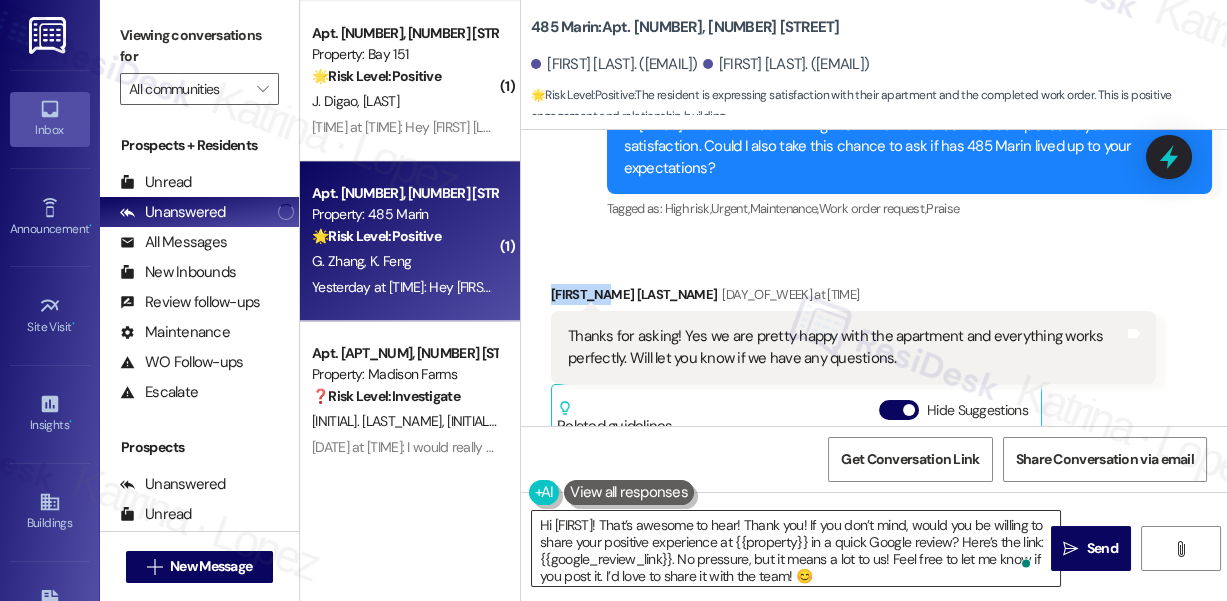 click on "Hi [FIRST]! That’s awesome to hear! Thank you! If you don’t mind, would you be willing to share your positive experience at {{property}} in a quick Google review? Here’s the link: {{google_review_link}}. No pressure, but it means a lot to us! Feel free to let me know if you post it. I’d love to share it with the team! 😊" at bounding box center [796, 548] 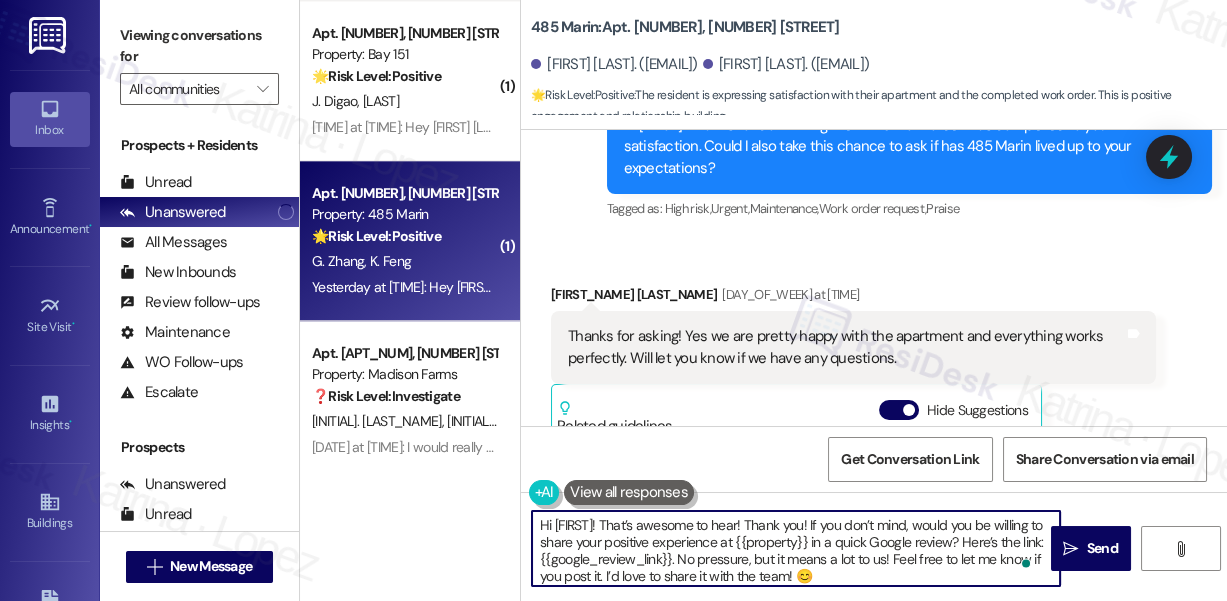 click on "Hi [FIRST]! That’s awesome to hear! Thank you! If you don’t mind, would you be willing to share your positive experience at {{property}} in a quick Google review? Here’s the link: {{google_review_link}}. No pressure, but it means a lot to us! Feel free to let me know if you post it. I’d love to share it with the team! 😊" at bounding box center [796, 548] 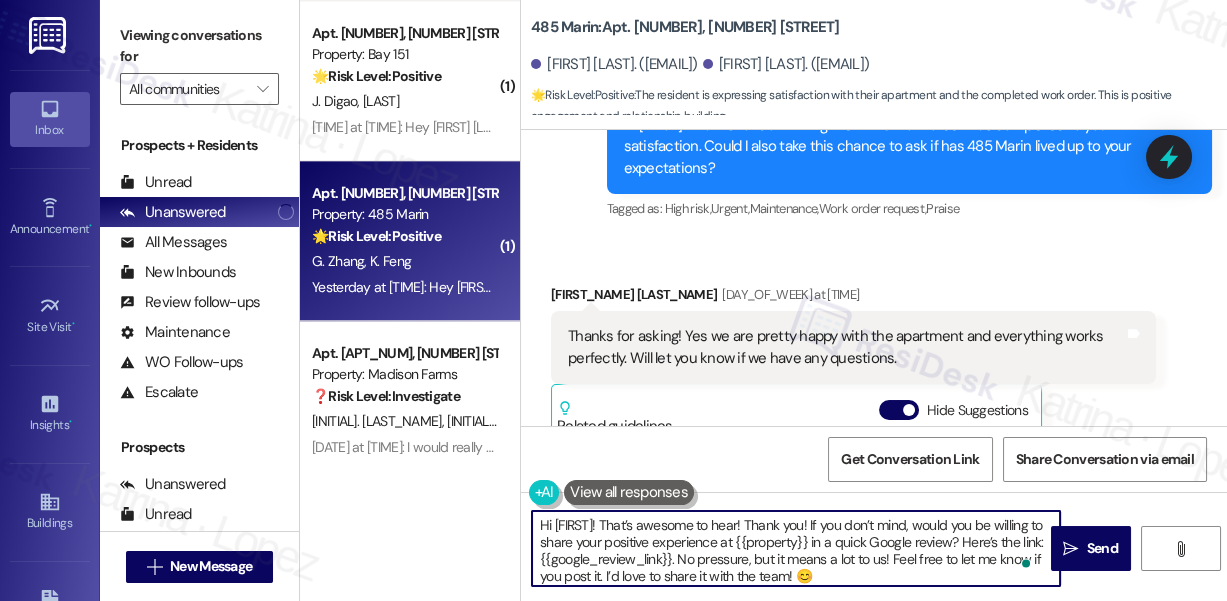 type on "Hi [FIRST]! That’s awesome to hear! Thank you! If you don’t mind, would you be willing to share your positive experience at {{property}} in a quick Google review? Here’s the link: {{google_review_link}}. No pressure, but it means a lot to us! Feel free to let me know if you post it. I’d love to share it with the team! 😊" 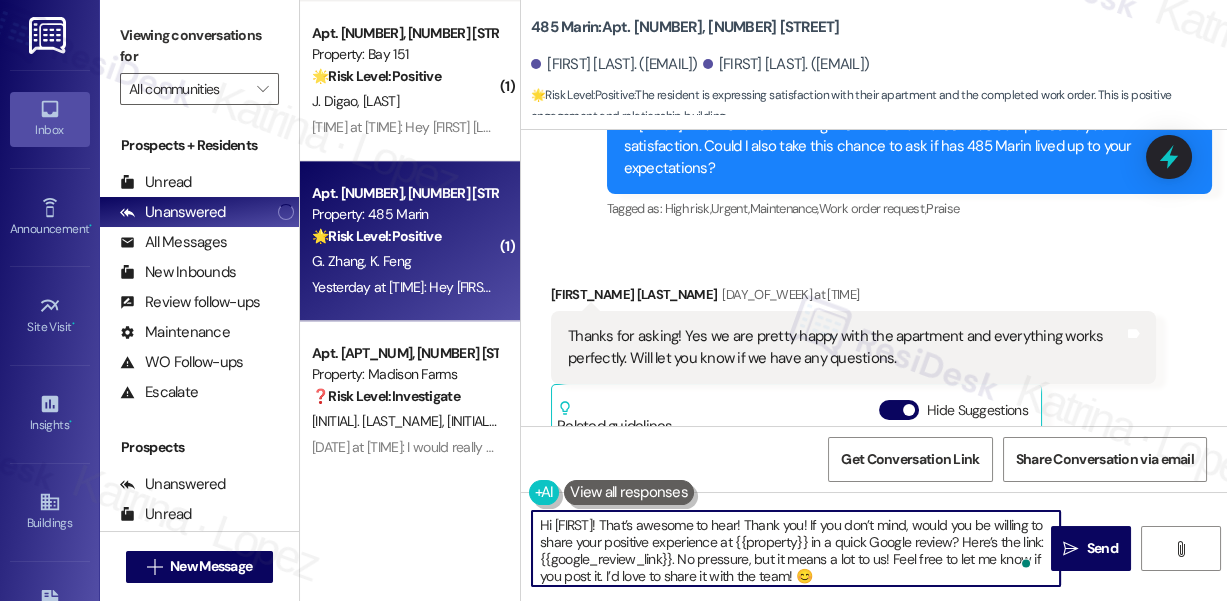 click on "[FIRST] [LAST] [TIME]" at bounding box center (853, 298) 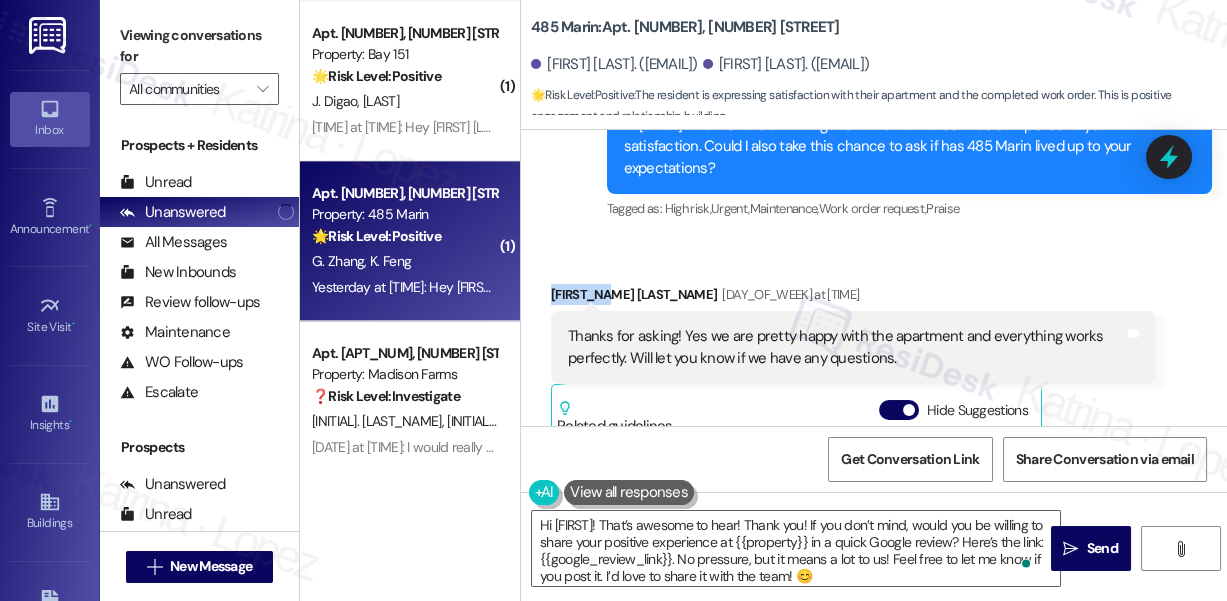 click on "[FIRST] [LAST] [TIME]" at bounding box center [853, 298] 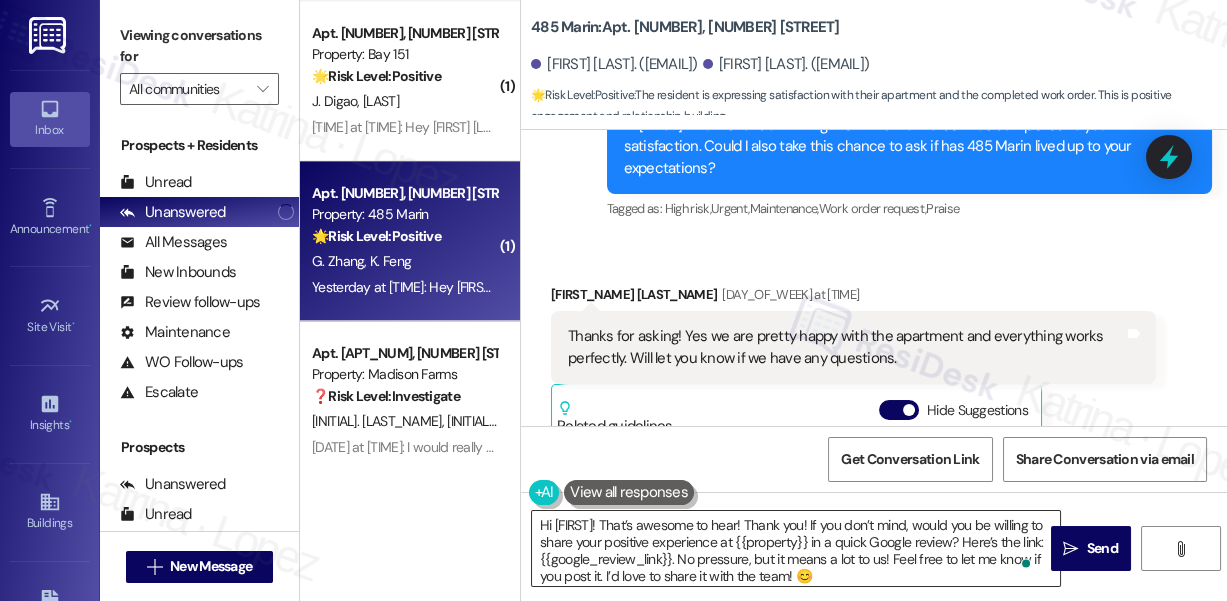 click on "Hi [FIRST]! That’s awesome to hear! Thank you! If you don’t mind, would you be willing to share your positive experience at {{property}} in a quick Google review? Here’s the link: {{google_review_link}}. No pressure, but it means a lot to us! Feel free to let me know if you post it. I’d love to share it with the team! 😊" at bounding box center (796, 548) 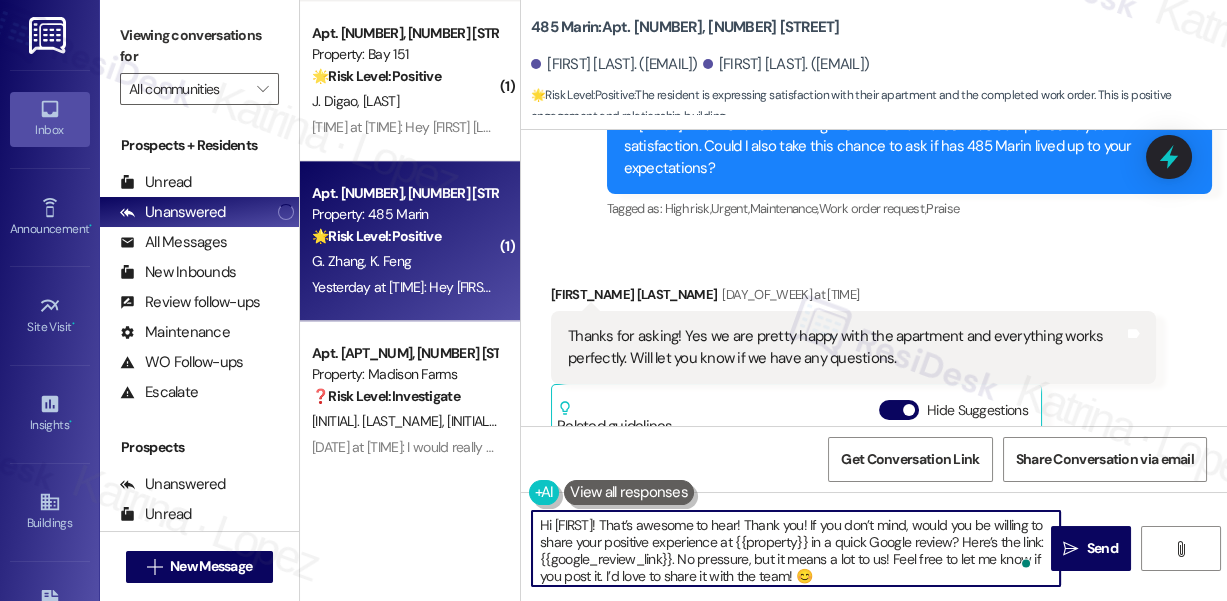 click on "Hi [FIRST]! That’s awesome to hear! Thank you! If you don’t mind, would you be willing to share your positive experience at {{property}} in a quick Google review? Here’s the link: {{google_review_link}}. No pressure, but it means a lot to us! Feel free to let me know if you post it. I’d love to share it with the team! 😊" at bounding box center (796, 548) 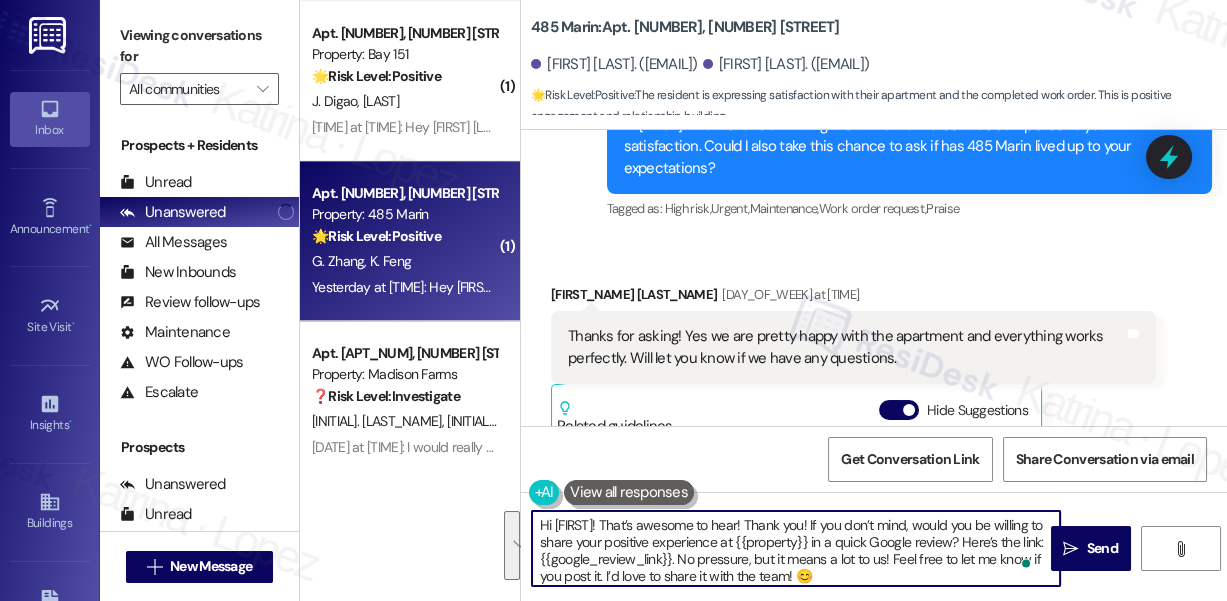 click on "Hi [FIRST]! That’s awesome to hear! Thank you! If you don’t mind, would you be willing to share your positive experience at {{property}} in a quick Google review? Here’s the link: {{google_review_link}}. No pressure, but it means a lot to us! Feel free to let me know if you post it. I’d love to share it with the team! 😊" at bounding box center [796, 548] 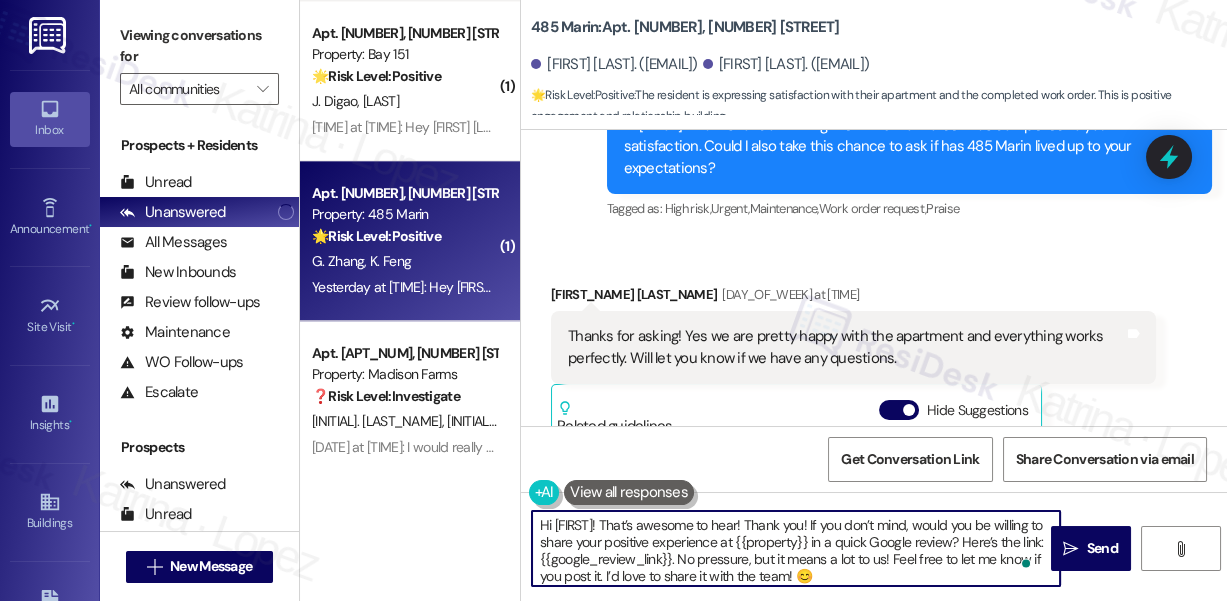 drag, startPoint x: 629, startPoint y: 558, endPoint x: 827, endPoint y: 558, distance: 198 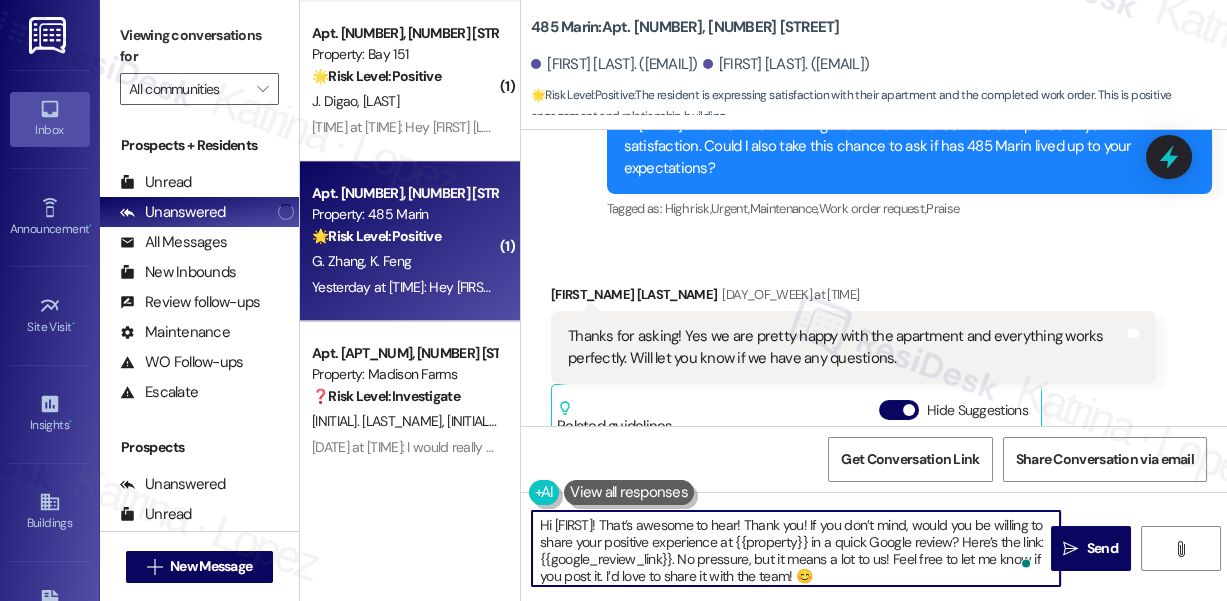 click on "Hi [FIRST]! That’s awesome to hear! Thank you! If you don’t mind, would you be willing to share your positive experience at {{property}} in a quick Google review? Here’s the link: {{google_review_link}}. No pressure, but it means a lot to us! Feel free to let me know if you post it. I’d love to share it with the team! 😊" at bounding box center [796, 548] 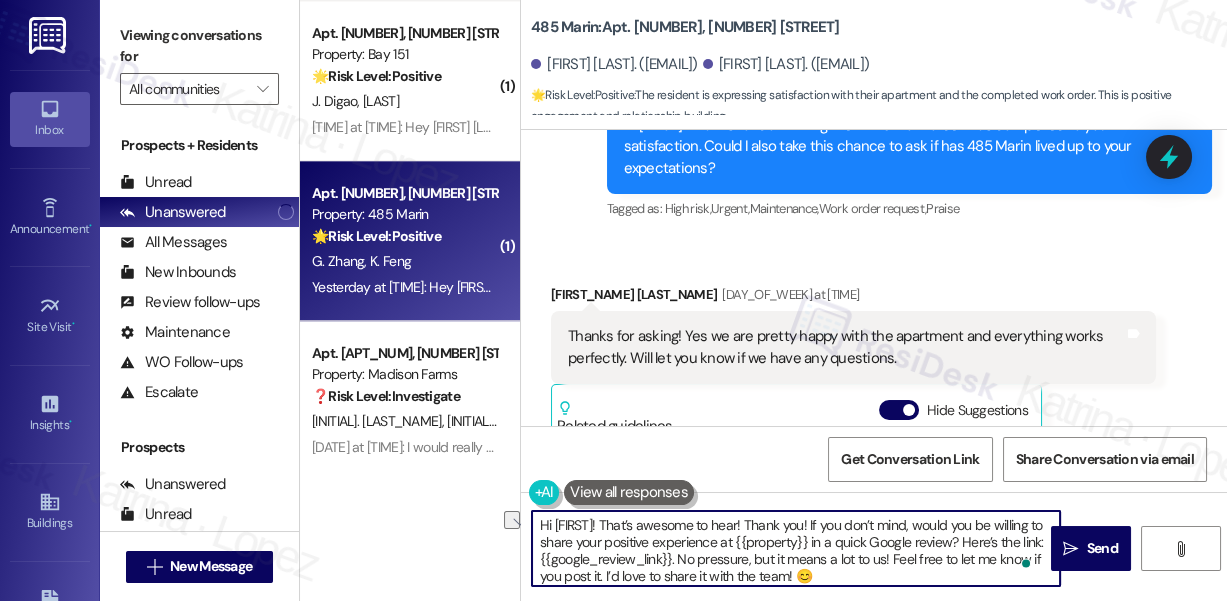 click on "Hi [FIRST]! That’s awesome to hear! Thank you! If you don’t mind, would you be willing to share your positive experience at {{property}} in a quick Google review? Here’s the link: {{google_review_link}}. No pressure, but it means a lot to us! Feel free to let me know if you post it. I’d love to share it with the team! 😊" at bounding box center [796, 548] 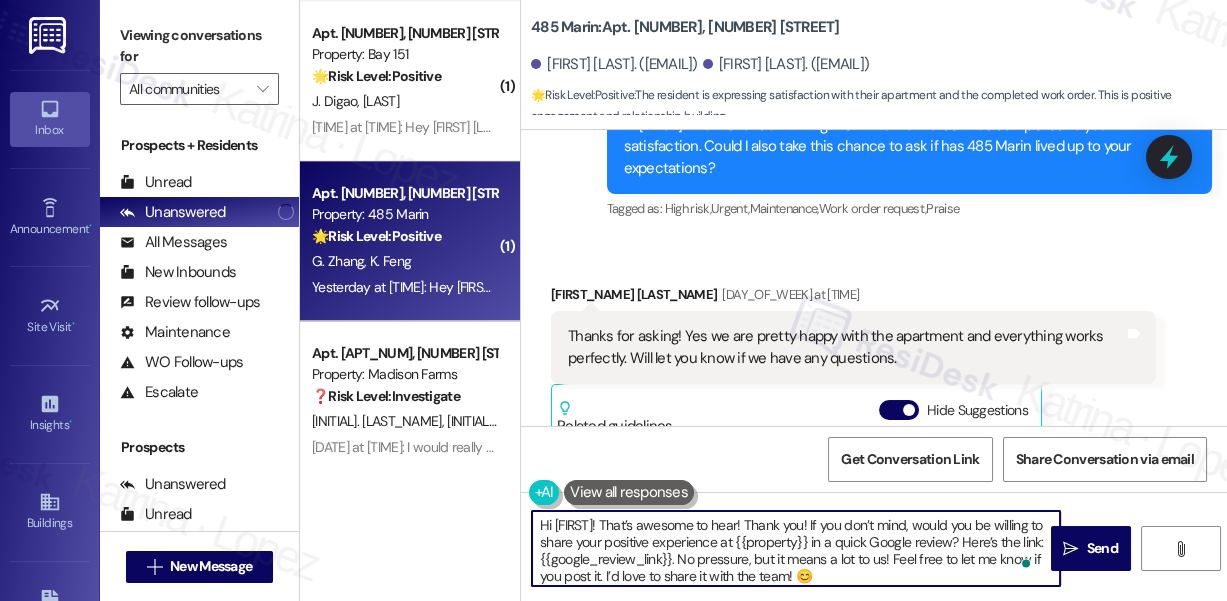 scroll, scrollTop: 4, scrollLeft: 0, axis: vertical 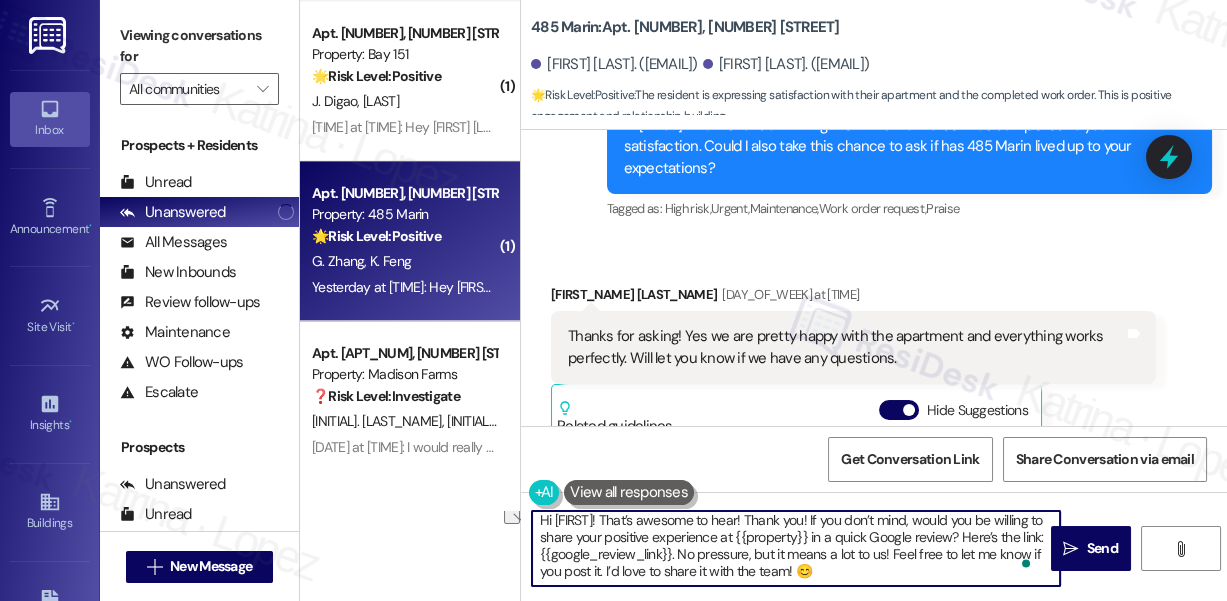 drag, startPoint x: 952, startPoint y: 575, endPoint x: 739, endPoint y: 546, distance: 214.96512 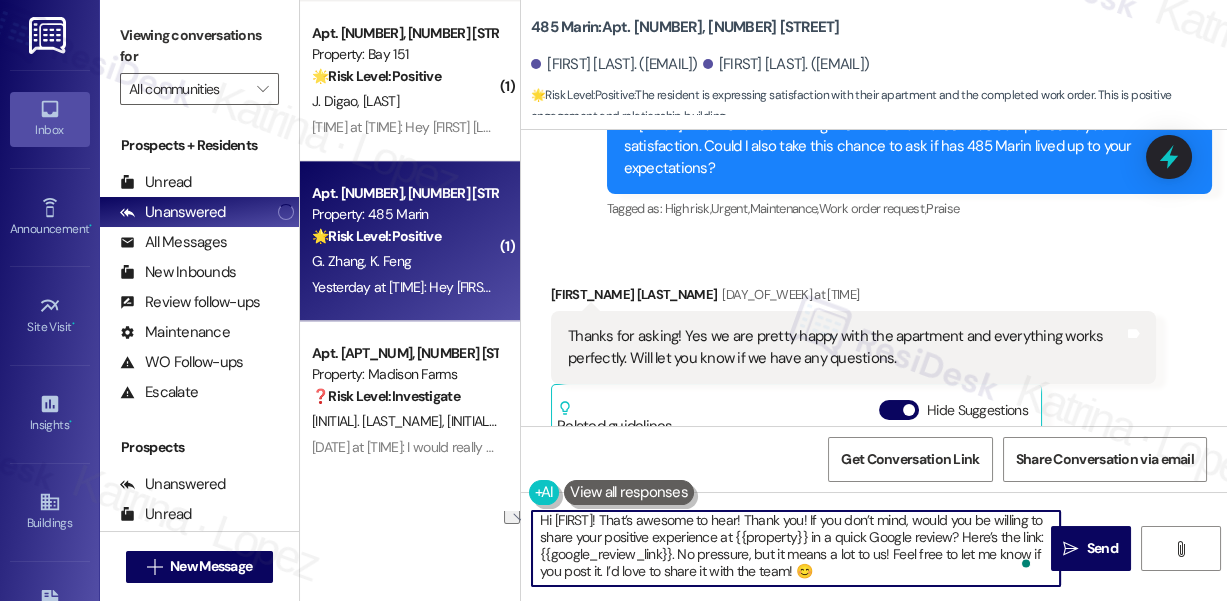click on "Hi [FIRST]! That’s awesome to hear! Thank you! If you don’t mind, would you be willing to share your positive experience at {{property}} in a quick Google review? Here’s the link: {{google_review_link}}. No pressure, but it means a lot to us! Feel free to let me know if you post it. I’d love to share it with the team! 😊" at bounding box center [796, 548] 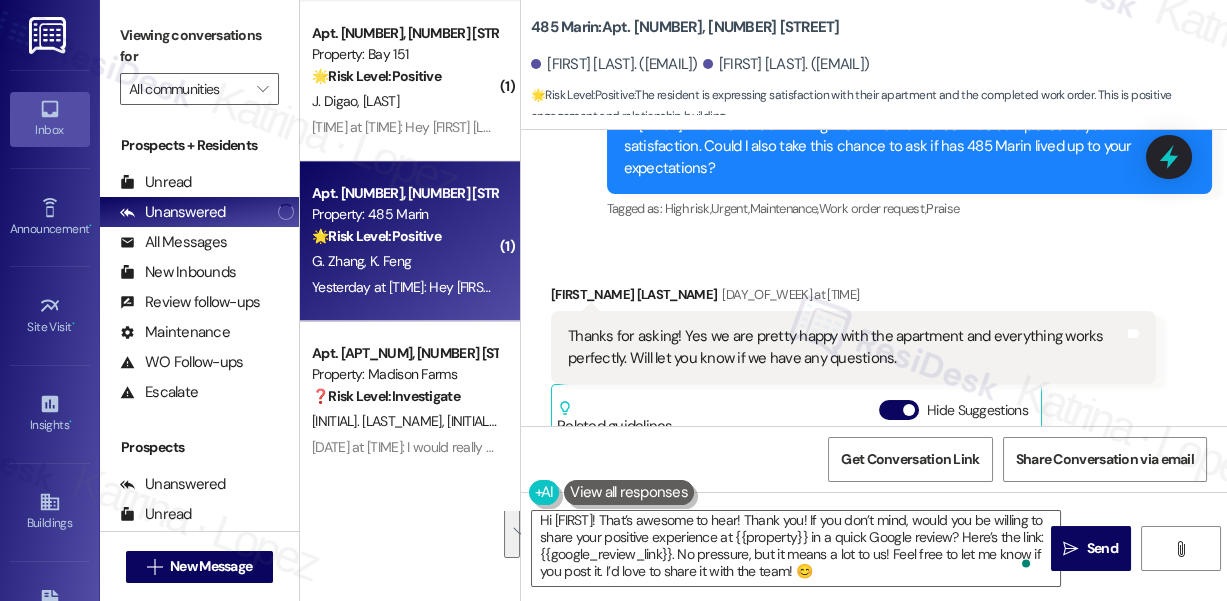 click on "Thanks for asking! Yes we are pretty happy with the apartment and everything works perfectly. Will let you know if we have any questions." at bounding box center [846, 347] 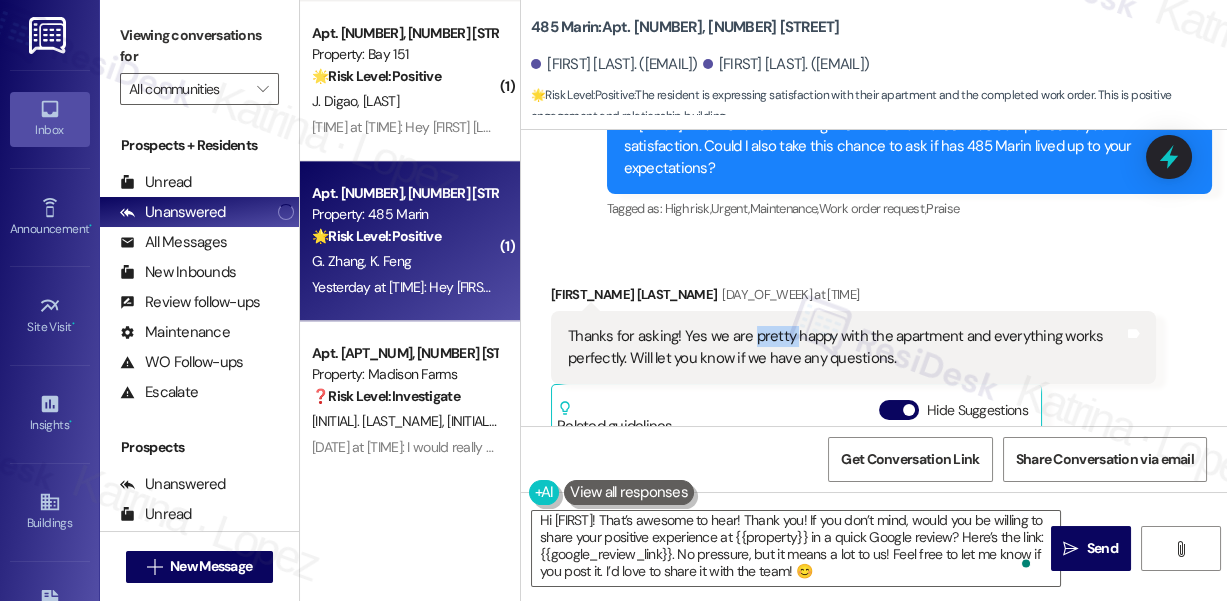 click on "Thanks for asking! Yes we are pretty happy with the apartment and everything works perfectly. Will let you know if we have any questions." at bounding box center [846, 347] 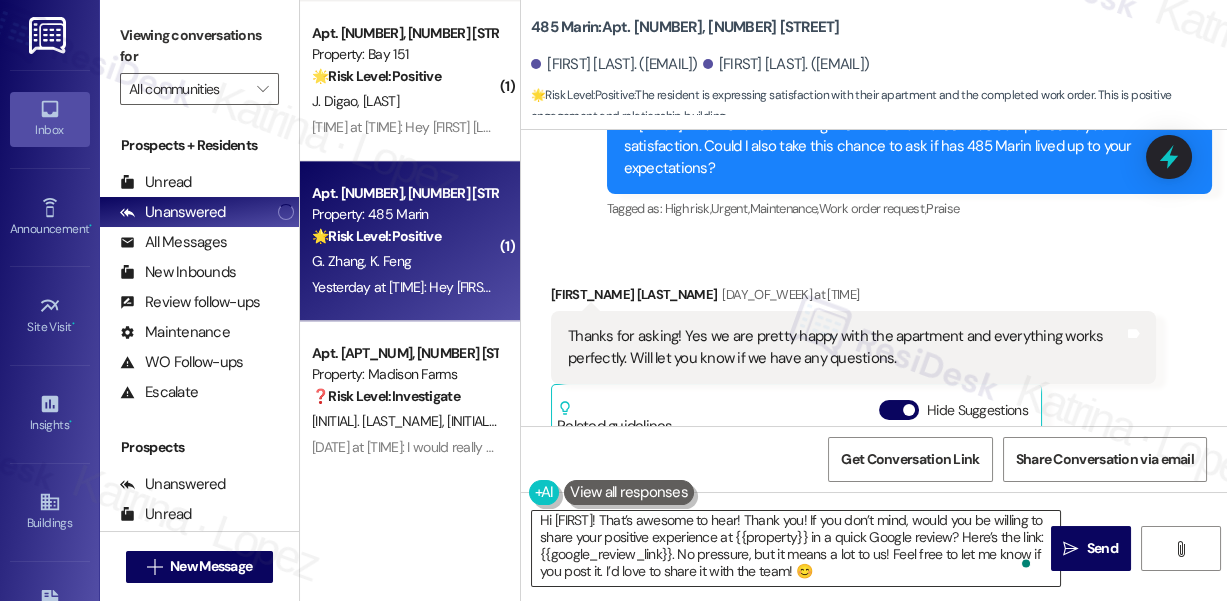 click on "Hi [FIRST]! That’s awesome to hear! Thank you! If you don’t mind, would you be willing to share your positive experience at {{property}} in a quick Google review? Here’s the link: {{google_review_link}}. No pressure, but it means a lot to us! Feel free to let me know if you post it. I’d love to share it with the team! 😊" at bounding box center (796, 548) 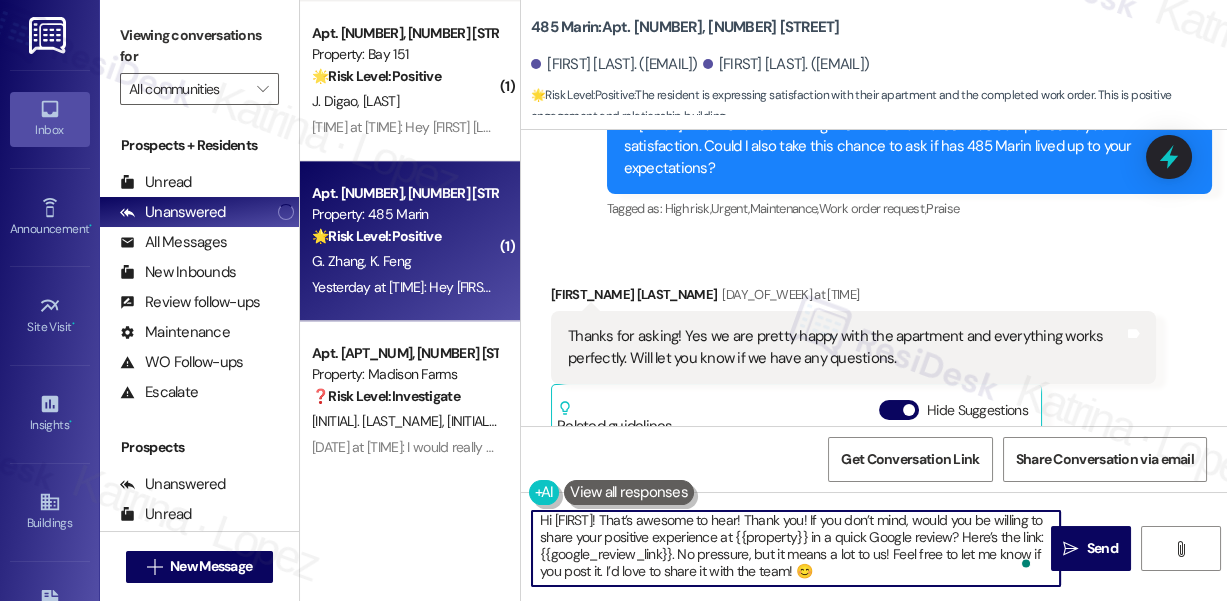 click on "Hi [FIRST]! That’s awesome to hear! Thank you! If you don’t mind, would you be willing to share your positive experience at {{property}} in a quick Google review? Here’s the link: {{google_review_link}}. No pressure, but it means a lot to us! Feel free to let me know if you post it. I’d love to share it with the team! 😊" at bounding box center [796, 548] 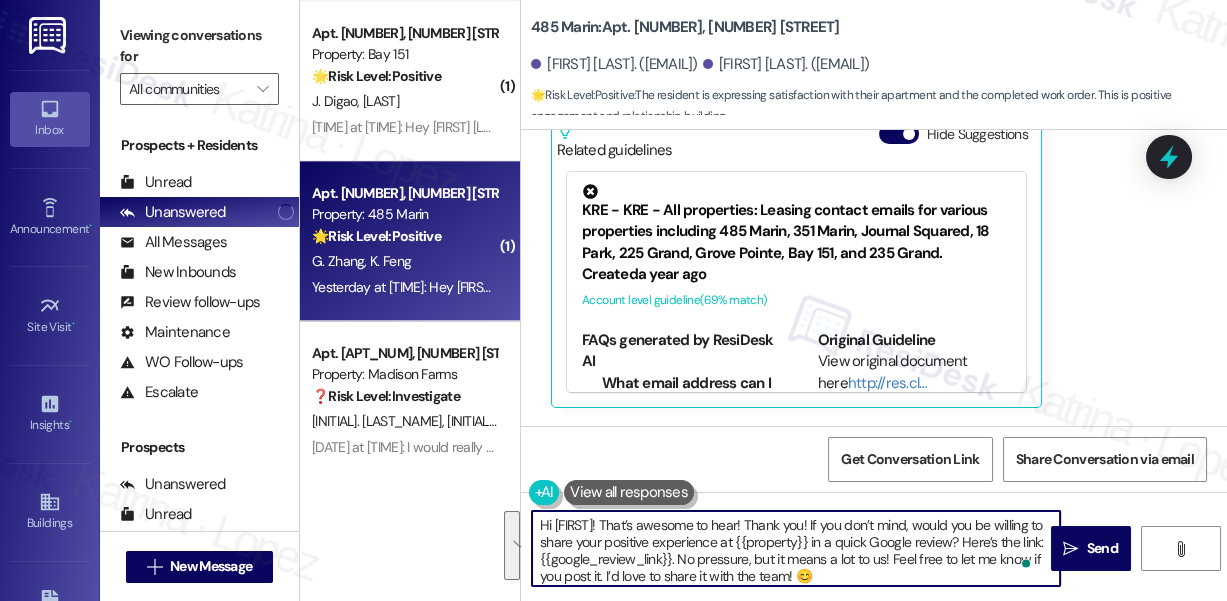 scroll, scrollTop: 1516, scrollLeft: 0, axis: vertical 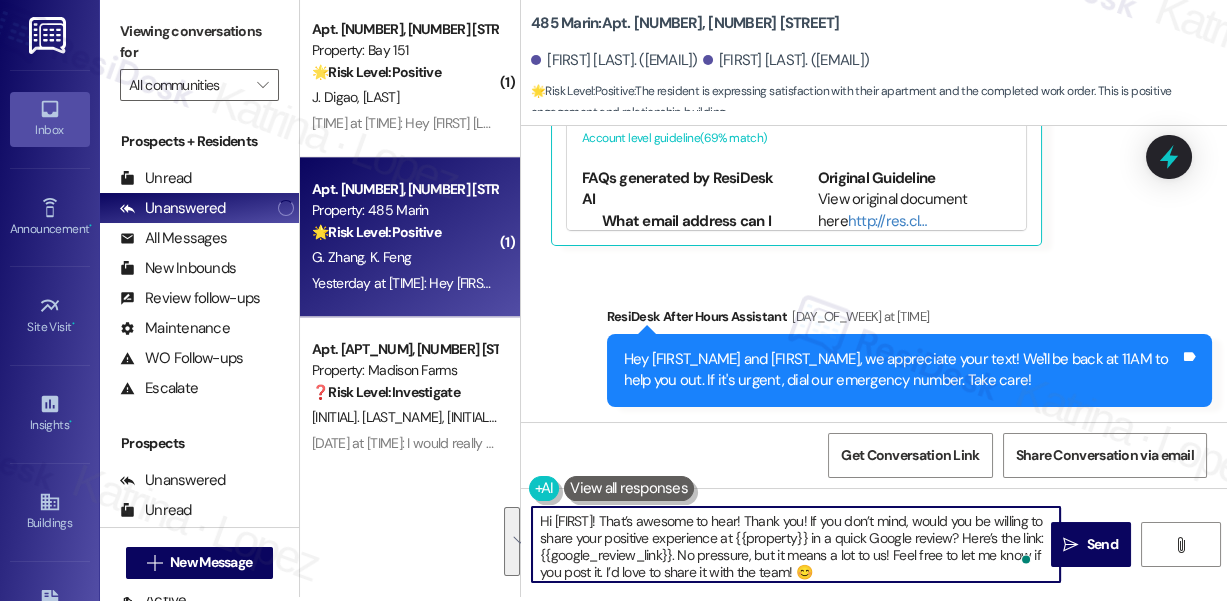 click on "Hi [FIRST]! That’s awesome to hear! Thank you! If you don’t mind, would you be willing to share your positive experience at {{property}} in a quick Google review? Here’s the link: {{google_review_link}}. No pressure, but it means a lot to us! Feel free to let me know if you post it. I’d love to share it with the team! 😊" at bounding box center [796, 544] 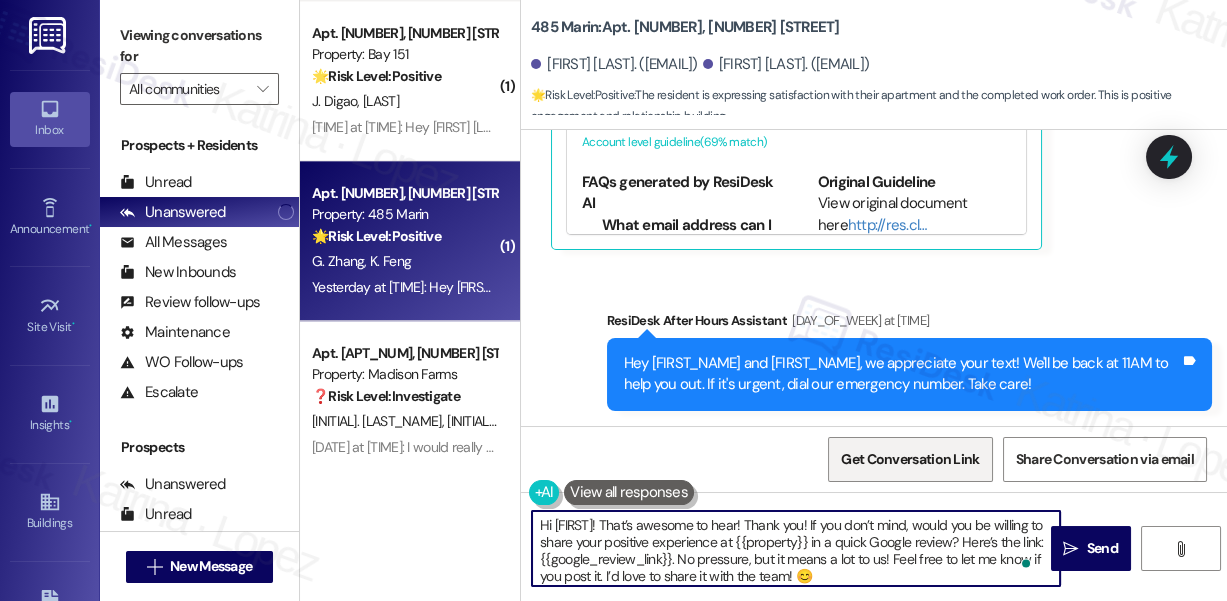 scroll, scrollTop: 0, scrollLeft: 0, axis: both 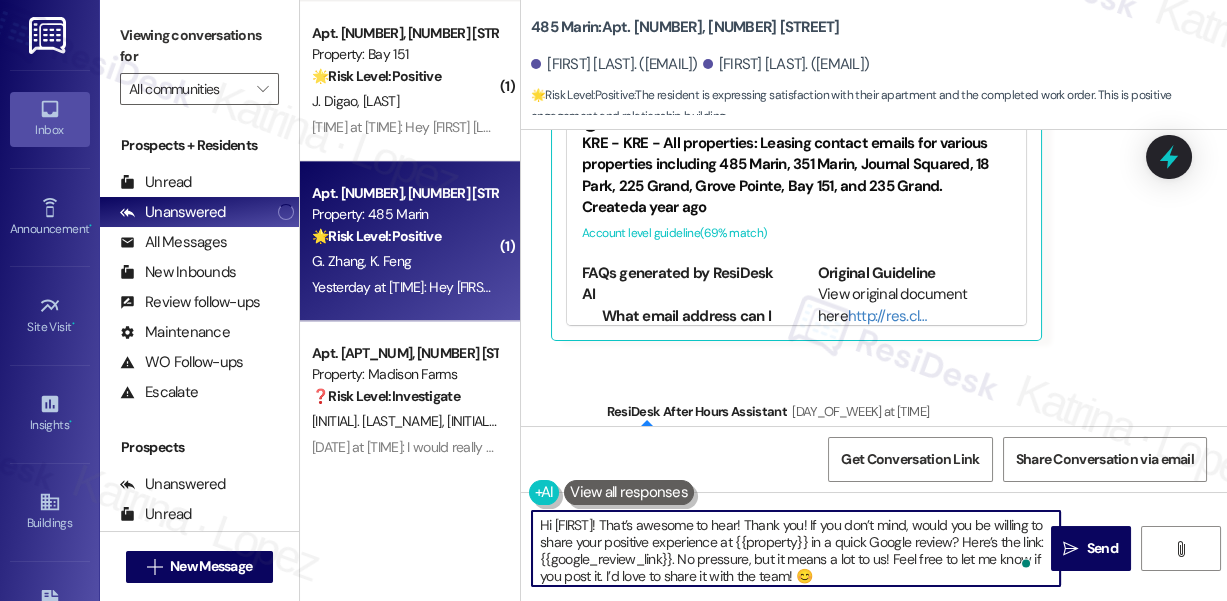 click on "Hi [FIRST]! That’s awesome to hear! Thank you! If you don’t mind, would you be willing to share your positive experience at {{property}} in a quick Google review? Here’s the link: {{google_review_link}}. No pressure, but it means a lot to us! Feel free to let me know if you post it. I’d love to share it with the team! 😊" at bounding box center (796, 548) 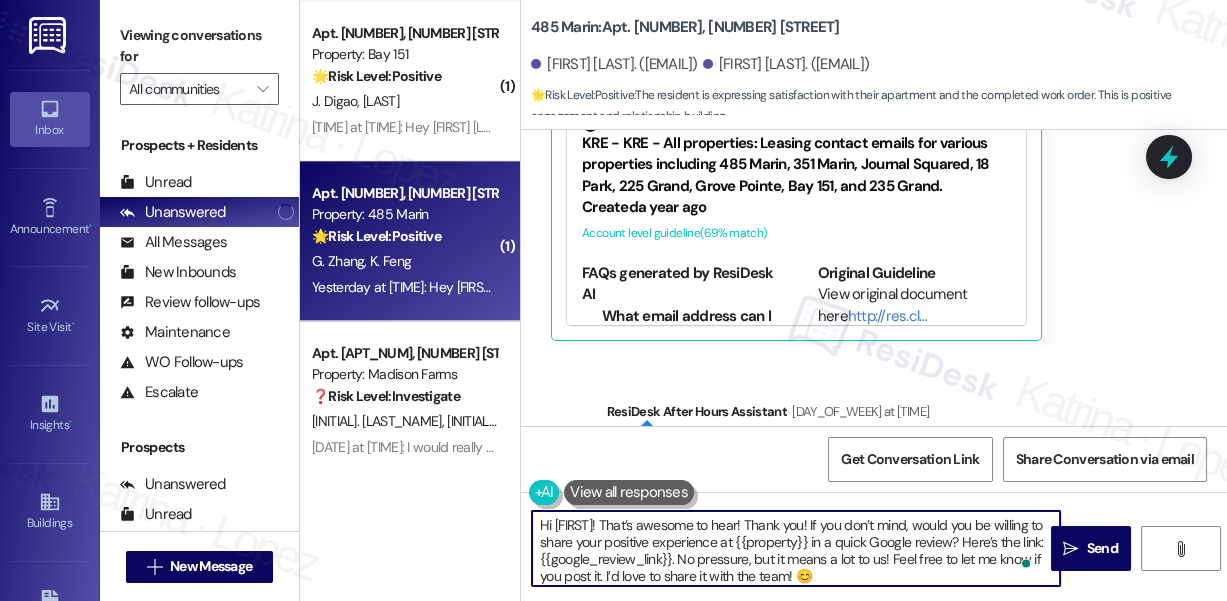 click on "Hi [FIRST]! That’s awesome to hear! Thank you! If you don’t mind, would you be willing to share your positive experience at {{property}} in a quick Google review? Here’s the link: {{google_review_link}}. No pressure, but it means a lot to us! Feel free to let me know if you post it. I’d love to share it with the team! 😊" at bounding box center [796, 548] 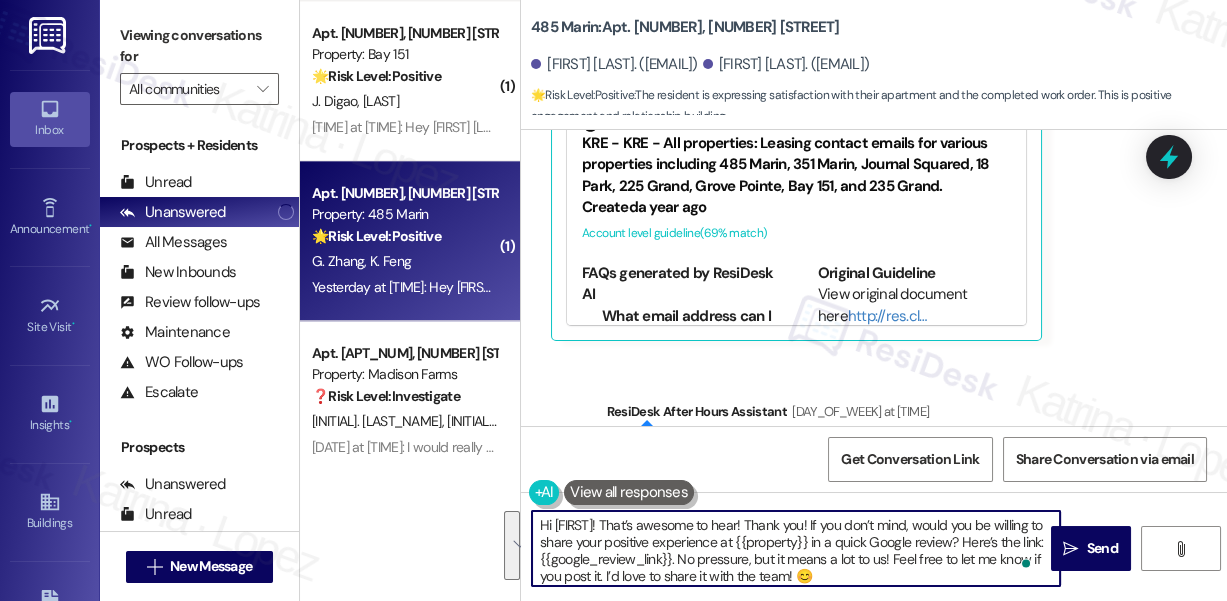click on "Hi [FIRST]! That’s awesome to hear! Thank you! If you don’t mind, would you be willing to share your positive experience at {{property}} in a quick Google review? Here’s the link: {{google_review_link}}. No pressure, but it means a lot to us! Feel free to let me know if you post it. I’d love to share it with the team! 😊" at bounding box center [796, 548] 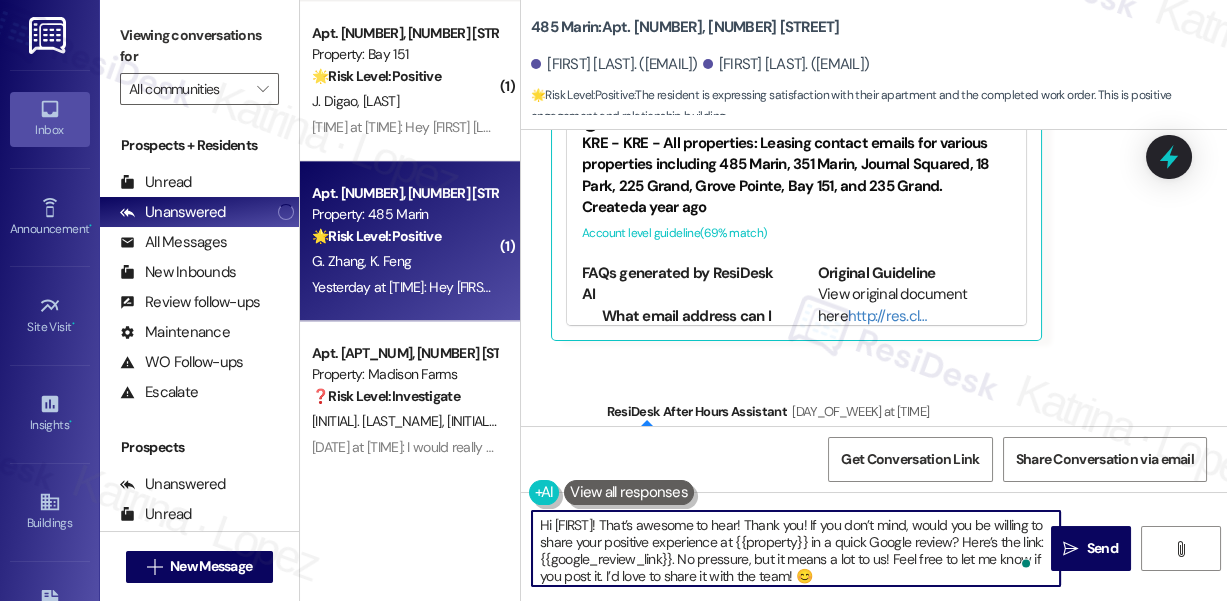 scroll, scrollTop: 5, scrollLeft: 0, axis: vertical 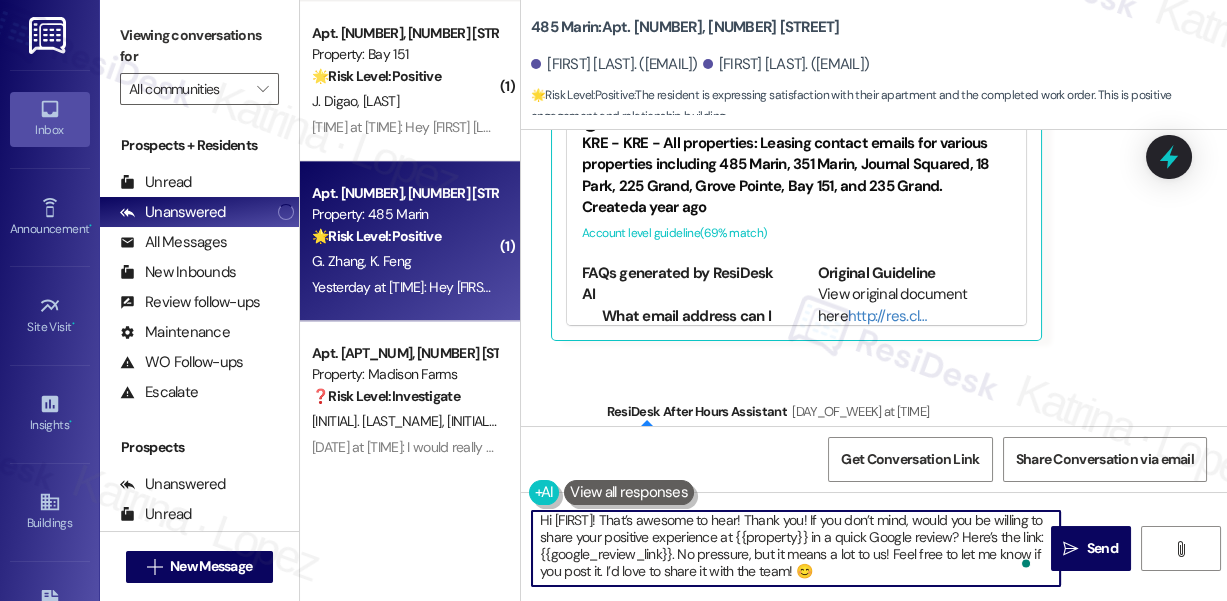 click on "Hi [FIRST]! That’s awesome to hear! Thank you! If you don’t mind, would you be willing to share your positive experience at {{property}} in a quick Google review? Here’s the link: {{google_review_link}}. No pressure, but it means a lot to us! Feel free to let me know if you post it. I’d love to share it with the team! 😊" at bounding box center [796, 548] 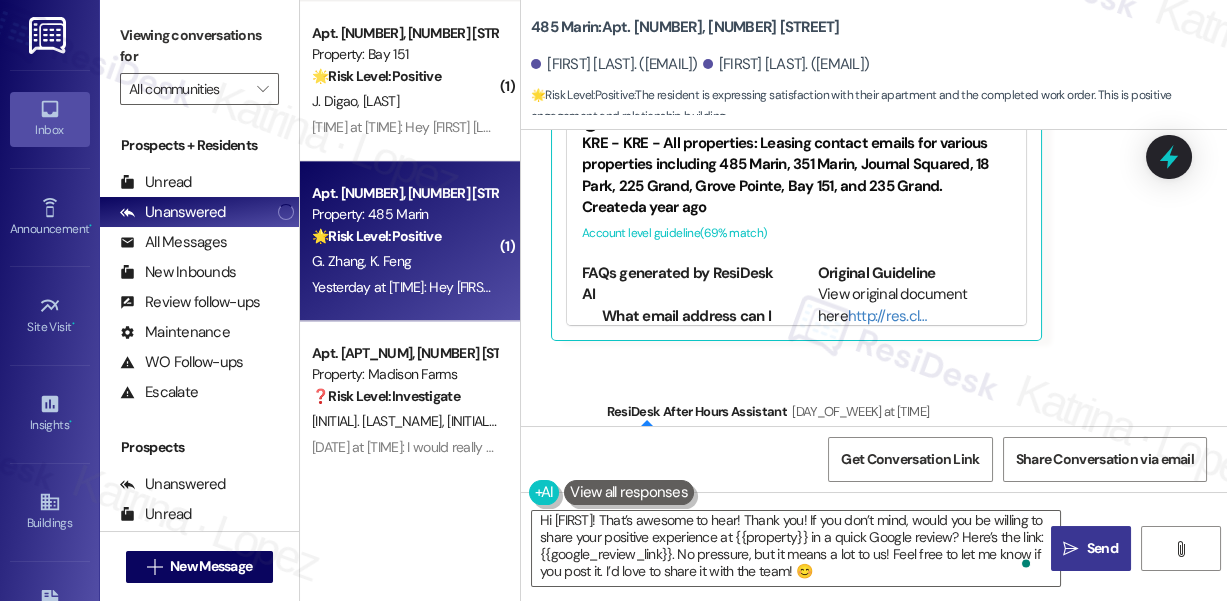 click on "Send" at bounding box center (1102, 548) 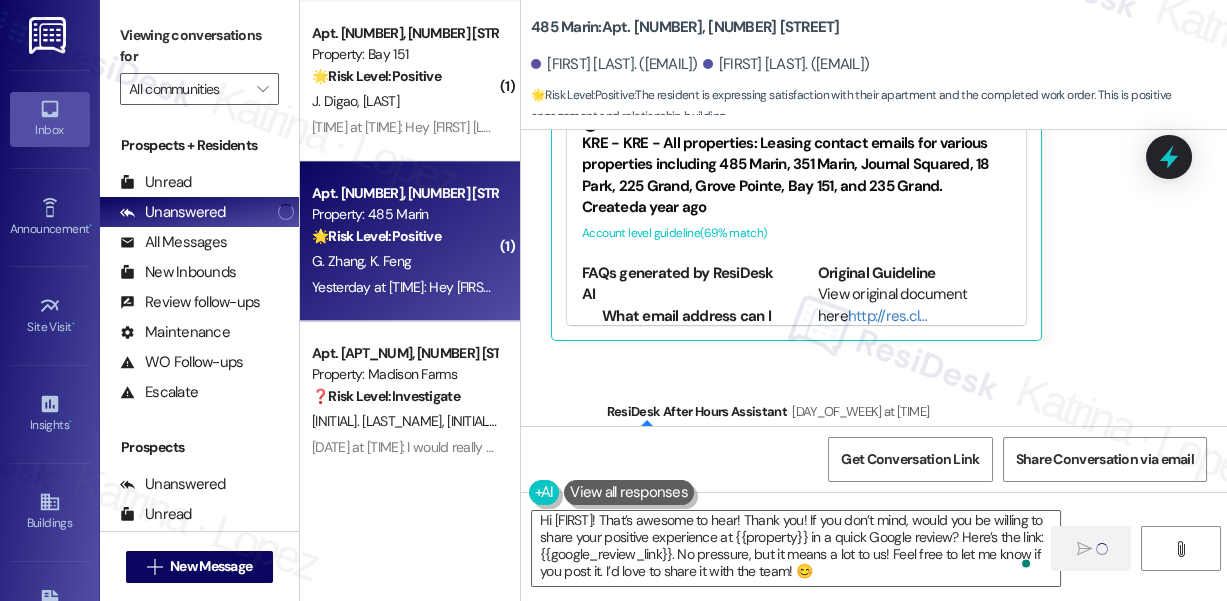 scroll, scrollTop: 4341, scrollLeft: 0, axis: vertical 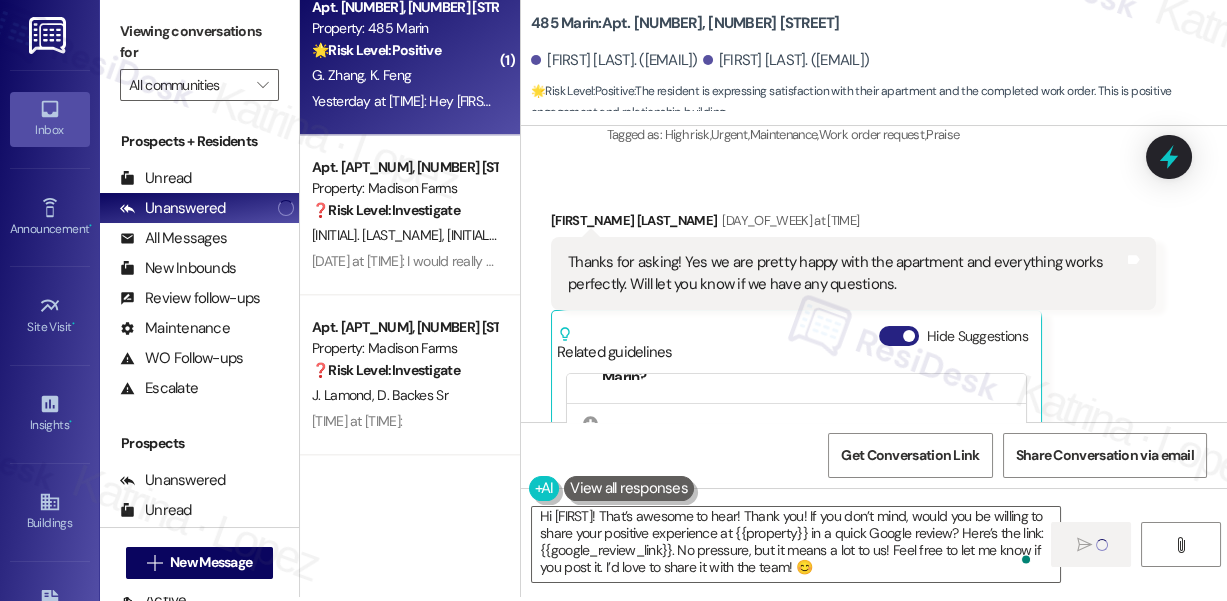 click at bounding box center [909, 336] 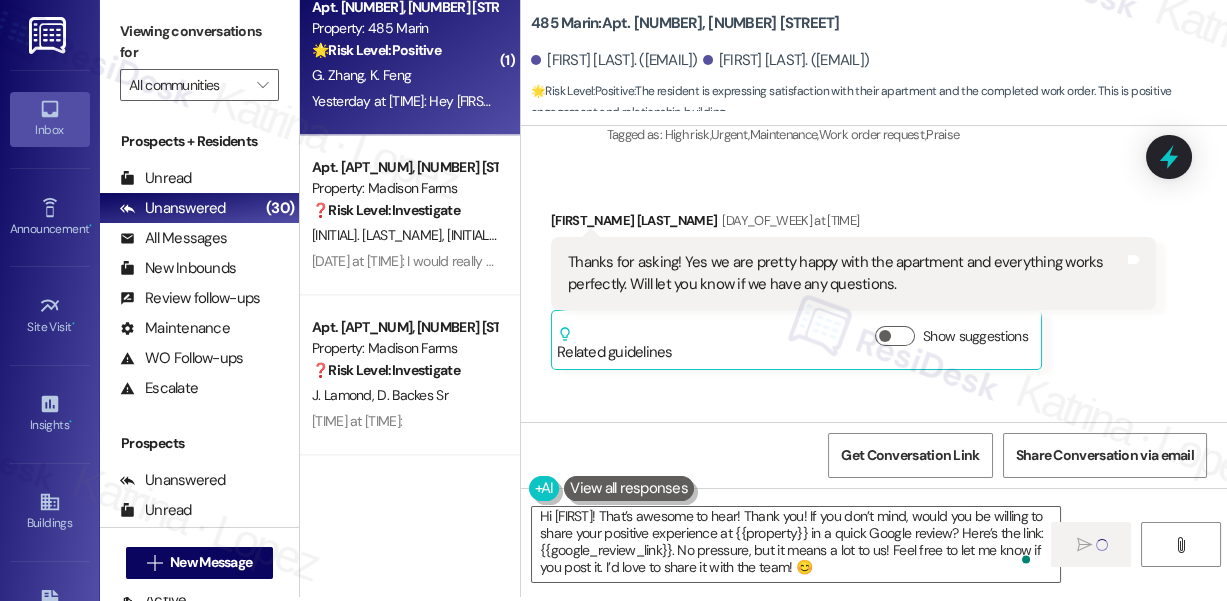 type 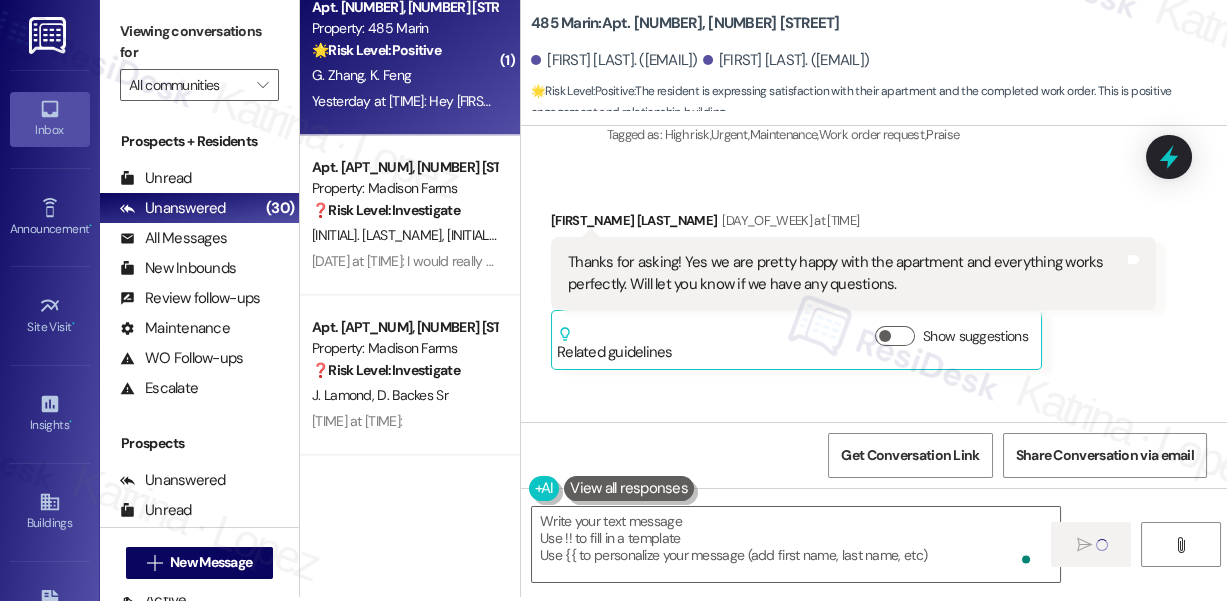 click on "Sent via SMS ResiDesk After Hours Assistant Yesterday at [TIME]: Hey [FIRST] and [FIRST], we appreciate your text! We'll be back at [TIME] to help you out. If it's urgent, dial our emergency number. Take care! Tags and notes" at bounding box center [874, 465] 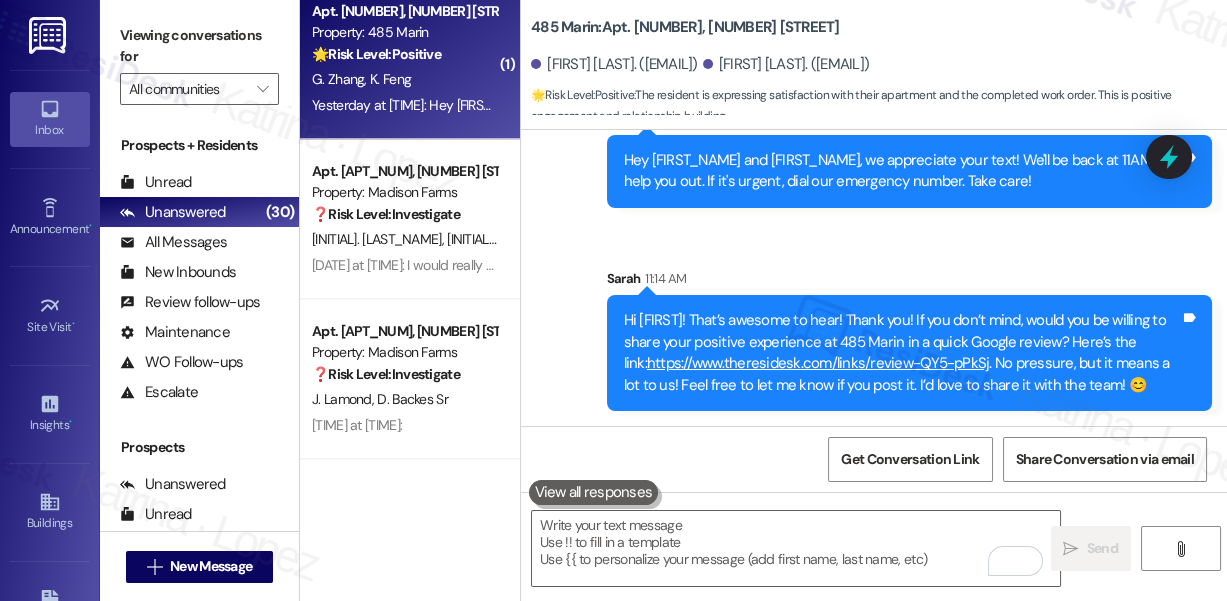 click on "Hi [FIRST]! That’s awesome to hear! Thank you! If you don’t mind, would you be willing to share your positive experience at 485 Marin in a quick Google review? Here’s the link: https://www.theresidesk.com/links/review-QY5-pPkSj . No pressure, but it means a lot to us! Feel free to let me know if you post it. I’d love to share it with the team! 😊" at bounding box center (902, 353) 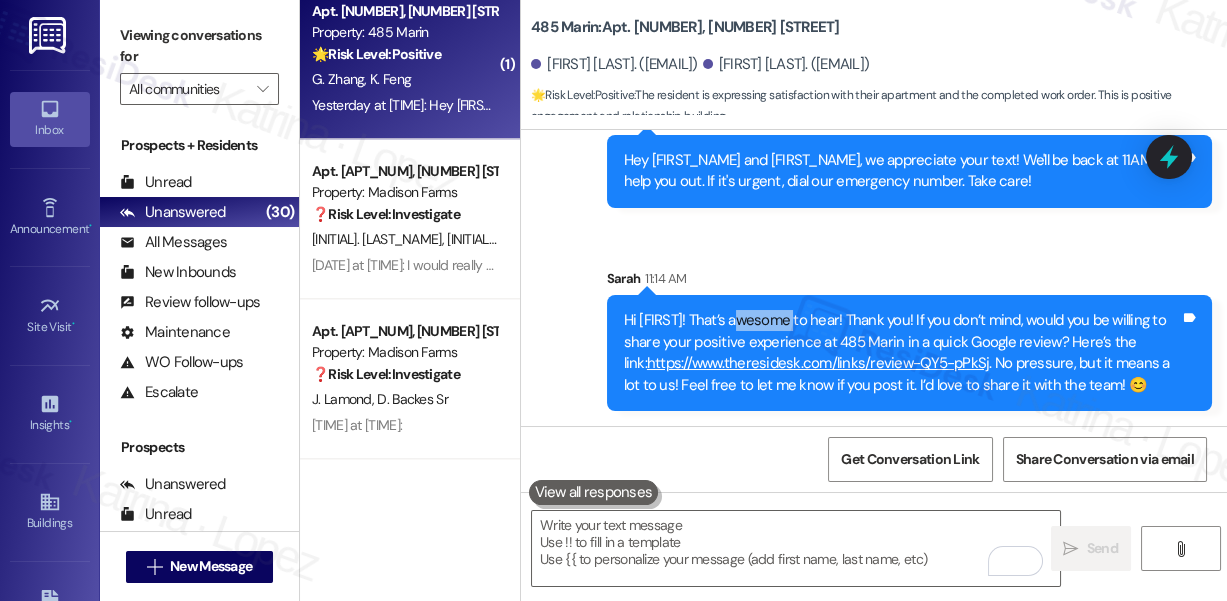 click on "Hi [FIRST]! That’s awesome to hear! Thank you! If you don’t mind, would you be willing to share your positive experience at 485 Marin in a quick Google review? Here’s the link: https://www.theresidesk.com/links/review-QY5-pPkSj . No pressure, but it means a lot to us! Feel free to let me know if you post it. I’d love to share it with the team! 😊" at bounding box center (902, 353) 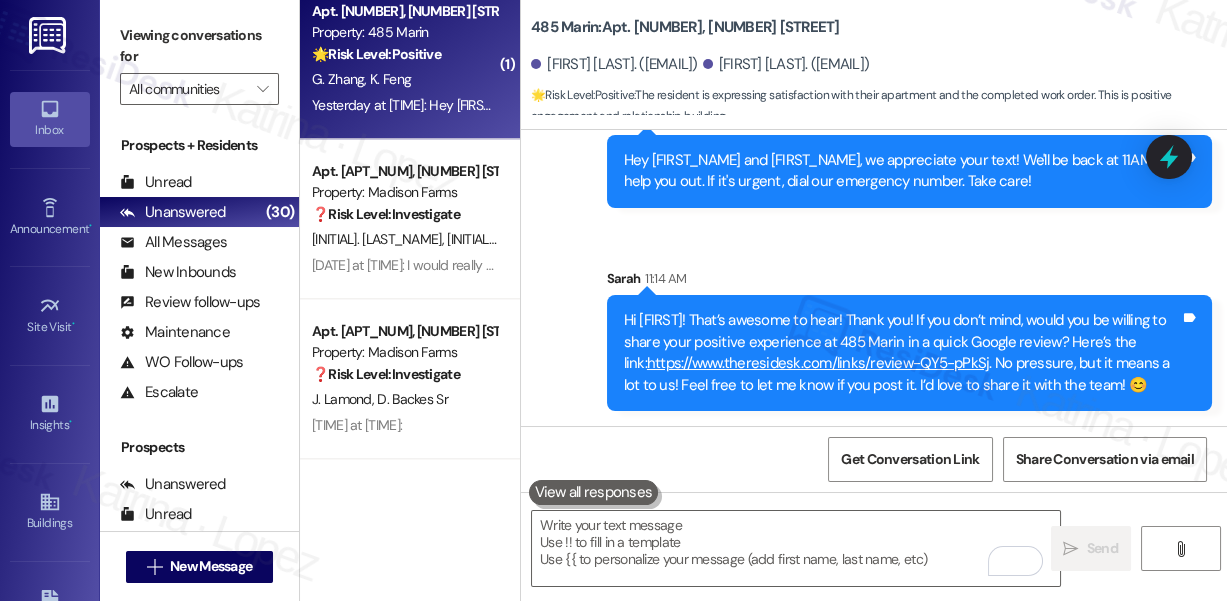 click on "Hi [FIRST]! That’s awesome to hear! Thank you! If you don’t mind, would you be willing to share your positive experience at 485 Marin in a quick Google review? Here’s the link: https://www.theresidesk.com/links/review-QY5-pPkSj . No pressure, but it means a lot to us! Feel free to let me know if you post it. I’d love to share it with the team! 😊" at bounding box center [902, 353] 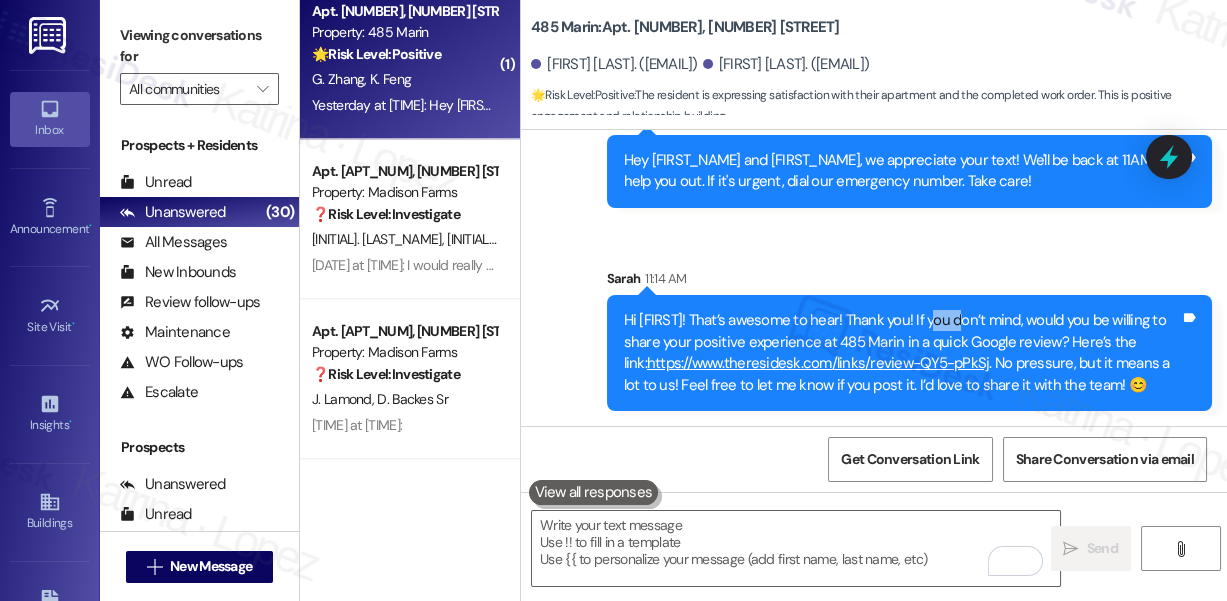 click on "Hi [FIRST]! That’s awesome to hear! Thank you! If you don’t mind, would you be willing to share your positive experience at 485 Marin in a quick Google review? Here’s the link: https://www.theresidesk.com/links/review-QY5-pPkSj . No pressure, but it means a lot to us! Feel free to let me know if you post it. I’d love to share it with the team! 😊" at bounding box center [902, 353] 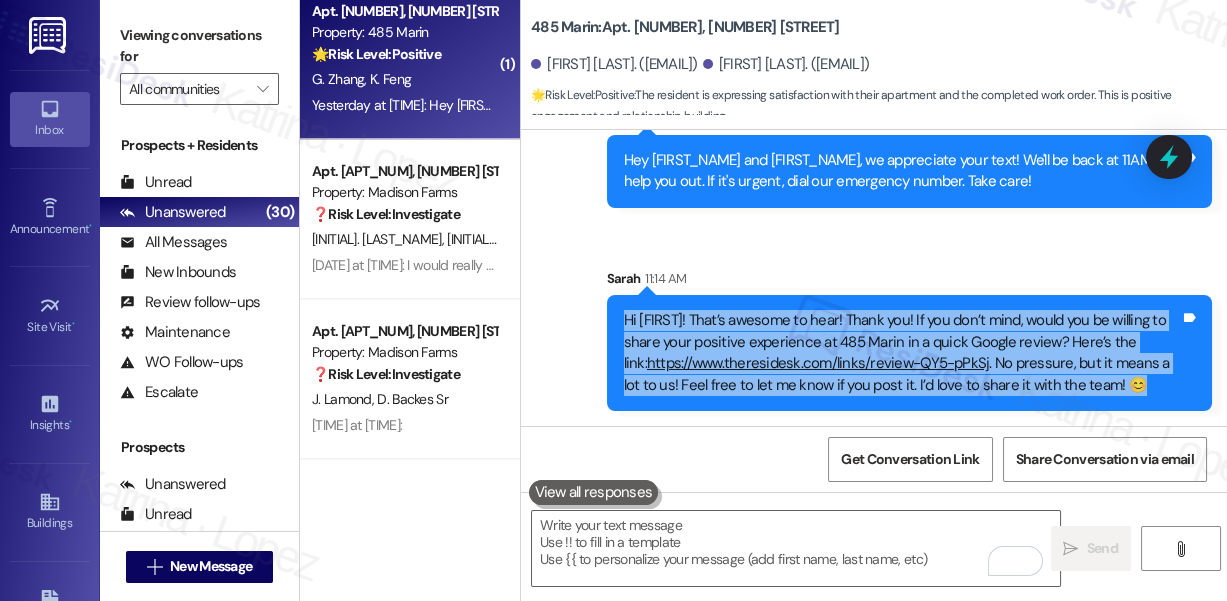 click on "Hi [FIRST]! That’s awesome to hear! Thank you! If you don’t mind, would you be willing to share your positive experience at 485 Marin in a quick Google review? Here’s the link: https://www.theresidesk.com/links/review-QY5-pPkSj . No pressure, but it means a lot to us! Feel free to let me know if you post it. I’d love to share it with the team! 😊" at bounding box center (902, 353) 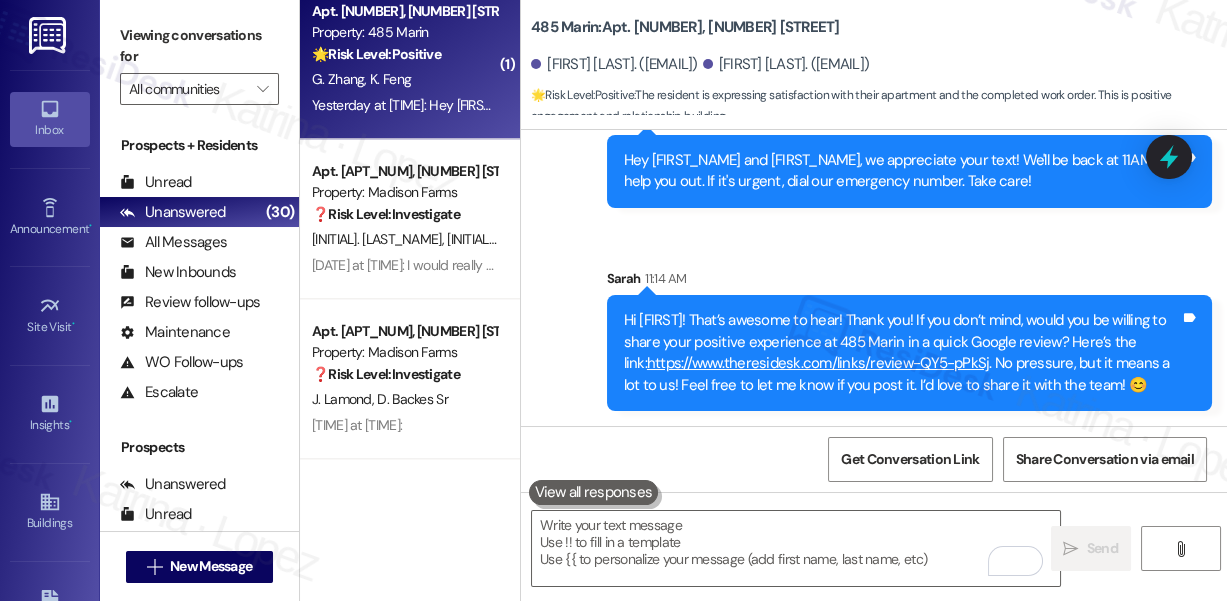 click on "Sent via SMS Sarah [TIME] Hi [FIRST]! That’s awesome to hear! Thank you! If you don’t mind, would you be willing to share your positive experience at 485 Marin in a quick Google review? Here’s the link: https://www.theresidesk.com/links/review-QY5-pPkSj . No pressure, but it means a lot to us! Feel free to let me know if you post it. I’d love to share it with the team! 😊 Tags and notes" at bounding box center (909, 340) 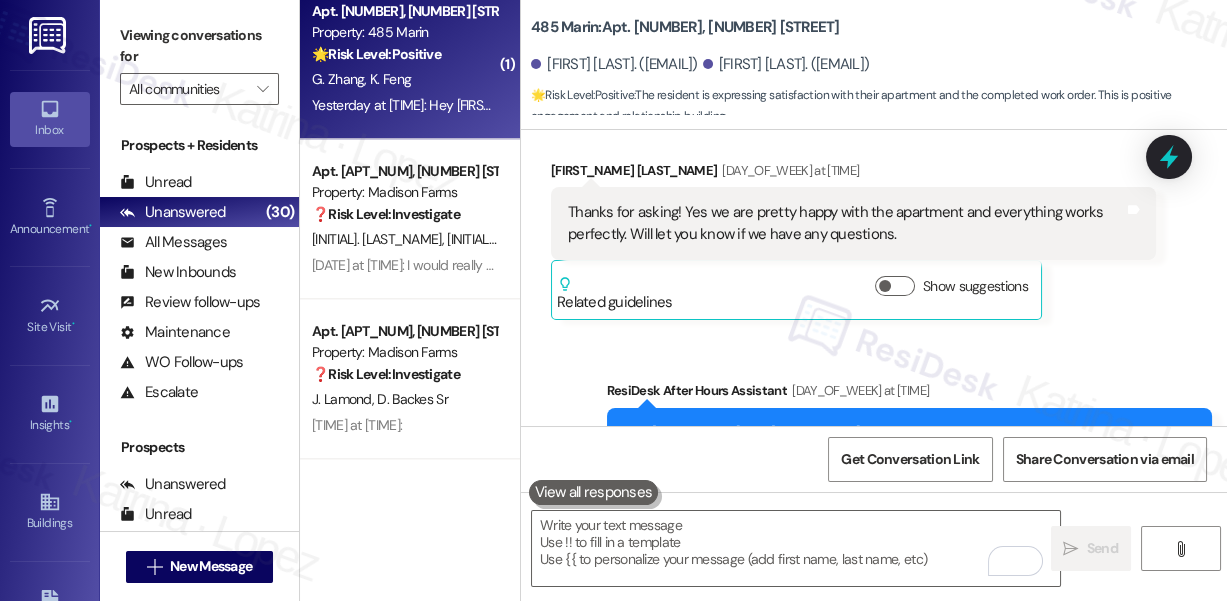 click on "Thanks for asking! Yes we are pretty happy with the apartment and everything works perfectly. Will let you know if we have any questions." at bounding box center (846, 223) 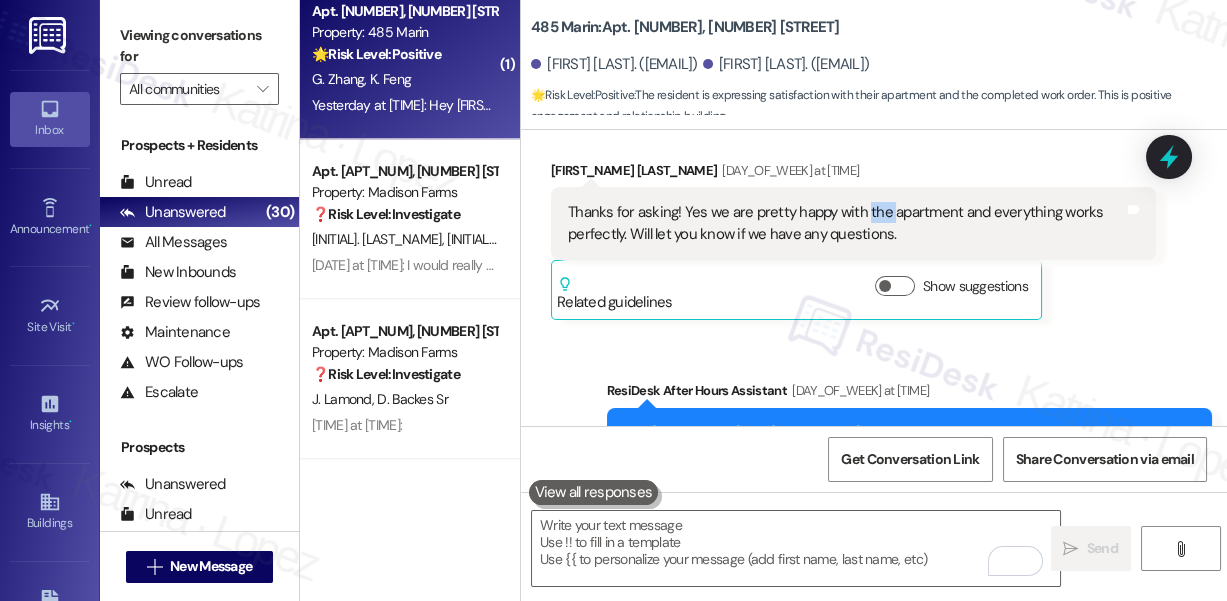 click on "Thanks for asking! Yes we are pretty happy with the apartment and everything works perfectly. Will let you know if we have any questions." at bounding box center (846, 223) 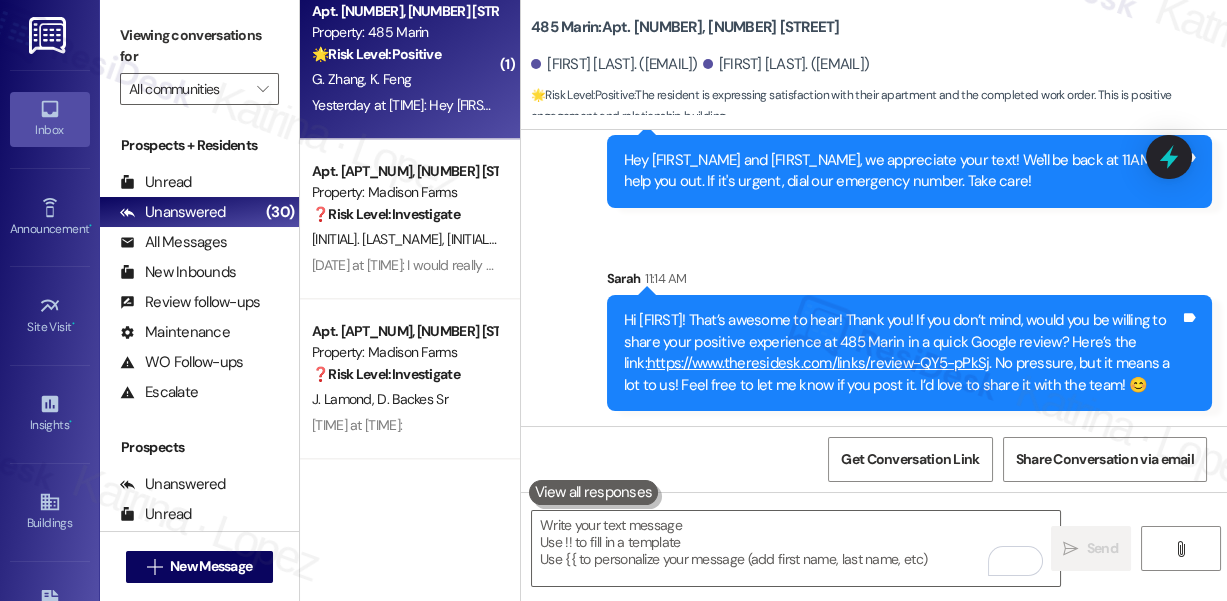 click on "Hi [FIRST]! That’s awesome to hear! Thank you! If you don’t mind, would you be willing to share your positive experience at 485 Marin in a quick Google review? Here’s the link: https://www.theresidesk.com/links/review-QY5-pPkSj . No pressure, but it means a lot to us! Feel free to let me know if you post it. I’d love to share it with the team! 😊" at bounding box center [902, 353] 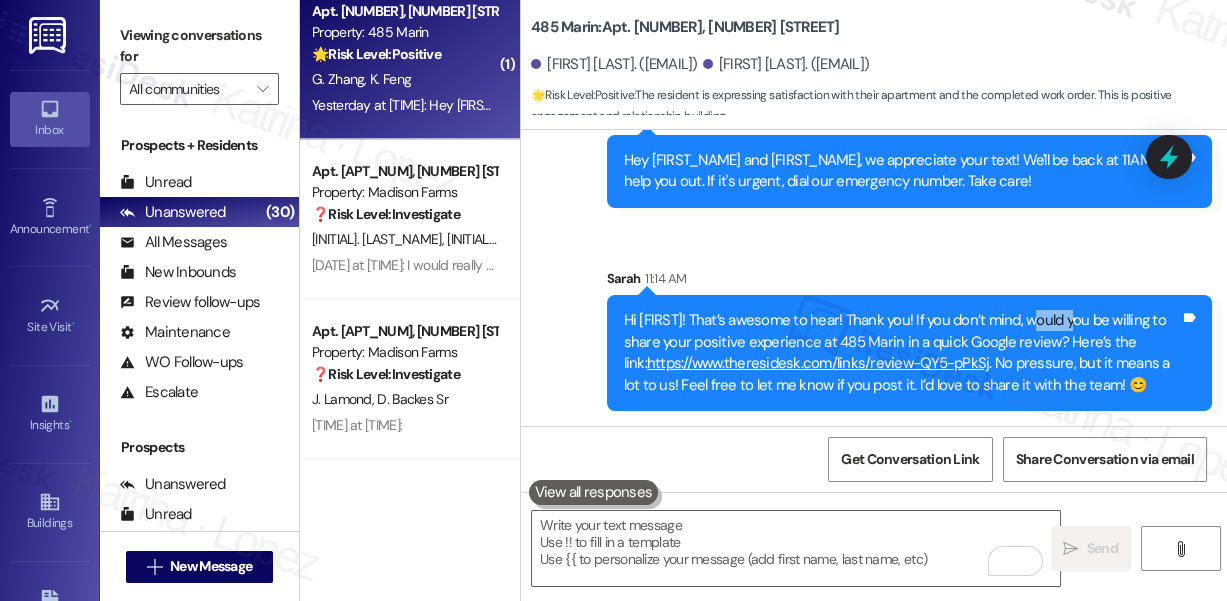 click on "Hi [FIRST]! That’s awesome to hear! Thank you! If you don’t mind, would you be willing to share your positive experience at 485 Marin in a quick Google review? Here’s the link: https://www.theresidesk.com/links/review-QY5-pPkSj . No pressure, but it means a lot to us! Feel free to let me know if you post it. I’d love to share it with the team! 😊" at bounding box center (902, 353) 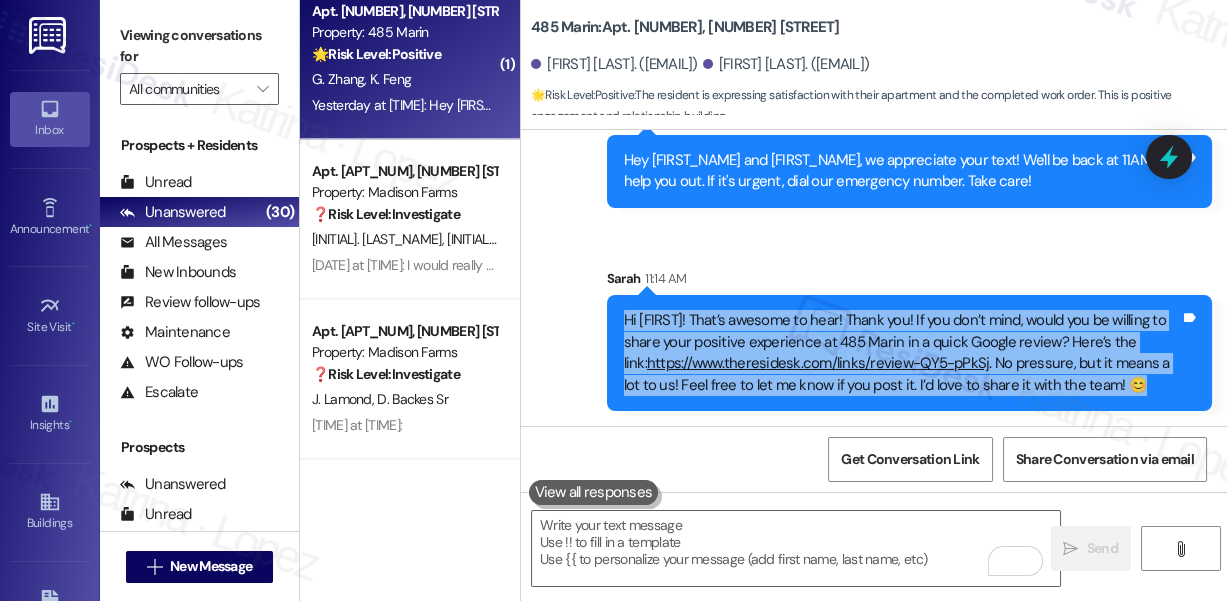 click on "Hi [FIRST]! That’s awesome to hear! Thank you! If you don’t mind, would you be willing to share your positive experience at 485 Marin in a quick Google review? Here’s the link: https://www.theresidesk.com/links/review-QY5-pPkSj . No pressure, but it means a lot to us! Feel free to let me know if you post it. I’d love to share it with the team! 😊" at bounding box center [902, 353] 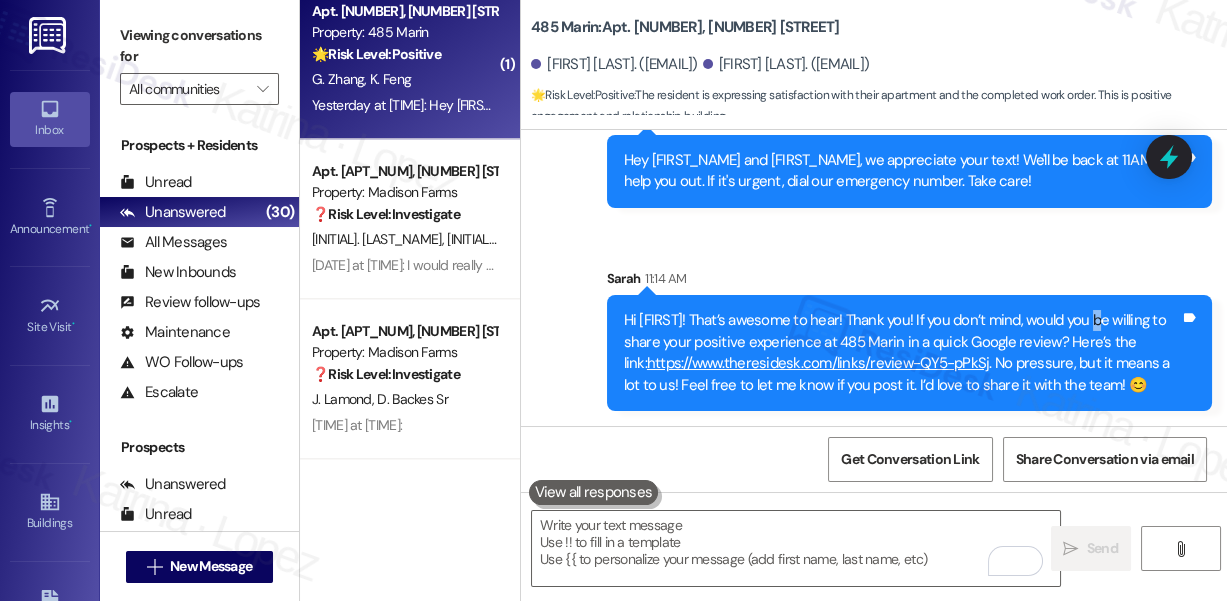 click on "Hi [FIRST]! That’s awesome to hear! Thank you! If you don’t mind, would you be willing to share your positive experience at 485 Marin in a quick Google review? Here’s the link: https://www.theresidesk.com/links/review-QY5-pPkSj . No pressure, but it means a lot to us! Feel free to let me know if you post it. I’d love to share it with the team! 😊" at bounding box center [902, 353] 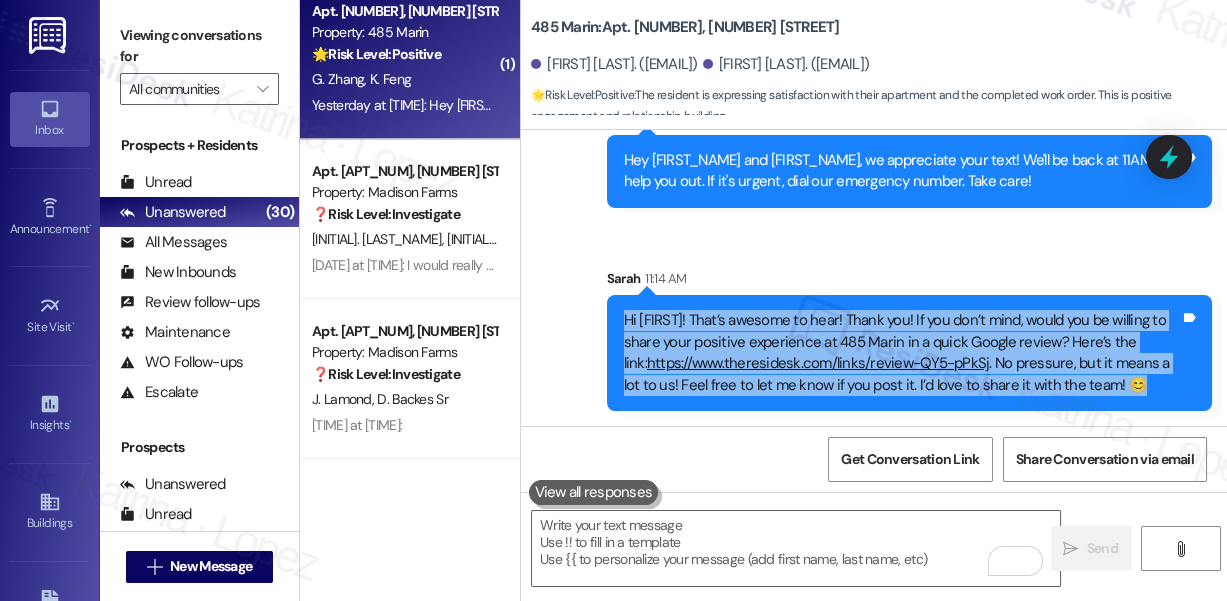 click on "Hi [FIRST]! That’s awesome to hear! Thank you! If you don’t mind, would you be willing to share your positive experience at 485 Marin in a quick Google review? Here’s the link: https://www.theresidesk.com/links/review-QY5-pPkSj . No pressure, but it means a lot to us! Feel free to let me know if you post it. I’d love to share it with the team! 😊" at bounding box center [902, 353] 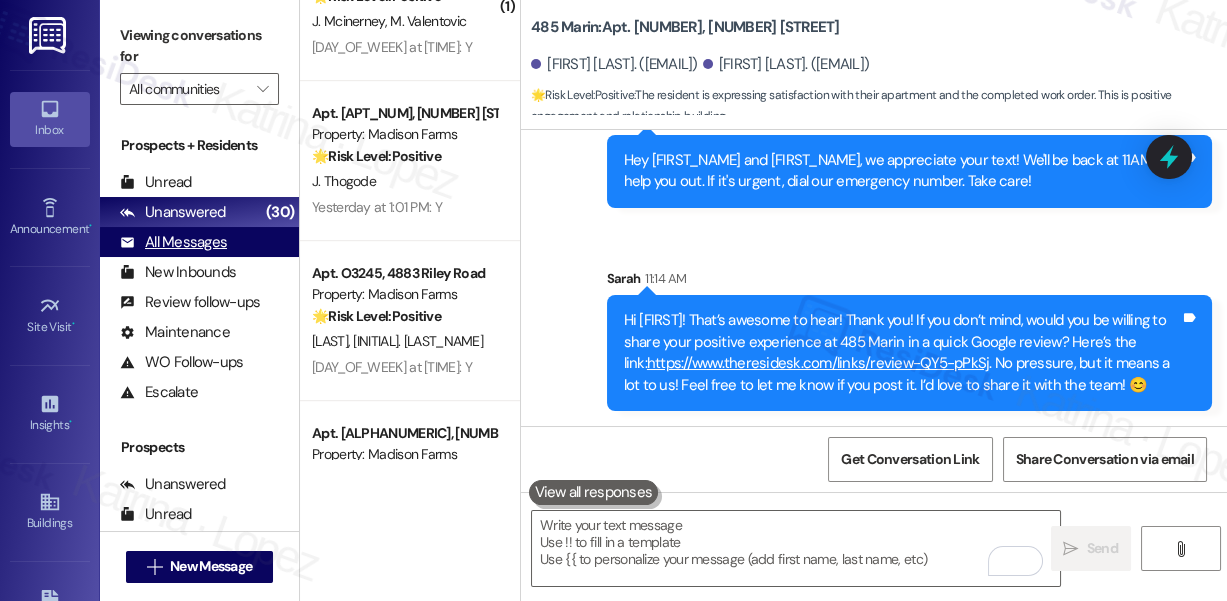 click on "All Messages (undefined)" at bounding box center (199, 242) 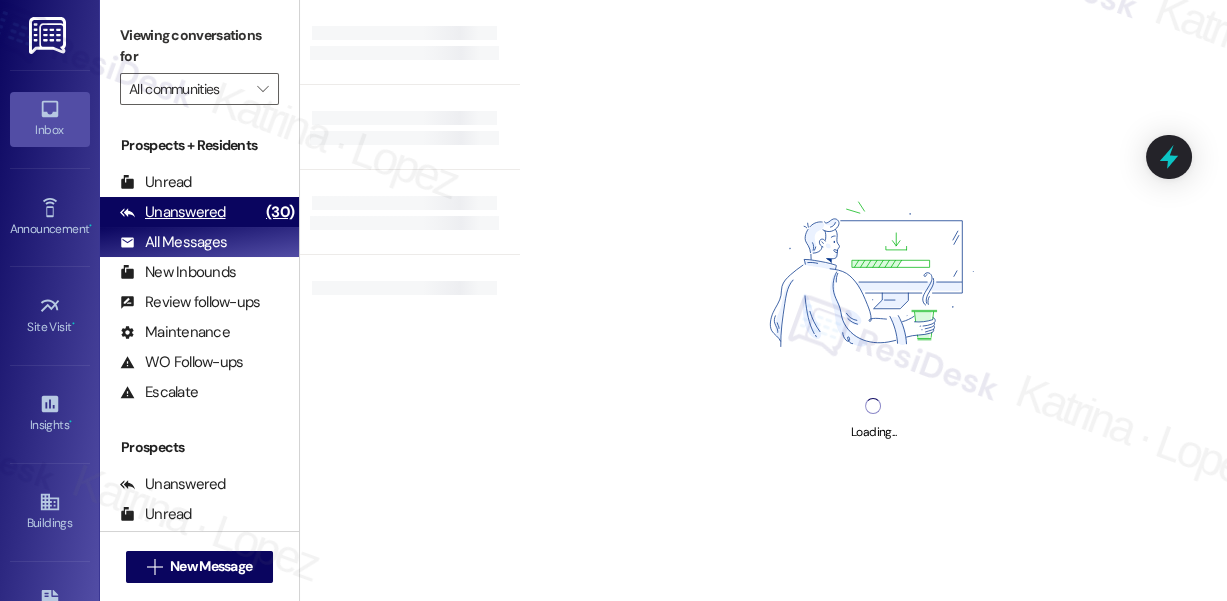 click on "Unanswered" at bounding box center [173, 212] 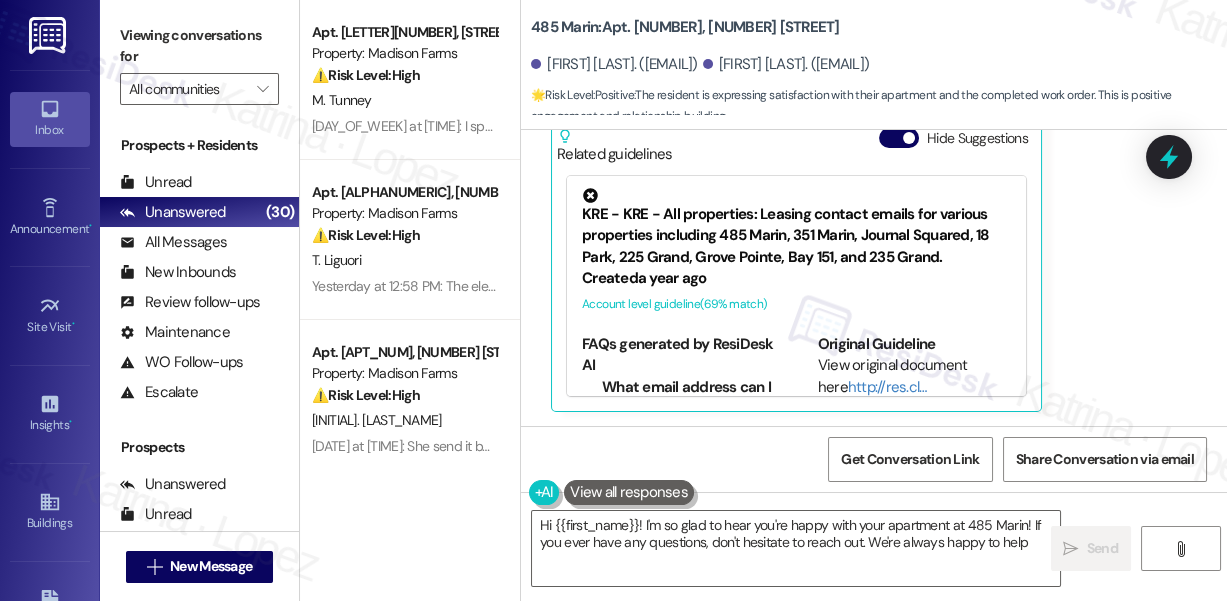 type on "Hi {{first_name}}! I'm so glad to hear you're happy with your apartment at 485 Marin! If you ever have any questions, don't hesitate to reach out. We're always happy to help!" 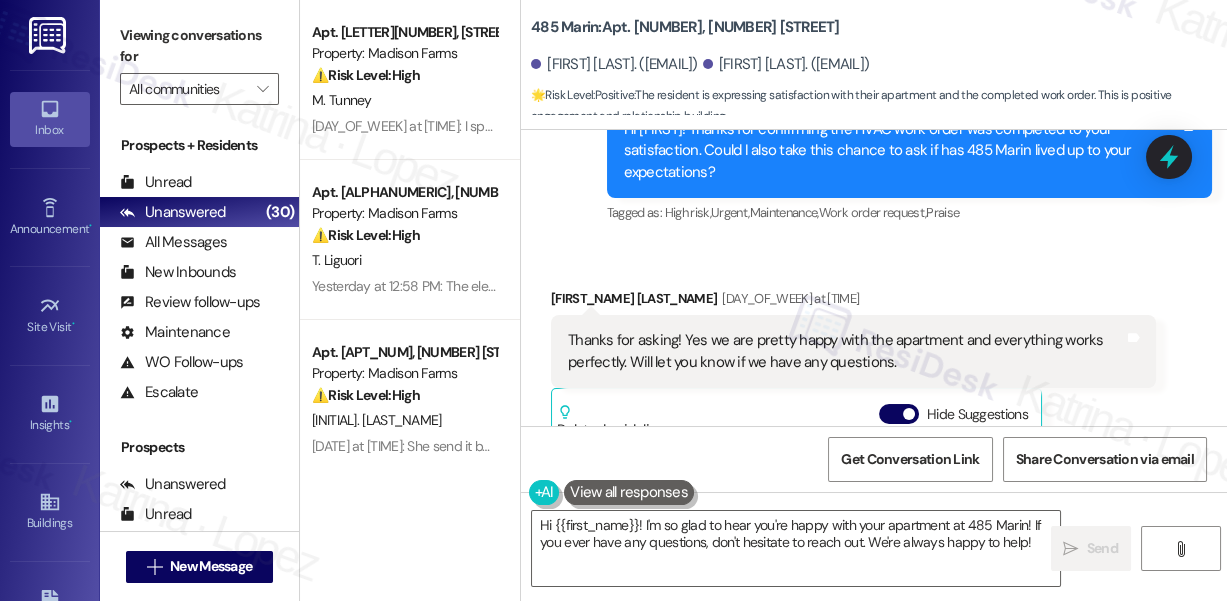 scroll, scrollTop: 1173, scrollLeft: 0, axis: vertical 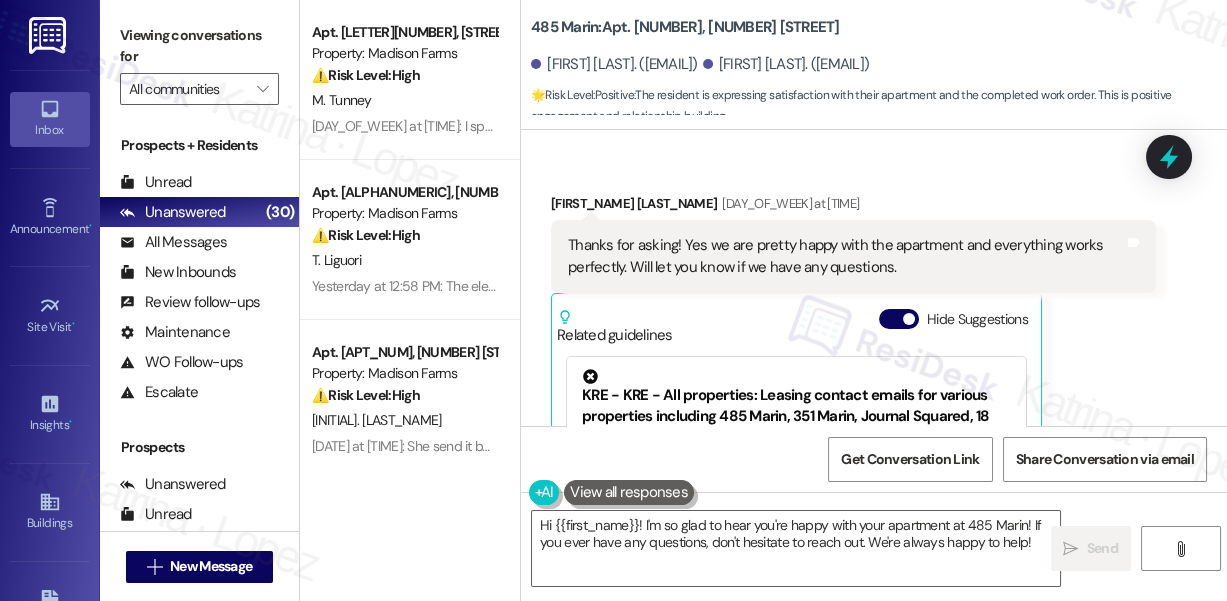 click on "[DAY_OF_WEEK] at [TIME]" at bounding box center [788, 203] 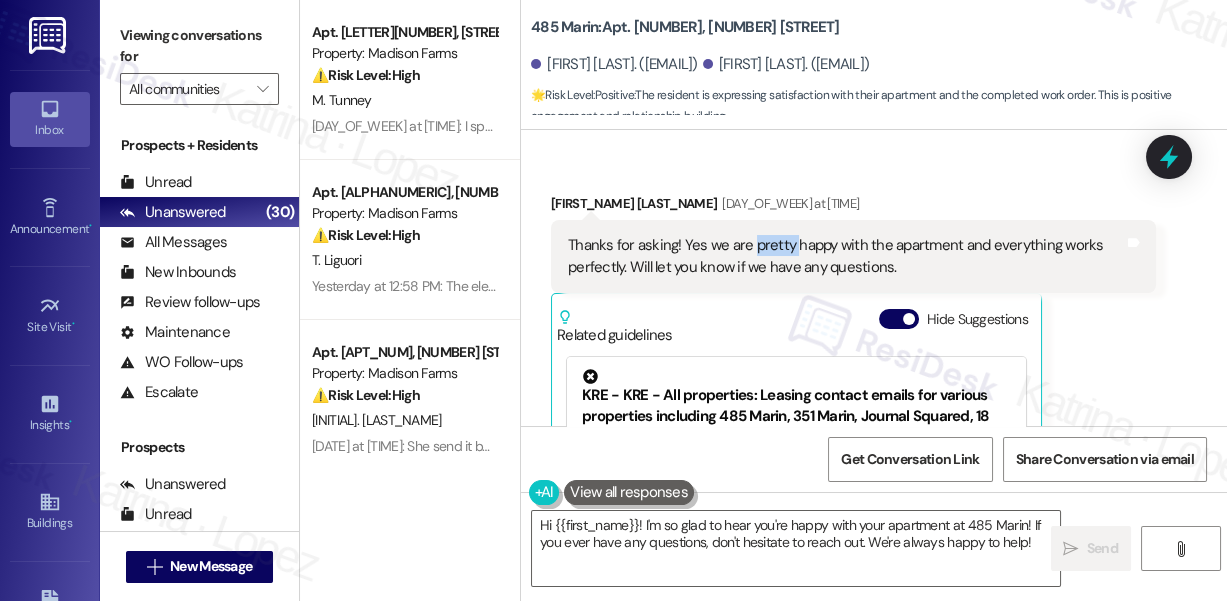 click on "Thanks for asking! Yes we are pretty happy with the apartment and everything works perfectly. Will let you know if we have any questions." at bounding box center (846, 256) 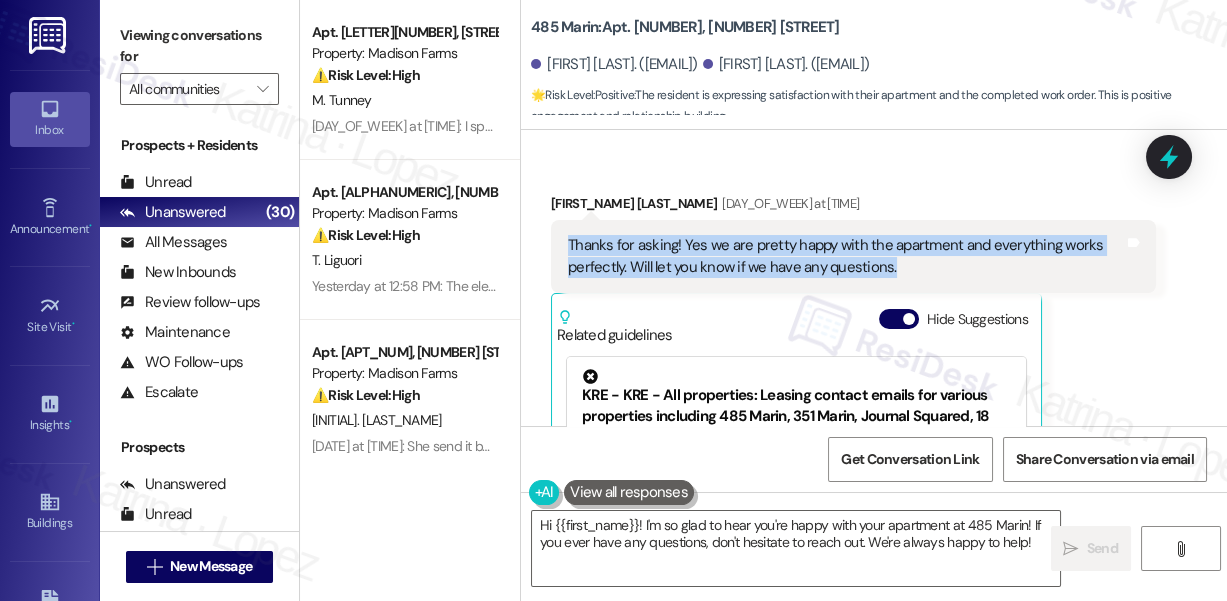 click on "Thanks for asking! Yes we are pretty happy with the apartment and everything works perfectly. Will let you know if we have any questions." at bounding box center (846, 256) 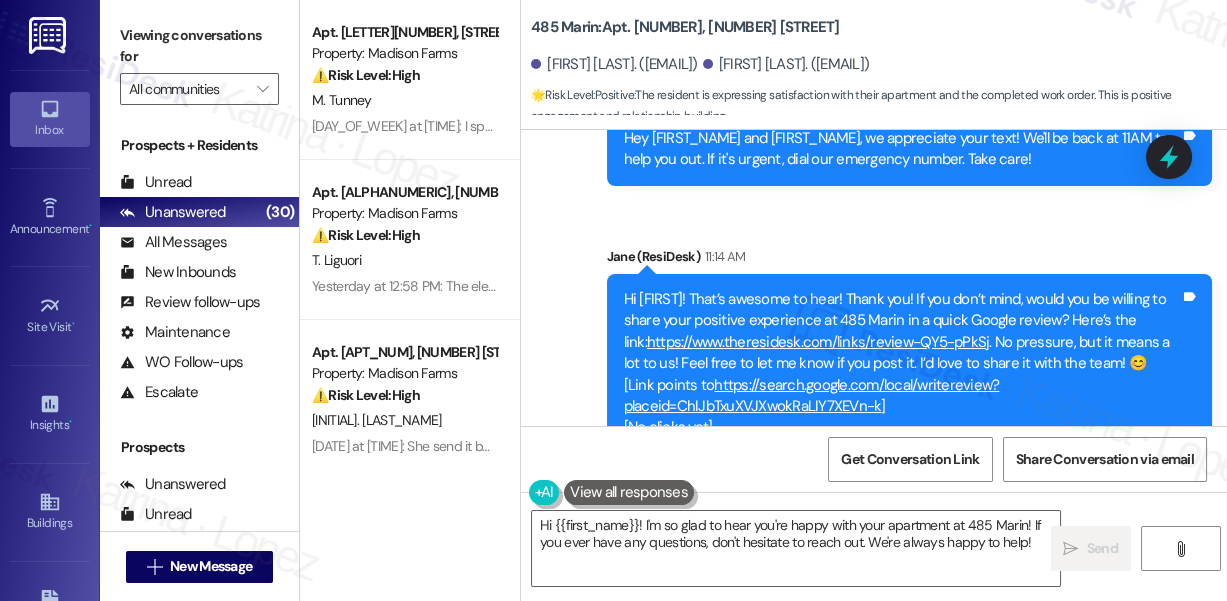 scroll, scrollTop: 1813, scrollLeft: 0, axis: vertical 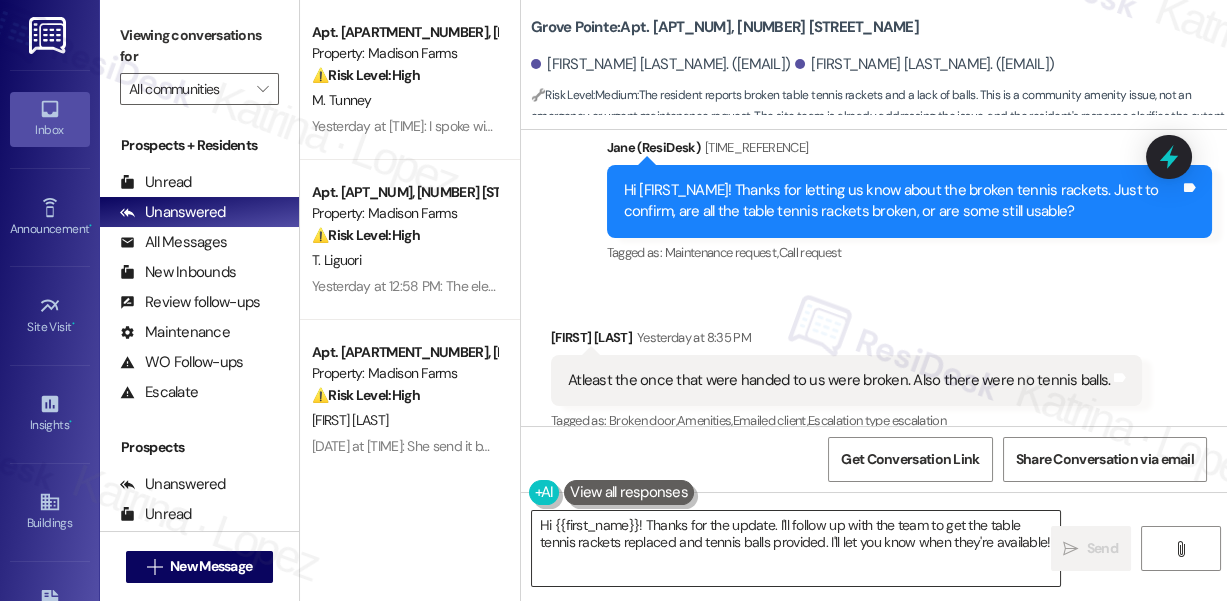 click on "Hi {{first_name}}! Thanks for the update. I'll follow up with the team to get the table tennis rackets replaced and tennis balls provided. I'll let you know when they're available!" at bounding box center [796, 548] 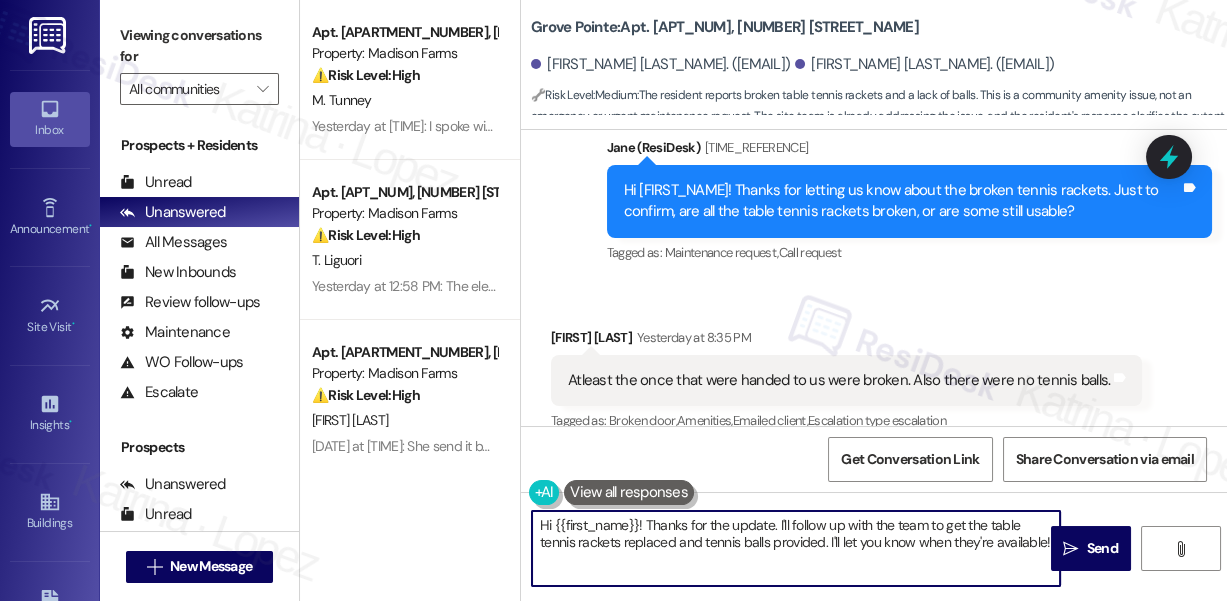 click on "Hi {{first_name}}! Thanks for the update. I'll follow up with the team to get the table tennis rackets replaced and tennis balls provided. I'll let you know when they're available!" at bounding box center [796, 548] 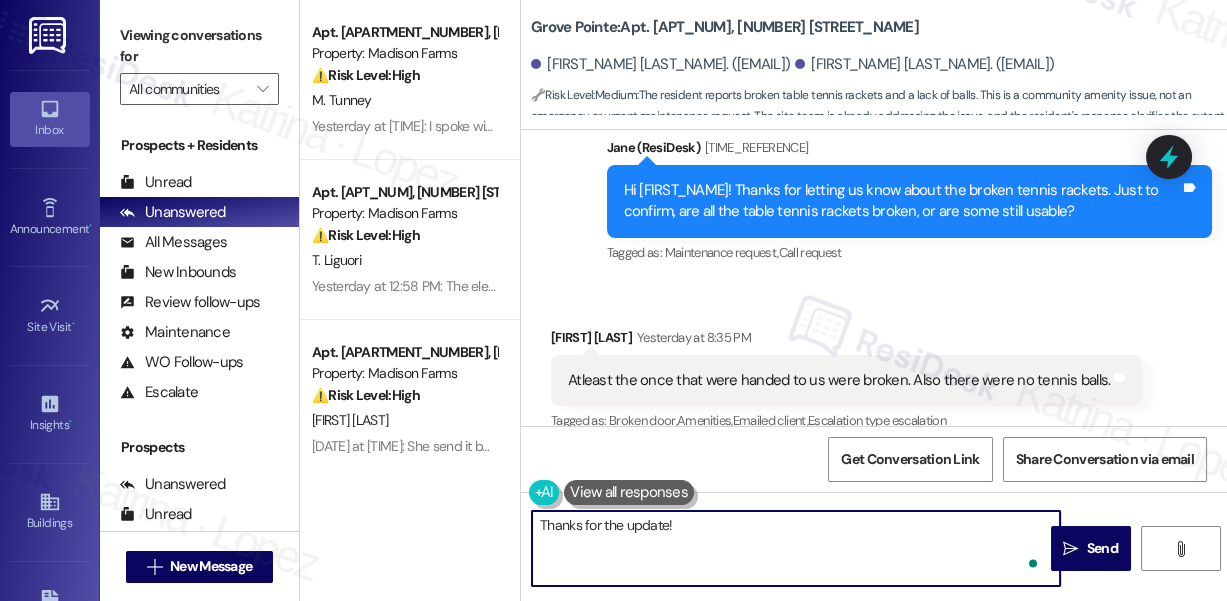paste on "all supplies are at the front desk for the ping pong tables." 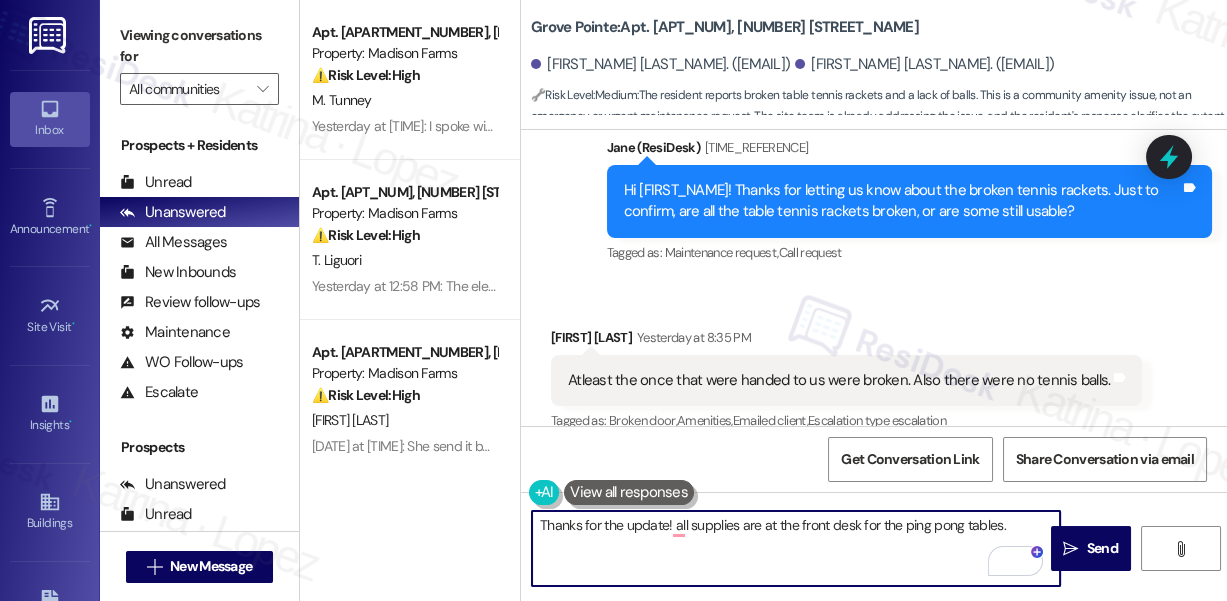 click on "[PERSON] [LAST] [TIME_REFERENCE]" at bounding box center [846, 341] 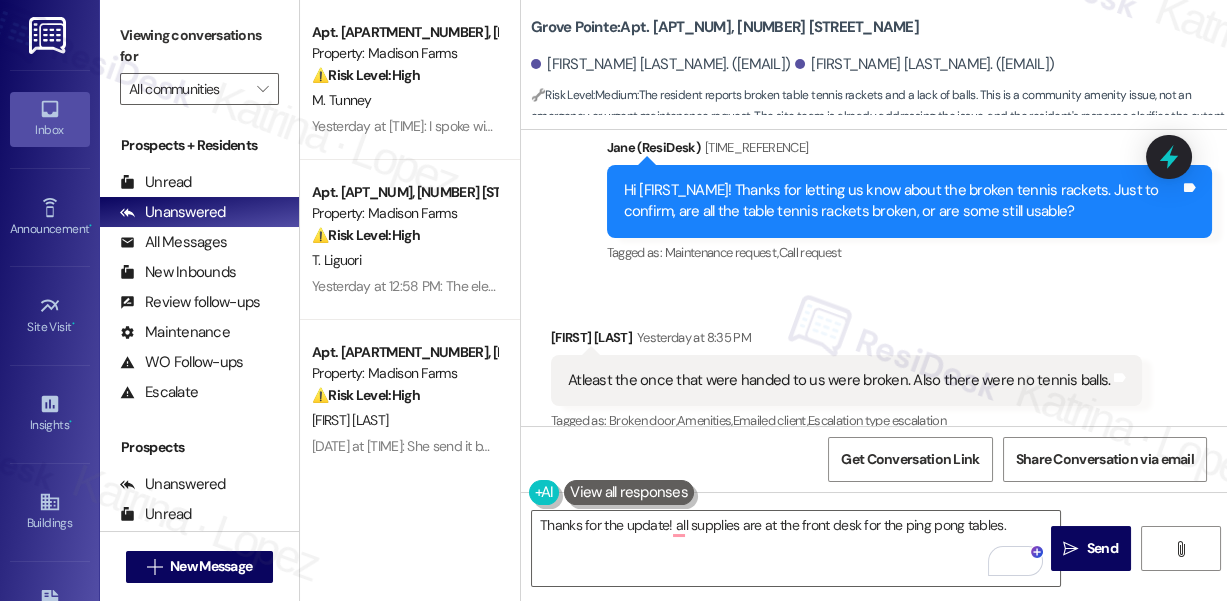 click on "[PERSON] [LAST] [TIME_REFERENCE]" at bounding box center [846, 341] 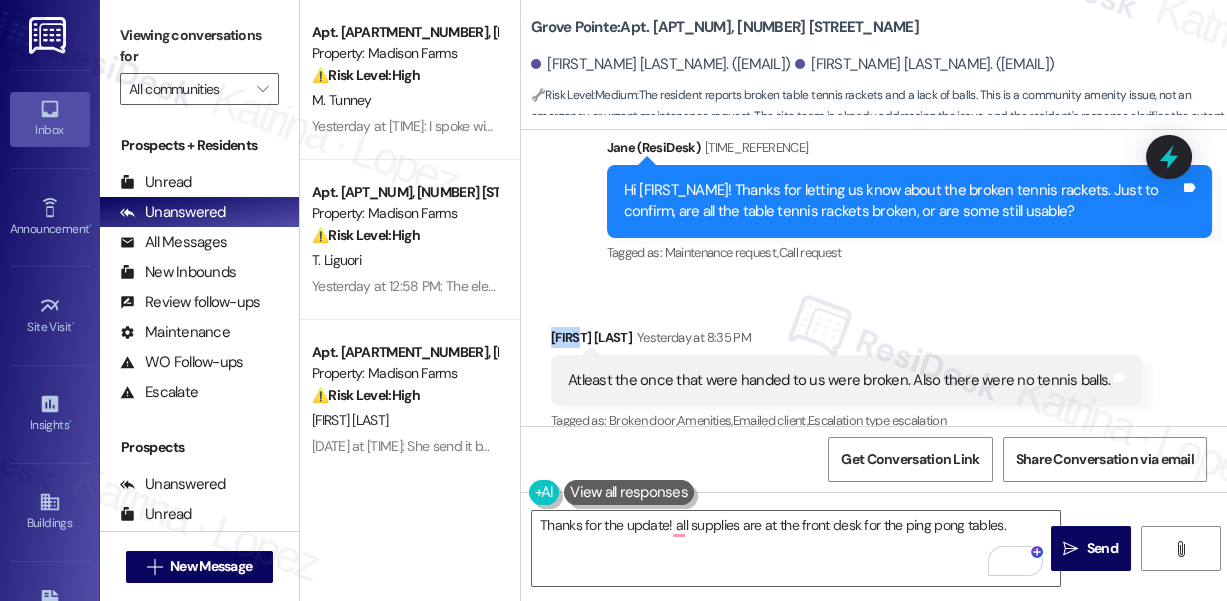 click on "[PERSON] [LAST] [TIME_REFERENCE]" at bounding box center (846, 341) 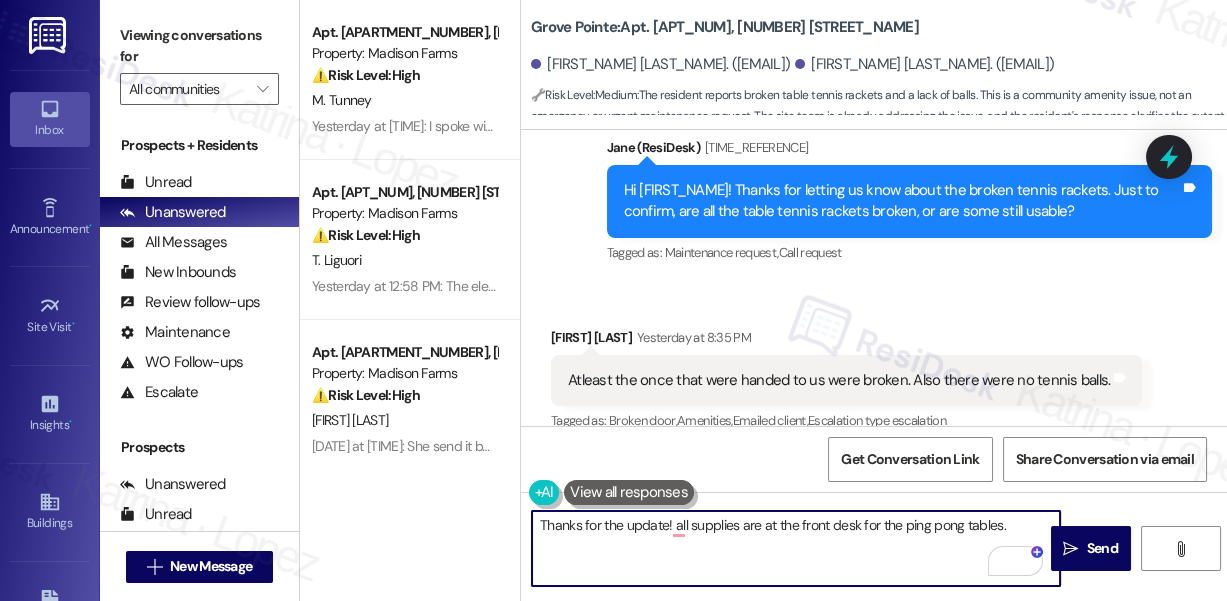 click on "Thanks for the update! all supplies are at the front desk for the ping pong tables." at bounding box center (796, 548) 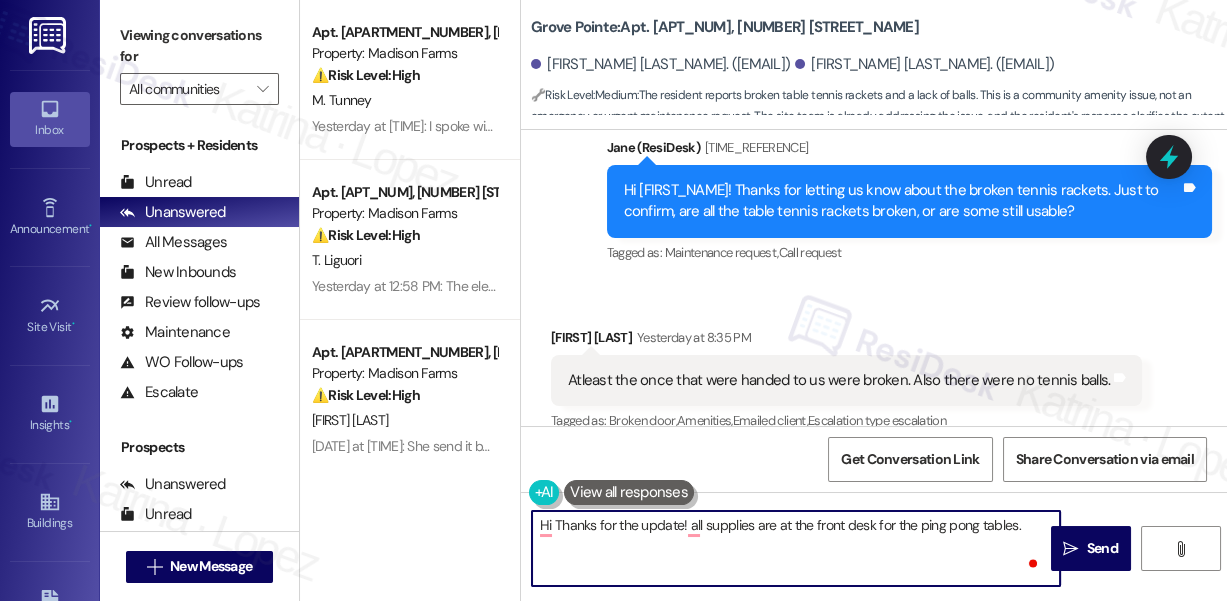 paste on "[PERSON]" 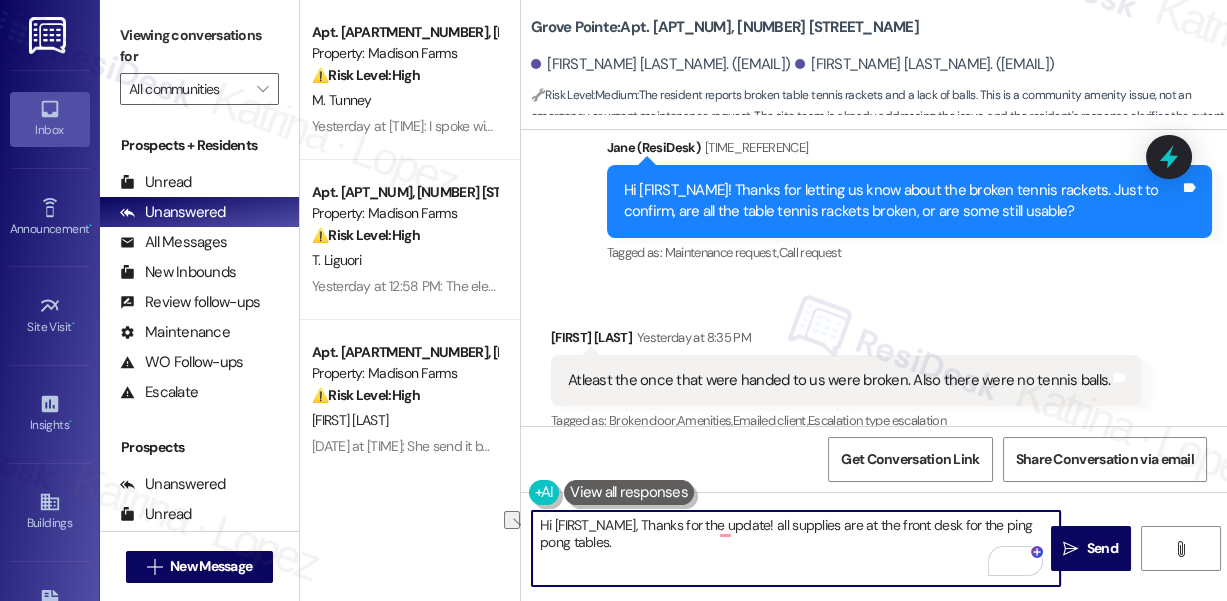drag, startPoint x: 710, startPoint y: 528, endPoint x: 587, endPoint y: 524, distance: 123.065025 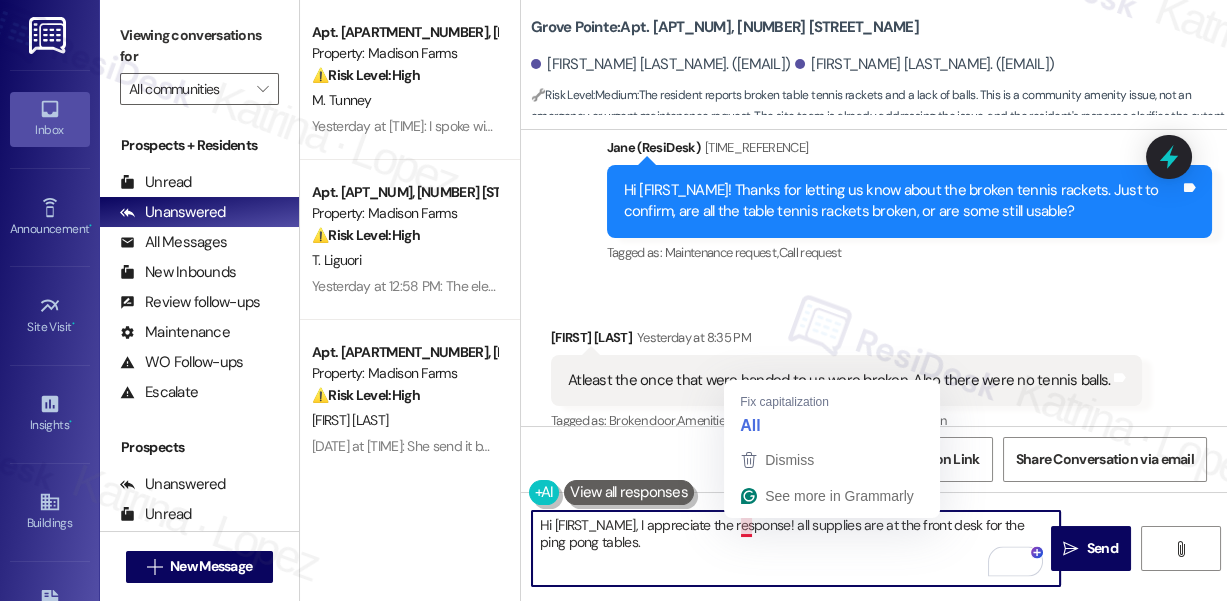 click on "Hi [FIRST_NAME], I appreciate the response! all supplies are at the front desk for the ping pong tables." at bounding box center (796, 548) 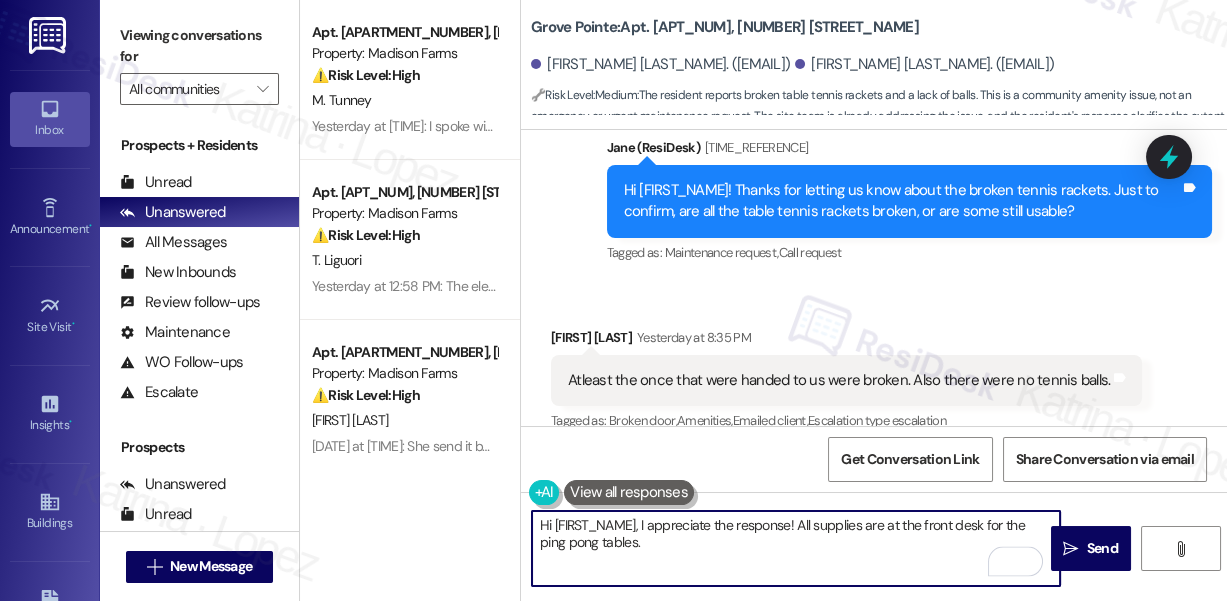 click on "Hi [FIRST_NAME], I appreciate the response! All supplies are at the front desk for the ping pong tables." at bounding box center [796, 548] 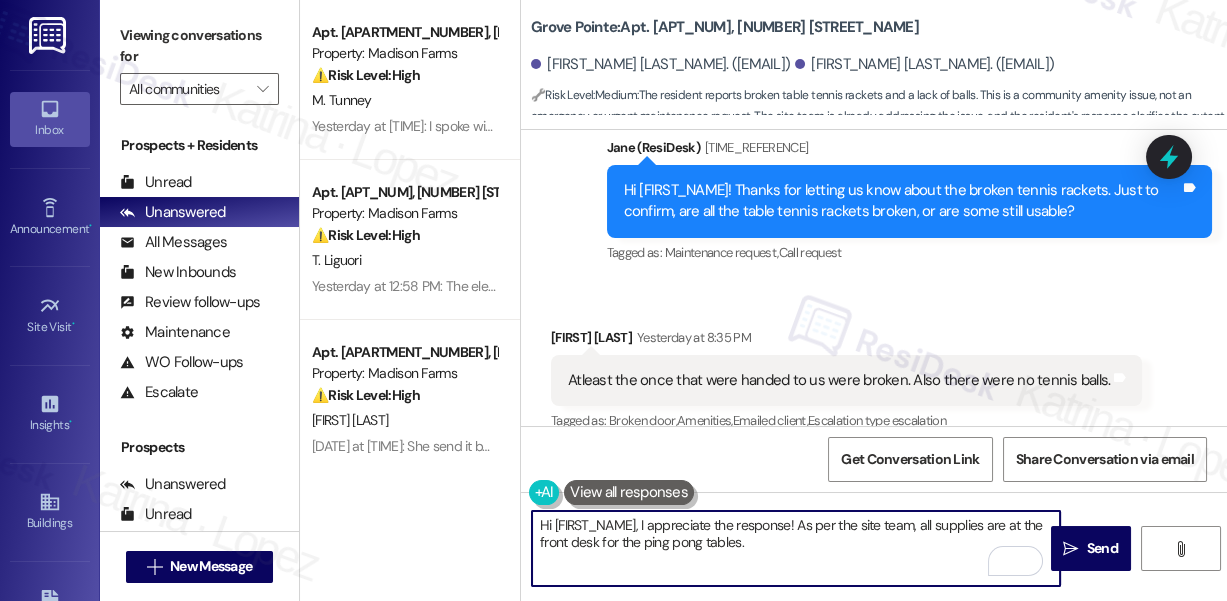 click on "Hi [FIRST_NAME], I appreciate the response! As per the site team, all supplies are at the front desk for the ping pong tables." at bounding box center (796, 548) 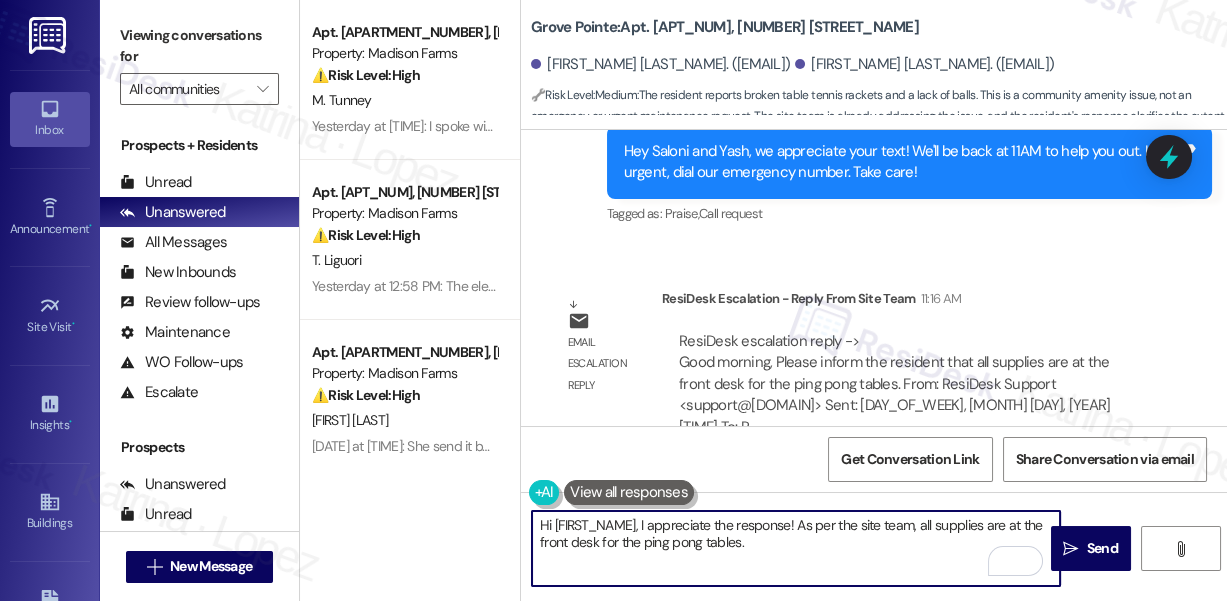 scroll, scrollTop: 12615, scrollLeft: 0, axis: vertical 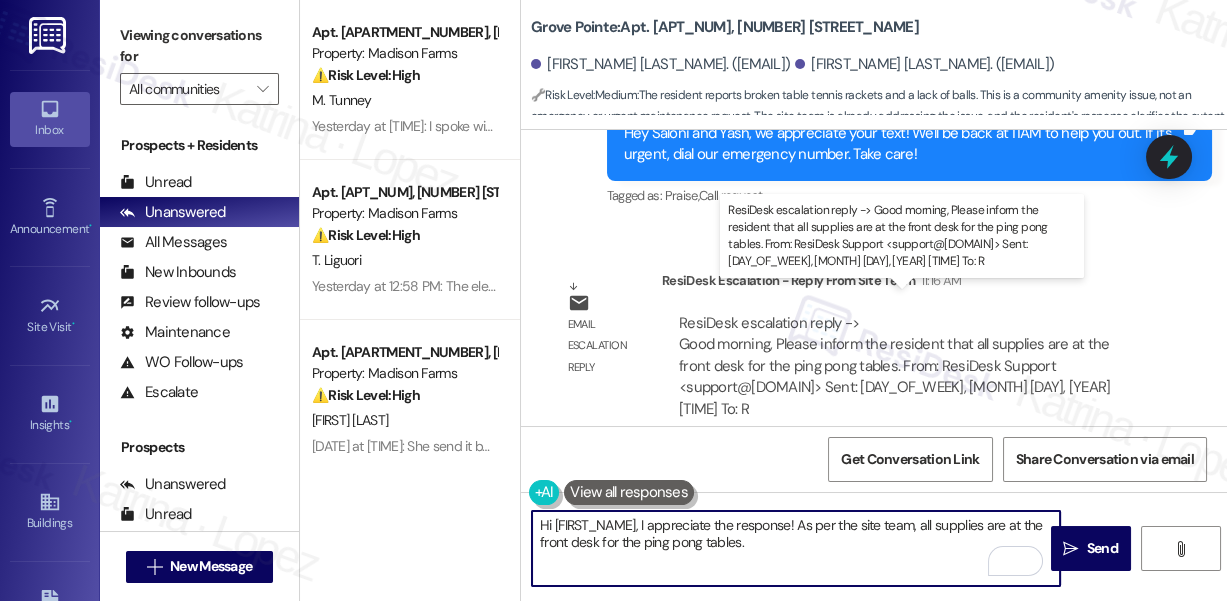 click on "ResiDesk escalation reply ->
Good morning, Please inform the resident that all supplies are at the front desk for the ping pong tables. From: ResiDesk Support <support@[DOMAIN]> Sent: [DAY_OF_WEEK], [MONTH] [DAY], [YEAR] [TIME] To: R ResiDesk escalation reply ->
Good morning, Please inform the resident that all supplies are at the front desk for the ping pong tables. From: ResiDesk Support <support@[DOMAIN]> Sent: [DAY_OF_WEEK], [MONTH] [DAY], [YEAR] [TIME] To: R" at bounding box center [894, 366] 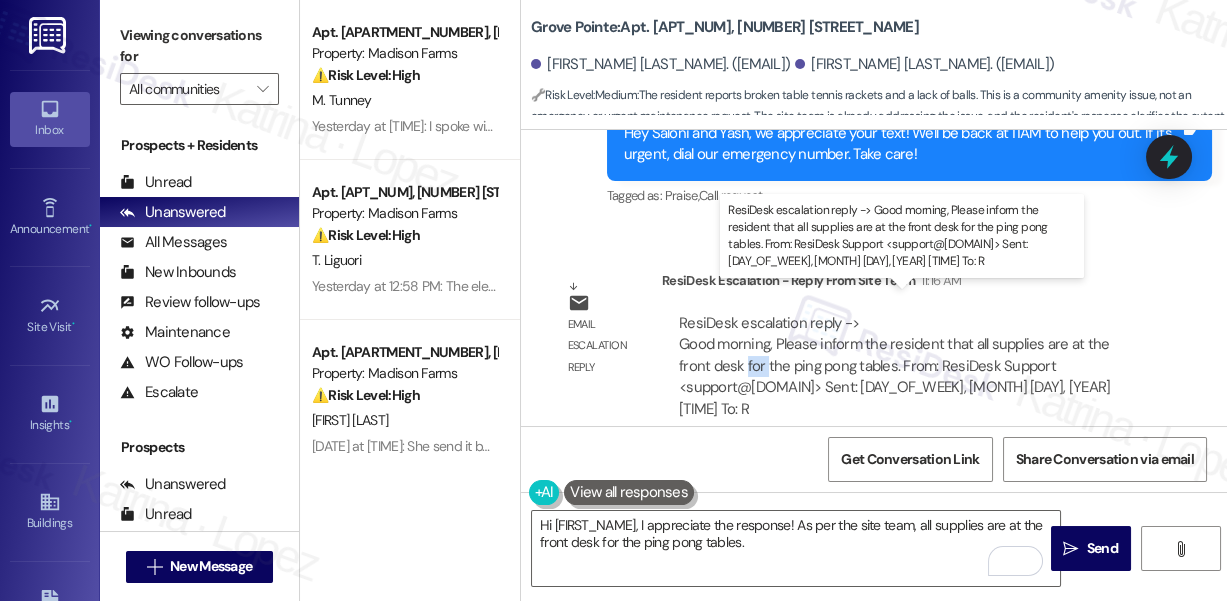 click on "ResiDesk escalation reply ->
Good morning, Please inform the resident that all supplies are at the front desk for the ping pong tables. From: ResiDesk Support <support@[DOMAIN]> Sent: [DAY_OF_WEEK], [MONTH] [DAY], [YEAR] [TIME] To: R ResiDesk escalation reply ->
Good morning, Please inform the resident that all supplies are at the front desk for the ping pong tables. From: ResiDesk Support <support@[DOMAIN]> Sent: [DAY_OF_WEEK], [MONTH] [DAY], [YEAR] [TIME] To: R" at bounding box center [894, 366] 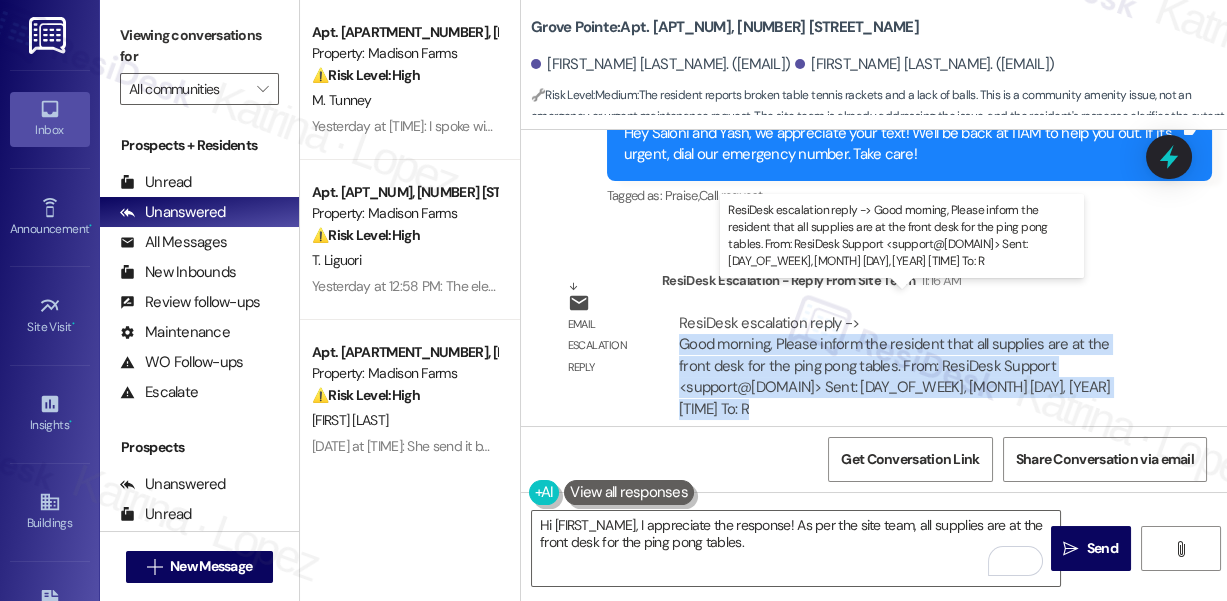 click on "ResiDesk escalation reply ->
Good morning, Please inform the resident that all supplies are at the front desk for the ping pong tables. From: ResiDesk Support <support@[DOMAIN]> Sent: [DAY_OF_WEEK], [MONTH] [DAY], [YEAR] [TIME] To: R ResiDesk escalation reply ->
Good morning, Please inform the resident that all supplies are at the front desk for the ping pong tables. From: ResiDesk Support <support@[DOMAIN]> Sent: [DAY_OF_WEEK], [MONTH] [DAY], [YEAR] [TIME] To: R" at bounding box center (894, 366) 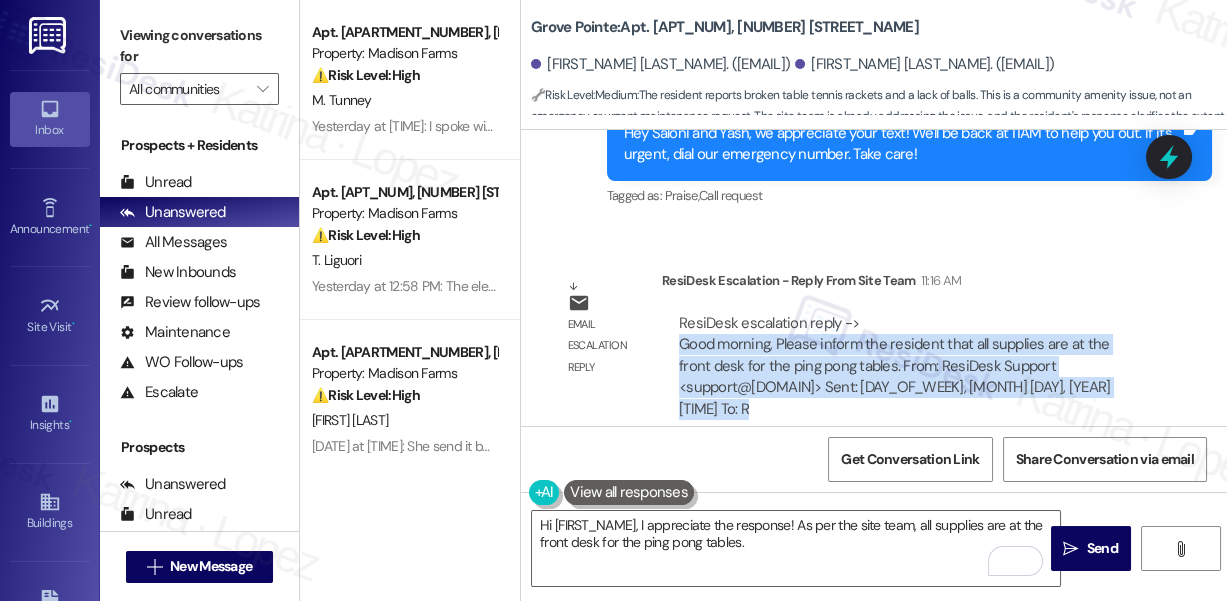 click on "ResiDesk escalation reply ->
Good morning, Please inform the resident that all supplies are at the front desk for the ping pong tables. From: ResiDesk Support <support@[DOMAIN]> Sent: [DAY_OF_WEEK], [MONTH] [DAY], [YEAR] [TIME] To: R ResiDesk escalation reply ->
Good morning, Please inform the resident that all supplies are at the front desk for the ping pong tables. From: ResiDesk Support <support@[DOMAIN]> Sent: [DAY_OF_WEEK], [MONTH] [DAY], [YEAR] [TIME] To: R" at bounding box center [894, 366] 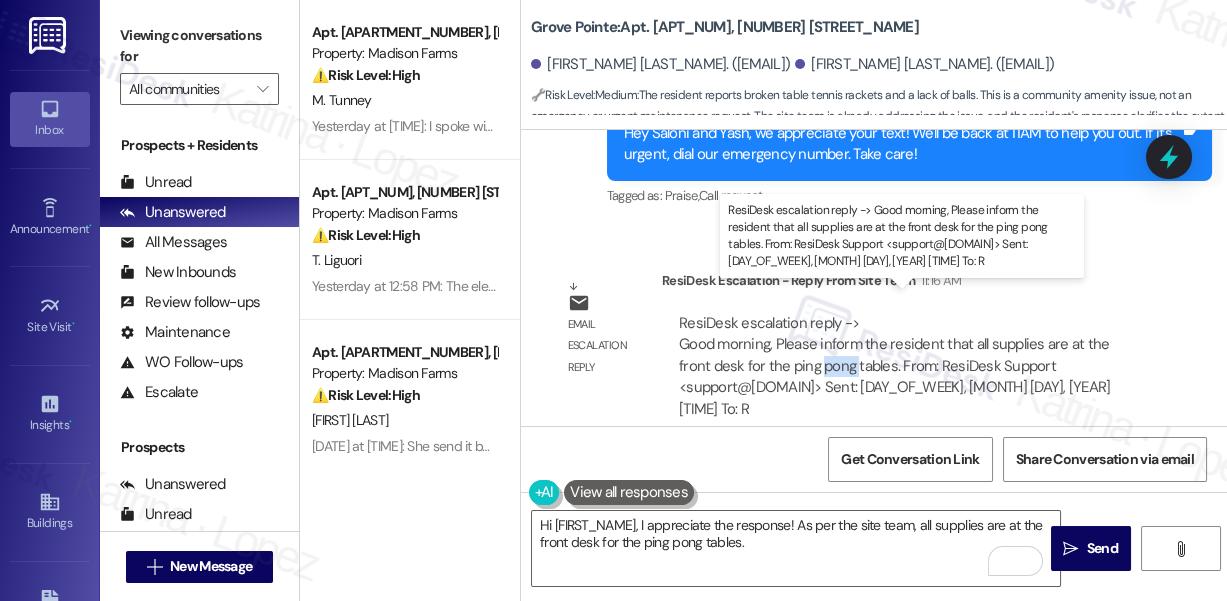 click on "ResiDesk escalation reply ->
Good morning, Please inform the resident that all supplies are at the front desk for the ping pong tables. From: ResiDesk Support <support@[DOMAIN]> Sent: [DAY_OF_WEEK], [MONTH] [DAY], [YEAR] [TIME] To: R ResiDesk escalation reply ->
Good morning, Please inform the resident that all supplies are at the front desk for the ping pong tables. From: ResiDesk Support <support@[DOMAIN]> Sent: [DAY_OF_WEEK], [MONTH] [DAY], [YEAR] [TIME] To: R" at bounding box center [894, 366] 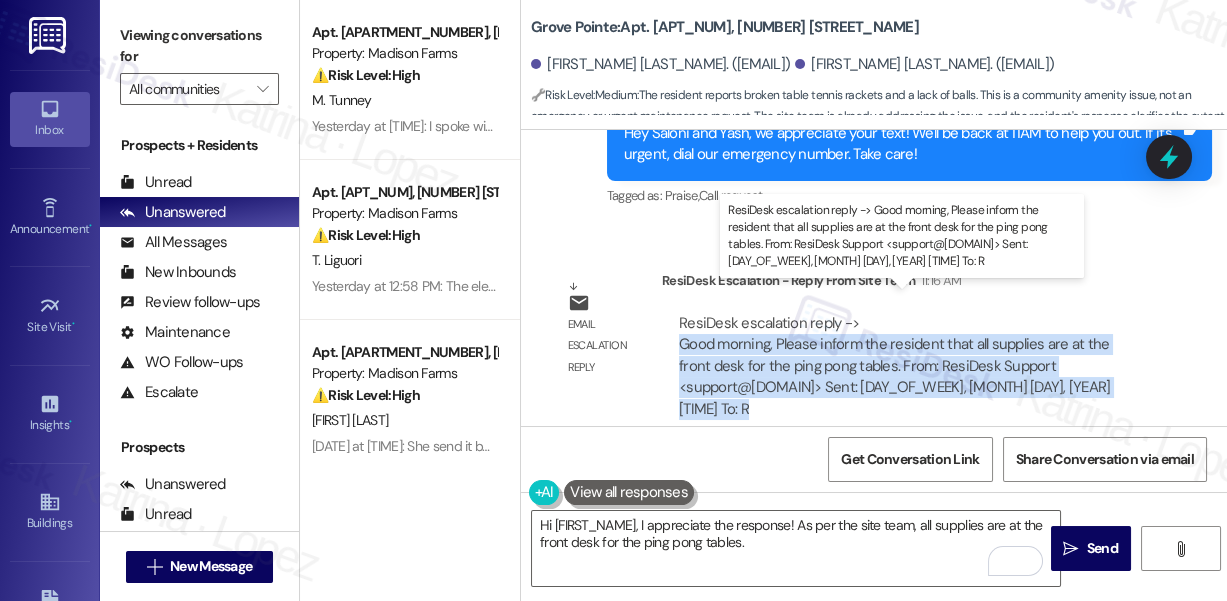 click on "ResiDesk escalation reply ->
Good morning, Please inform the resident that all supplies are at the front desk for the ping pong tables. From: ResiDesk Support <support@[DOMAIN]> Sent: [DAY_OF_WEEK], [MONTH] [DAY], [YEAR] [TIME] To: R ResiDesk escalation reply ->
Good morning, Please inform the resident that all supplies are at the front desk for the ping pong tables. From: ResiDesk Support <support@[DOMAIN]> Sent: [DAY_OF_WEEK], [MONTH] [DAY], [YEAR] [TIME] To: R" at bounding box center (894, 366) 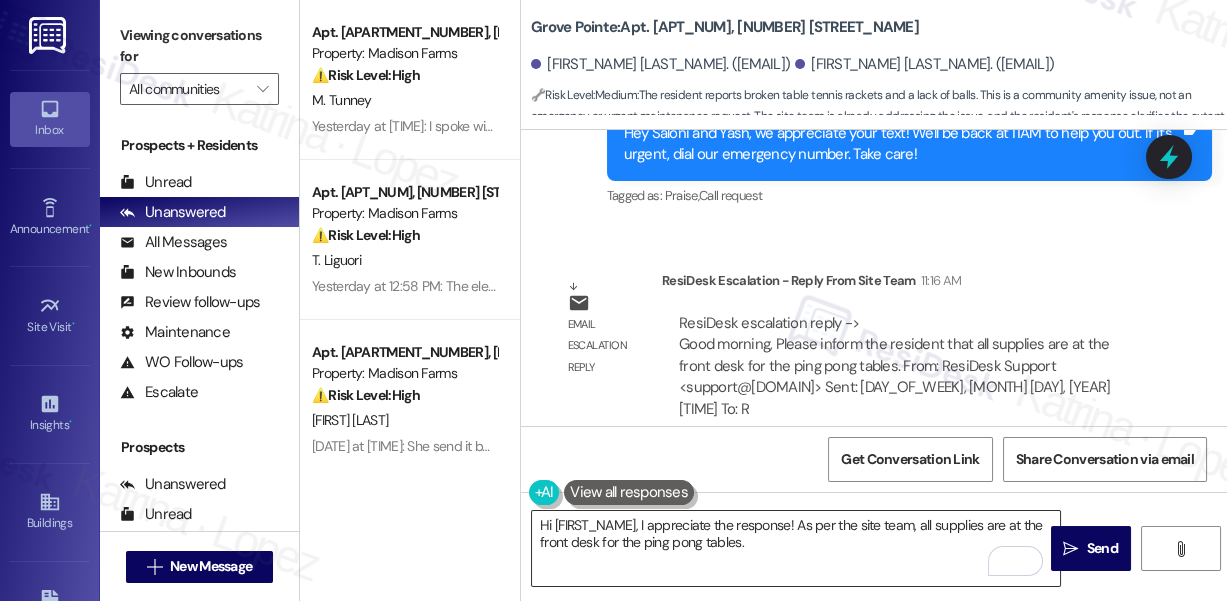 click on "Hi [FIRST_NAME], I appreciate the response! As per the site team, all supplies are at the front desk for the ping pong tables." at bounding box center (796, 548) 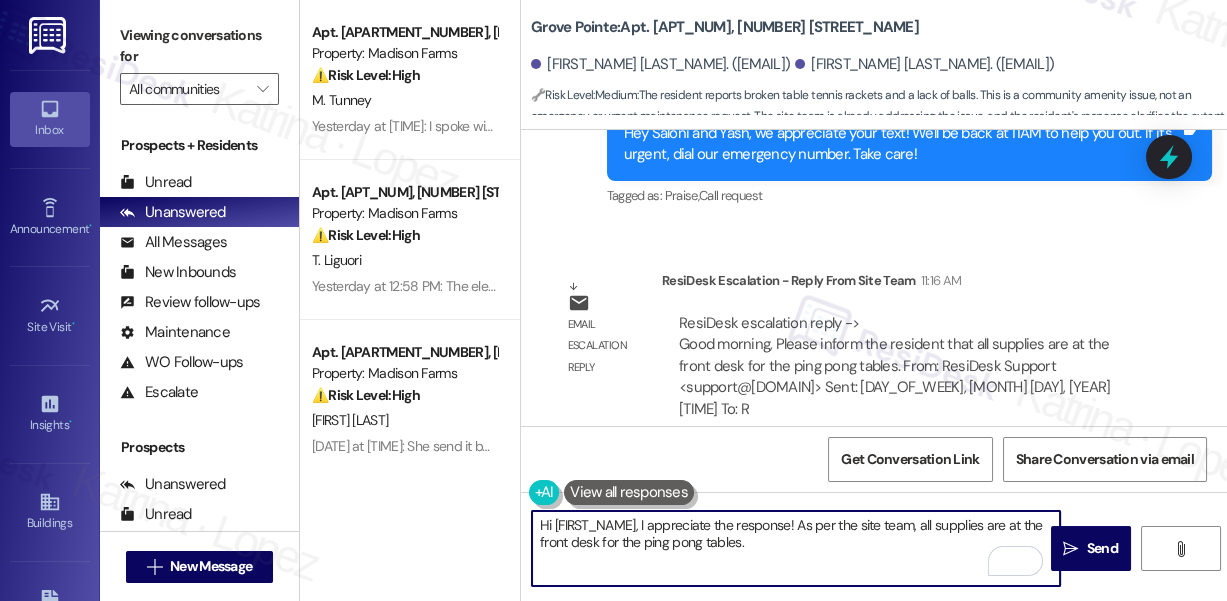 click on "Hi [FIRST_NAME], I appreciate the response! As per the site team, all supplies are at the front desk for the ping pong tables." at bounding box center (796, 548) 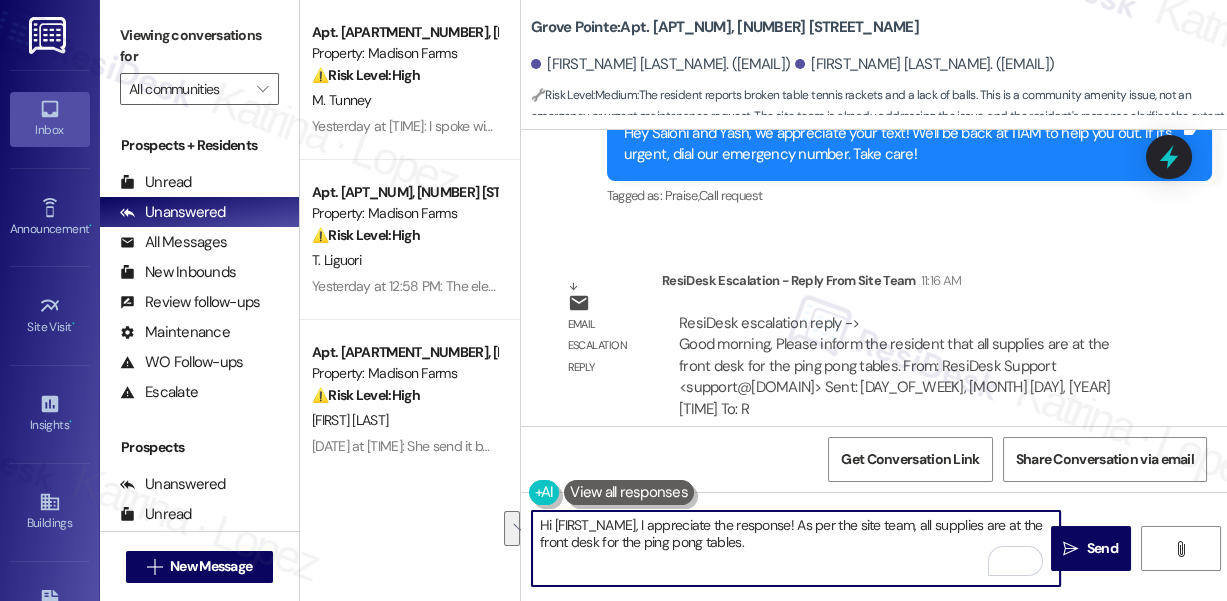 click on "Hi [FIRST_NAME], I appreciate the response! As per the site team, all supplies are at the front desk for the ping pong tables." at bounding box center (796, 548) 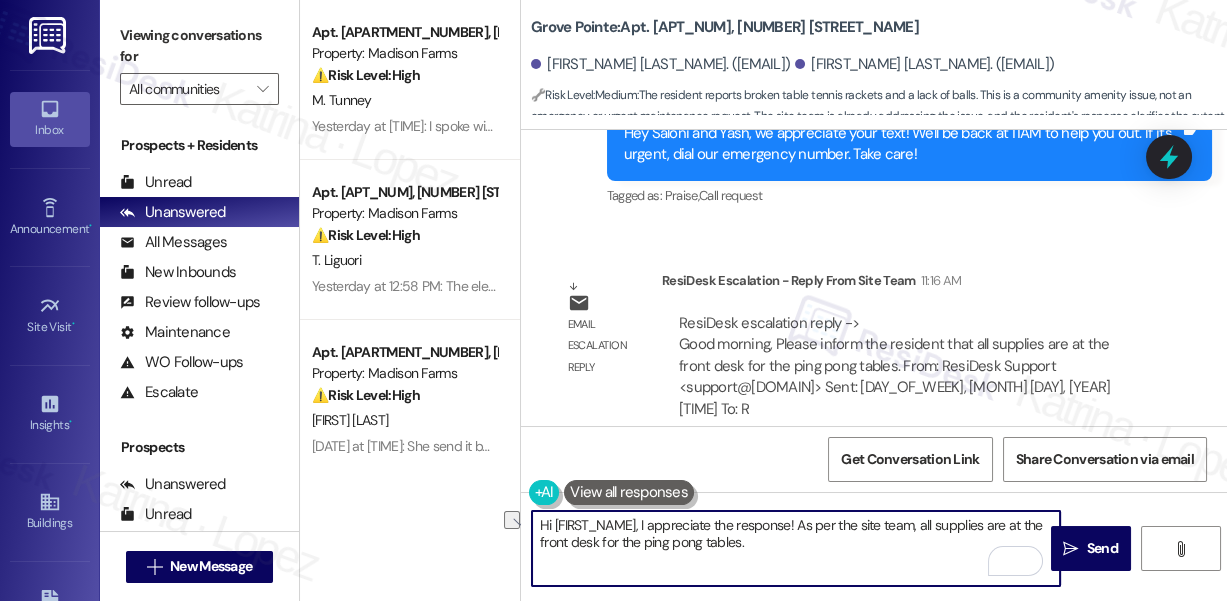 drag, startPoint x: 834, startPoint y: 524, endPoint x: 740, endPoint y: 527, distance: 94.04786 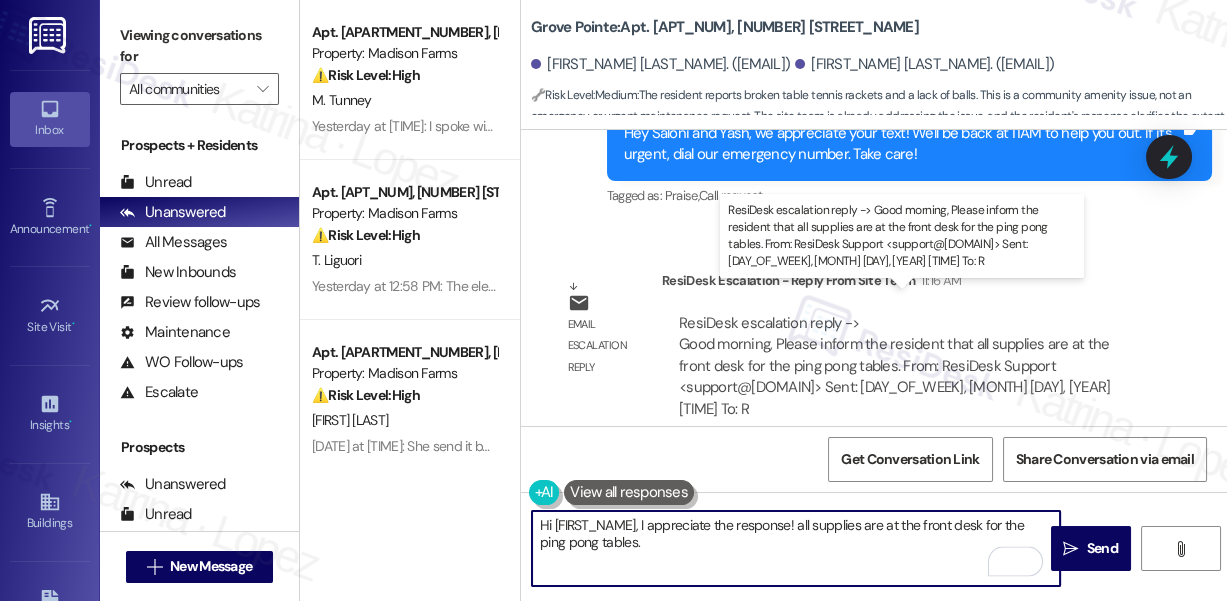 paste on "[PERSON]" 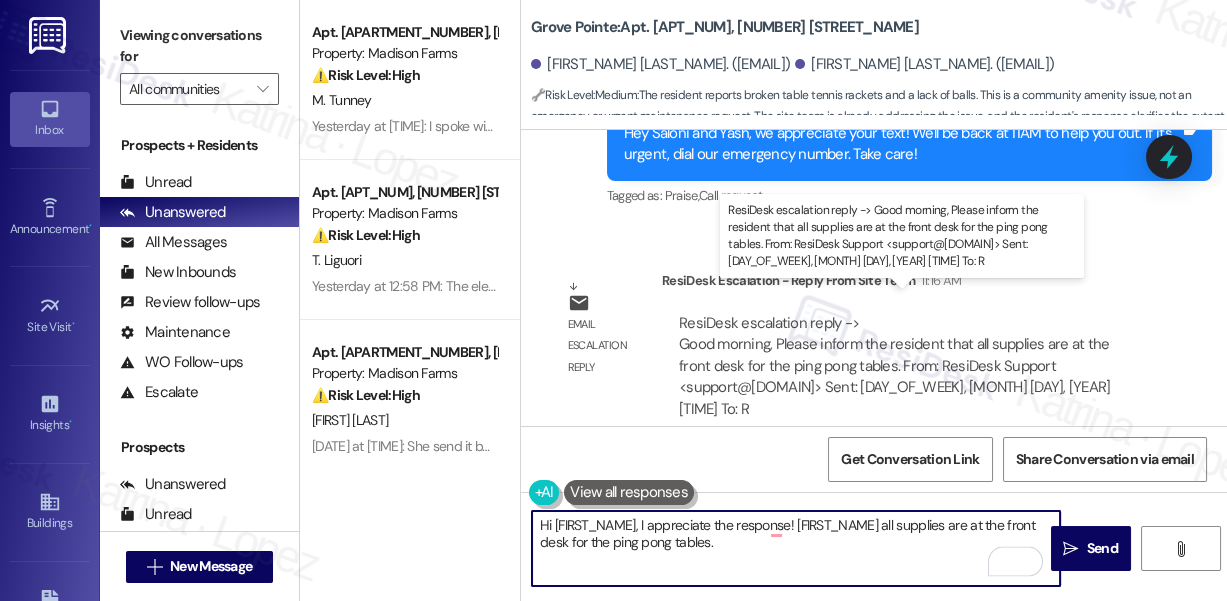paste on "[PERSON]" 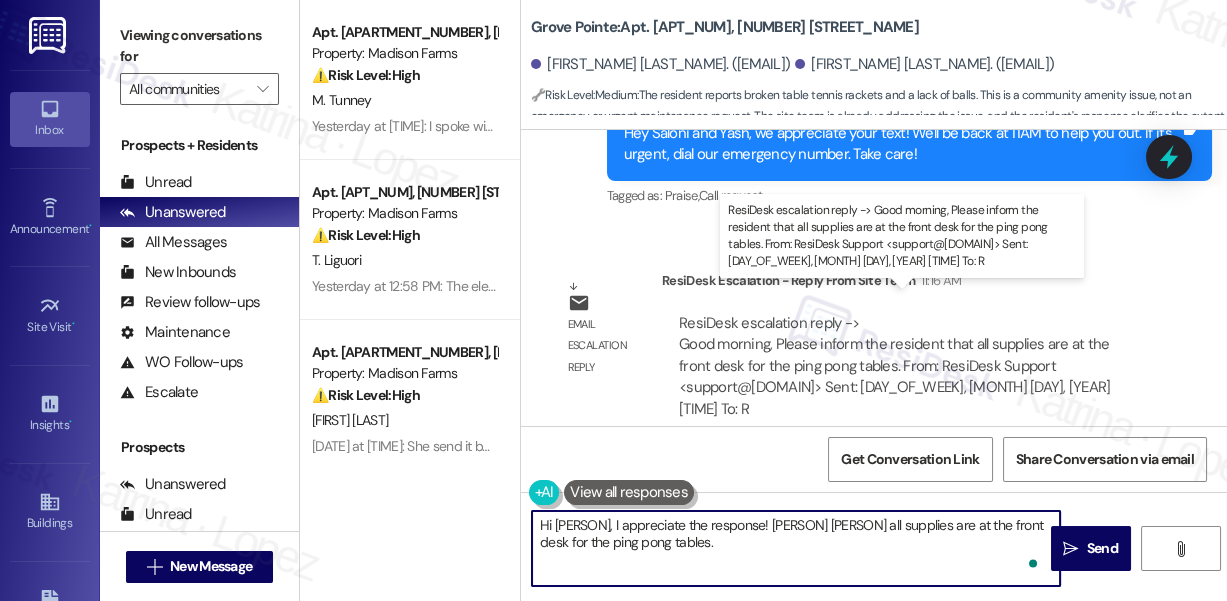 paste on "[PERSON]" 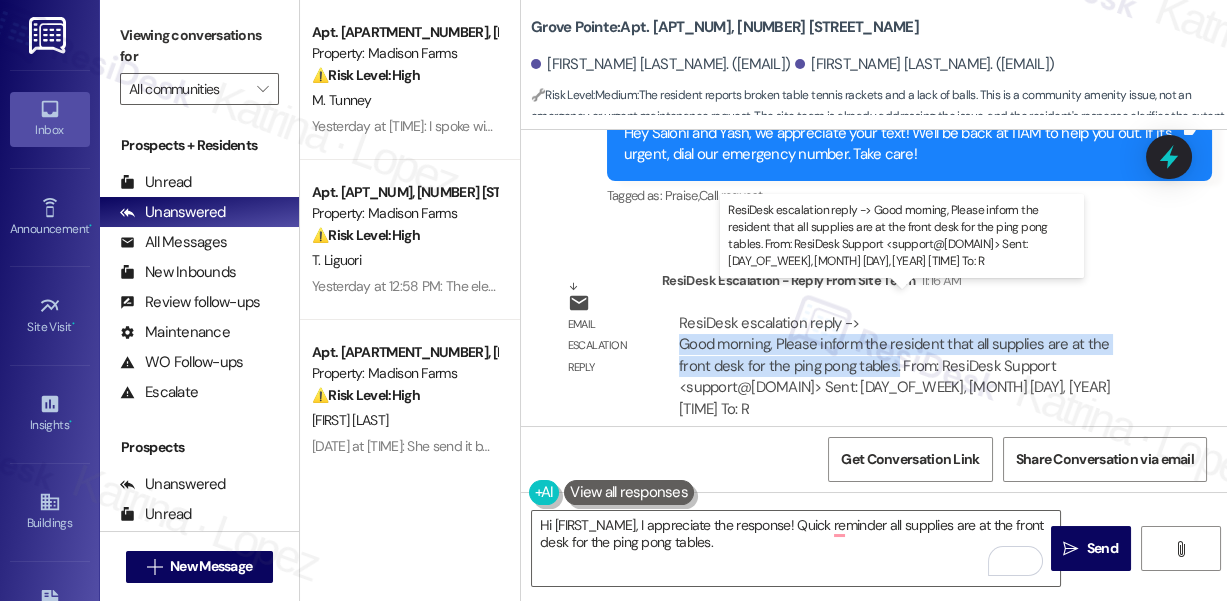 drag, startPoint x: 677, startPoint y: 324, endPoint x: 895, endPoint y: 340, distance: 218.58636 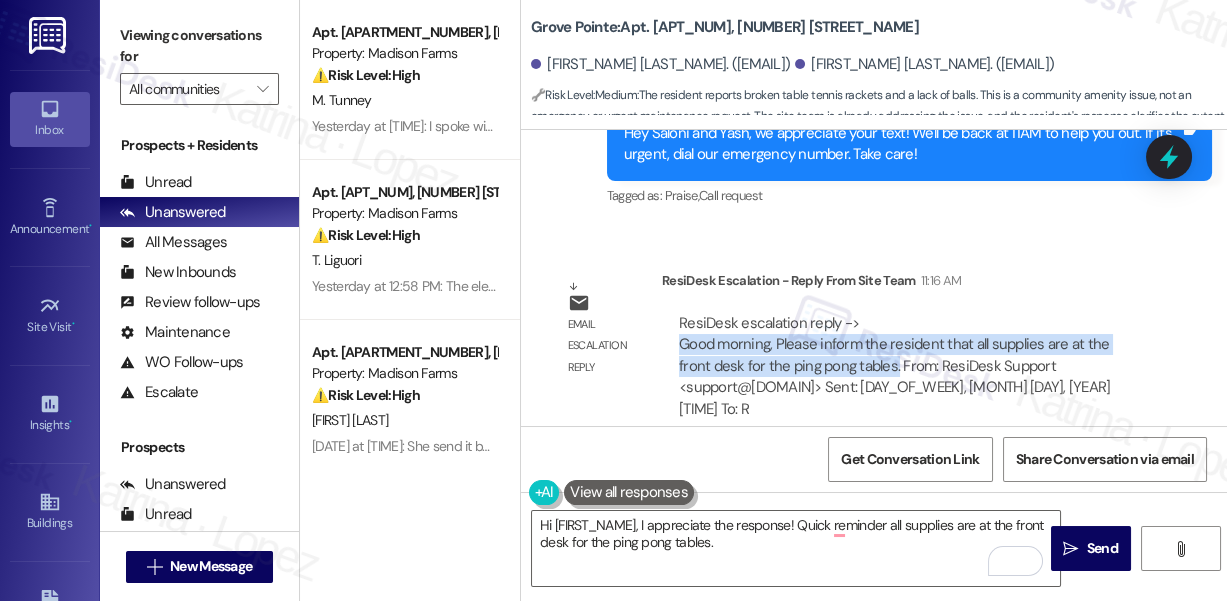 copy on "Good morning, Please inform the resident that all supplies are at the front desk for the ping pong tables." 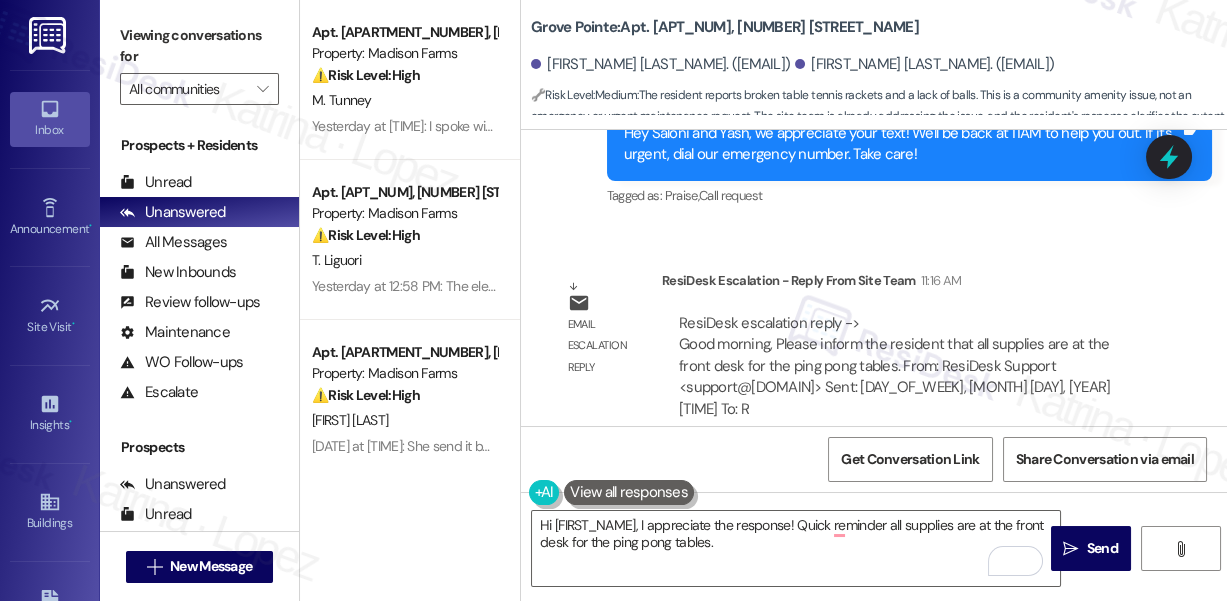 drag, startPoint x: 120, startPoint y: 31, endPoint x: 117, endPoint y: 6, distance: 25.179358 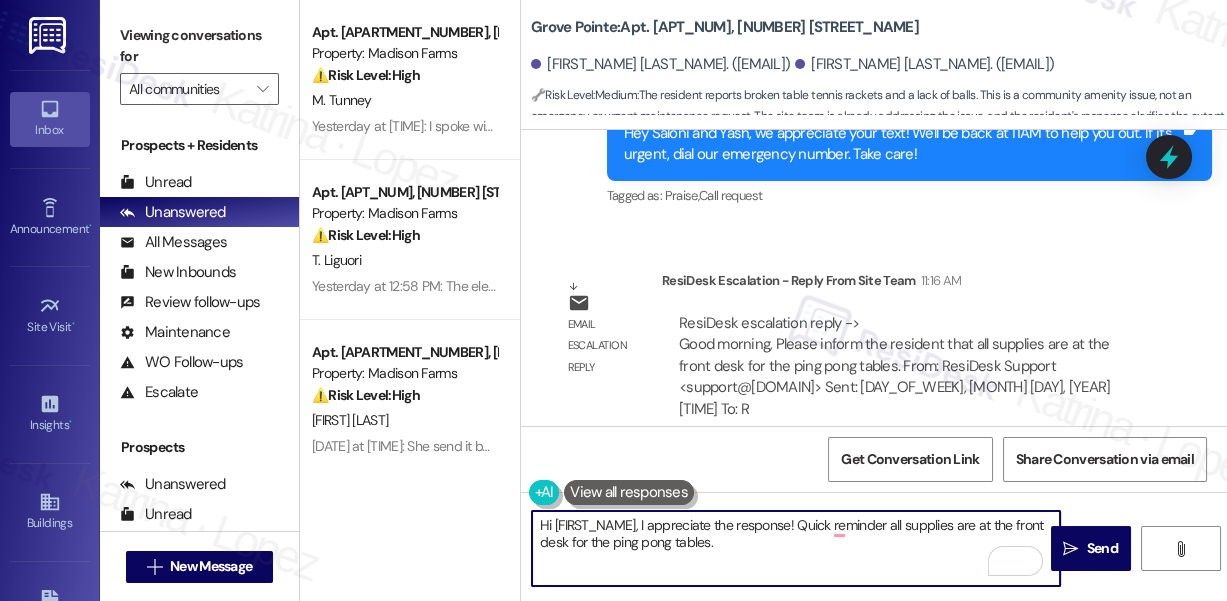drag, startPoint x: 707, startPoint y: 539, endPoint x: 653, endPoint y: 520, distance: 57.245087 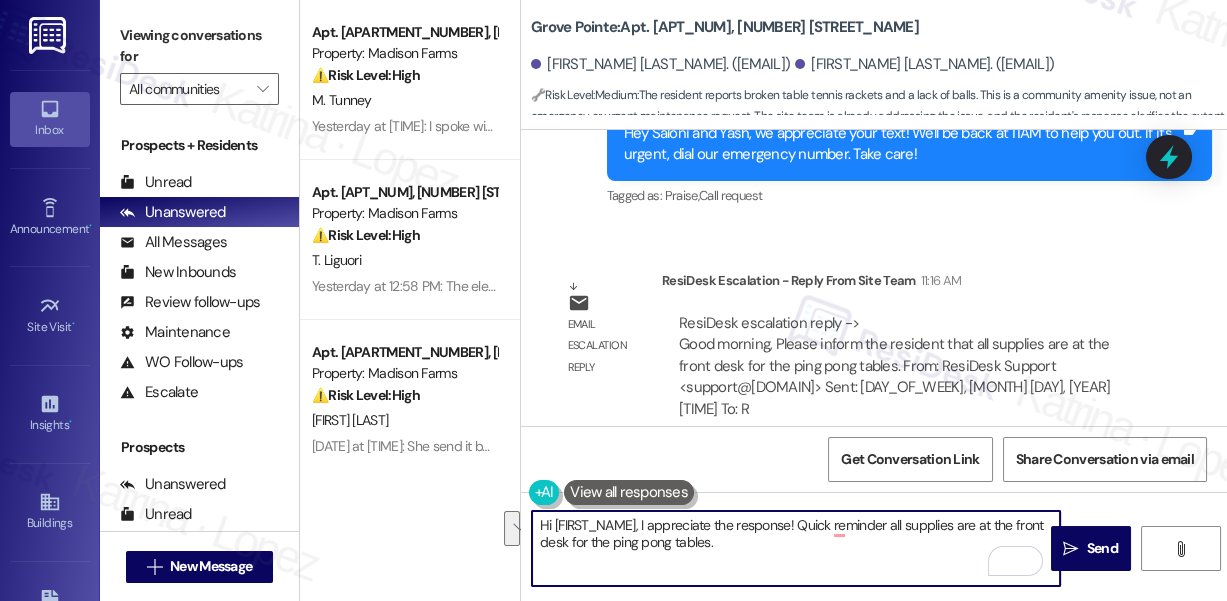 click on "Hi [FIRST_NAME], I appreciate the response! Quick reminder all supplies are at the front desk for the ping pong tables." at bounding box center (796, 548) 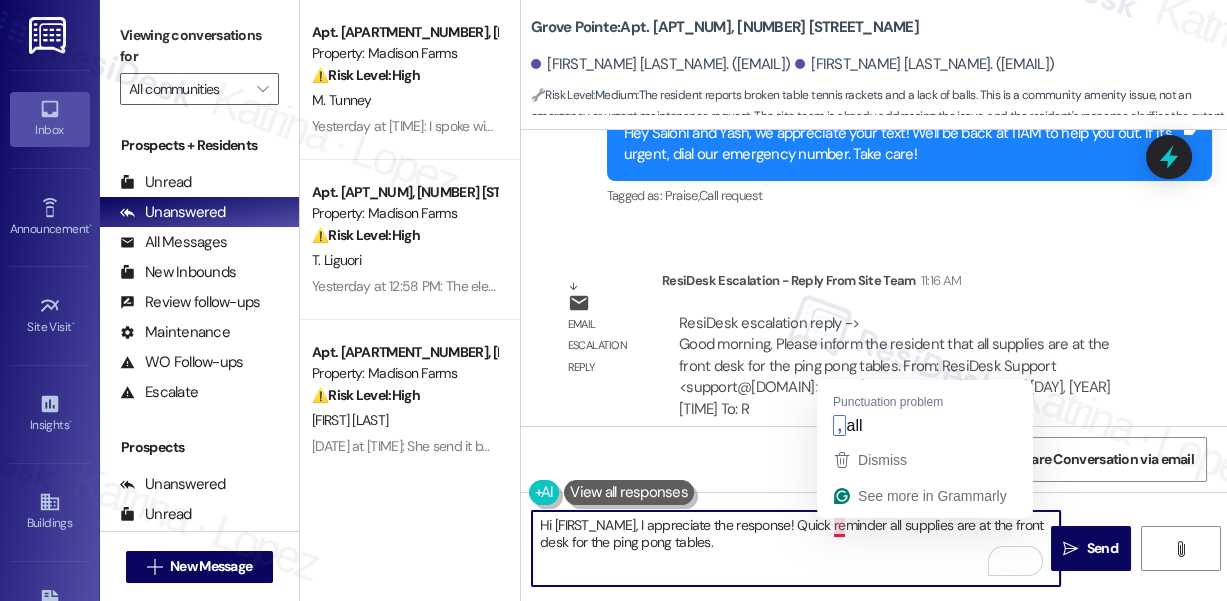 click on "Hi [FIRST_NAME], I appreciate the response! Quick reminder all supplies are at the front desk for the ping pong tables." at bounding box center [796, 548] 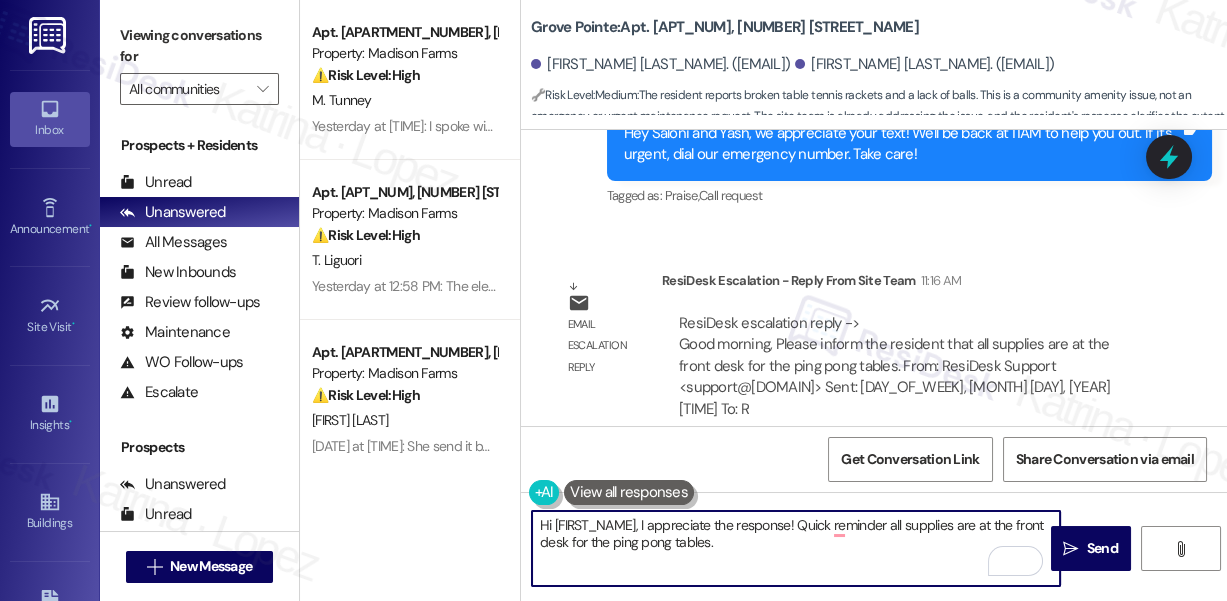 click on "Hi [FIRST_NAME], I appreciate the response! Quick reminder all supplies are at the front desk for the ping pong tables." at bounding box center [796, 548] 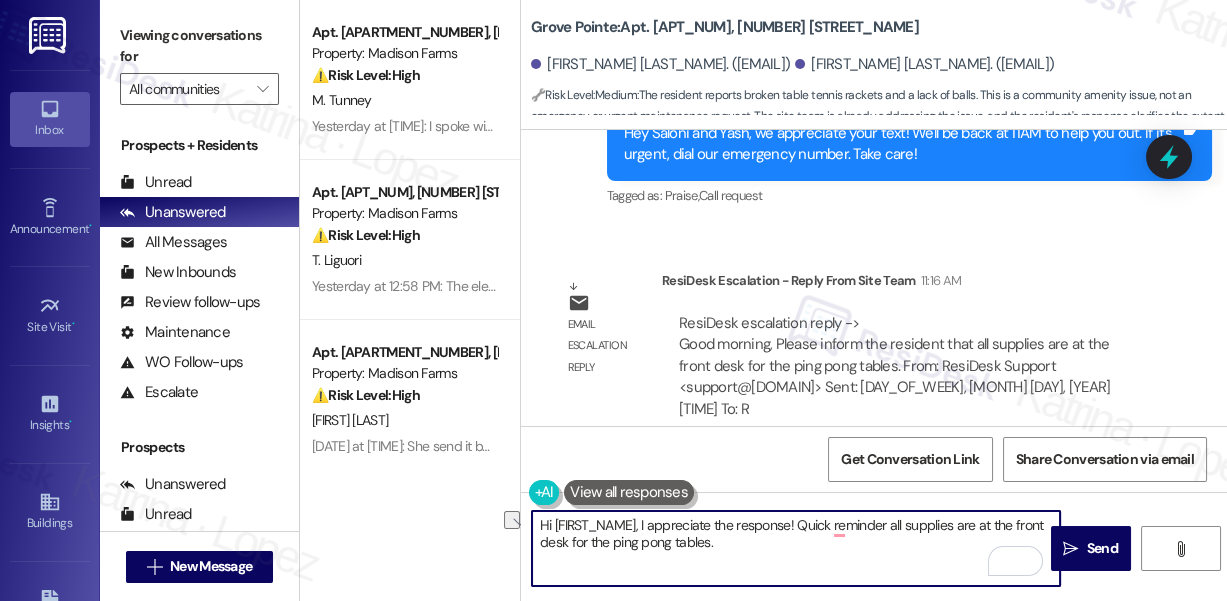 drag, startPoint x: 830, startPoint y: 524, endPoint x: 741, endPoint y: 524, distance: 89 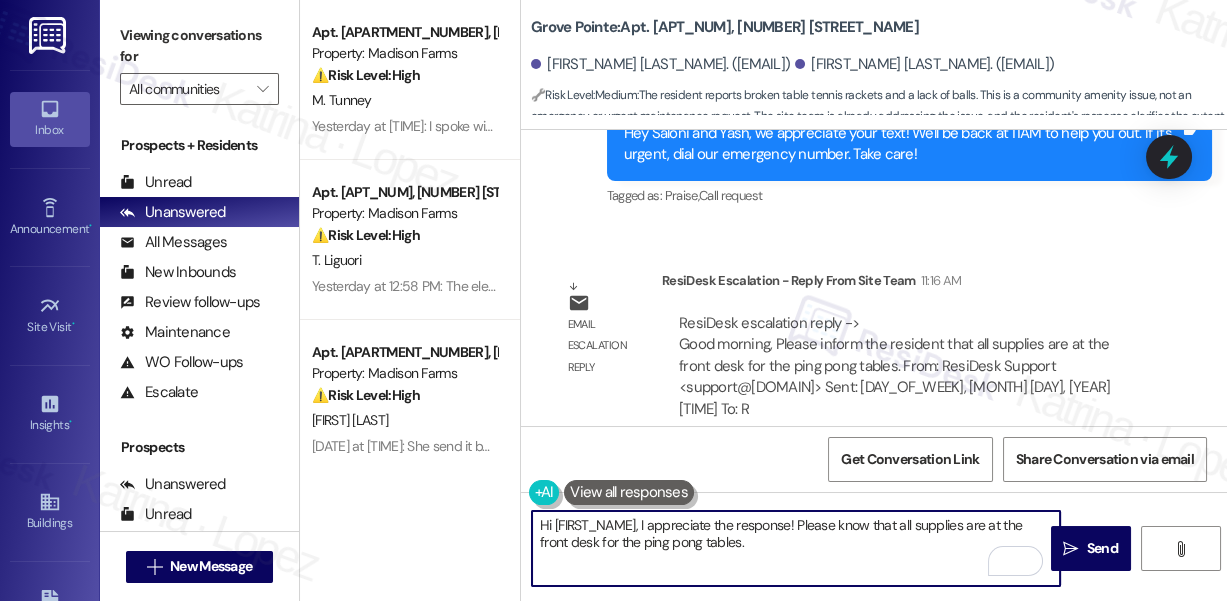 click on "Hi [FIRST_NAME], I appreciate the response! Please know that all supplies are at the front desk for the ping pong tables." at bounding box center (796, 548) 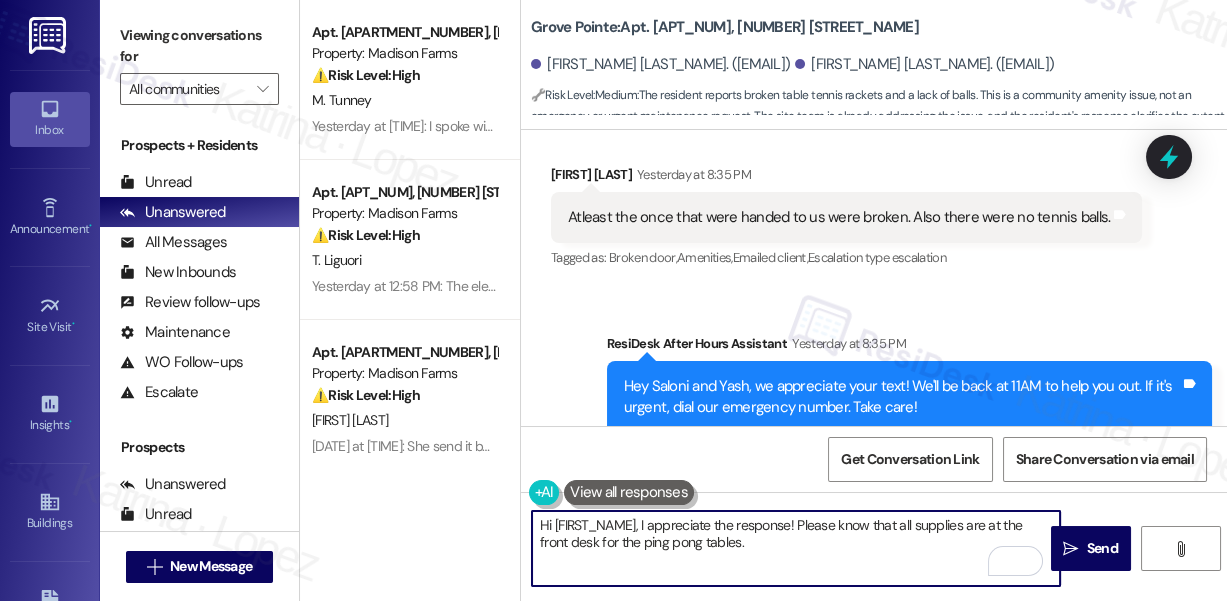 scroll, scrollTop: 12433, scrollLeft: 0, axis: vertical 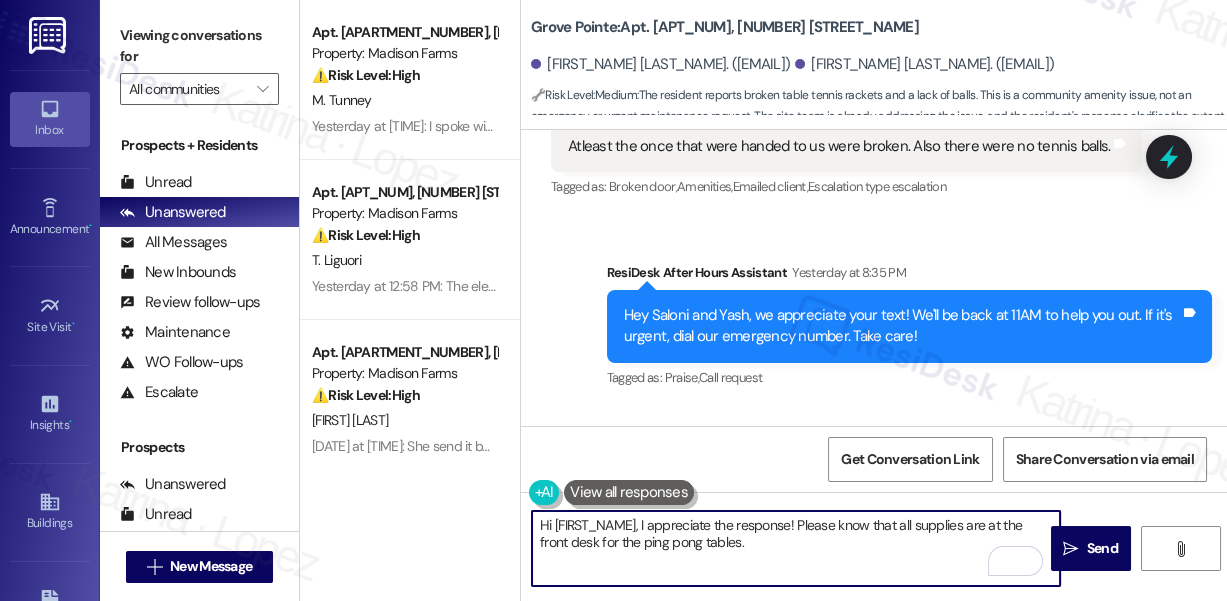 type on "Hi [FIRST_NAME], I appreciate the response! Please know that all supplies are at the front desk for the ping pong tables." 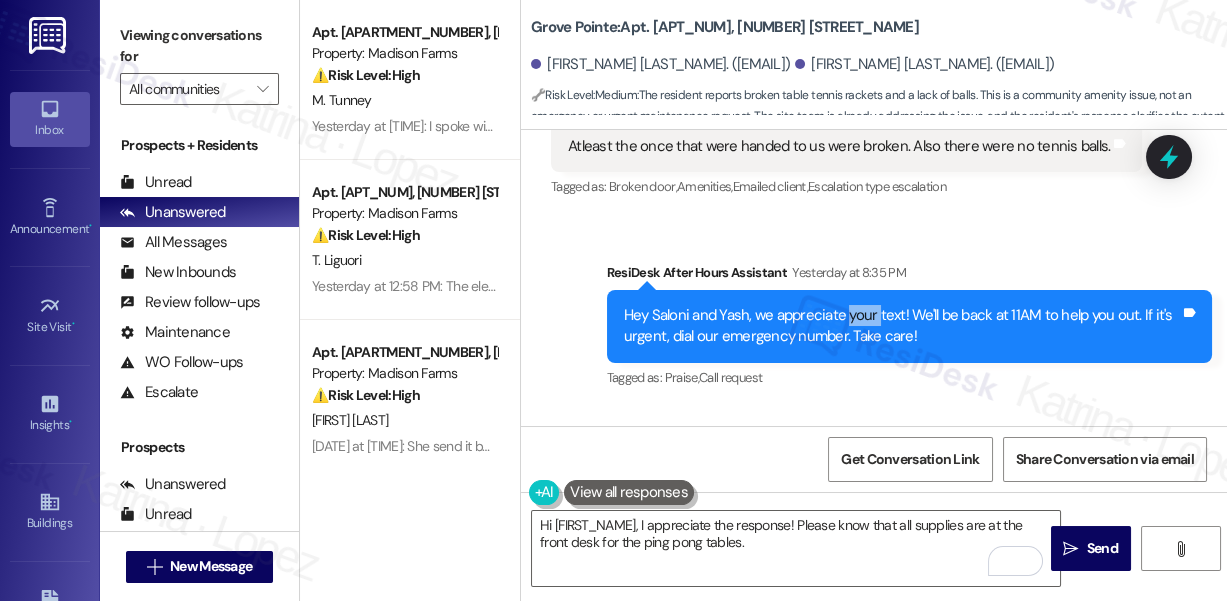 click on "Hey Saloni and Yash, we appreciate your text! We'll be back at 11AM to help you out. If it's urgent, dial our emergency number. Take care!" at bounding box center (902, 326) 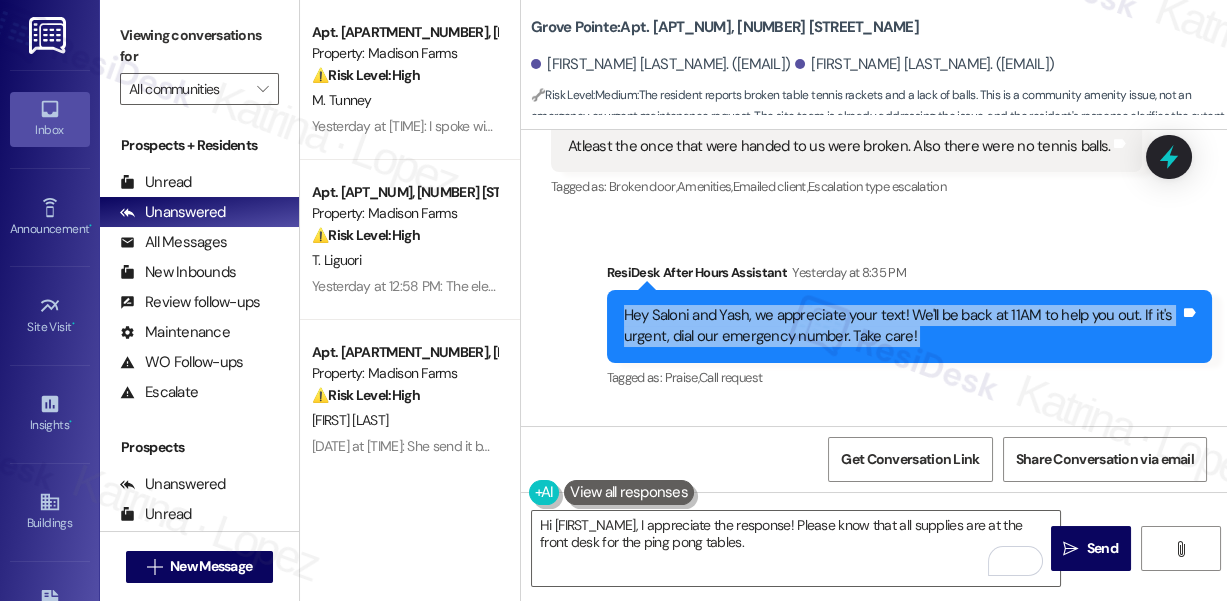 click on "Hey Saloni and Yash, we appreciate your text! We'll be back at 11AM to help you out. If it's urgent, dial our emergency number. Take care!" at bounding box center (902, 326) 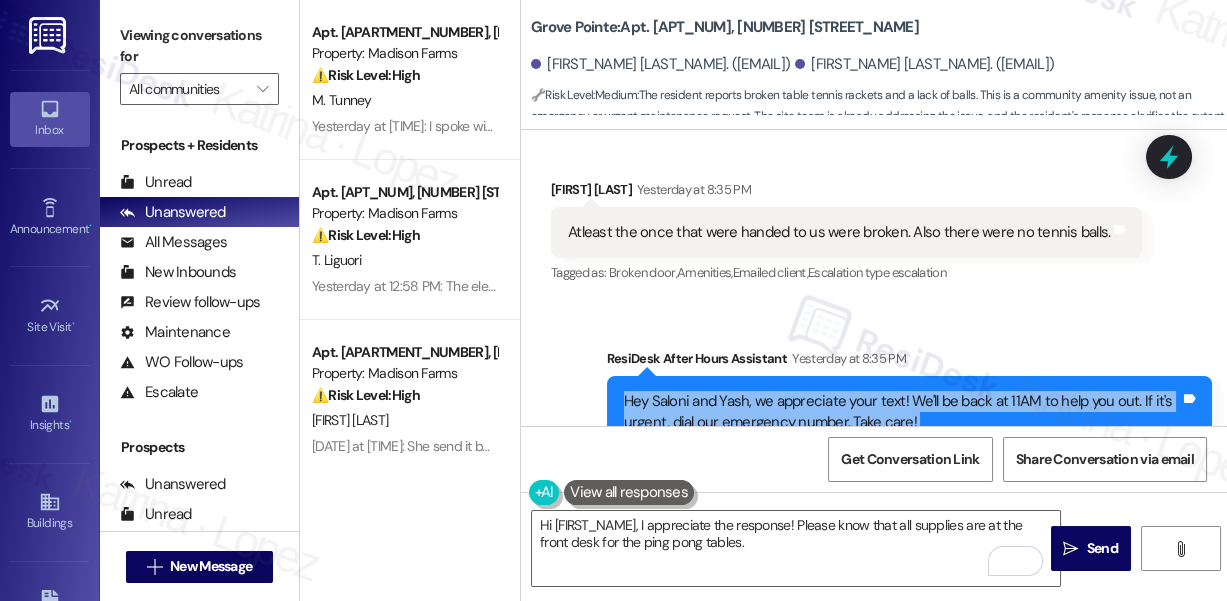 scroll, scrollTop: 12251, scrollLeft: 0, axis: vertical 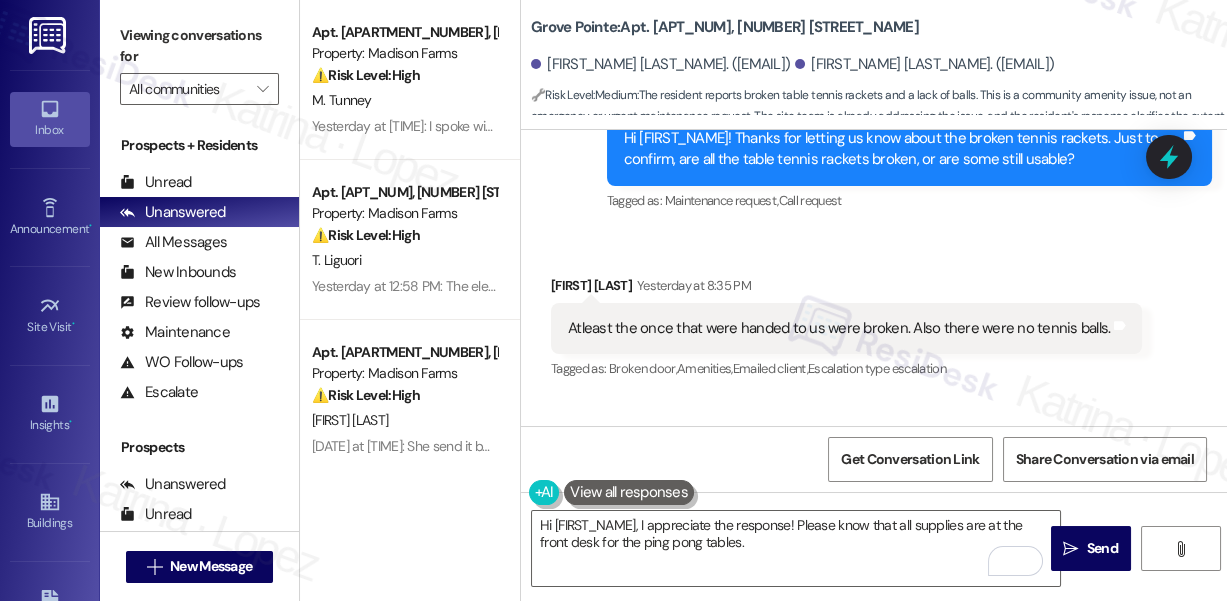 click on "Atleast the once that were handed to us were broken. Also there were no tennis balls." at bounding box center [839, 328] 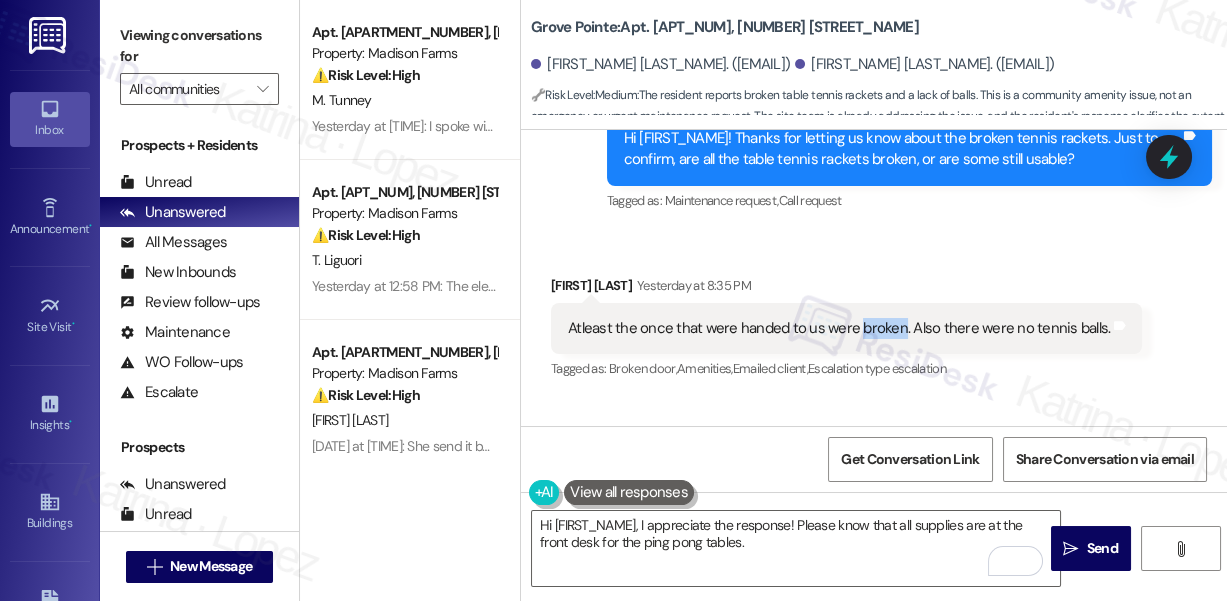 click on "Atleast the once that were handed to us were broken. Also there were no tennis balls." at bounding box center [839, 328] 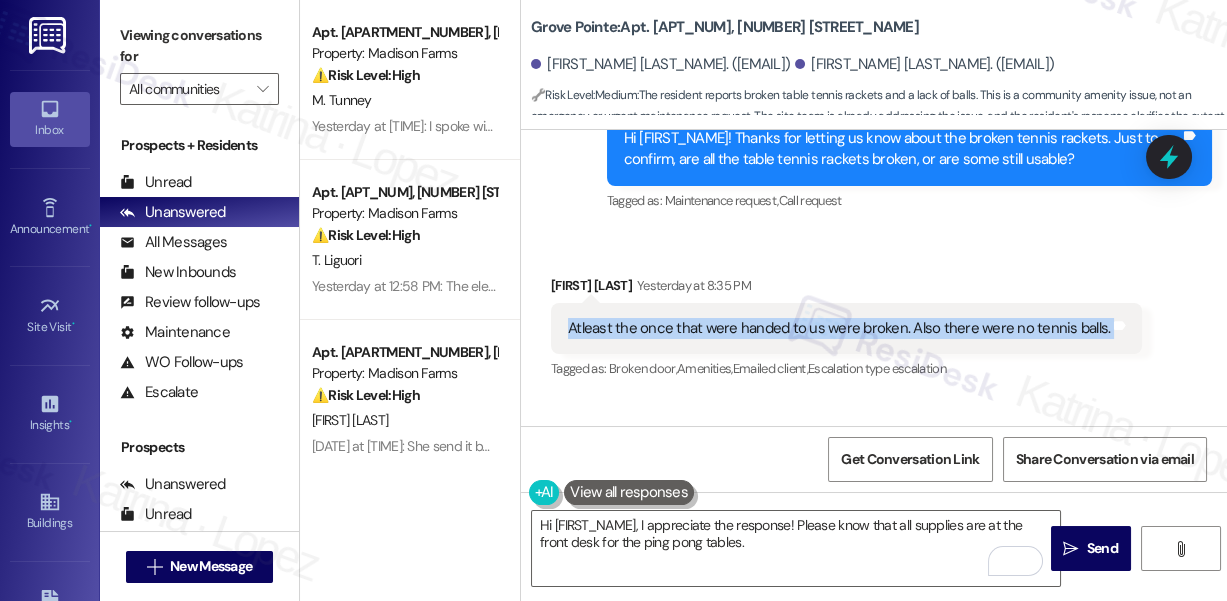 click on "Atleast the once that were handed to us were broken. Also there were no tennis balls." at bounding box center (839, 328) 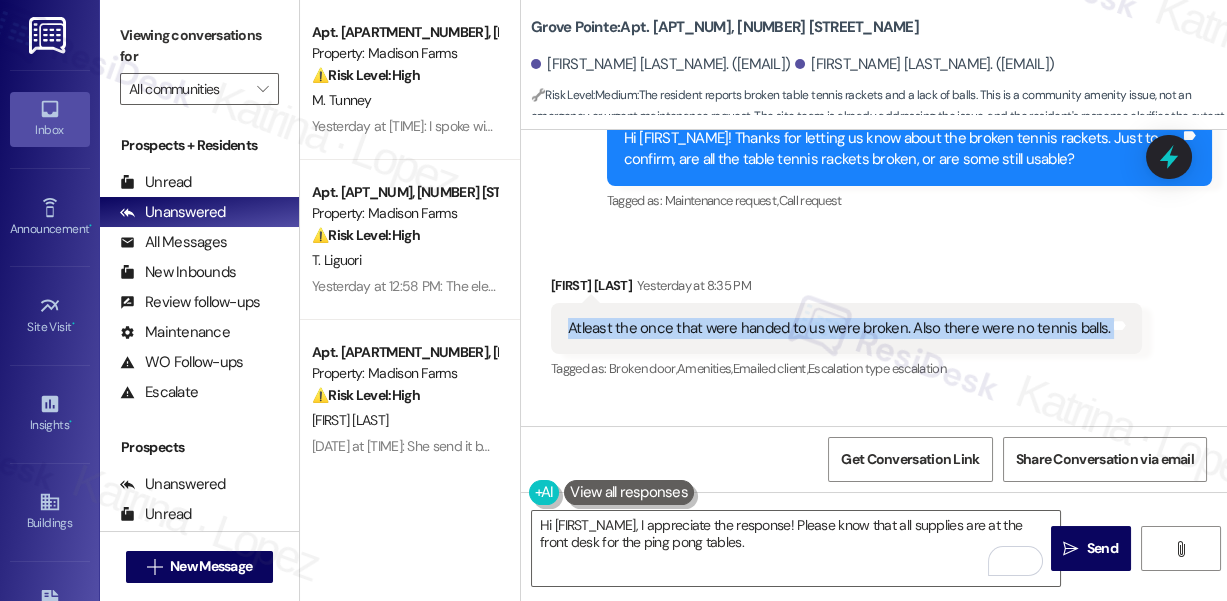 click on "Atleast the once that were handed to us were broken. Also there were no tennis balls." at bounding box center (839, 328) 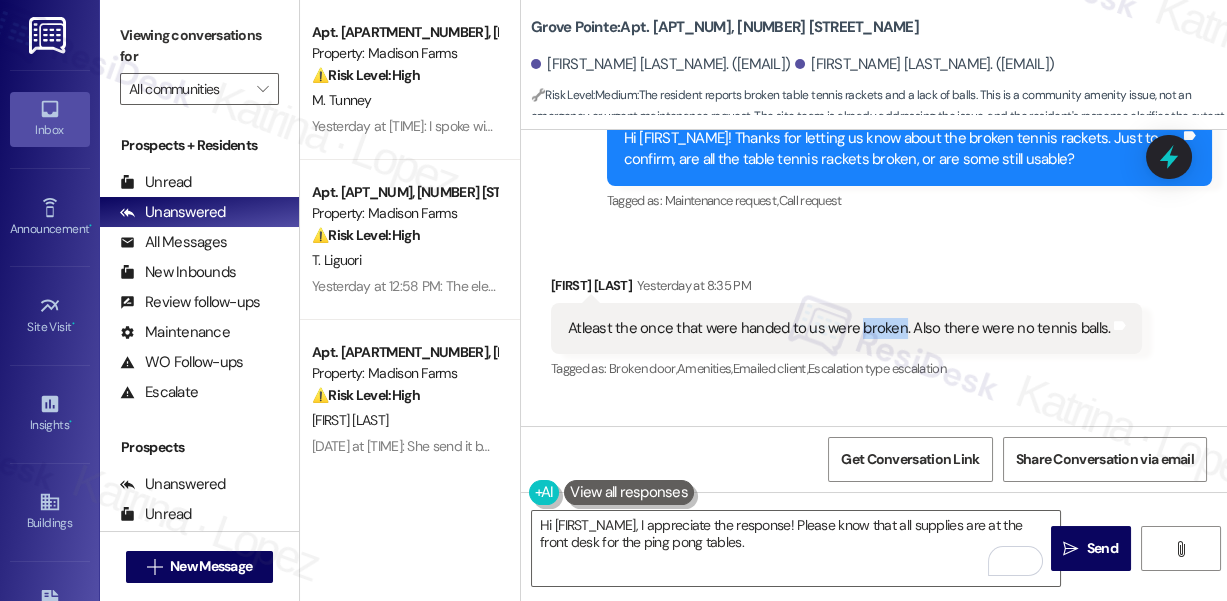 click on "Atleast the once that were handed to us were broken. Also there were no tennis balls." at bounding box center [839, 328] 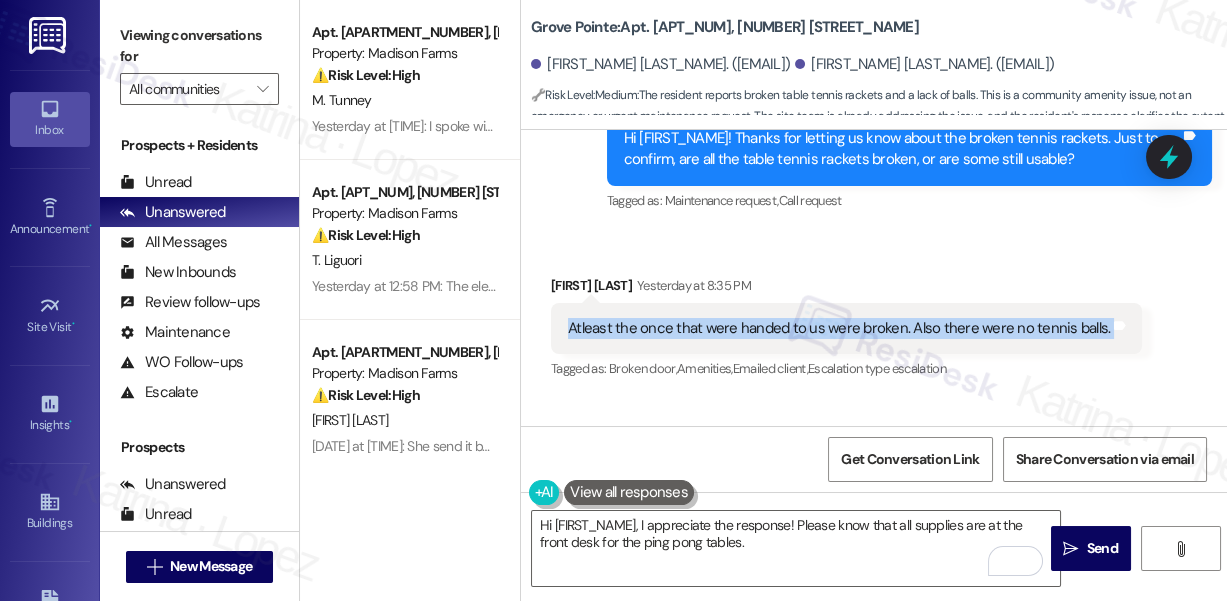 click on "Atleast the once that were handed to us were broken. Also there were no tennis balls." at bounding box center [839, 328] 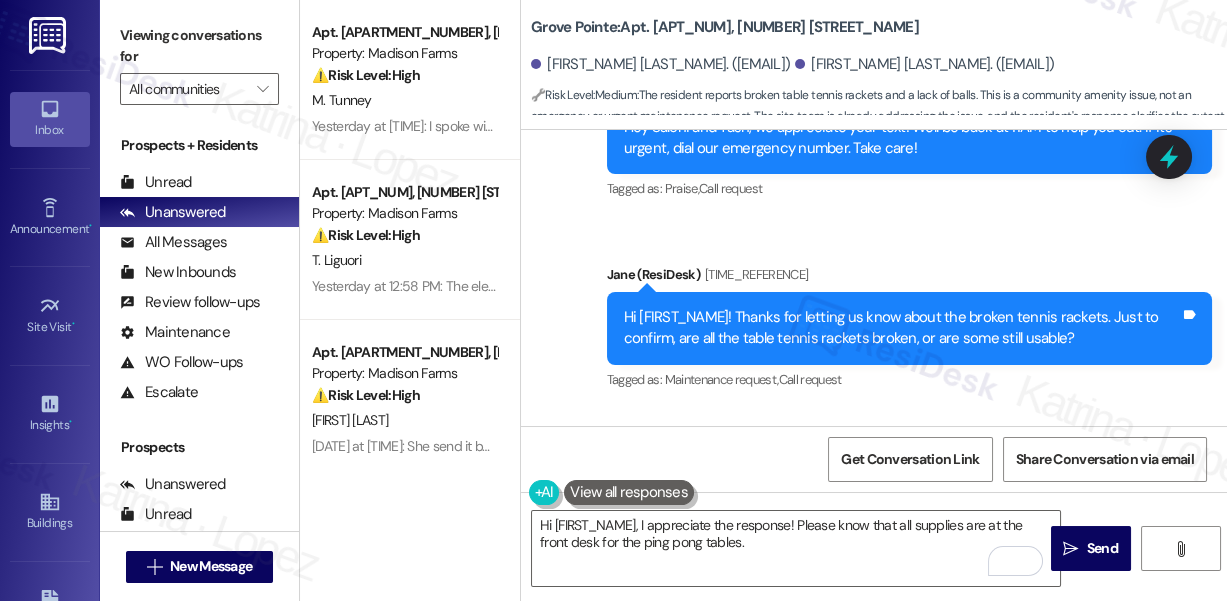 scroll, scrollTop: 12069, scrollLeft: 0, axis: vertical 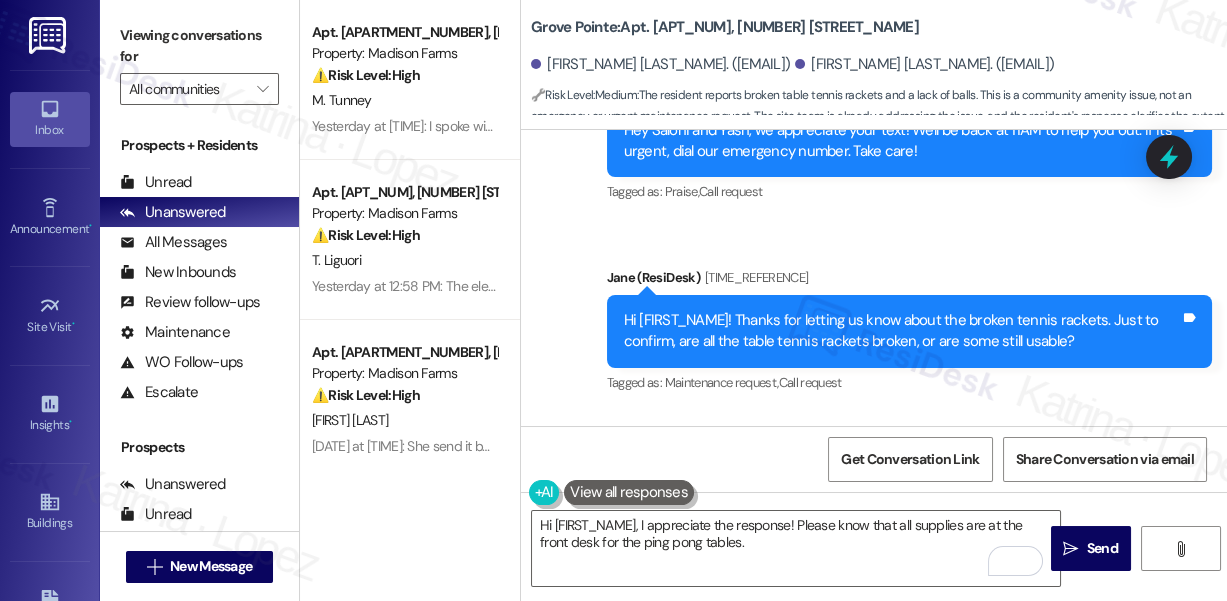 click on "Hi [FIRST_NAME]! Thanks for letting us know about the broken tennis rackets. Just to confirm, are all the table tennis rackets broken, or are some still usable?" at bounding box center (902, 331) 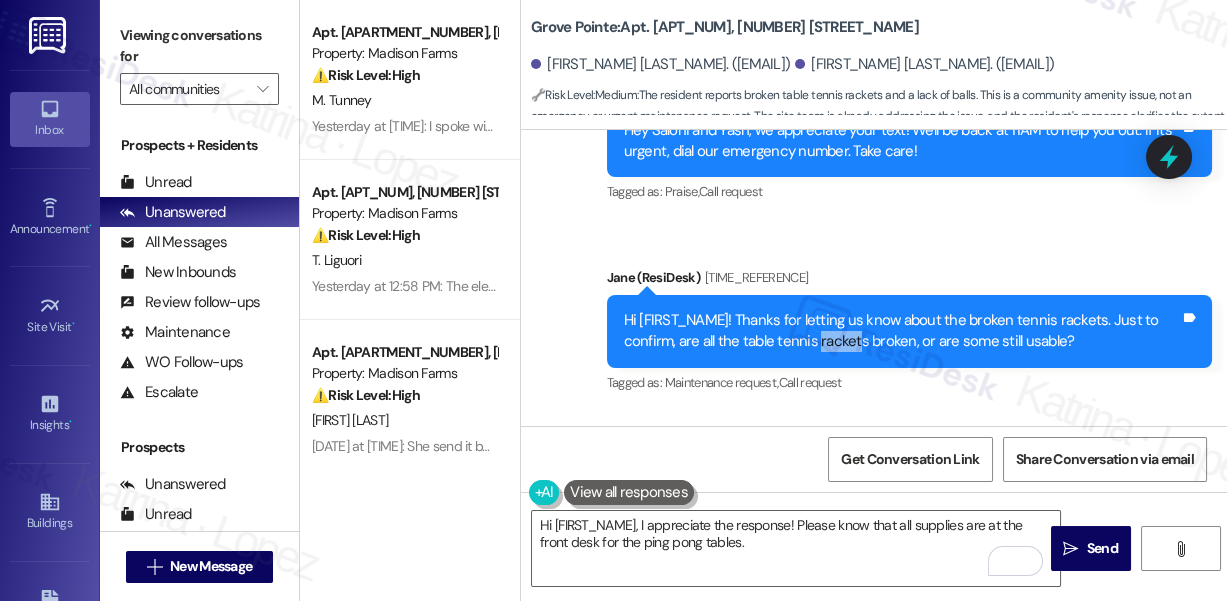 click on "Hi [FIRST_NAME]! Thanks for letting us know about the broken tennis rackets. Just to confirm, are all the table tennis rackets broken, or are some still usable?" at bounding box center (902, 331) 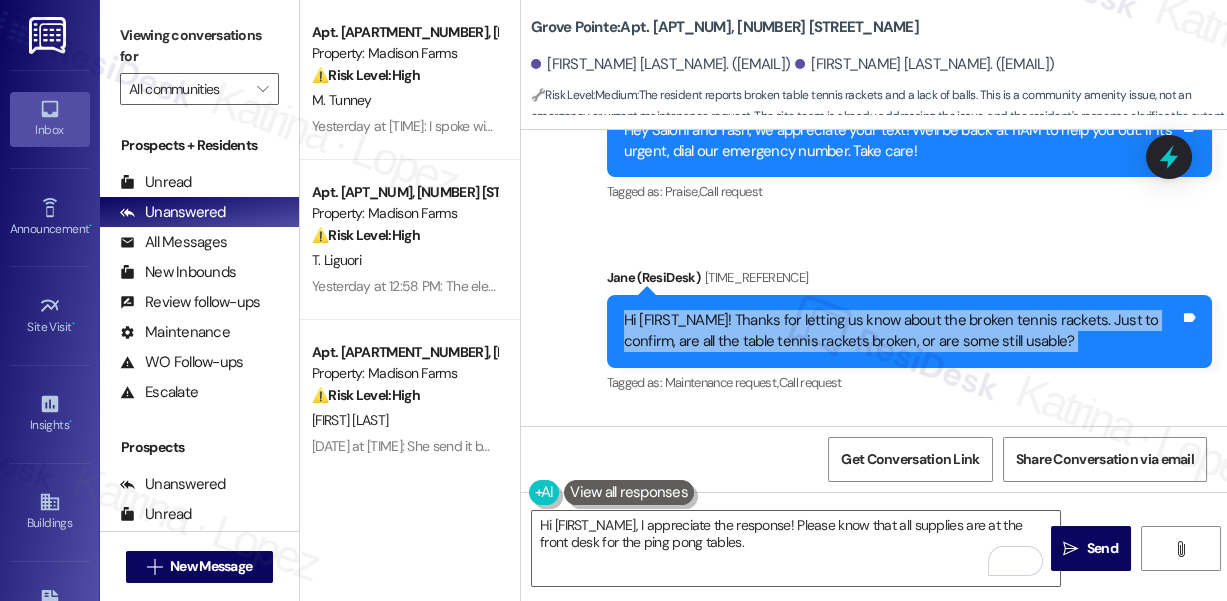 click on "Hi [FIRST_NAME]! Thanks for letting us know about the broken tennis rackets. Just to confirm, are all the table tennis rackets broken, or are some still usable?" at bounding box center (902, 331) 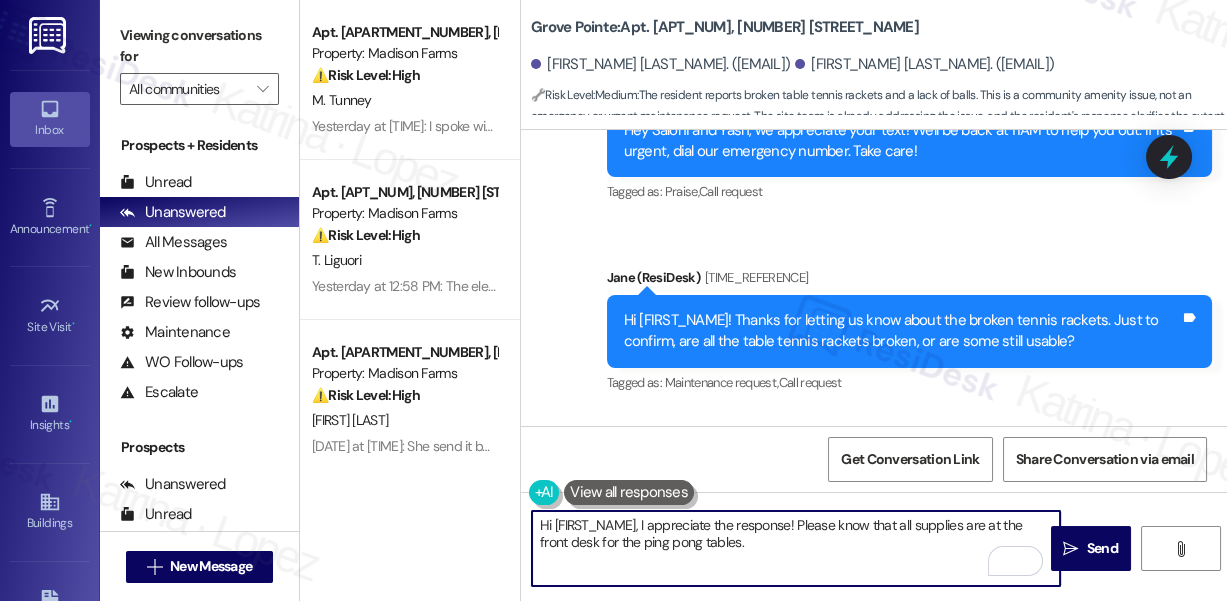 click on "Hi [FIRST_NAME], I appreciate the response! Please know that all supplies are at the front desk for the ping pong tables." at bounding box center [796, 548] 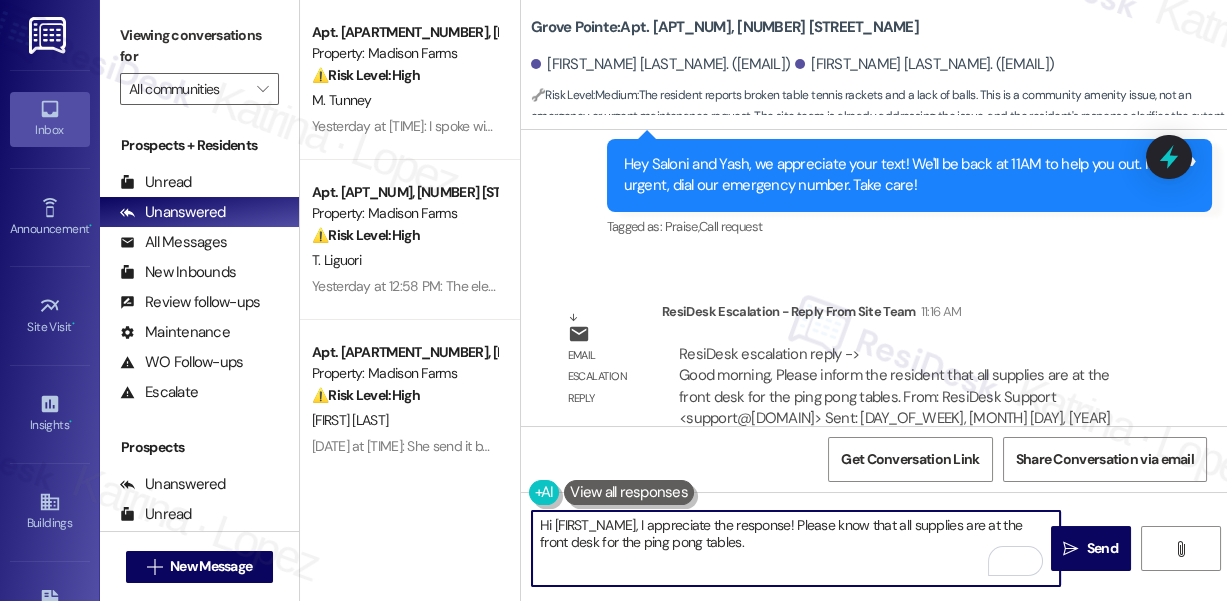 scroll, scrollTop: 12615, scrollLeft: 0, axis: vertical 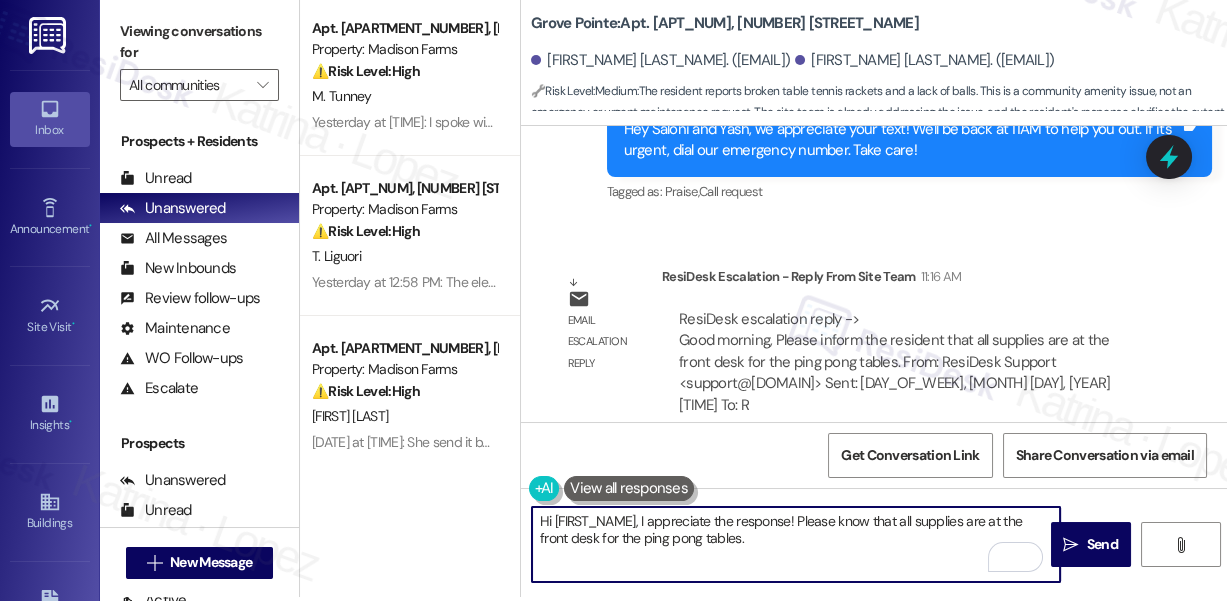 click on "Hi [FIRST_NAME], I appreciate the response! Please know that all supplies are at the front desk for the ping pong tables." at bounding box center (796, 544) 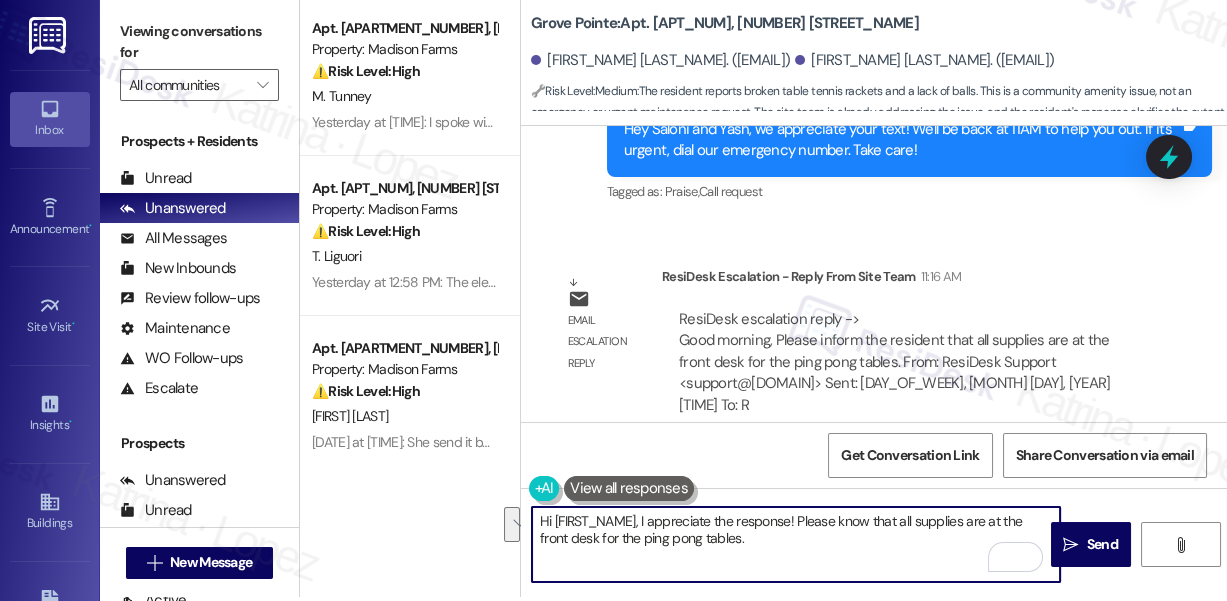 click on "Hi [FIRST_NAME], I appreciate the response! Please know that all supplies are at the front desk for the ping pong tables." at bounding box center (796, 544) 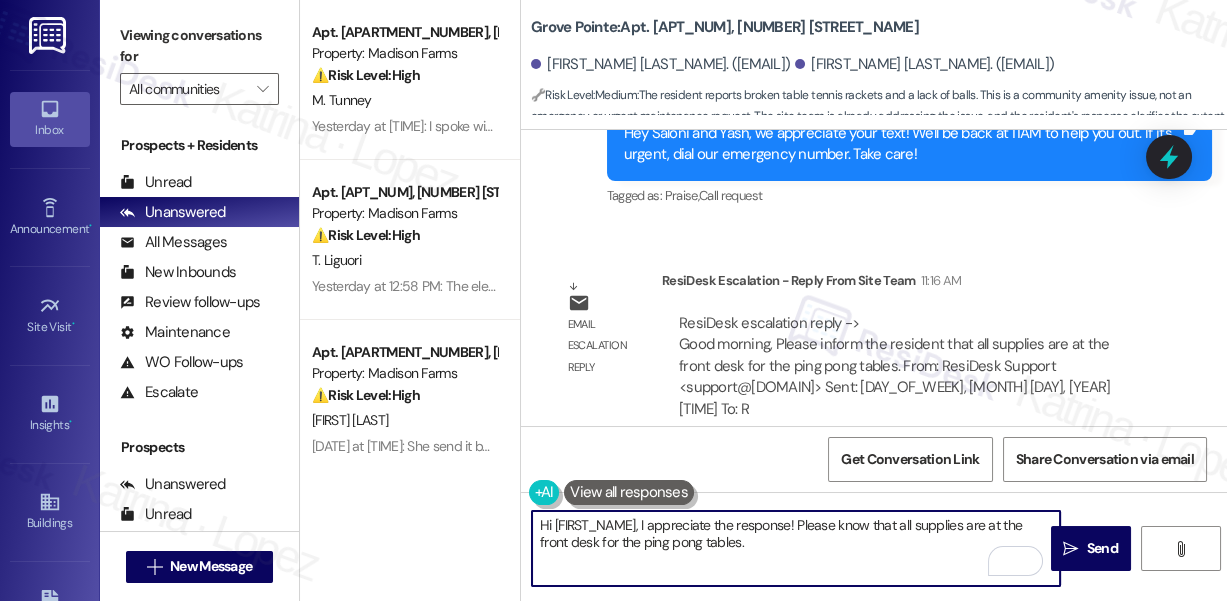 scroll, scrollTop: 0, scrollLeft: 0, axis: both 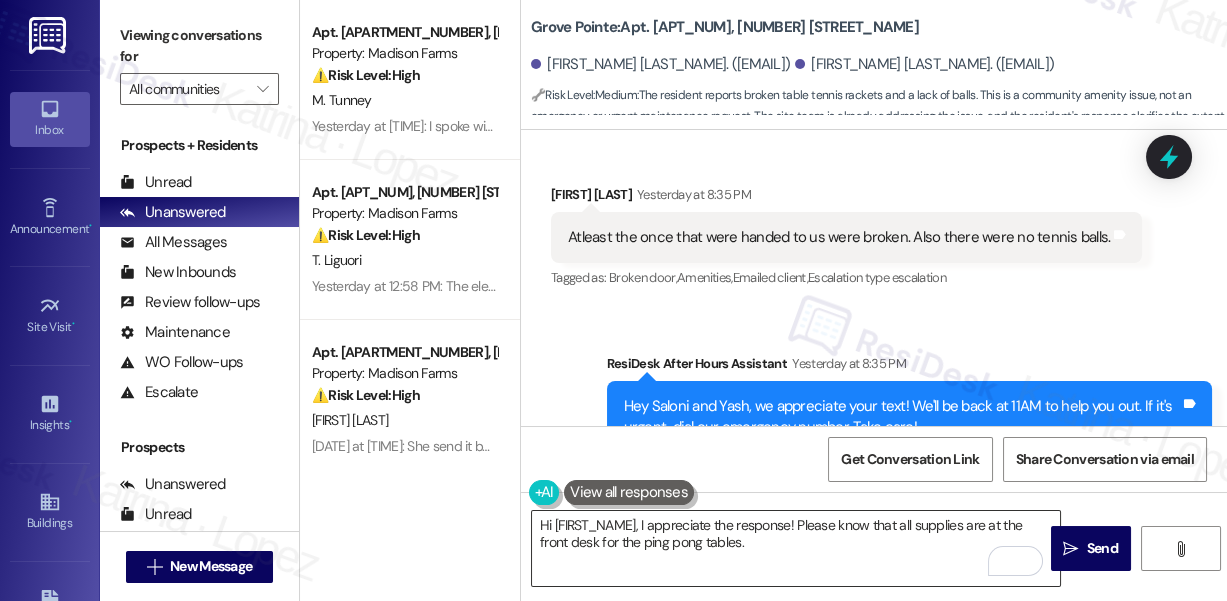 click on "Hi [FIRST_NAME], I appreciate the response! Please know that all supplies are at the front desk for the ping pong tables." at bounding box center [796, 548] 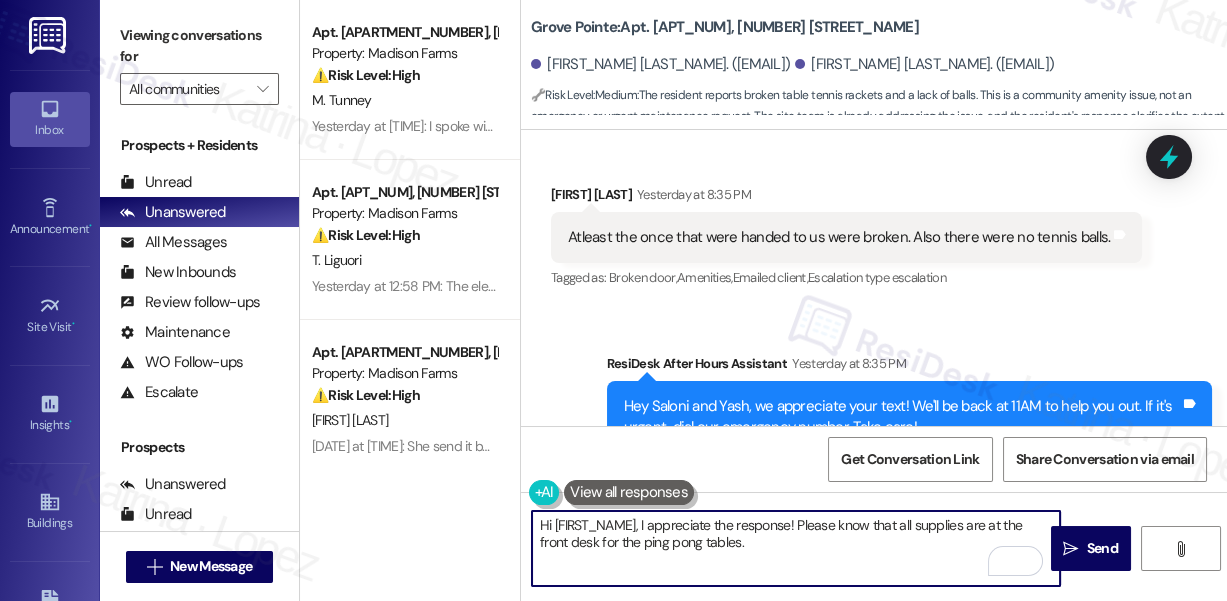 click on "Hi [FIRST_NAME], I appreciate the response! Please know that all supplies are at the front desk for the ping pong tables." at bounding box center [796, 548] 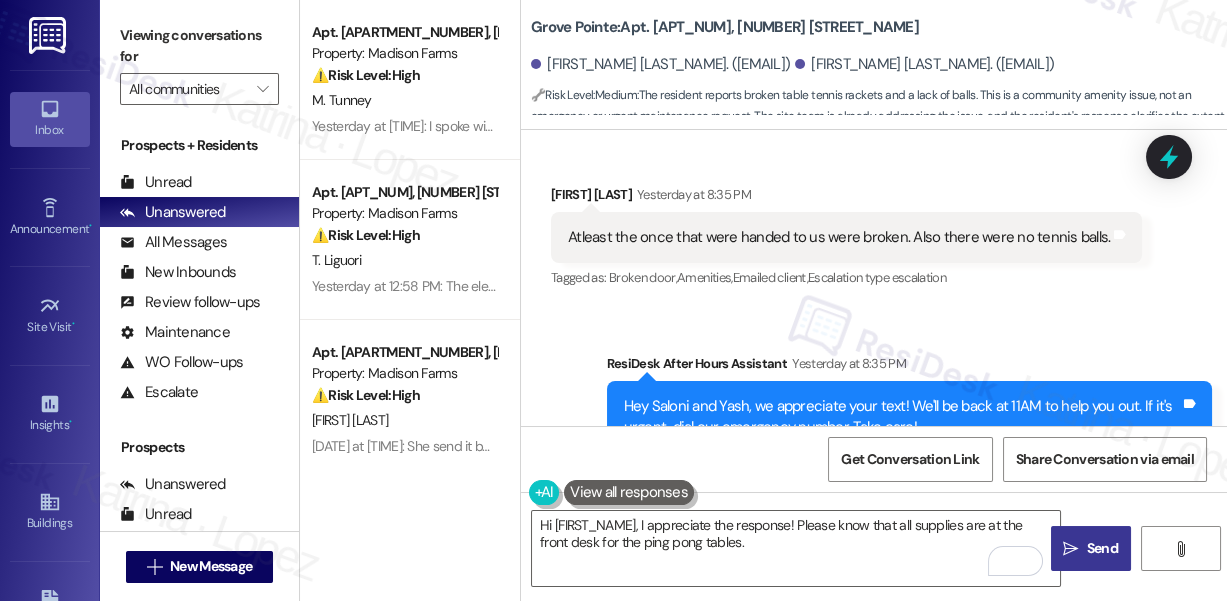 click on " Send" at bounding box center [1091, 548] 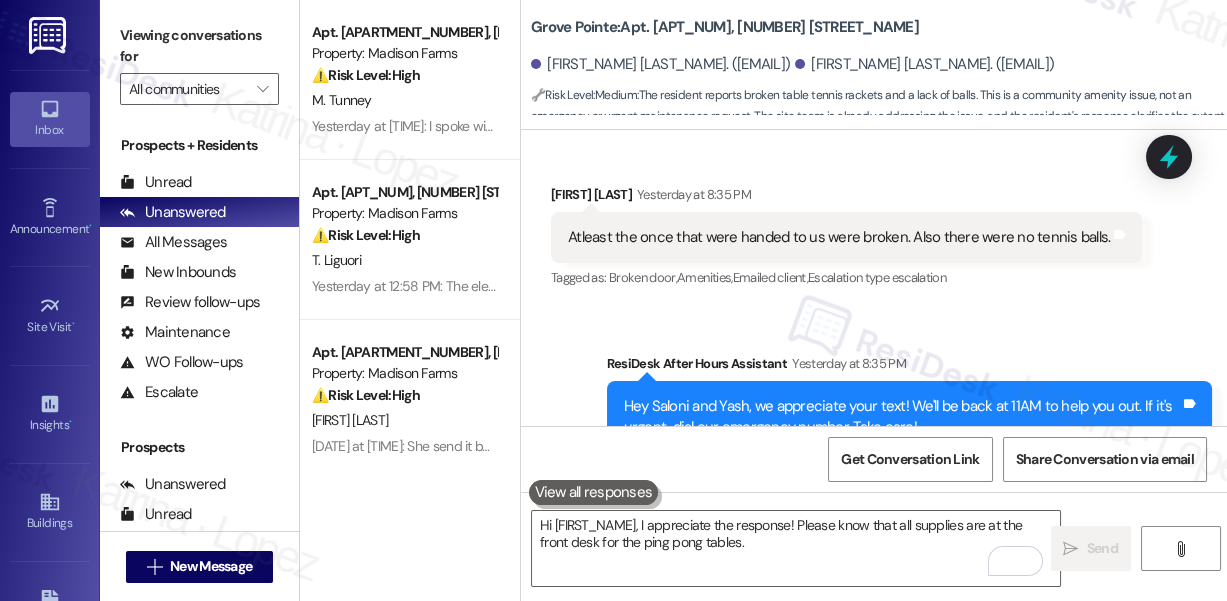 type 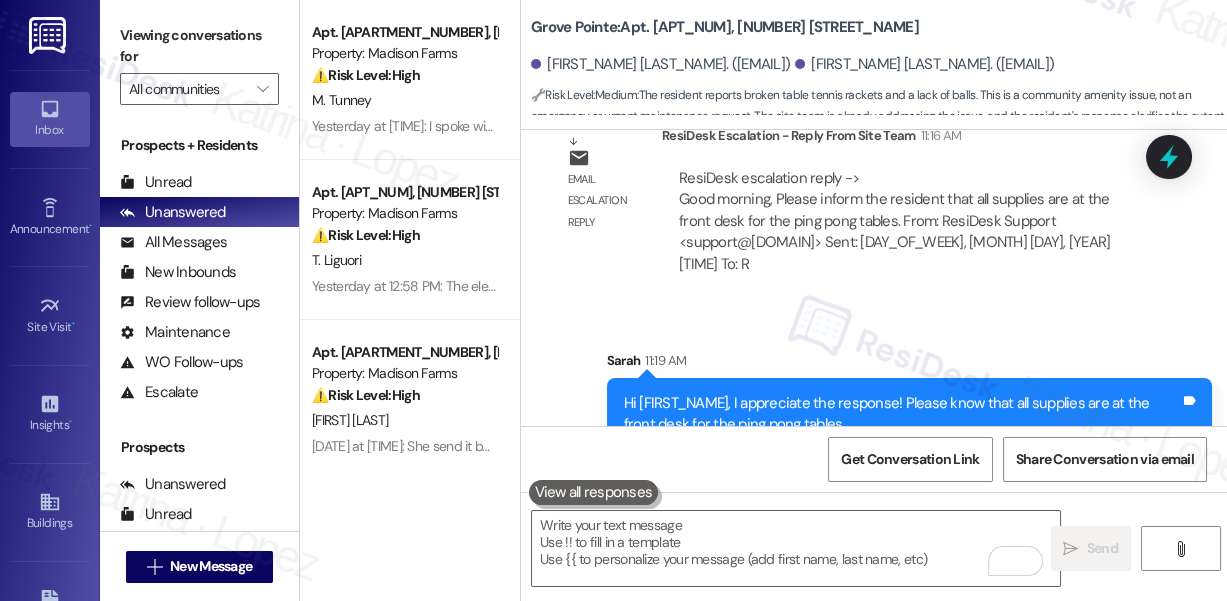 scroll, scrollTop: 12776, scrollLeft: 0, axis: vertical 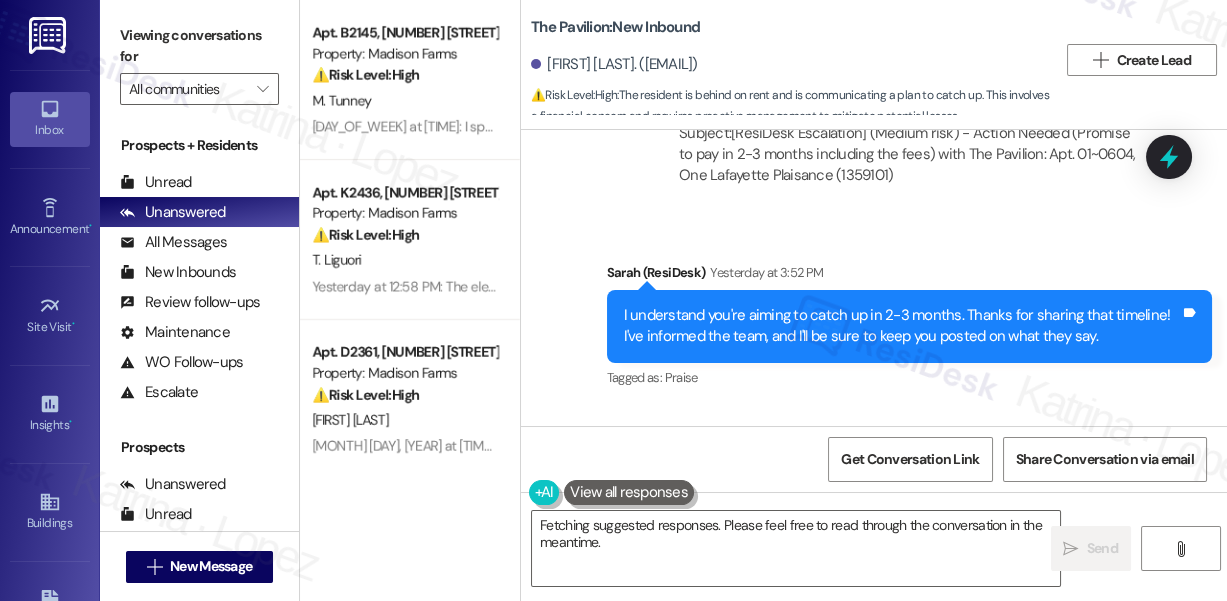 click on "I understand you're aiming to catch up in 2-3 months. Thanks for sharing that timeline! I've informed the team, and I'll be sure to keep you posted on what they say. Tags and notes" at bounding box center [909, 326] 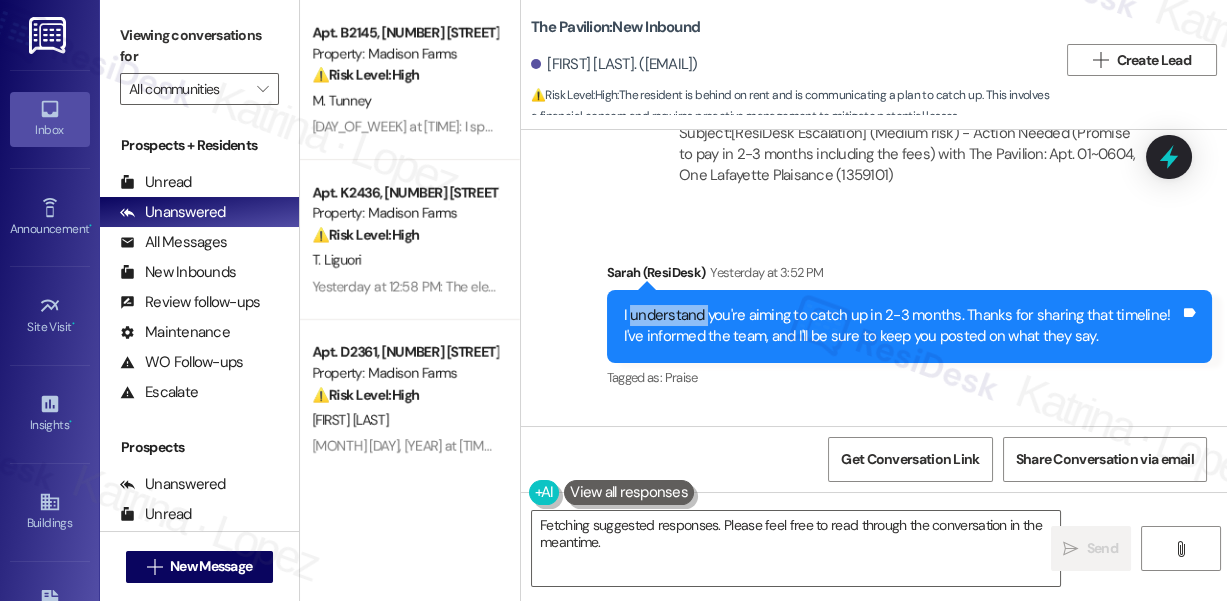 click on "I understand you're aiming to catch up in 2-3 months. Thanks for sharing that timeline! I've informed the team, and I'll be sure to keep you posted on what they say. Tags and notes" at bounding box center (909, 326) 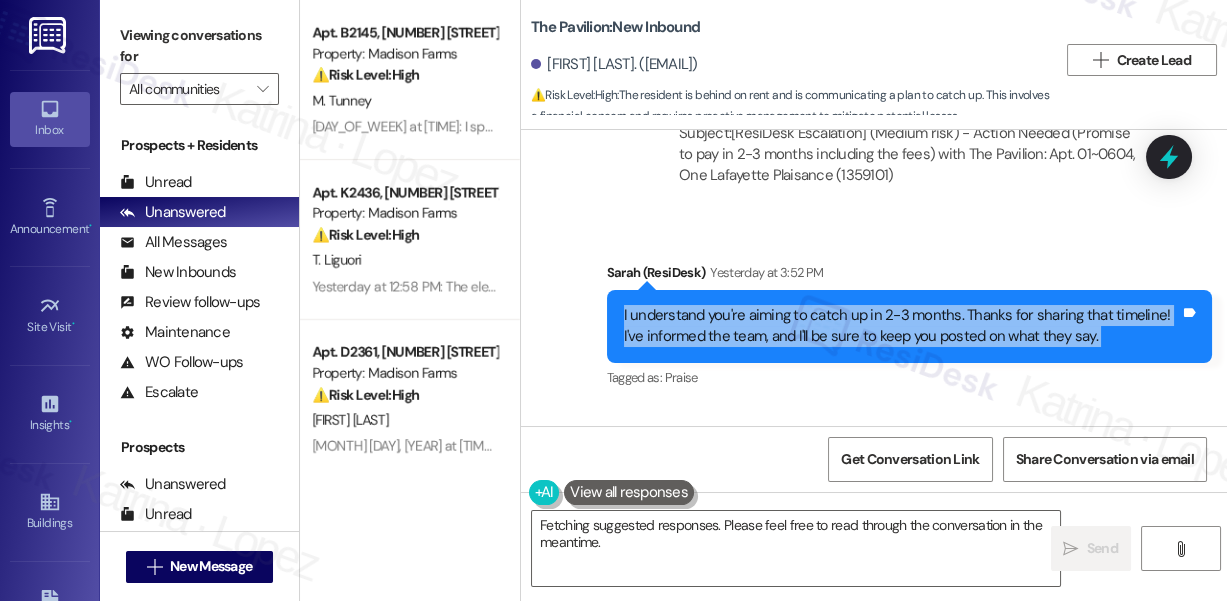 click on "I understand you're aiming to catch up in 2-3 months. Thanks for sharing that timeline! I've informed the team, and I'll be sure to keep you posted on what they say. Tags and notes" at bounding box center [909, 326] 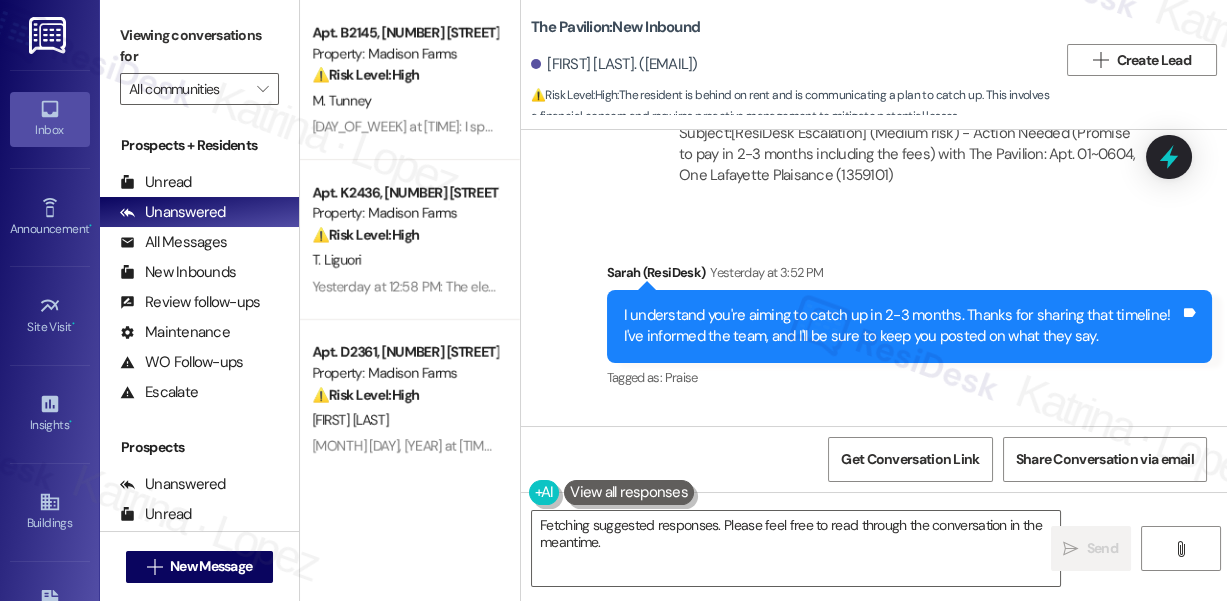 click on "[FIRST] ([ResiDesk]) [DAY_OF_WEEK] at [TIME]" at bounding box center [909, 276] 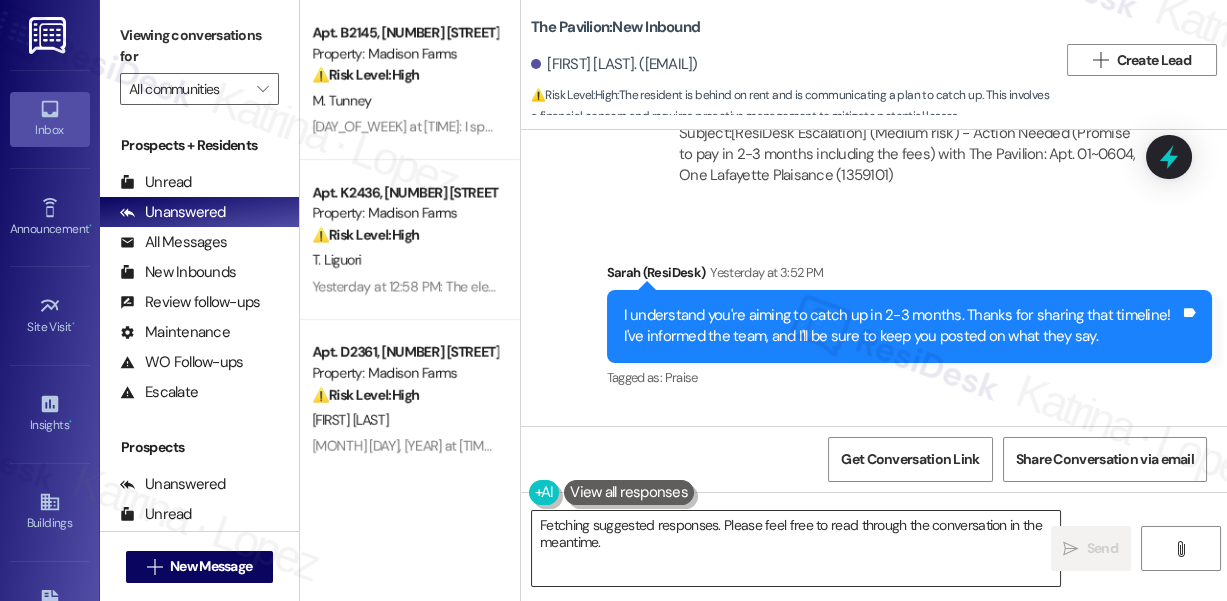 click on "Hi {{first_name}}, thank you for the update! I understand you're planning to catch up on rent in 2-3 months, including fees. I'll keep you posted on any updates from the team. Is there anything else I can help with?" at bounding box center (796, 548) 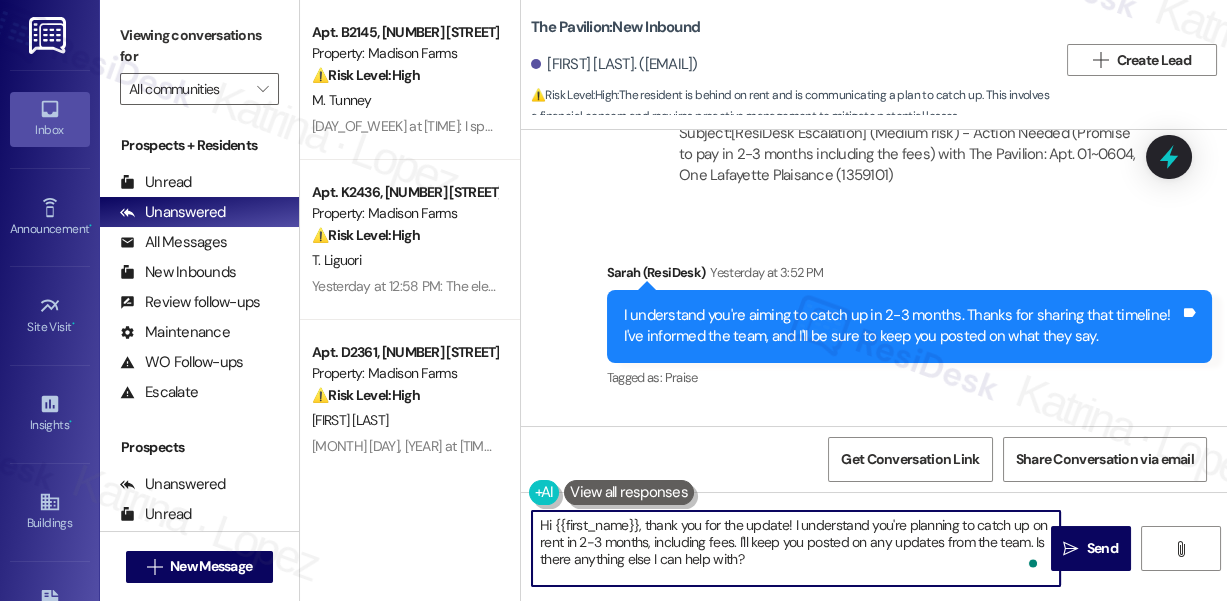 drag, startPoint x: 823, startPoint y: 566, endPoint x: 644, endPoint y: 527, distance: 183.19934 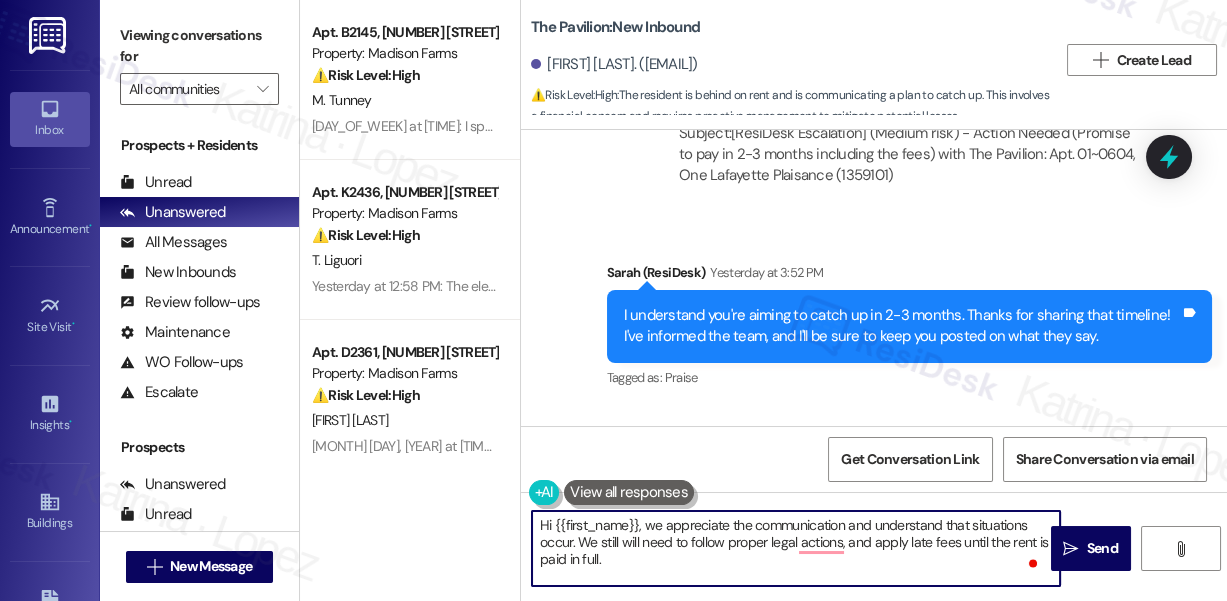 click on "Hi {{first_name}}, we appreciate the communication and understand that situations occur. We still will need to follow proper legal actions, and apply late fees until the rent is paid in full." at bounding box center [796, 548] 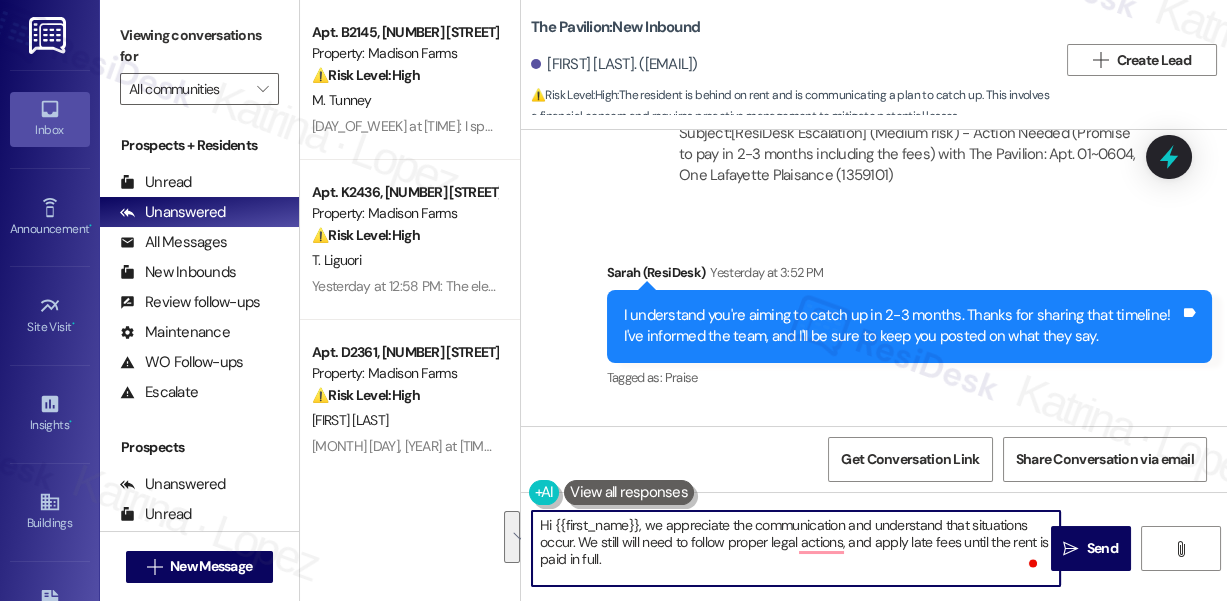 drag, startPoint x: 645, startPoint y: 526, endPoint x: 735, endPoint y: 554, distance: 94.254974 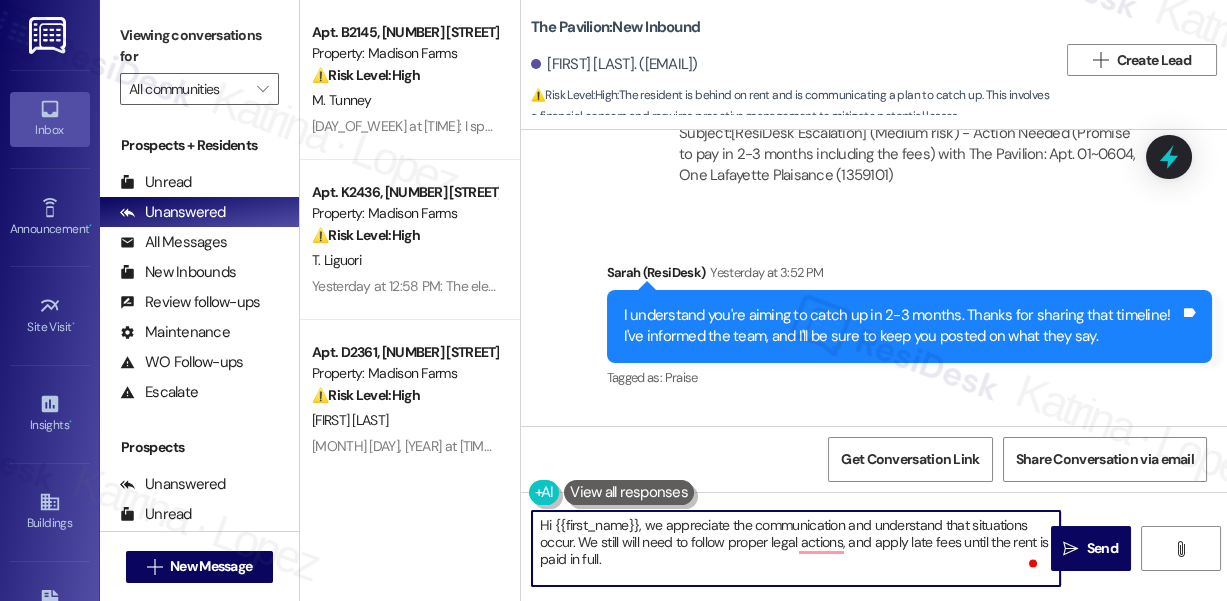 click on "Hi {{first_name}}, we appreciate the communication and understand that situations occur. We still will need to follow proper legal actions, and apply late fees until the rent is paid in full." at bounding box center (796, 548) 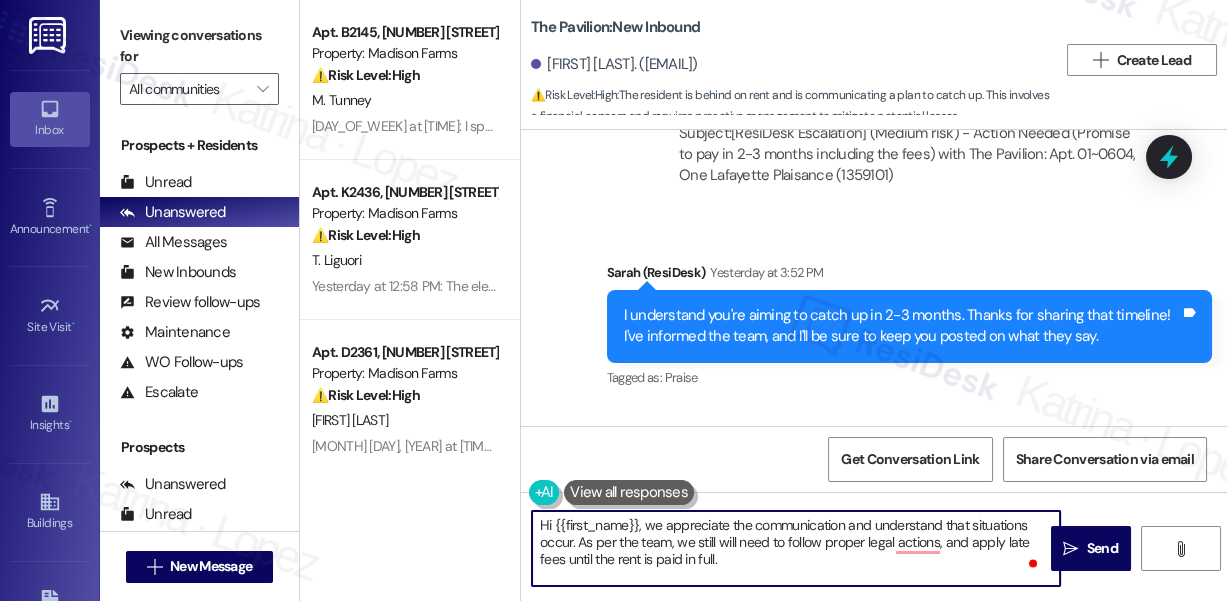 click on "Hi {{first_name}}, we appreciate the communication and understand that situations occur. As per the team, we still will need to follow proper legal actions, and apply late fees until the rent is paid in full." at bounding box center (796, 548) 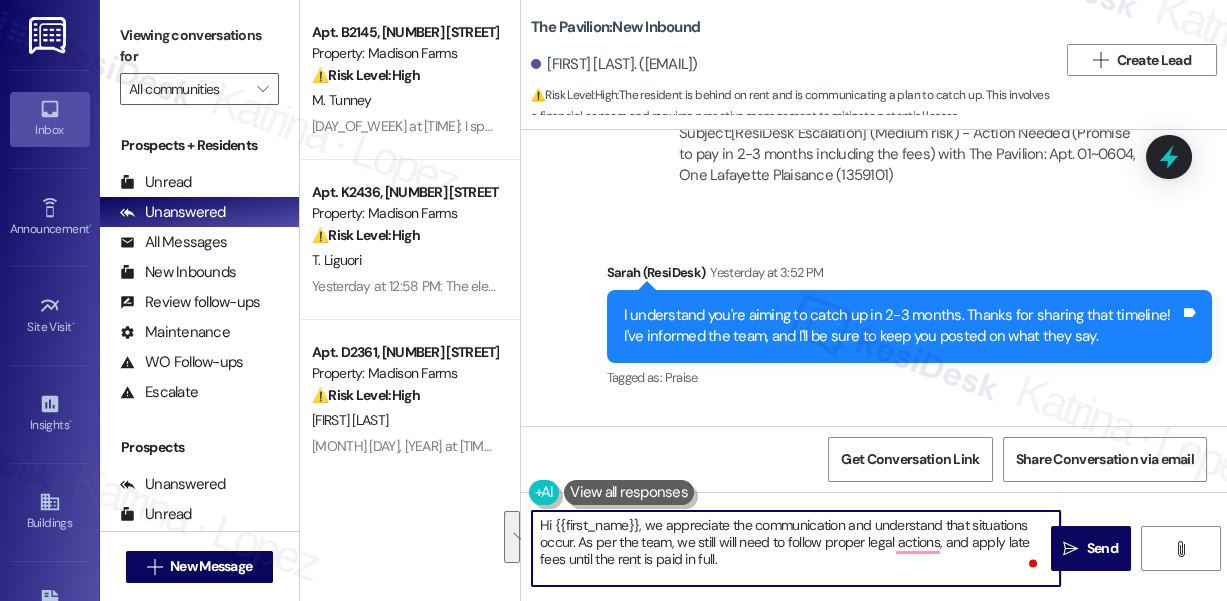 click on "Hi {{first_name}}, we appreciate the communication and understand that situations occur. As per the team, we still will need to follow proper legal actions, and apply late fees until the rent is paid in full." at bounding box center [796, 548] 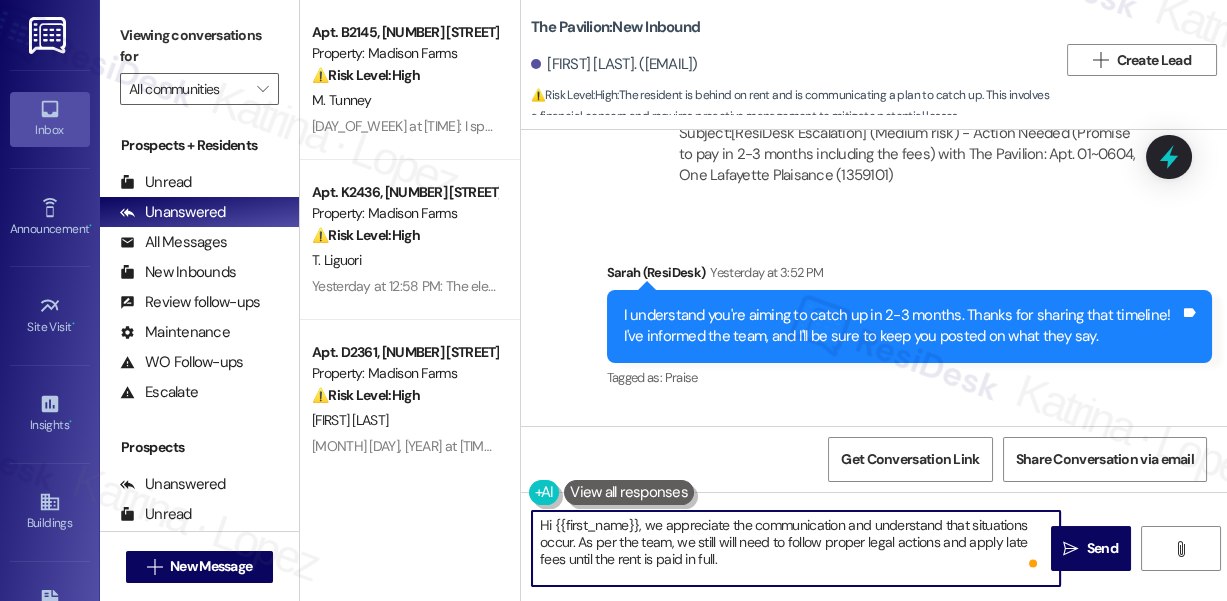 click on "Hi {{first_name}}, we appreciate the communication and understand that situations occur. As per the team, we still will need to follow proper legal actions and apply late fees until the rent is paid in full." at bounding box center (796, 548) 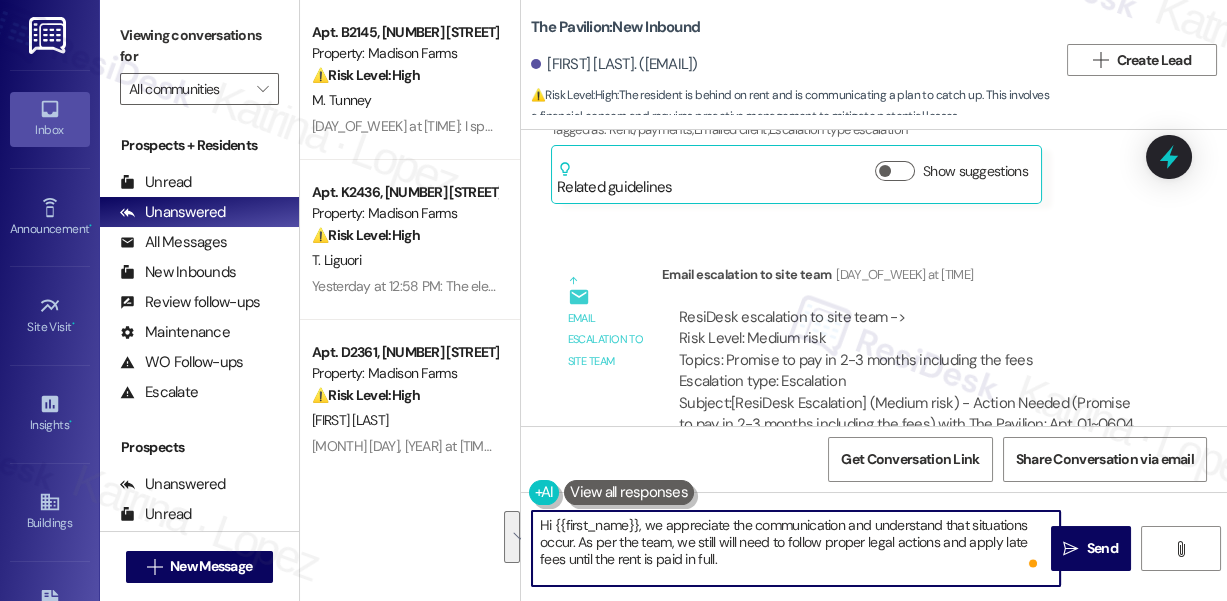 scroll, scrollTop: 5453, scrollLeft: 0, axis: vertical 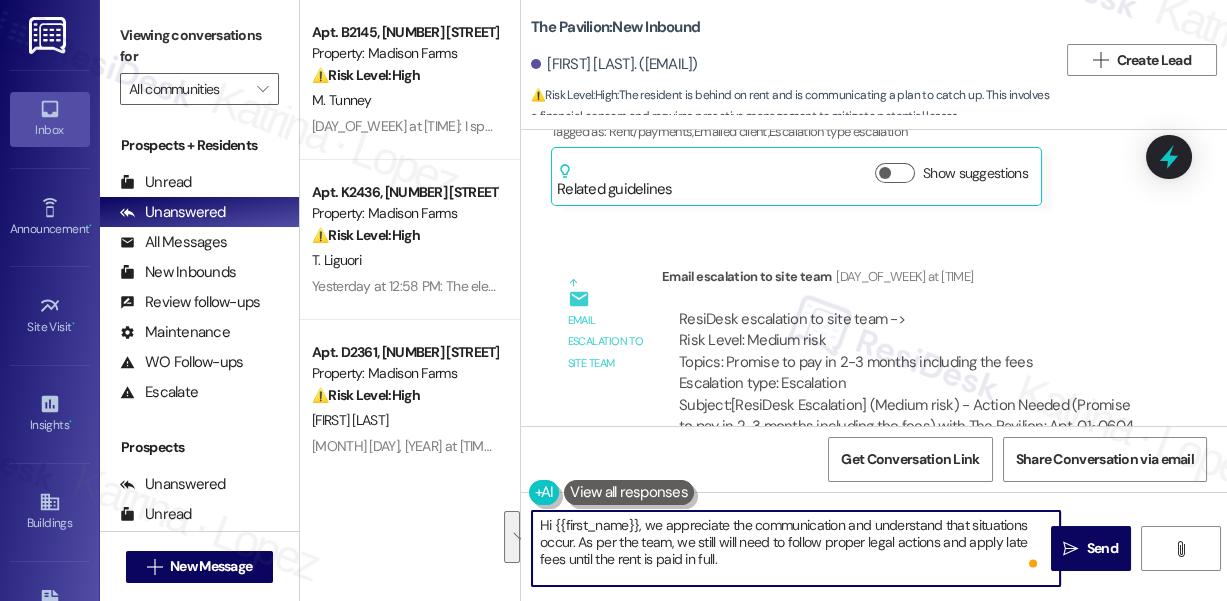 type on "Hi {{first_name}}, we appreciate the communication and understand that situations occur. As per the team, we still will need to follow proper legal actions and apply late fees until the rent is paid in full." 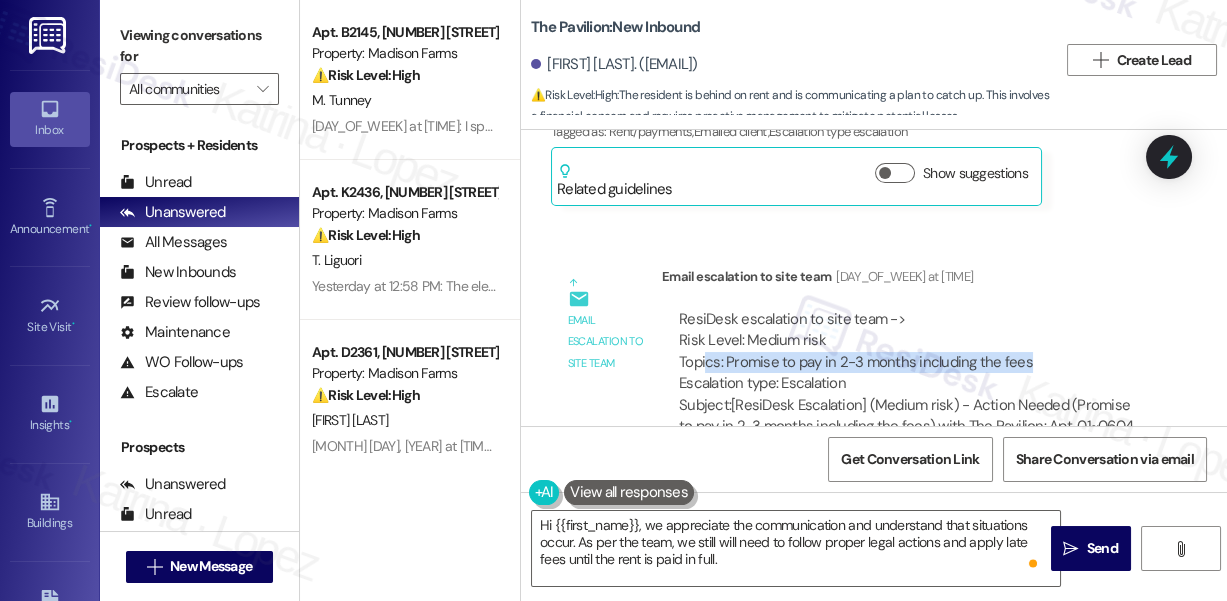 drag, startPoint x: 704, startPoint y: 361, endPoint x: 1024, endPoint y: 369, distance: 320.09998 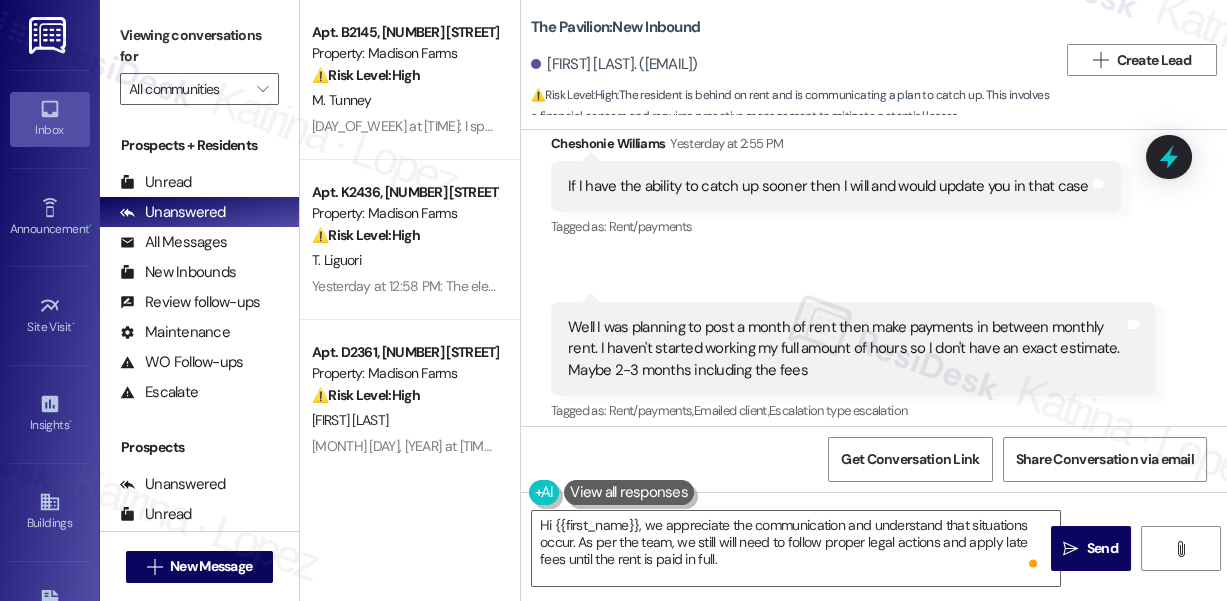 scroll, scrollTop: 5271, scrollLeft: 0, axis: vertical 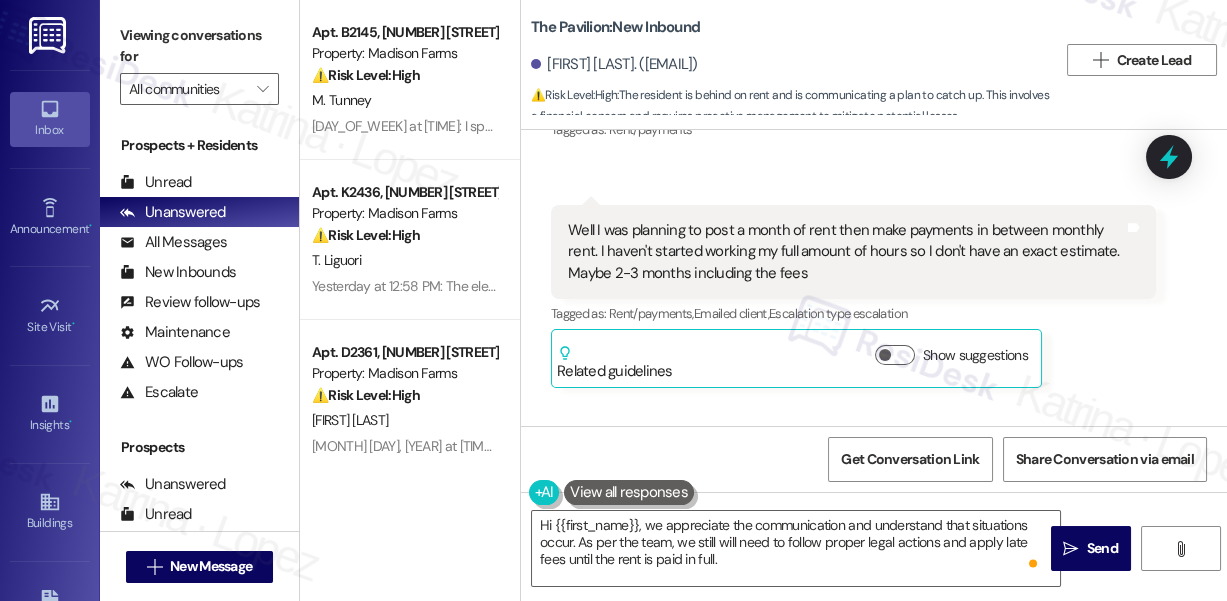click on "Well I was planning to post a month of rent then make payments in between monthly rent. I haven't started working my full amount of hours so I don't have an exact estimate. Maybe 2-3 months including the fees" at bounding box center (846, 252) 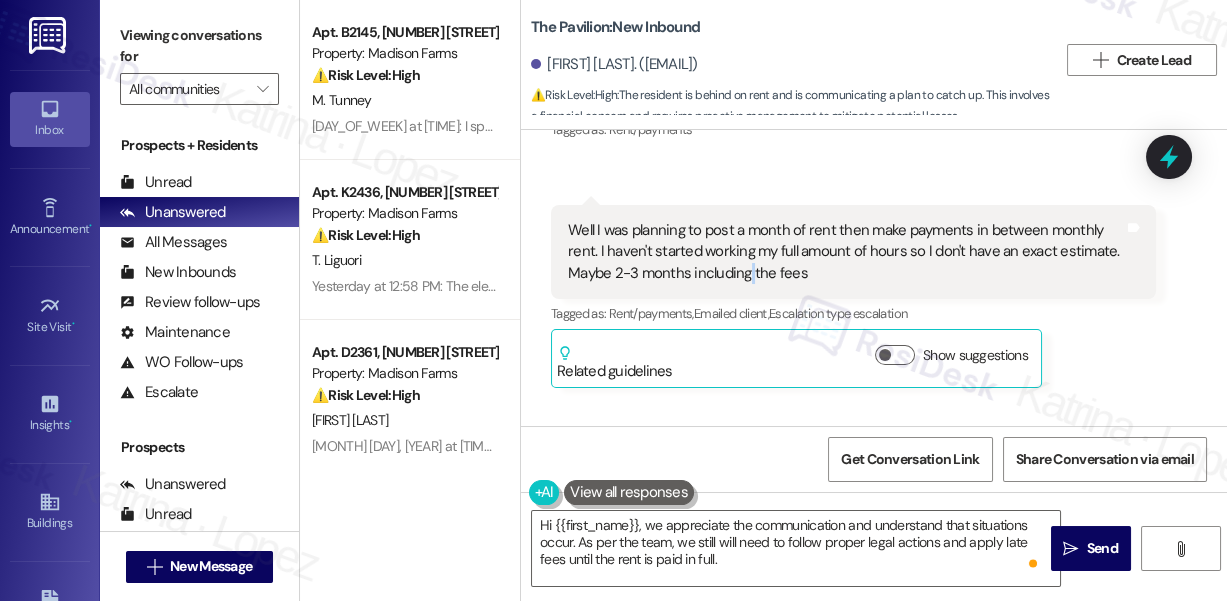 click on "Well I was planning to post a month of rent then make payments in between monthly rent. I haven't started working my full amount of hours so I don't have an exact estimate. Maybe 2-3 months including the fees" at bounding box center (846, 252) 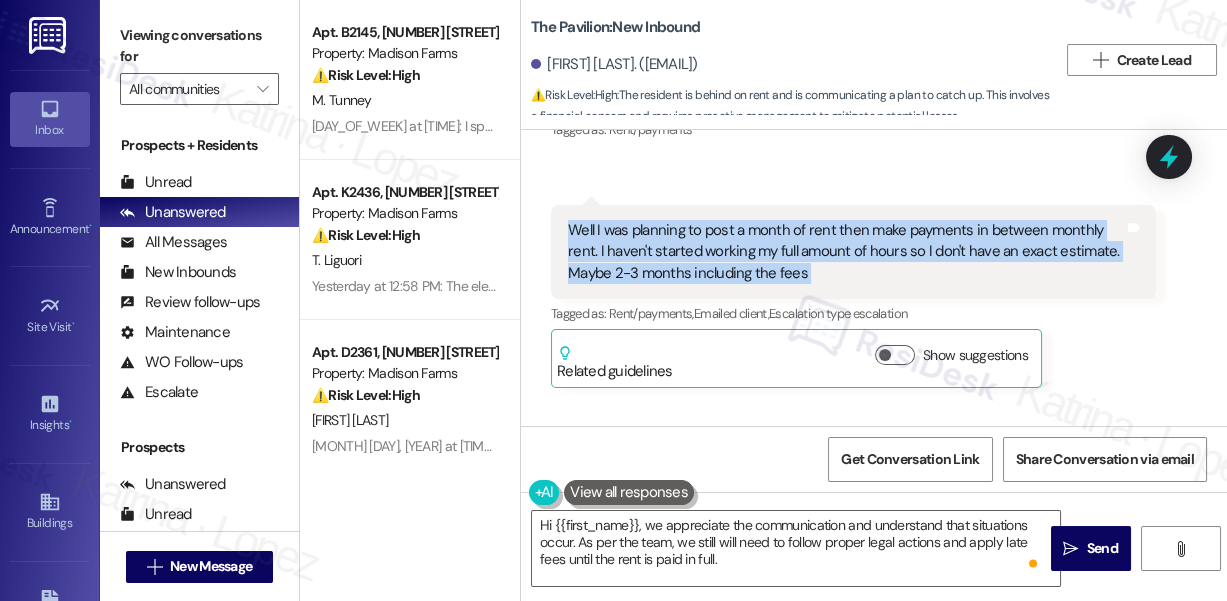 click on "Well I was planning to post a month of rent then make payments in between monthly rent. I haven't started working my full amount of hours so I don't have an exact estimate. Maybe 2-3 months including the fees" at bounding box center [846, 252] 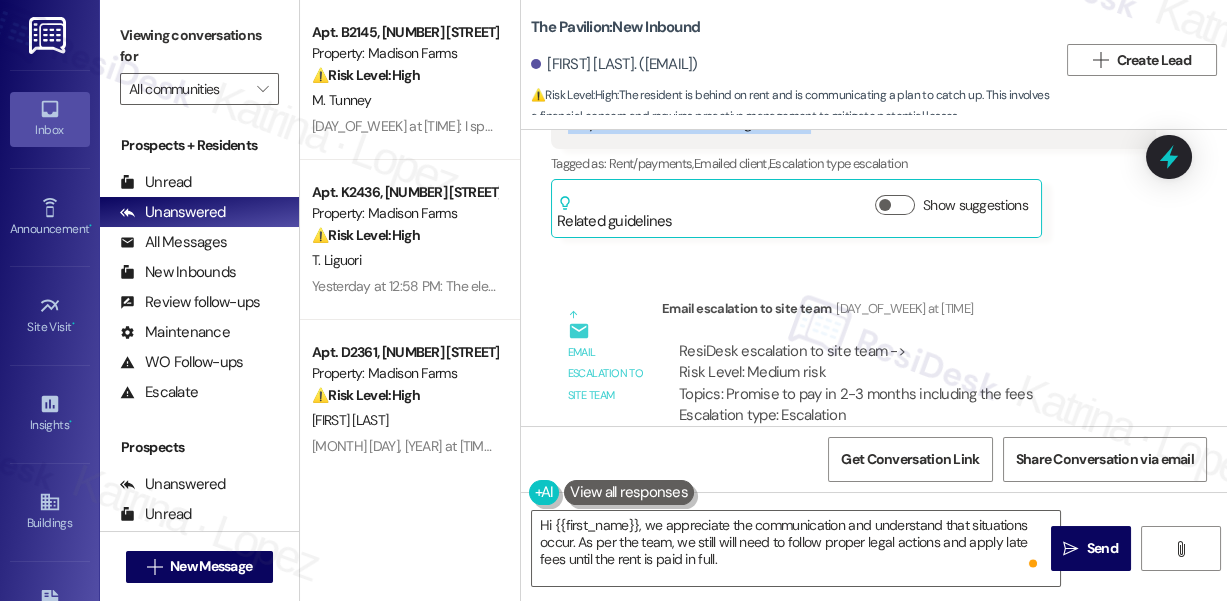 scroll, scrollTop: 5544, scrollLeft: 0, axis: vertical 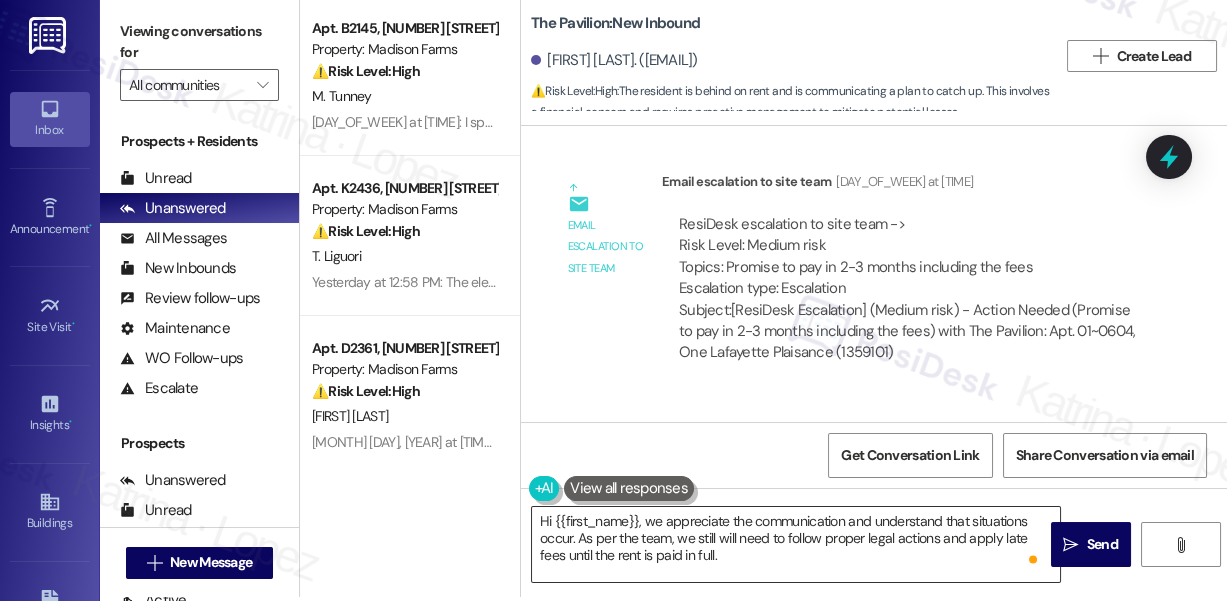 click on "Hi {{first_name}}, we appreciate the communication and understand that situations occur. As per the team, we still will need to follow proper legal actions and apply late fees until the rent is paid in full." at bounding box center (796, 544) 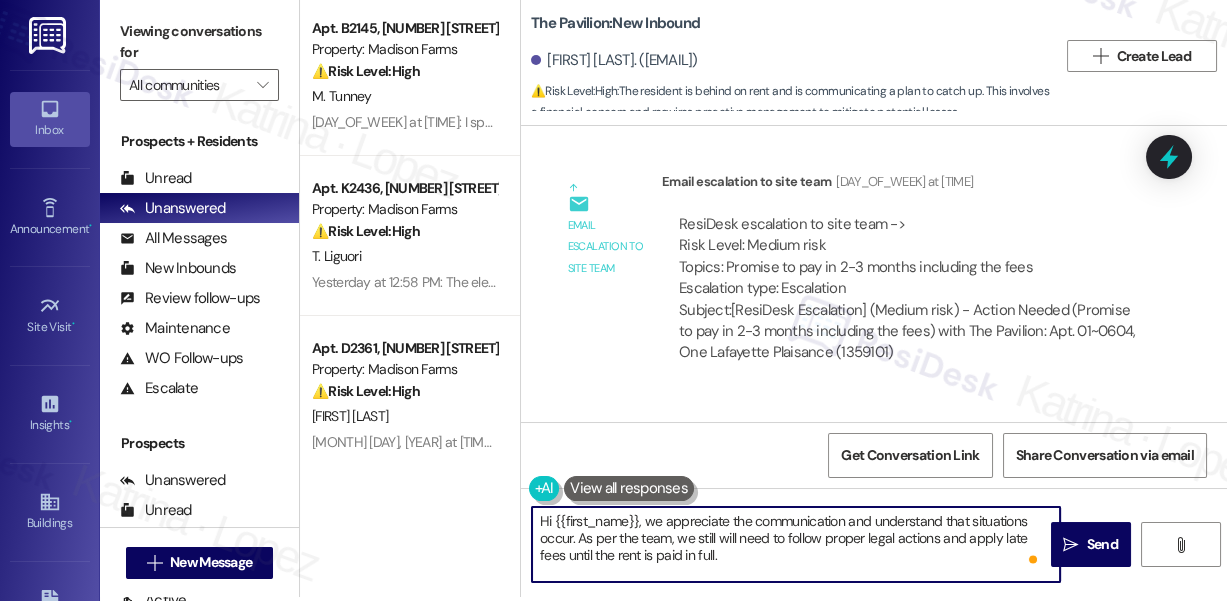 click on "Hi {{first_name}}, we appreciate the communication and understand that situations occur. As per the team, we still will need to follow proper legal actions and apply late fees until the rent is paid in full." at bounding box center (796, 544) 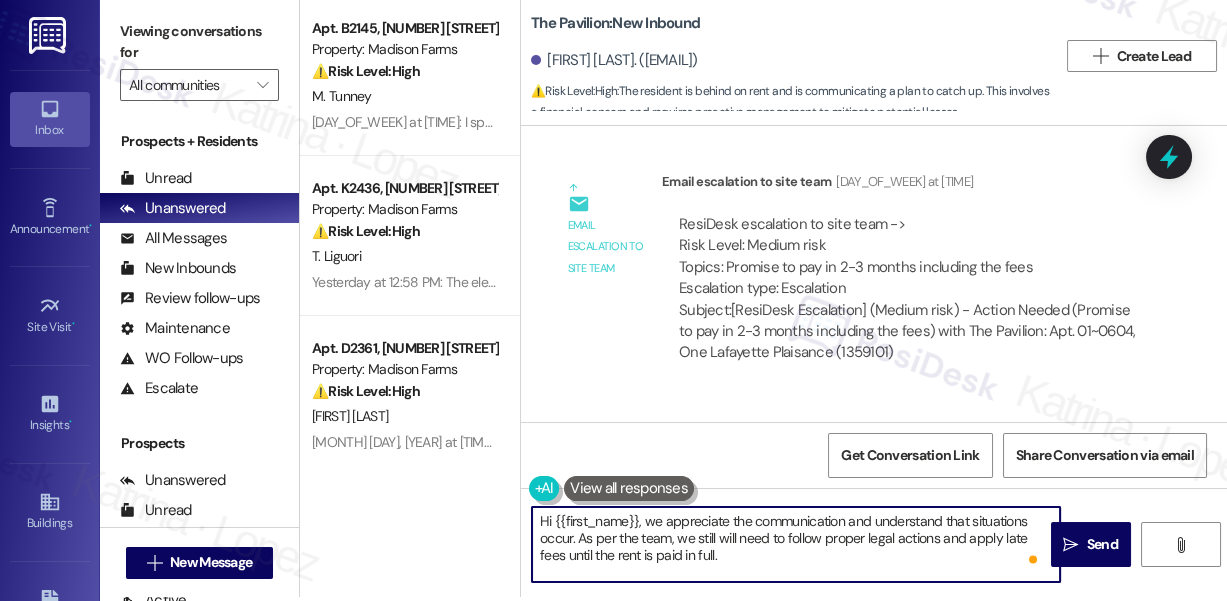 click on "Hi {{first_name}}, we appreciate the communication and understand that situations occur. As per the team, we still will need to follow proper legal actions and apply late fees until the rent is paid in full." at bounding box center (796, 544) 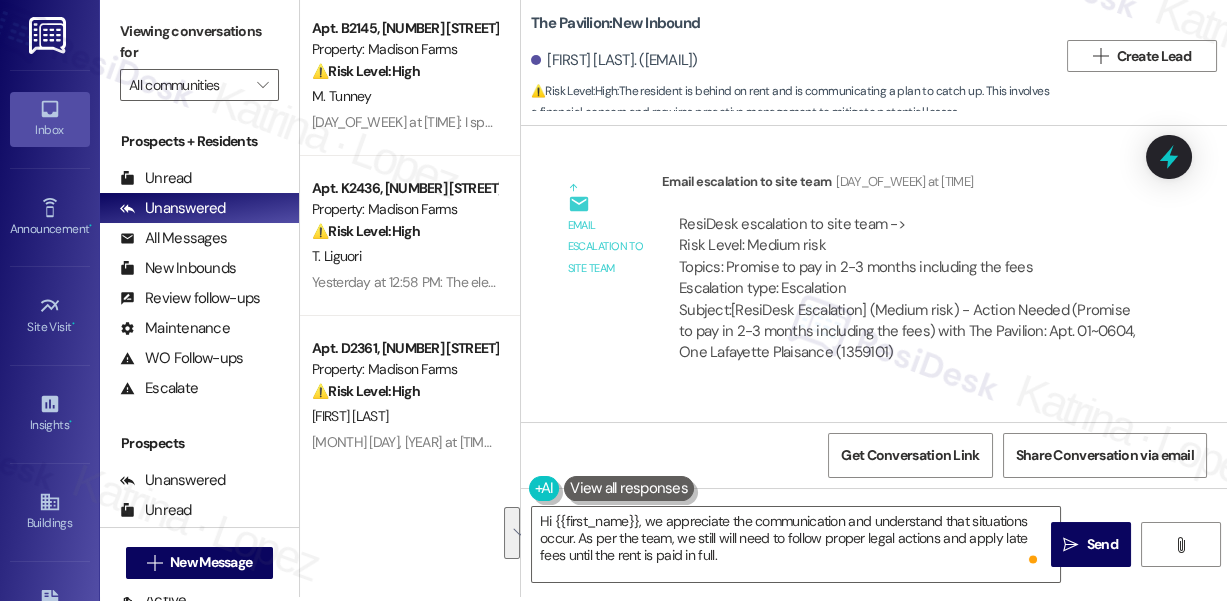 click on "Viewing conversations for All communities " at bounding box center [199, 58] 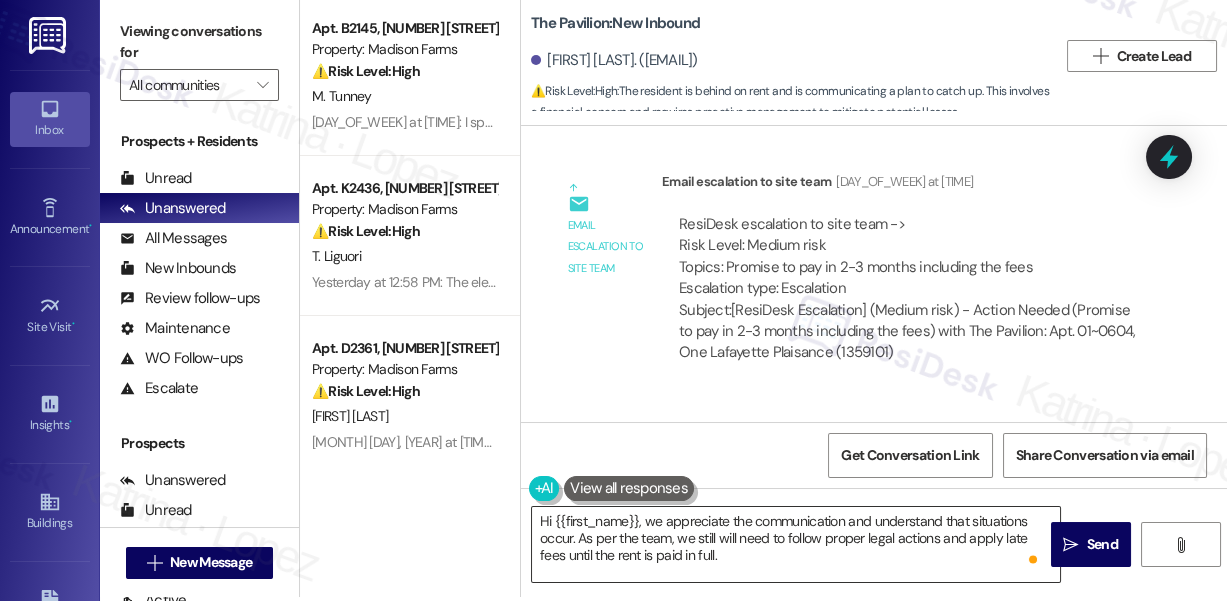 click on "Hi {{first_name}}, we appreciate the communication and understand that situations occur. As per the team, we still will need to follow proper legal actions and apply late fees until the rent is paid in full." at bounding box center [796, 544] 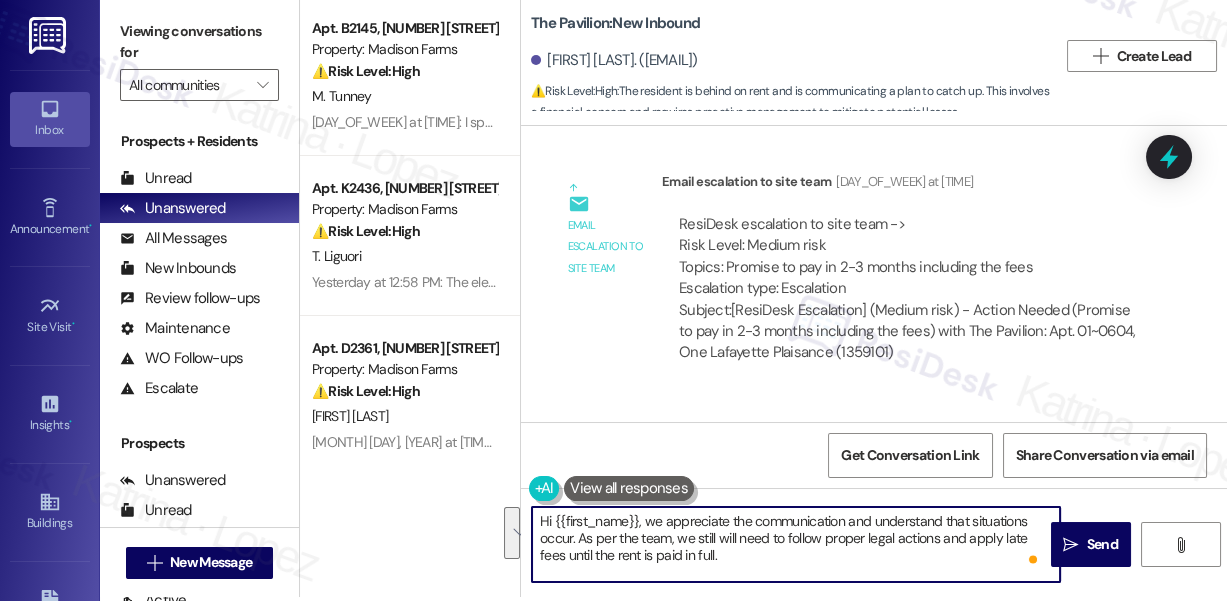 drag, startPoint x: 647, startPoint y: 520, endPoint x: 772, endPoint y: 551, distance: 128.78665 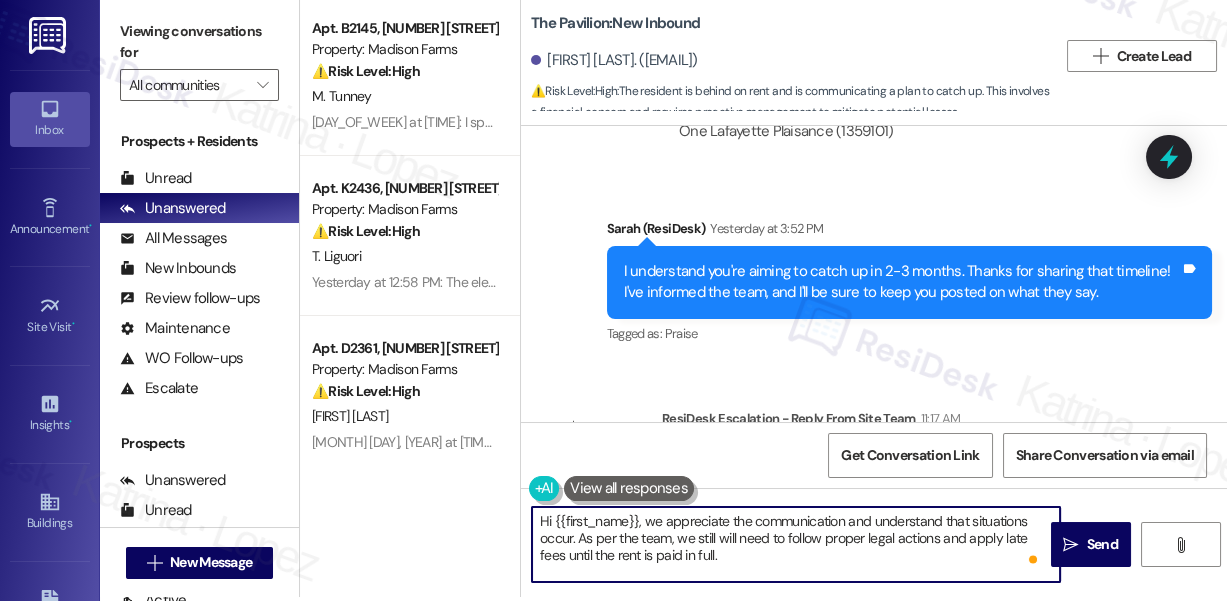 scroll, scrollTop: 5907, scrollLeft: 0, axis: vertical 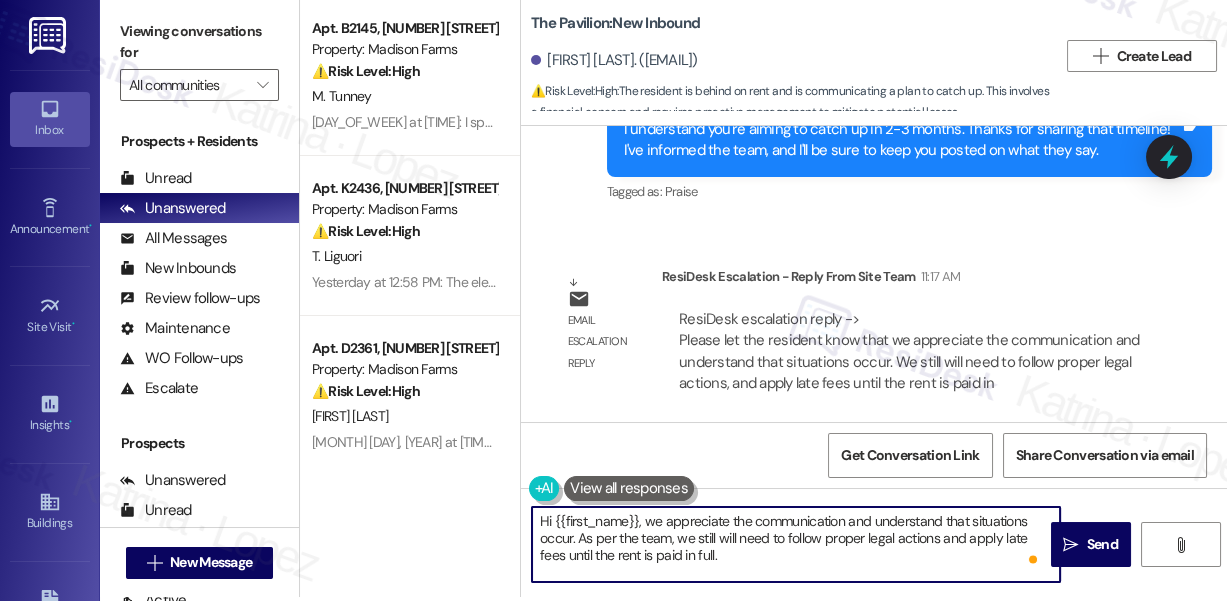 click on "Hi {{first_name}}, we appreciate the communication and understand that situations occur. As per the team, we still will need to follow proper legal actions and apply late fees until the rent is paid in full." at bounding box center (796, 544) 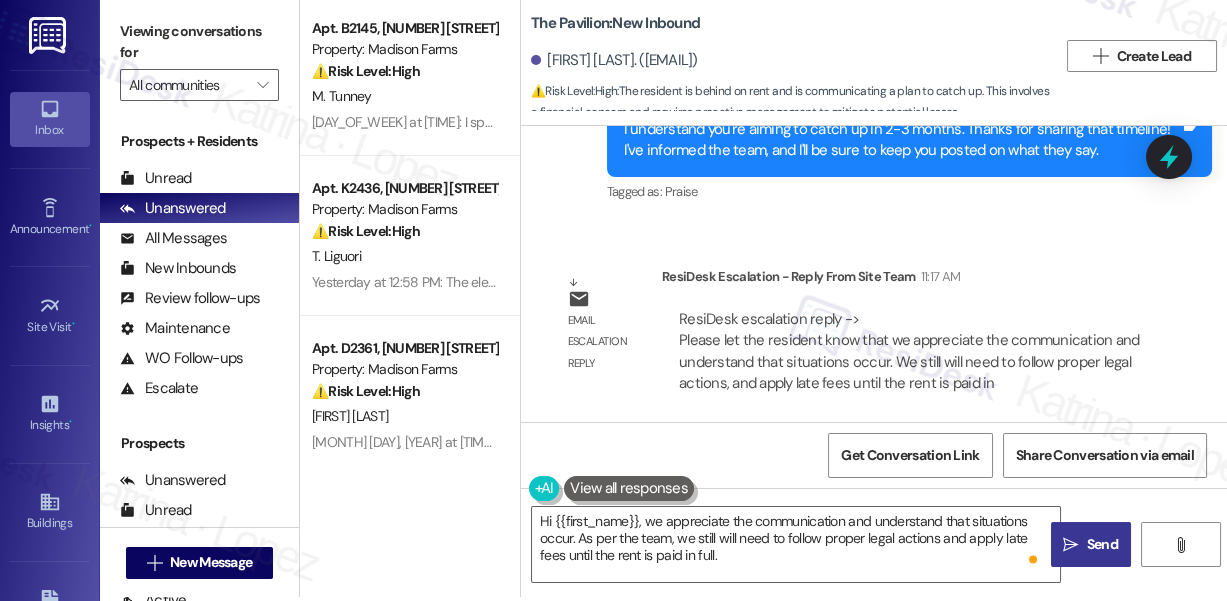 click on "Send" at bounding box center (1102, 544) 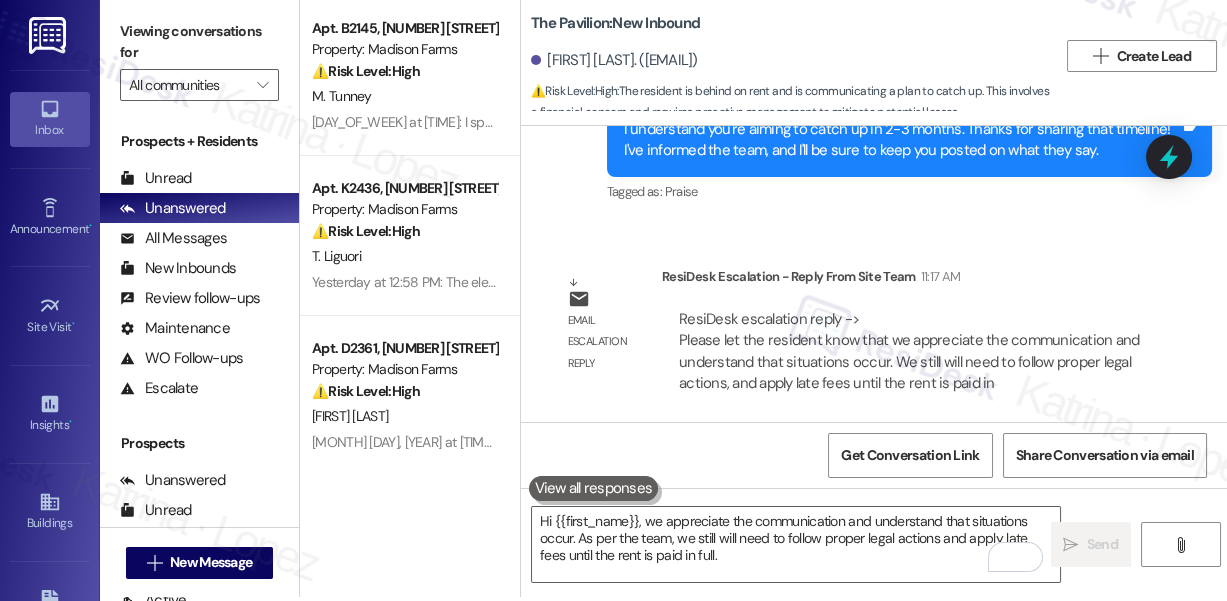 click on "ResiDesk escalation reply ->
Please let the resident know that we appreciate the communication and understand that situations occur. We still will need to follow proper legal actions, and apply late fees until the rent is paid in ResiDesk escalation reply ->
Please let the resident know that we appreciate the communication and understand that situations occur. We still will need to follow proper legal actions, and apply late fees until the rent is paid in" at bounding box center [909, 351] 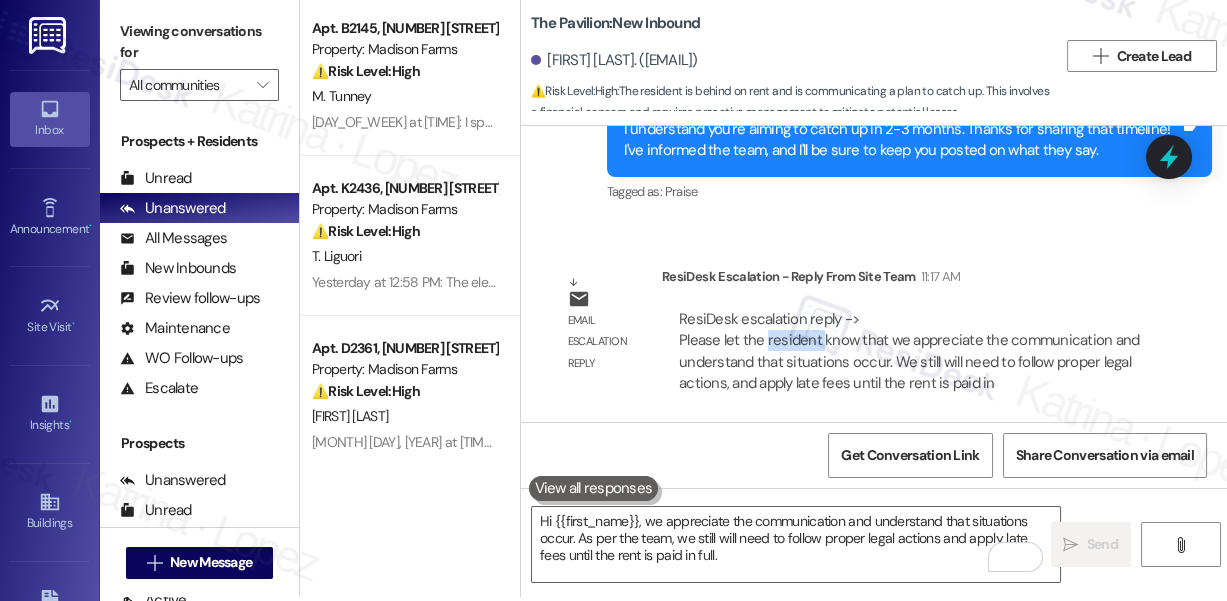 click on "ResiDesk escalation reply ->
Please let the resident know that we appreciate the communication and understand that situations occur. We still will need to follow proper legal actions, and apply late fees until the rent is paid in ResiDesk escalation reply ->
Please let the resident know that we appreciate the communication and understand that situations occur. We still will need to follow proper legal actions, and apply late fees until the rent is paid in" at bounding box center [909, 351] 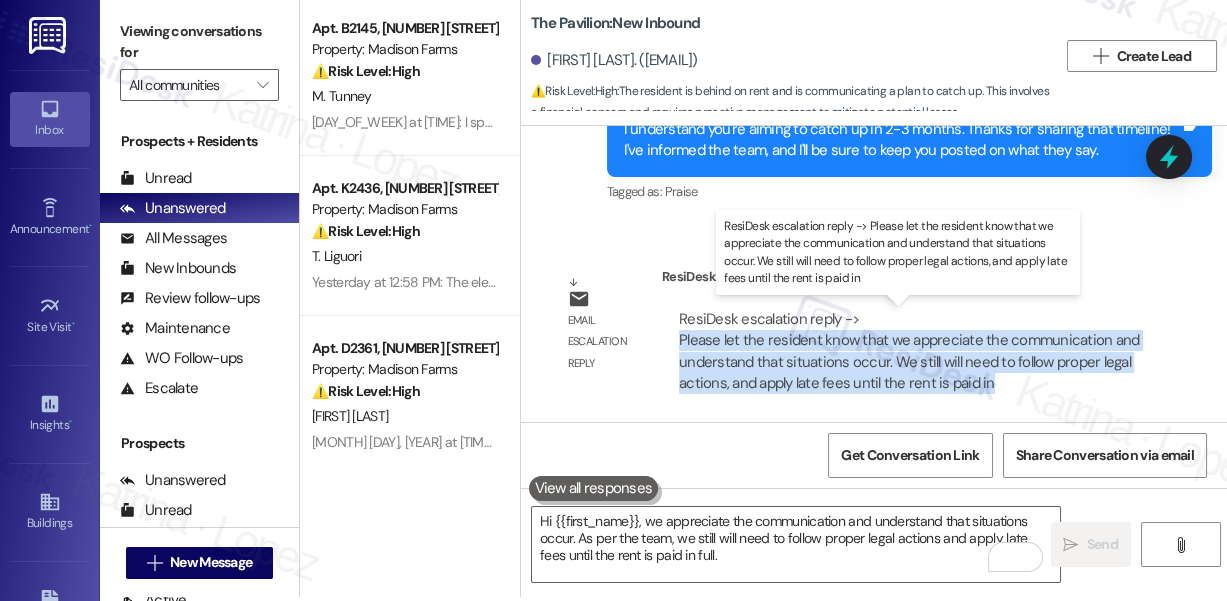 click on "ResiDesk escalation reply ->
Please let the resident know that we appreciate the communication and understand that situations occur. We still will need to follow proper legal actions, and apply late fees until the rent is paid in ResiDesk escalation reply ->
Please let the resident know that we appreciate the communication and understand that situations occur. We still will need to follow proper legal actions, and apply late fees until the rent is paid in" at bounding box center (909, 351) 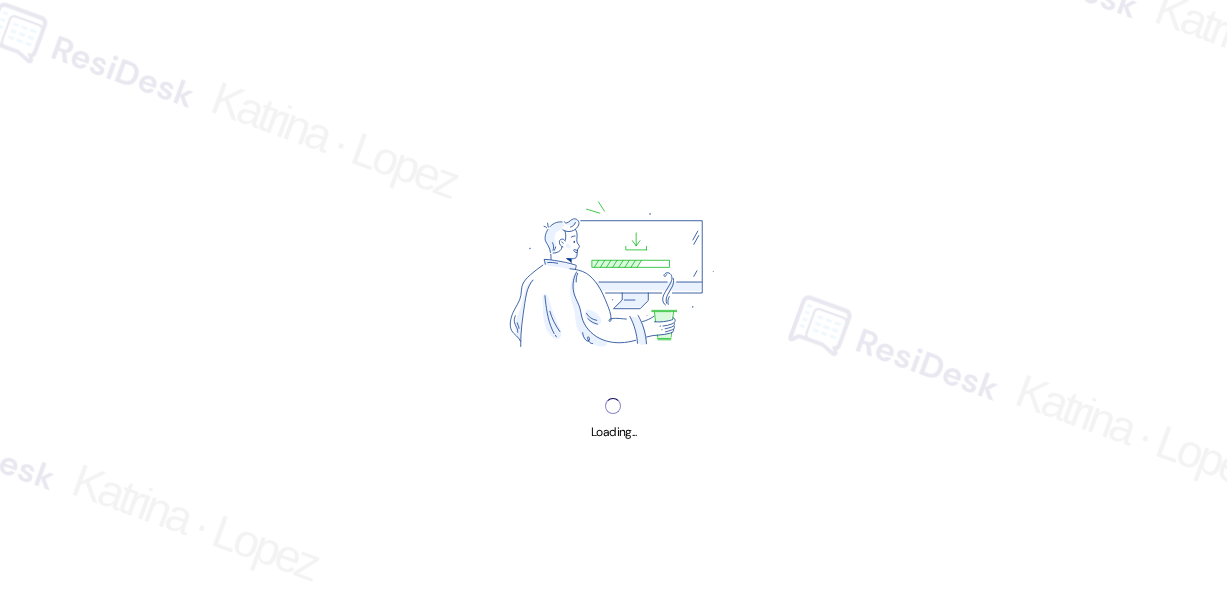 scroll, scrollTop: 0, scrollLeft: 0, axis: both 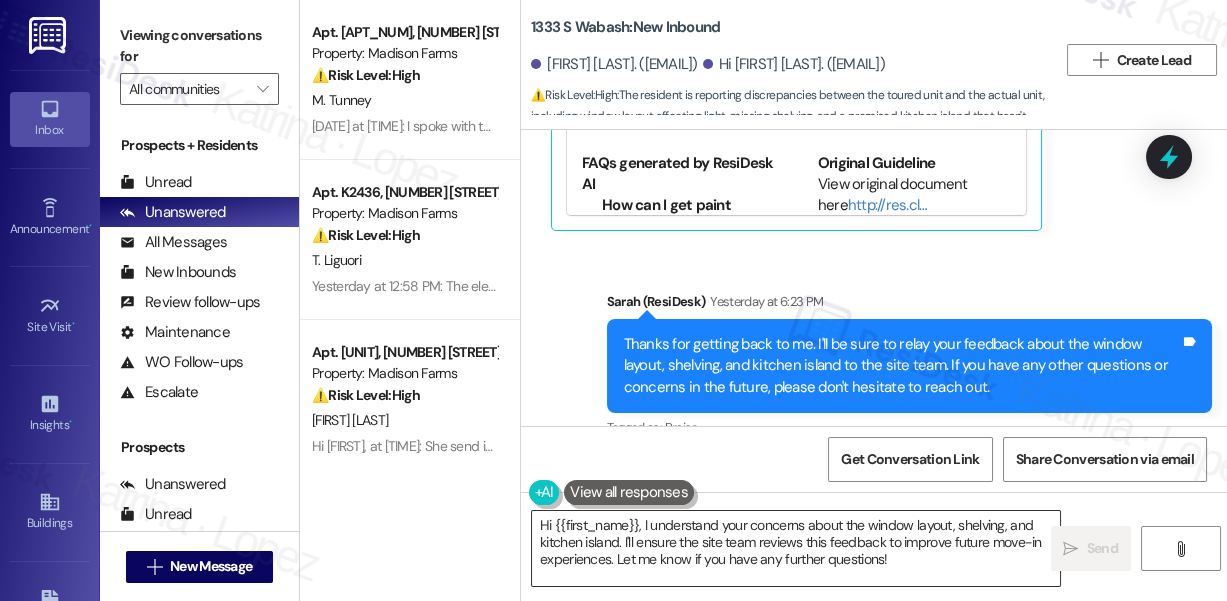 click on "Hi {{first_name}}, I understand your concerns about the window layout, shelving, and kitchen island. I'll ensure the site team reviews this feedback to improve future move-in experiences. Let me know if you have any further questions!" at bounding box center (796, 548) 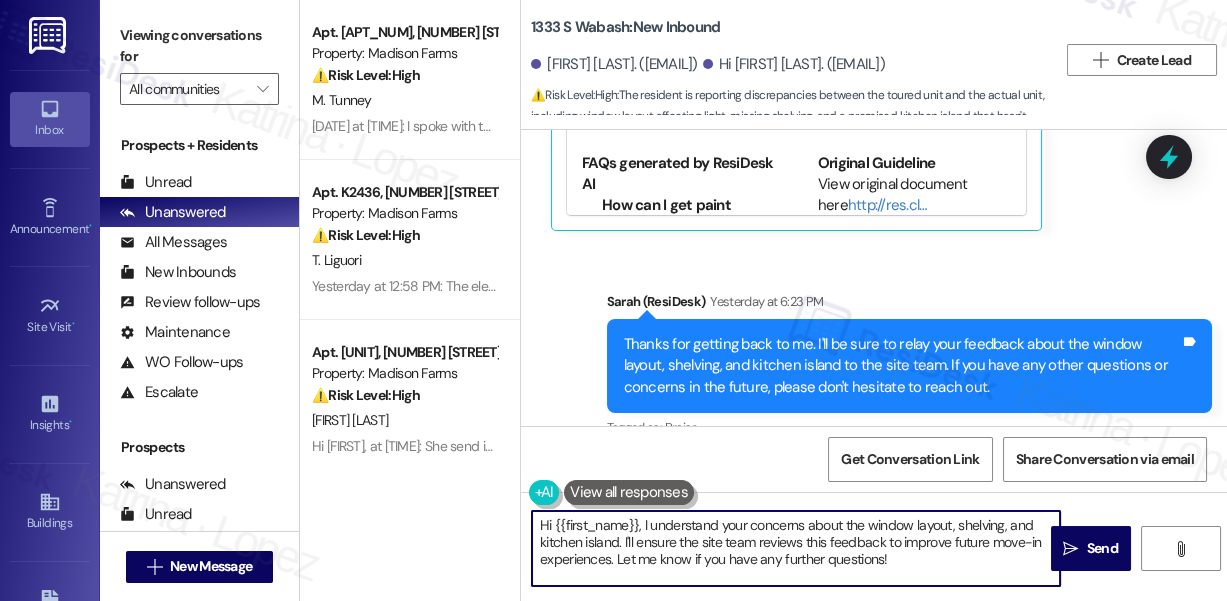 click on "Hi {{first_name}}, I understand your concerns about the window layout, shelving, and kitchen island. I'll ensure the site team reviews this feedback to improve future move-in experiences. Let me know if you have any further questions!" at bounding box center (796, 548) 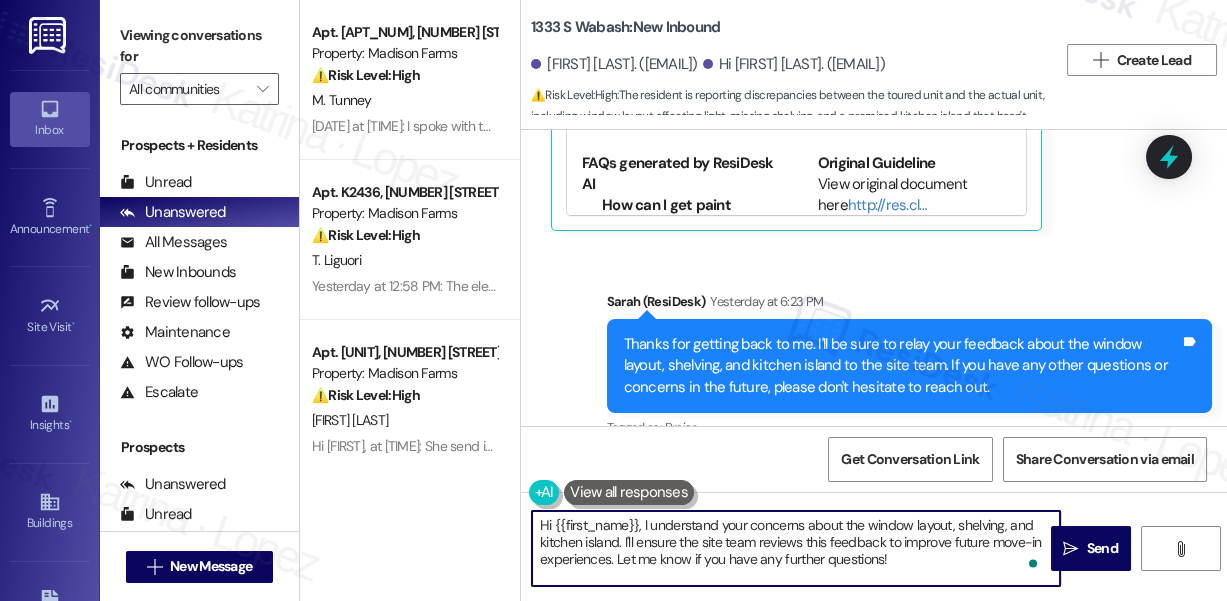 paste on "on their tour date both options were presented to them, unit 2602 and 2702. Leasing agent made it very clear that some of the items in the unit might be different like the window placement, built in shelves, and possibly even the flooring. 2602 was available at the moment; however, due to their move in date, they decided to go with unit 2702.
In regard to the kitchen island, we are currently working on that now and should have it to them by the end of day." 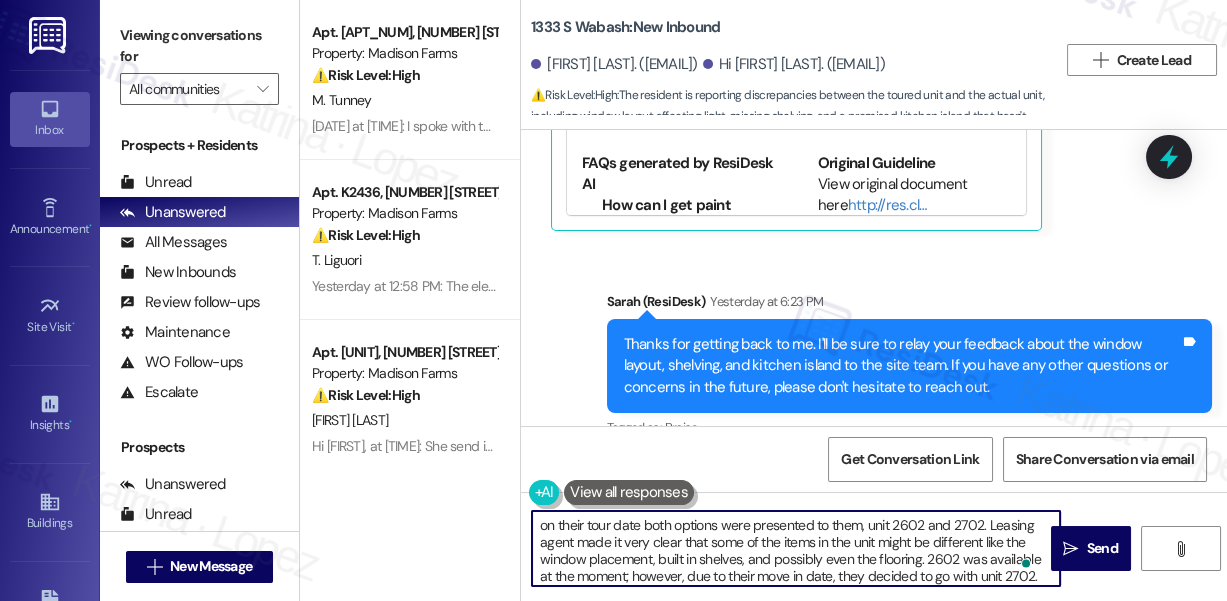 scroll, scrollTop: 50, scrollLeft: 0, axis: vertical 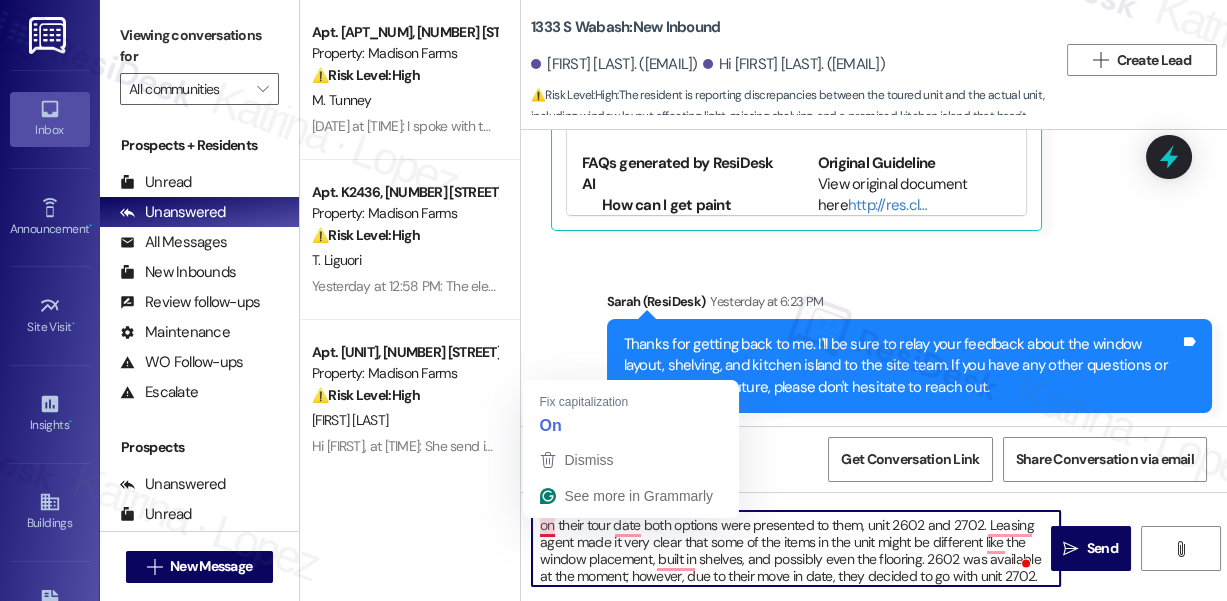 click on "on their tour date both options were presented to them, unit 2602 and 2702. Leasing agent made it very clear that some of the items in the unit might be different like the window placement, built in shelves, and possibly even the flooring. 2602 was available at the moment; however, due to their move in date, they decided to go with unit 2702.
In regard to the kitchen island, we are currently working on that now and should have it to them by the end of day." at bounding box center [796, 548] 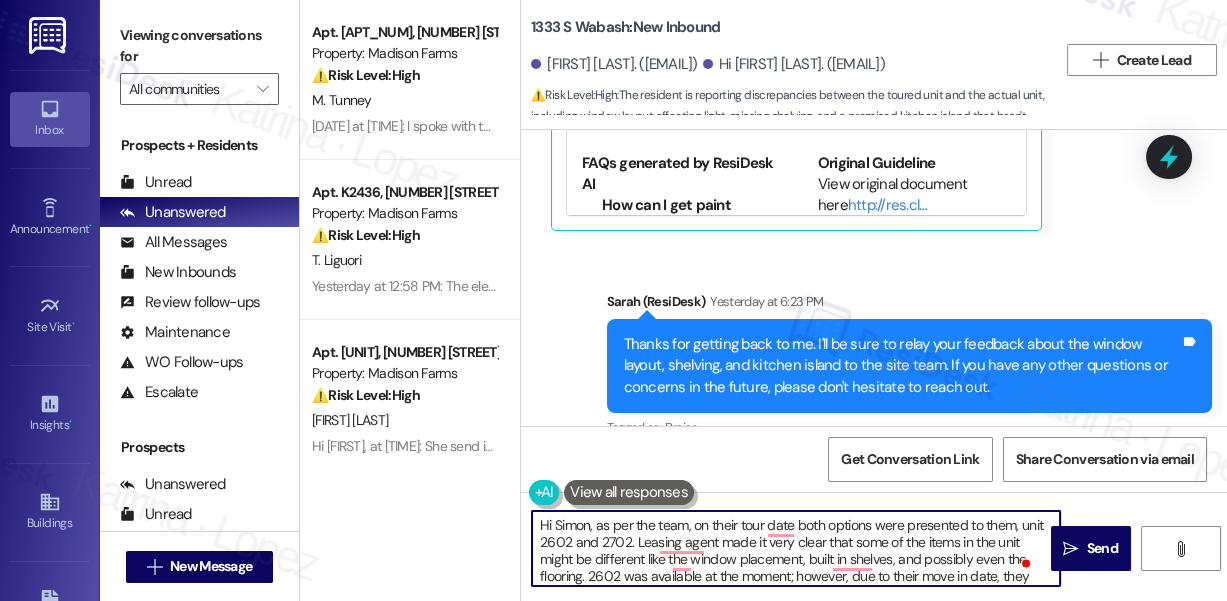 click on "Hi Simon, as per the team, on their tour date both options were presented to them, unit 2602 and 2702. Leasing agent made it very clear that some of the items in the unit might be different like the window placement, built in shelves, and possibly even the flooring. 2602 was available at the moment; however, due to their move in date, they decided to go with unit 2702.
In regard to the kitchen island, we are currently working on that now and should have it to them by the end of day." at bounding box center (796, 548) 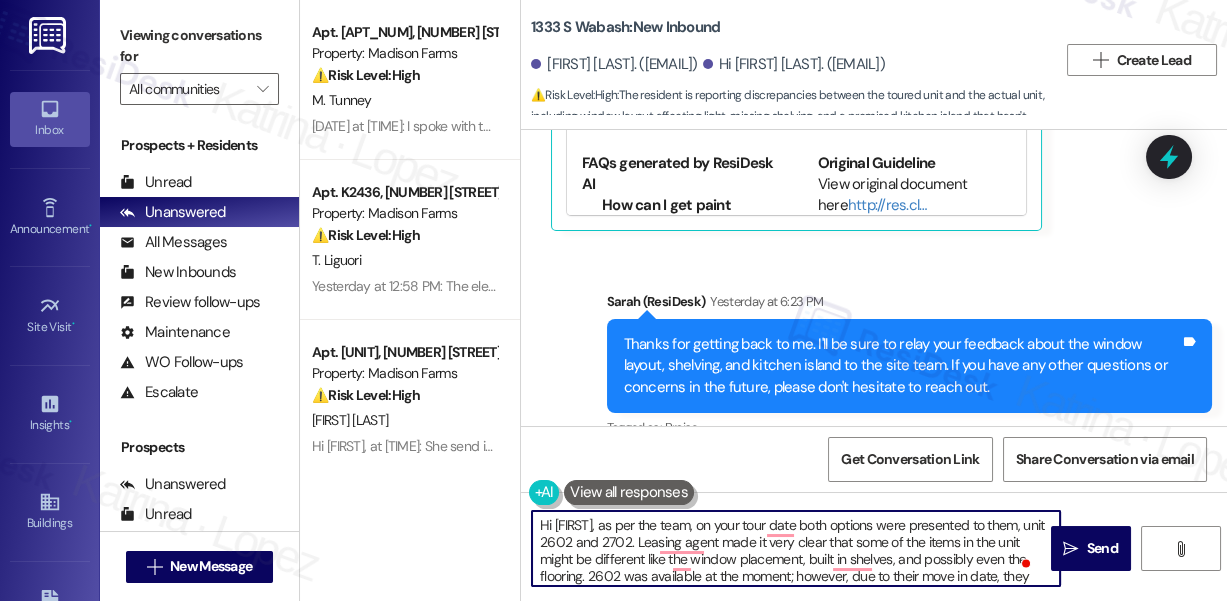 click on "Hi [FIRST], as per the team, on your tour date both options were presented to them, unit 2602 and 2702. Leasing agent made it very clear that some of the items in the unit might be different like the window placement, built in shelves, and possibly even the flooring. 2602 was available at the moment; however, due to their move in date, they decided to go with unit 2702.
In regard to the kitchen island, we are currently working on that now and should have it to them by the end of day." at bounding box center (796, 548) 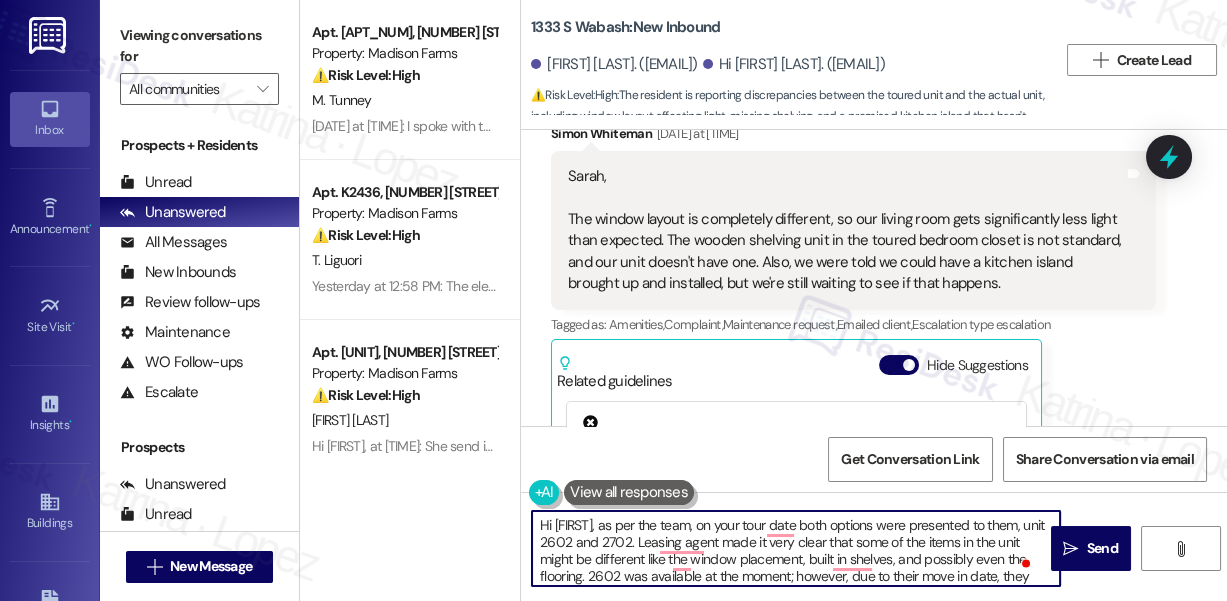 scroll, scrollTop: 759, scrollLeft: 0, axis: vertical 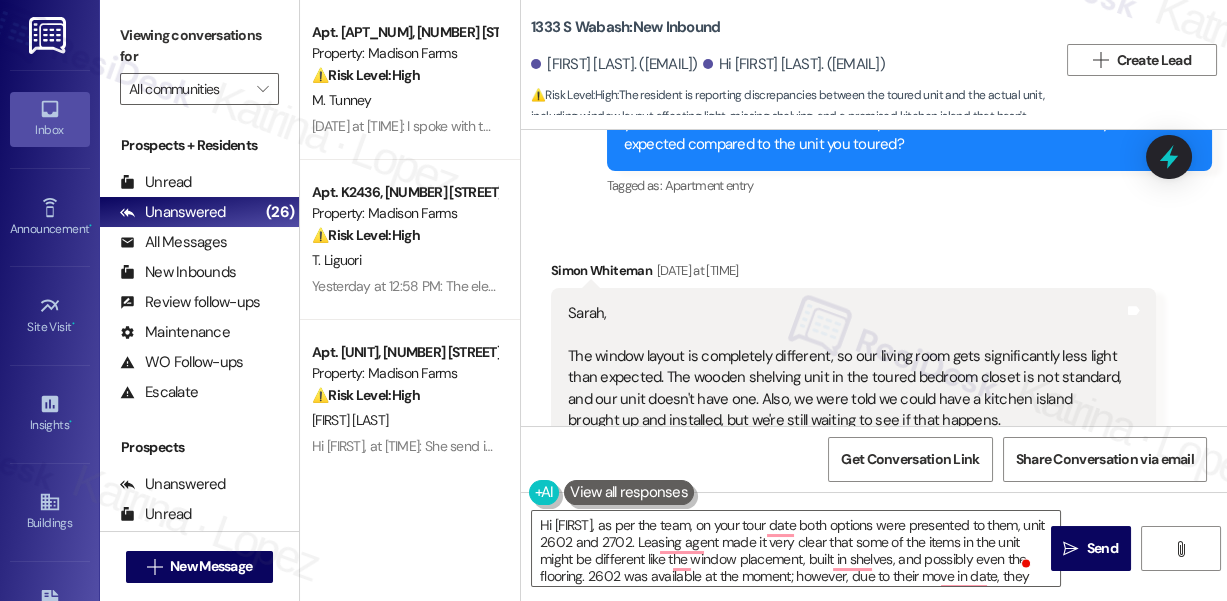 click on "Viewing conversations for All communities " at bounding box center (199, 62) 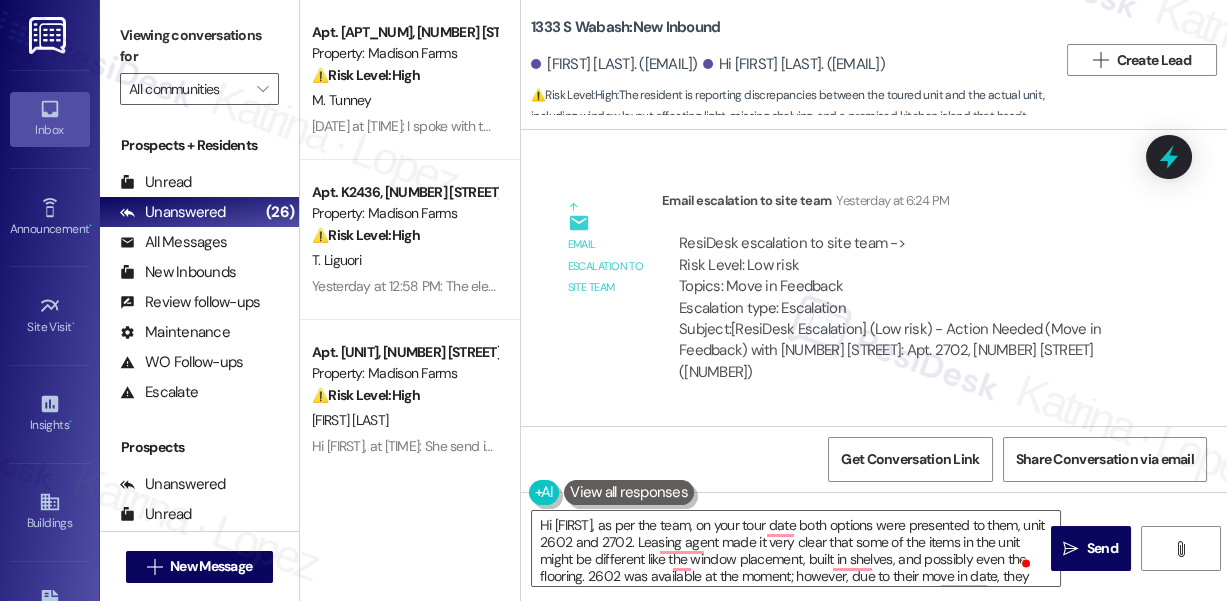scroll, scrollTop: 1715, scrollLeft: 0, axis: vertical 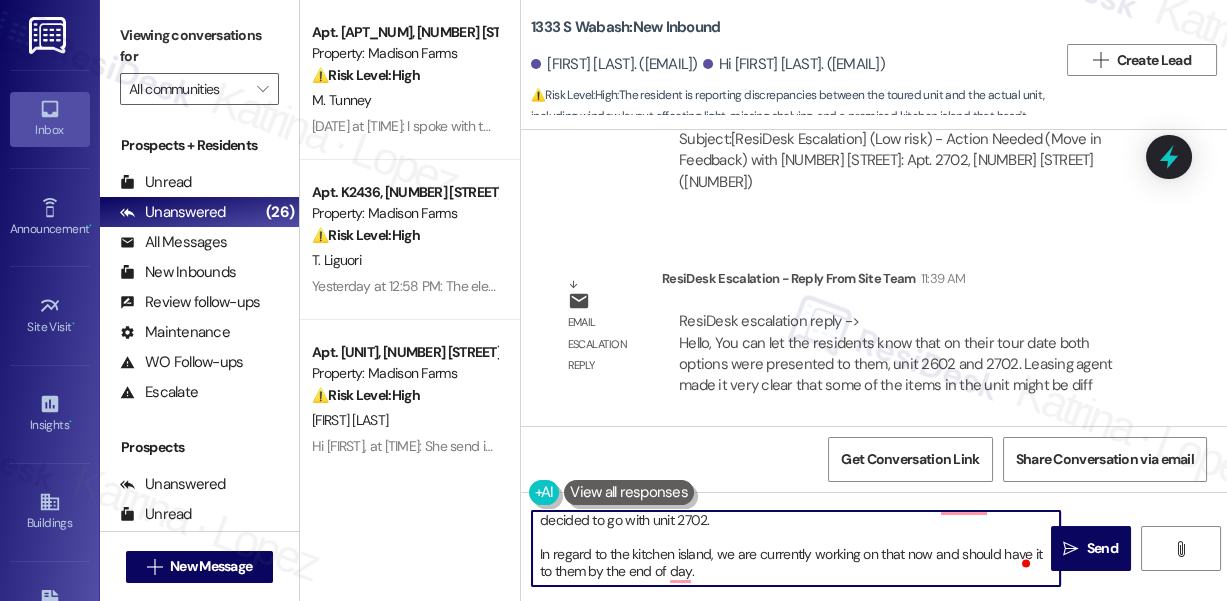 click on "Hi [FIRST], as per the team, on your tour date both options were presented to them, unit 2602 and 2702. Leasing agent made it very clear that some of the items in the unit might be different like the window placement, built in shelves, and possibly even the flooring. 2602 was available at the moment; however, due to their move in date, they decided to go with unit 2702.
In regard to the kitchen island, we are currently working on that now and should have it to them by the end of day." at bounding box center [796, 548] 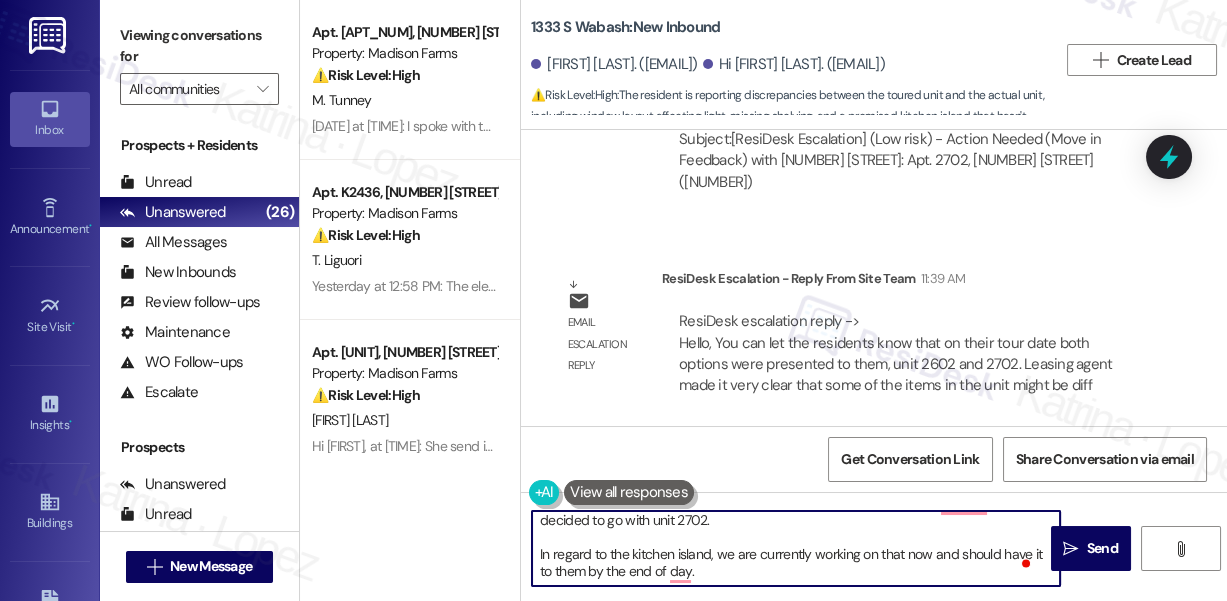 click on "Hi [FIRST], as per the team, on your tour date both options were presented to them, unit 2602 and 2702. Leasing agent made it very clear that some of the items in the unit might be different like the window placement, built in shelves, and possibly even the flooring. 2602 was available at the moment; however, due to their move in date, they decided to go with unit 2702.
In regard to the kitchen island, we are currently working on that now and should have it to them by the end of day." at bounding box center (796, 548) 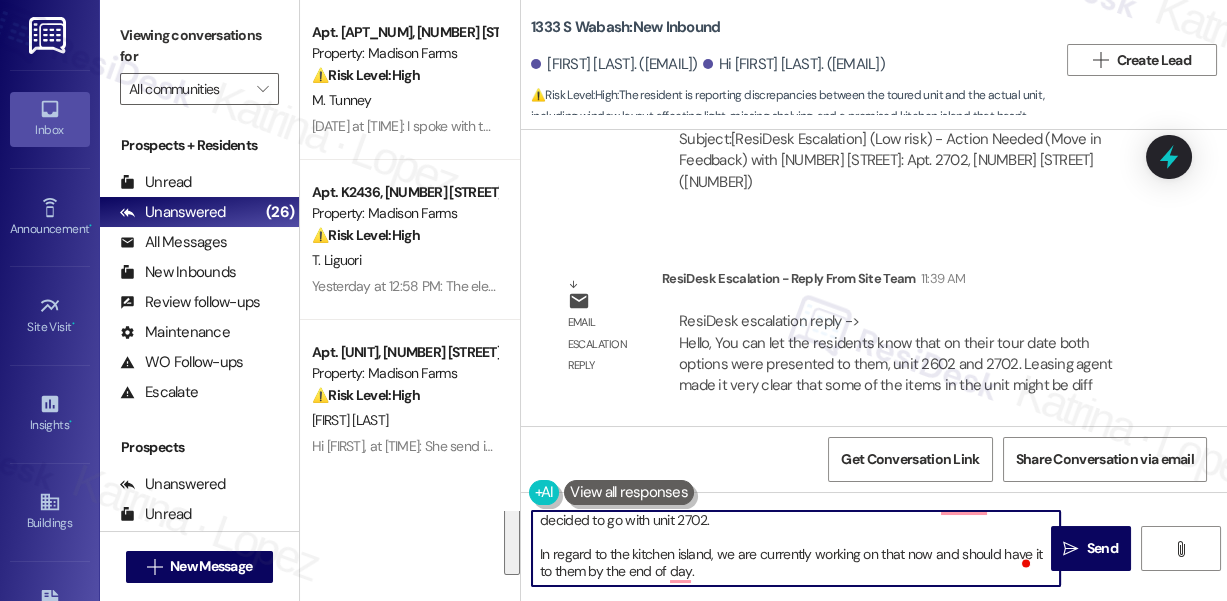 paste on "[Resident Name]! I checked in with the team for you 😊 They shared that on your tour, both units 2602 and 2702 were shown, and the leasing agent explained some features could be different — like window placement, built‑in shelves, or flooring. Since 2602 was ready right away but didn’t fit your move‑in date, you went with 2702.
Good news — the kitchen island is being worked on now and should be ready for you by the end of the day!" 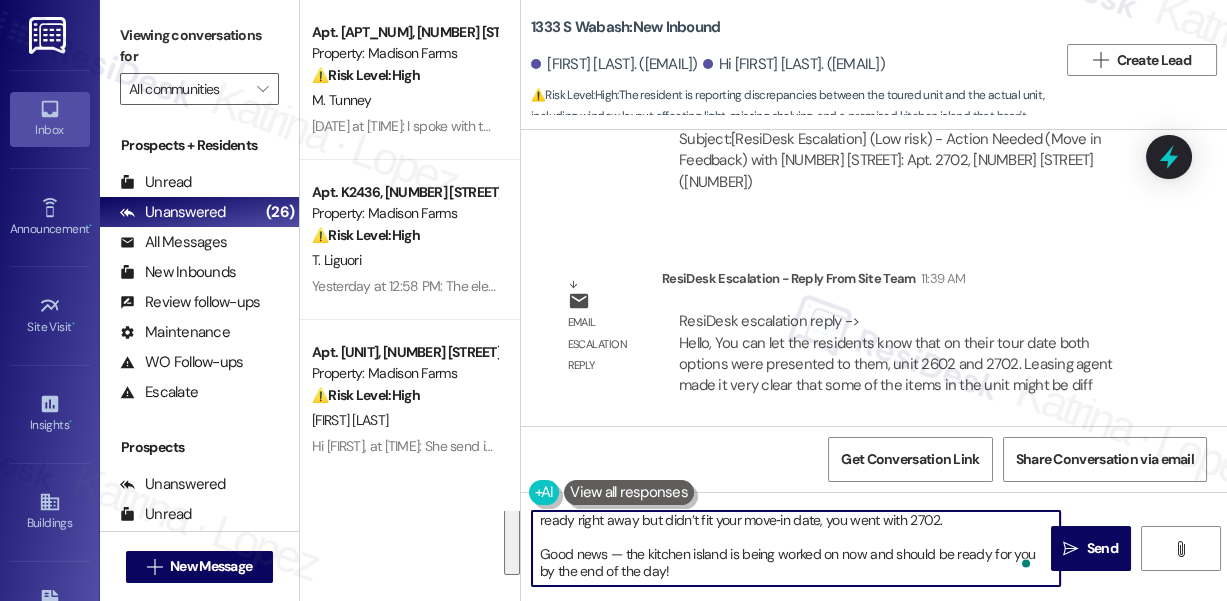 scroll, scrollTop: 50, scrollLeft: 0, axis: vertical 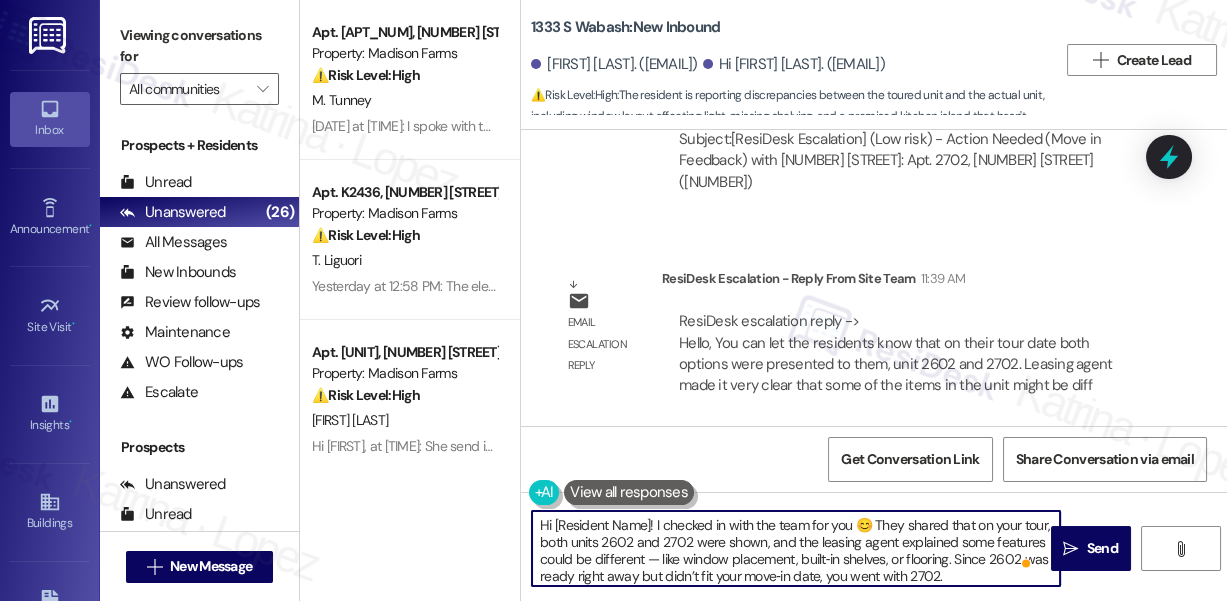 click on "[NUMBER] [STREET]:  New Inbound       [FIRST] [LAST]. ([EMAIL])   [FIRST] [LAST]. ([EMAIL])   ⚠️  Risk Level:  High :  The resident is reporting discrepancies between the toured unit and the actual unit, including window layout affecting light, missing shelving, and a promised kitchen island that hasn't materialized. These are habitability and amenity concerns that could lead to dissatisfaction and potential lease disputes." at bounding box center [794, 60] 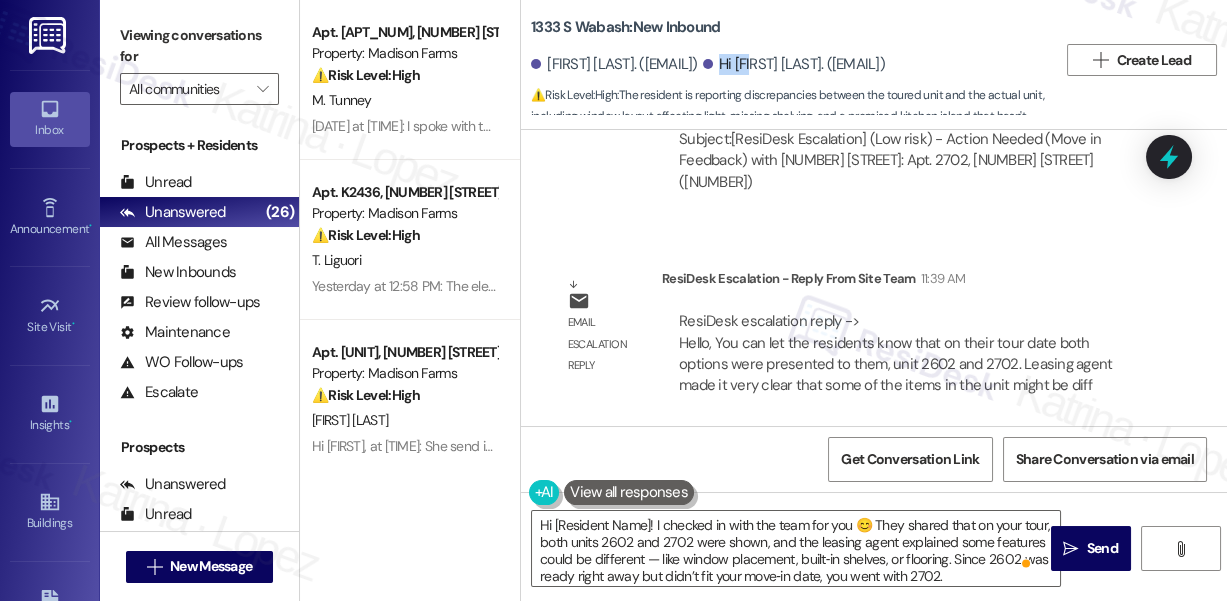 click on "[NUMBER] [STREET]:  New Inbound       [FIRST] [LAST]. ([EMAIL])   [FIRST] [LAST]. ([EMAIL])   ⚠️  Risk Level:  High :  The resident is reporting discrepancies between the toured unit and the actual unit, including window layout affecting light, missing shelving, and a promised kitchen island that hasn't materialized. These are habitability and amenity concerns that could lead to dissatisfaction and potential lease disputes." at bounding box center (794, 60) 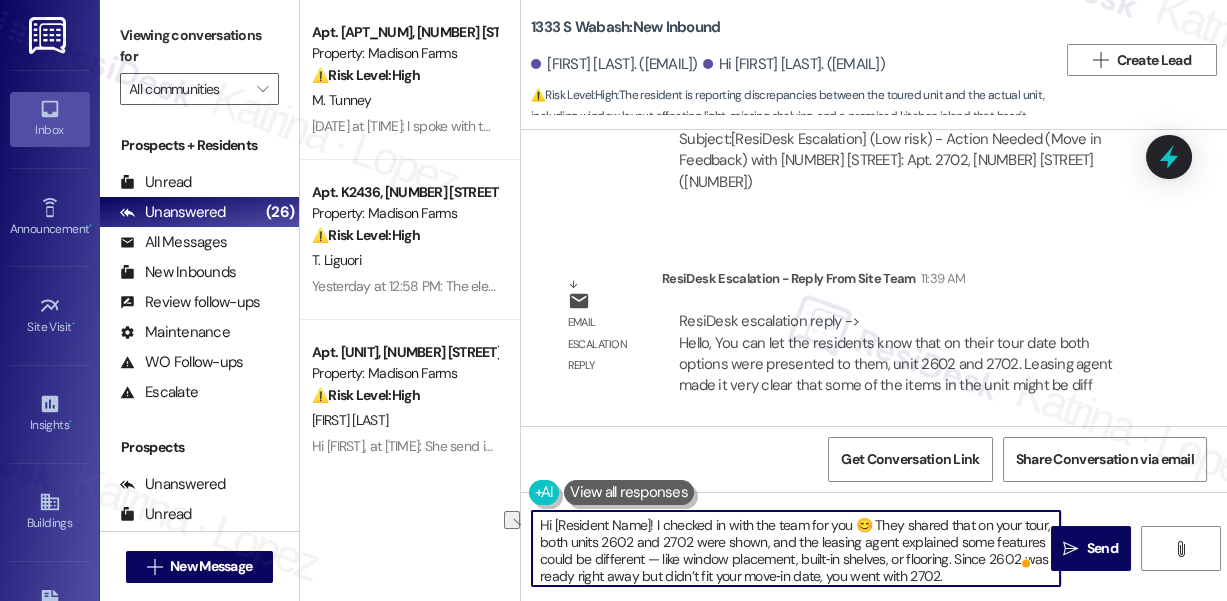 drag, startPoint x: 552, startPoint y: 530, endPoint x: 650, endPoint y: 510, distance: 100.02 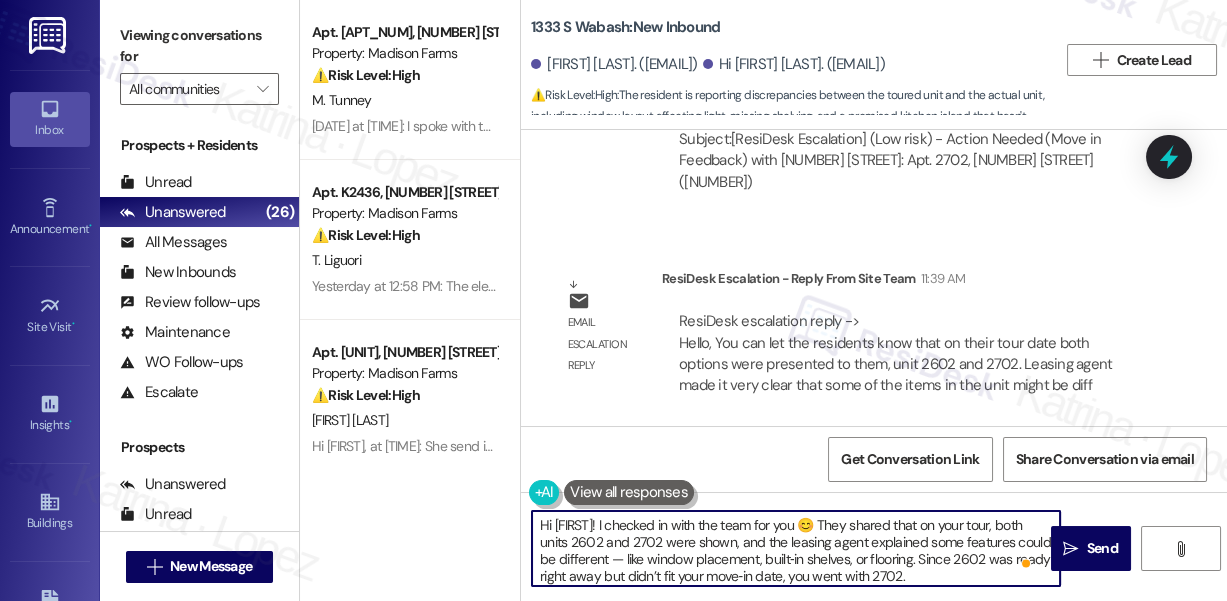 click on "Hi [FIRST]! I checked in with the team for you 😊 They shared that on your tour, both units 2602 and 2702 were shown, and the leasing agent explained some features could be different — like window placement, built‑in shelves, or flooring. Since 2602 was ready right away but didn’t fit your move‑in date, you went with 2702.
Good news — the kitchen island is being worked on now and should be ready for you by the end of the day!" at bounding box center [796, 548] 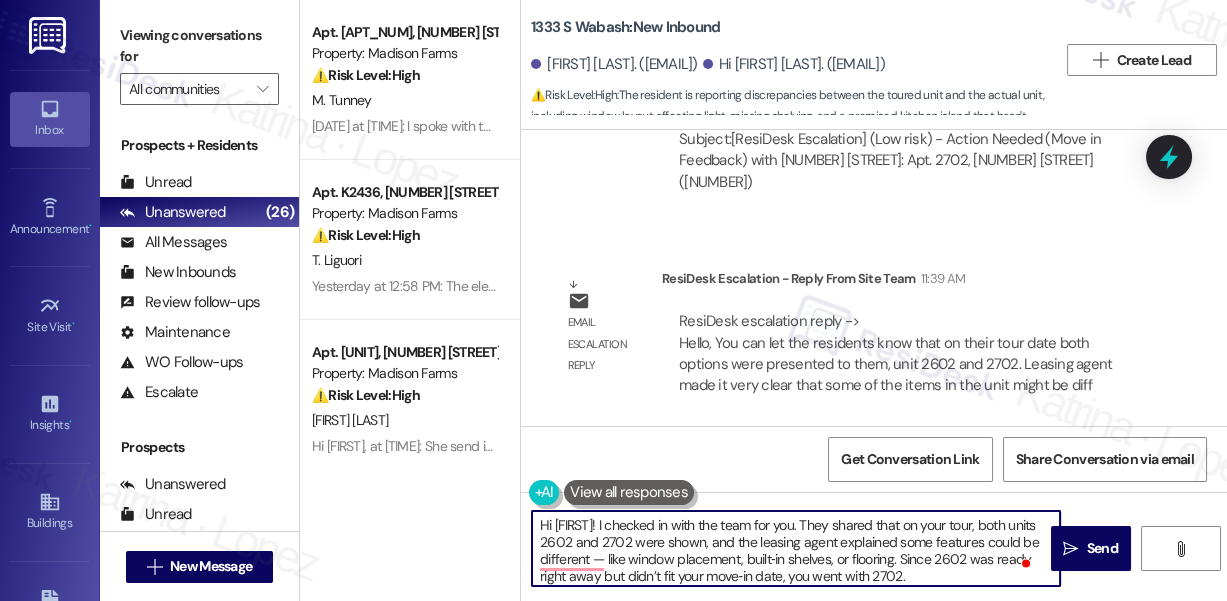scroll, scrollTop: 39, scrollLeft: 0, axis: vertical 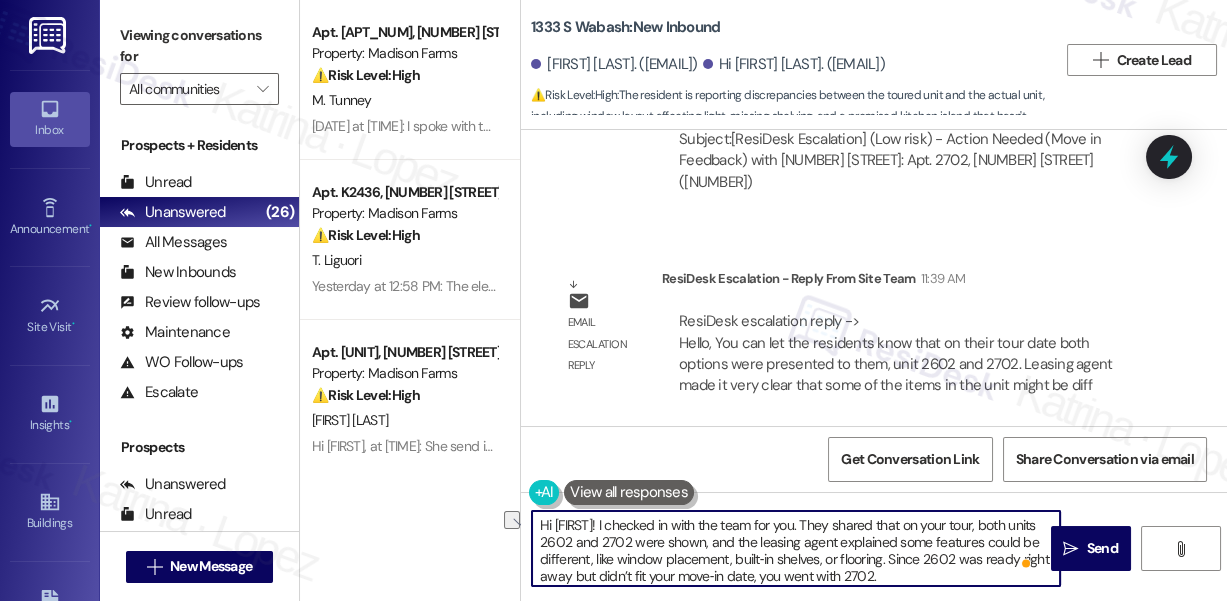 drag, startPoint x: 725, startPoint y: 559, endPoint x: 922, endPoint y: 566, distance: 197.12433 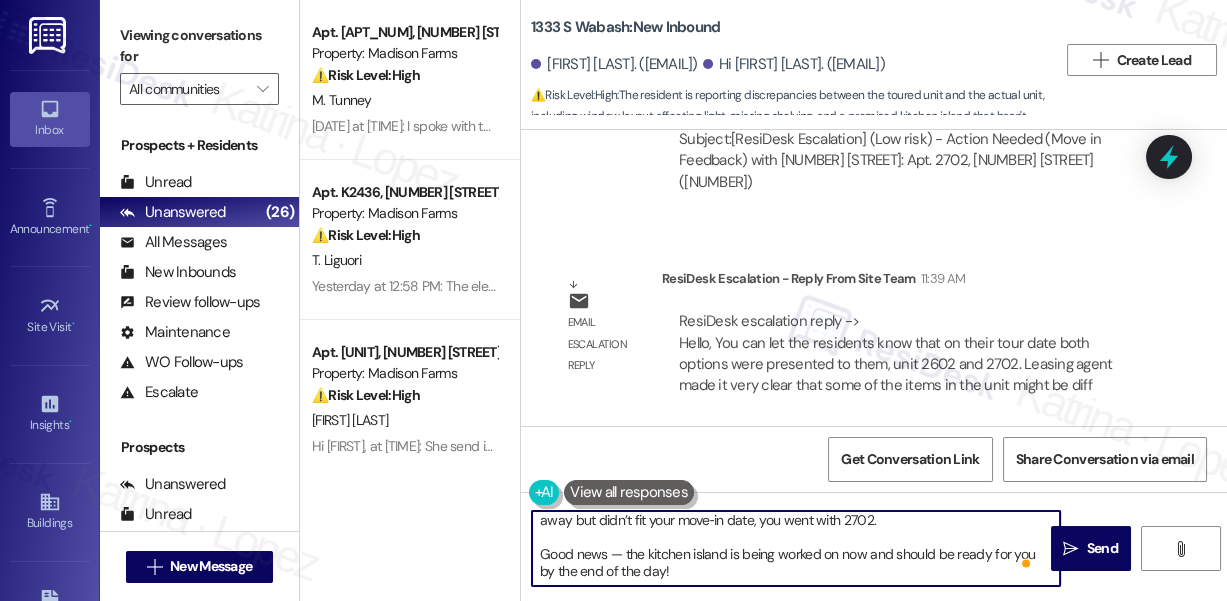 click on "Hi [FIRST]! I checked in with the team for you. They shared that on your tour, both units 2602 and 2702 were shown, and the leasing agent explained some features could be different, like window placement, built‑in shelves, or flooring. Since 2602 was ready right away but didn’t fit your move‑in date, you went with 2702.
Good news — the kitchen island is being worked on now and should be ready for you by the end of the day!" at bounding box center (796, 548) 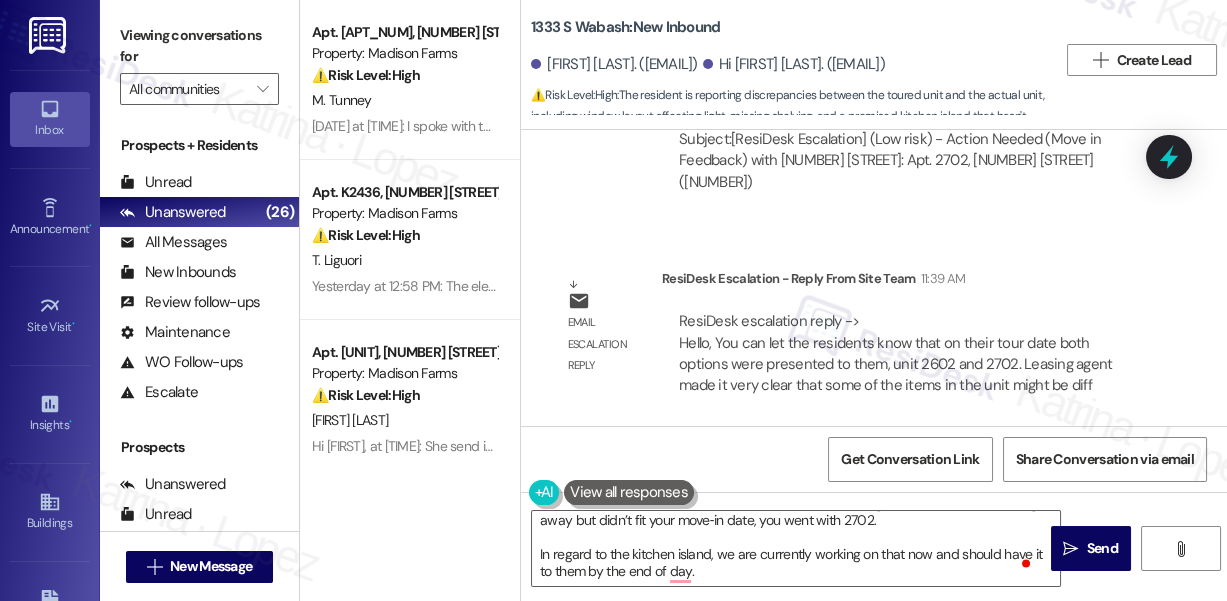 click on "Viewing conversations for All communities " at bounding box center [199, 62] 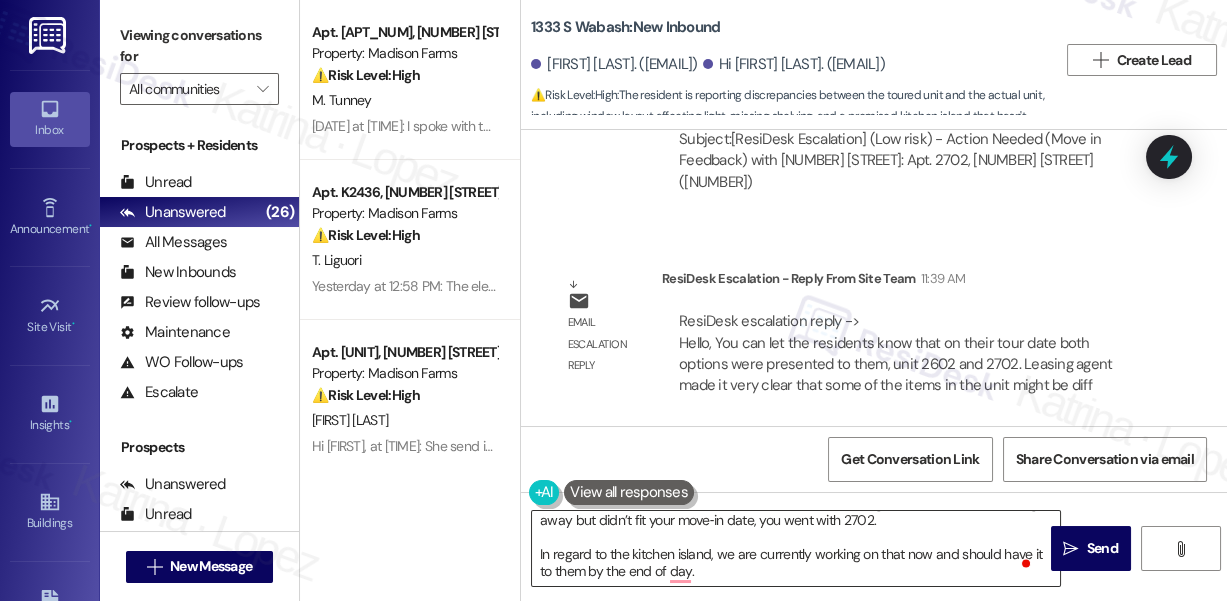 click on "Hi [FIRST]! I checked in with the team for you. They shared that on your tour, both units 2602 and 2702 were shown, and the leasing agent explained some features could be different, like window placement, built‑in shelves, or flooring. Since 2602 was ready right away but didn’t fit your move‑in date, you went with 2702.
In regard to the kitchen island, we are currently working on that now and should have it to them by the end of day." at bounding box center (796, 548) 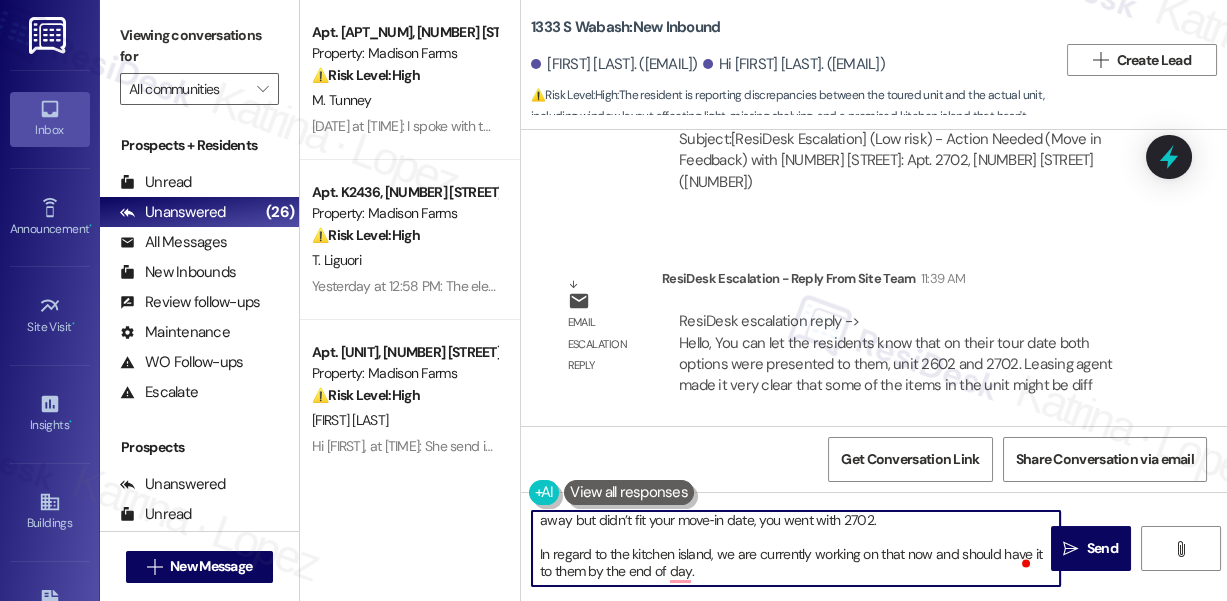 drag, startPoint x: 960, startPoint y: 551, endPoint x: 994, endPoint y: 569, distance: 38.470768 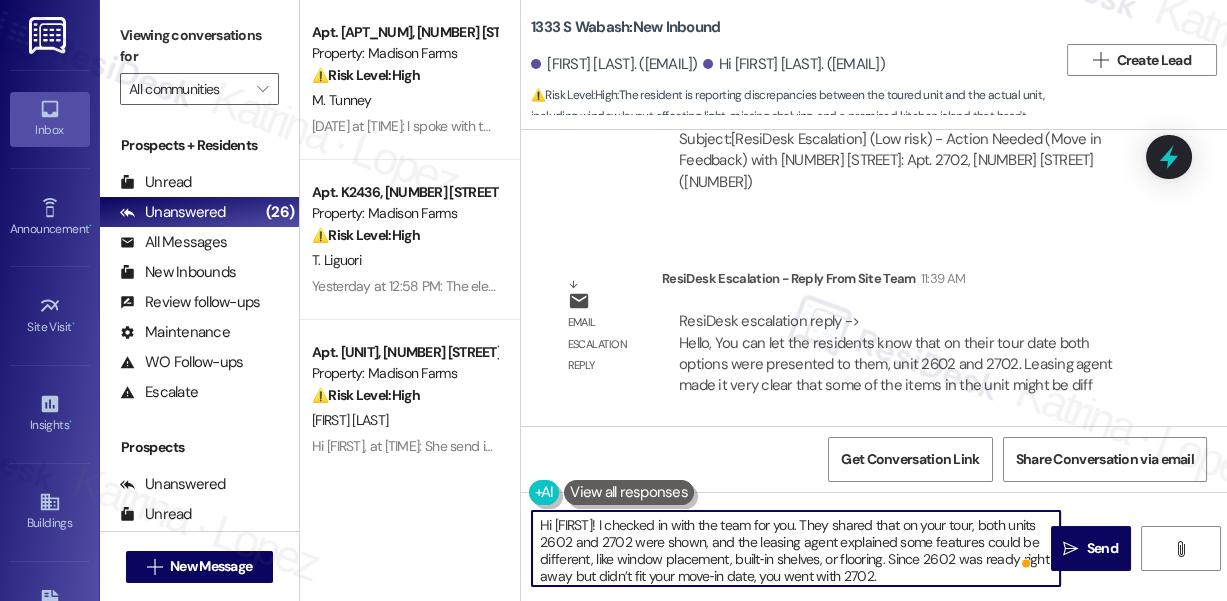 click on "Hi [FIRST]! I checked in with the team for you. They shared that on your tour, both units 2602 and 2702 were shown, and the leasing agent explained some features could be different, like window placement, built‑in shelves, or flooring. Since 2602 was ready right away but didn’t fit your move‑in date, you went with 2702.
In regard to the kitchen island, we are currently working on that now and should be ready for you by the end of the day." at bounding box center (796, 548) 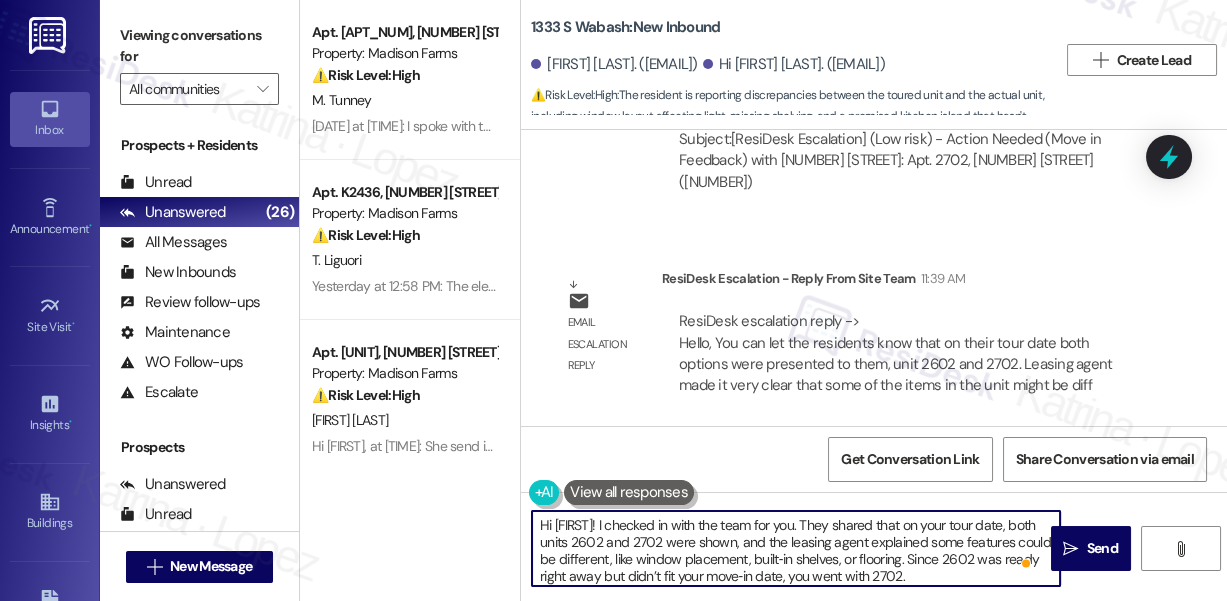 scroll, scrollTop: 39, scrollLeft: 0, axis: vertical 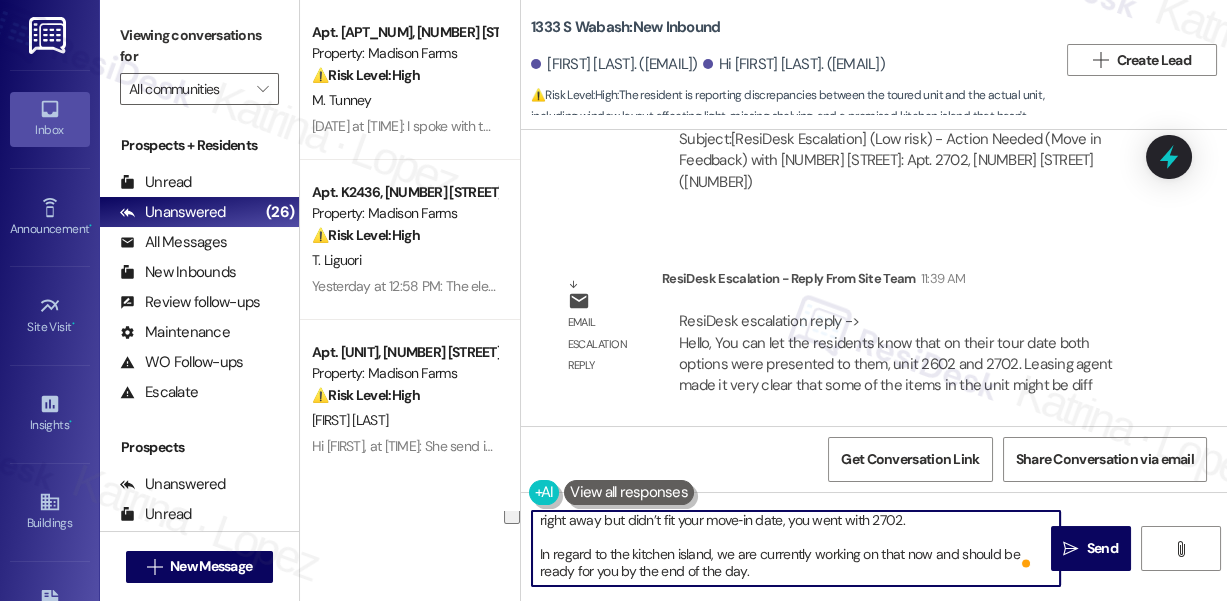 click on "Hi [FIRST]! I checked in with the team for you. They shared that on your tour date, both units 2602 and 2702 were shown, and the leasing agent explained some features could be different, like window placement, built‑in shelves, or flooring. Since 2602 was ready right away but didn’t fit your move‑in date, you went with 2702.
In regard to the kitchen island, we are currently working on that now and should be ready for you by the end of the day." at bounding box center (796, 548) 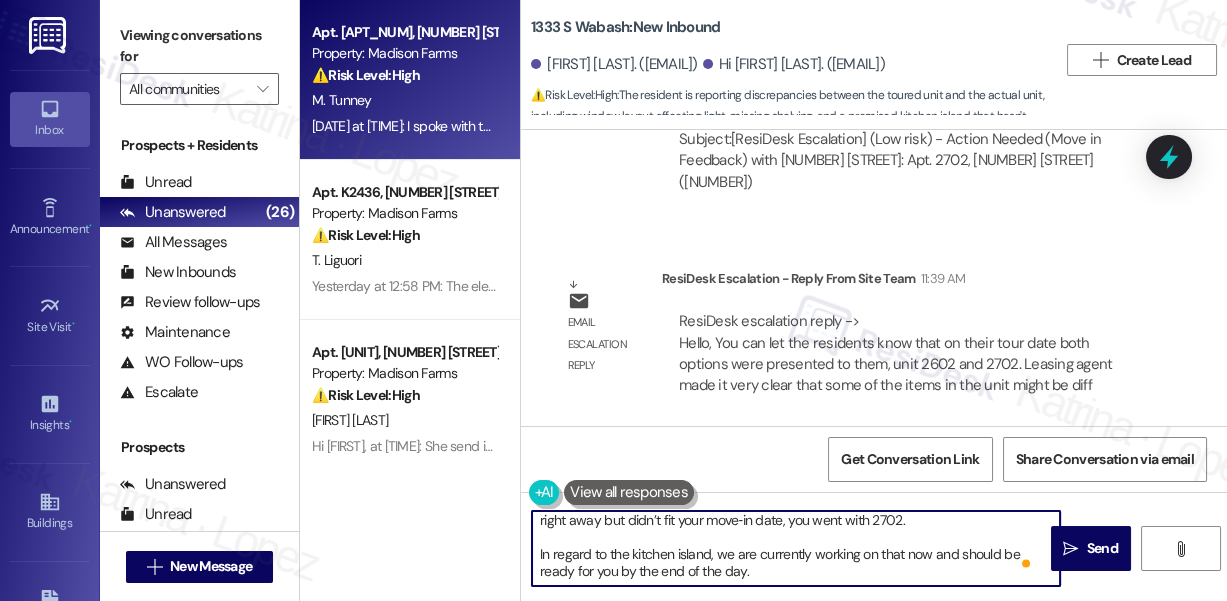 type on "Hi [FIRST]! I checked in with the team for you. They shared that on your tour date, both units 2602 and 2702 were shown, and the leasing agent explained some features could be different, like window placement, built‑in shelves, or flooring. Since 2602 was ready right away but didn’t fit your move‑in date, you went with 2702.
In regard to the kitchen island, we are currently working on that now and should be ready for you by the end of the day." 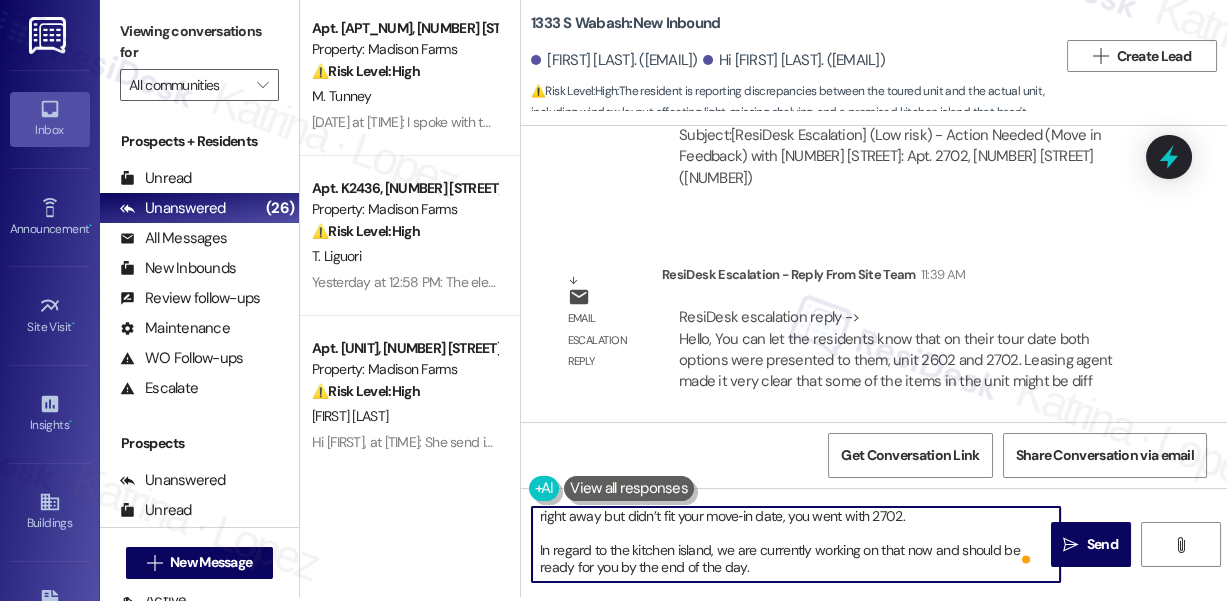 click on "Hi [FIRST]! I checked in with the team for you. They shared that on your tour date, both units 2602 and 2702 were shown, and the leasing agent explained some features could be different, like window placement, built‑in shelves, or flooring. Since 2602 was ready right away but didn’t fit your move‑in date, you went with 2702.
In regard to the kitchen island, we are currently working on that now and should be ready for you by the end of the day." at bounding box center (796, 544) 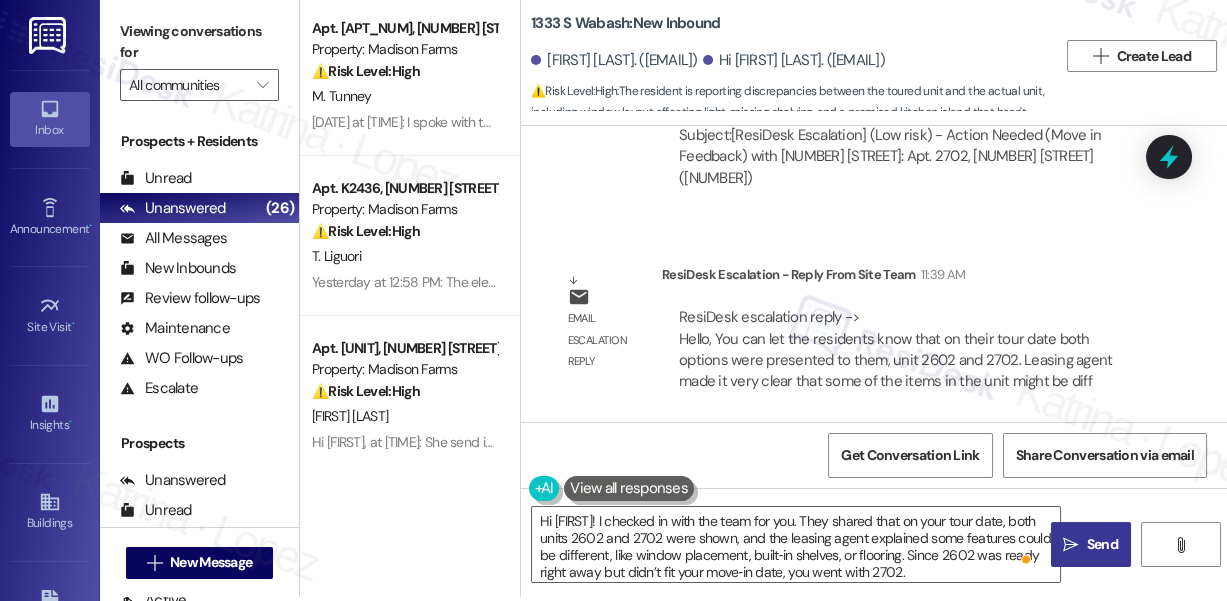 click on "" at bounding box center [1070, 545] 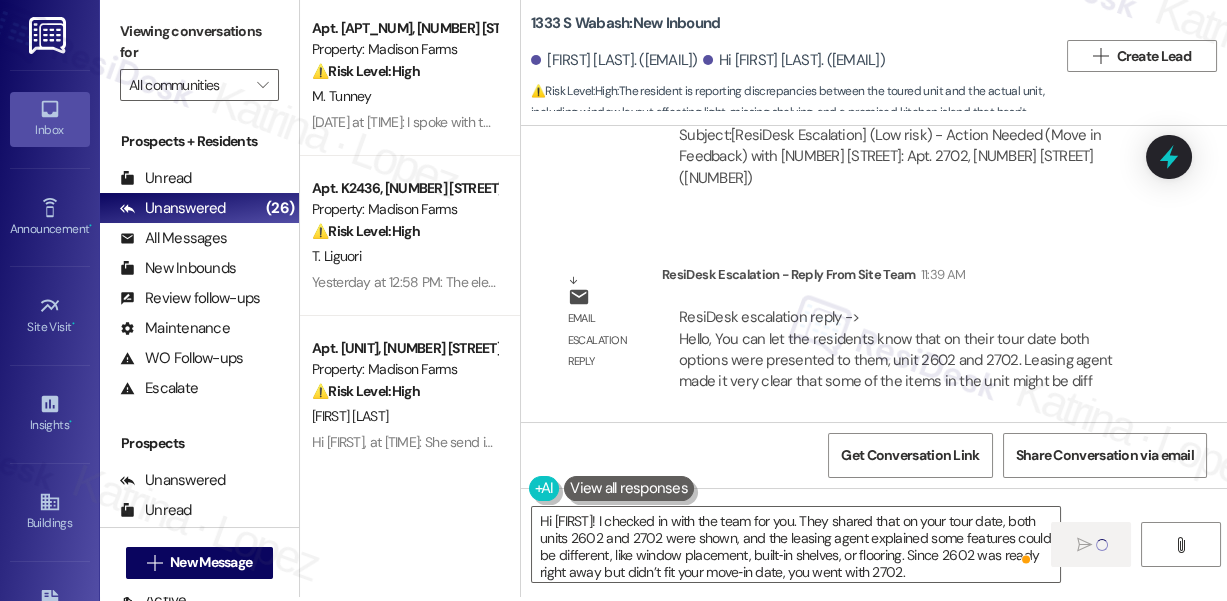 type 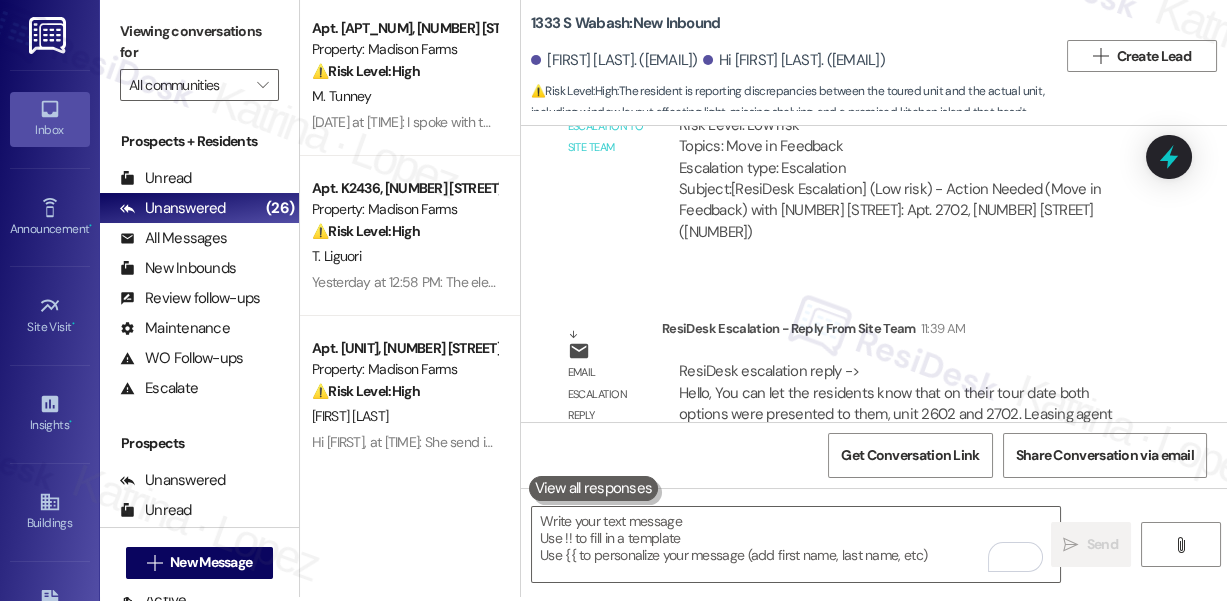 scroll, scrollTop: 1715, scrollLeft: 0, axis: vertical 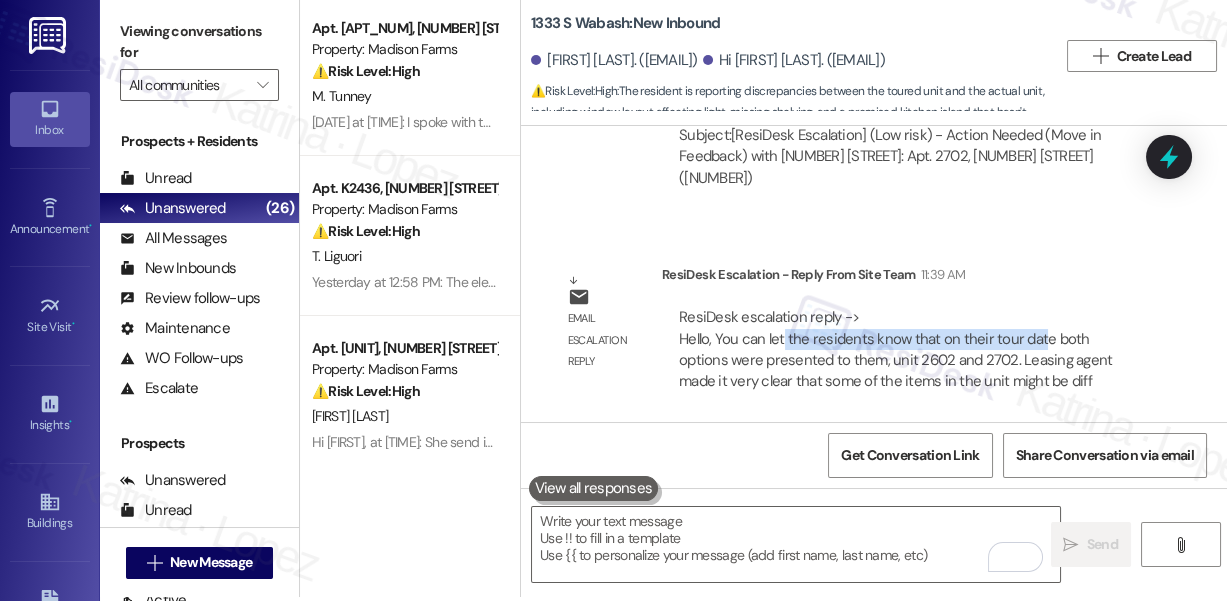 drag, startPoint x: 780, startPoint y: 327, endPoint x: 1034, endPoint y: 330, distance: 254.01772 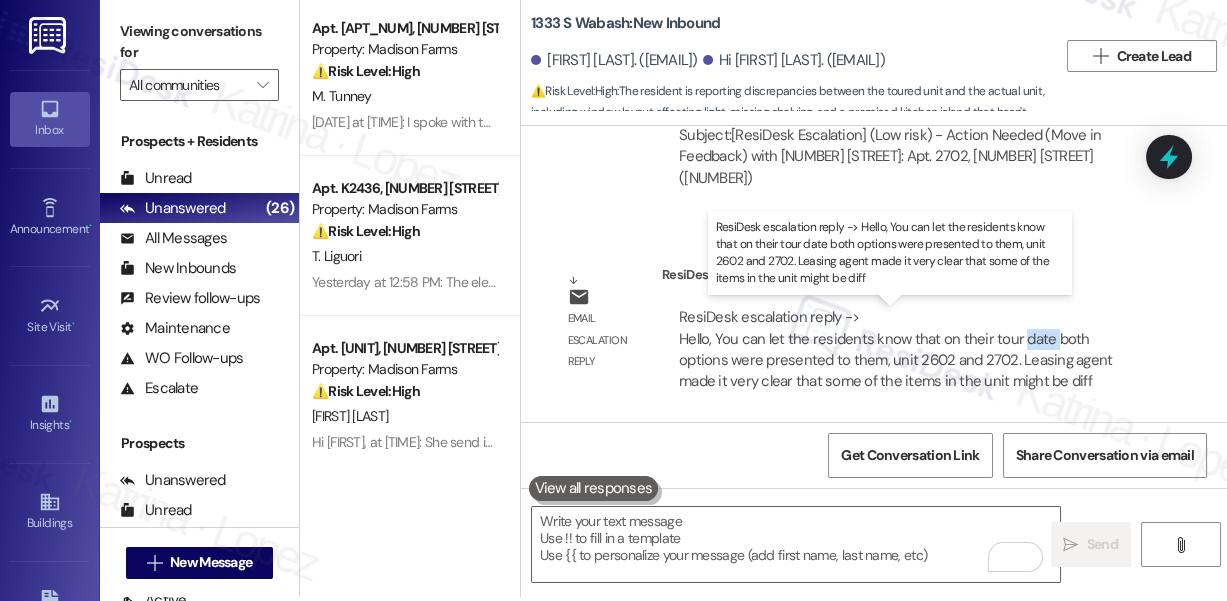 click on "ResiDesk escalation reply ->
Hello, You can let the residents know that on their tour date both options were presented to them, unit 2602 and 2702. Leasing agent made it very clear that some of the items in the unit might be diff ResiDesk escalation reply ->
Hello, You can let the residents know that on their tour date both options were presented to them, unit 2602 and 2702. Leasing agent made it very clear that some of the items in the unit might be diff" at bounding box center (895, 349) 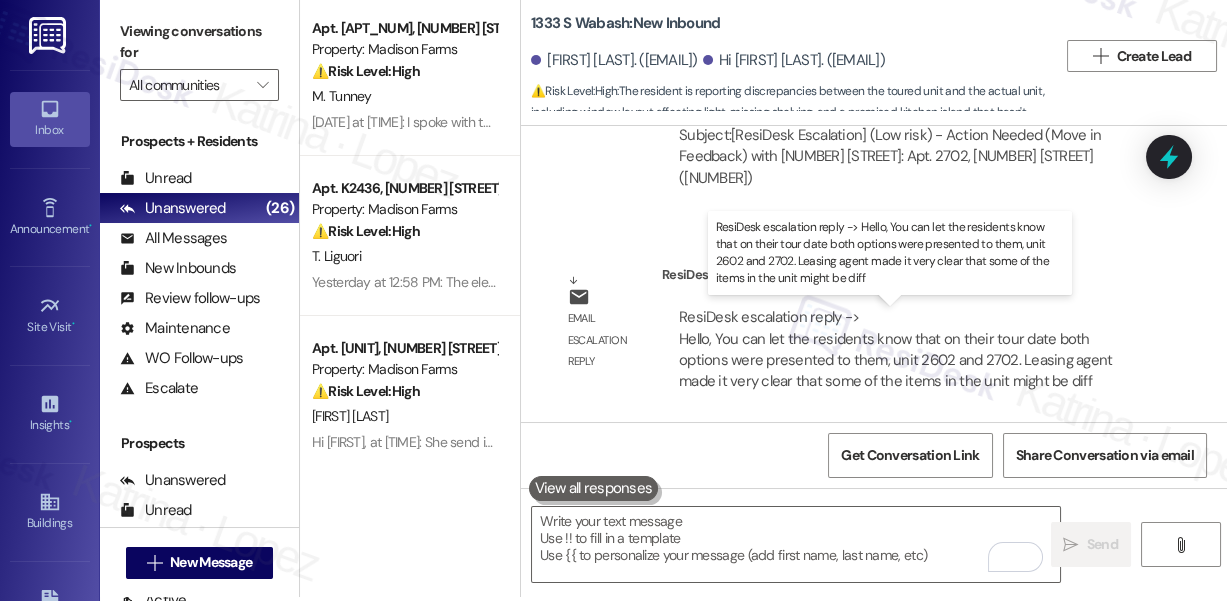 click on "ResiDesk escalation reply ->
Hello, You can let the residents know that on their tour date both options were presented to them, unit 2602 and 2702. Leasing agent made it very clear that some of the items in the unit might be diff ResiDesk escalation reply ->
Hello, You can let the residents know that on their tour date both options were presented to them, unit 2602 and 2702. Leasing agent made it very clear that some of the items in the unit might be diff" at bounding box center (895, 349) 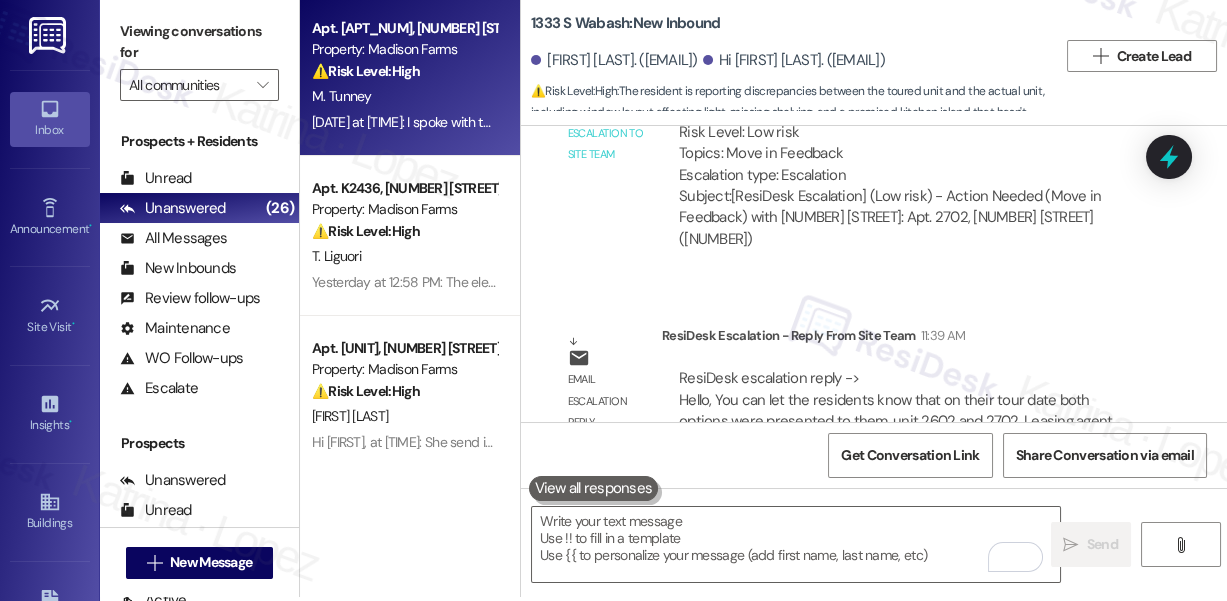 scroll, scrollTop: 1624, scrollLeft: 0, axis: vertical 